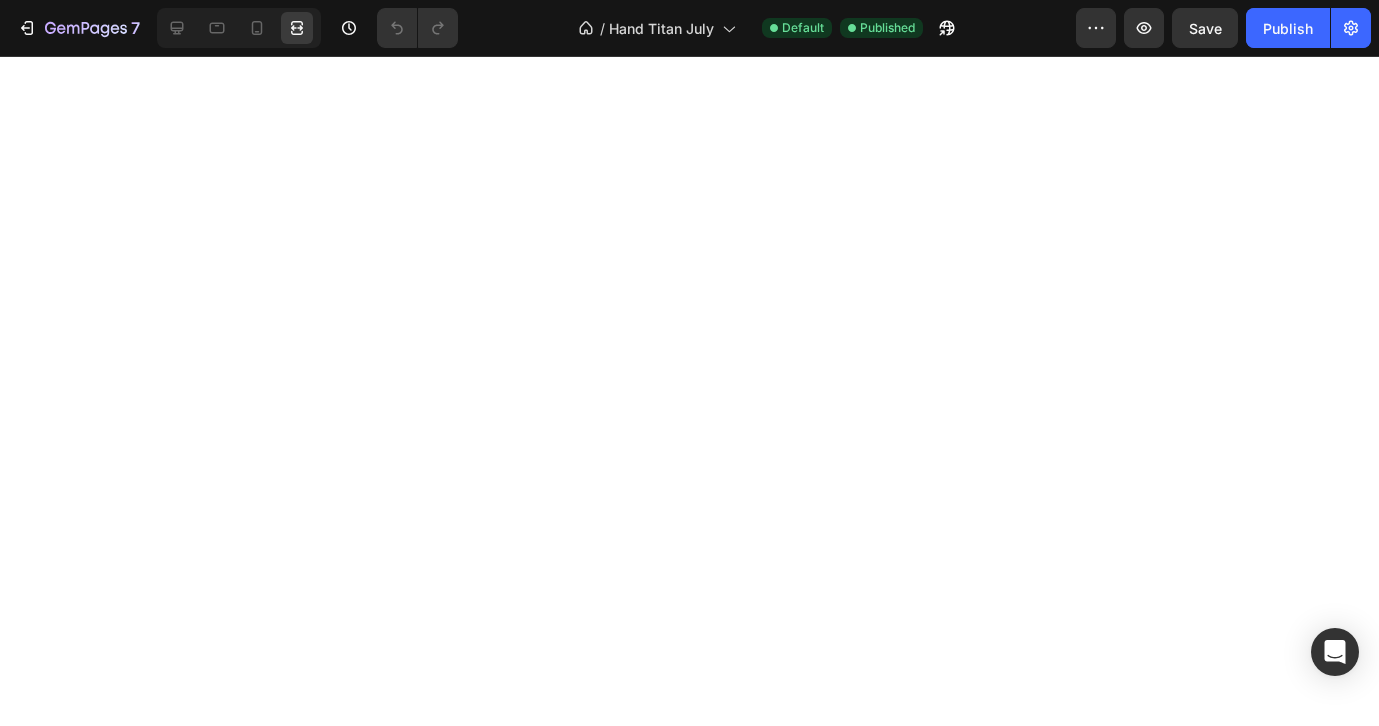 scroll, scrollTop: 0, scrollLeft: 0, axis: both 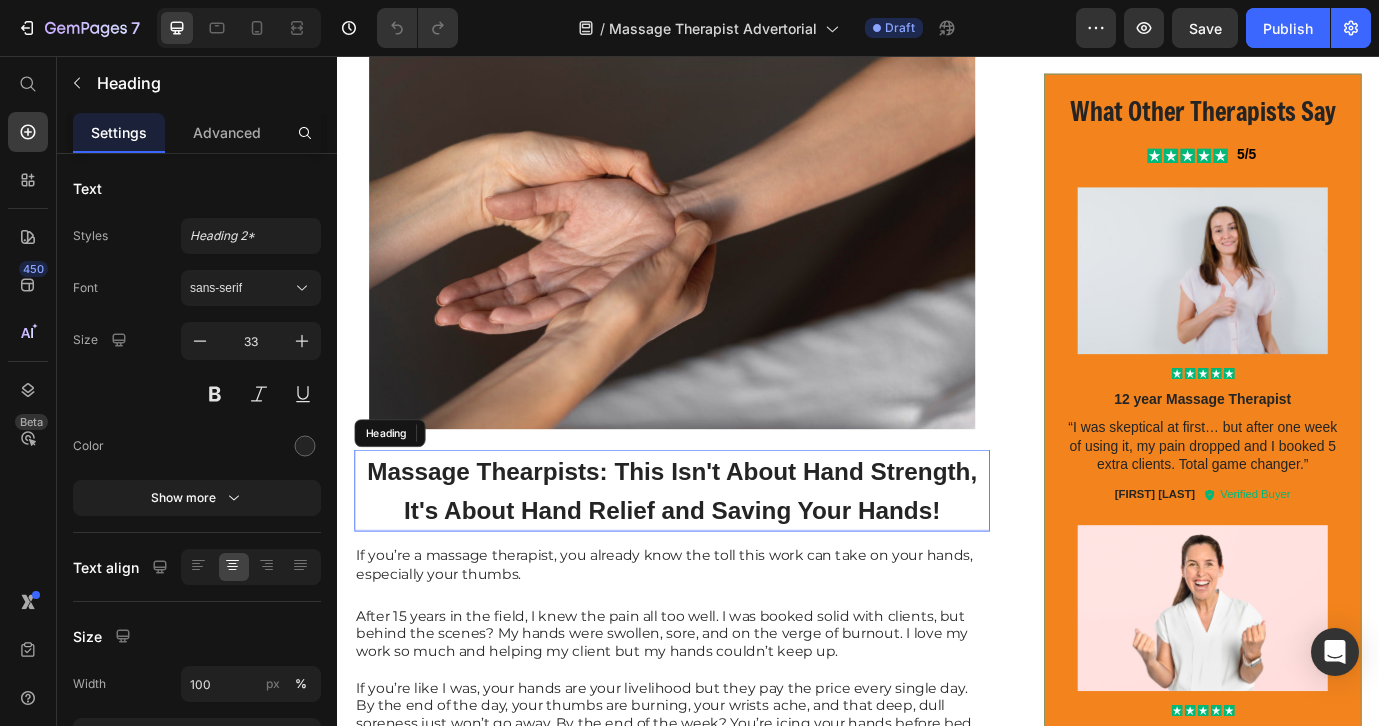 click on "Massage Thearpists: This Isn't About Hand Strength, It's About Hand Relief and Saving Your Hands!" at bounding box center (723, 557) 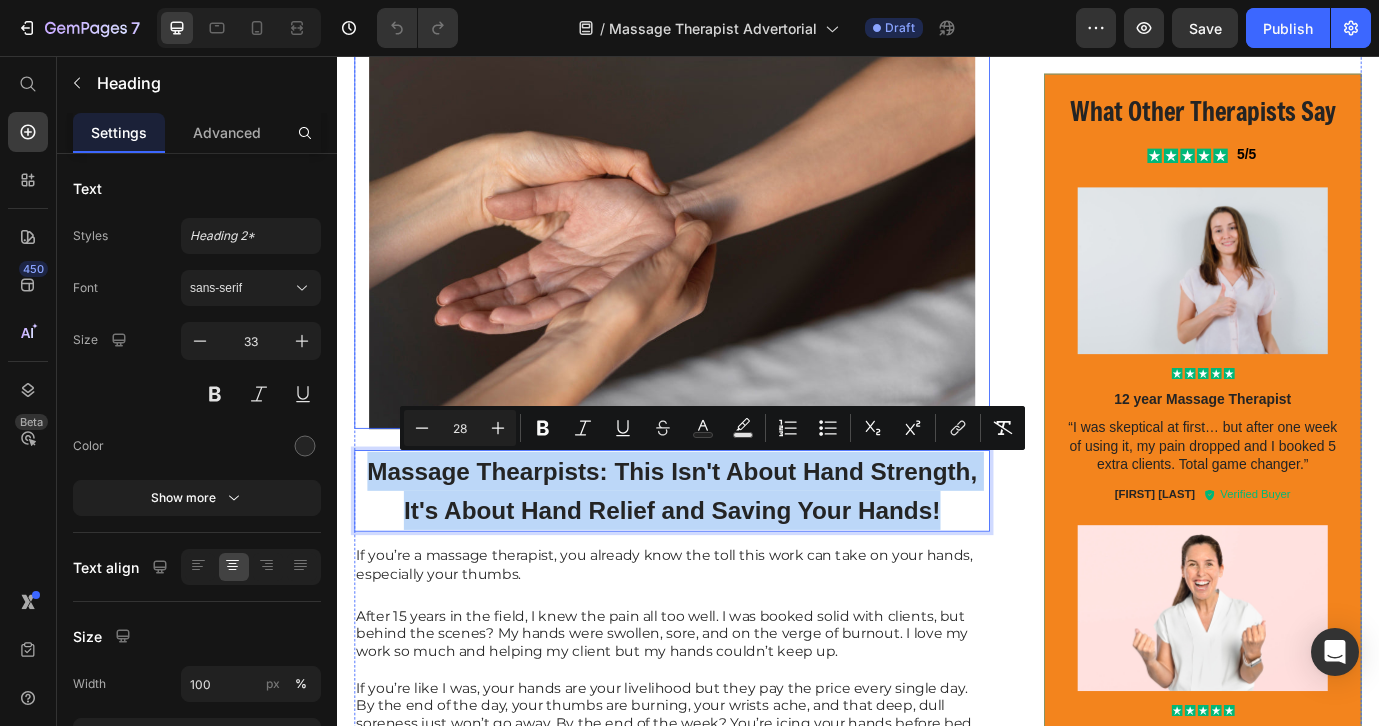 drag, startPoint x: 1051, startPoint y: 577, endPoint x: 594, endPoint y: 426, distance: 481.30032 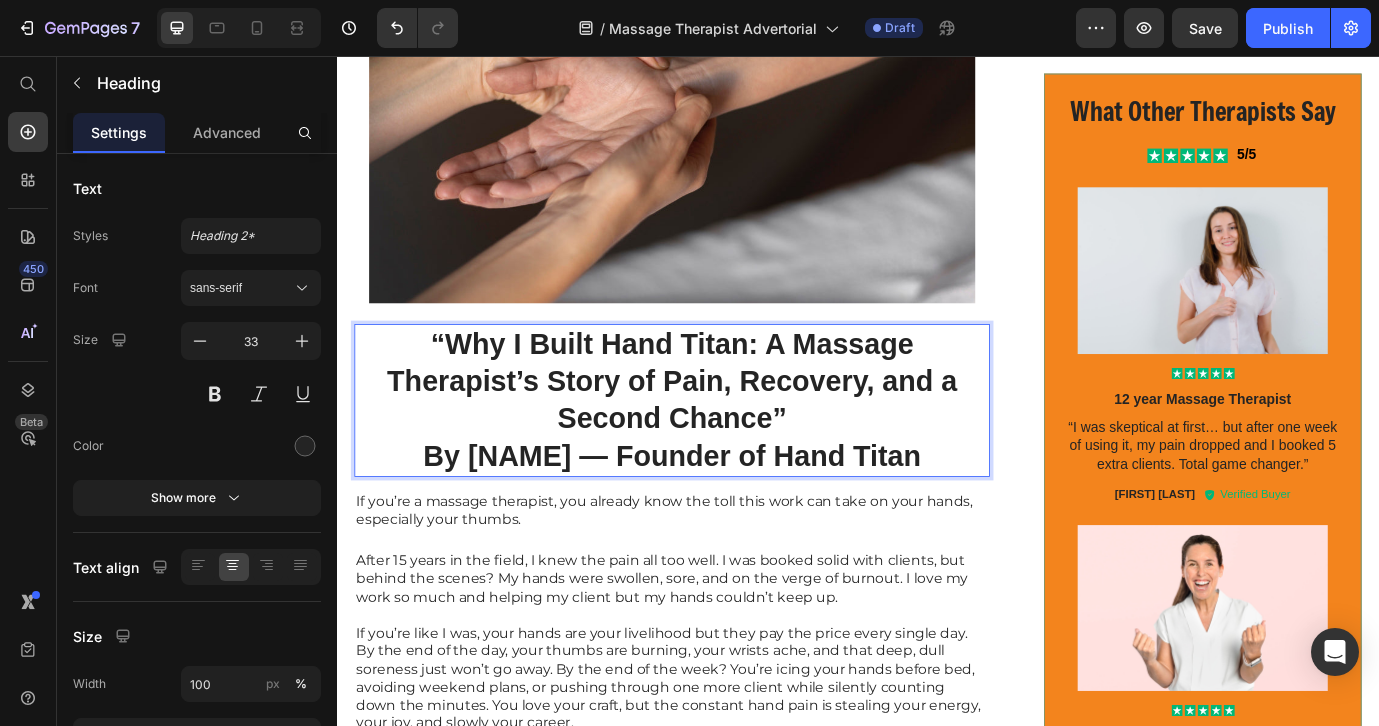 scroll, scrollTop: 771, scrollLeft: 0, axis: vertical 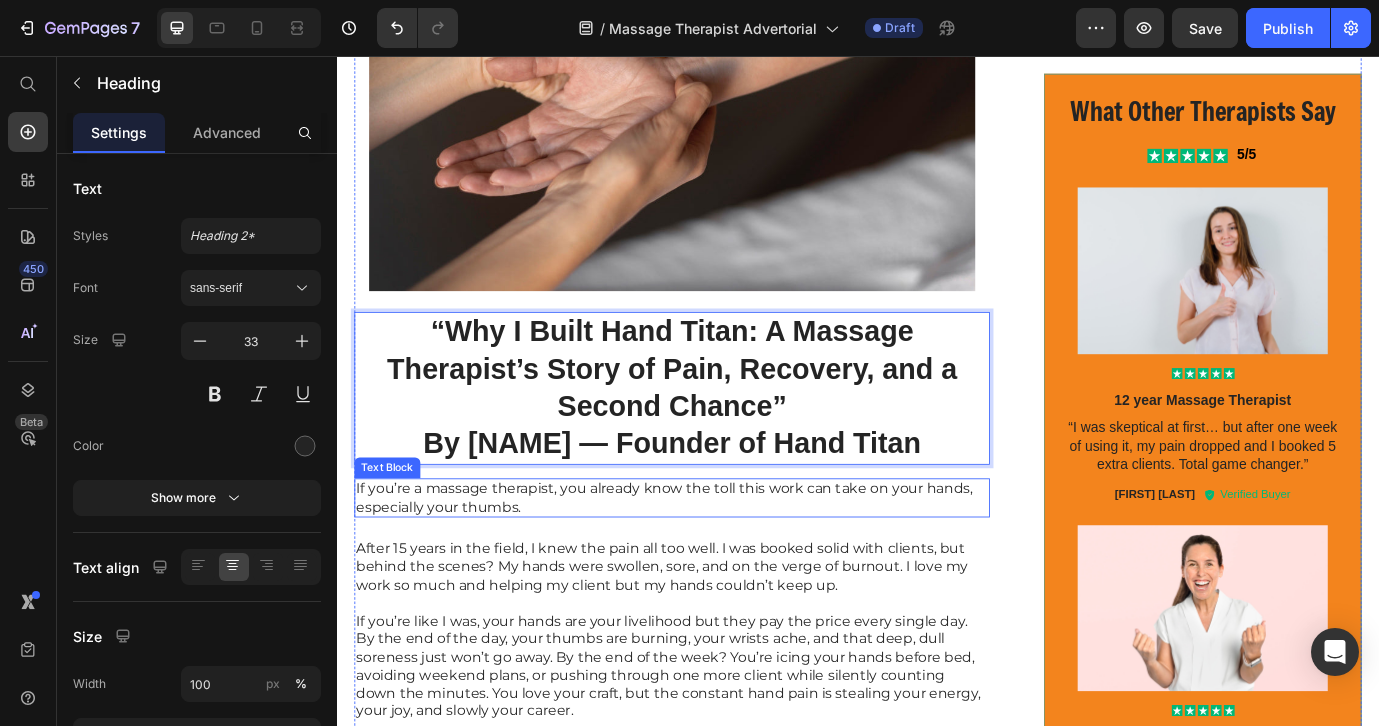 click on "If you’re a massage therapist, you already know the toll this work can take on your hands, especially your thumbs." at bounding box center [723, 566] 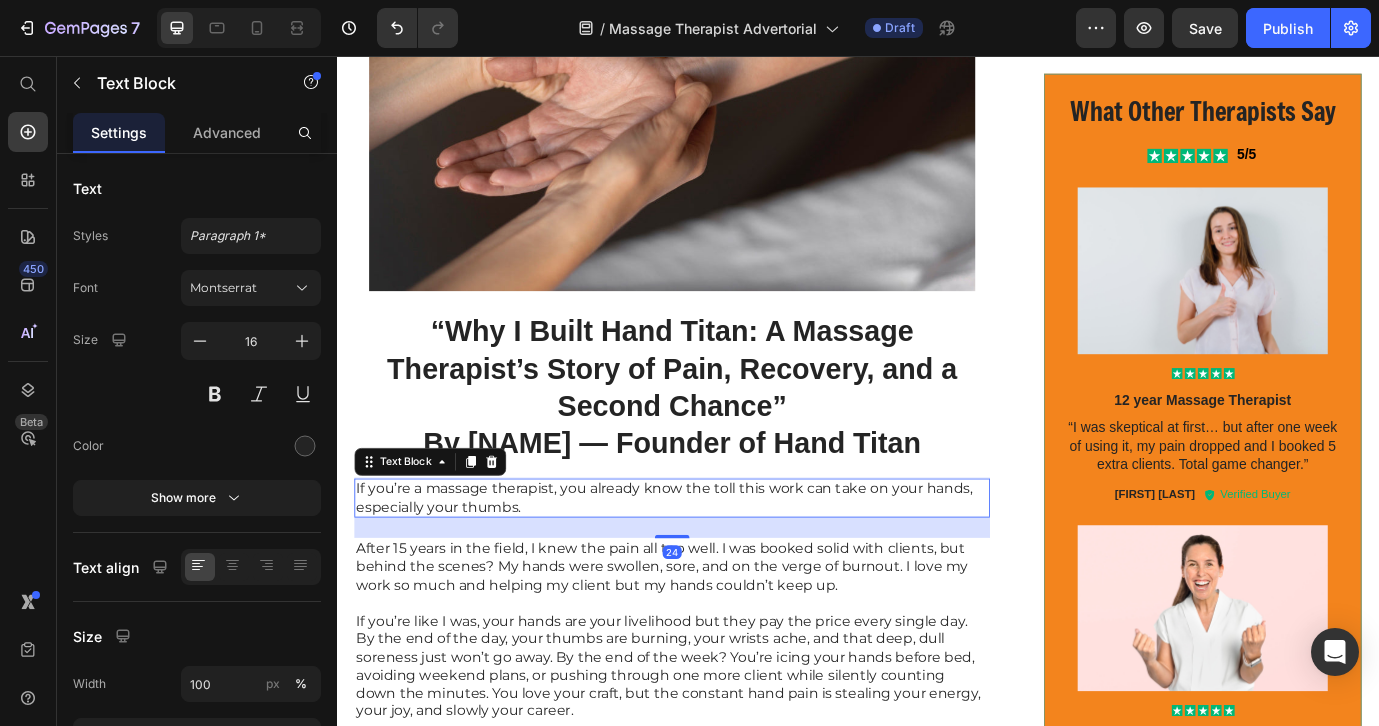 click on "If you’re a massage therapist, you already know the toll this work can take on your hands, especially your thumbs." at bounding box center [723, 566] 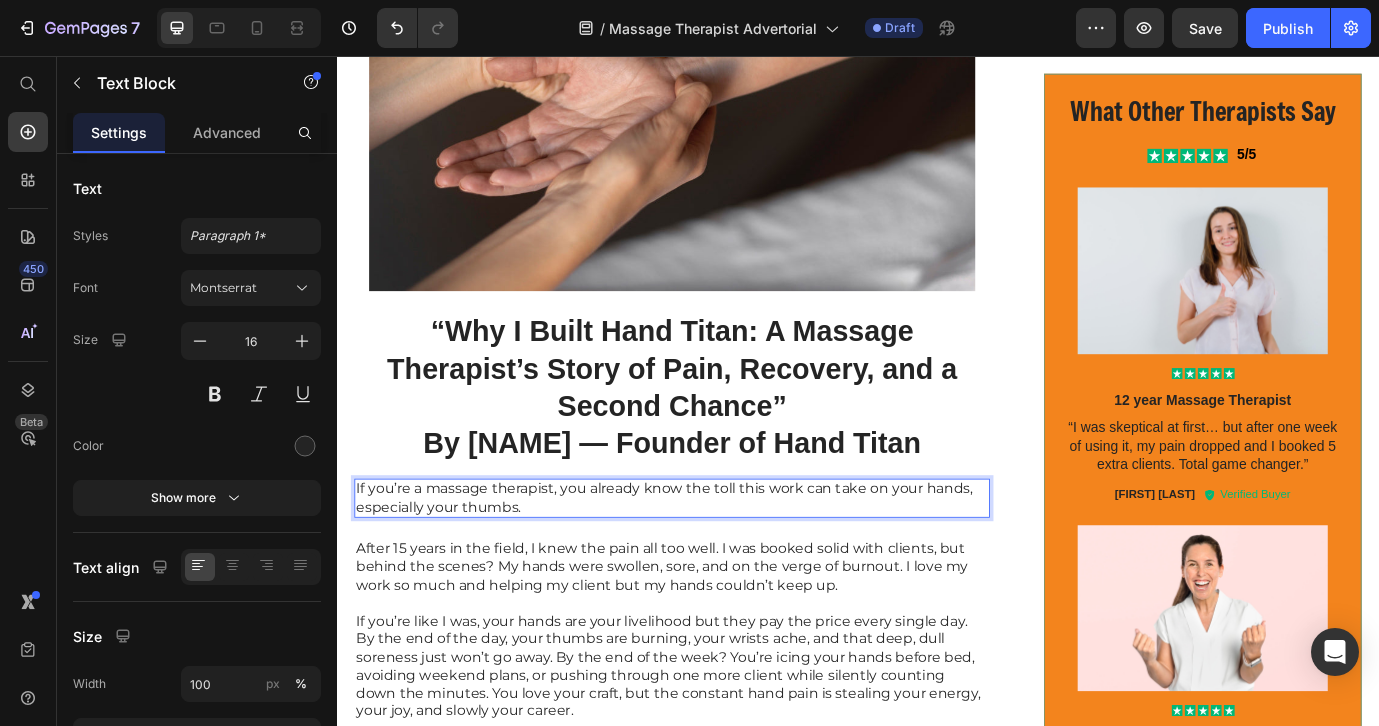 click on "If you’re a massage therapist, you already know the toll this work can take on your hands, especially your thumbs." at bounding box center (723, 566) 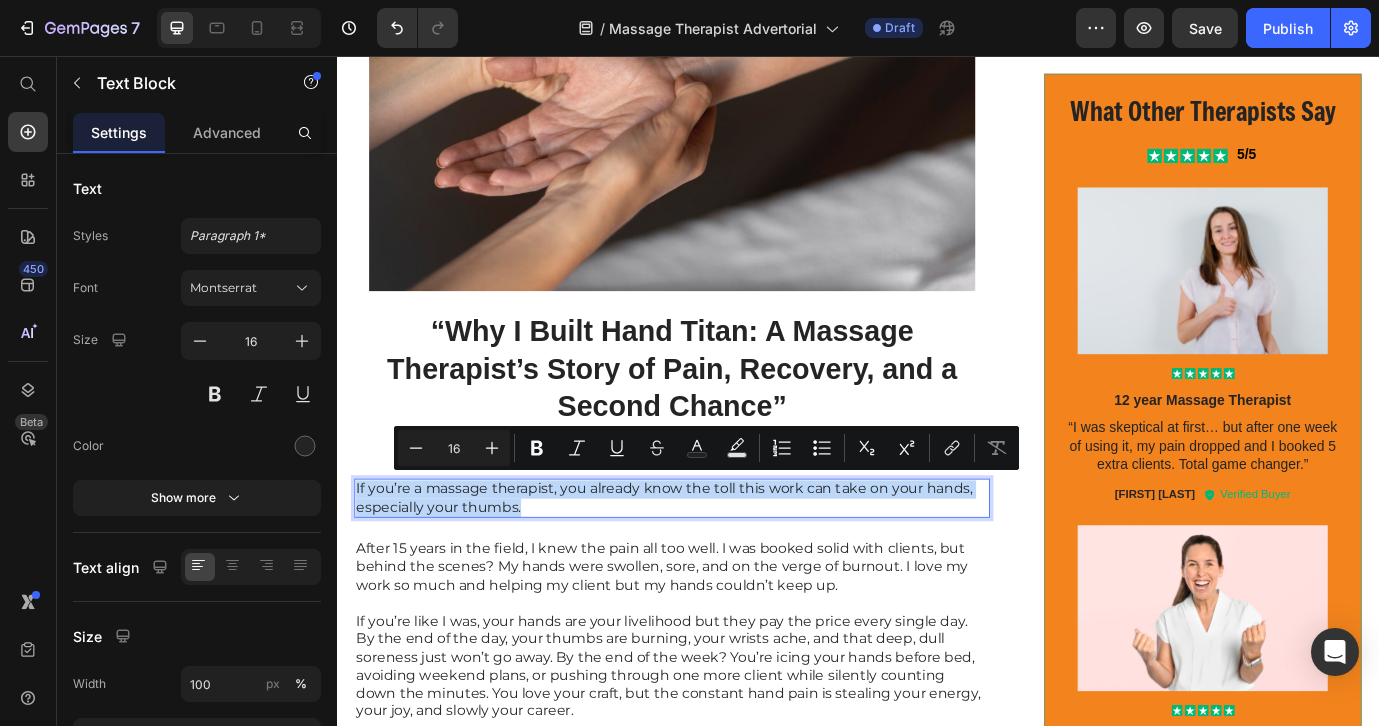 drag, startPoint x: 552, startPoint y: 571, endPoint x: 337, endPoint y: 532, distance: 218.50858 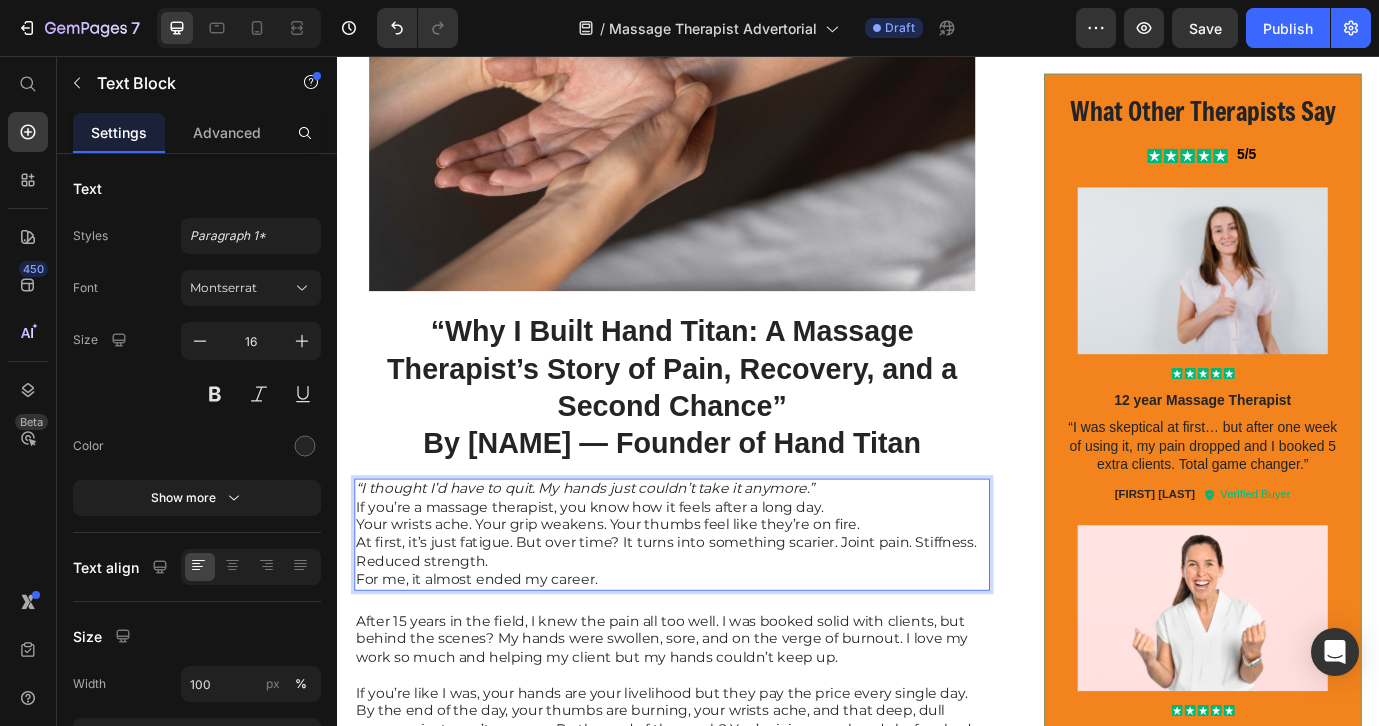 click on "If you’re a massage therapist, you know how it feels after a long day." at bounding box center (723, 576) 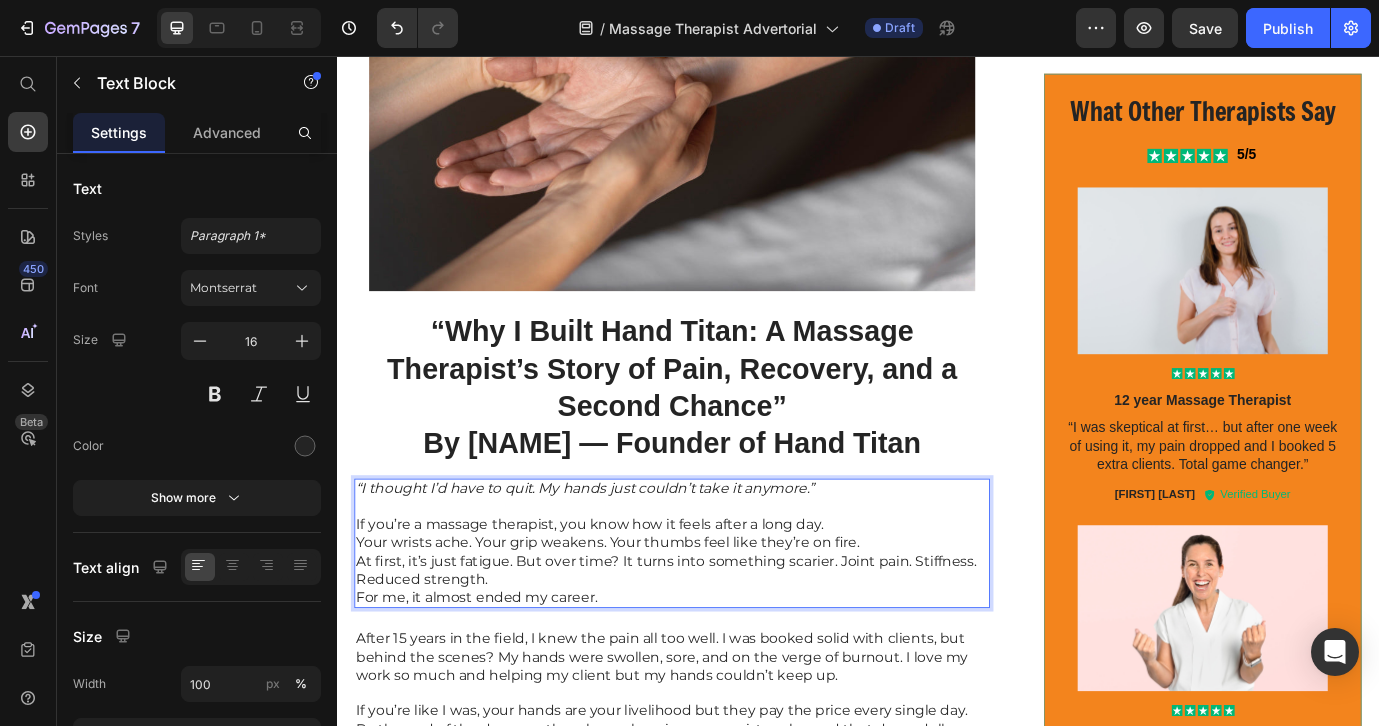 click on "“I thought I’d have to quit. My hands just couldn’t take it anymore.” If you’re a massage therapist, you know how it feels after a long day. Your wrists ache. Your grip weakens. Your thumbs feel like they’re on fire. At first, it’s just fatigue. But over time? It turns into something scarier. Joint pain. Stiffness. Reduced strength. For me, it almost ended my career." at bounding box center (723, 618) 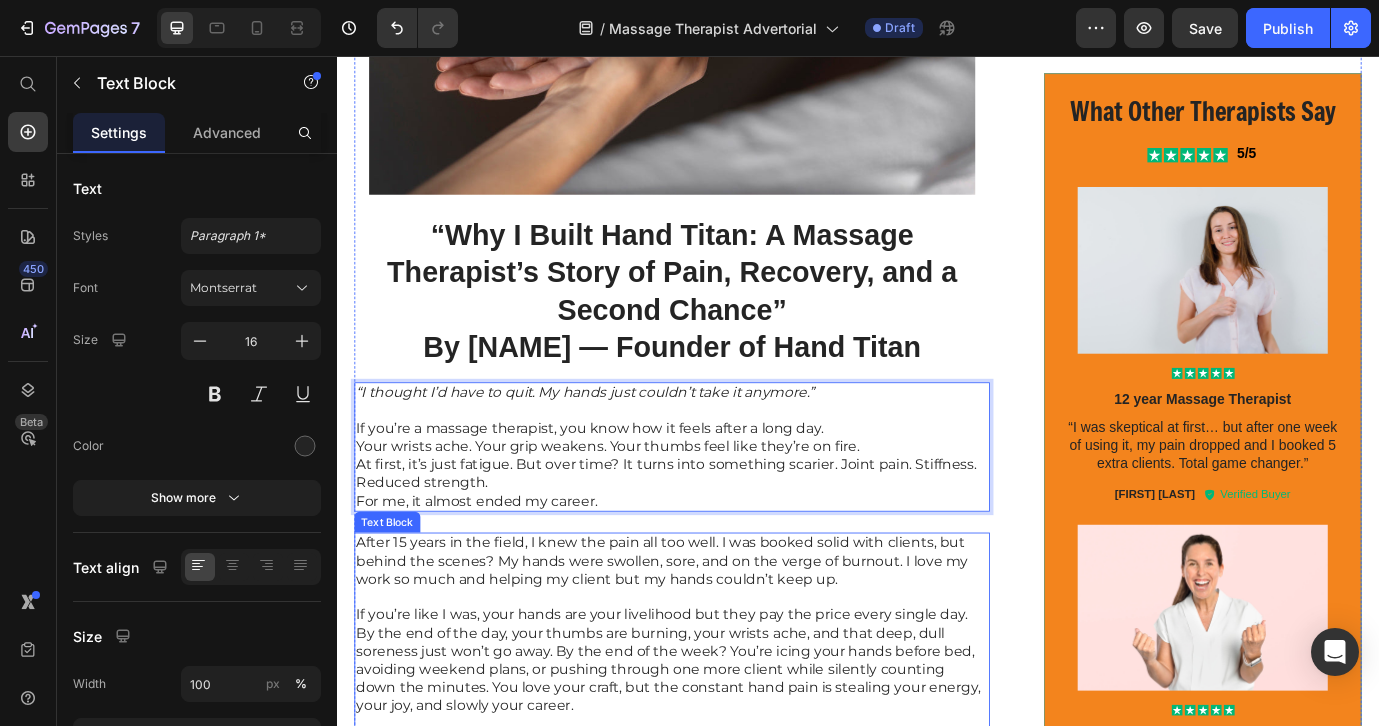 scroll, scrollTop: 919, scrollLeft: 0, axis: vertical 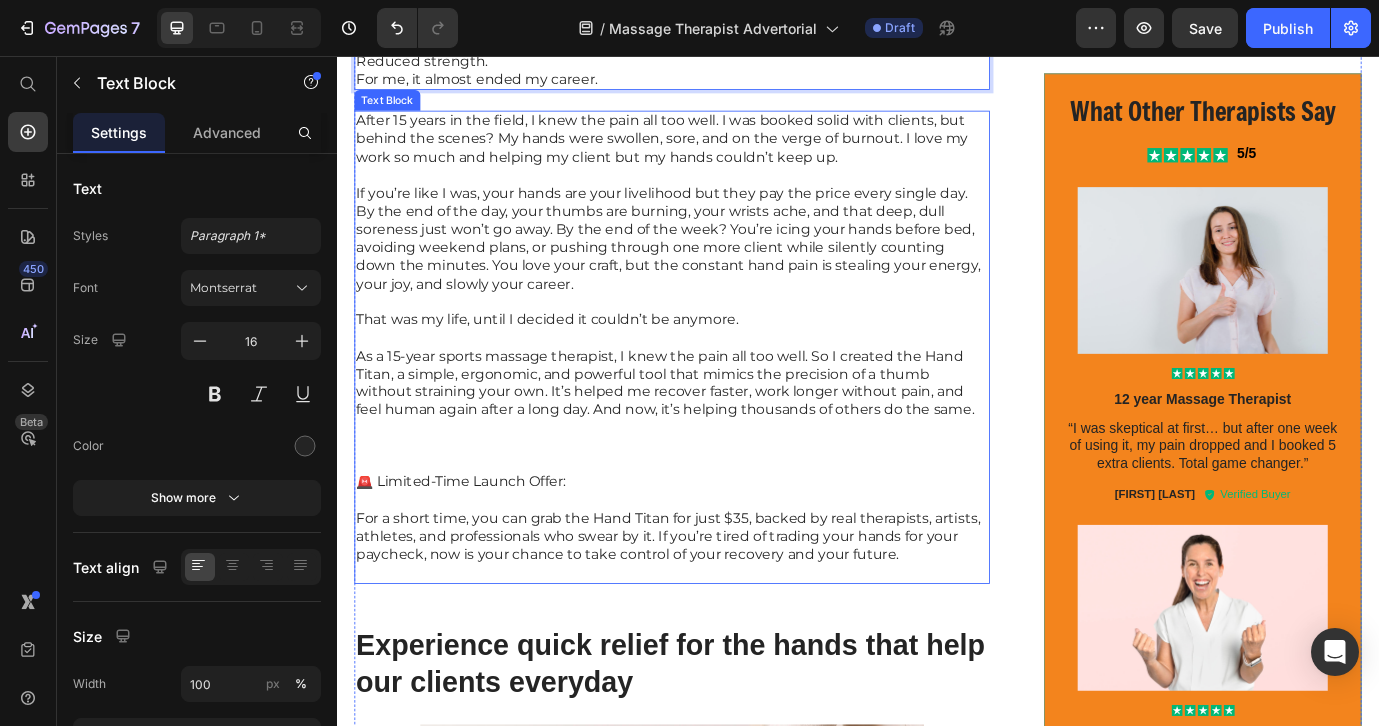 click on "For a short time, you can grab the Hand Titan for just $35, backed by real therapists, artists, athletes, and professionals who swear by it. If you’re tired of trading your hands for your paycheck, now is your chance to take control of your recovery and your future." at bounding box center [721, 610] 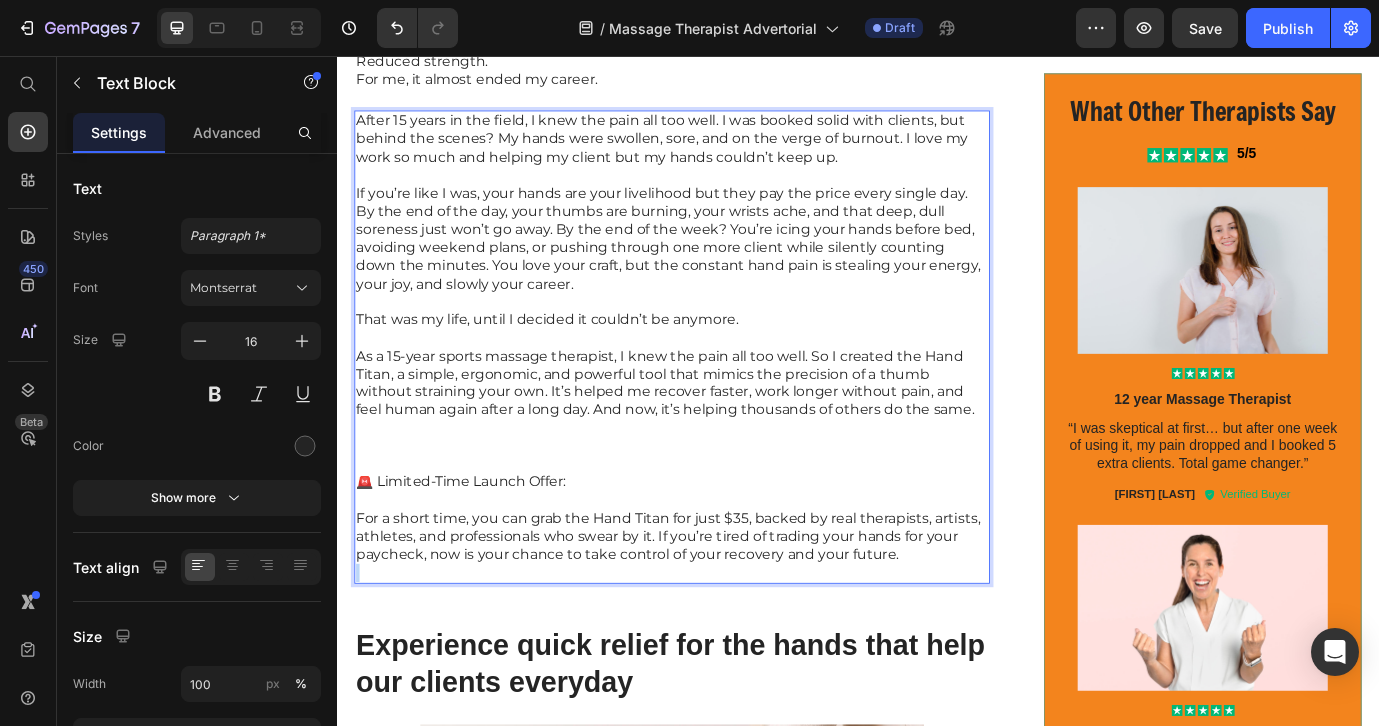 click on "For a short time, you can grab the Hand Titan for just $35, backed by real therapists, artists, athletes, and professionals who swear by it. If you’re tired of trading your hands for your paycheck, now is your chance to take control of your recovery and your future." at bounding box center (721, 610) 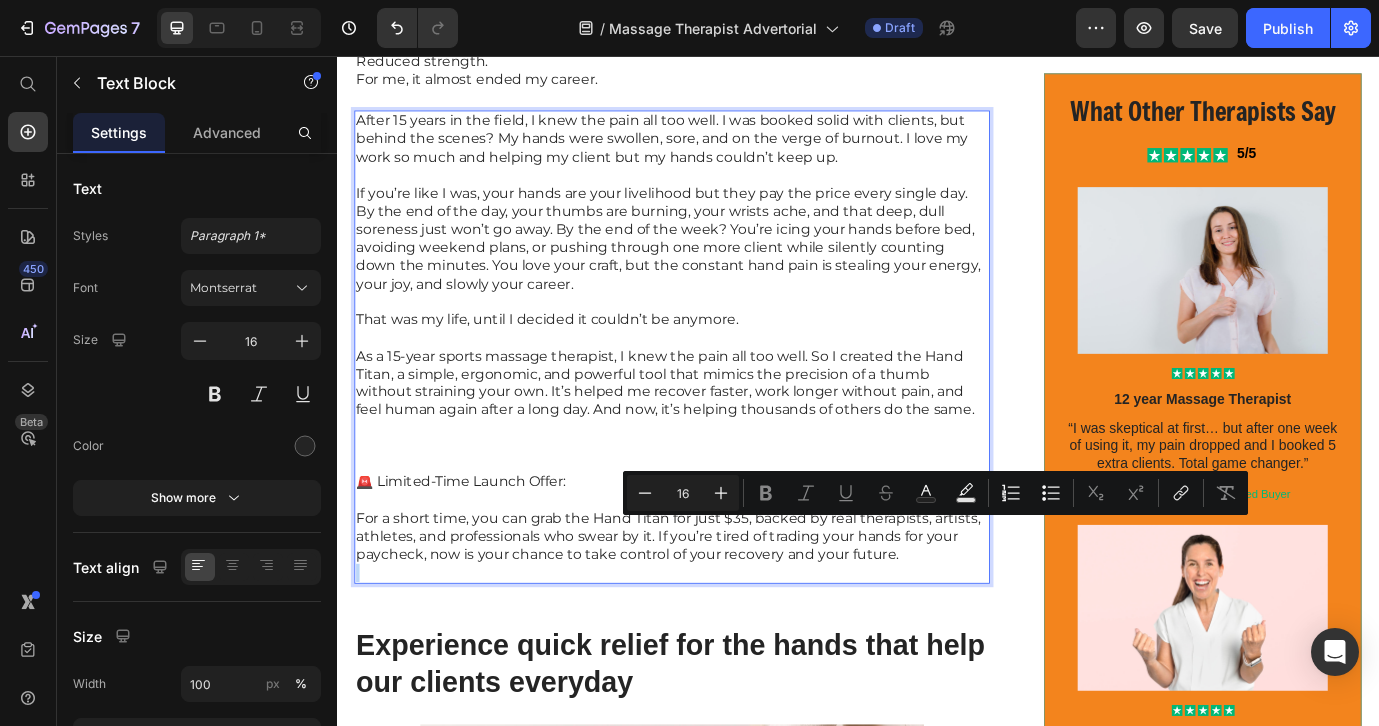 click on "For a short time, you can grab the Hand Titan for just $35, backed by real therapists, artists, athletes, and professionals who swear by it. If you’re tired of trading your hands for your paycheck, now is your chance to take control of your recovery and your future." at bounding box center (721, 610) 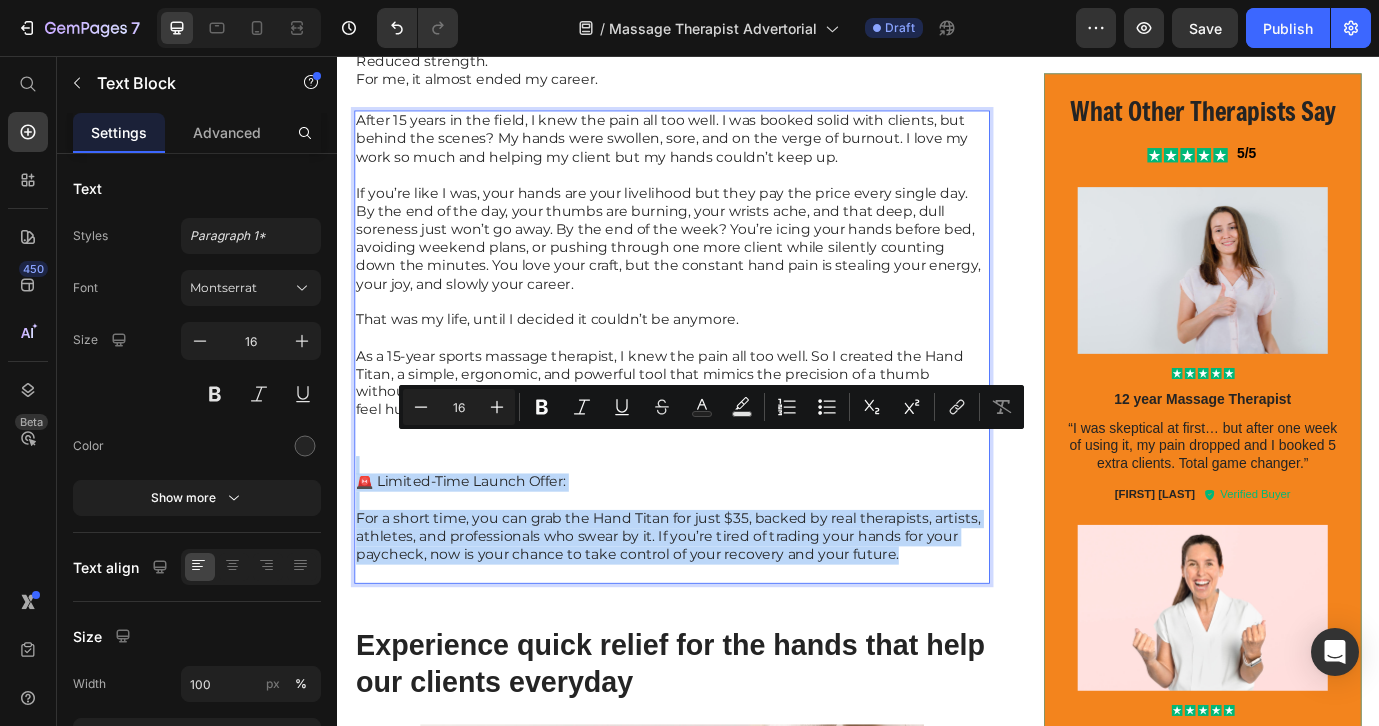 drag, startPoint x: 982, startPoint y: 605, endPoint x: 362, endPoint y: 496, distance: 629.50854 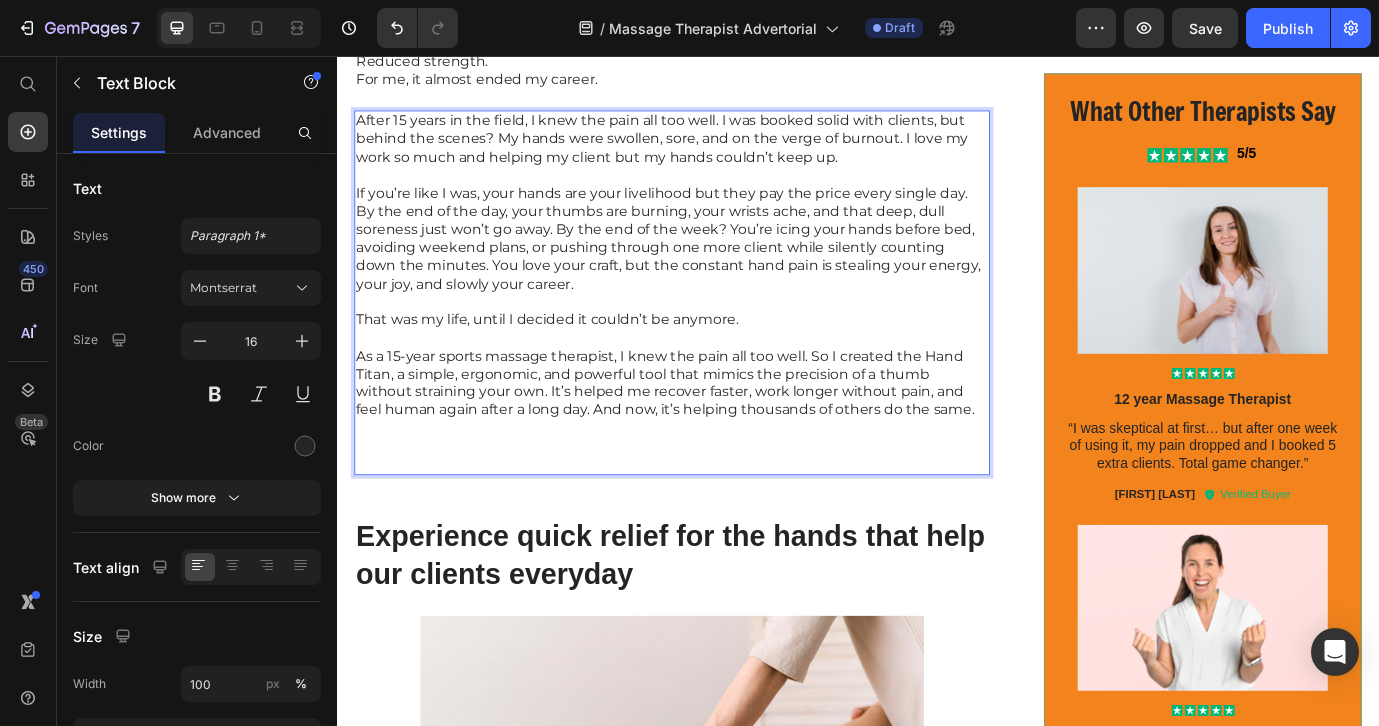 click on "After 15 years in the field, I knew the pain all too well. I was booked solid with clients, but behind the scenes? My hands were swollen, sore, and on the verge of burnout. I love my work so much and helping my client but my hands couldn’t keep up." at bounding box center (721, 152) 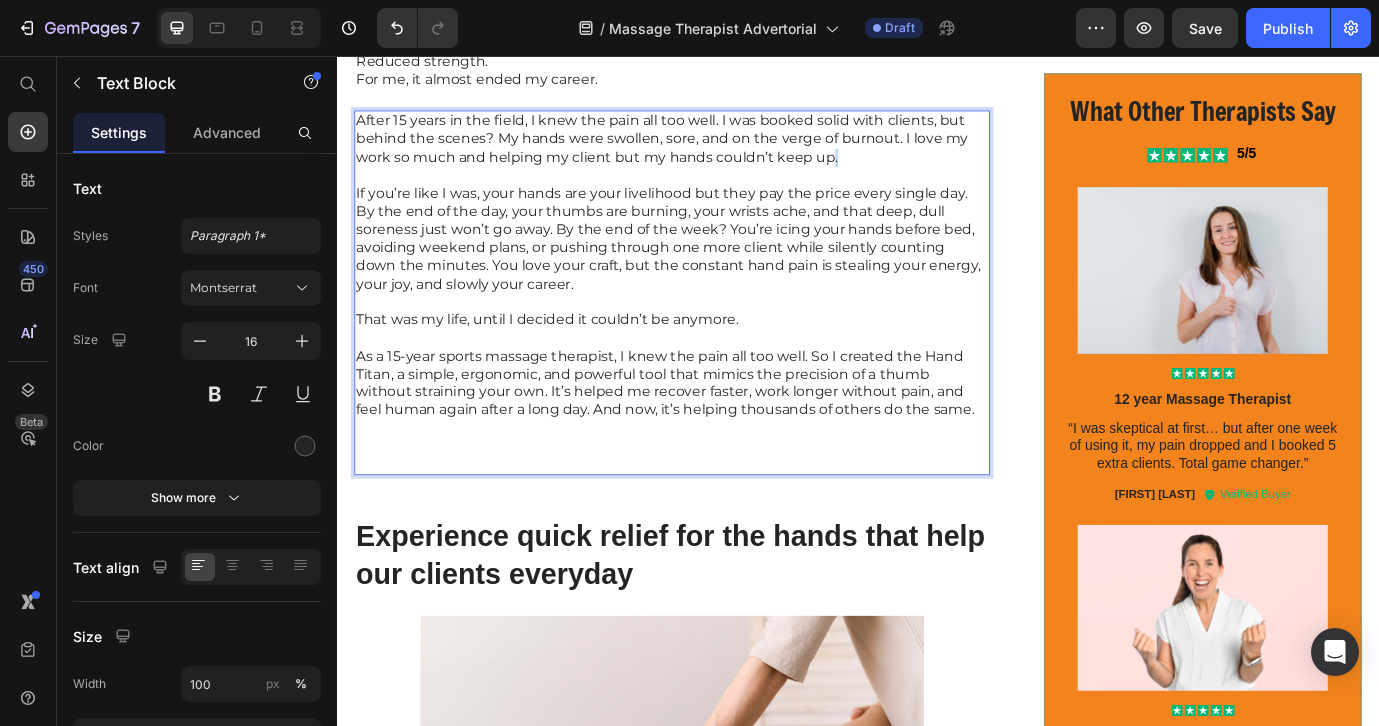 click on "After 15 years in the field, I knew the pain all too well. I was booked solid with clients, but behind the scenes? My hands were swollen, sore, and on the verge of burnout. I love my work so much and helping my client but my hands couldn’t keep up." at bounding box center [721, 152] 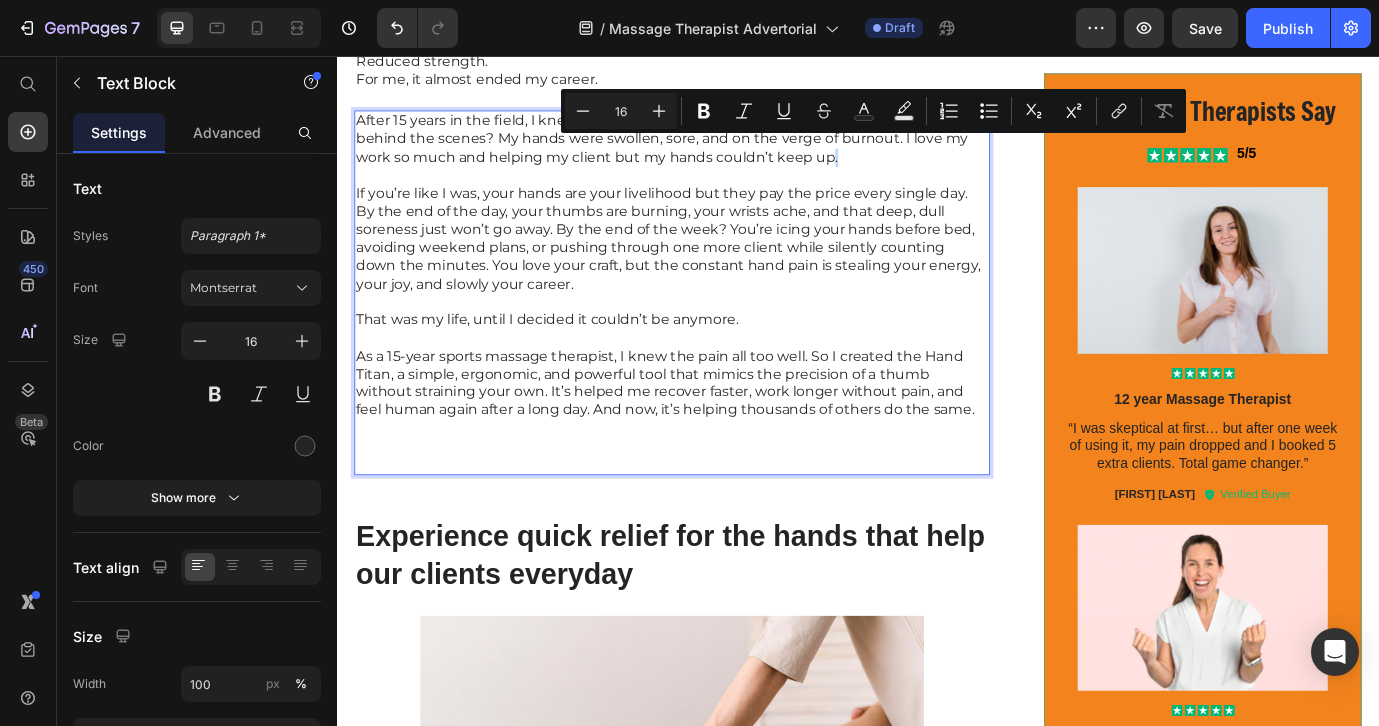 click on "After 15 years in the field, I knew the pain all too well. I was booked solid with clients, but behind the scenes? My hands were swollen, sore, and on the verge of burnout. I love my work so much and helping my client but my hands couldn’t keep up." at bounding box center (721, 152) 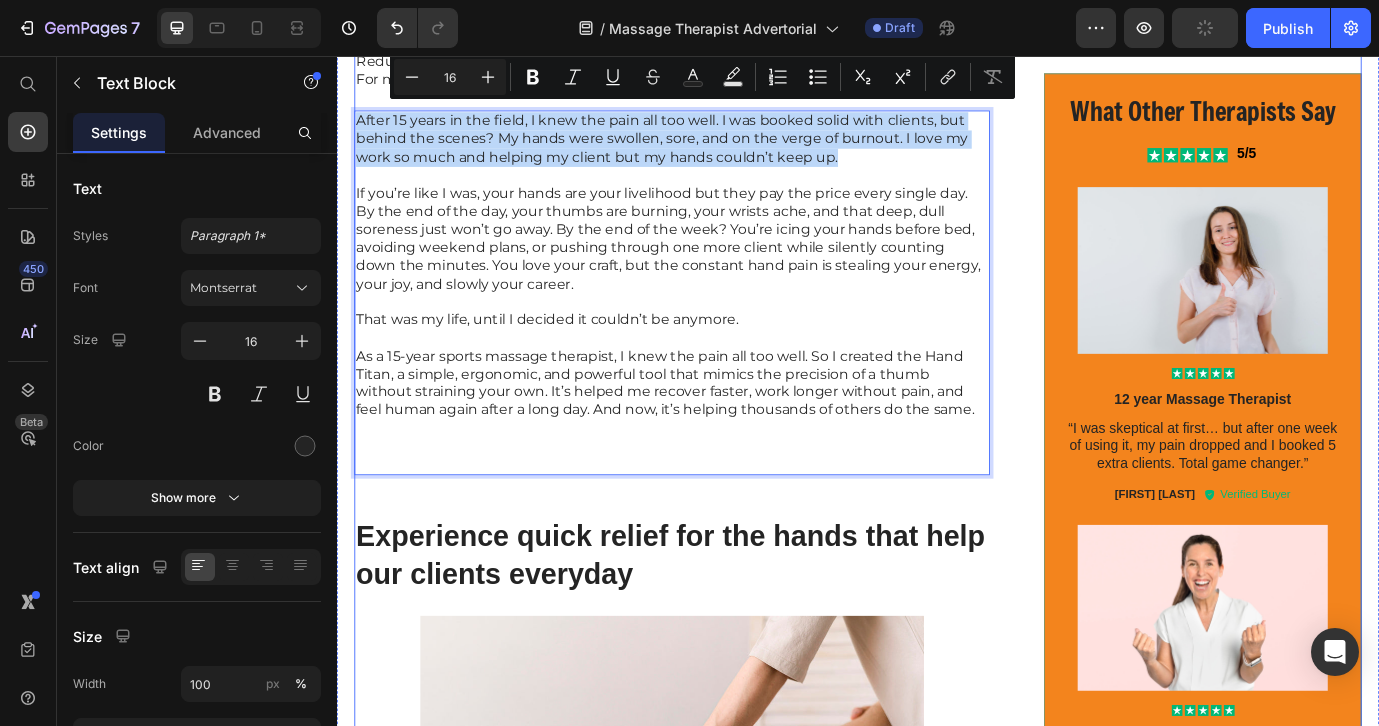 drag, startPoint x: 906, startPoint y: 161, endPoint x: 487, endPoint y: 104, distance: 422.8593 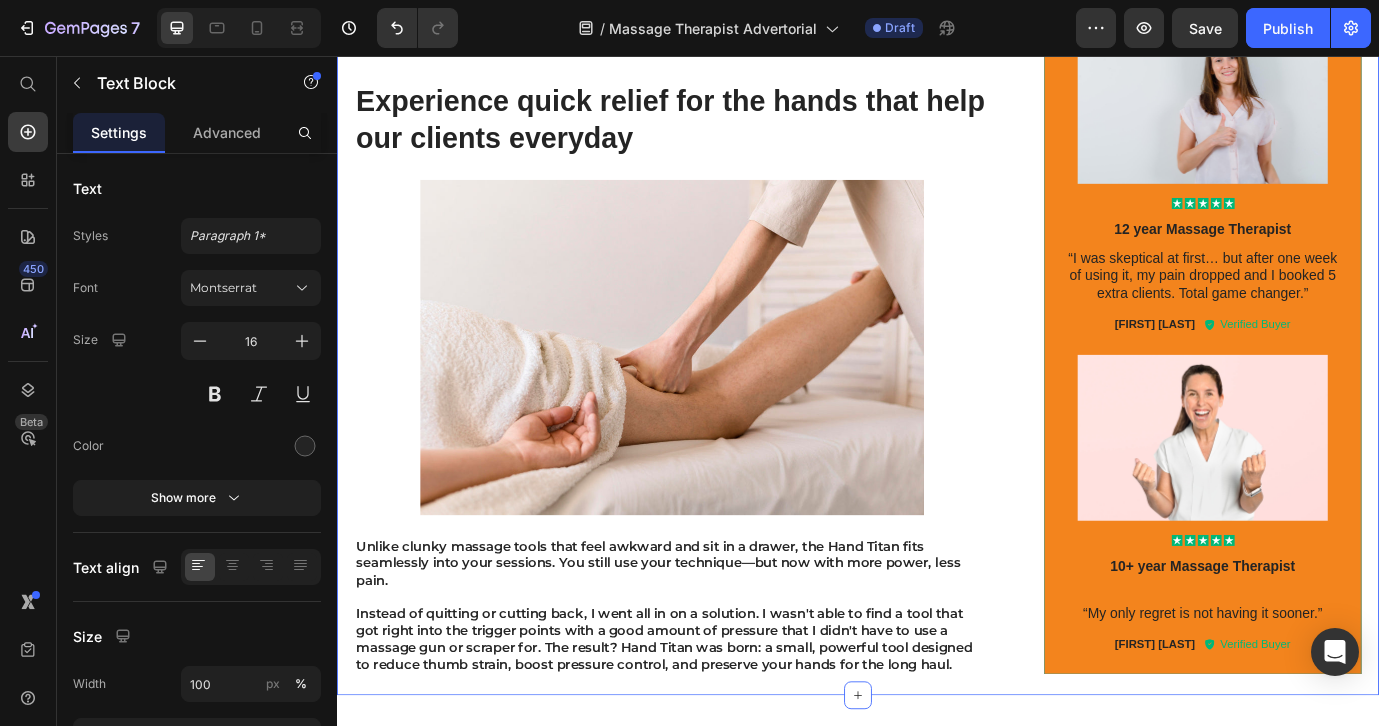 scroll, scrollTop: 1760, scrollLeft: 0, axis: vertical 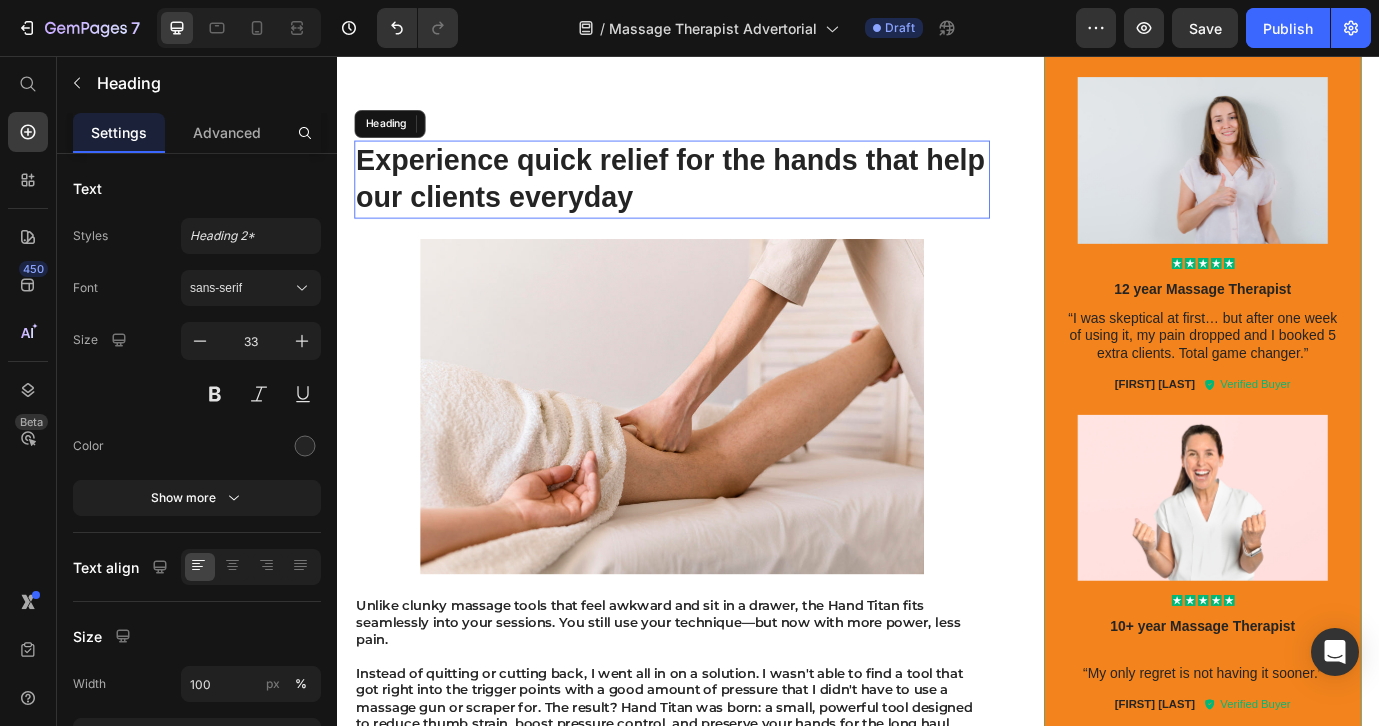 click on "Experience quick relief for the hands that help our clients everyday" at bounding box center (723, 198) 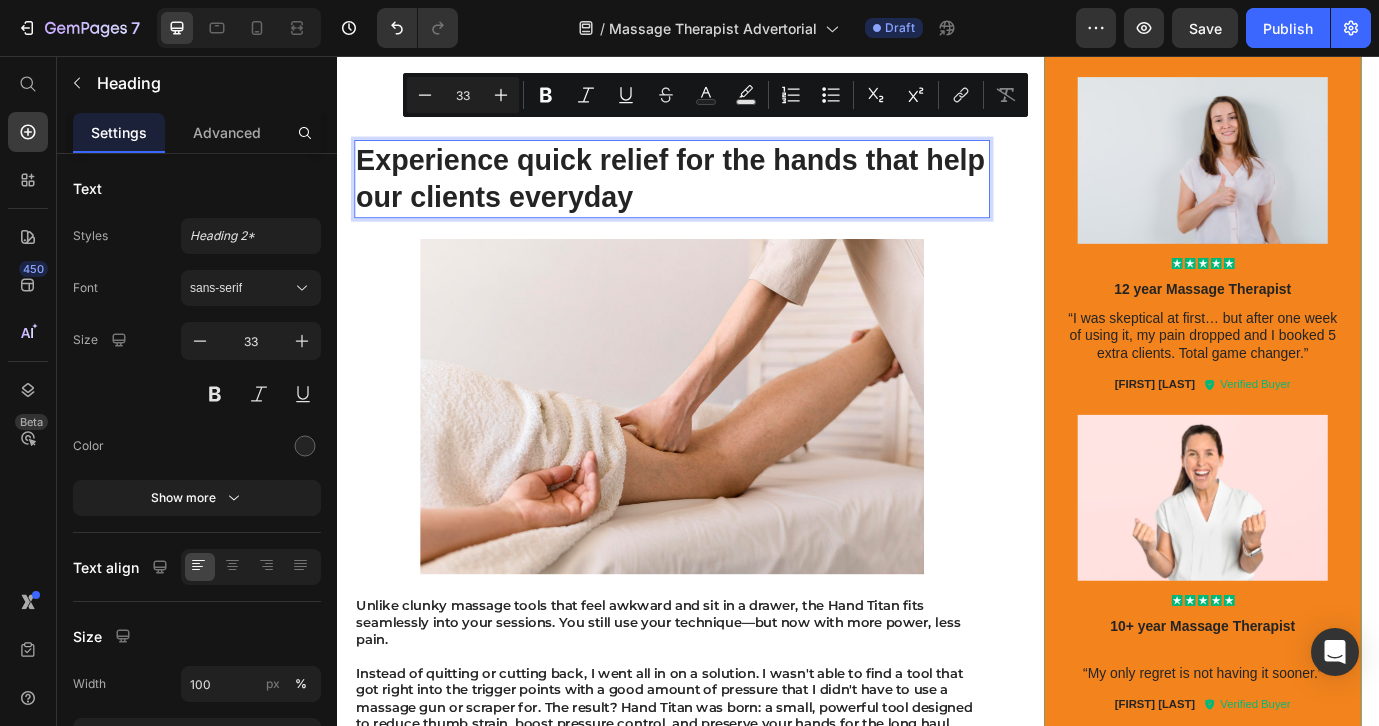 drag, startPoint x: 708, startPoint y: 190, endPoint x: 332, endPoint y: 139, distance: 379.44302 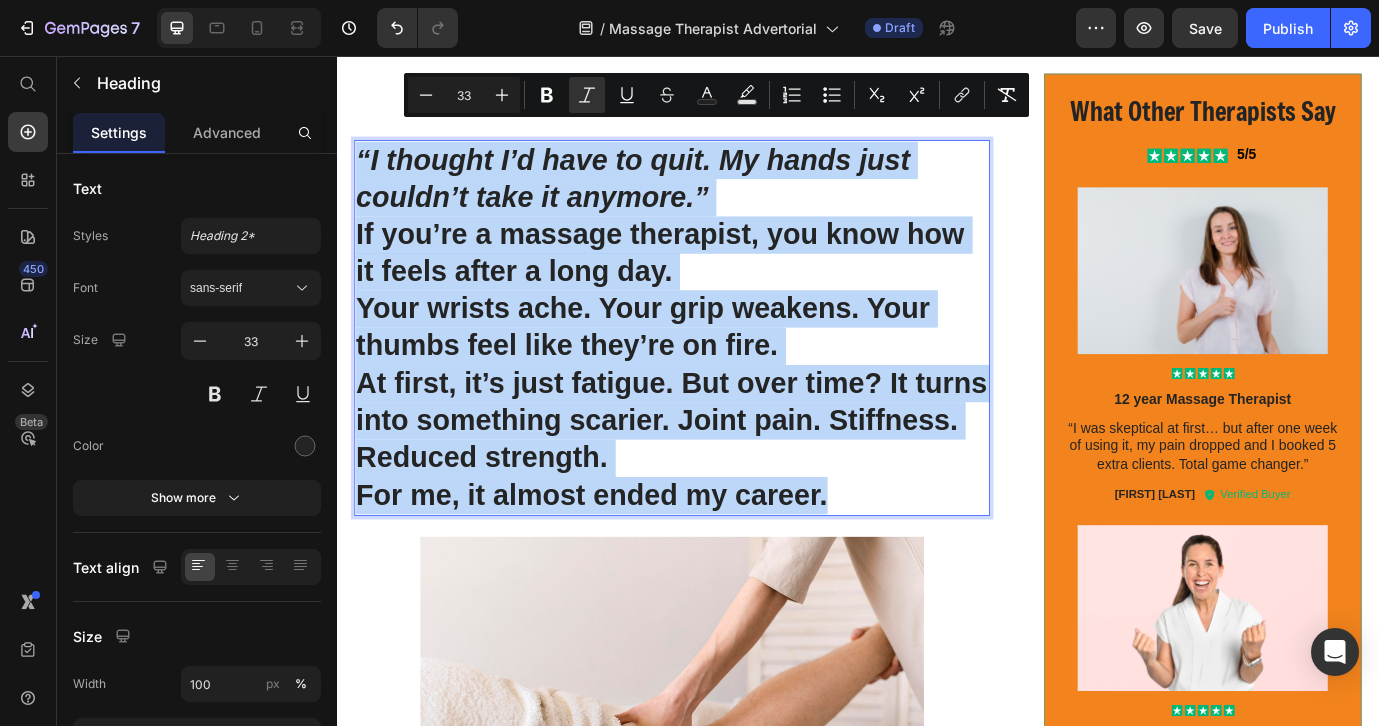 drag, startPoint x: 920, startPoint y: 529, endPoint x: 328, endPoint y: 161, distance: 697.05664 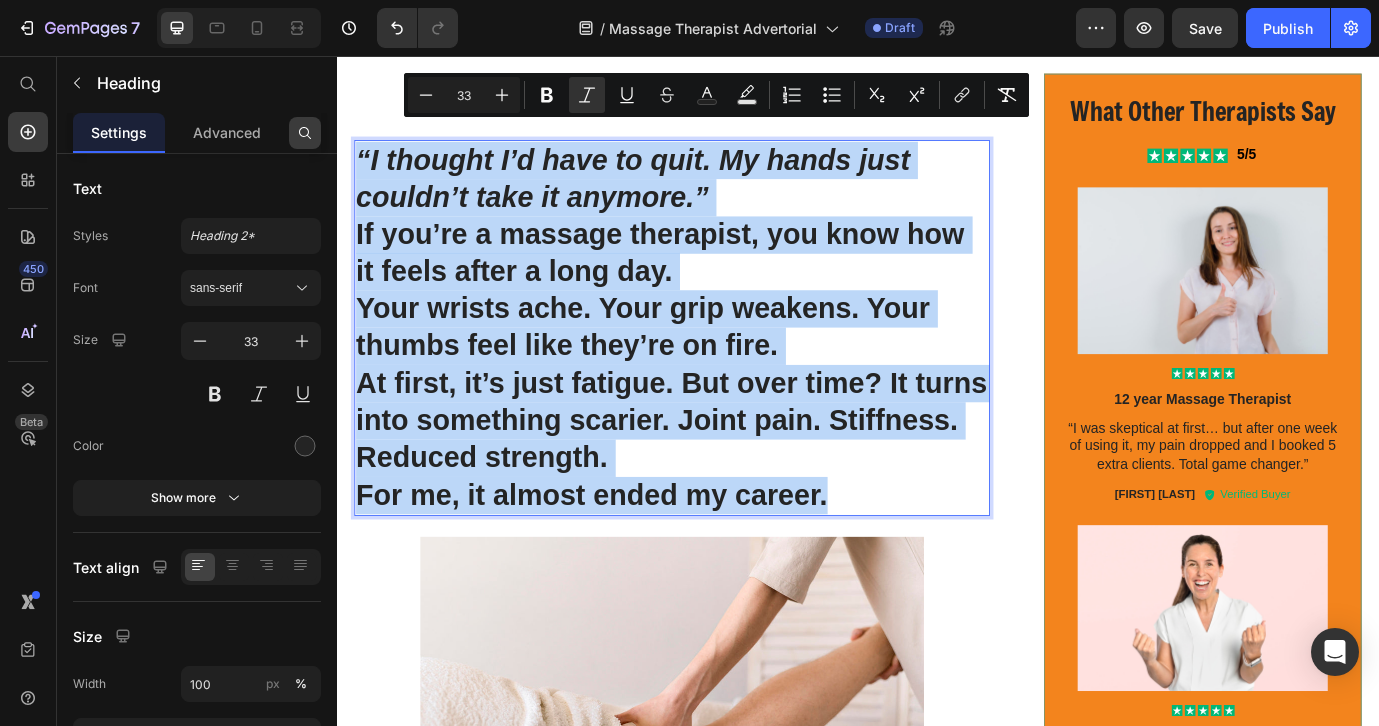 type 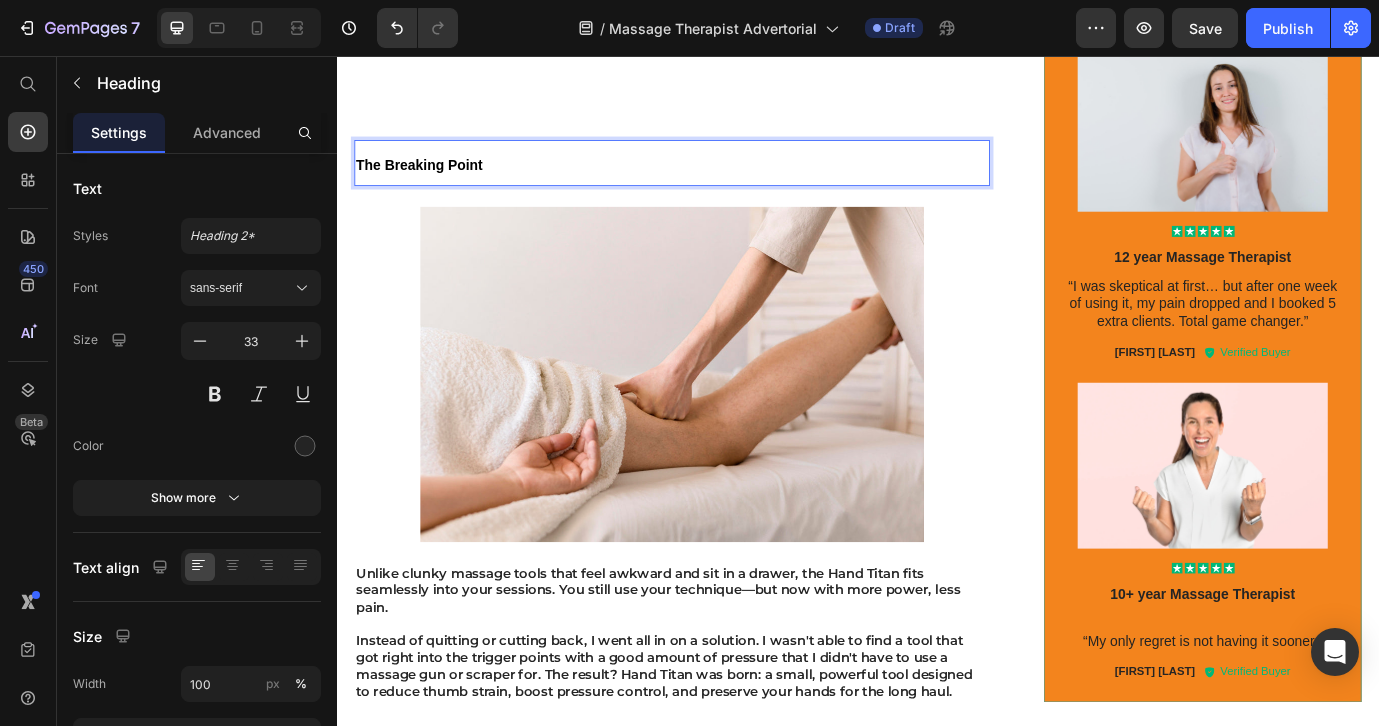 click on "The Breaking Point" at bounding box center [723, 179] 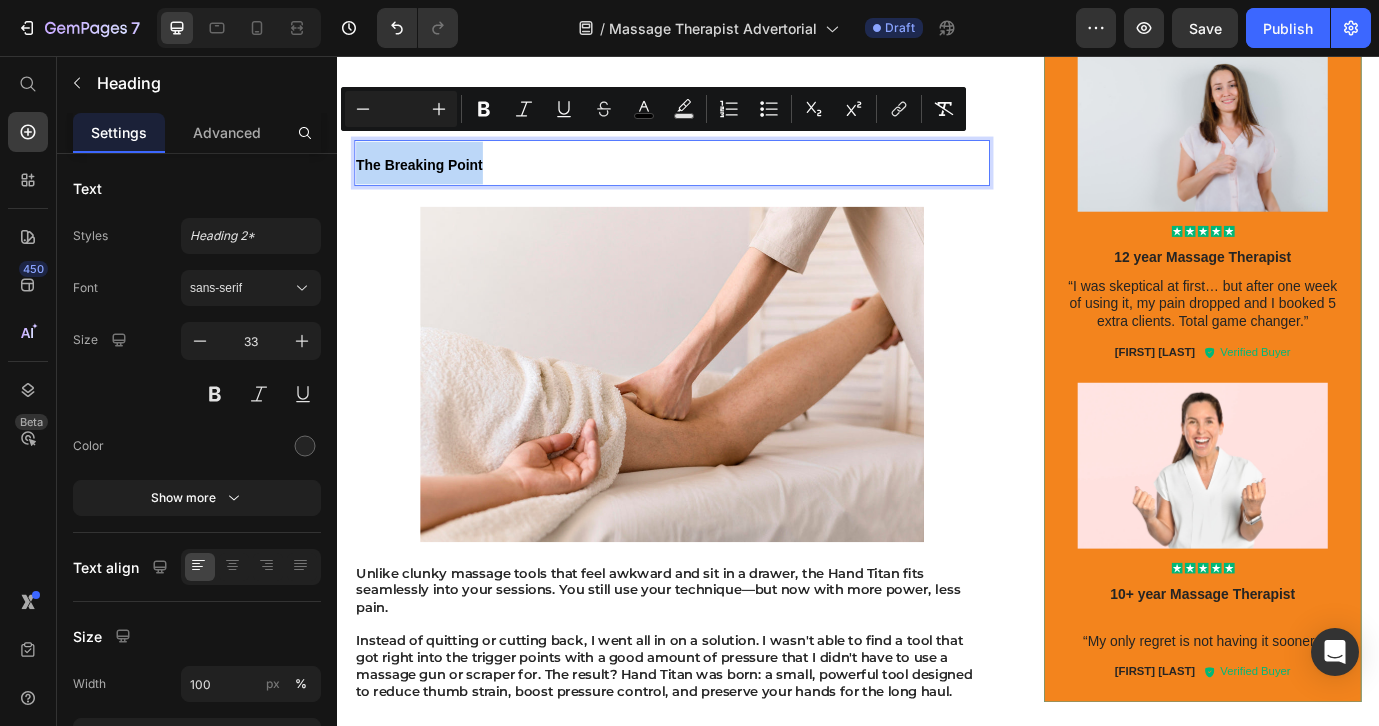 drag, startPoint x: 516, startPoint y: 153, endPoint x: 302, endPoint y: 109, distance: 218.47655 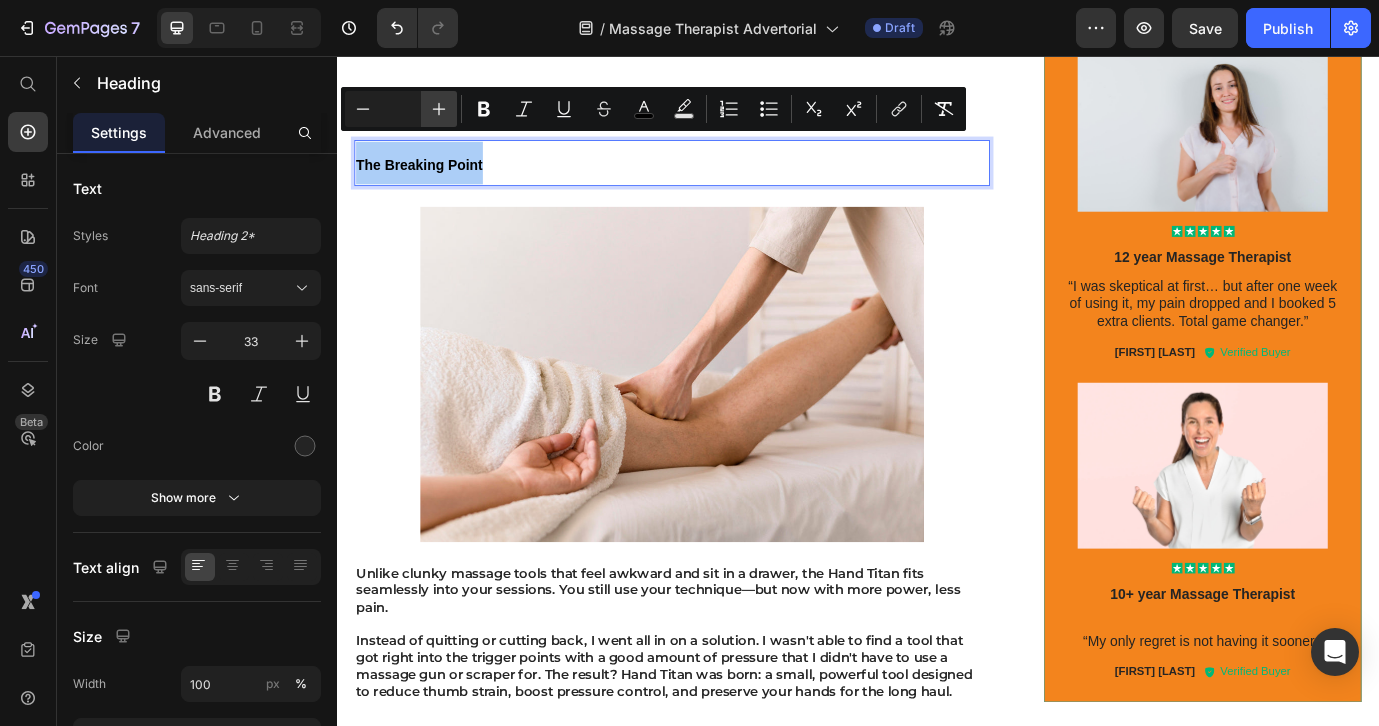 click on "Plus" at bounding box center (439, 109) 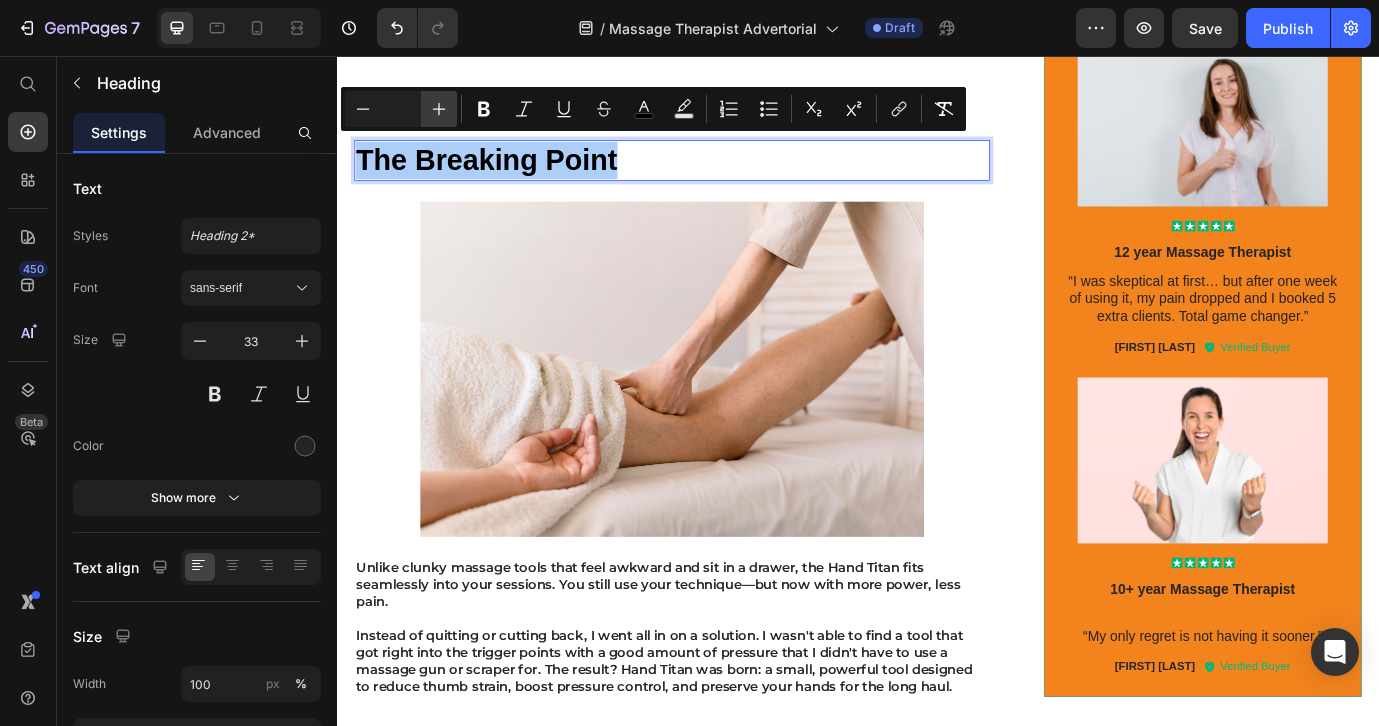 click on "Plus" at bounding box center (439, 109) 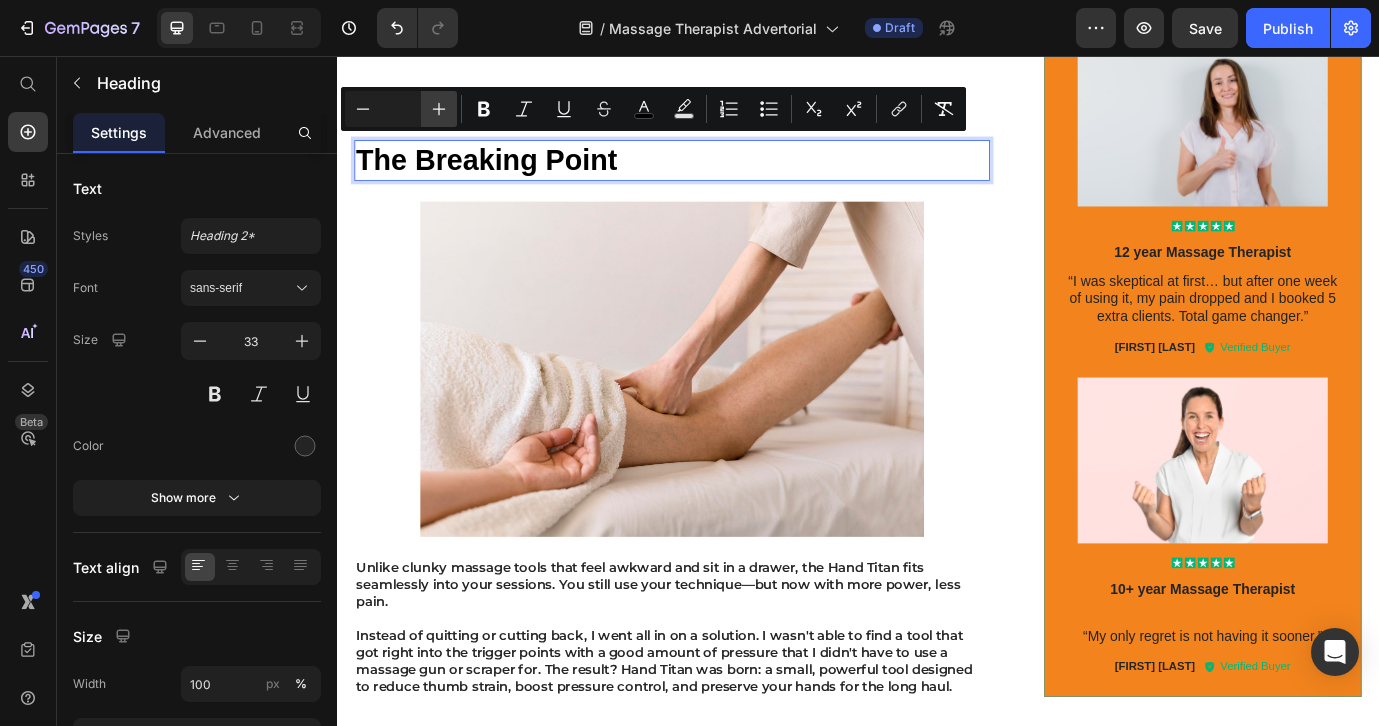 click on "Plus" at bounding box center (439, 109) 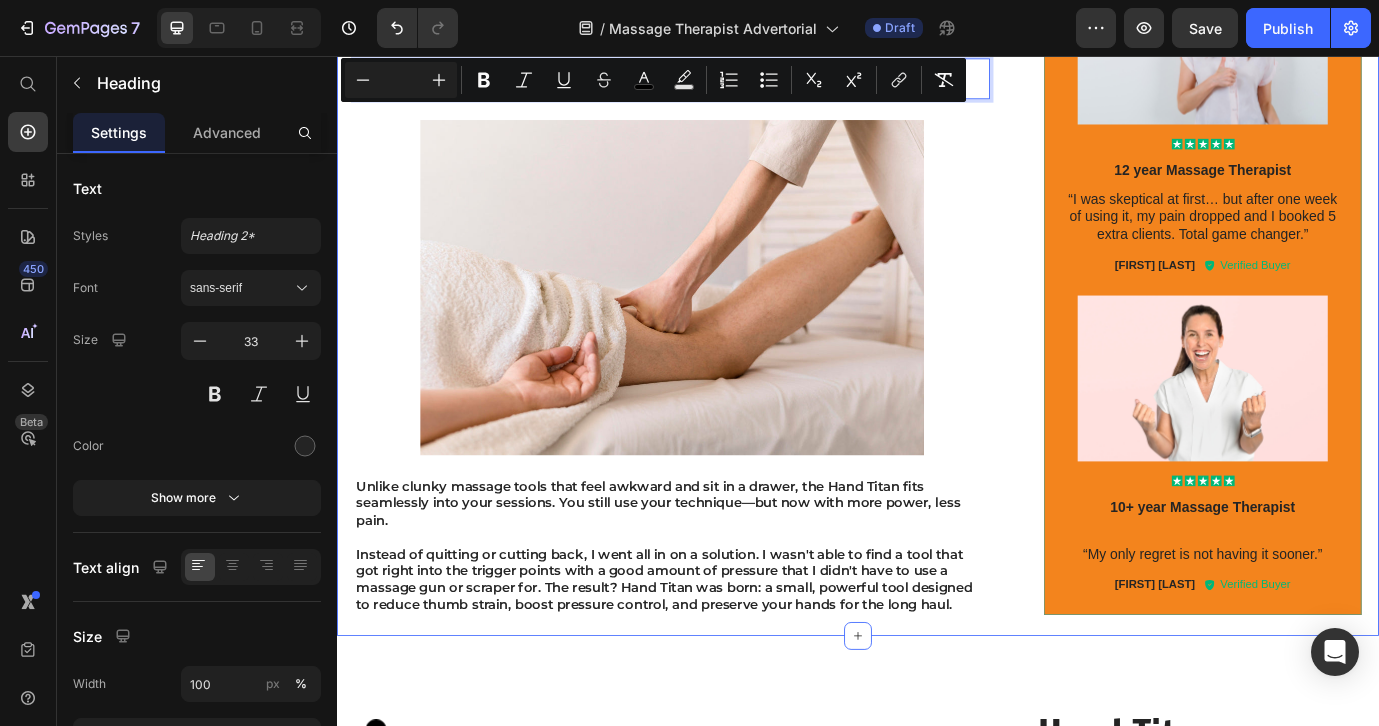 scroll, scrollTop: 1856, scrollLeft: 0, axis: vertical 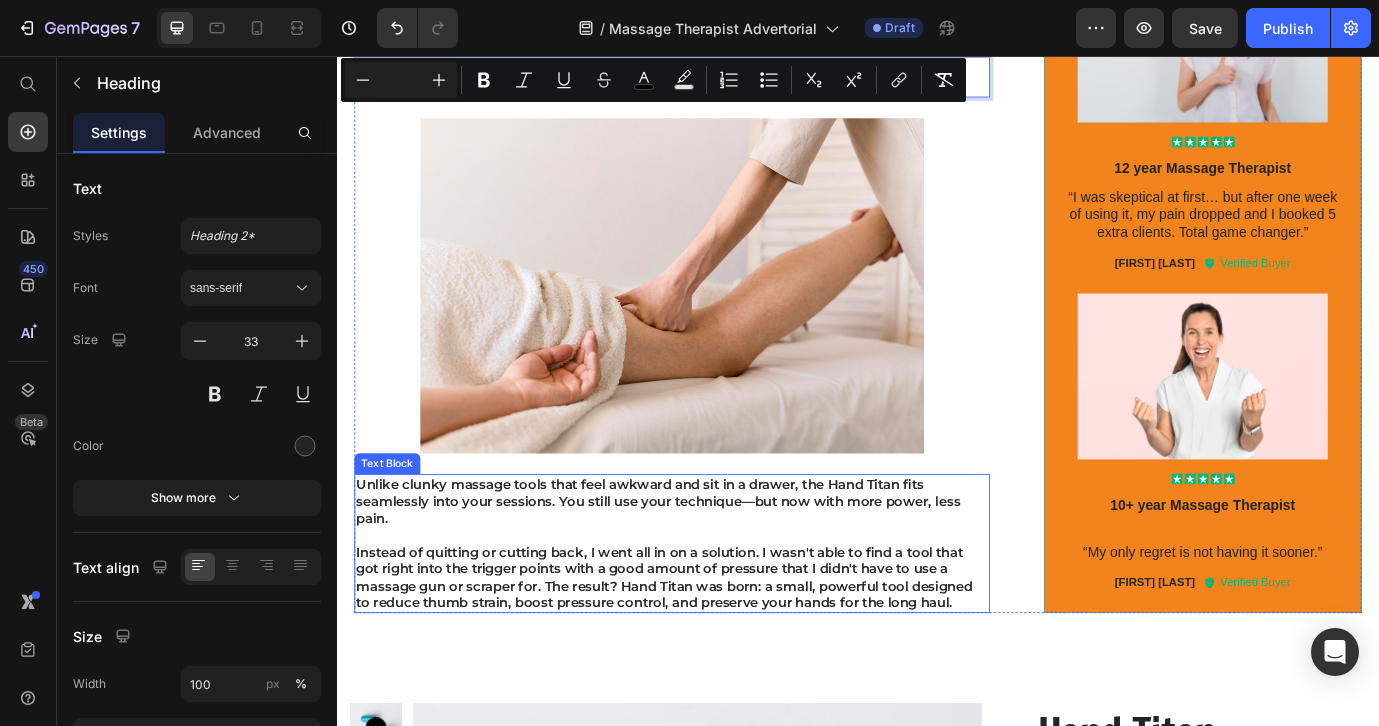 click on "Instead of quitting or cutting back, I went all in on a solution. I wasn't able to find a tool that got right into the trigger points with a good amount of pressure that I didn't have to use a massage gun or scraper for. The result? Hand Titan was born: a small, powerful tool designed to reduce thumb strain, boost pressure control, and preserve your hands for the long haul." at bounding box center (723, 657) 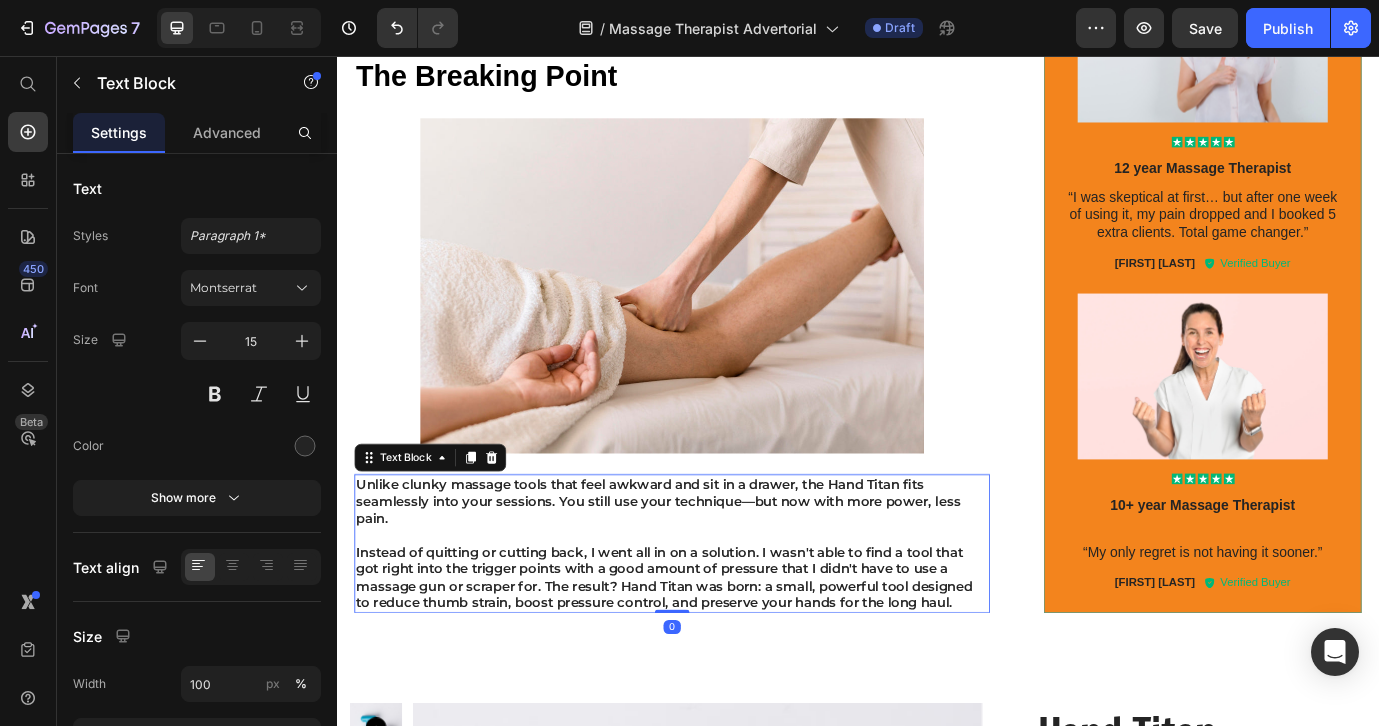 click on "Instead of quitting or cutting back, I went all in on a solution. I wasn't able to find a tool that got right into the trigger points with a good amount of pressure that I didn't have to use a massage gun or scraper for. The result? Hand Titan was born: a small, powerful tool designed to reduce thumb strain, boost pressure control, and preserve your hands for the long haul." at bounding box center [723, 657] 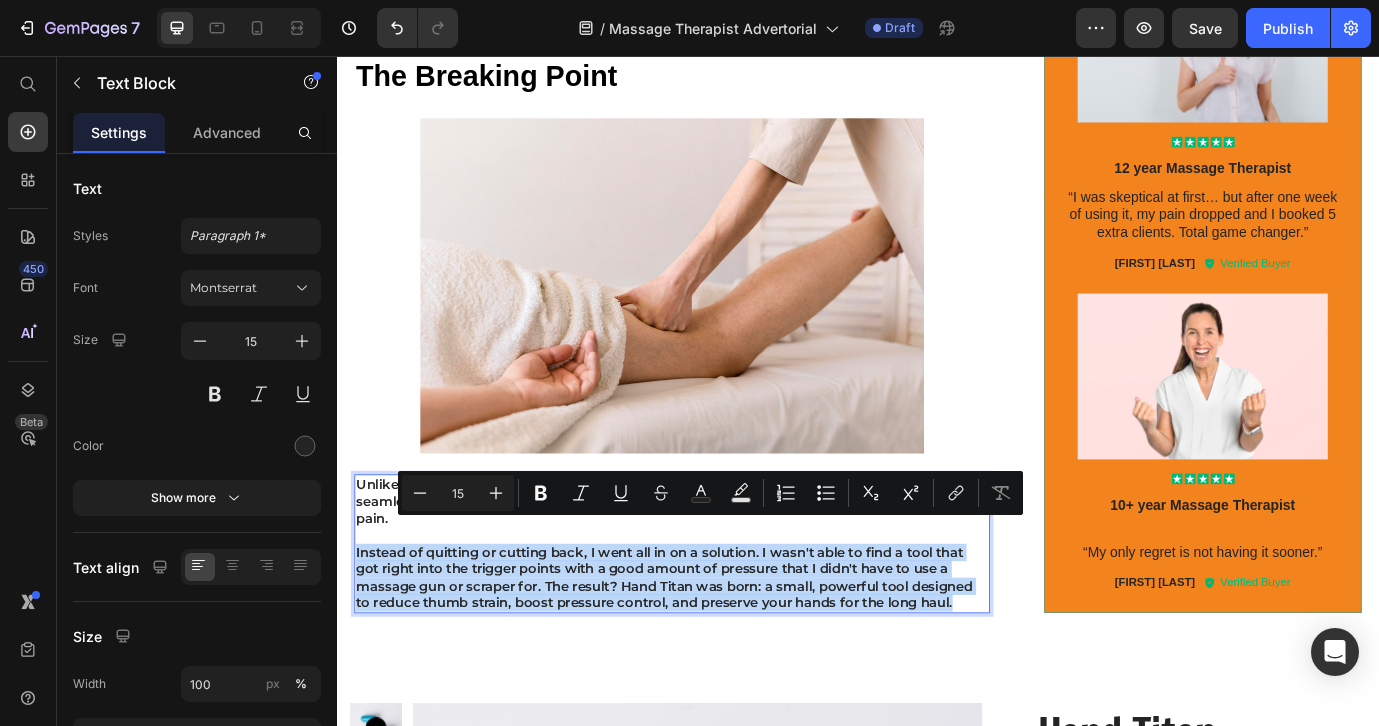 drag, startPoint x: 1060, startPoint y: 662, endPoint x: 702, endPoint y: 617, distance: 360.81714 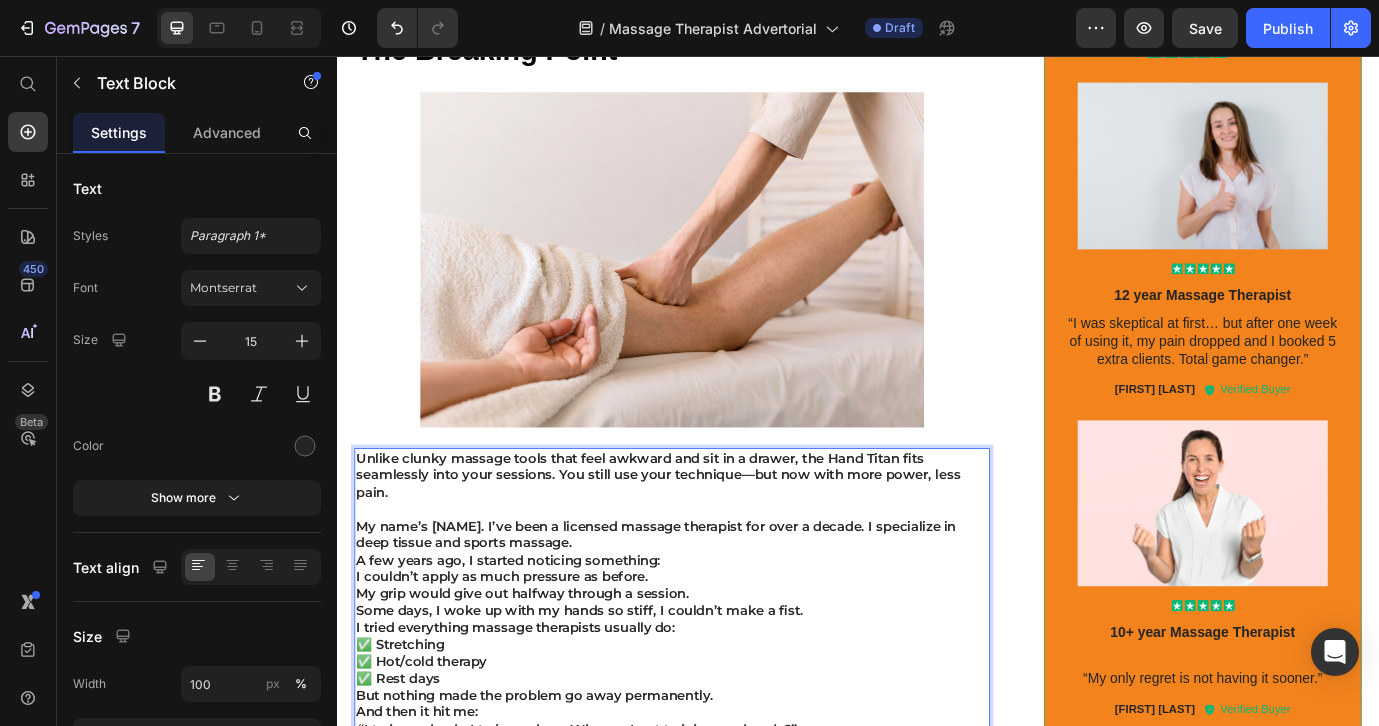 scroll, scrollTop: 52, scrollLeft: 0, axis: vertical 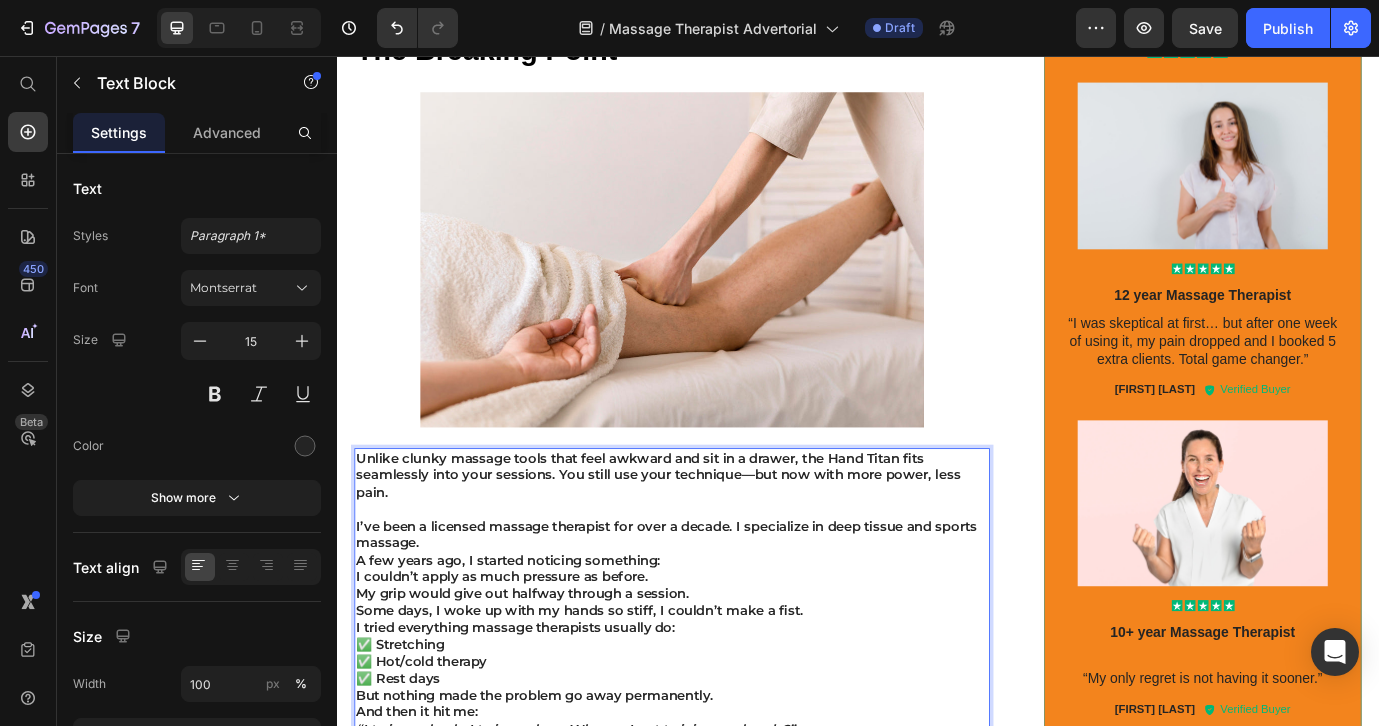 click on "A few years ago, I started noticing something:" at bounding box center [723, 637] 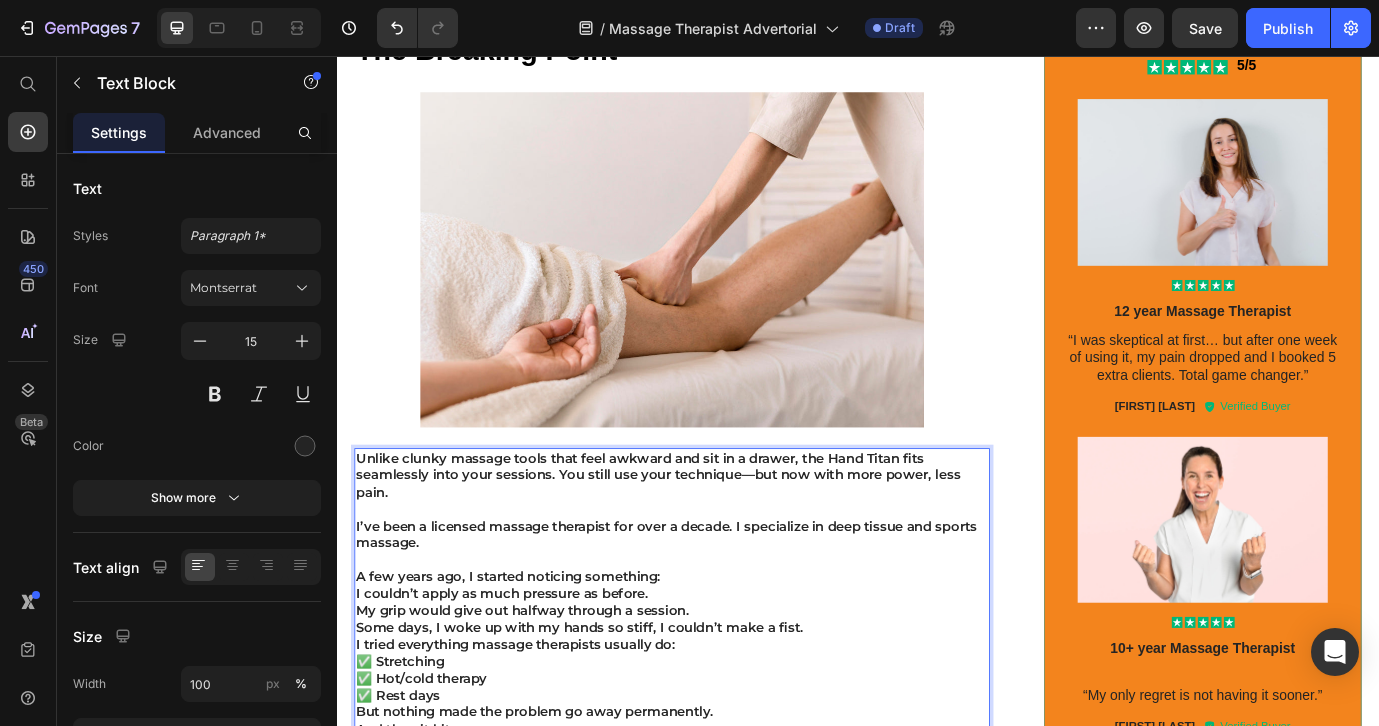 click on "My grip would give out halfway through a session." at bounding box center [723, 695] 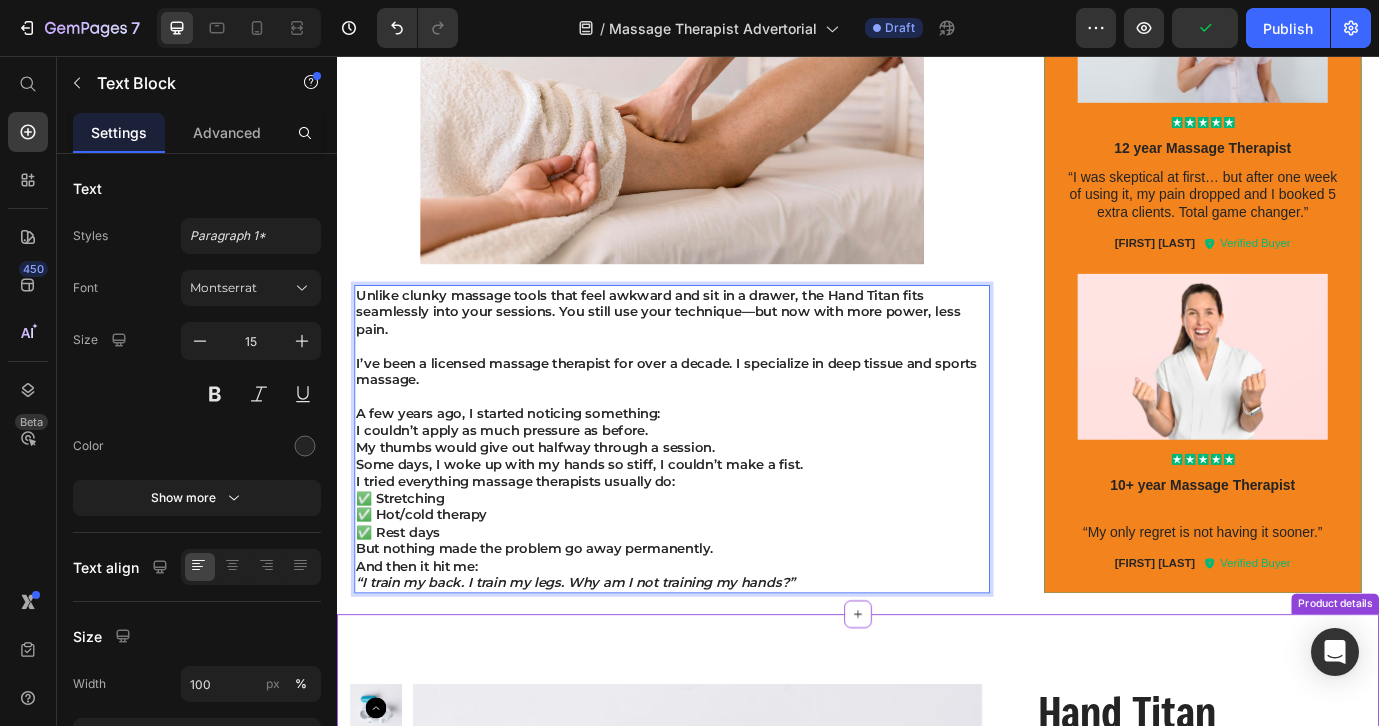 scroll, scrollTop: 2085, scrollLeft: 0, axis: vertical 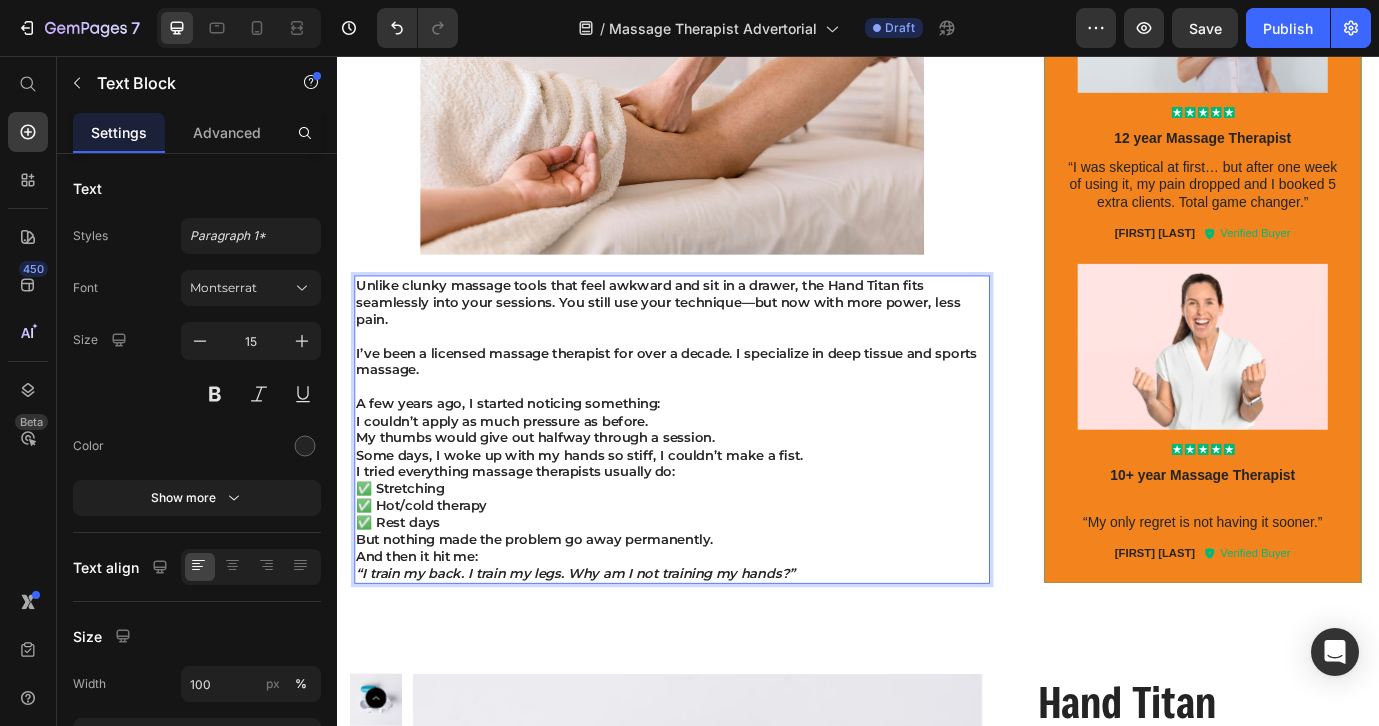 click on "But nothing made the problem go away permanently." at bounding box center (723, 613) 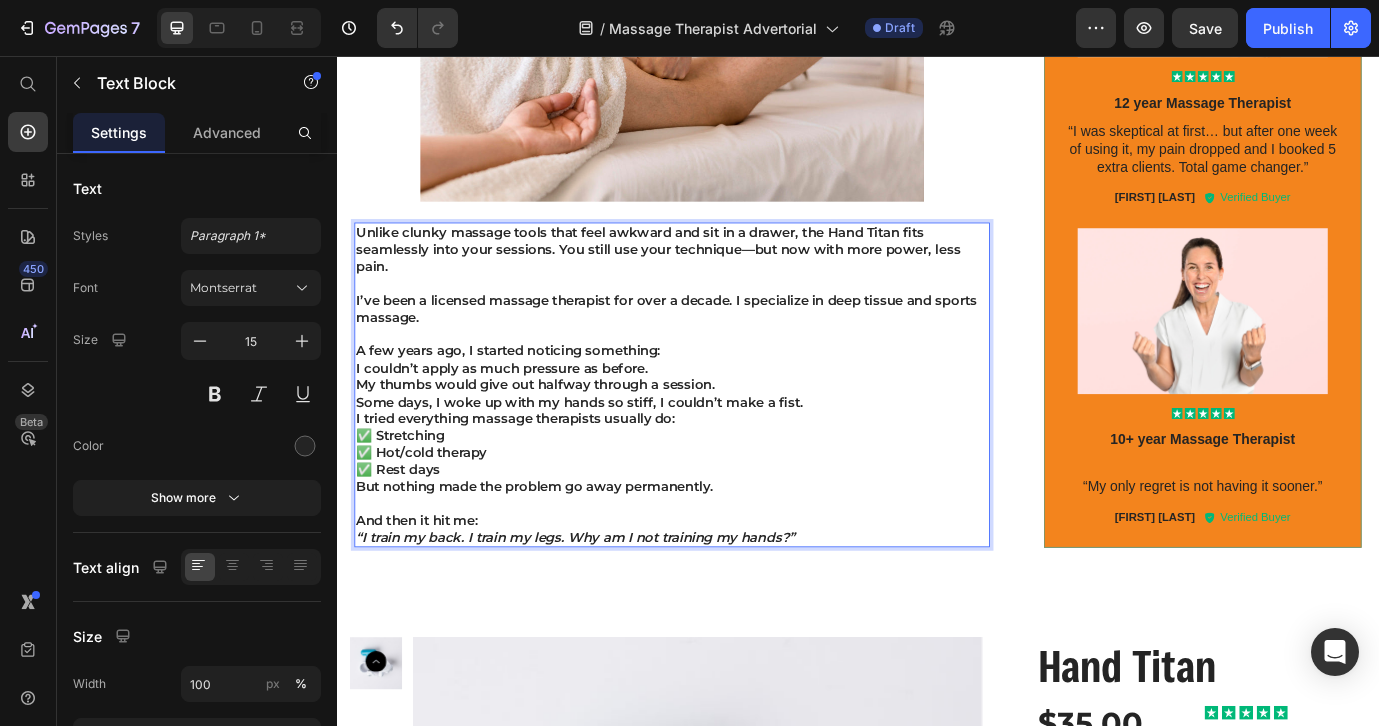 scroll, scrollTop: 2171, scrollLeft: 0, axis: vertical 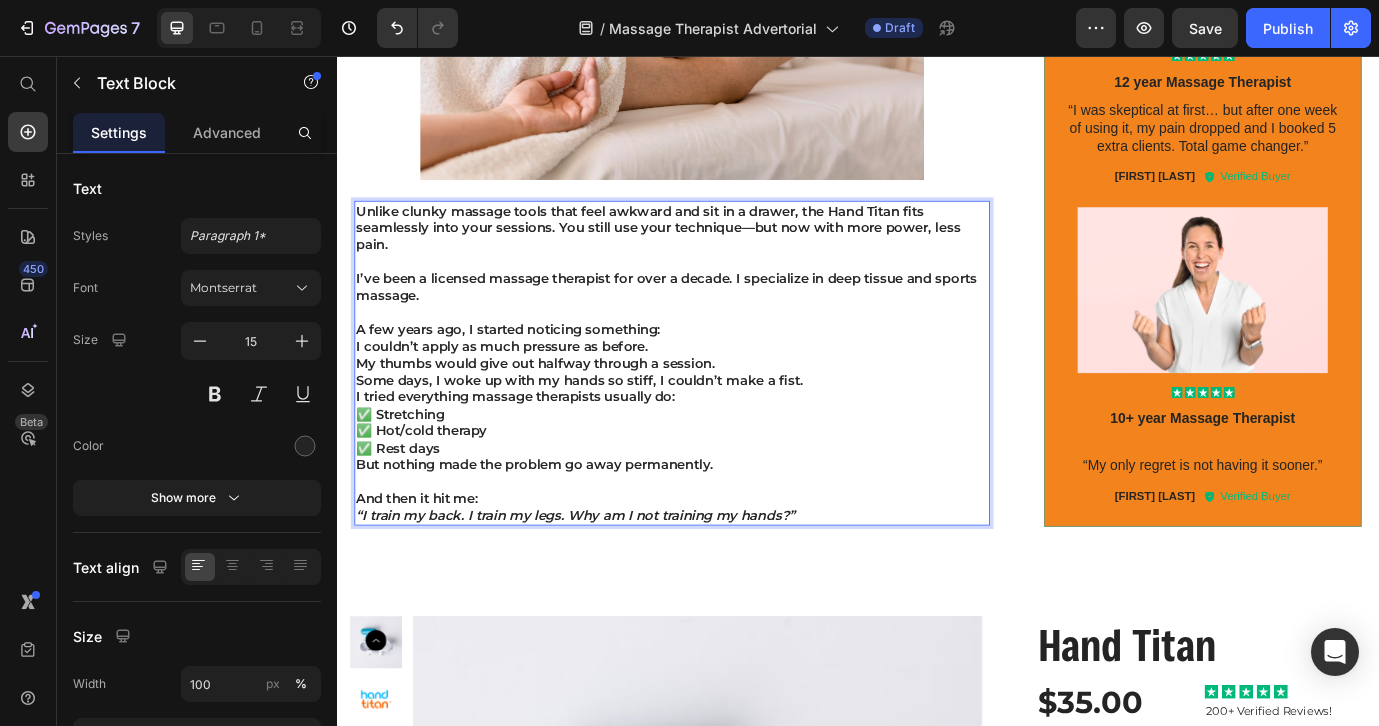 click on "“I train my back. I train my legs. Why am I not training my hands?”" at bounding box center [612, 585] 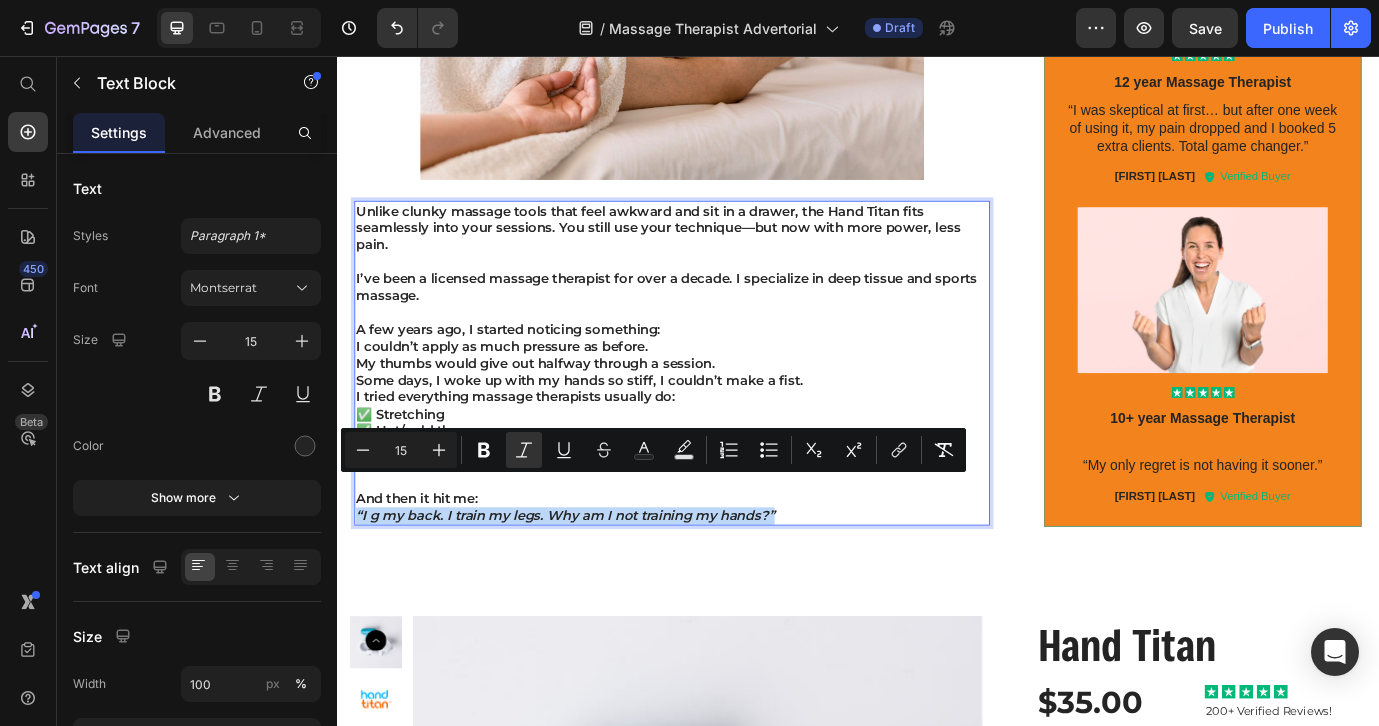 drag, startPoint x: 864, startPoint y: 547, endPoint x: 315, endPoint y: 548, distance: 549.0009 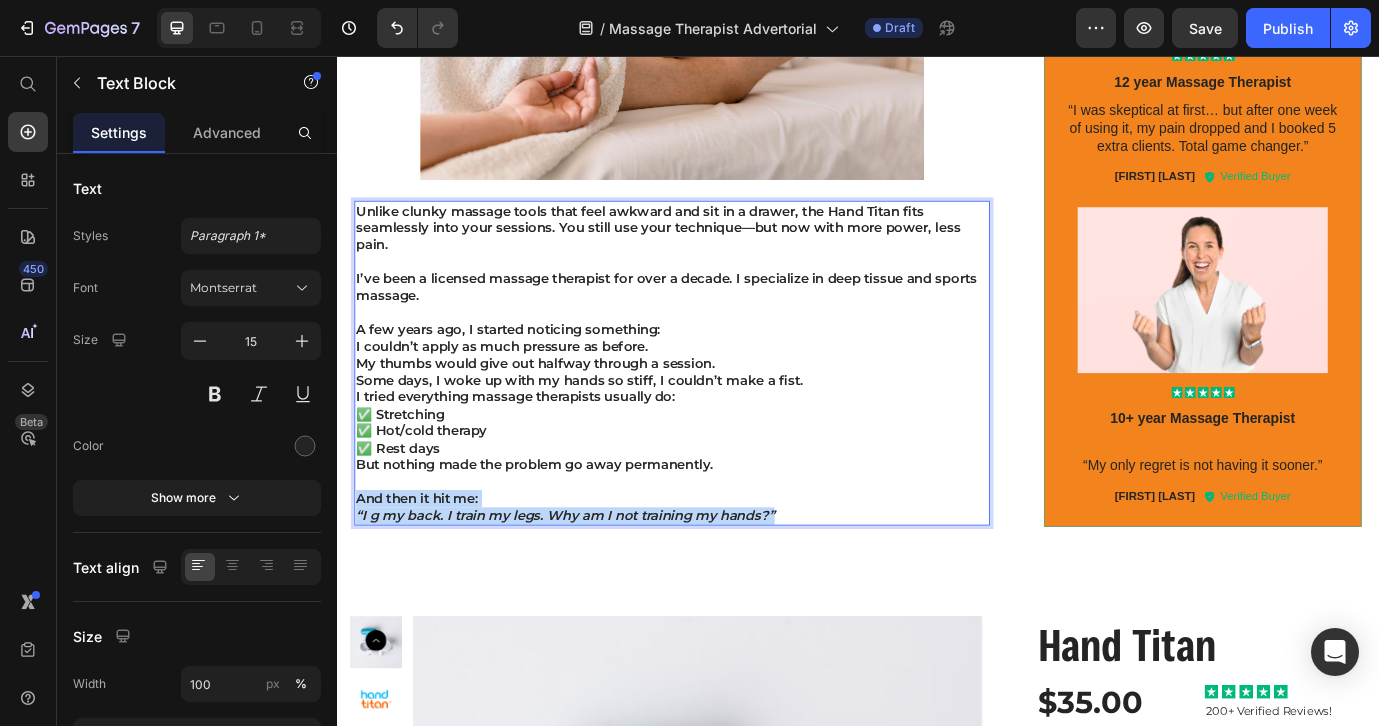 drag, startPoint x: 901, startPoint y: 549, endPoint x: 358, endPoint y: 530, distance: 543.33234 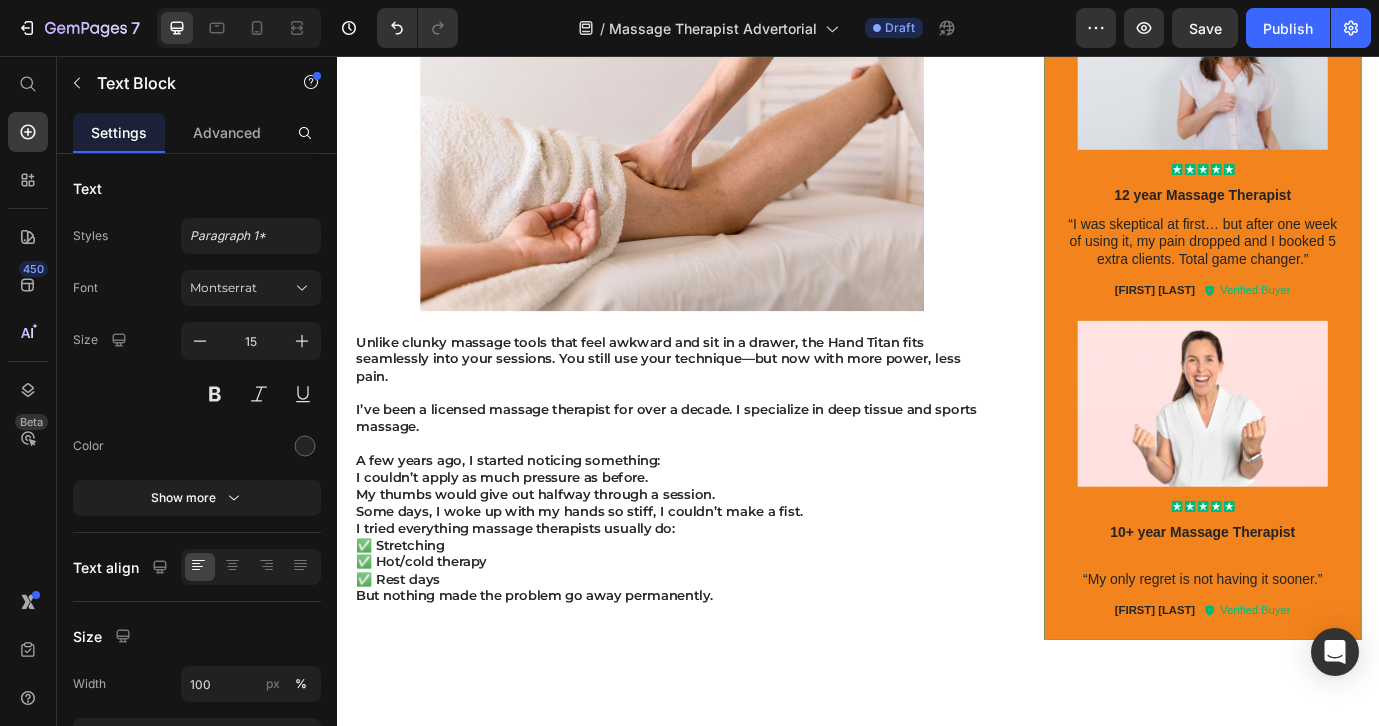 scroll, scrollTop: 2049, scrollLeft: 0, axis: vertical 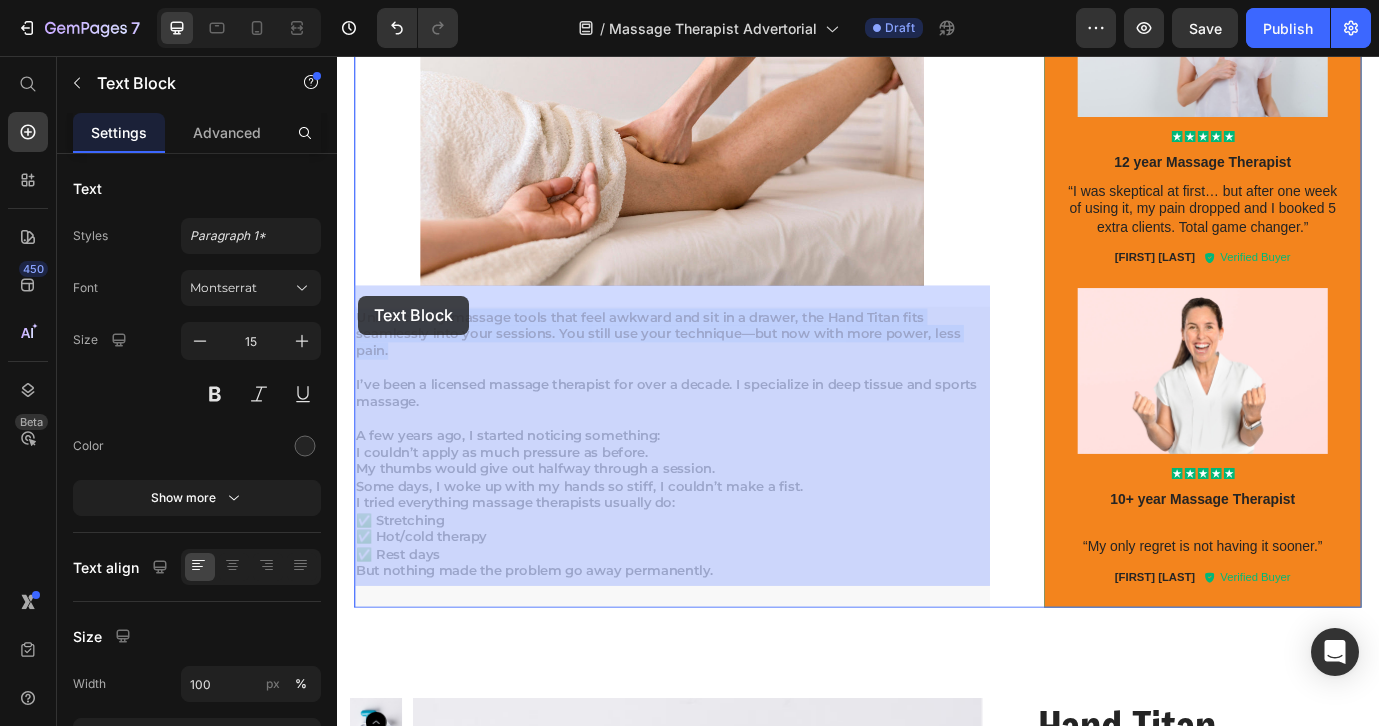 drag, startPoint x: 410, startPoint y: 369, endPoint x: 361, endPoint y: 335, distance: 59.64059 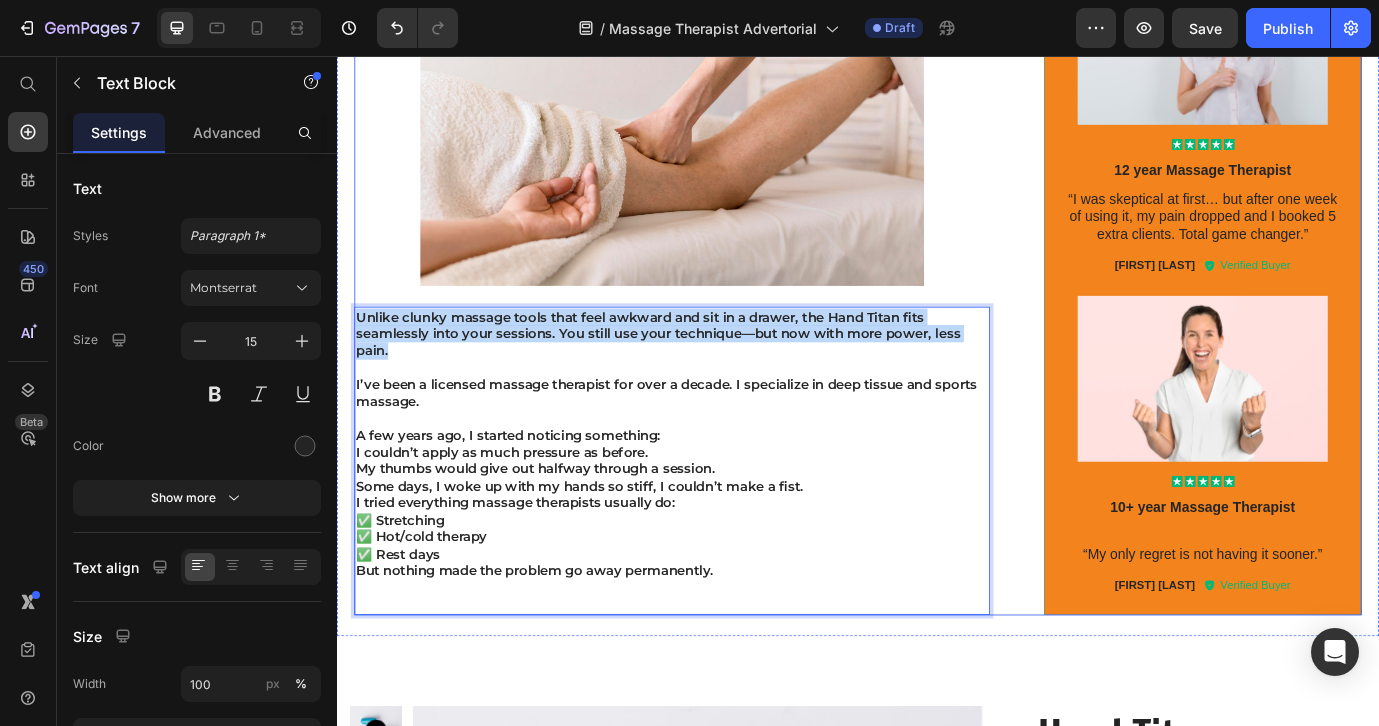 drag, startPoint x: 405, startPoint y: 368, endPoint x: 358, endPoint y: 317, distance: 69.354164 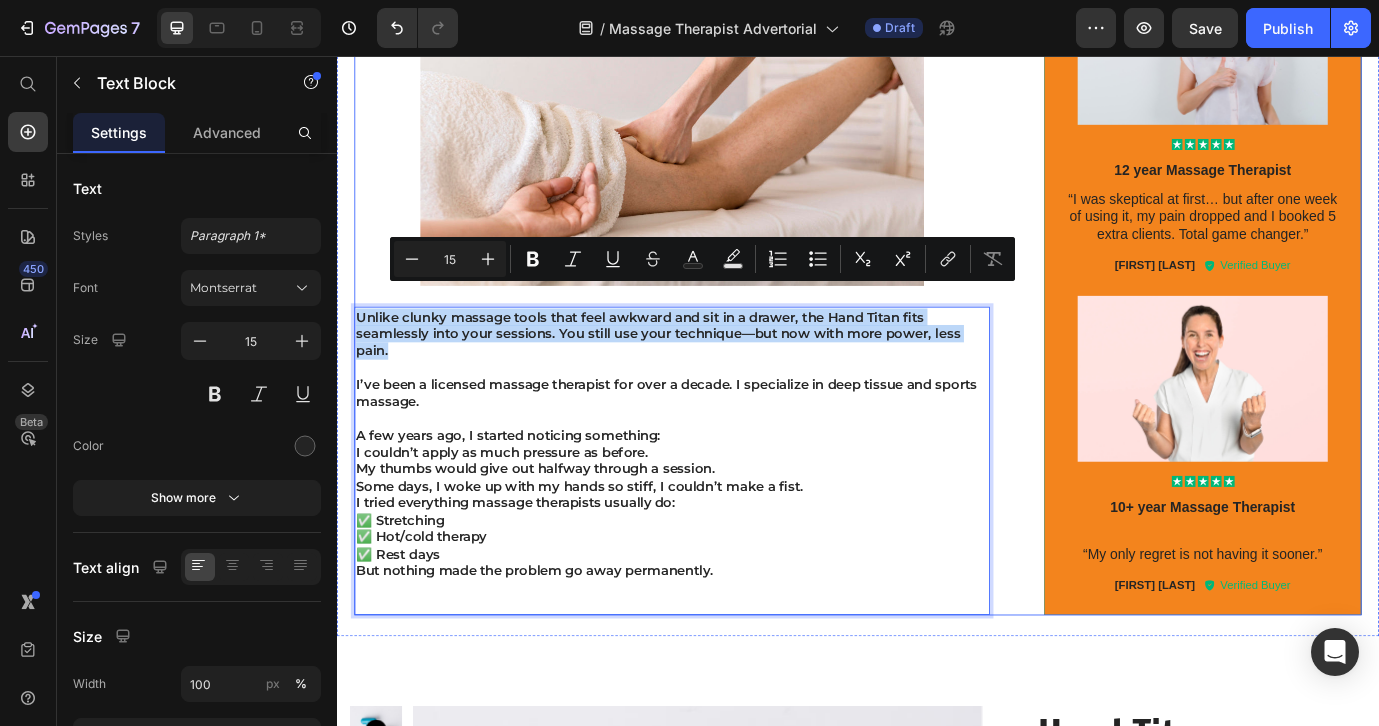 copy on "Unlike clunky massage tools that feel awkward and sit in a drawer, the Hand Titan fits seamlessly into your sessions. You still use your technique—but now with more power, less pain." 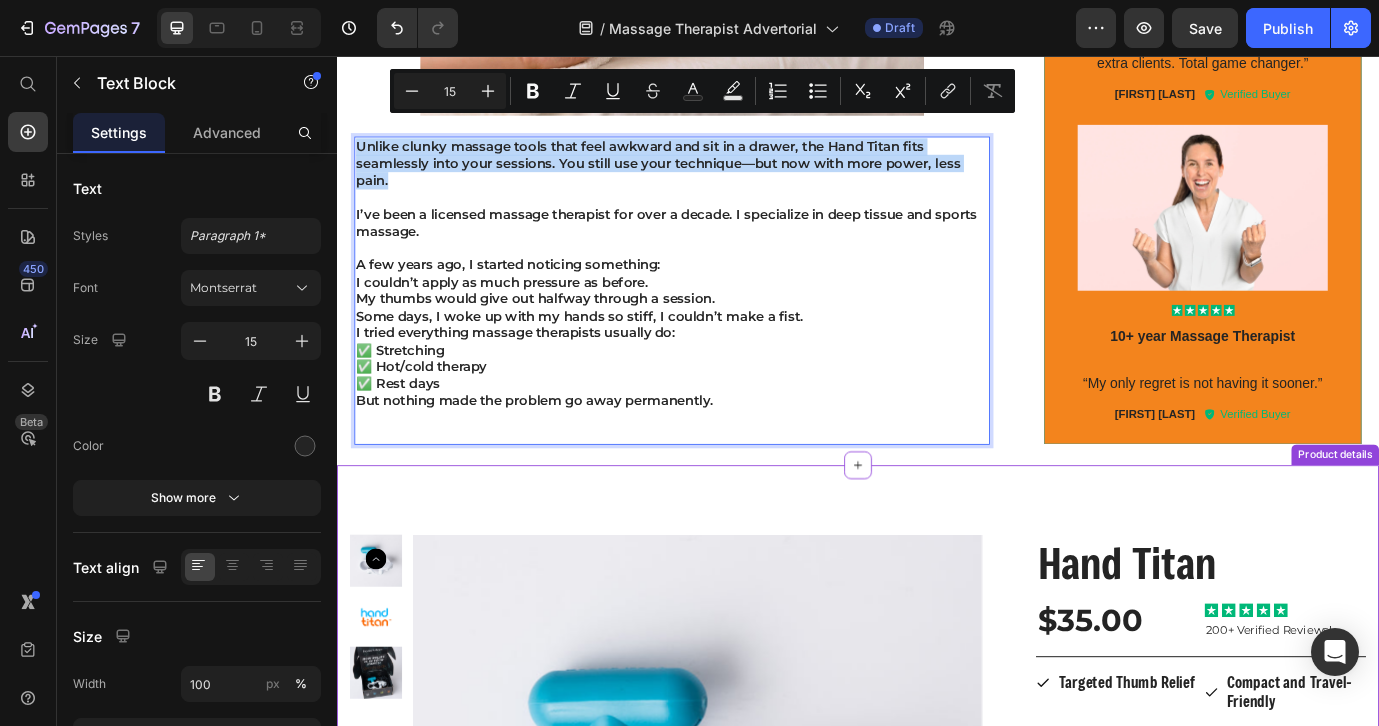 scroll, scrollTop: 2239, scrollLeft: 0, axis: vertical 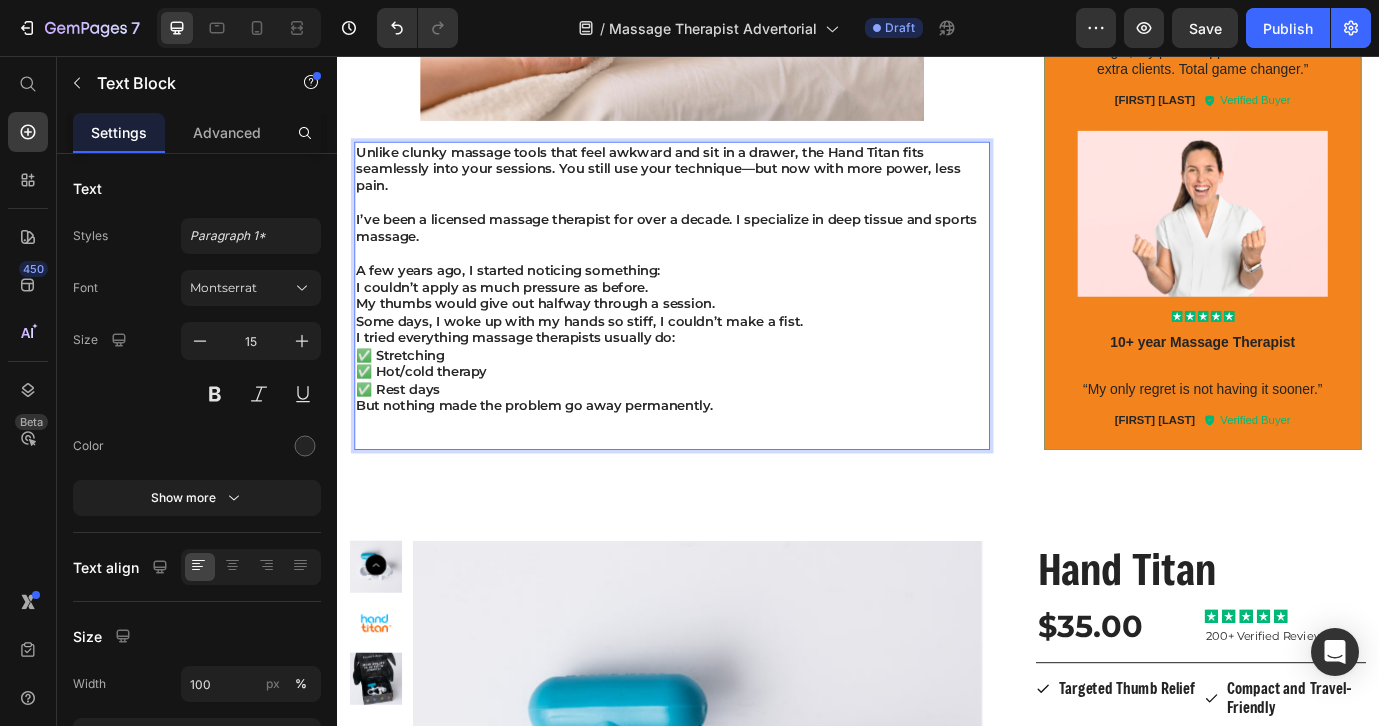 click on "But nothing made the problem go away permanently." at bounding box center [723, 459] 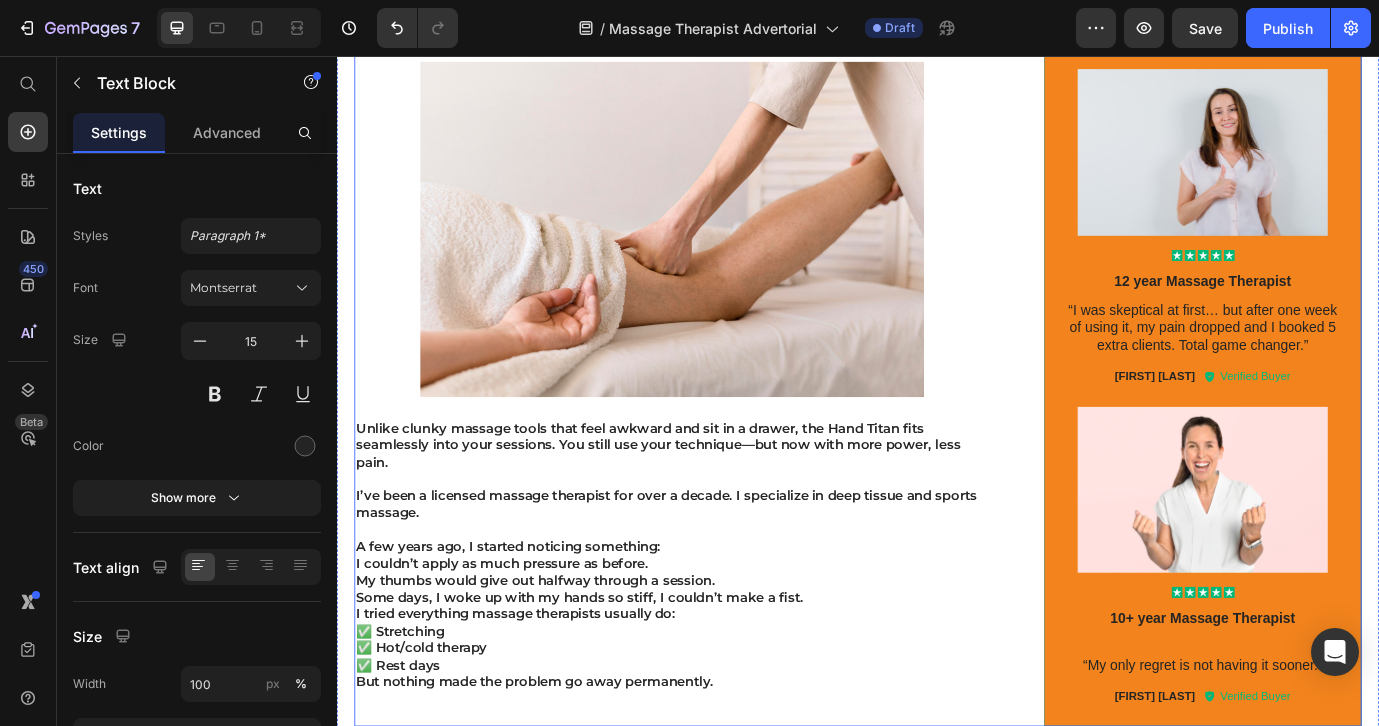 scroll, scrollTop: 1918, scrollLeft: 0, axis: vertical 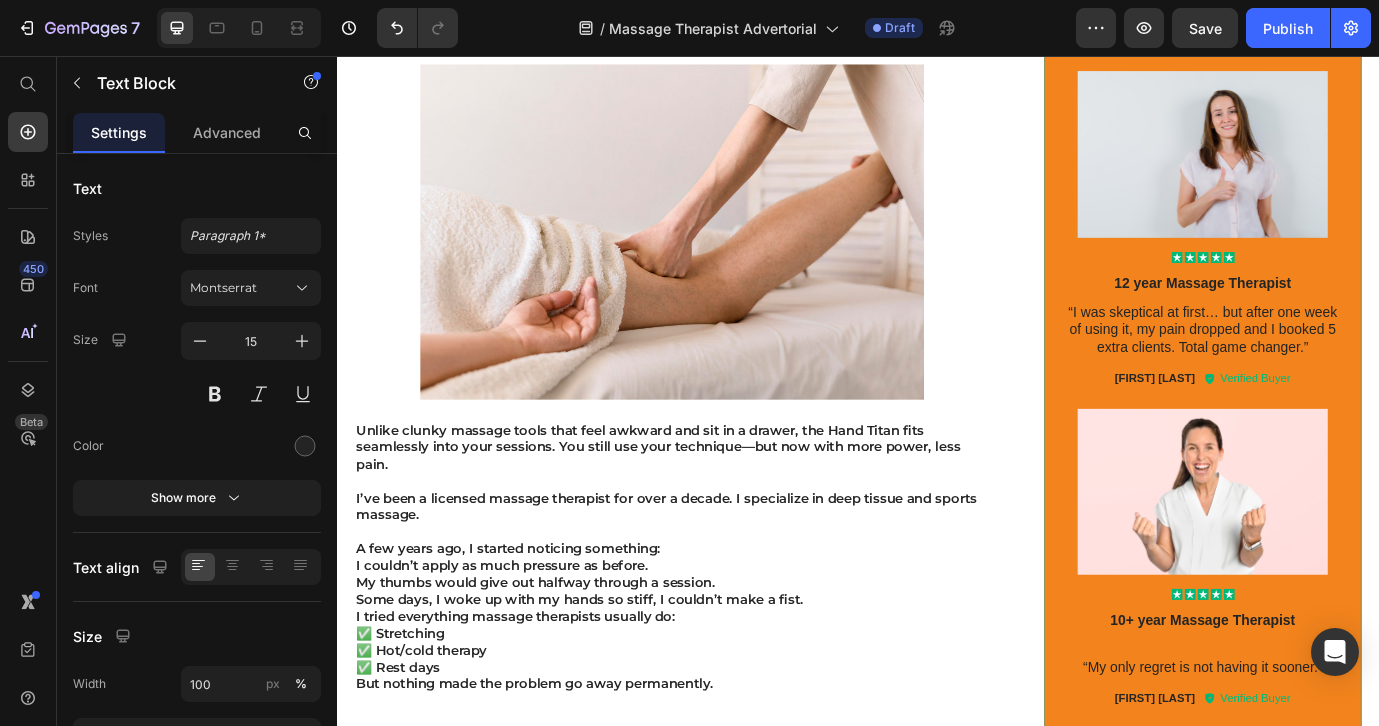 click on "Unlike clunky massage tools that feel awkward and sit in a drawer, the Hand Titan fits seamlessly into your sessions. You still use your technique—but now with more power, less pain." at bounding box center (723, 507) 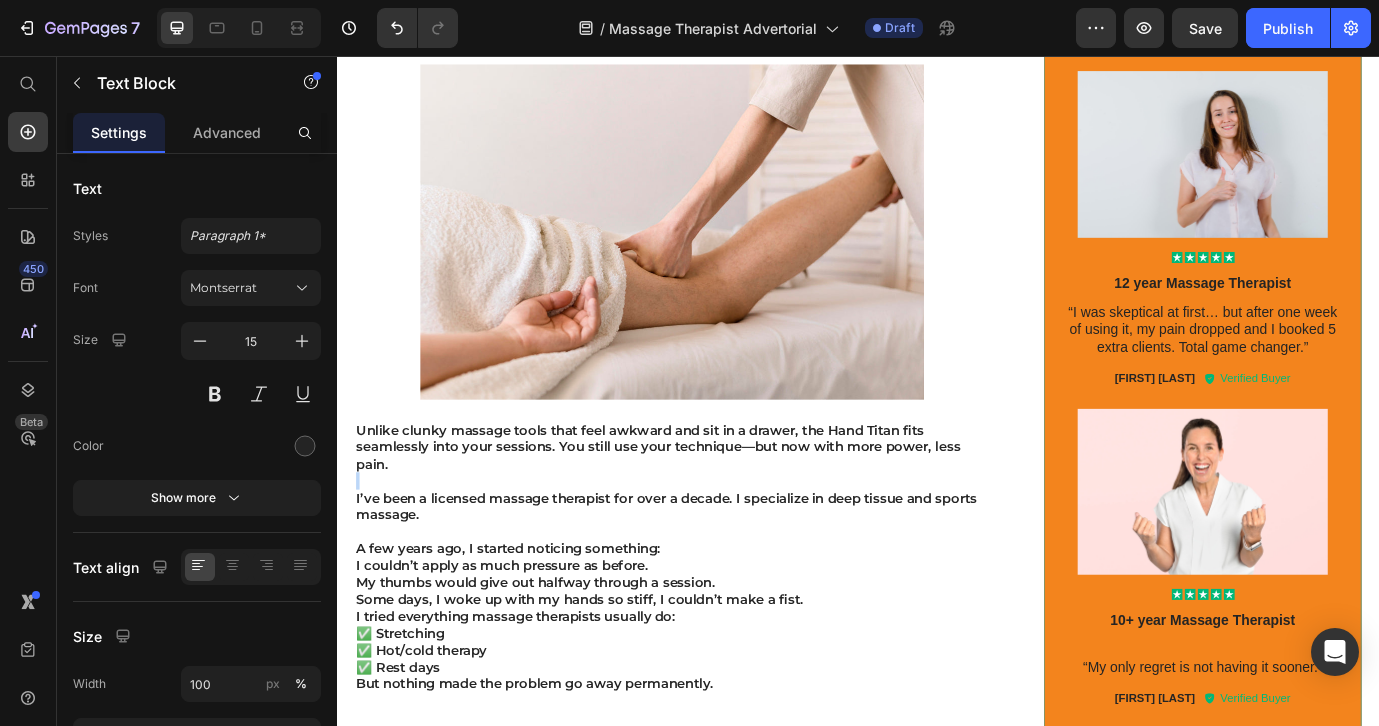 click on "Unlike clunky massage tools that feel awkward and sit in a drawer, the Hand Titan fits seamlessly into your sessions. You still use your technique—but now with more power, less pain." at bounding box center (723, 507) 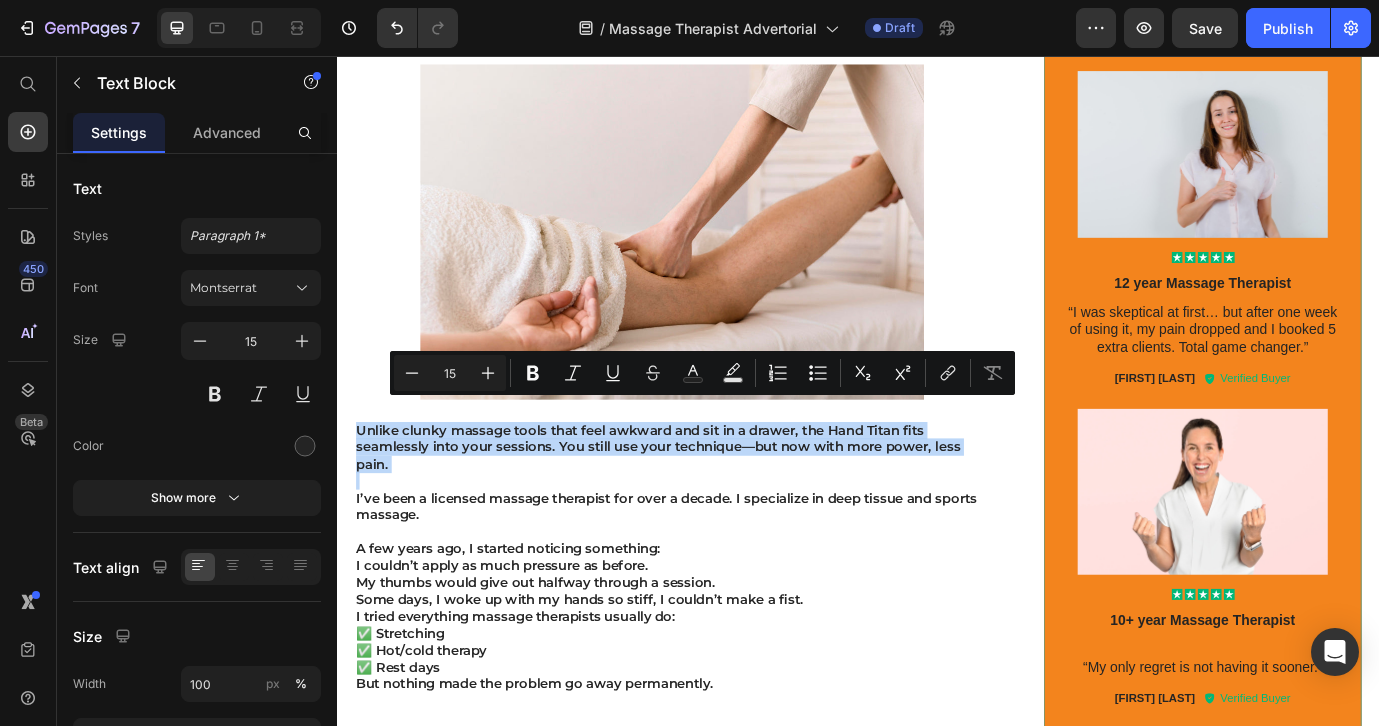 drag, startPoint x: 444, startPoint y: 502, endPoint x: 373, endPoint y: 480, distance: 74.330345 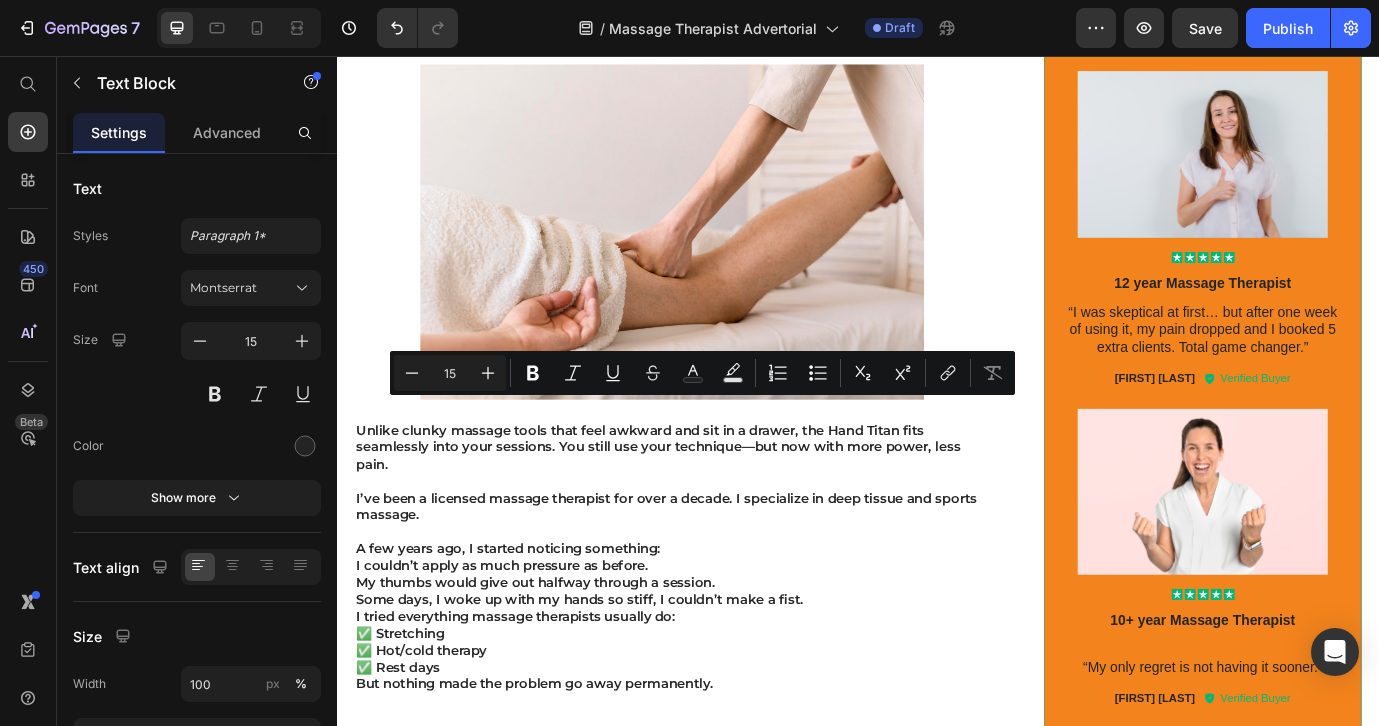 click on "✅ Stretching ✅ Hot/cold therapy ✅ Rest days" at bounding box center [723, 741] 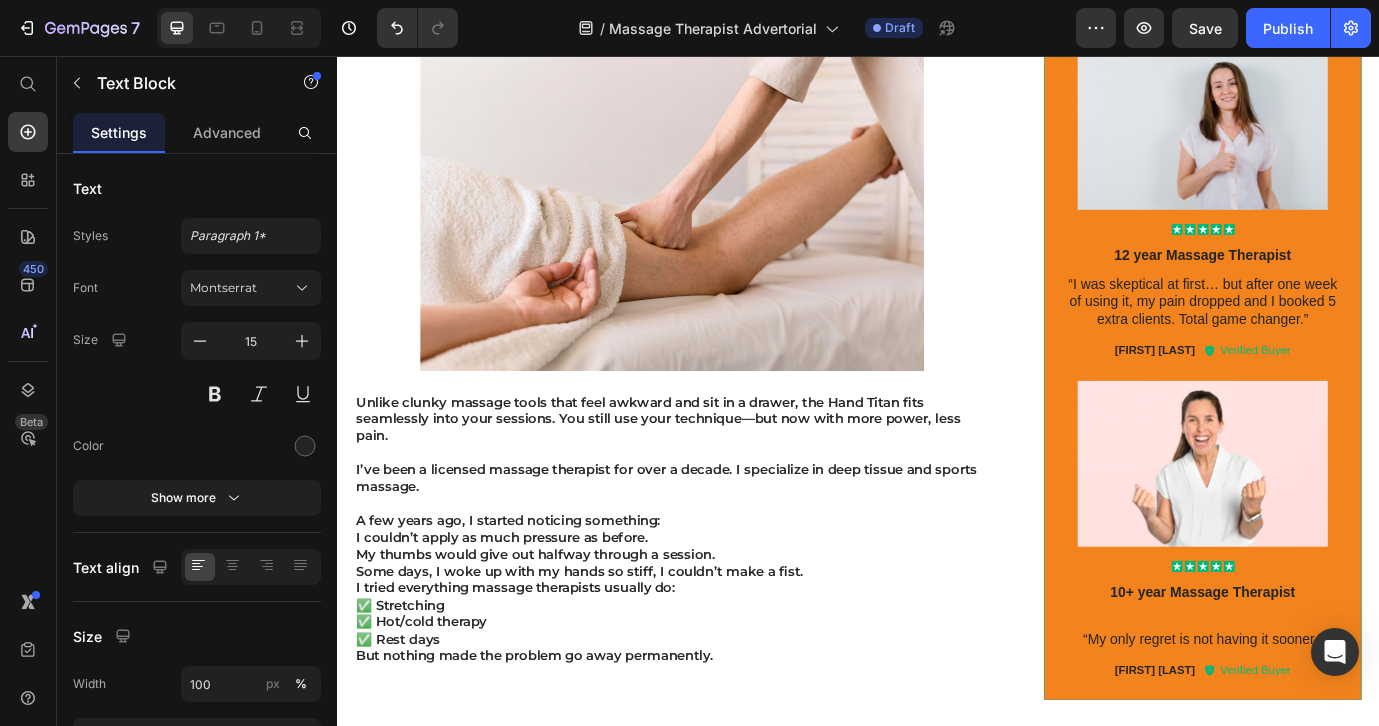 scroll, scrollTop: 1952, scrollLeft: 0, axis: vertical 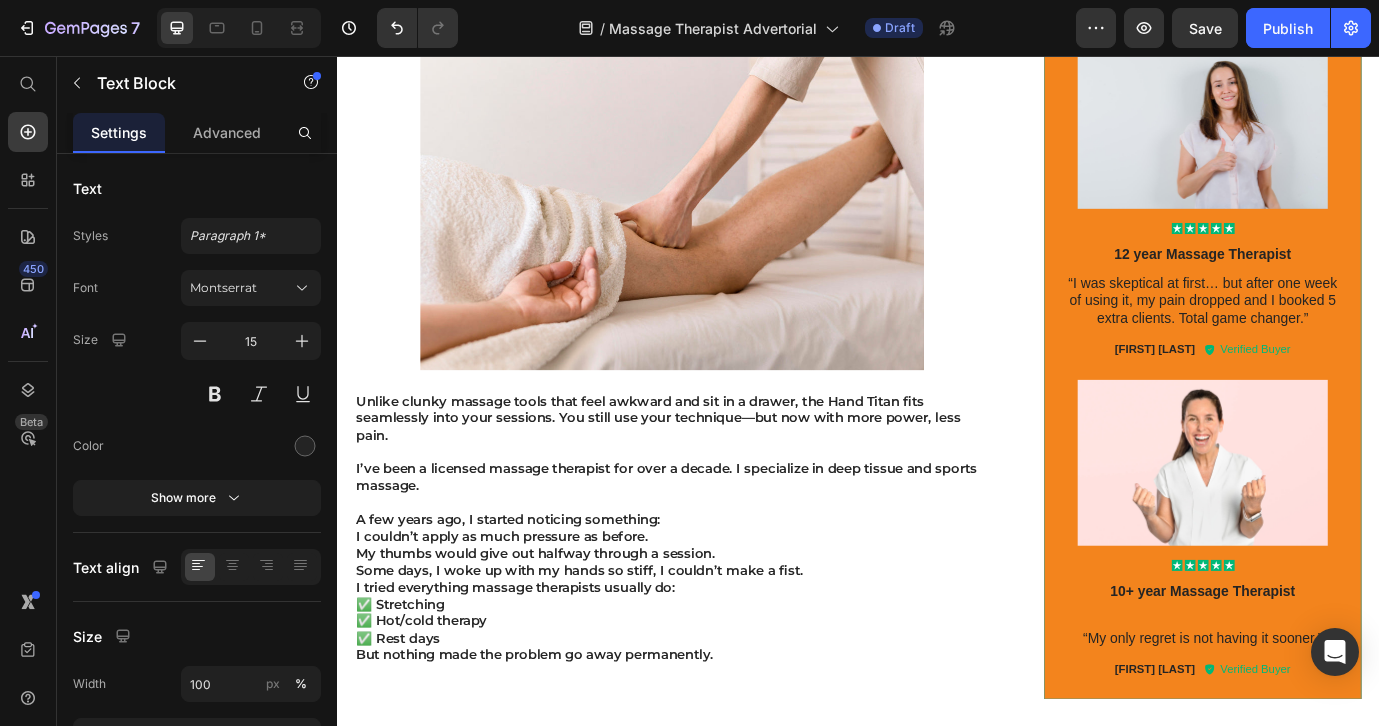 click on "Unlike clunky massage tools that feel awkward and sit in a drawer, the Hand Titan fits seamlessly into your sessions. You still use your technique—but now with more power, less pain." at bounding box center [723, 473] 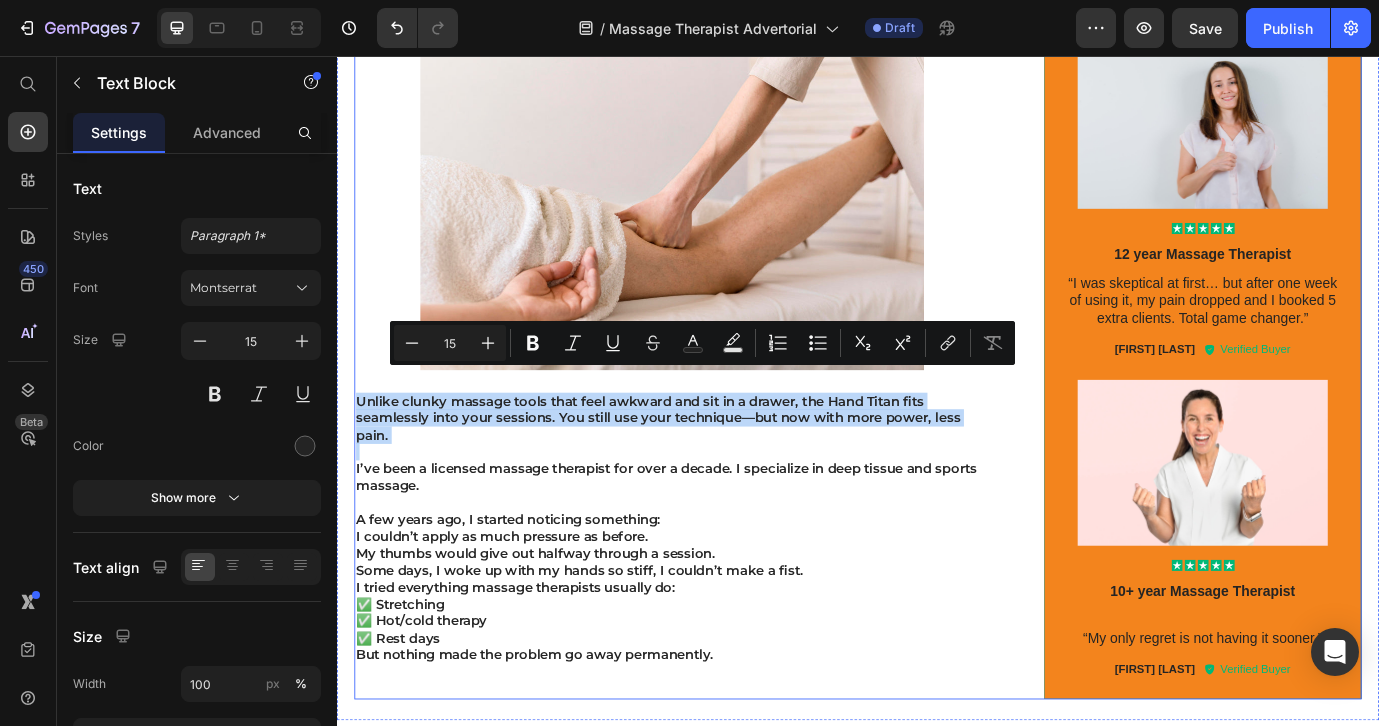 drag, startPoint x: 404, startPoint y: 459, endPoint x: 360, endPoint y: 411, distance: 65.11528 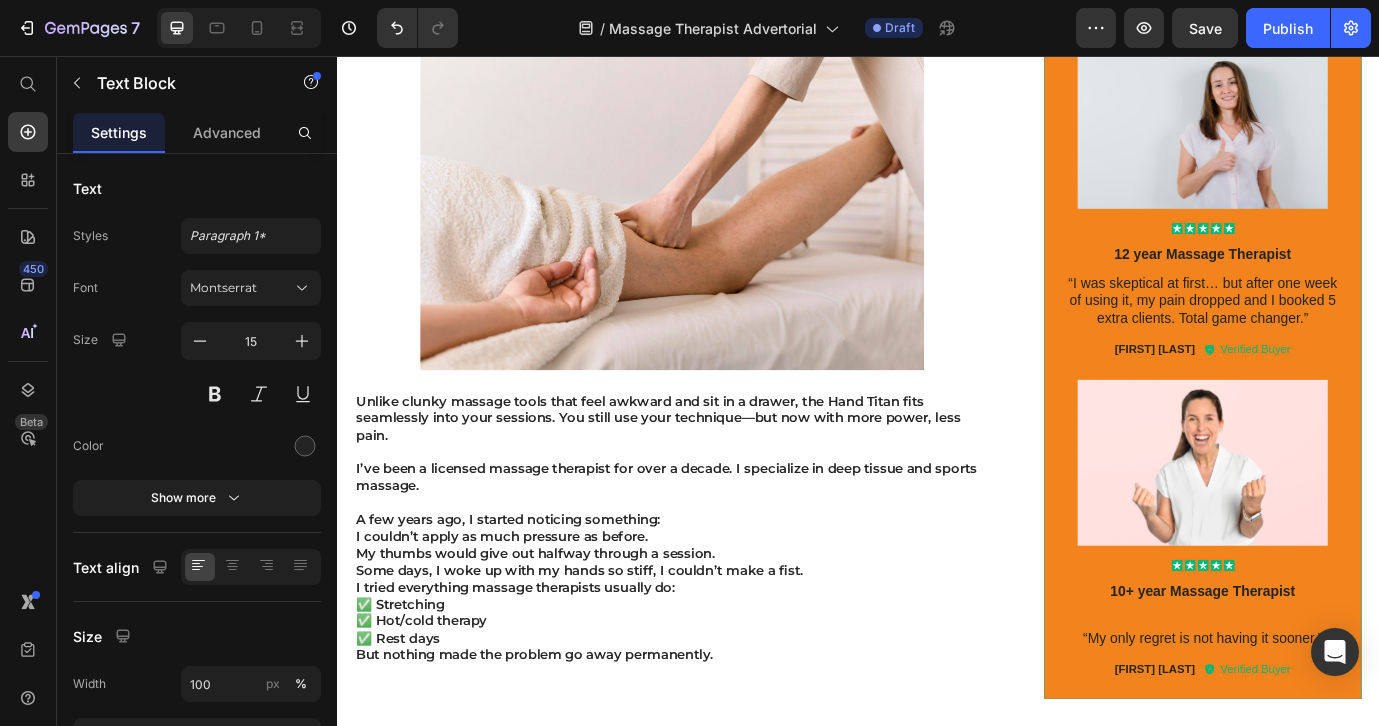 click on "But nothing made the problem go away permanently." at bounding box center [723, 746] 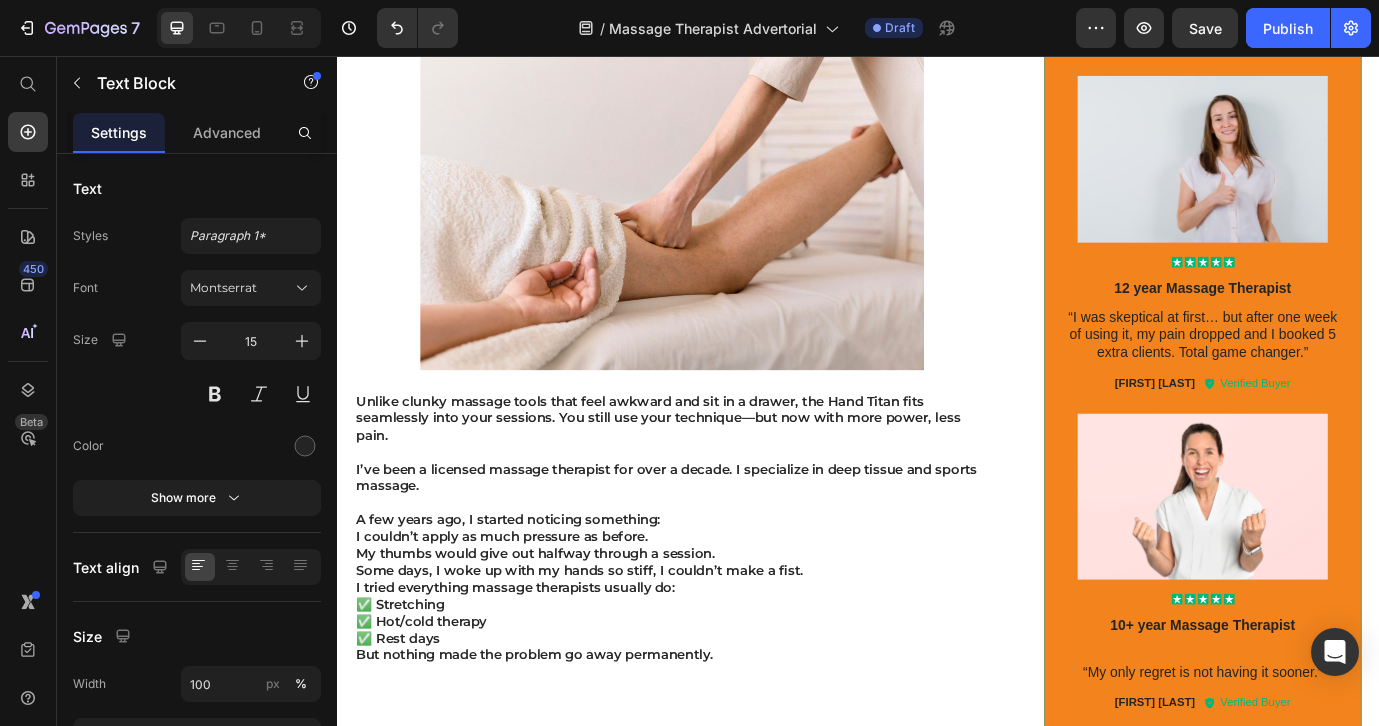 scroll, scrollTop: 1962, scrollLeft: 0, axis: vertical 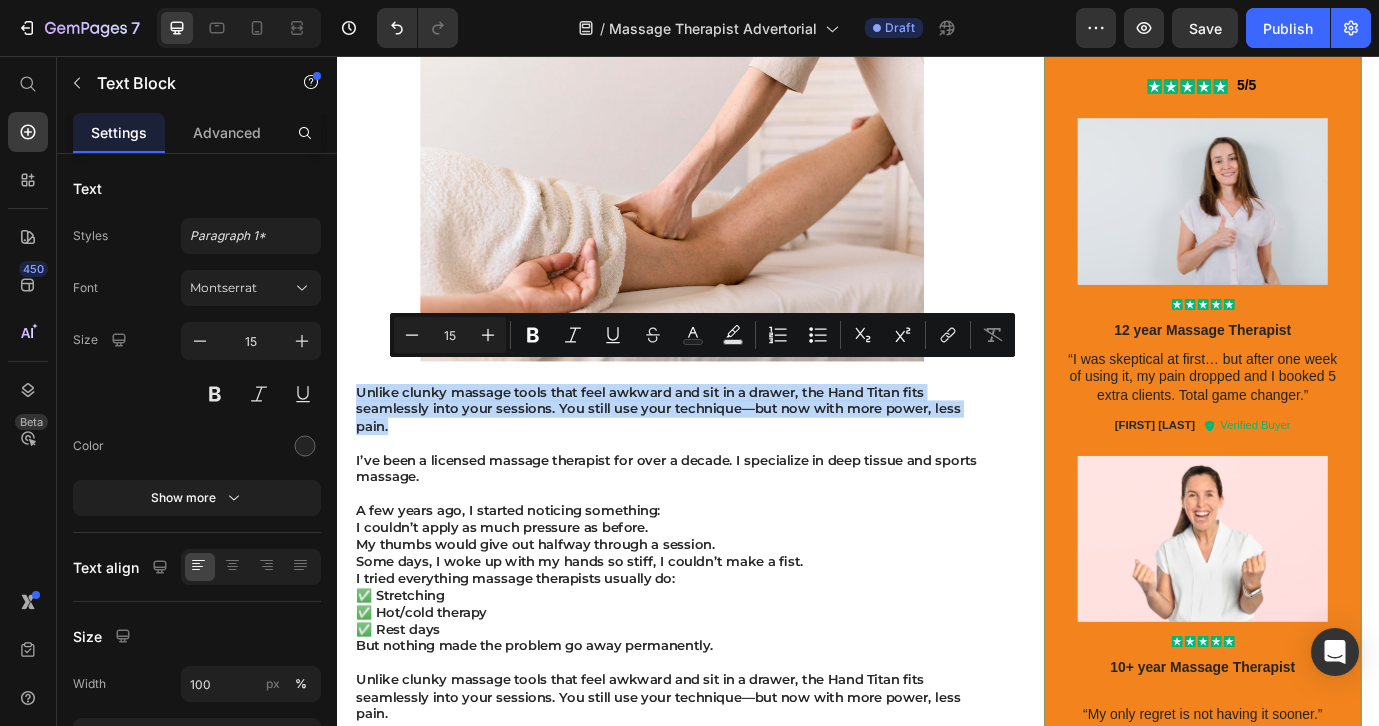 drag, startPoint x: 397, startPoint y: 460, endPoint x: 358, endPoint y: 408, distance: 65 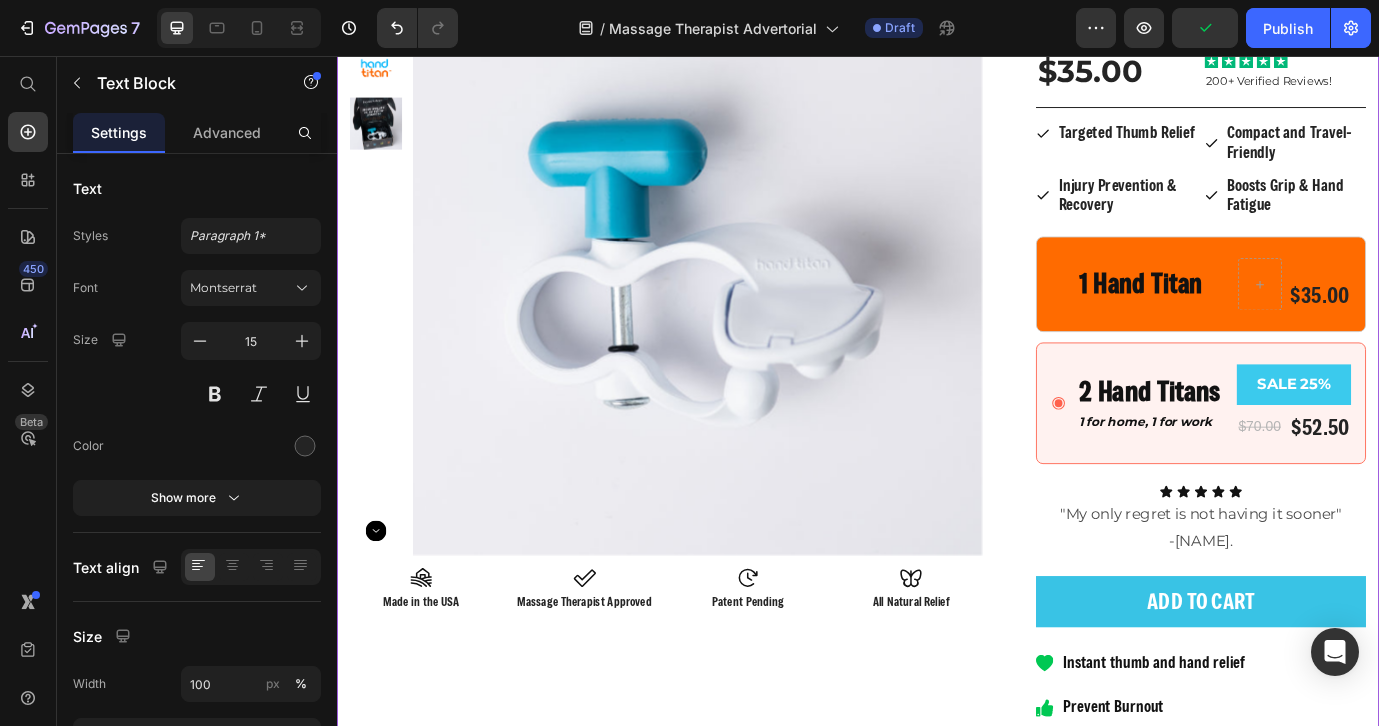 scroll, scrollTop: 2923, scrollLeft: 0, axis: vertical 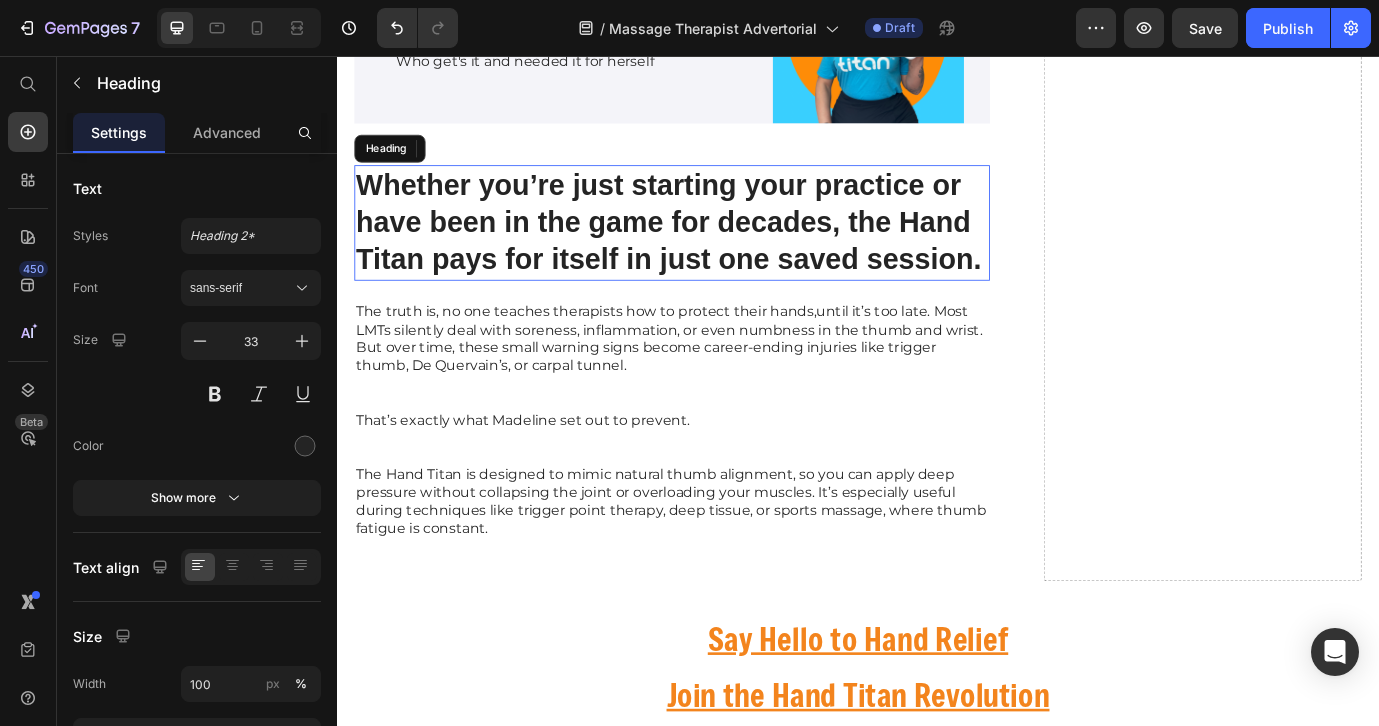click on "Whether you’re just starting your practice or have been in the game for decades, the Hand Titan pays for itself in just one saved session." at bounding box center (723, 248) 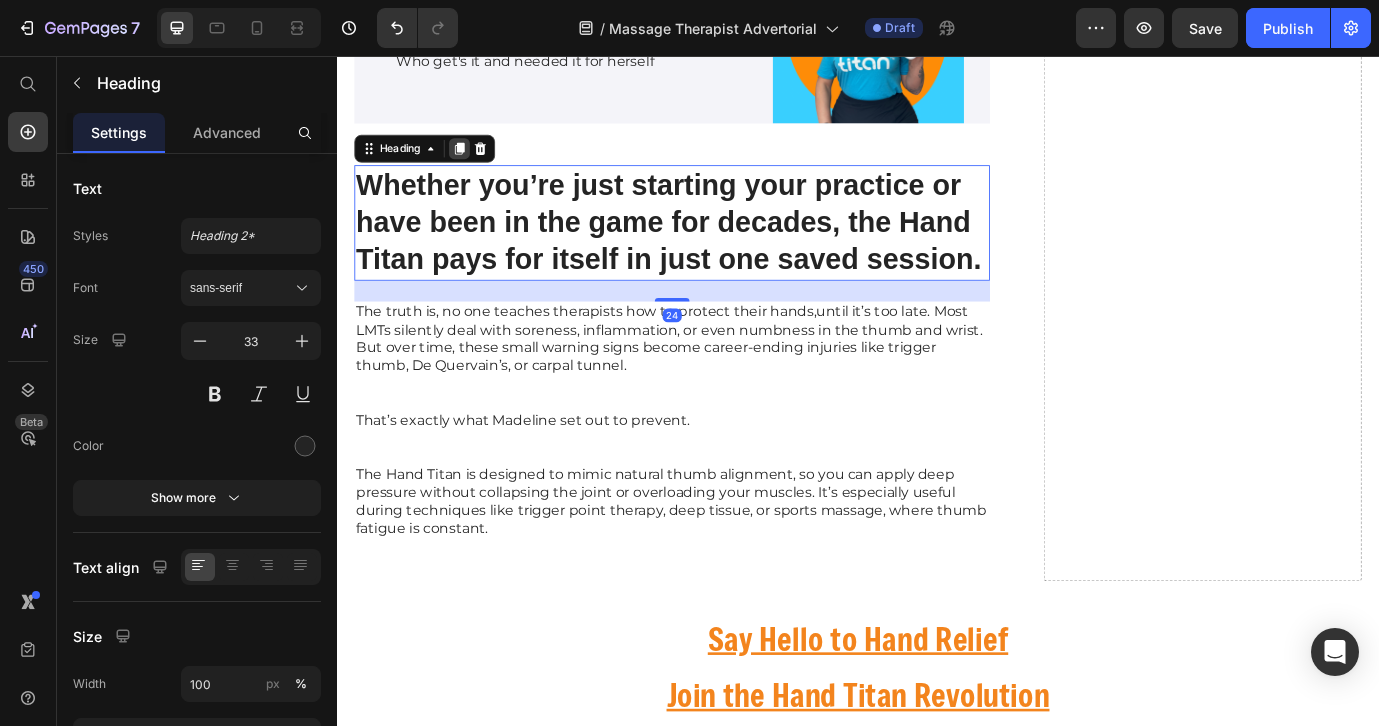 click 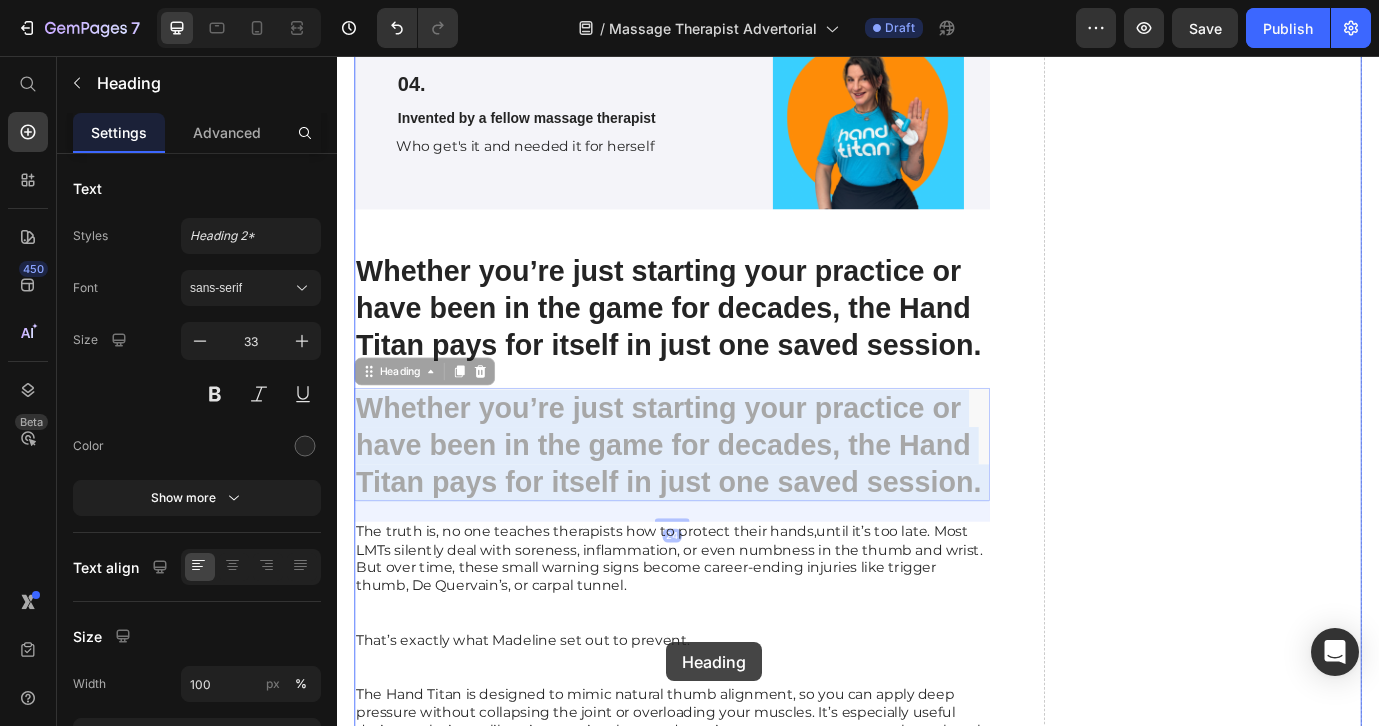 scroll, scrollTop: 5551, scrollLeft: 0, axis: vertical 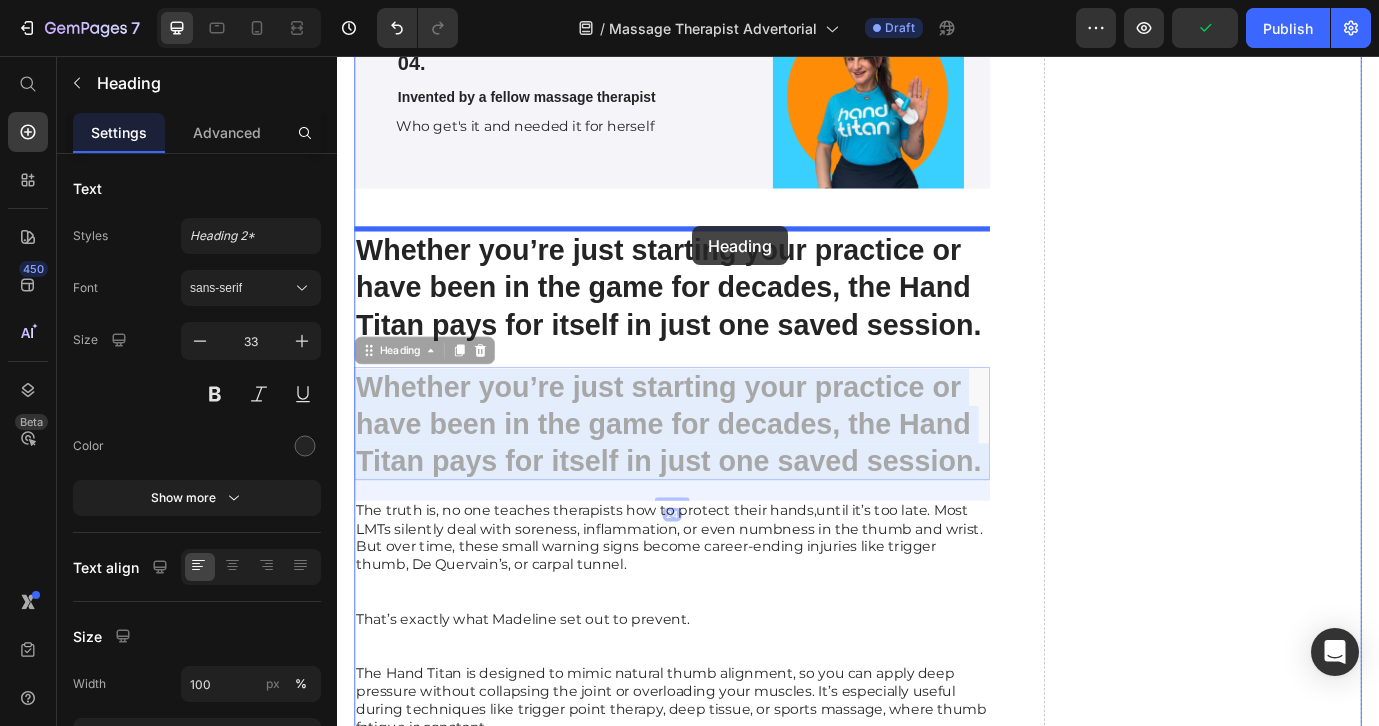 drag, startPoint x: 638, startPoint y: 378, endPoint x: 746, endPoint y: 252, distance: 165.9518 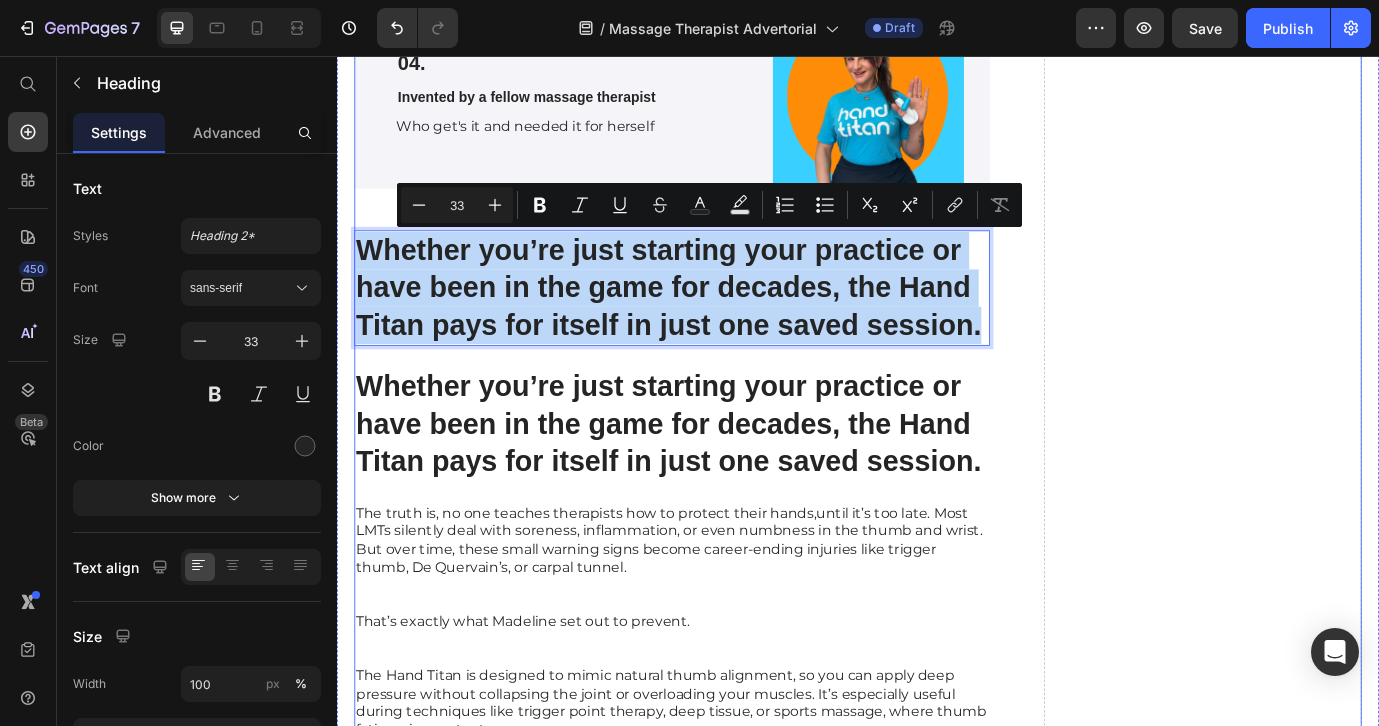 drag, startPoint x: 1080, startPoint y: 366, endPoint x: 437, endPoint y: 246, distance: 654.1017 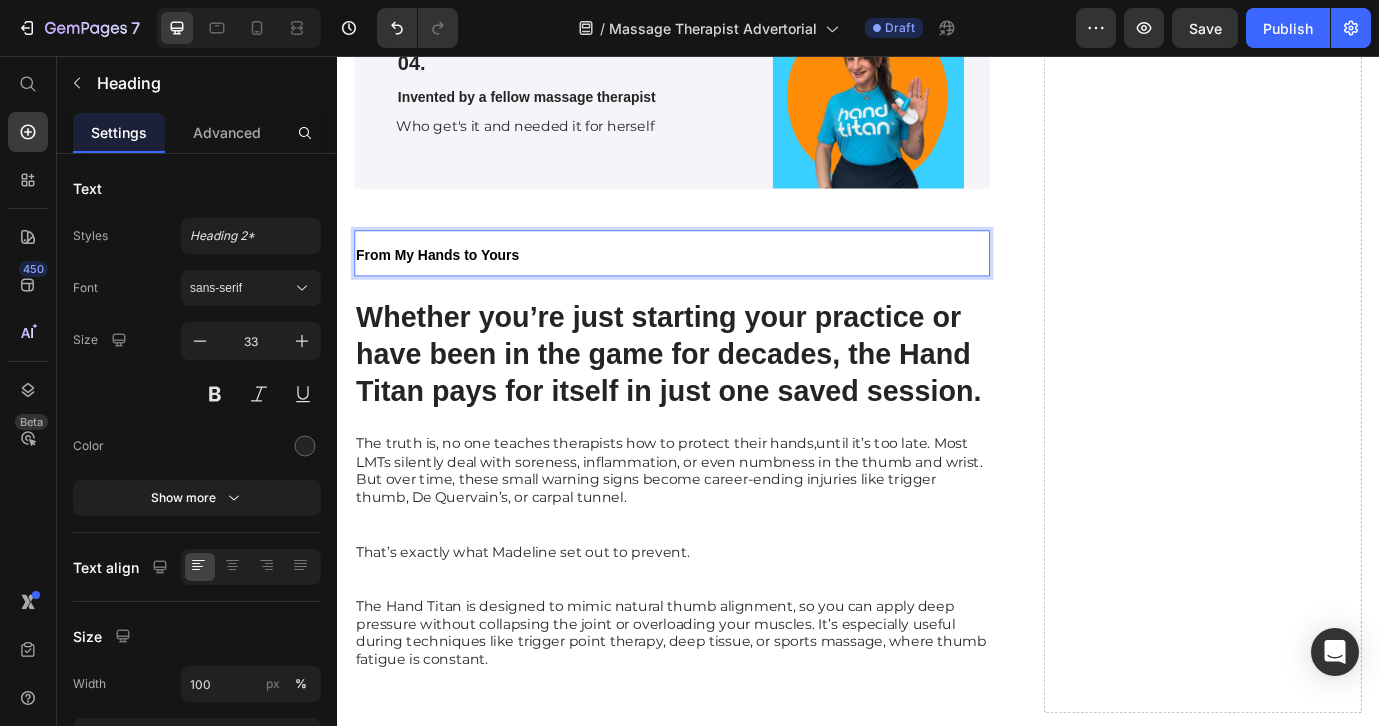 click on "From My Hands to Yours" at bounding box center [723, 283] 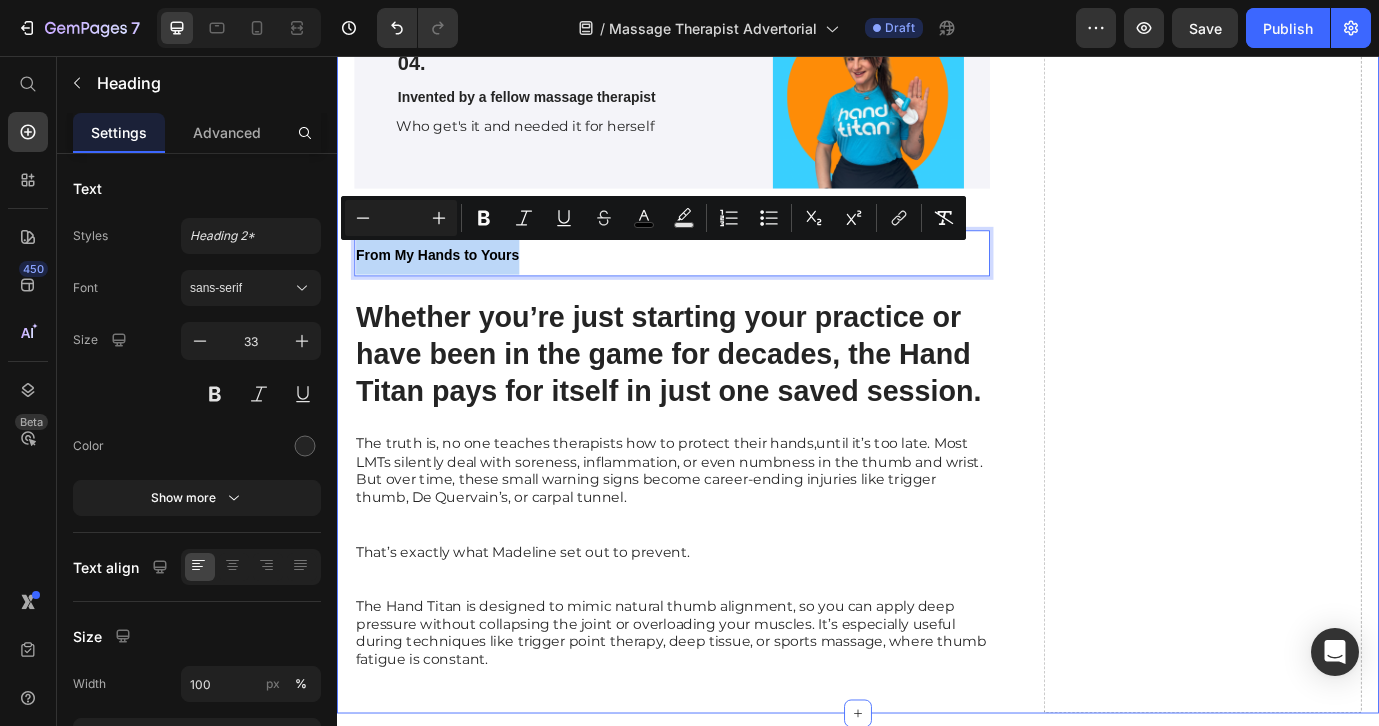 drag, startPoint x: 563, startPoint y: 287, endPoint x: 350, endPoint y: 272, distance: 213.52751 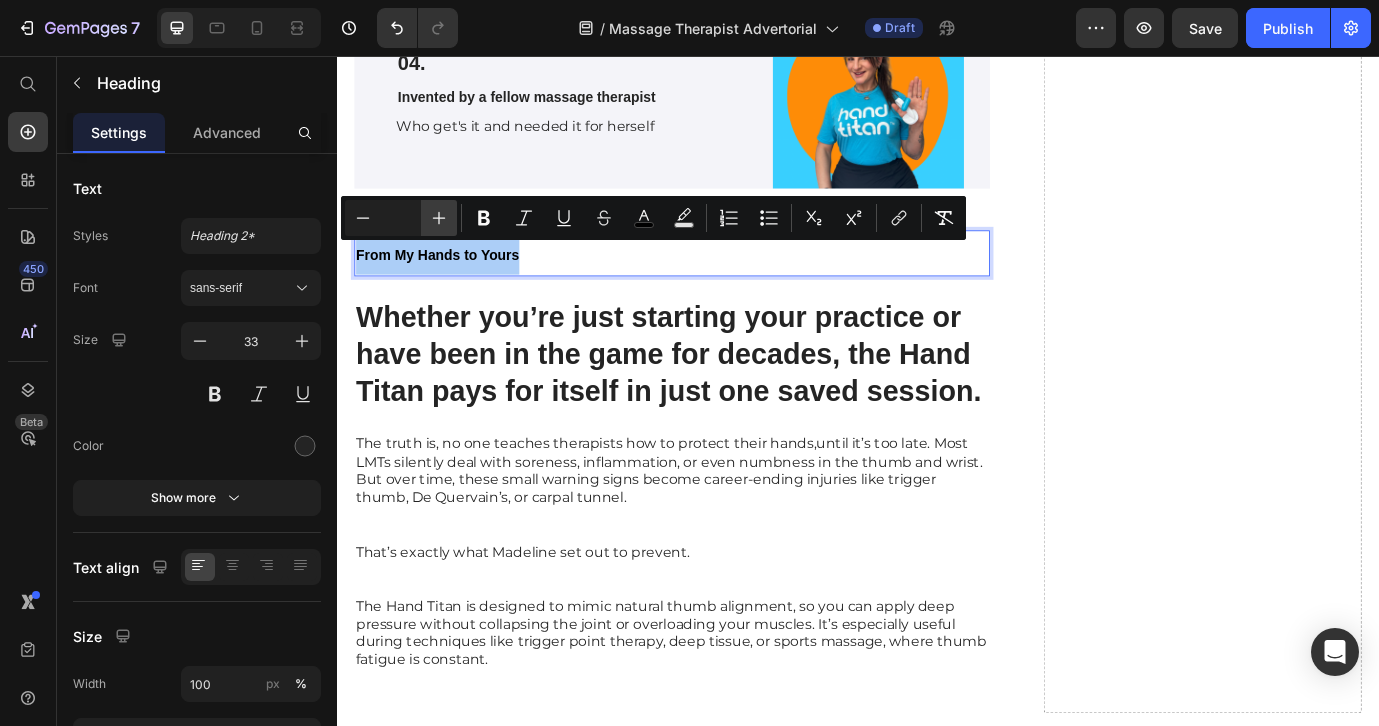 click 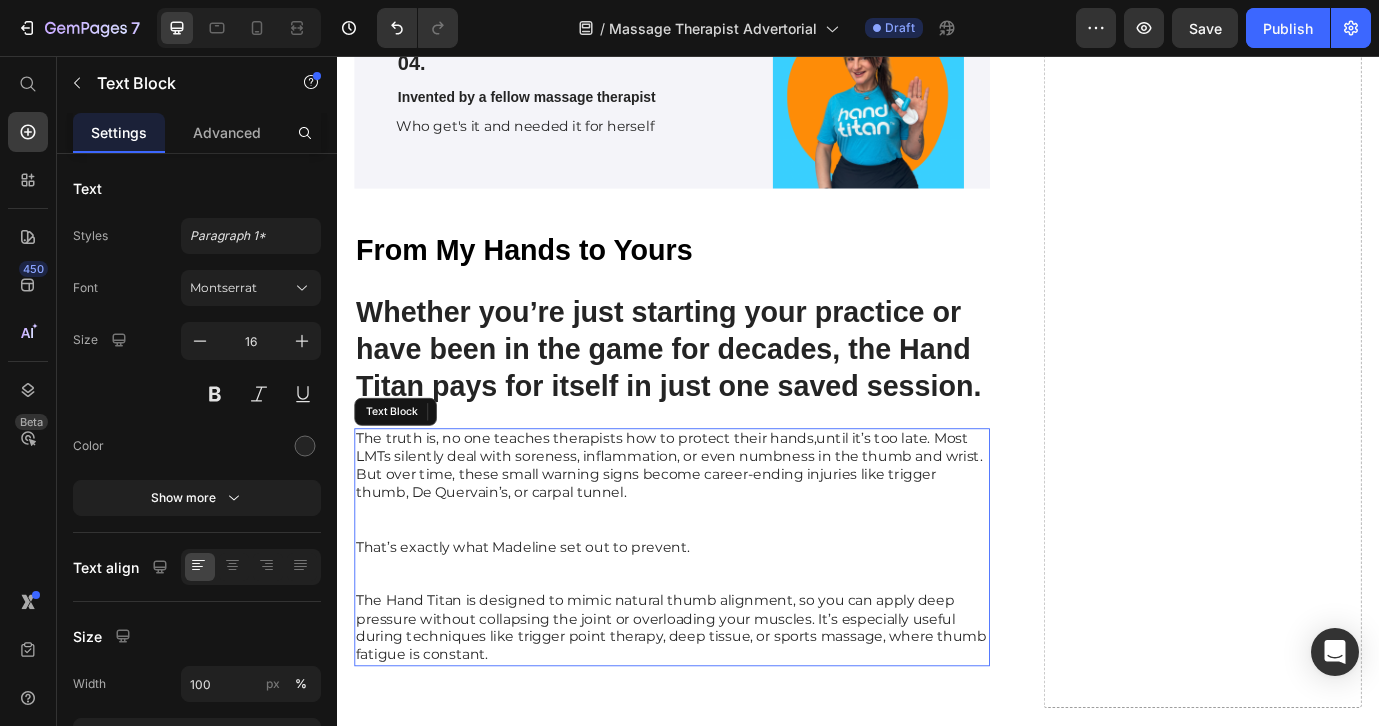 click on "The truth is, no one teaches therapists how to protect their hands,until it’s too late. Most LMTs silently deal with soreness, inflammation, or even numbness in the thumb and wrist. But over time, these small warning signs become career-ending injuries like trigger thumb, De Quervain’s, or carpal tunnel." at bounding box center (723, 528) 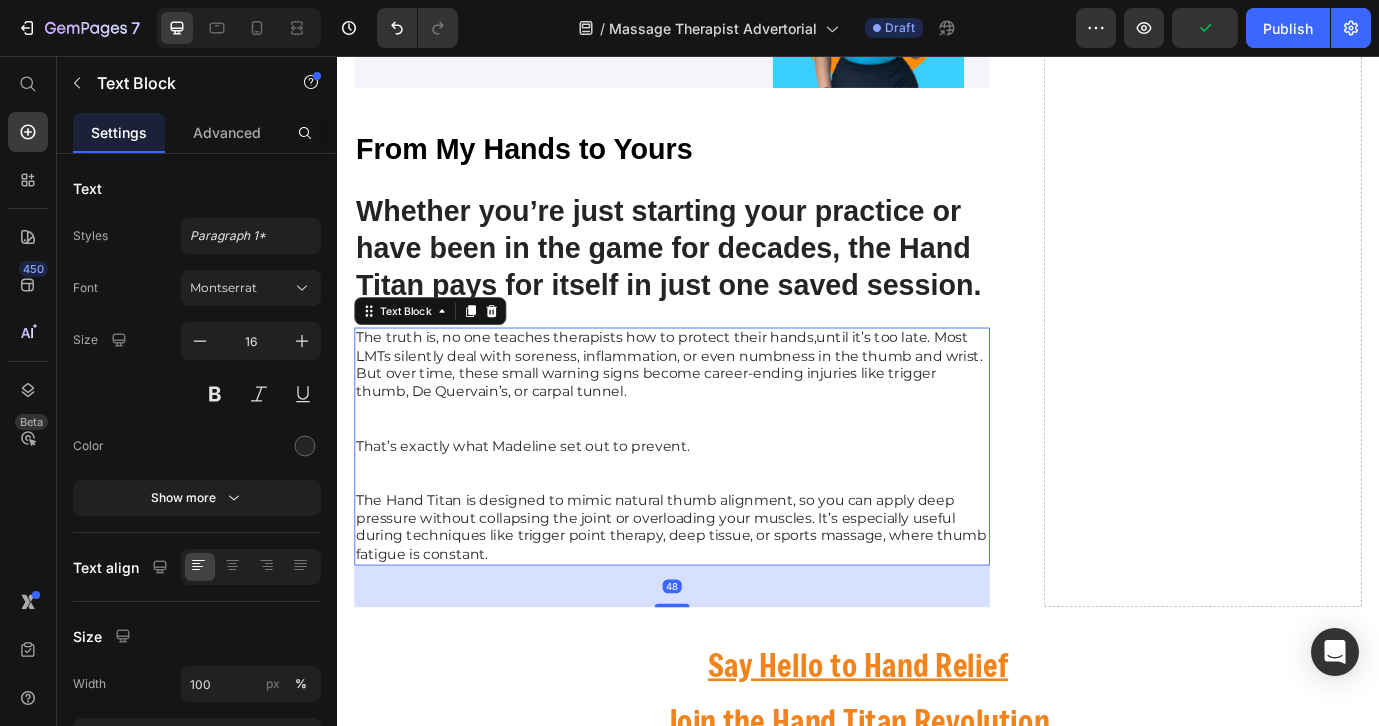 scroll, scrollTop: 5669, scrollLeft: 0, axis: vertical 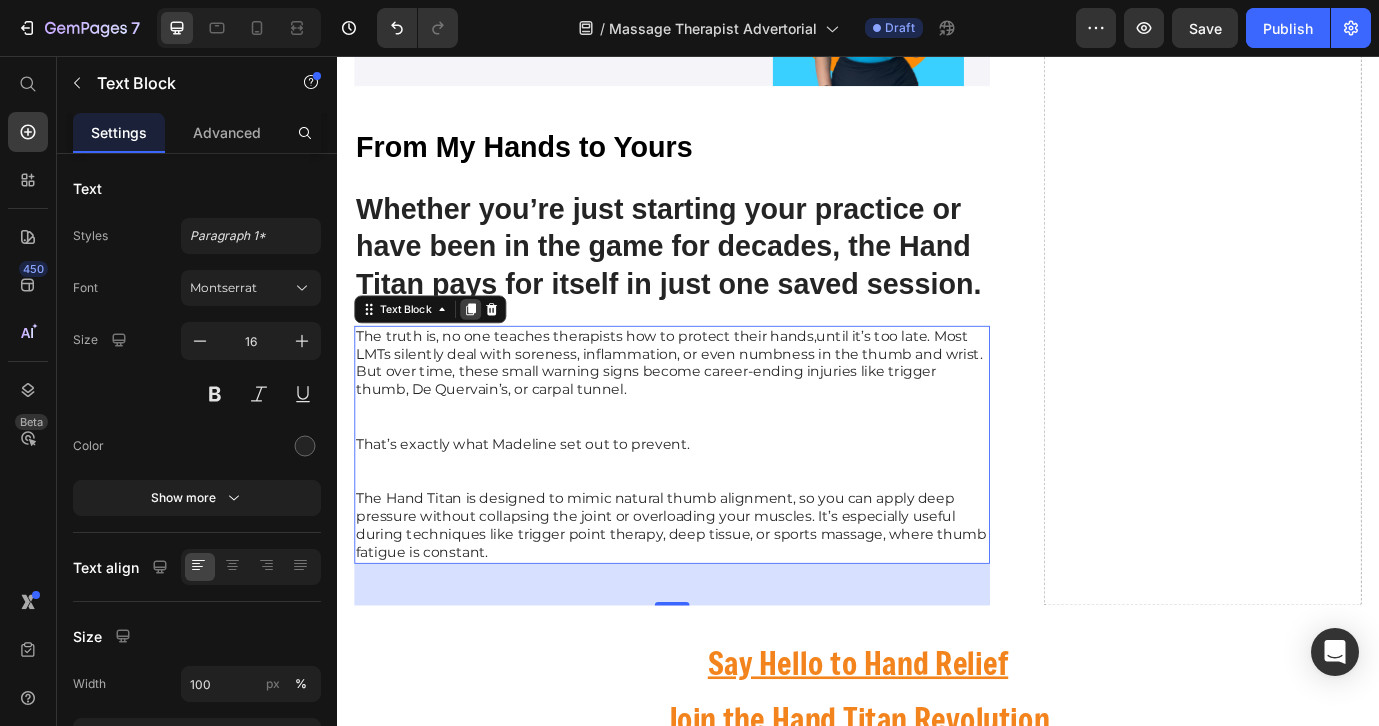 click 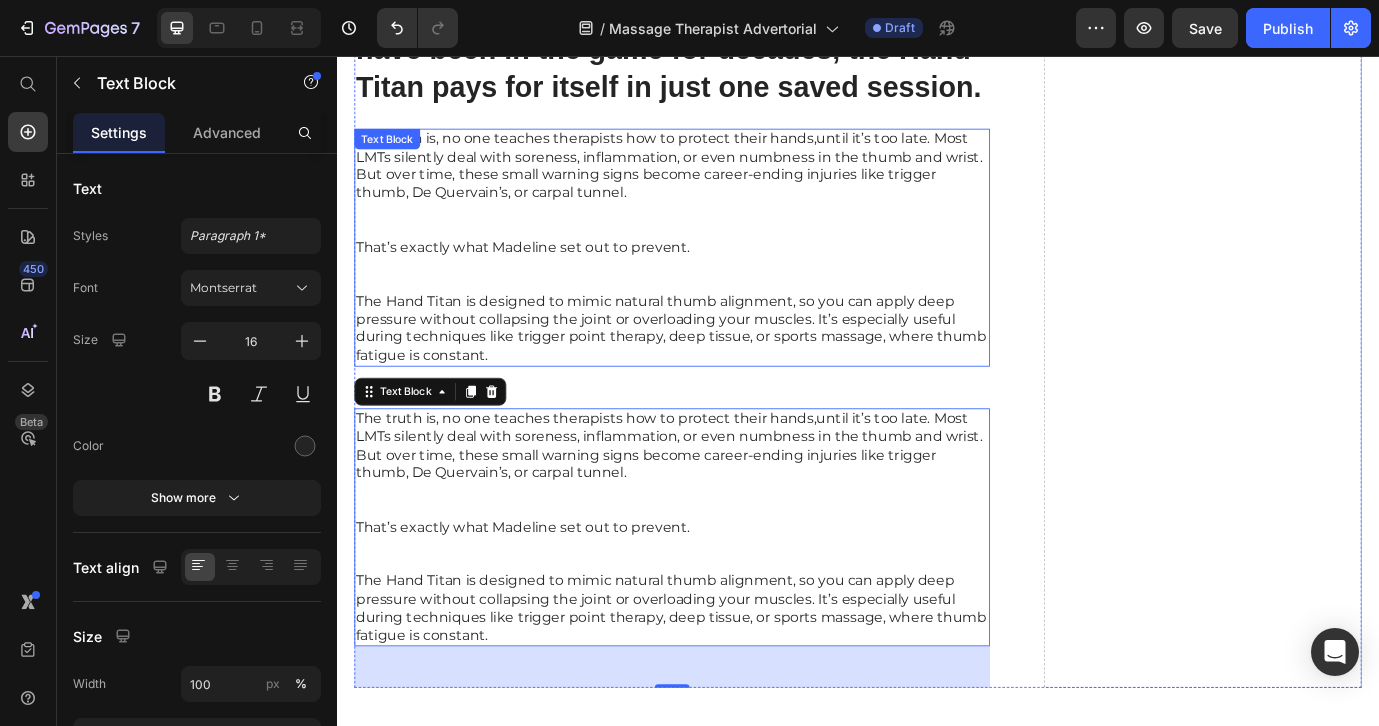 scroll, scrollTop: 5835, scrollLeft: 0, axis: vertical 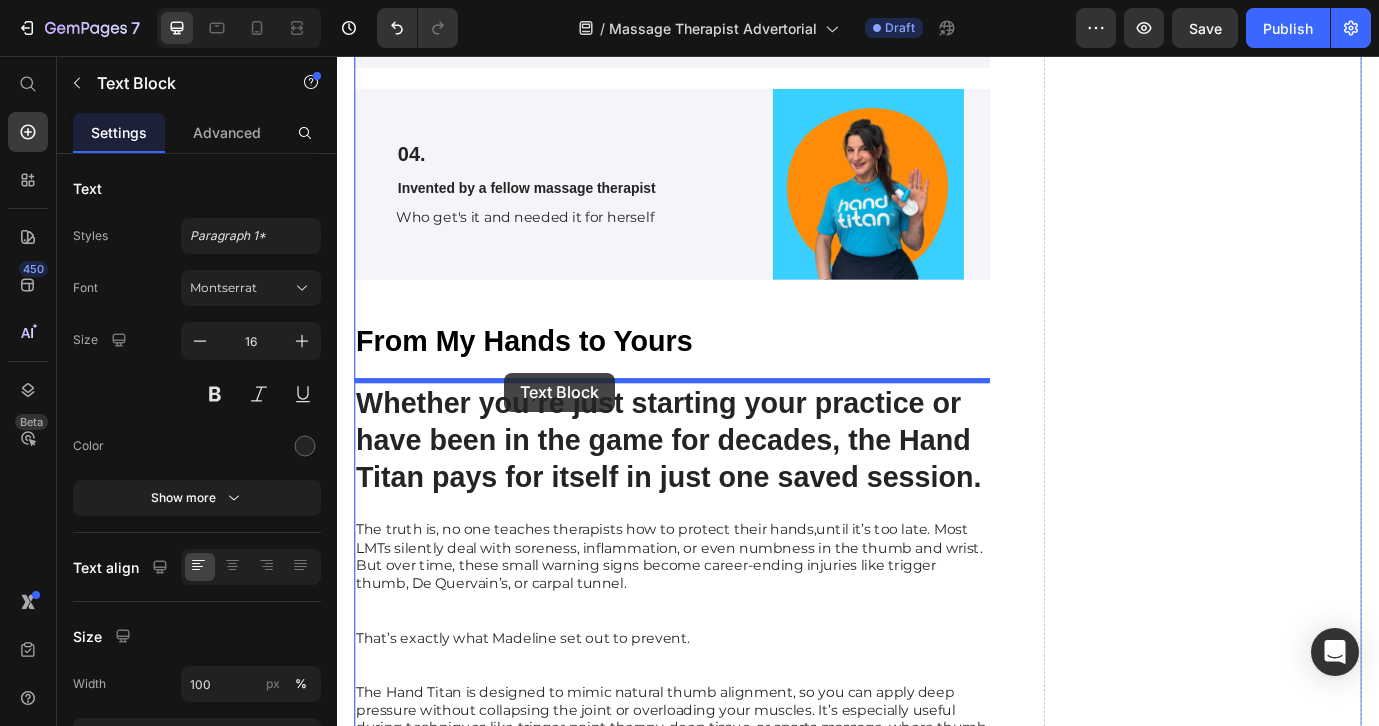 drag, startPoint x: 651, startPoint y: 574, endPoint x: 529, endPoint y: 423, distance: 194.12625 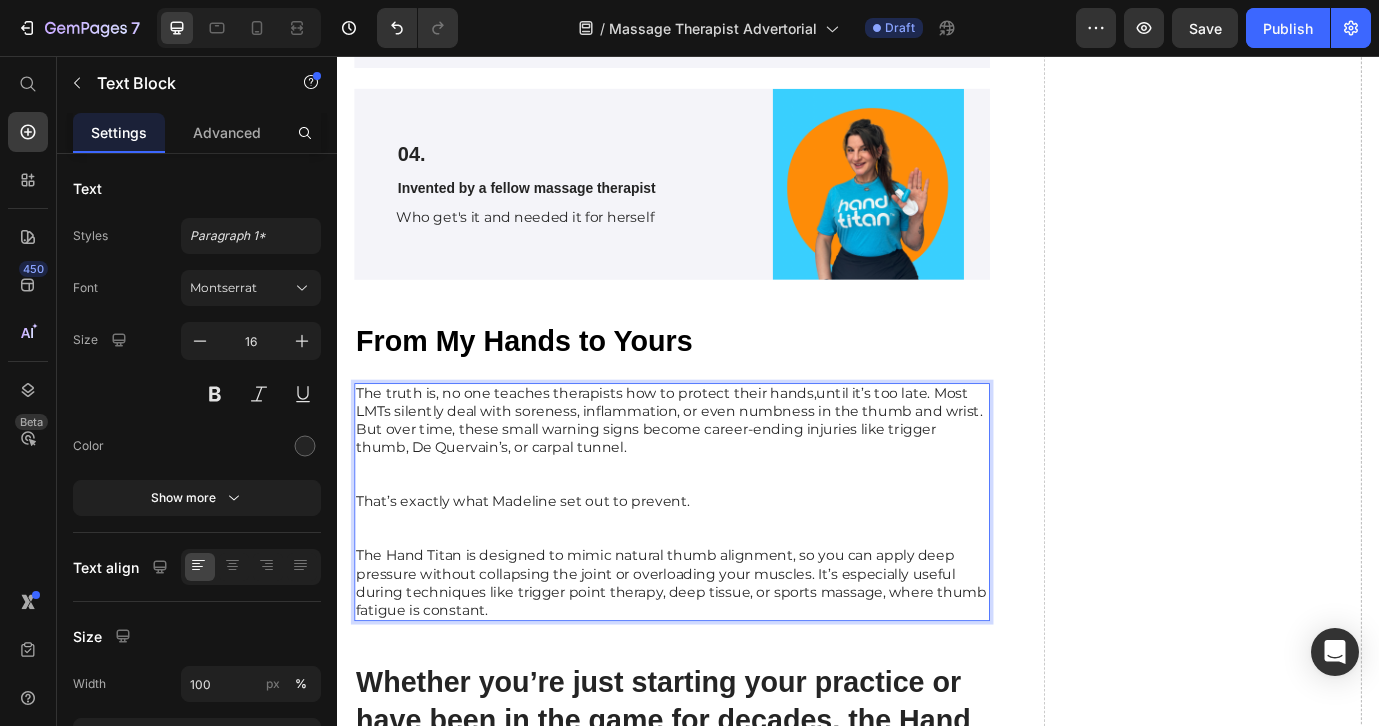 click on "The Hand Titan is designed to mimic natural thumb alignment, so you can apply deep pressure without collapsing the joint or overloading your muscles. It’s especially useful during techniques like trigger point therapy, deep tissue, or sports massage, where thumb fatigue is constant." at bounding box center (723, 663) 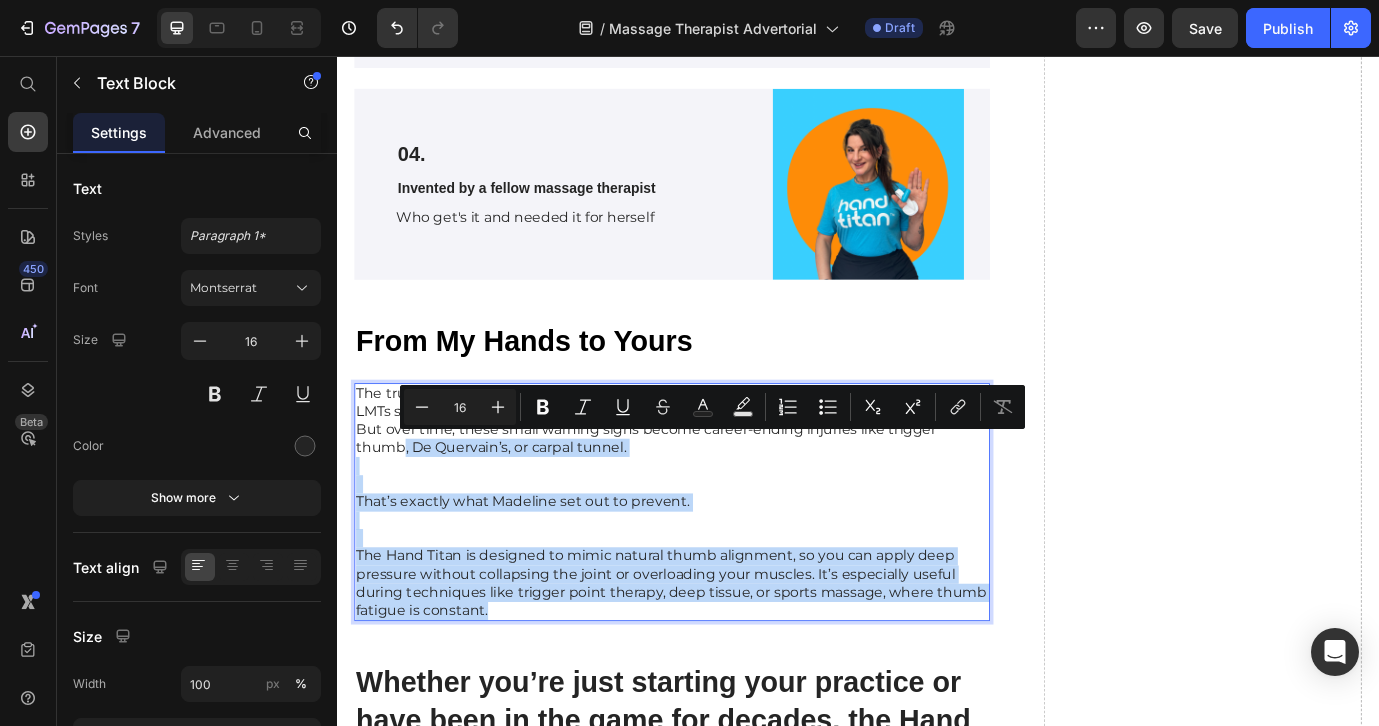 drag, startPoint x: 519, startPoint y: 682, endPoint x: 320, endPoint y: 391, distance: 352.53653 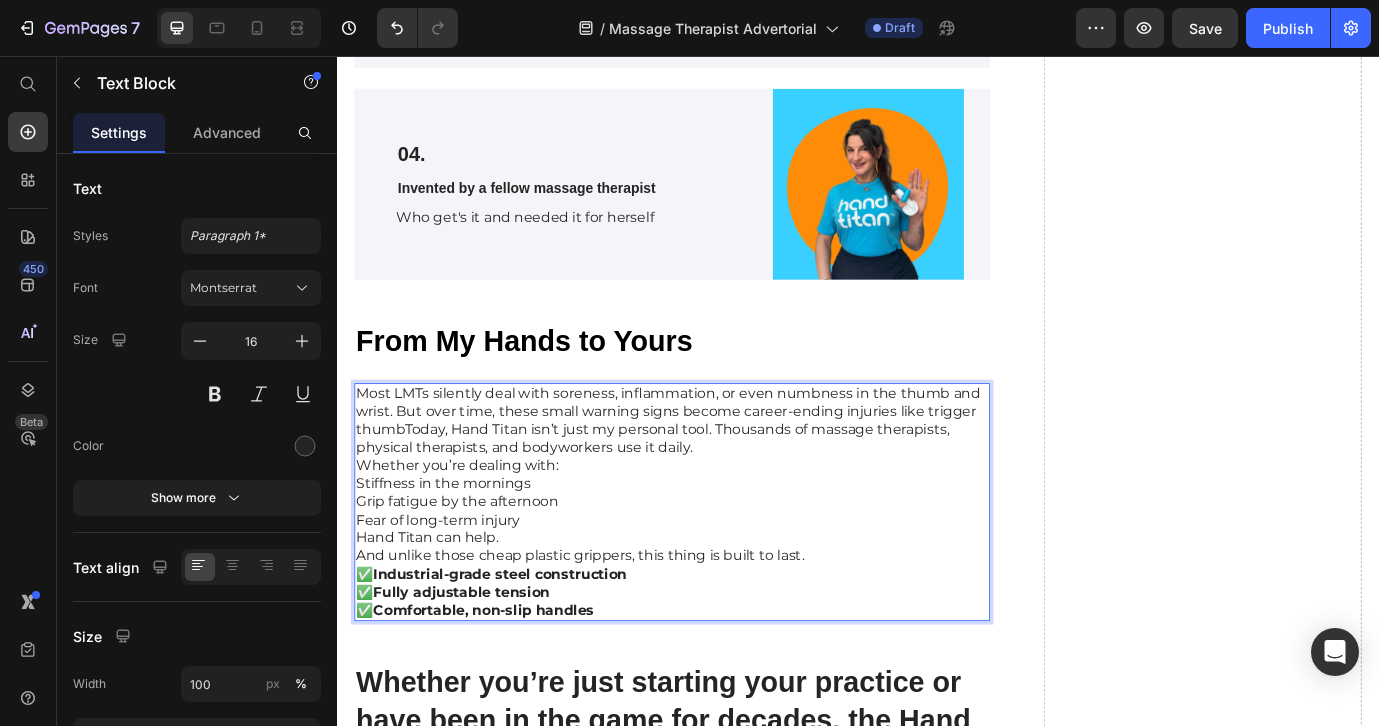 click on "Whether you’re dealing with:" at bounding box center (723, 528) 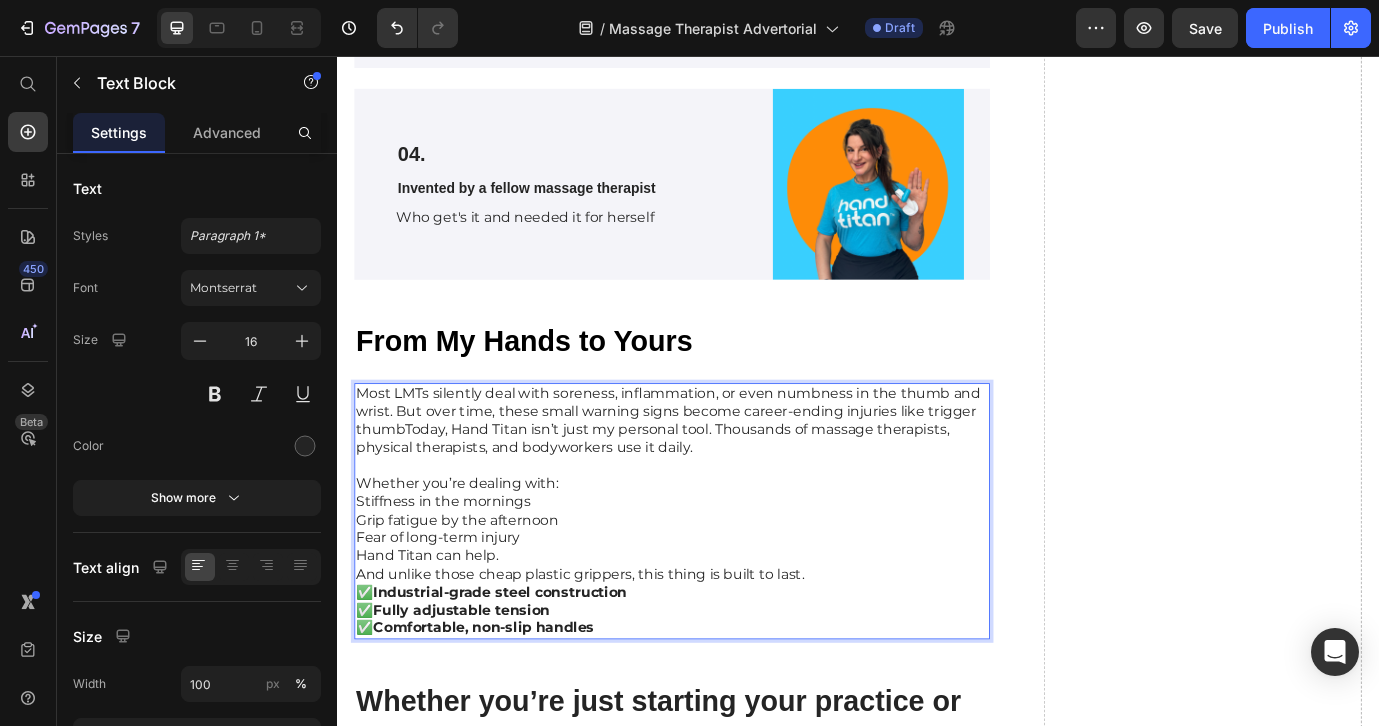 click on "And unlike those cheap plastic grippers, this thing is built to last." at bounding box center (723, 653) 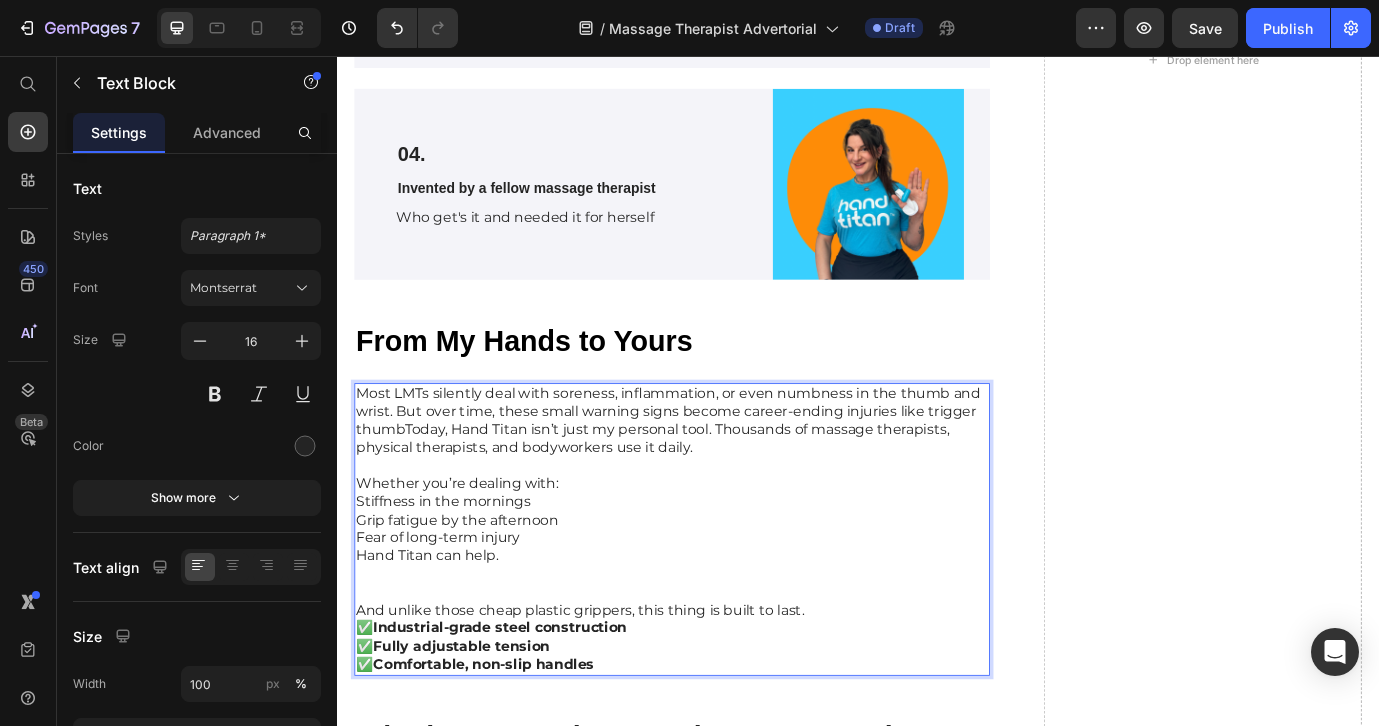 scroll, scrollTop: 10, scrollLeft: 0, axis: vertical 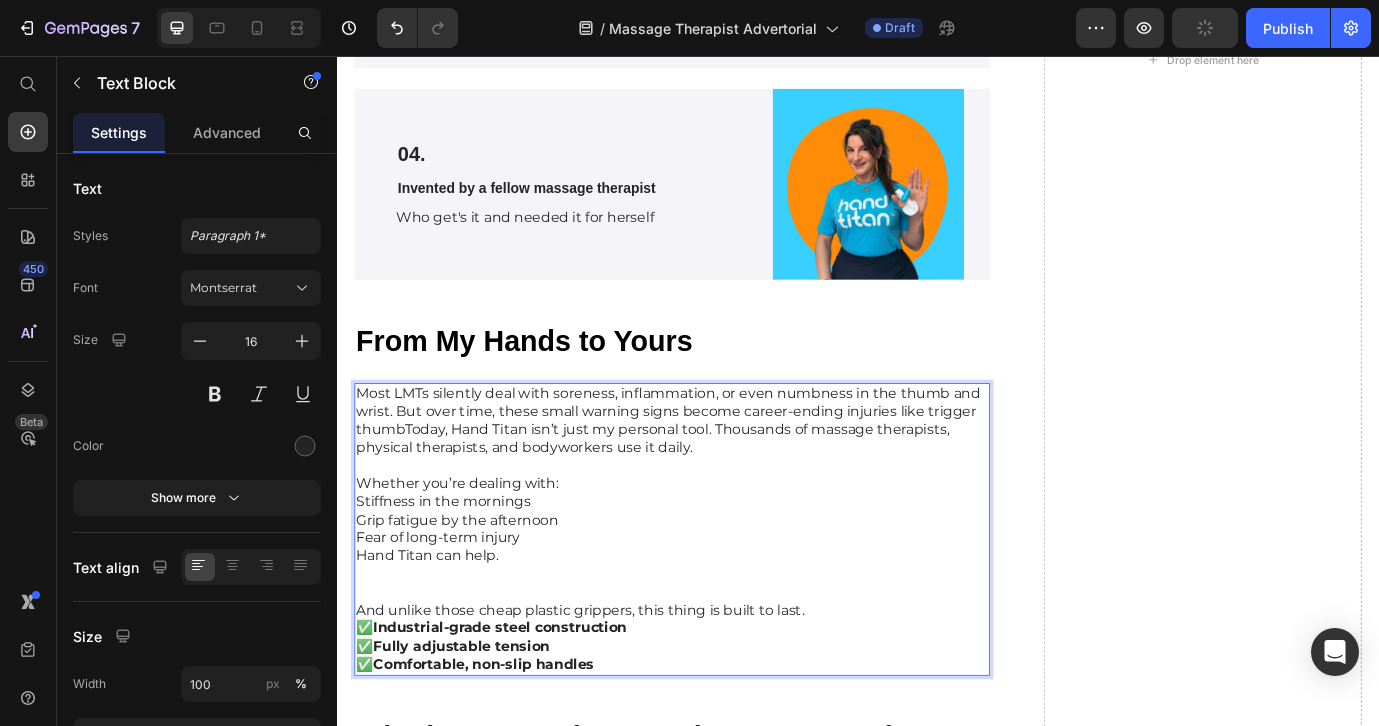 click at bounding box center (723, 528) 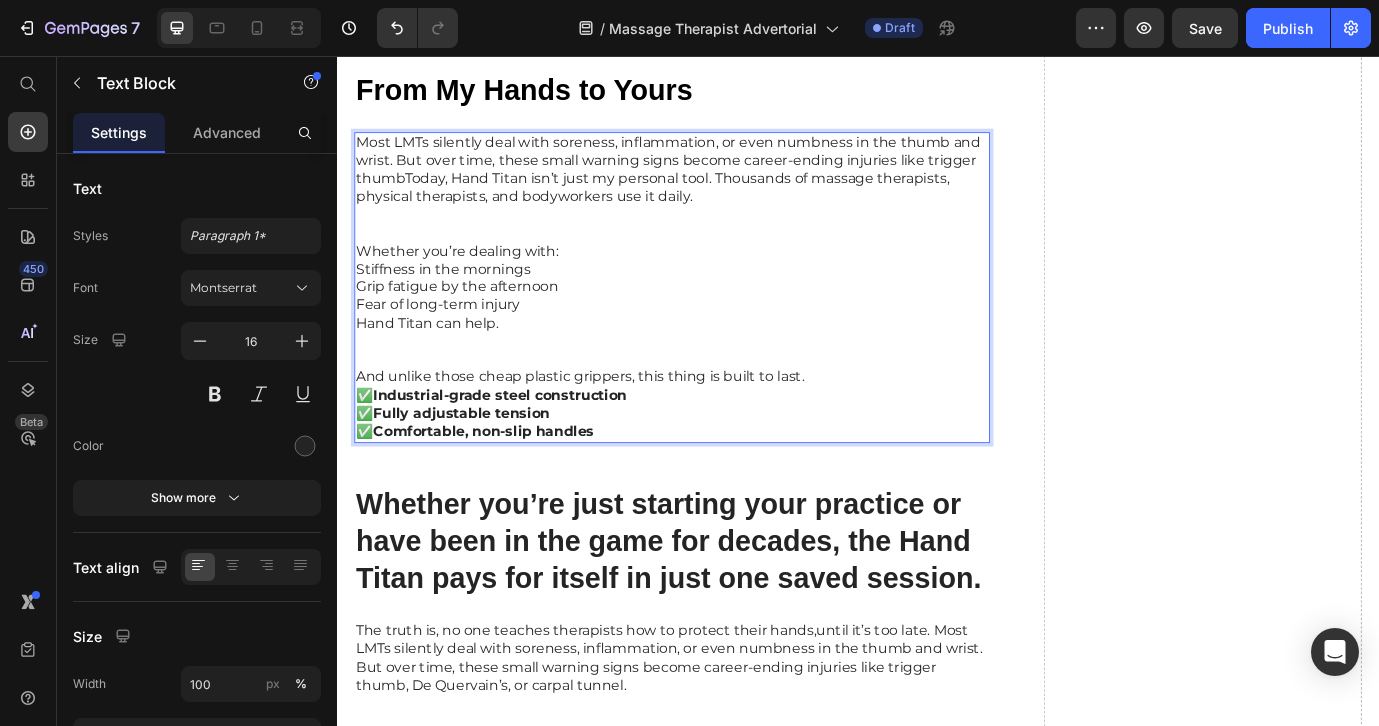 scroll, scrollTop: 5753, scrollLeft: 0, axis: vertical 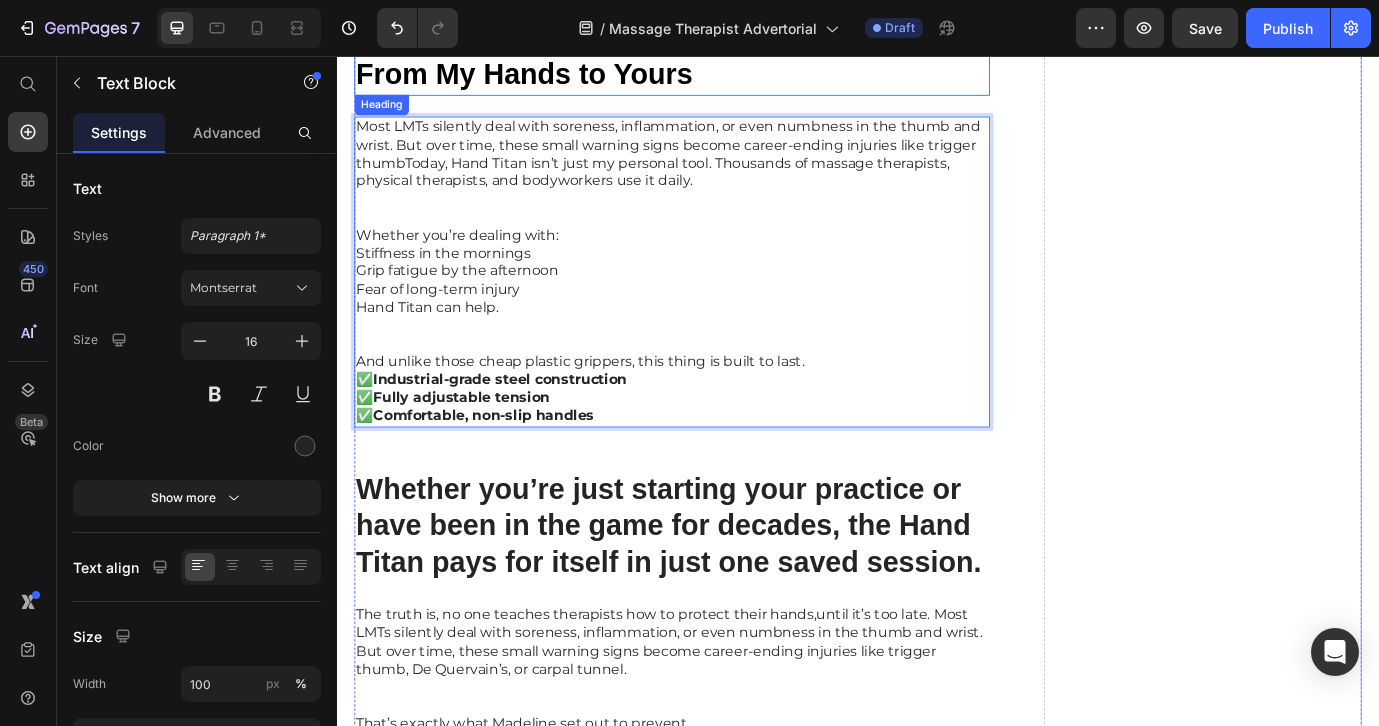 click on "From My Hands to Yours" at bounding box center [553, 77] 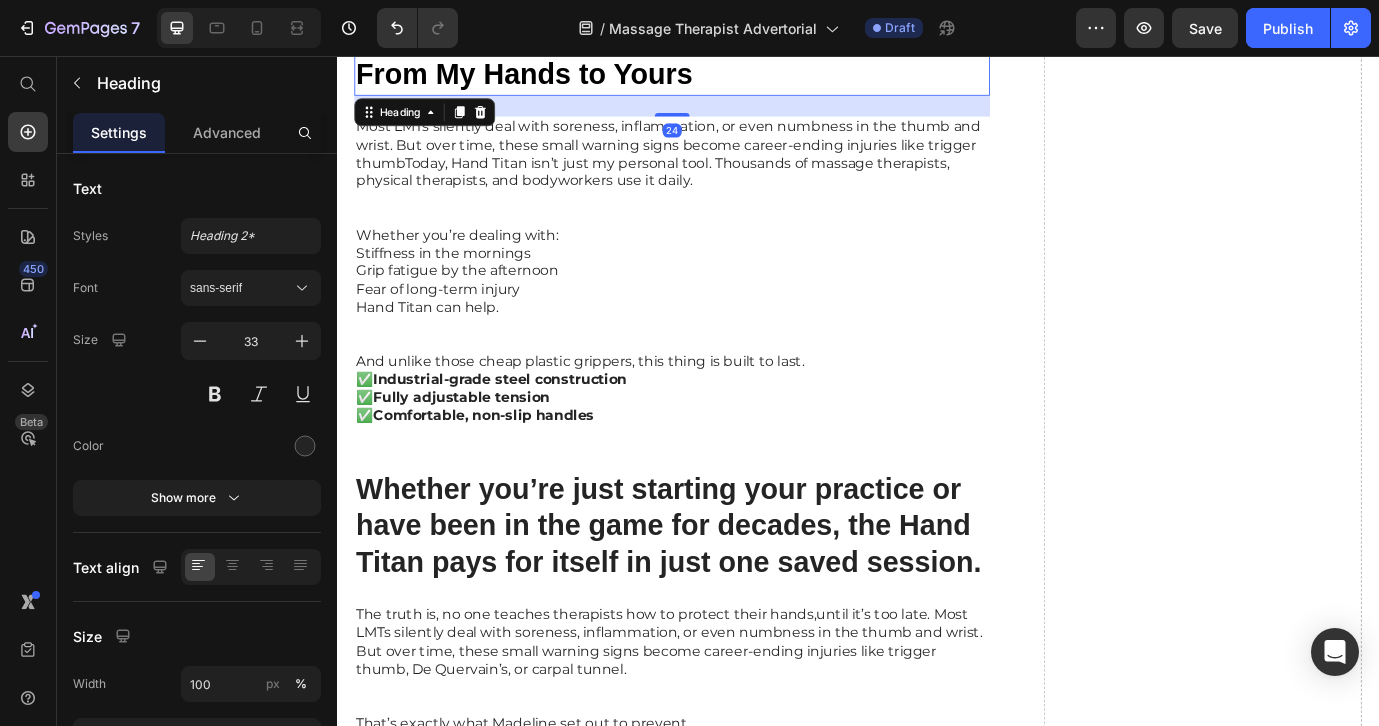 scroll, scrollTop: 0, scrollLeft: 0, axis: both 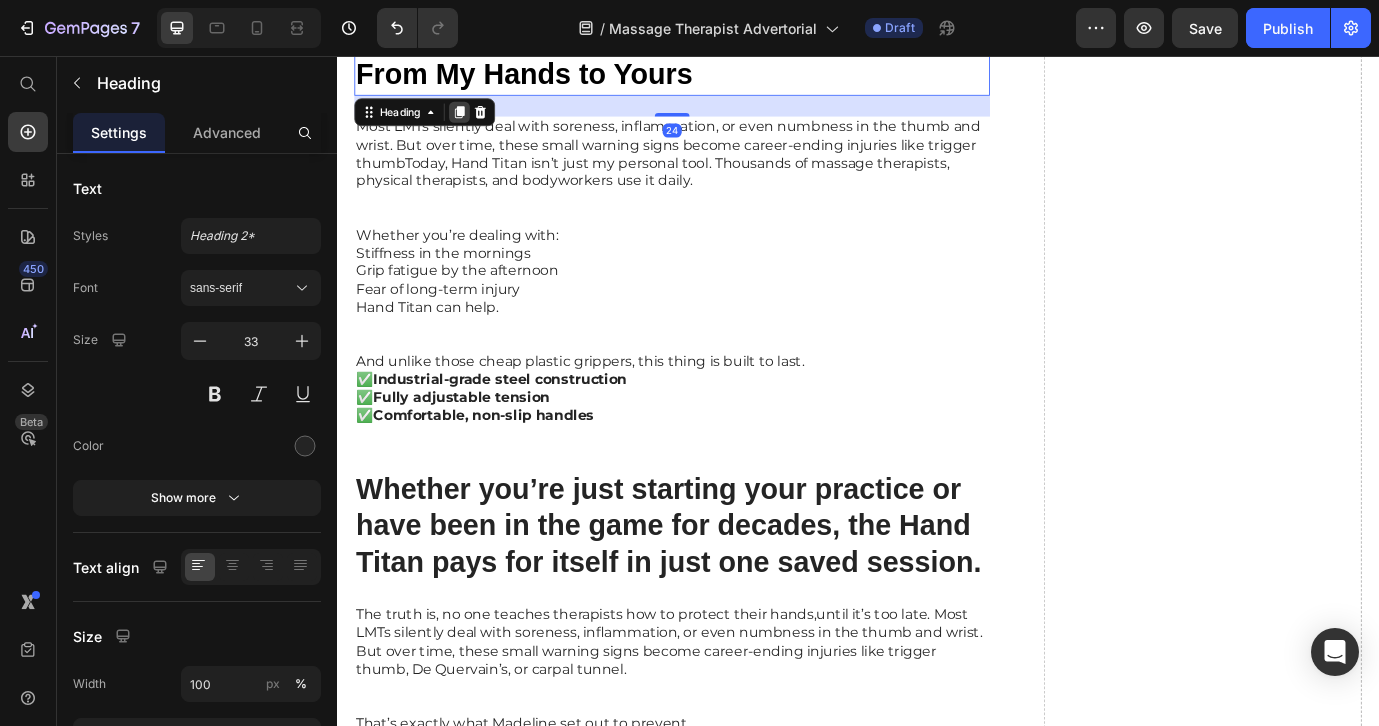 click 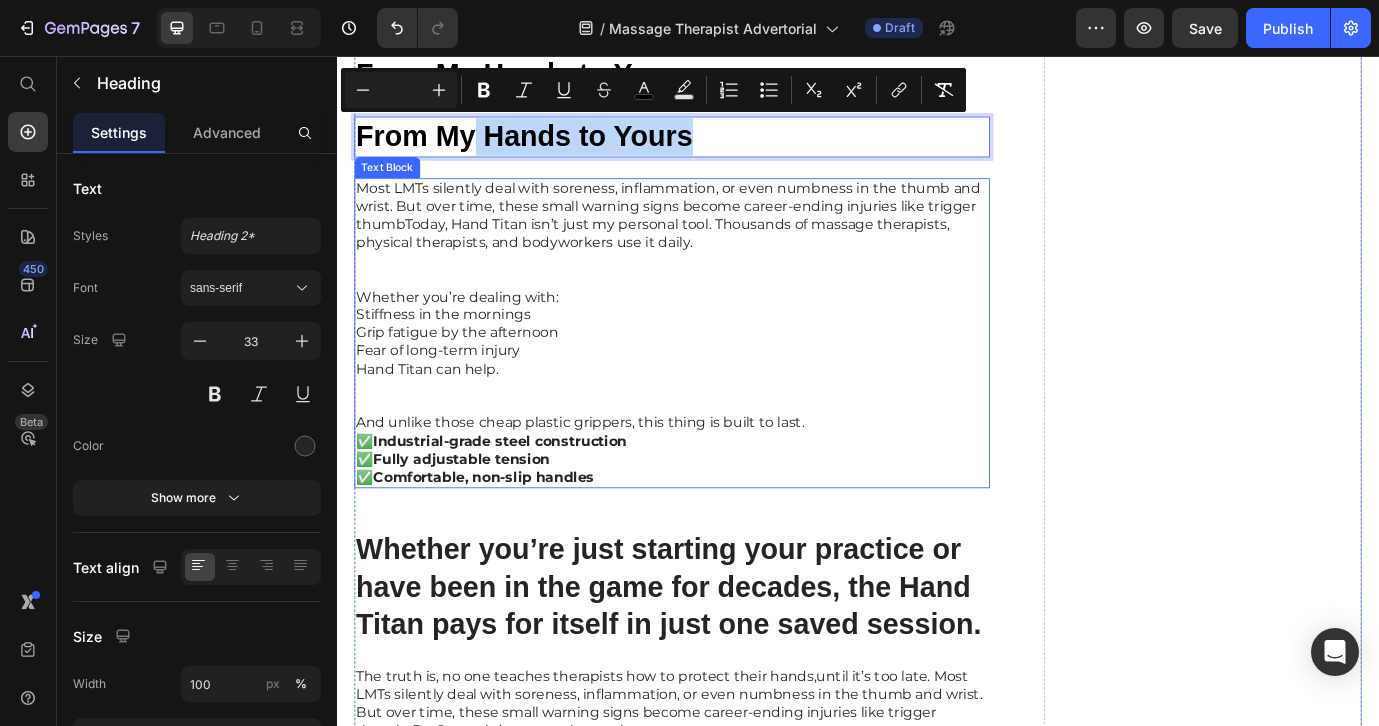 drag, startPoint x: 489, startPoint y: 147, endPoint x: 512, endPoint y: 466, distance: 319.82806 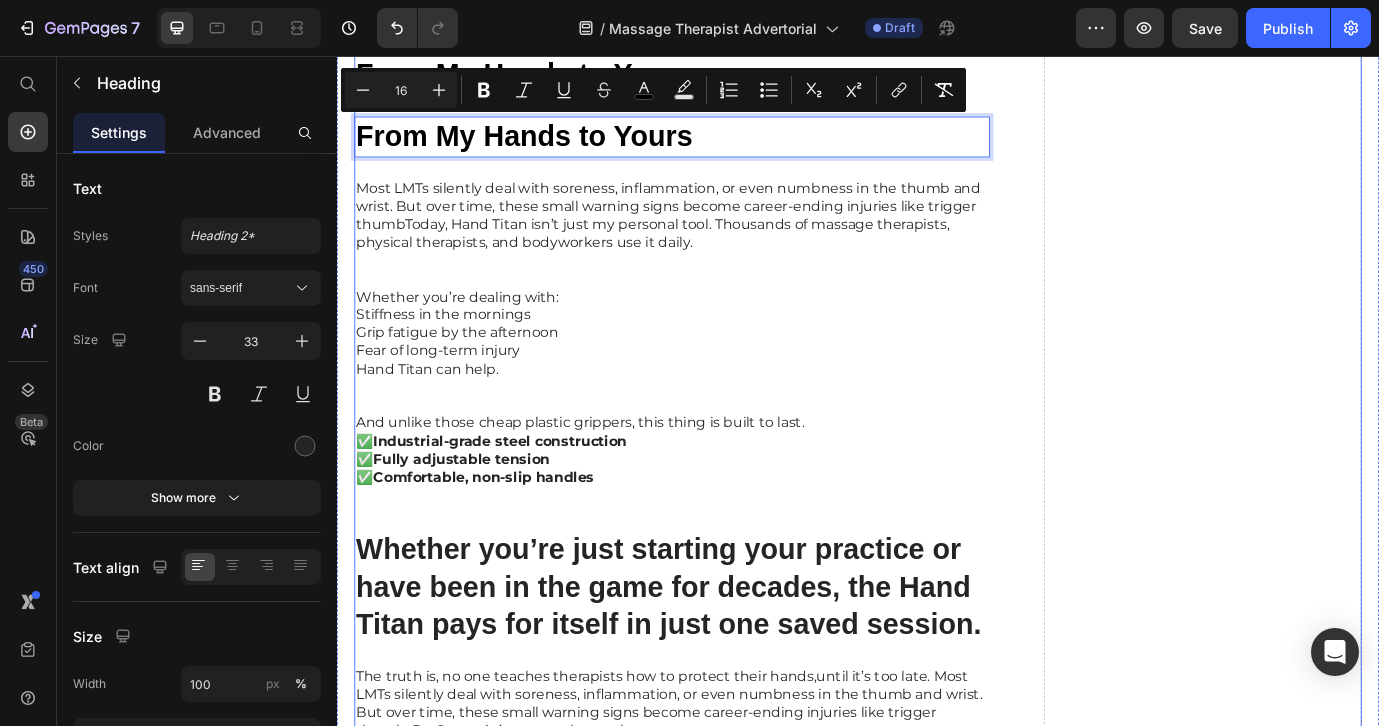 click on "Drop element here" at bounding box center [1334, -201] 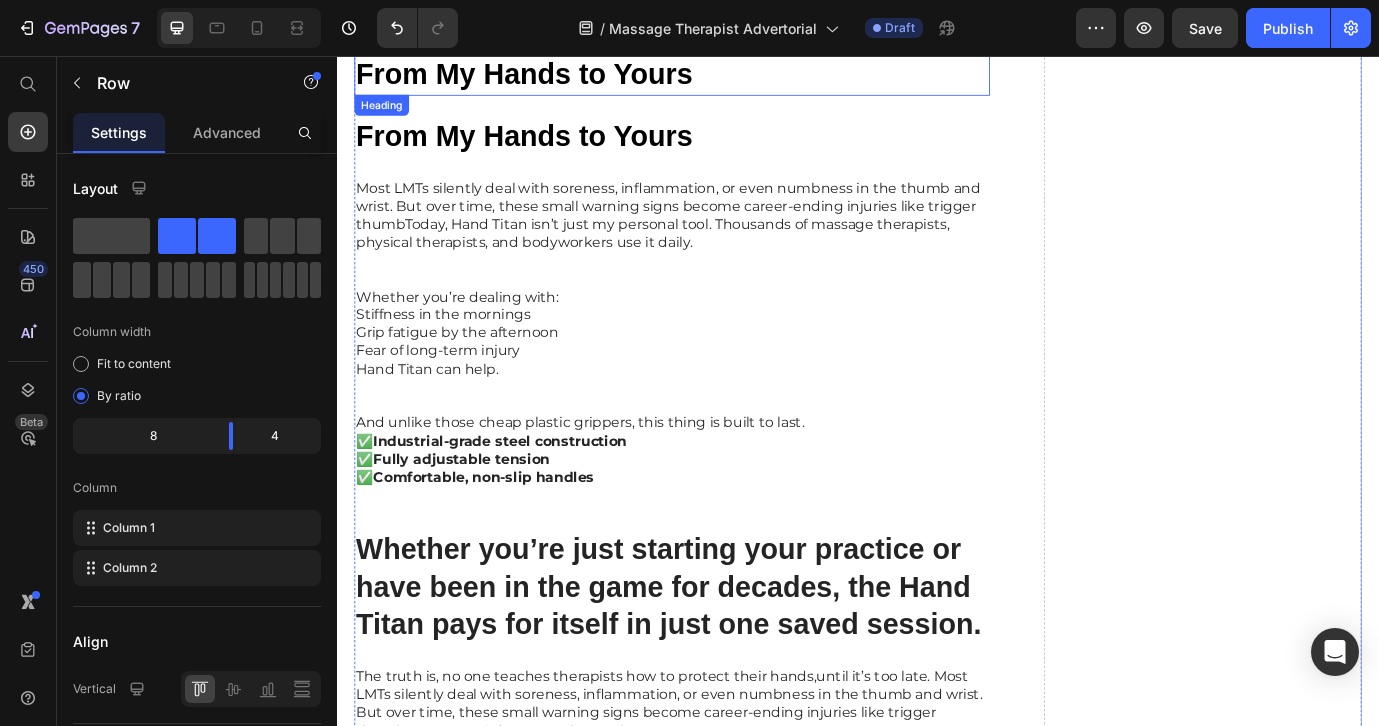 click on "⁠⁠⁠⁠⁠⁠⁠ From My Hands to Yours" at bounding box center (723, 78) 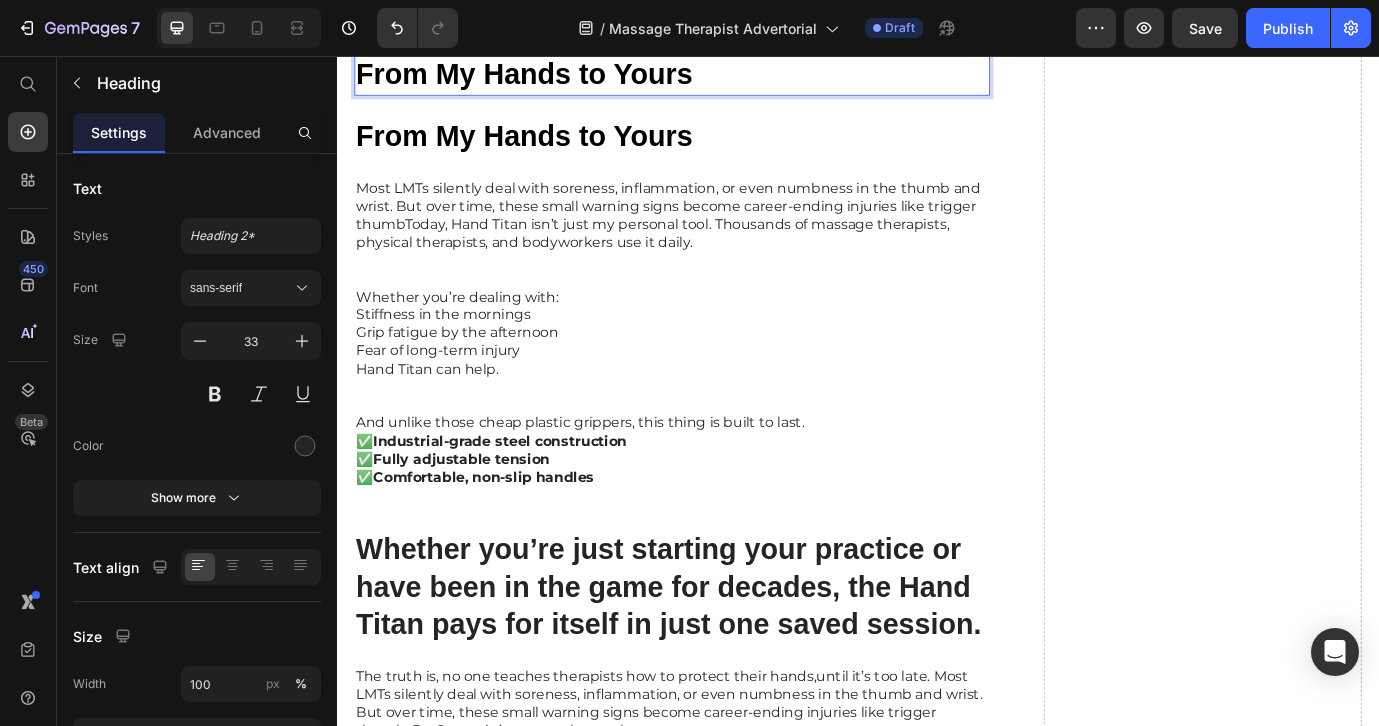 click on "From My Hands to Yours" at bounding box center [723, 78] 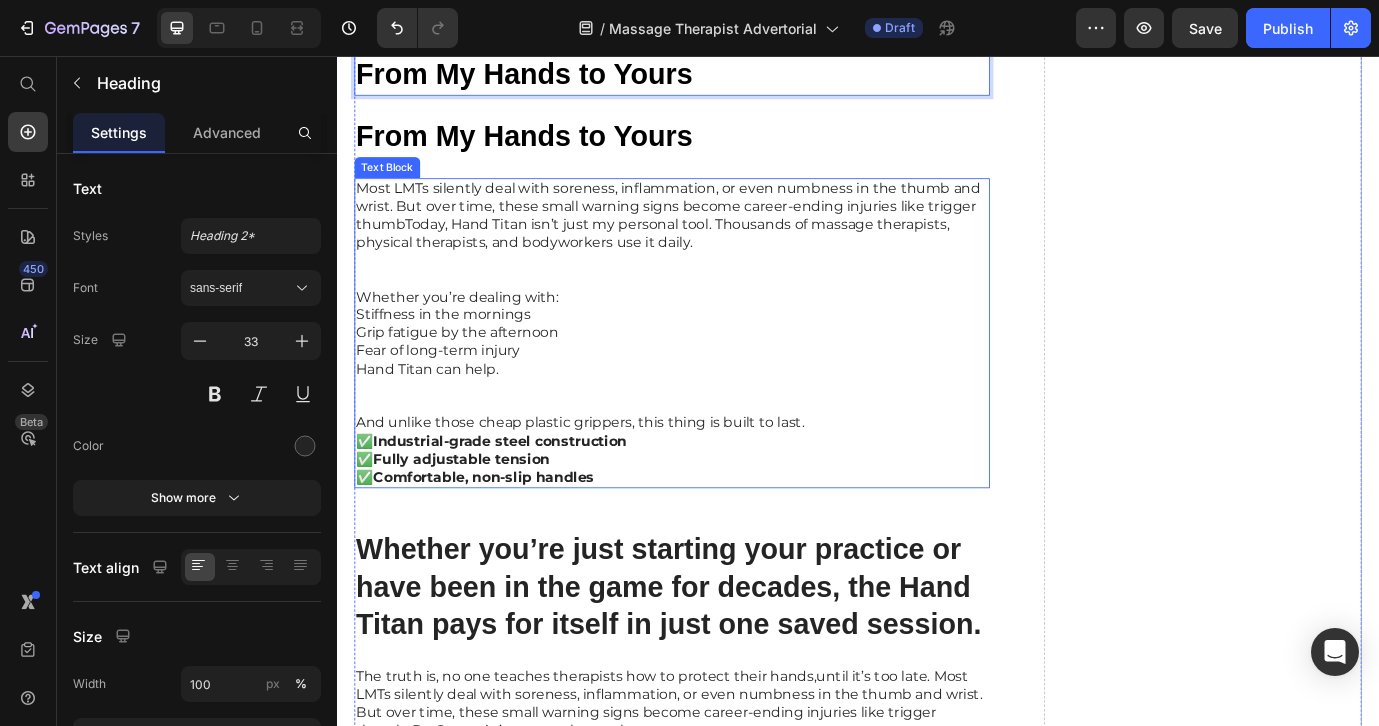 drag, startPoint x: 881, startPoint y: 84, endPoint x: 809, endPoint y: 495, distance: 417.2589 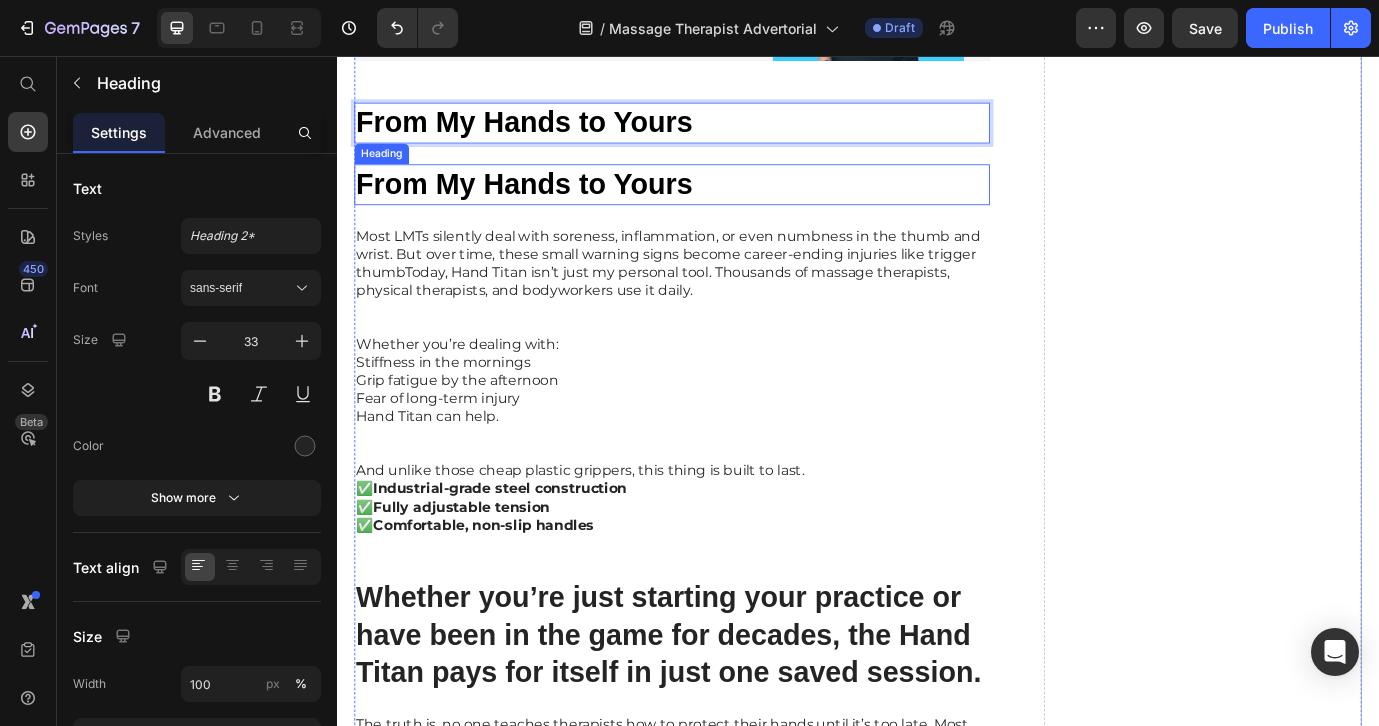 scroll, scrollTop: 5682, scrollLeft: 0, axis: vertical 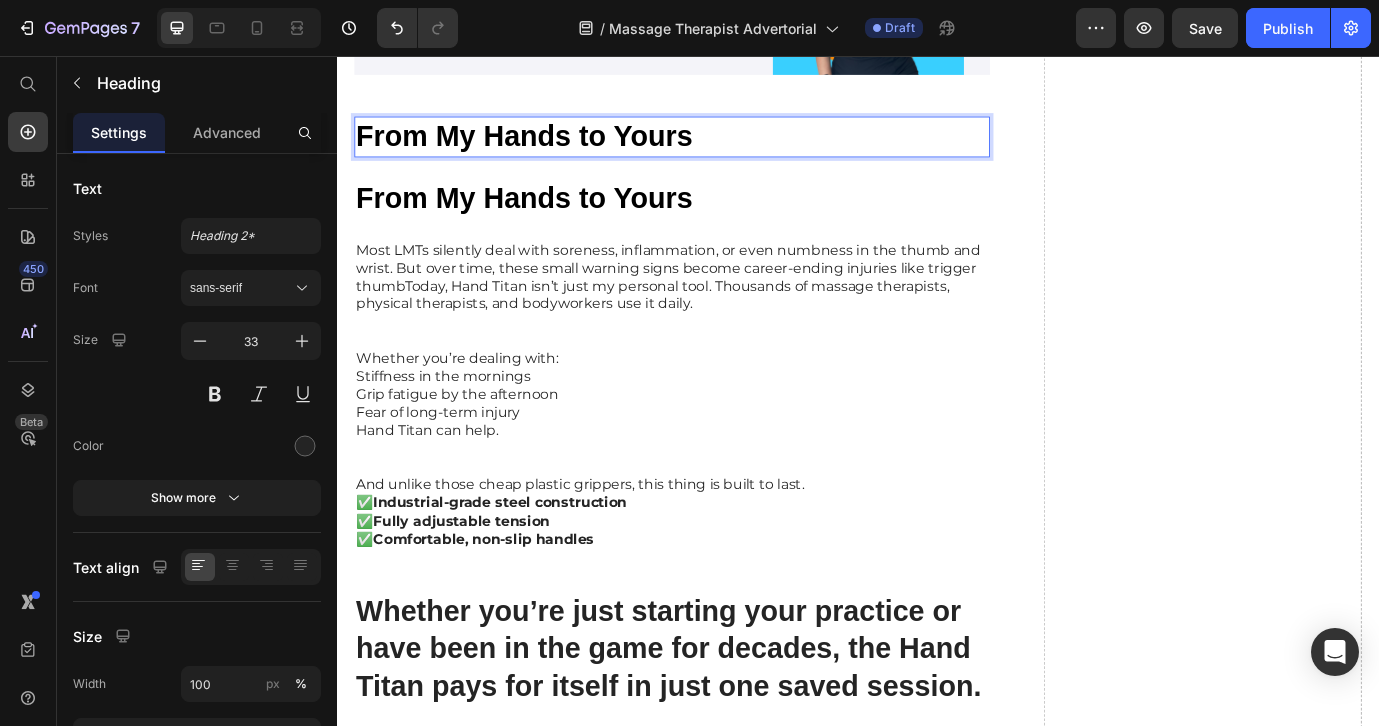 click on "From My Hands to Yours" at bounding box center [723, 149] 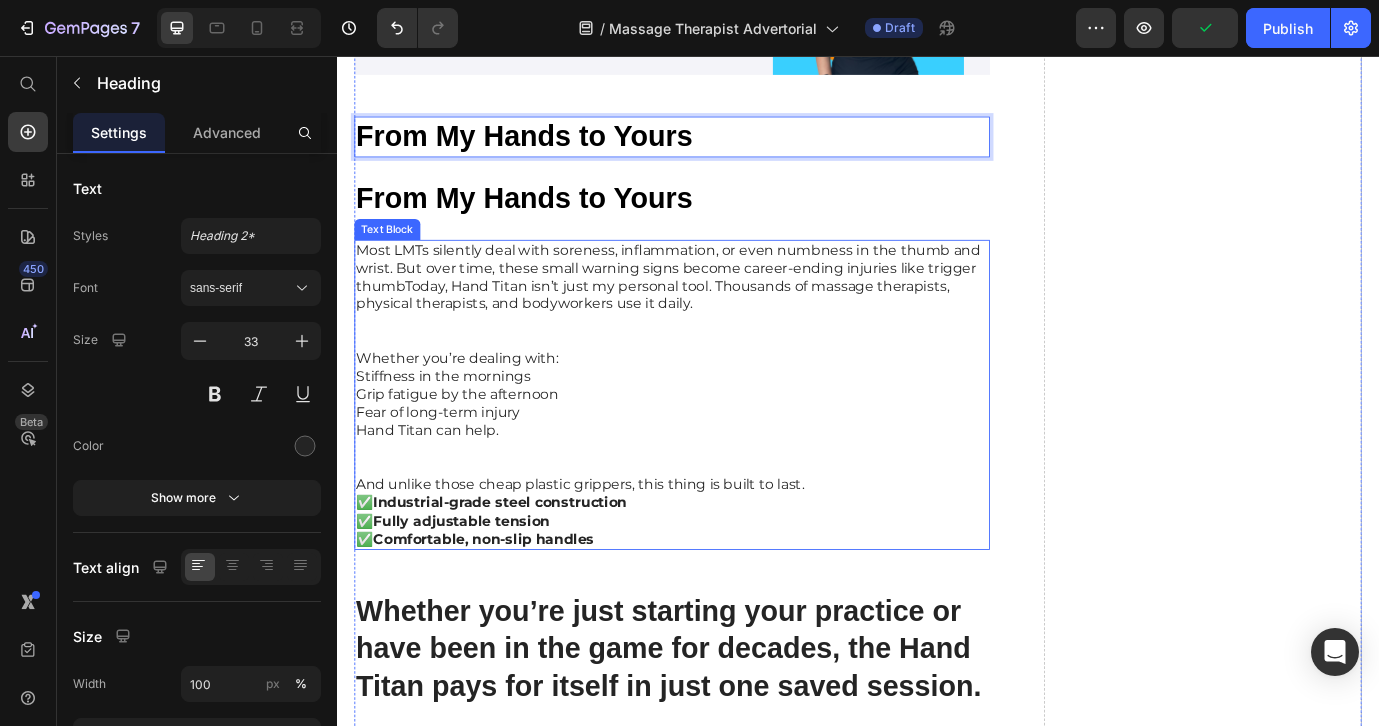drag, startPoint x: 870, startPoint y: 134, endPoint x: 885, endPoint y: 473, distance: 339.3317 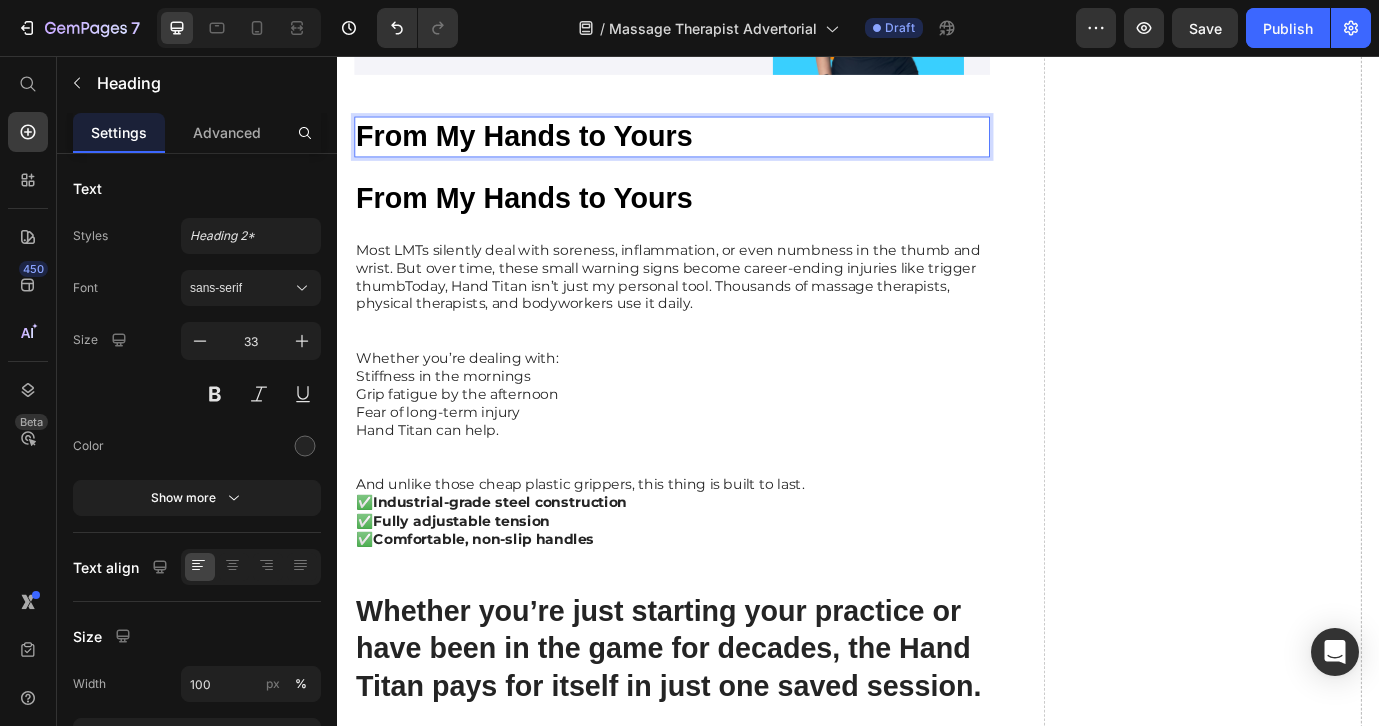 click on "From My Hands to Yours" at bounding box center (723, 149) 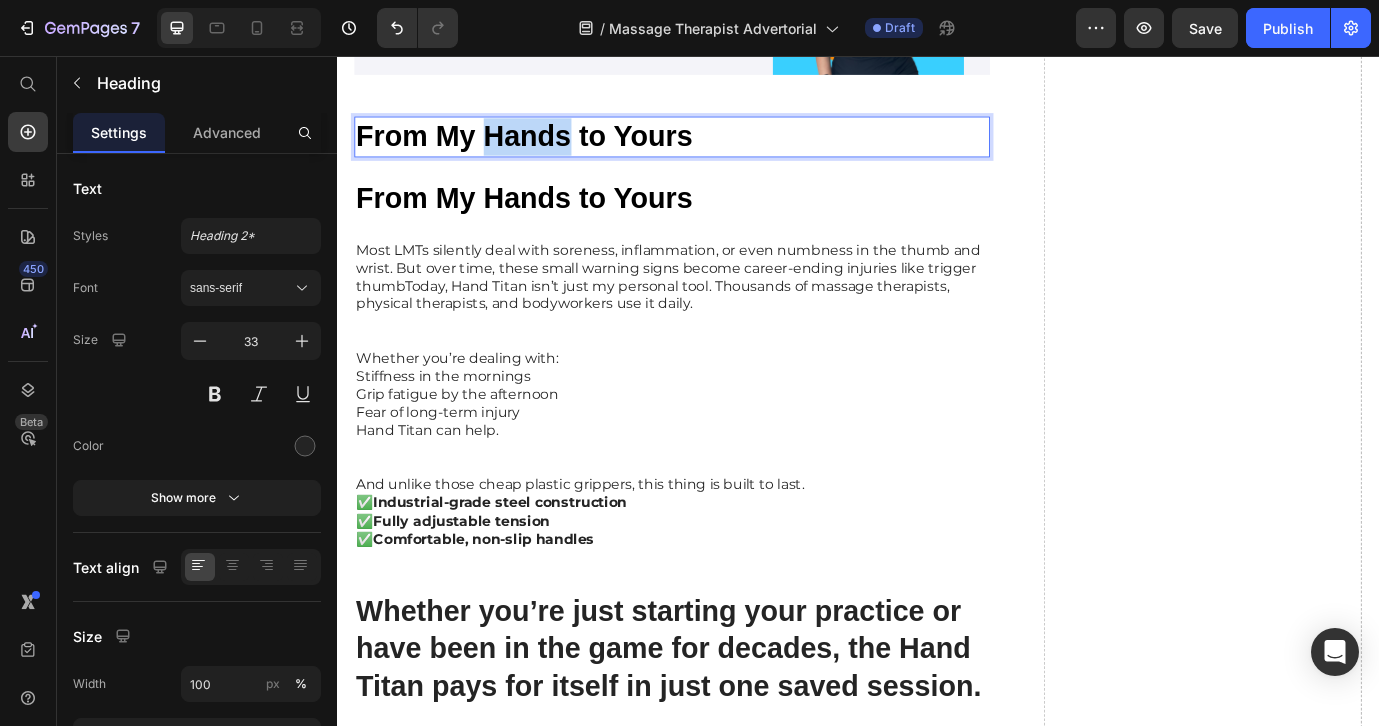 click on "From My Hands to Yours" at bounding box center [553, 148] 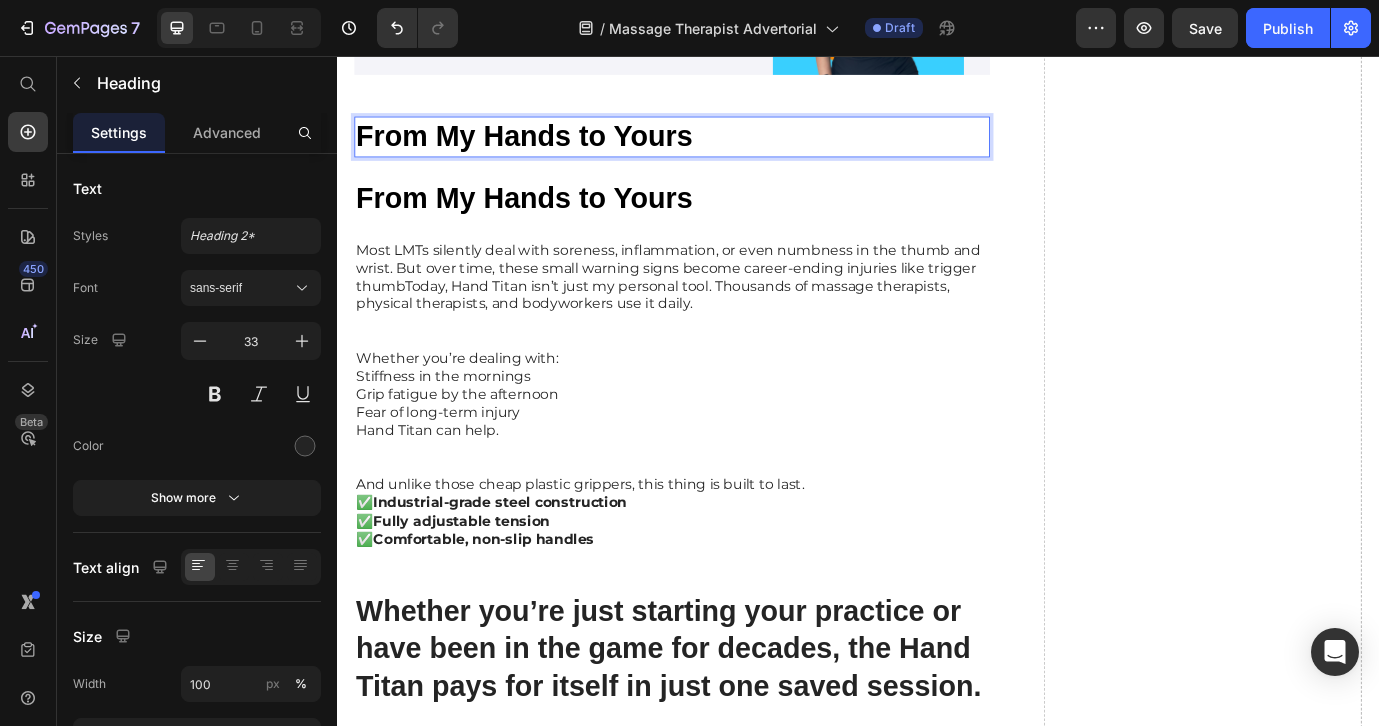 click on "From My Hands to Yours" at bounding box center (723, 149) 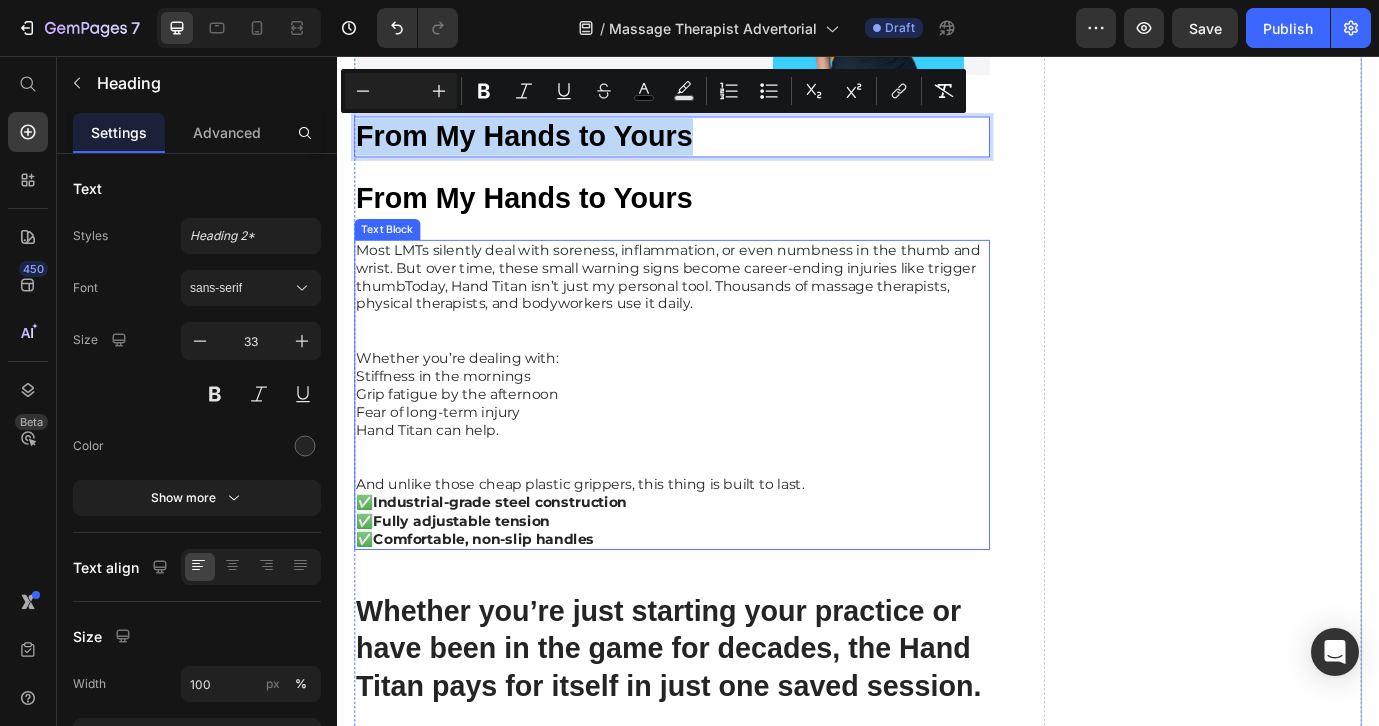 drag, startPoint x: 856, startPoint y: 163, endPoint x: 930, endPoint y: 463, distance: 308.9919 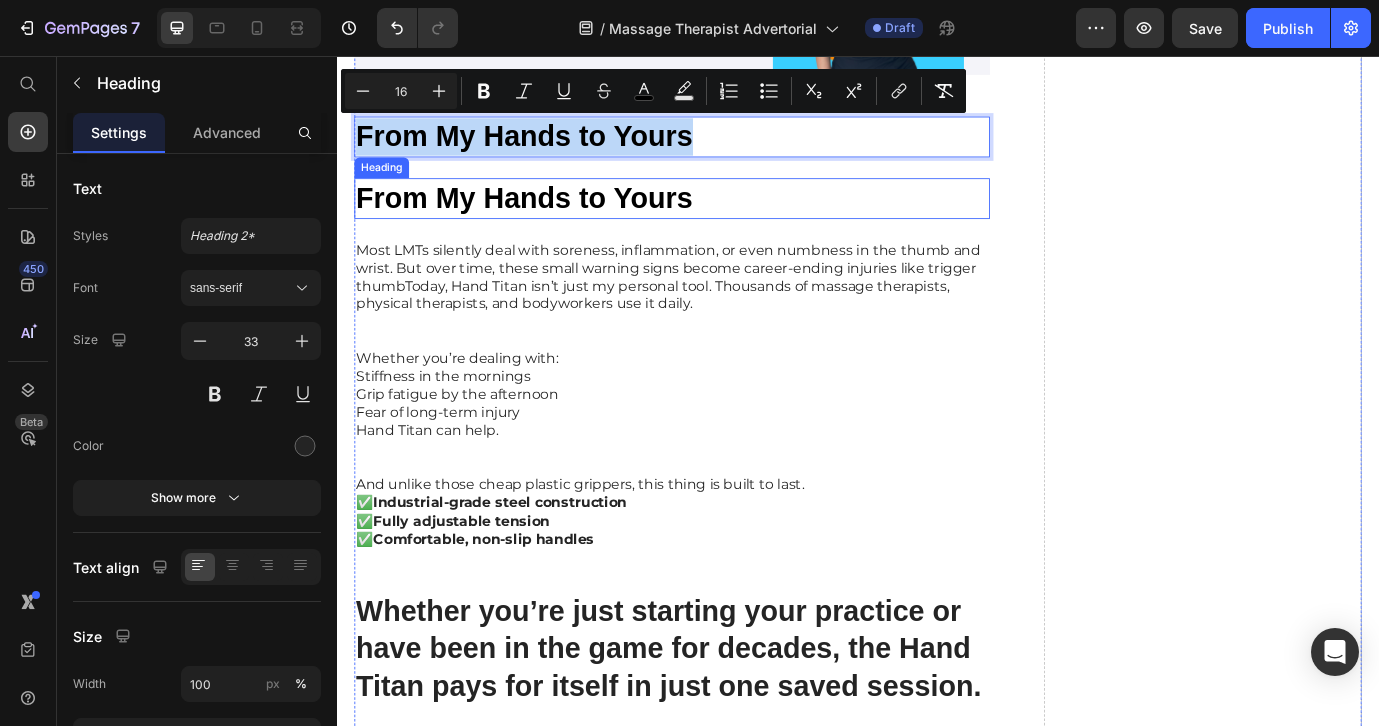 click on "From My Hands to Yours" at bounding box center [553, 219] 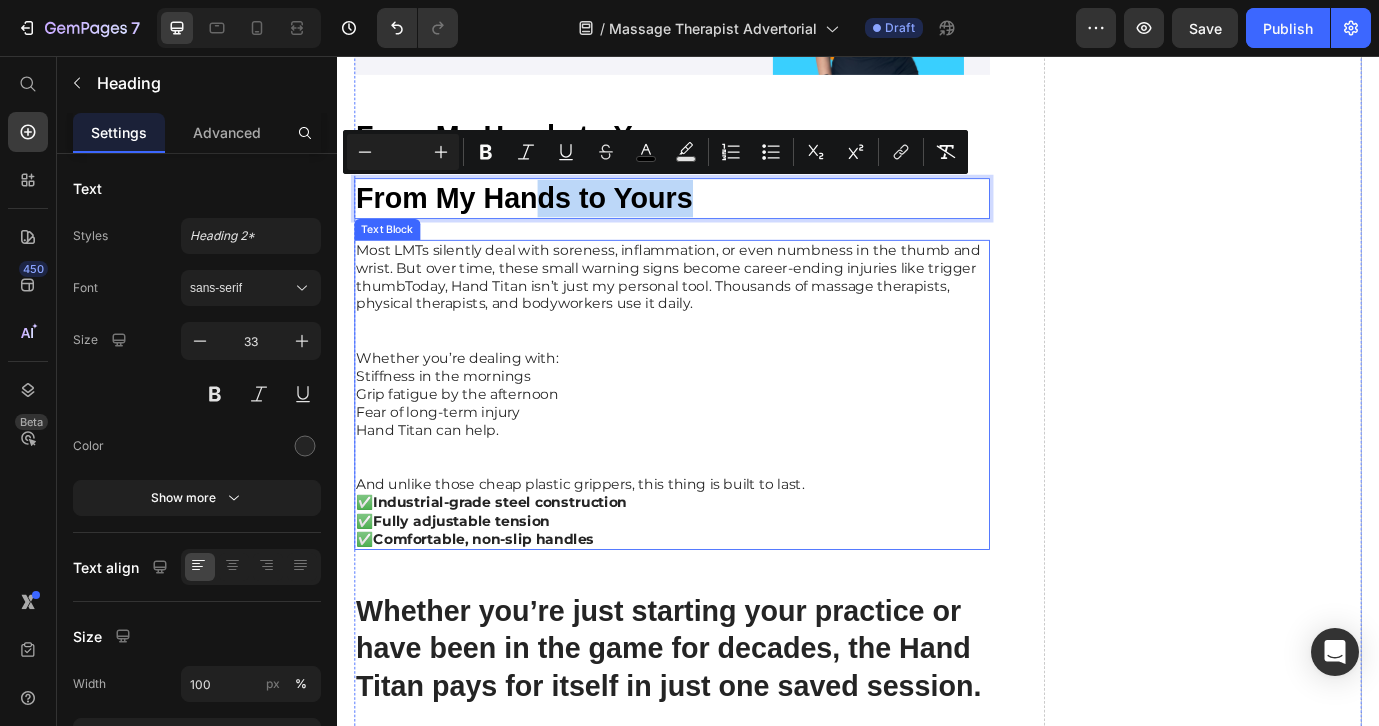 drag, startPoint x: 558, startPoint y: 215, endPoint x: 565, endPoint y: 503, distance: 288.08505 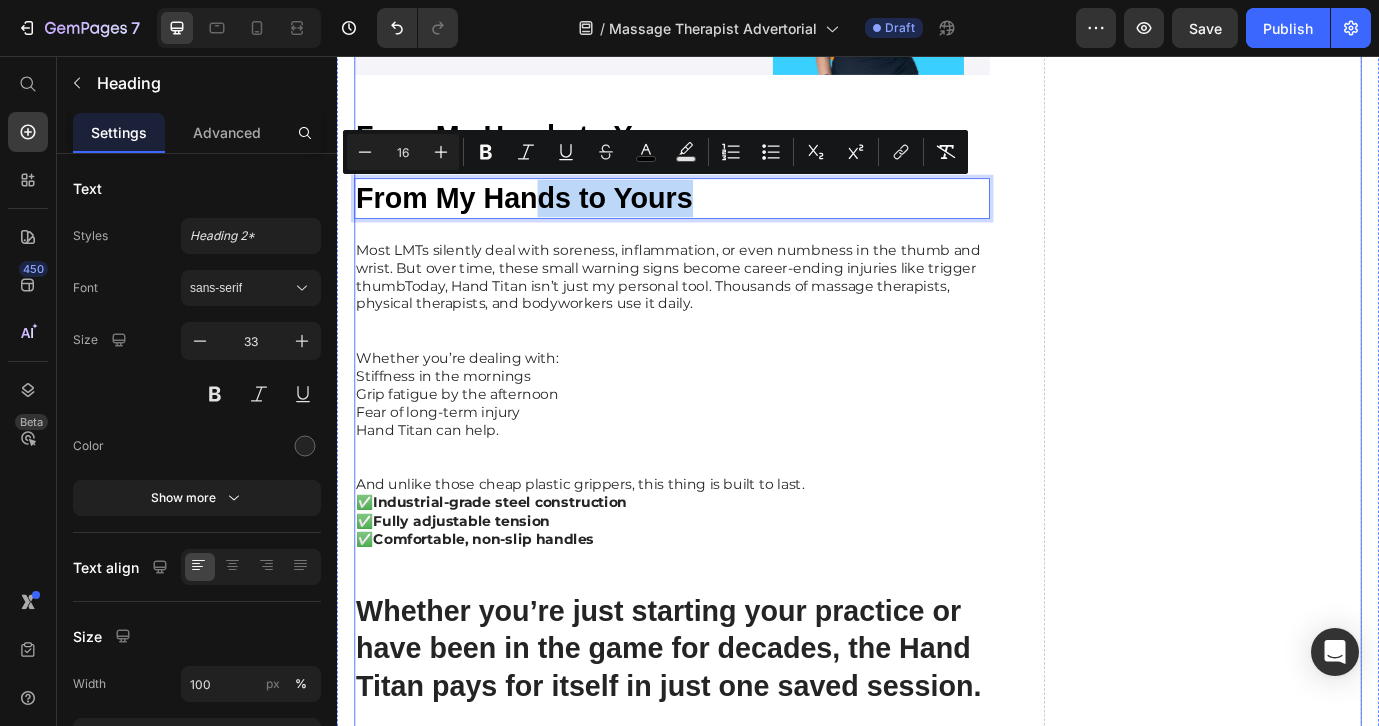 click on "Drop element here" at bounding box center [1334, -130] 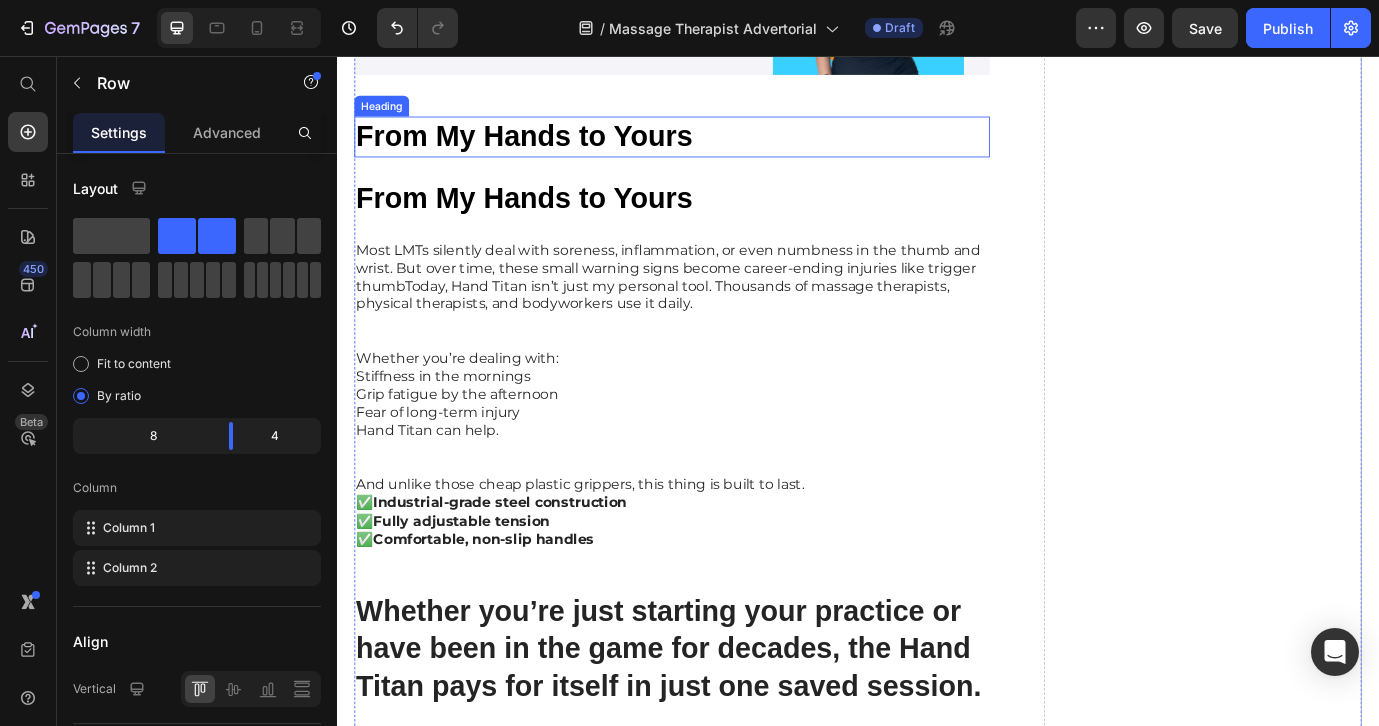 click on "From My Hands to Yours" at bounding box center [553, 148] 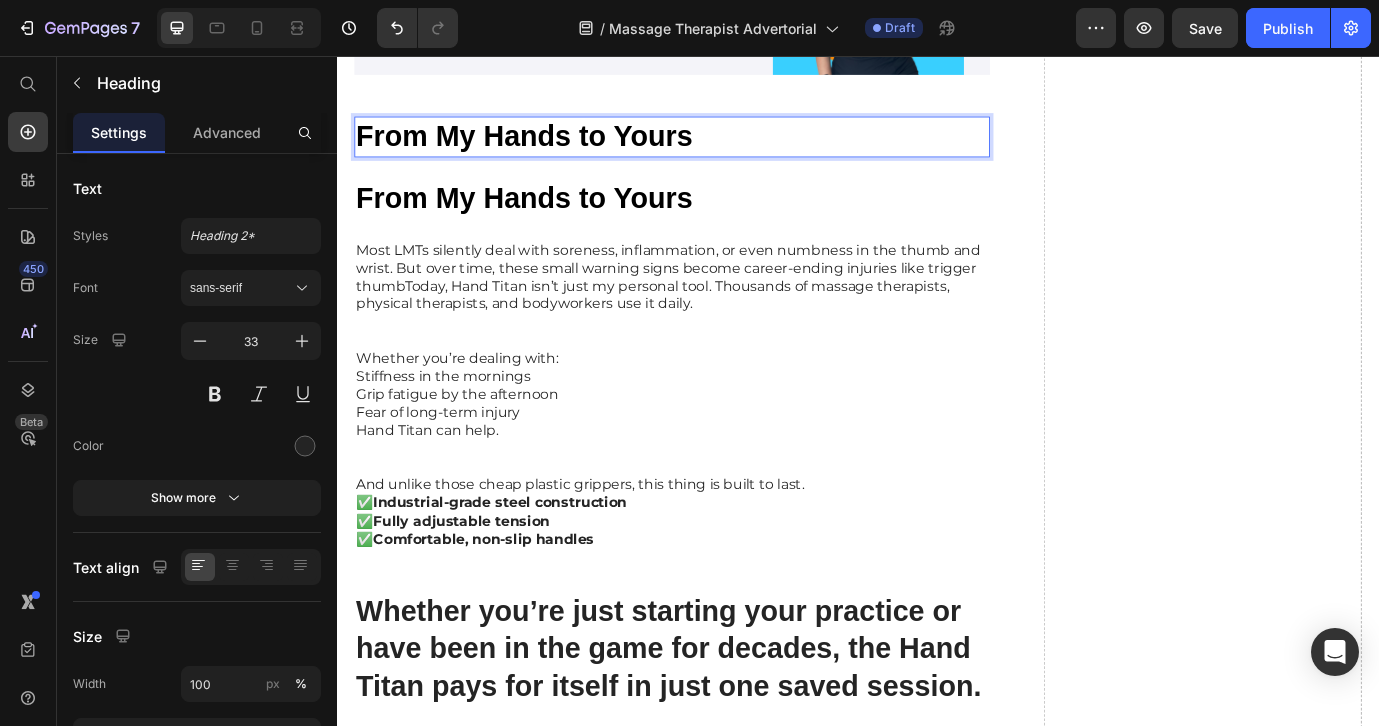click on "From My Hands to Yours" at bounding box center [553, 148] 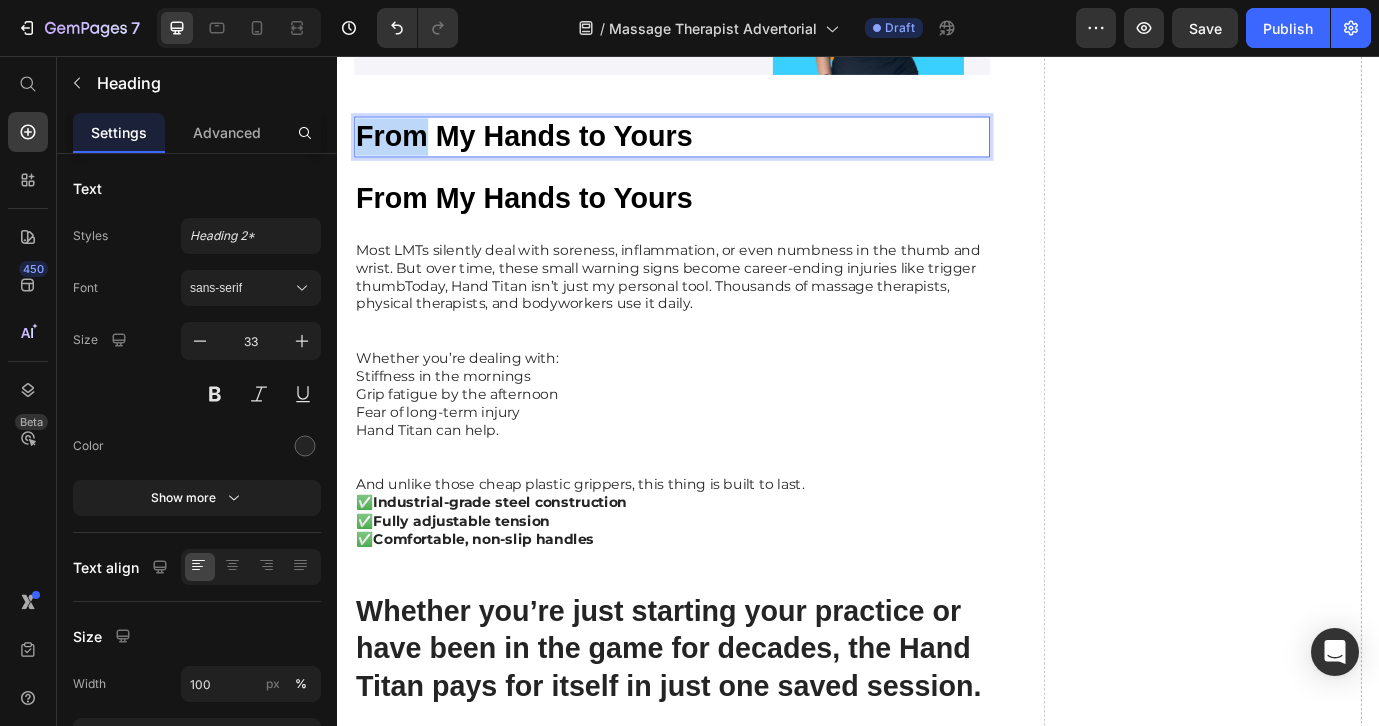 click on "From My Hands to Yours" at bounding box center [553, 148] 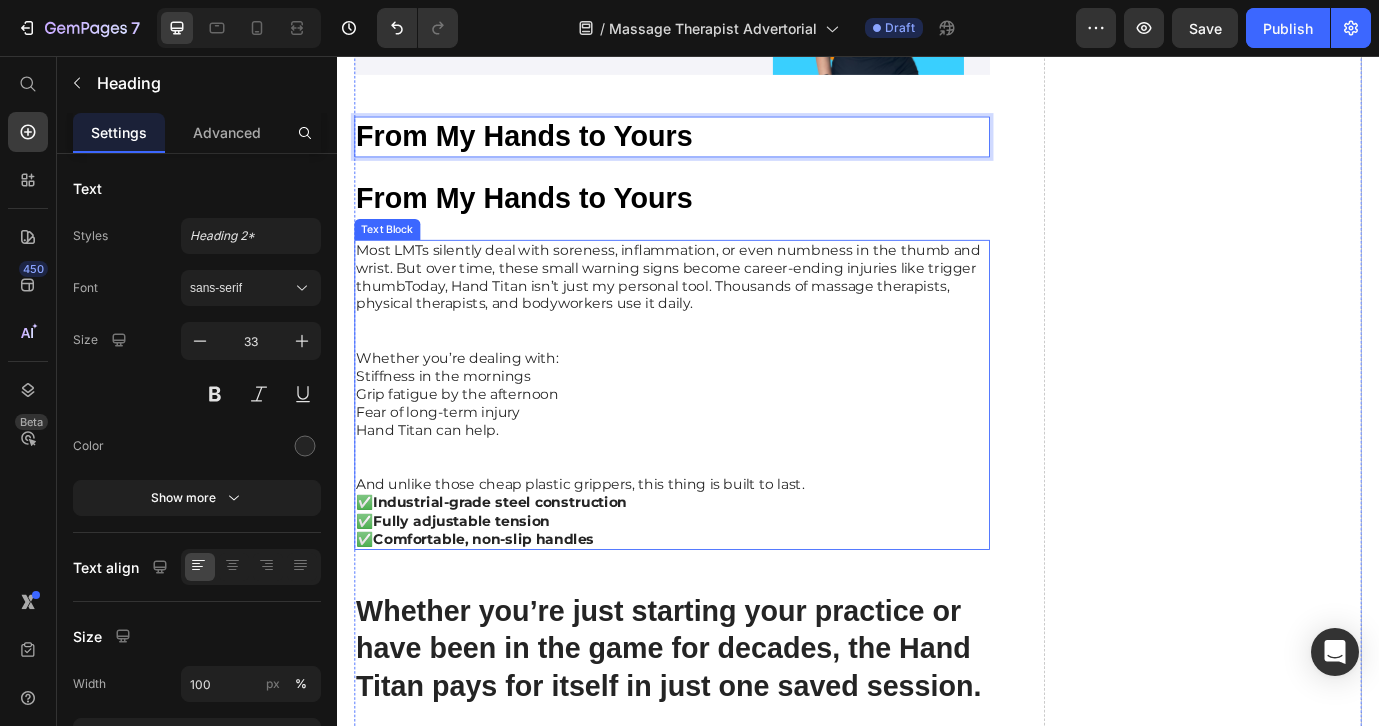 drag, startPoint x: 921, startPoint y: 161, endPoint x: 976, endPoint y: 320, distance: 168.24387 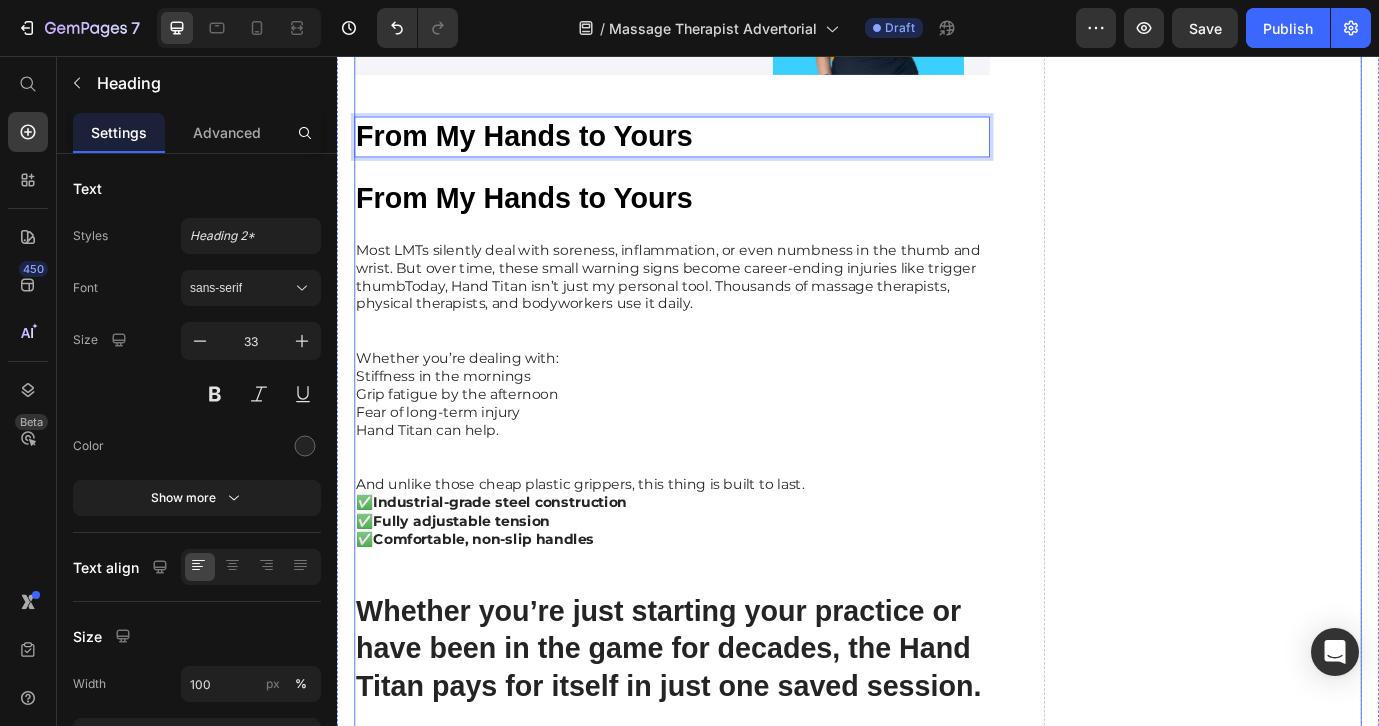 drag, startPoint x: 947, startPoint y: 148, endPoint x: 947, endPoint y: 669, distance: 521 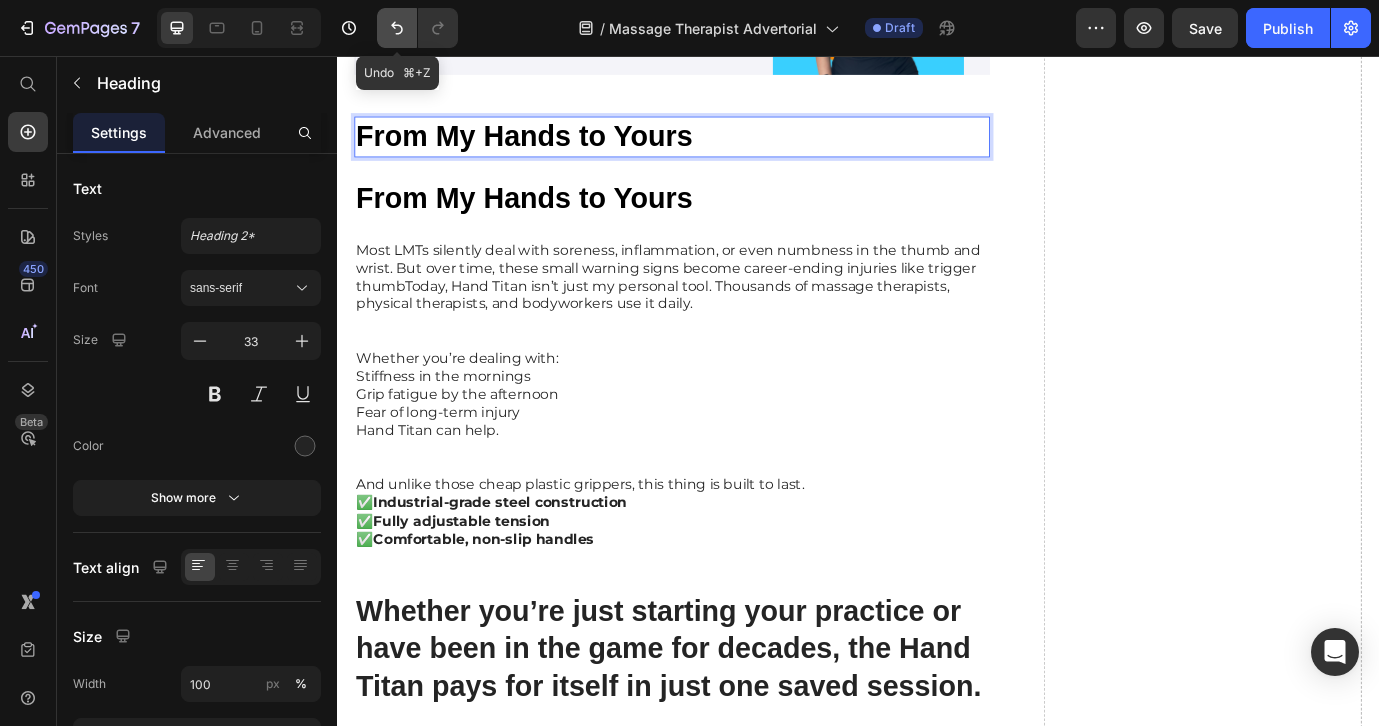click 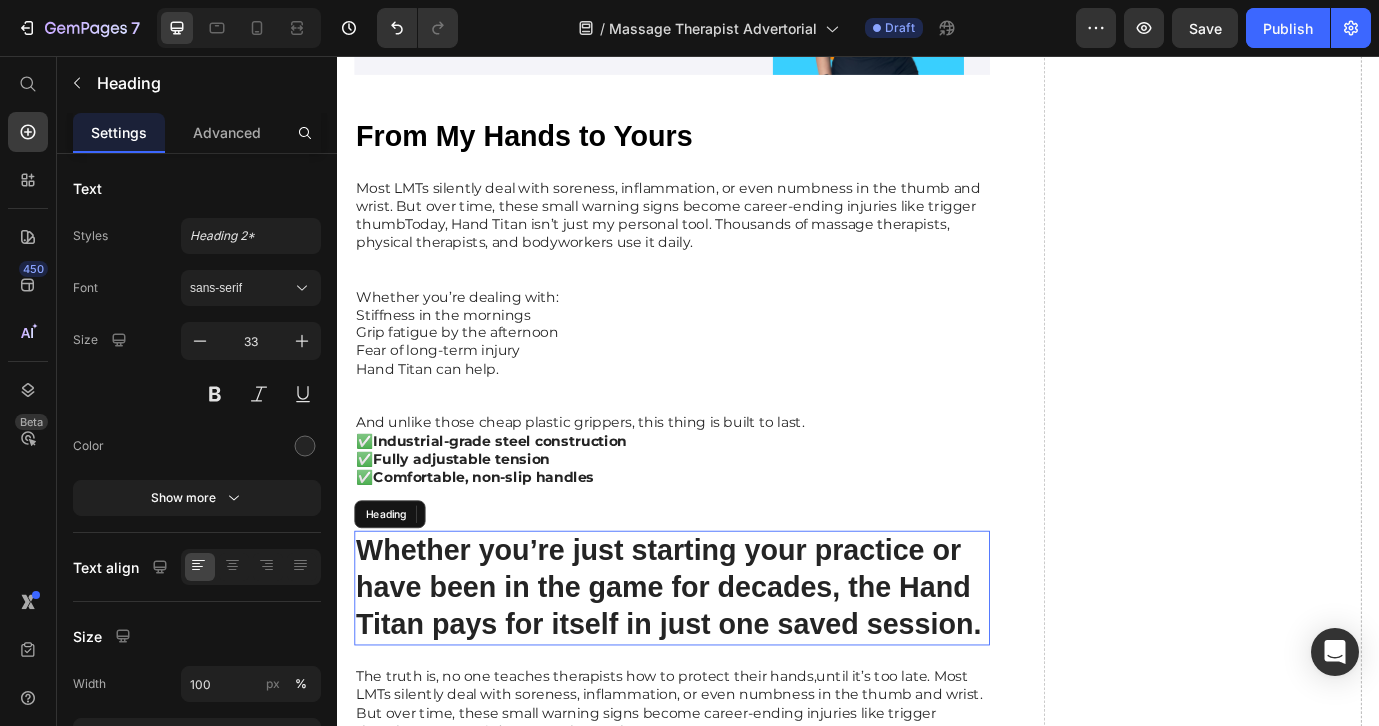click on "Whether you’re just starting your practice or have been in the game for decades, the Hand Titan pays for itself in just one saved session." at bounding box center [723, 669] 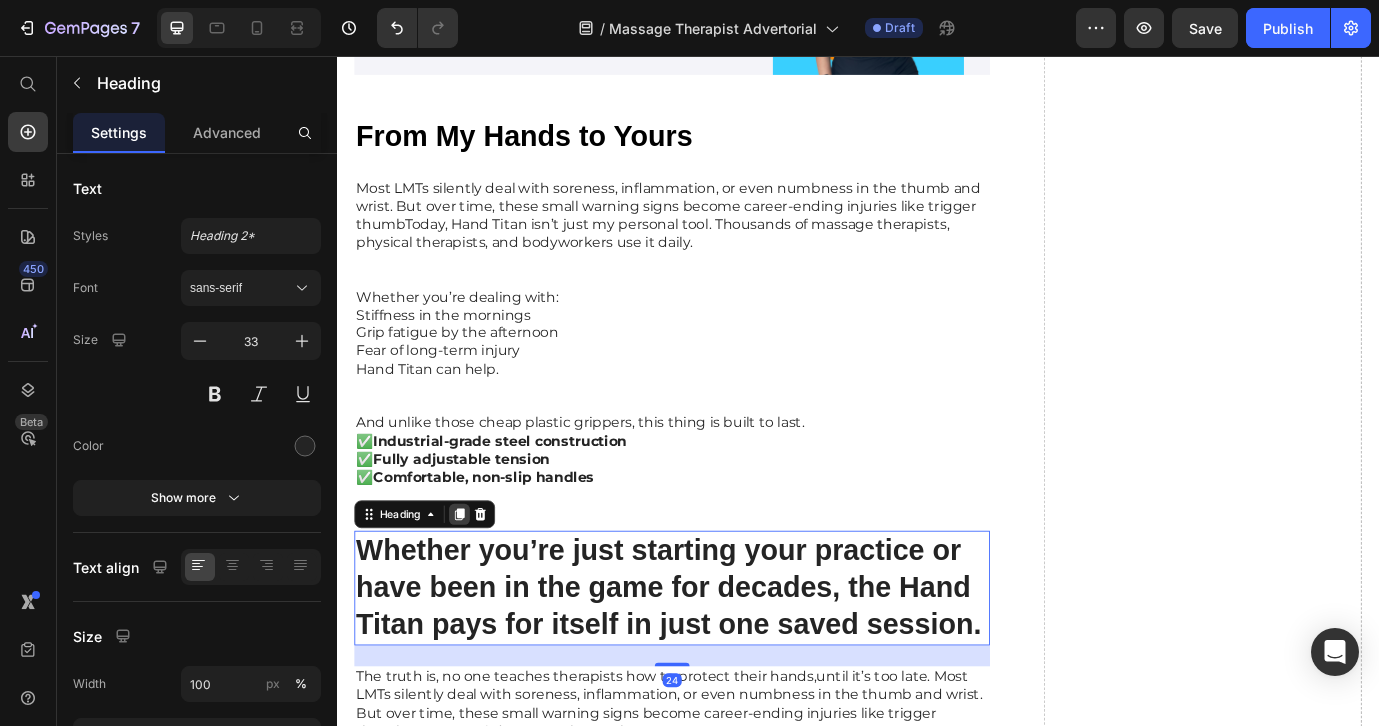 click at bounding box center (478, 584) 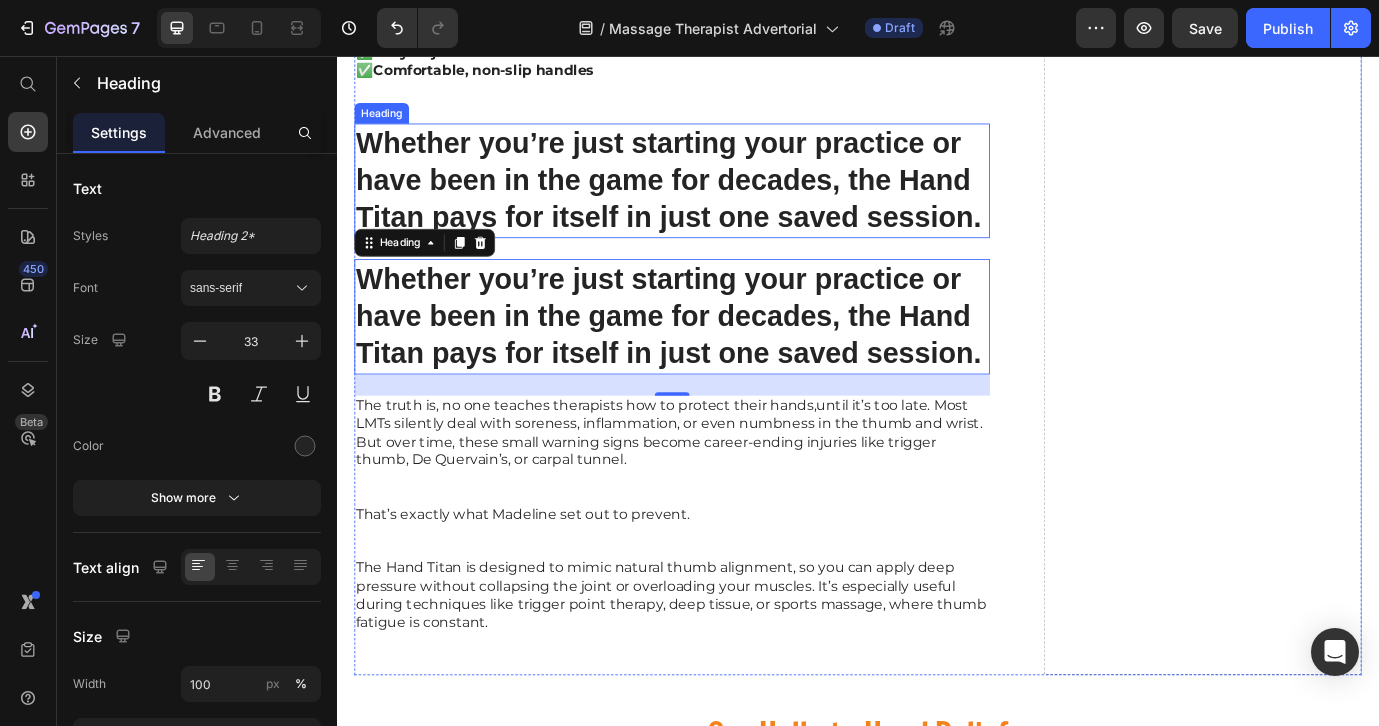 scroll, scrollTop: 6117, scrollLeft: 0, axis: vertical 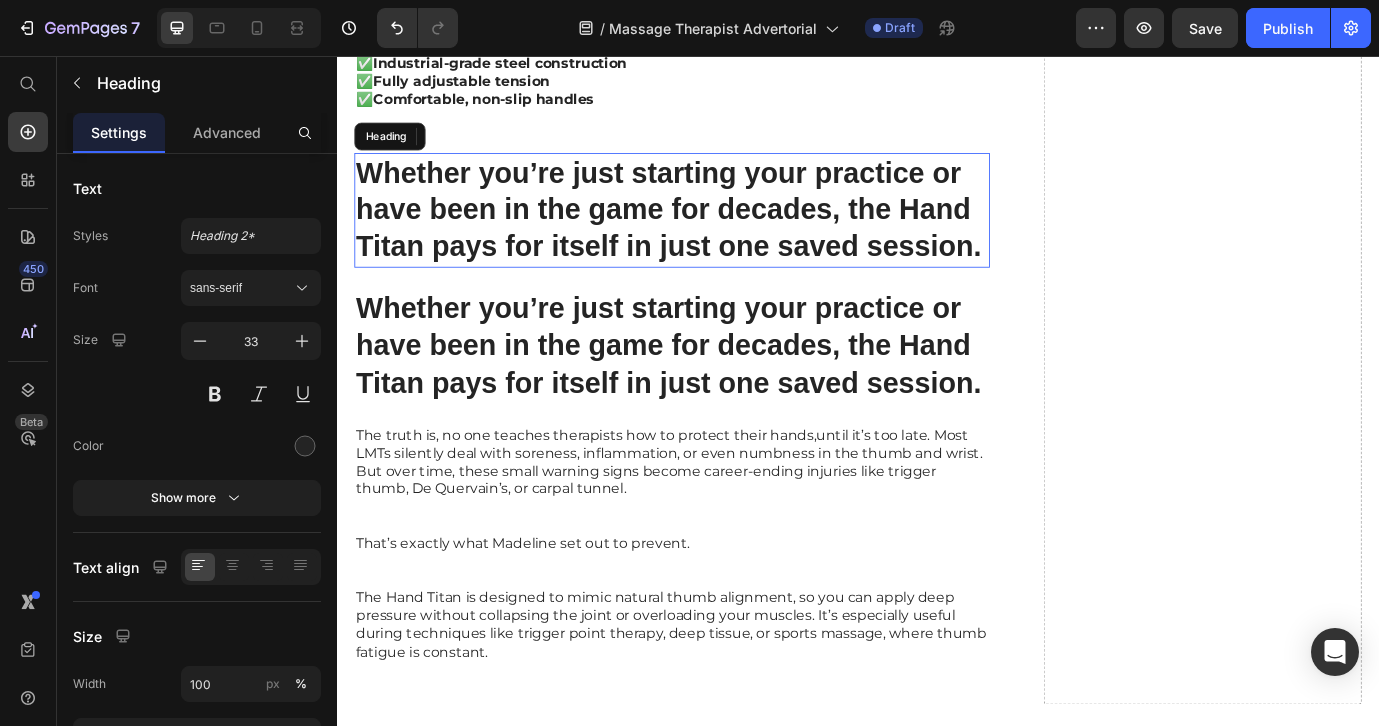 click on "Whether you’re just starting your practice or have been in the game for decades, the Hand Titan pays for itself in just one saved session." at bounding box center (723, 234) 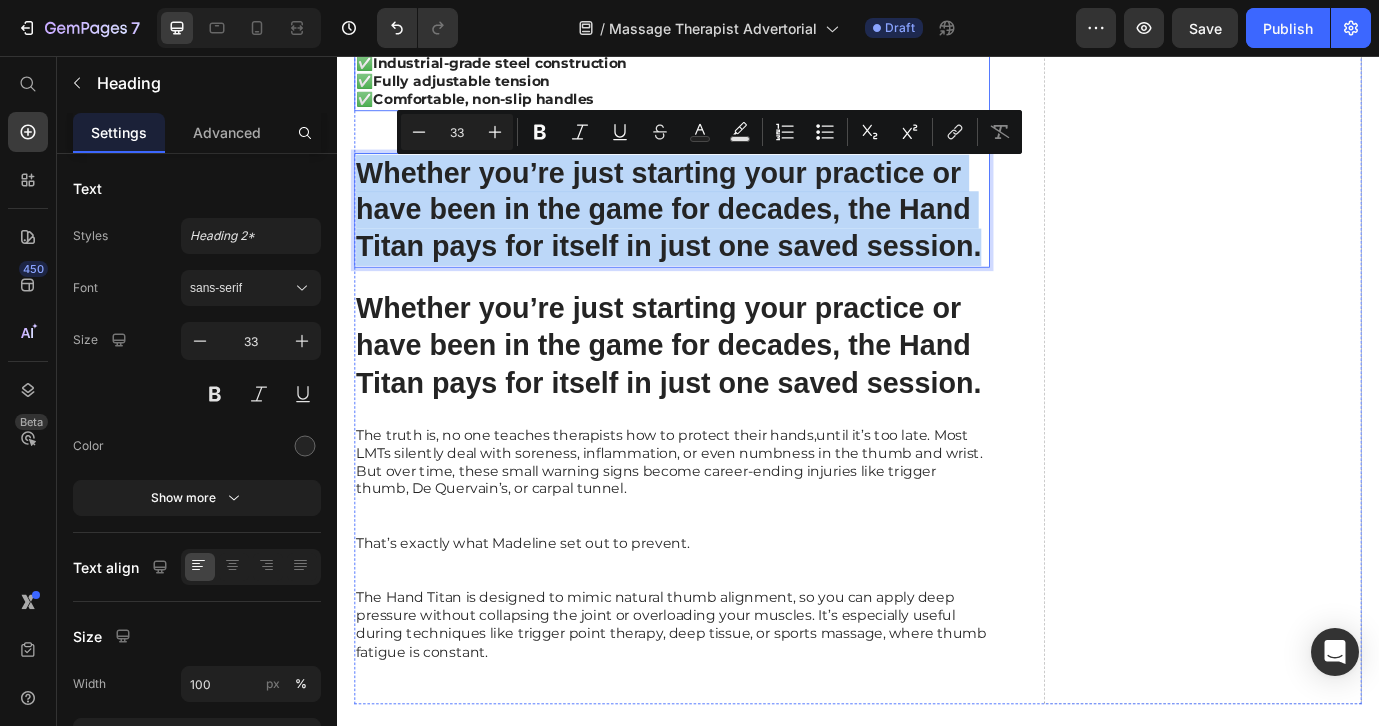 drag, startPoint x: 1081, startPoint y: 276, endPoint x: 520, endPoint y: 100, distance: 587.96 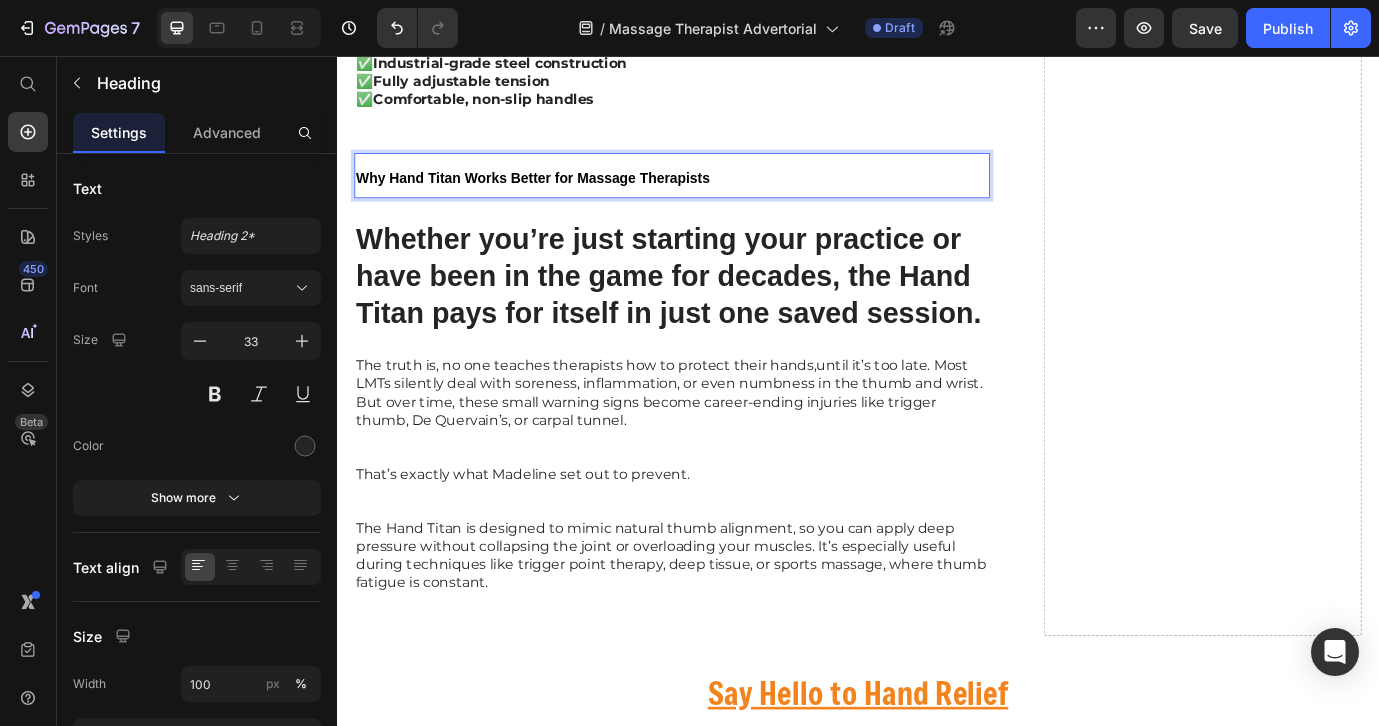 click on "Why Hand Titan Works Better for Massage Therapists" at bounding box center (723, 194) 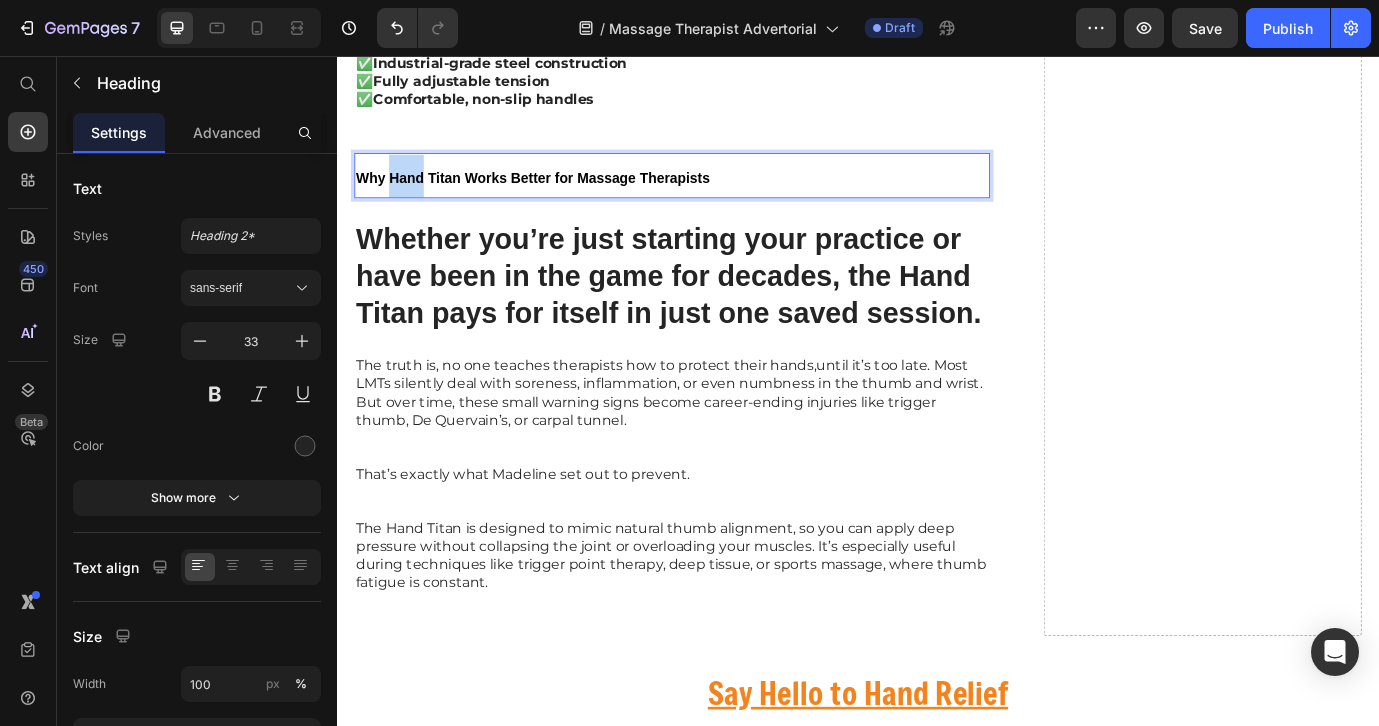 click on "Why Hand Titan Works Better for Massage Therapists" at bounding box center (563, 196) 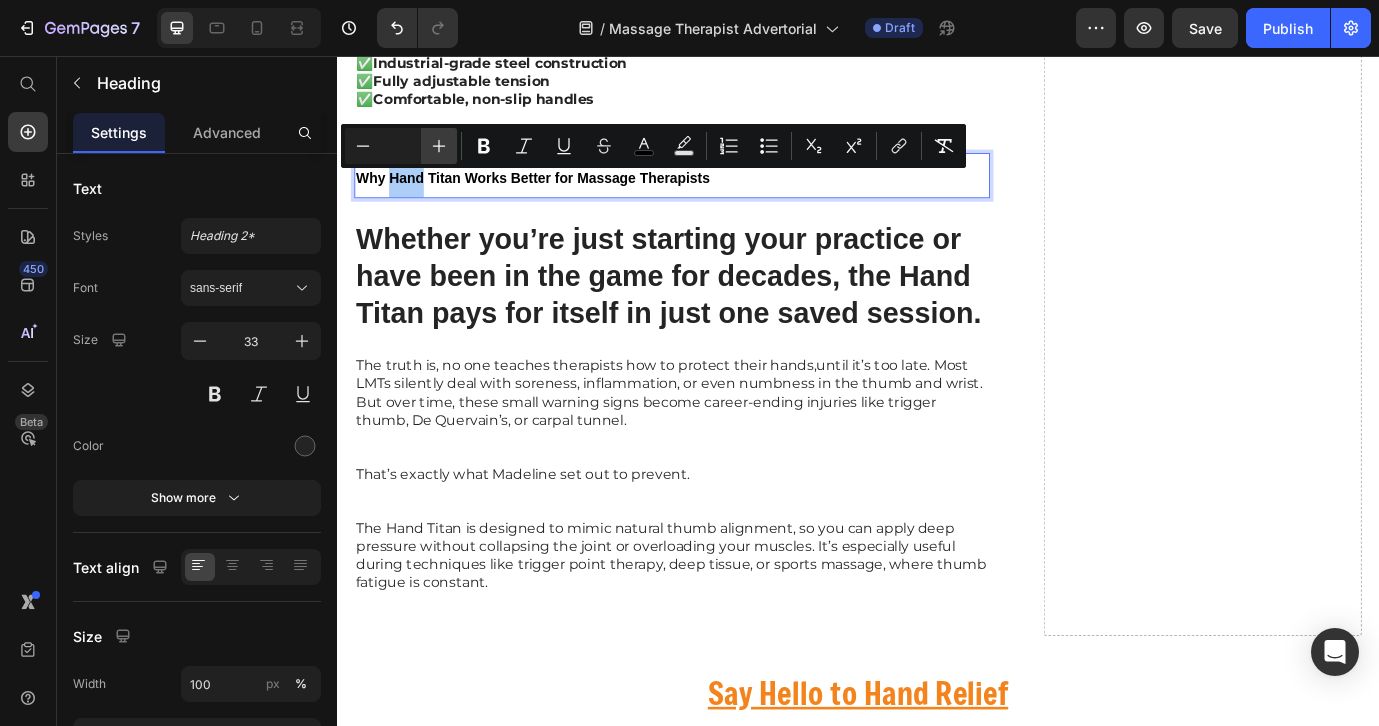 click 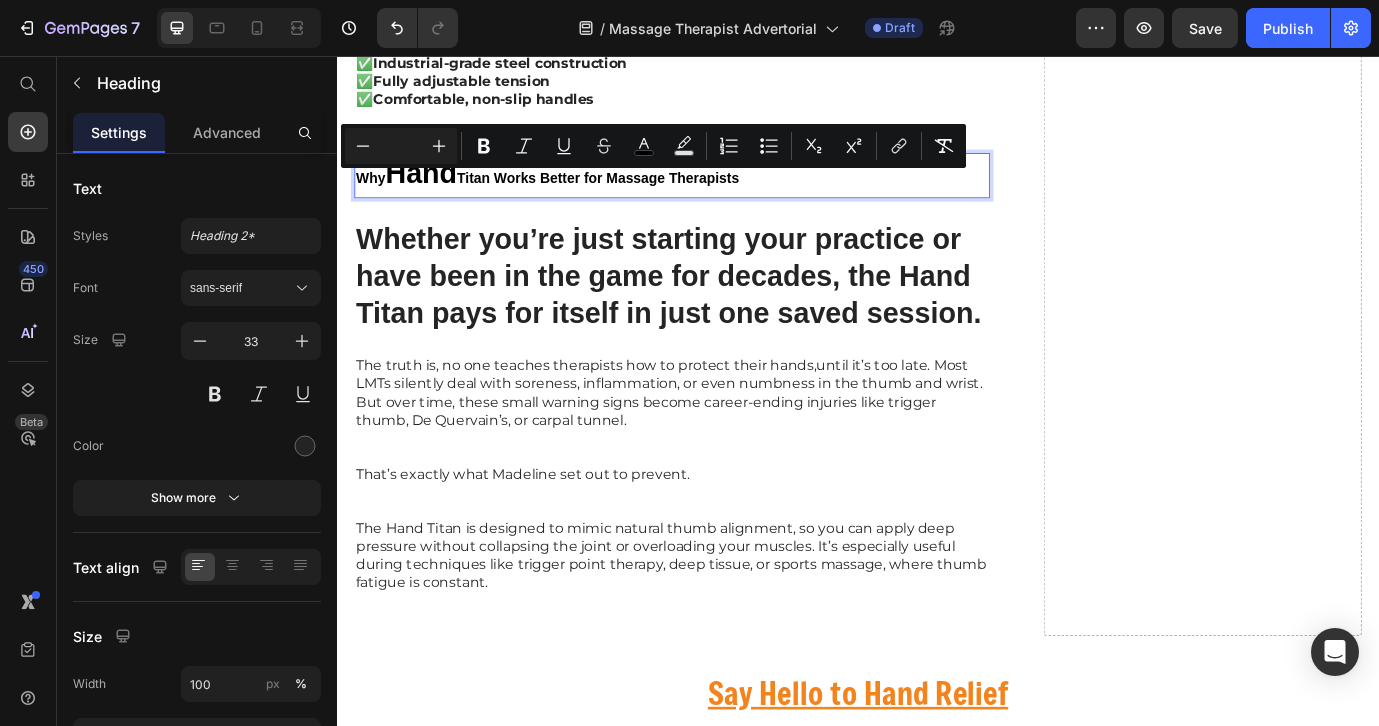 click on "Why  Hand  Titan Works Better for Massage Therapists" at bounding box center [723, 194] 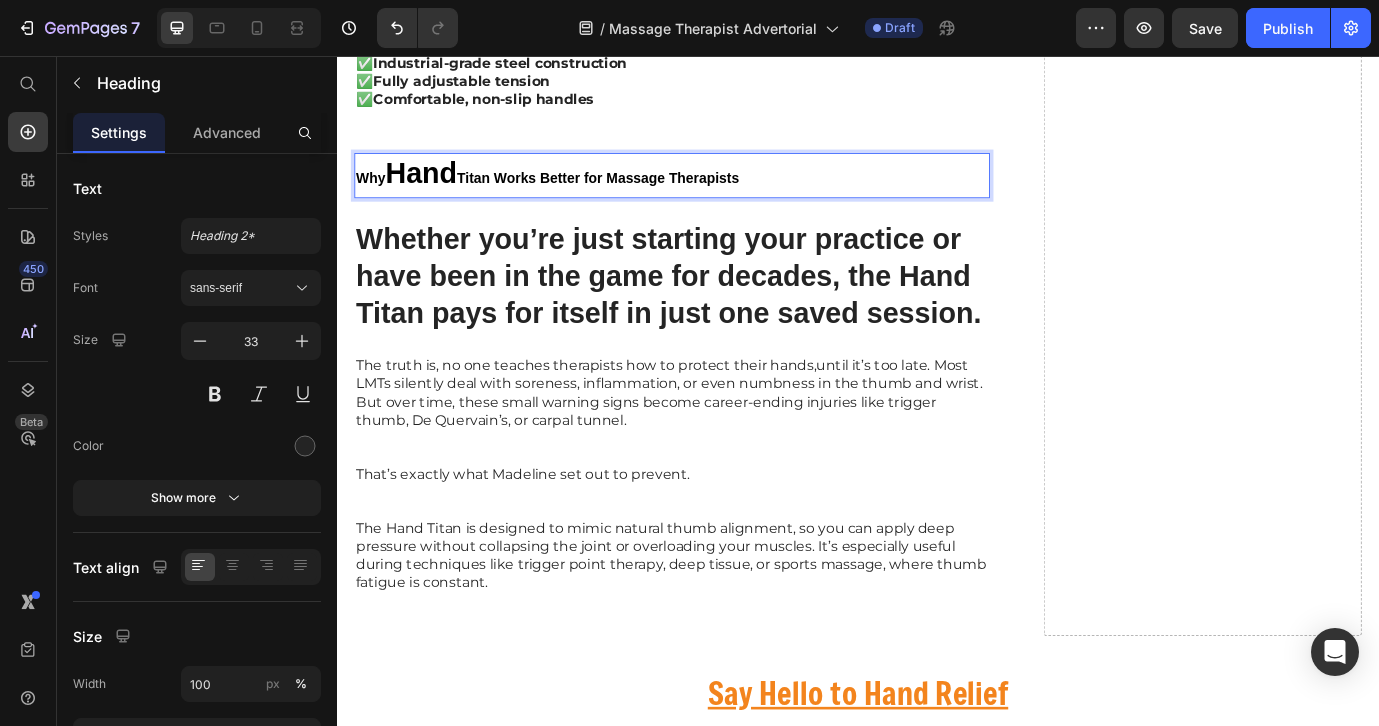 click on "Why  Hand  Titan Works Better for Massage Therapists" at bounding box center (723, 194) 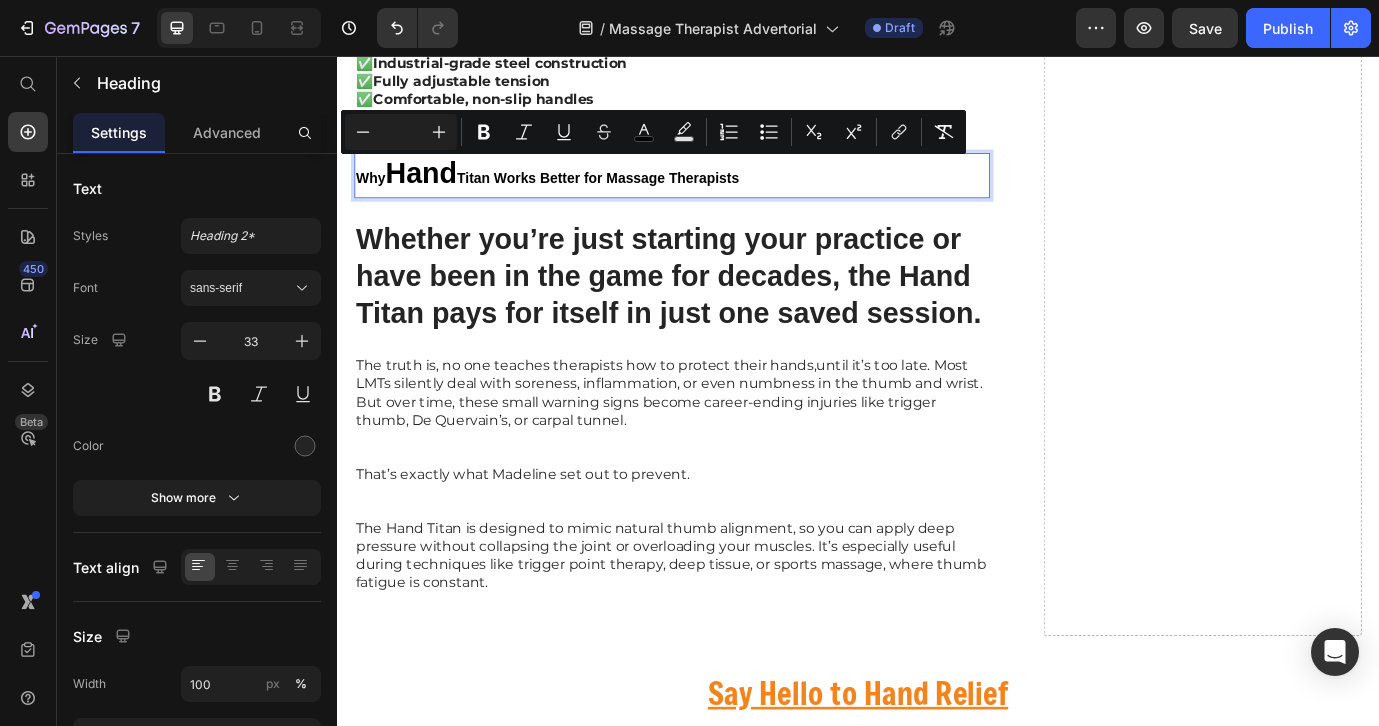 drag, startPoint x: 830, startPoint y: 191, endPoint x: 220, endPoint y: 182, distance: 610.0664 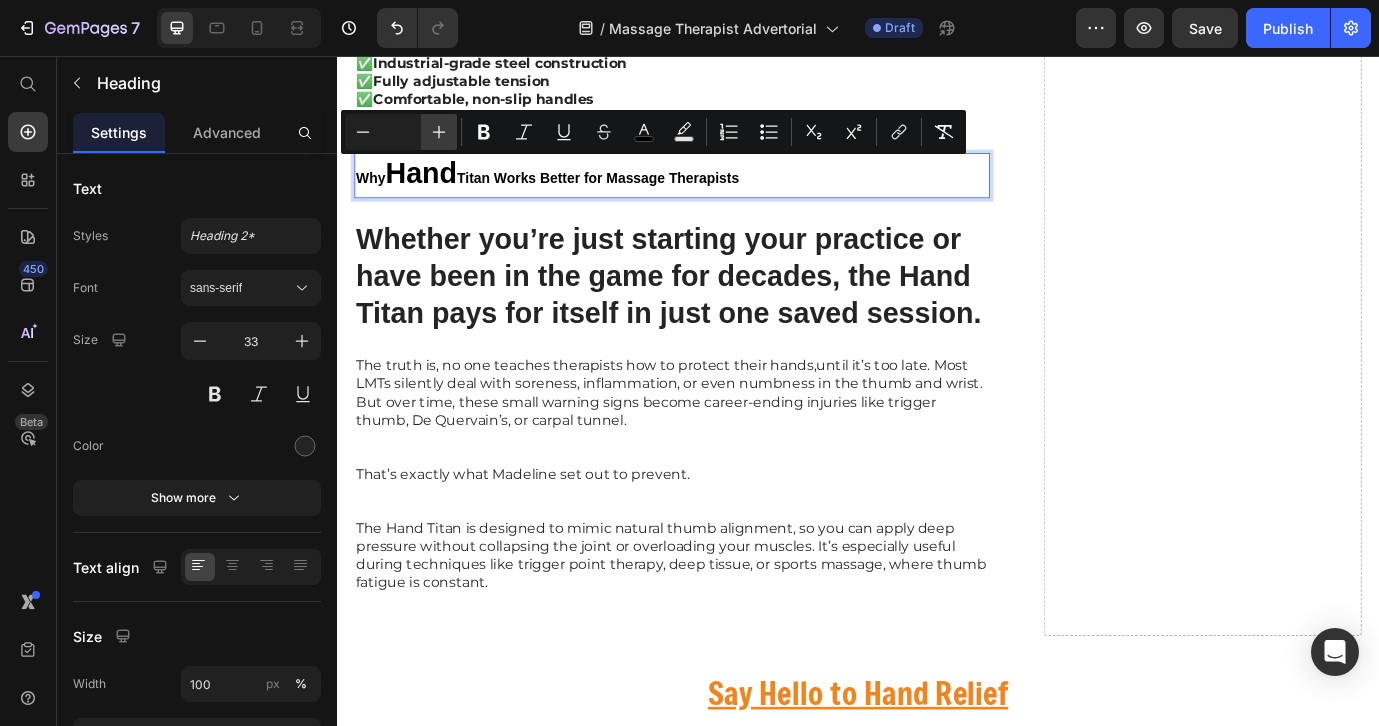click 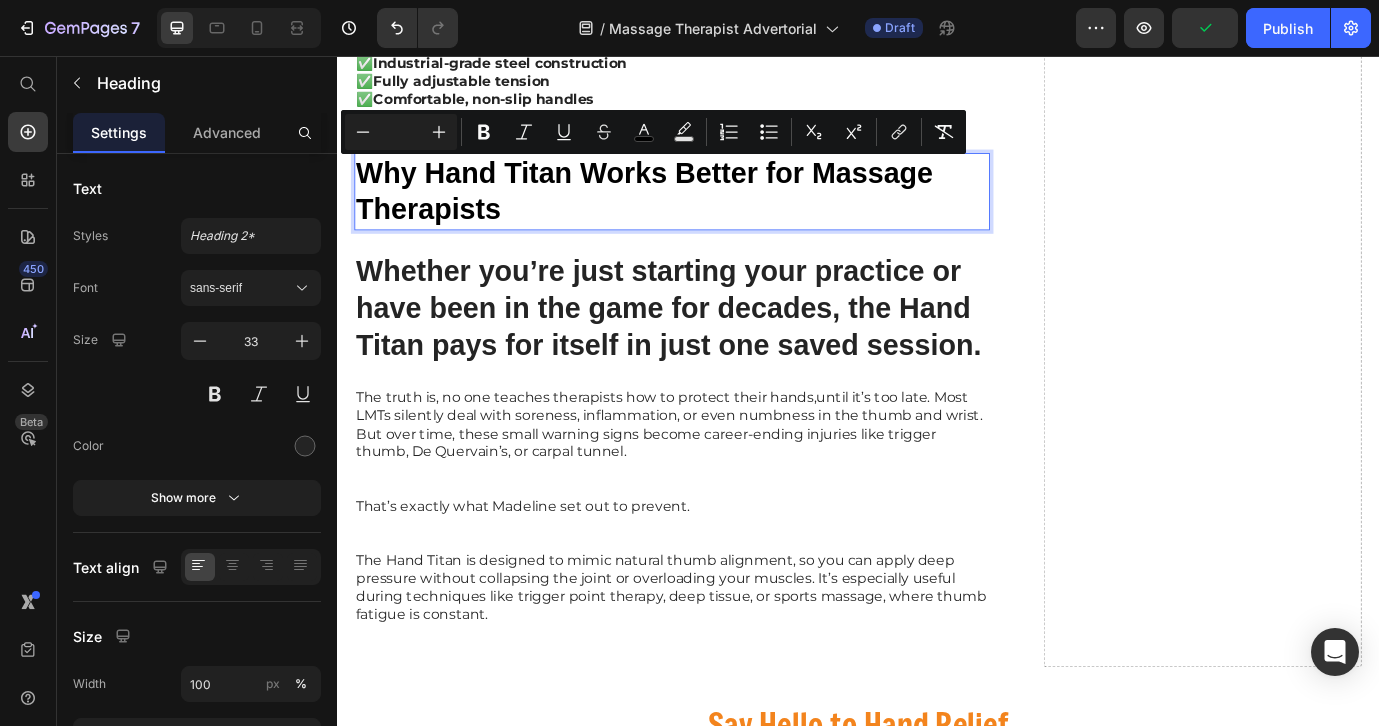 click on "Why Hand Titan Works Better for Massage Therapists" at bounding box center (723, 213) 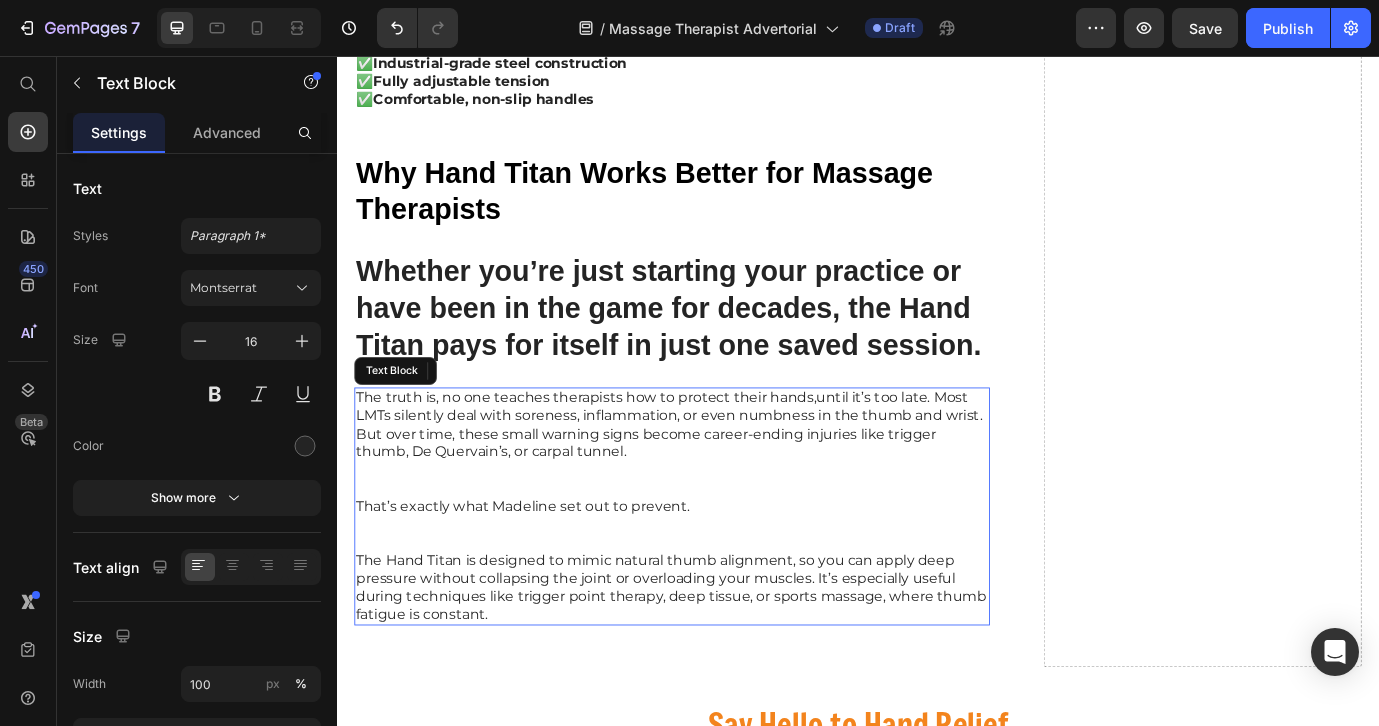click on "Therapists are calling it a “career-saver.” Heading Image Here's why! Text Block 01. Text Block Protects your thumbs Text Block From repetitive strain and over use injuries Text Block Row Image Row 02. Text Block Increases precision and pressure control Text Block By hitting the main trigger points of the thenar muscle Text Block Row Image Row 03. Text Block Lightweight and Portable Text Block Simple to pop it into your bag and use it wherever and whenever you need it n. Text Block Row Image Row 04. Text Block Invented by a fellow massage therapist Text Block Who get's it and needed it for herself Text Block Row Image Row ⁠⁠⁠⁠⁠⁠⁠ From My Hands to Yours Heading Whether you’re dealing with: Stiffness in the mornings Grip fatigue by the afternoon Fear of long-term injury Hand Titan can help. And unlike those cheap plastic grippers, this thing is built to last. ✅  Industrial-grade steel construction ✅  Fully adjustable tension ✅  Comfortable, non-slip handles Text Block Heading   24" at bounding box center (937, -2293) 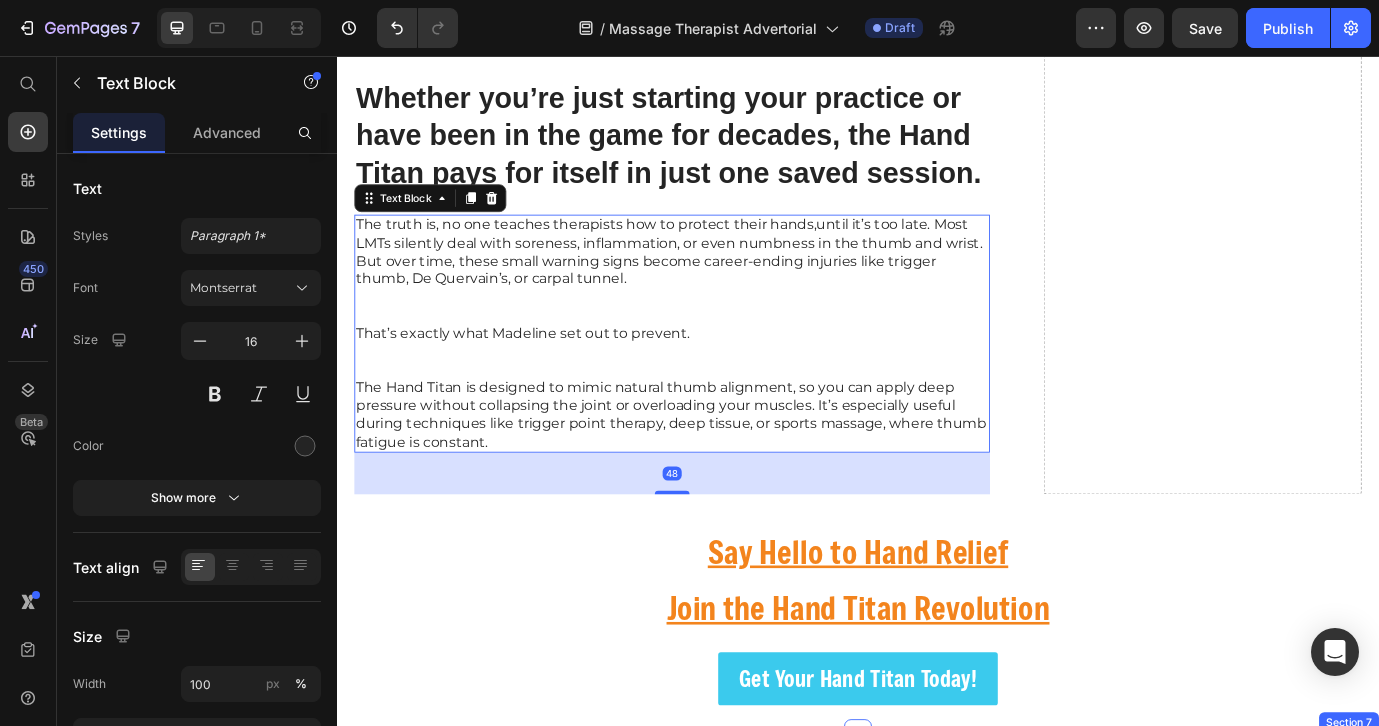 scroll, scrollTop: 6308, scrollLeft: 0, axis: vertical 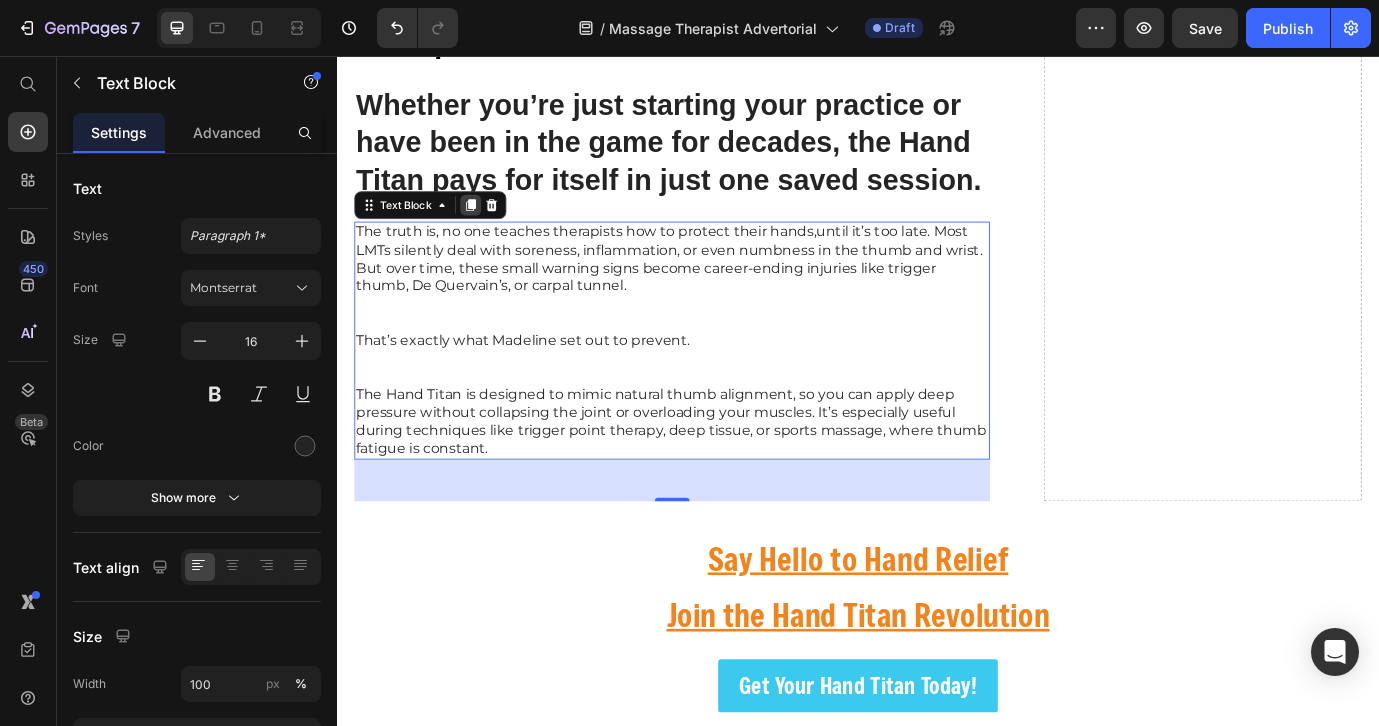 click 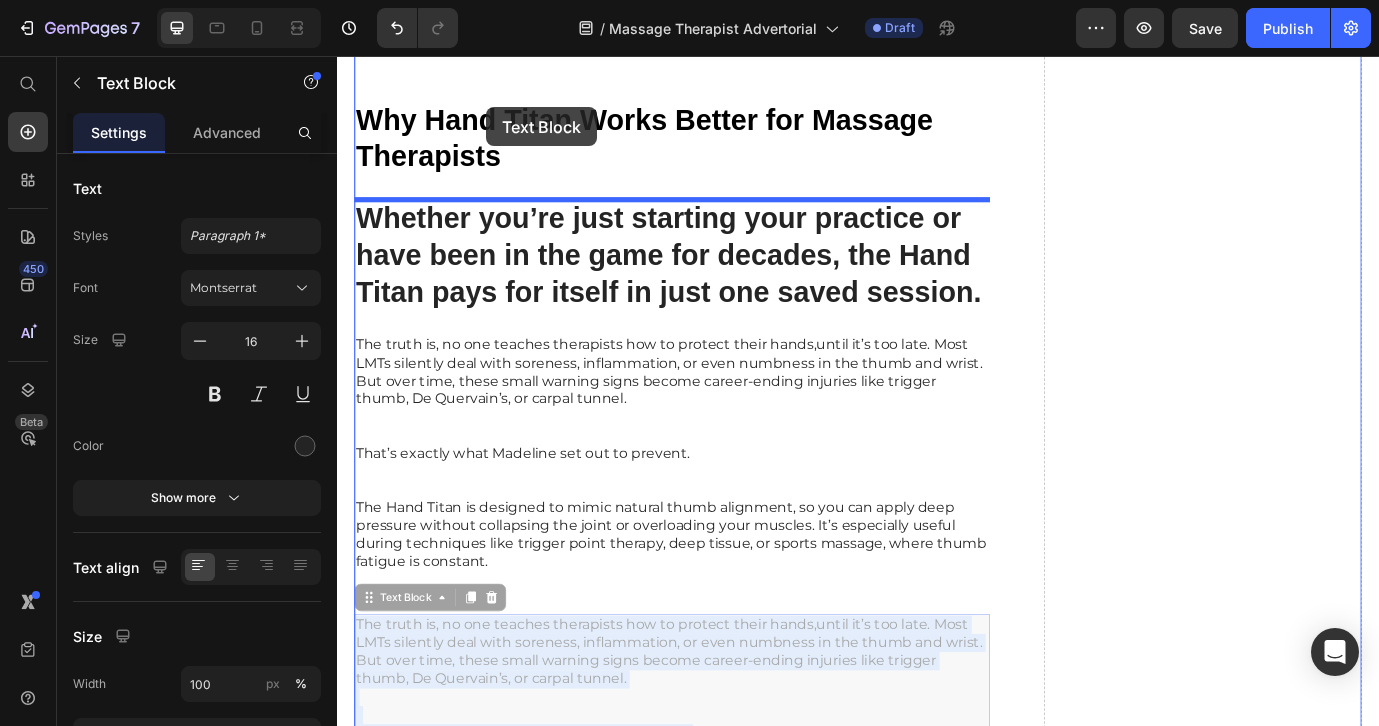 drag, startPoint x: 509, startPoint y: 627, endPoint x: 513, endPoint y: 130, distance: 497.01608 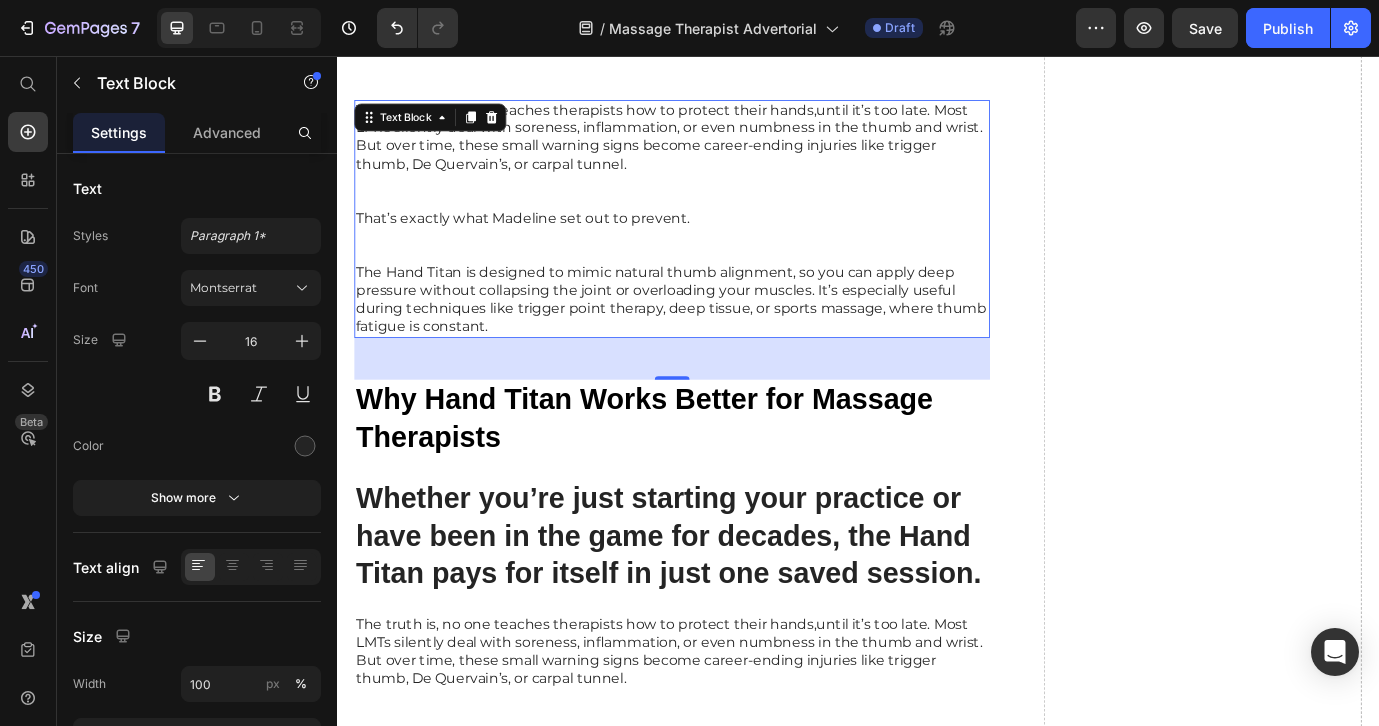 scroll, scrollTop: 6175, scrollLeft: 0, axis: vertical 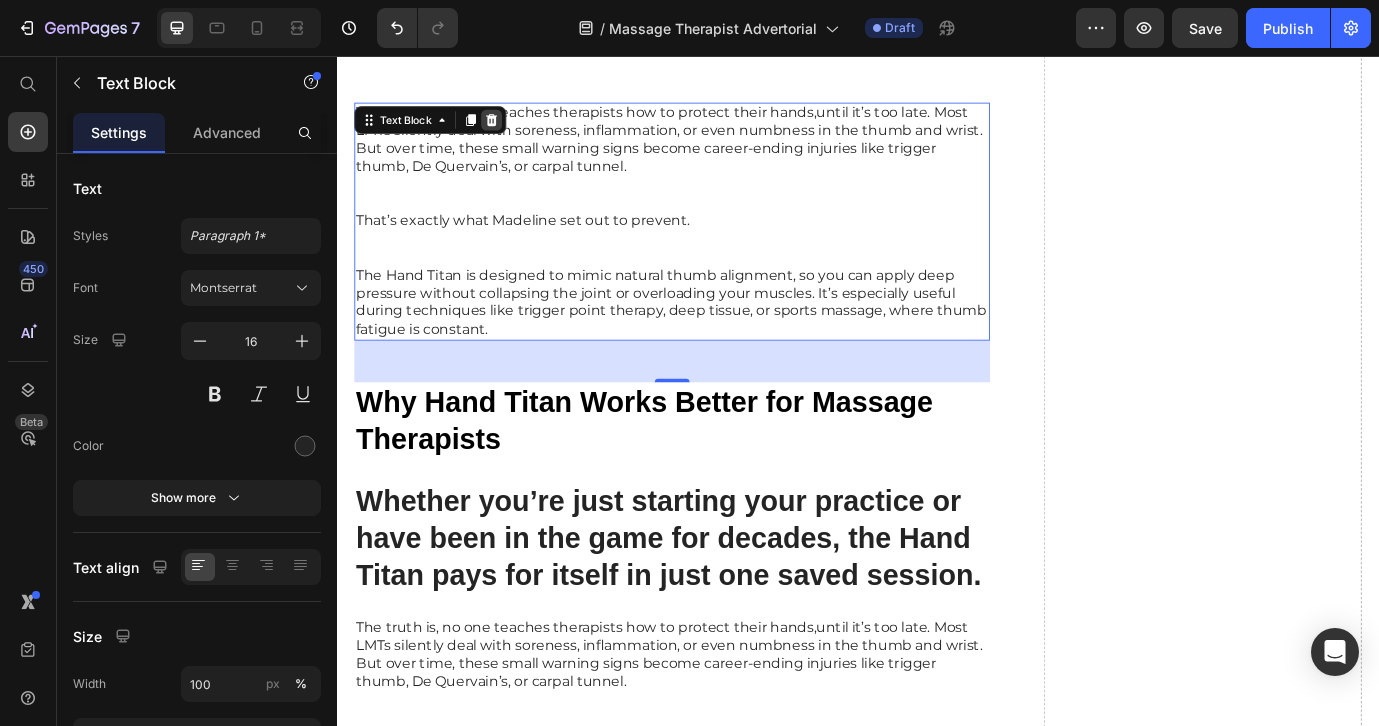 click 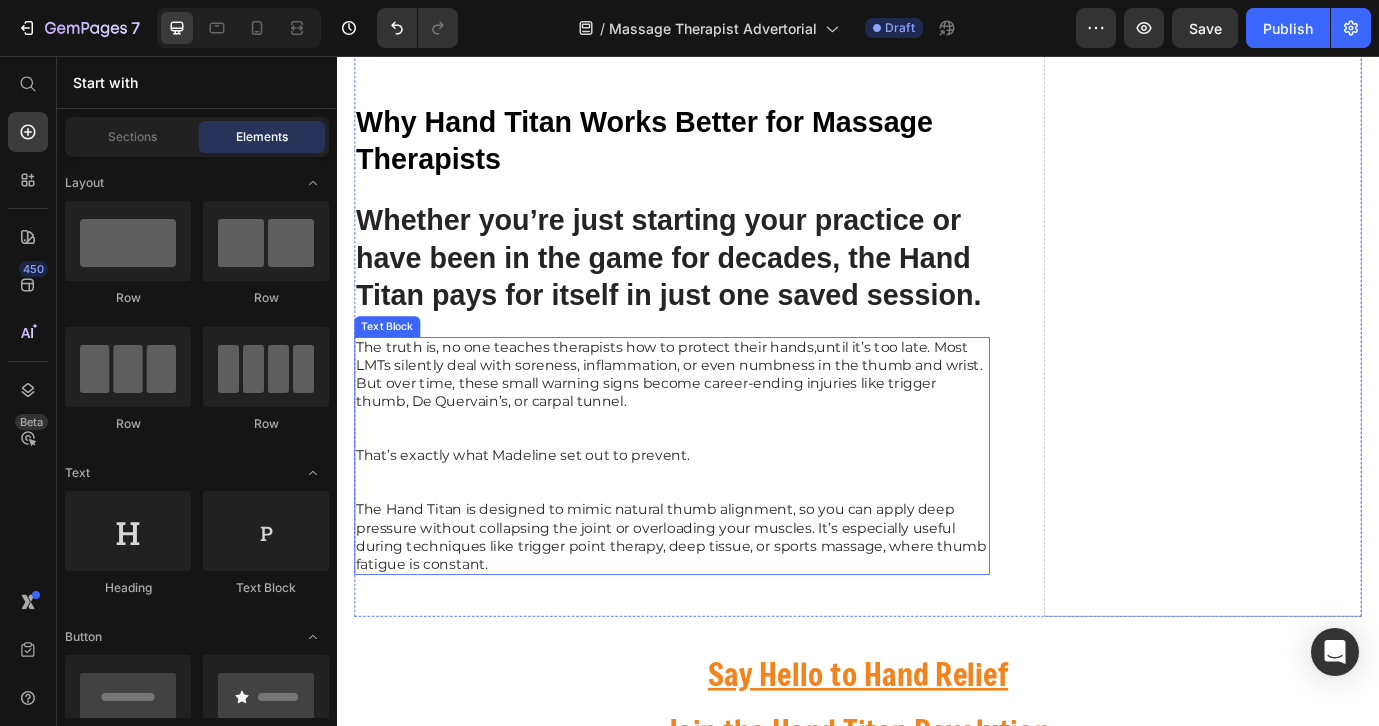 click on "The truth is, no one teaches therapists how to protect their hands,until it’s too late. Most LMTs silently deal with soreness, inflammation, or even numbness in the thumb and wrist. But over time, these small warning signs become career-ending injuries like trigger thumb, De Quervain’s, or carpal tunnel." at bounding box center [723, 423] 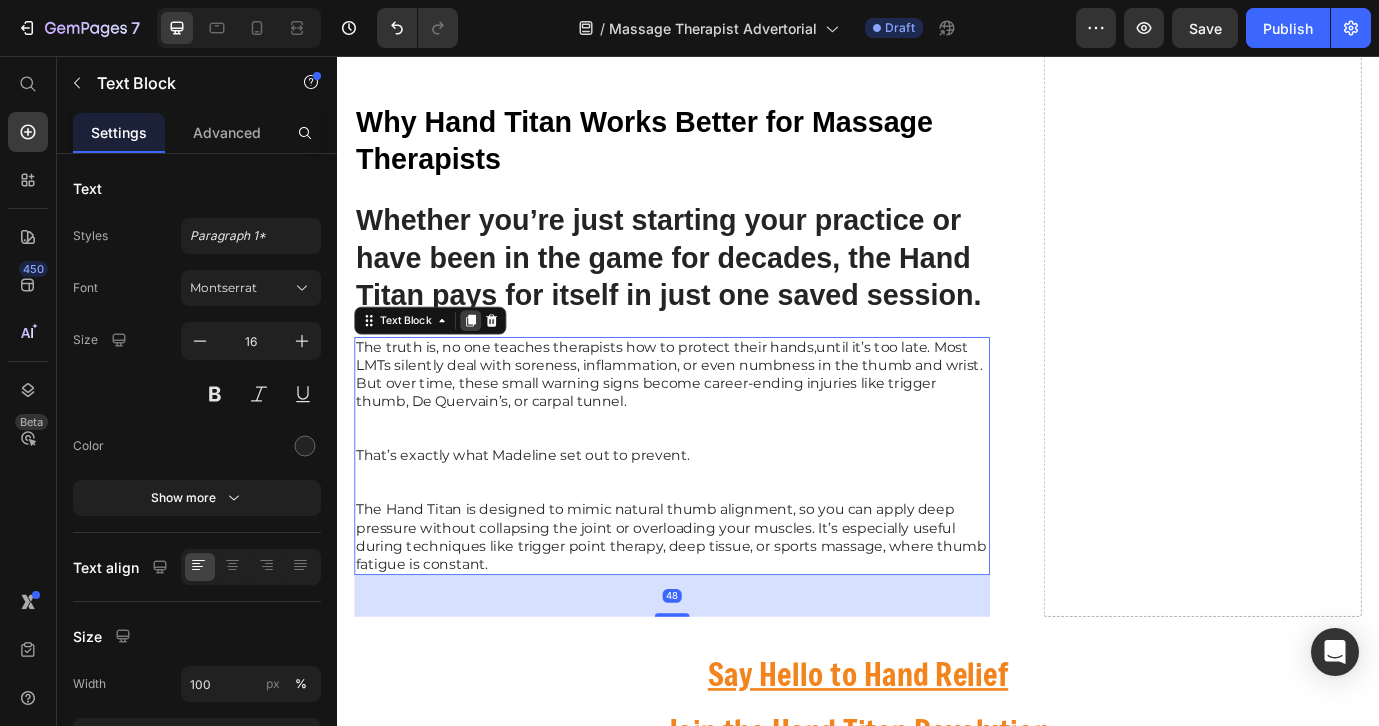 click 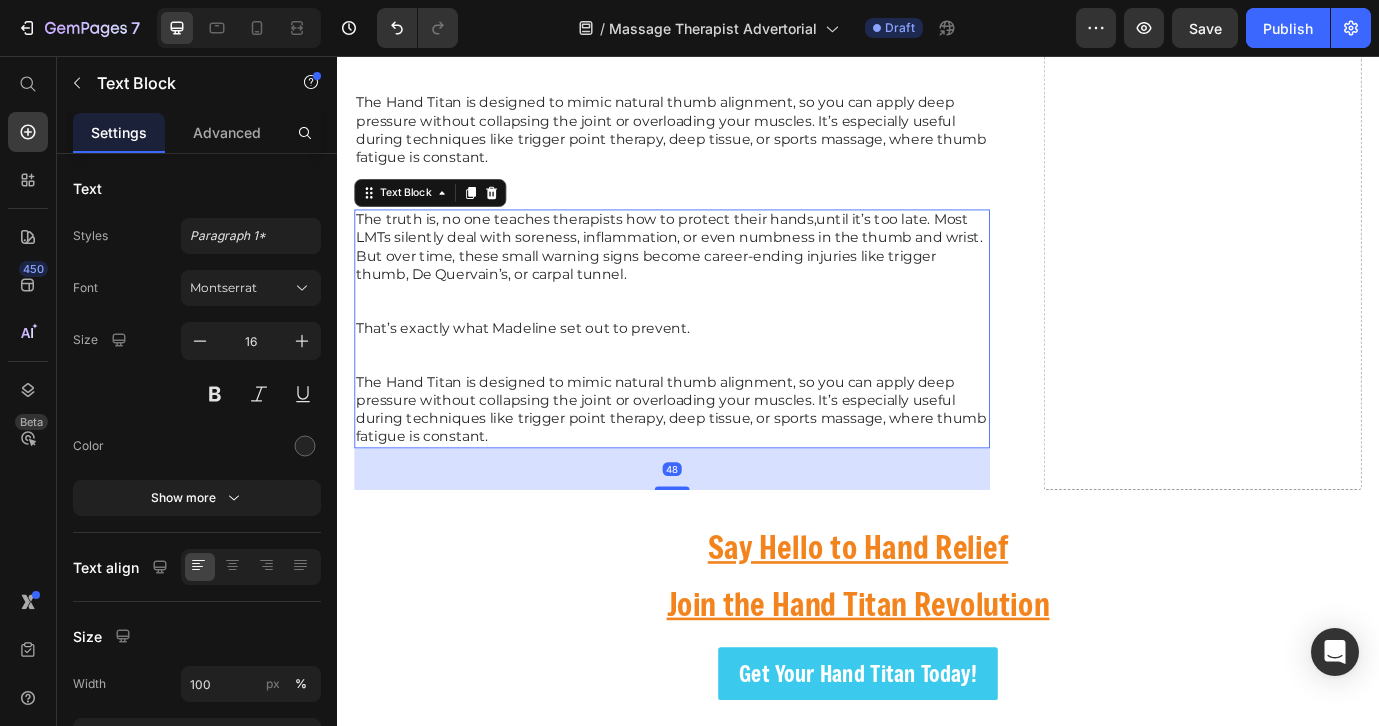 scroll, scrollTop: 6740, scrollLeft: 0, axis: vertical 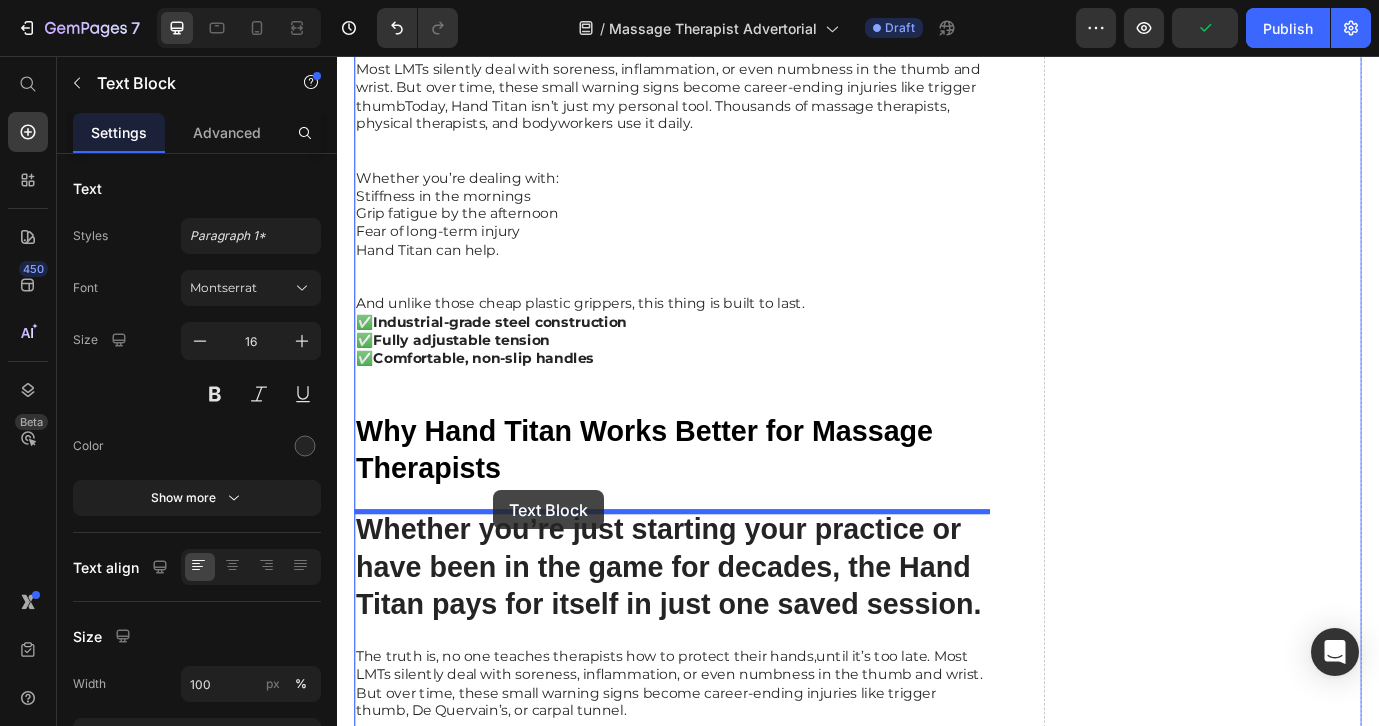 drag, startPoint x: 525, startPoint y: 209, endPoint x: 518, endPoint y: 552, distance: 343.0714 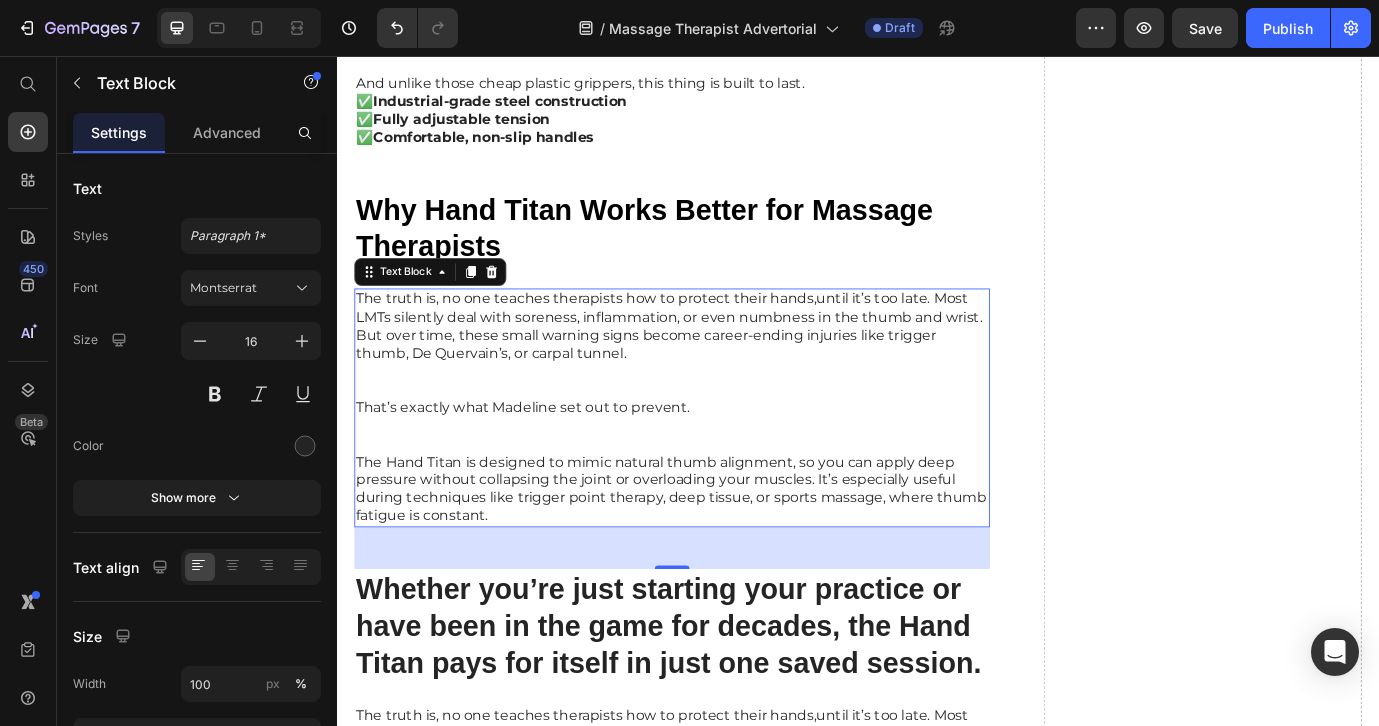 scroll, scrollTop: 6075, scrollLeft: 0, axis: vertical 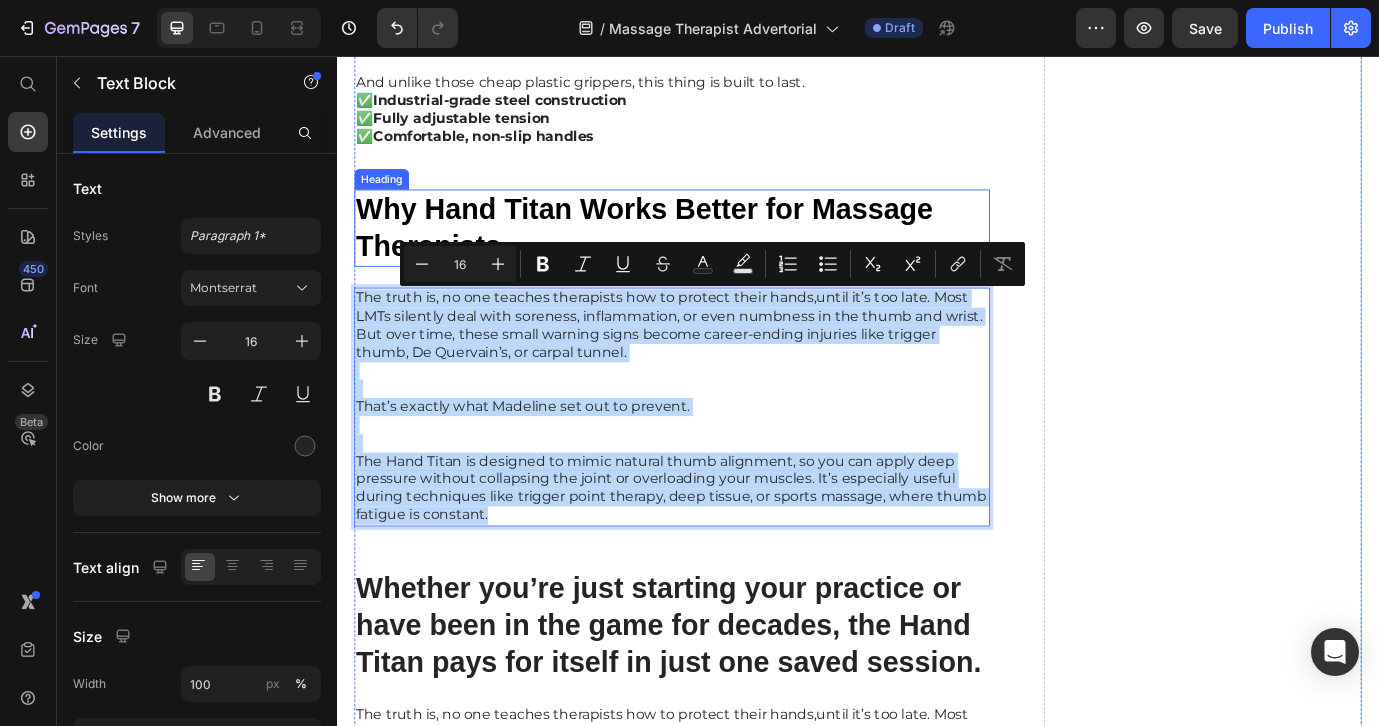 drag, startPoint x: 526, startPoint y: 572, endPoint x: 411, endPoint y: 290, distance: 304.5472 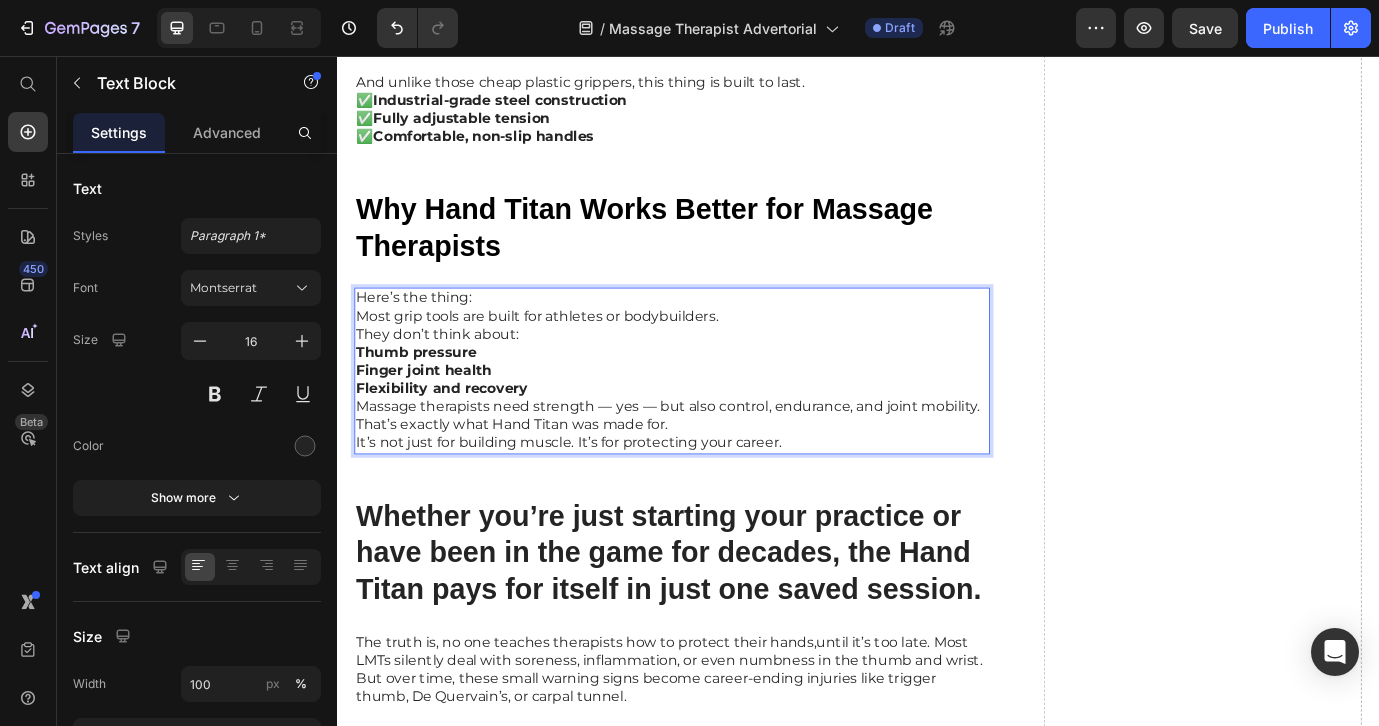 click on "Here’s the thing: Most grip tools are built for athletes or bodybuilders." at bounding box center (723, 346) 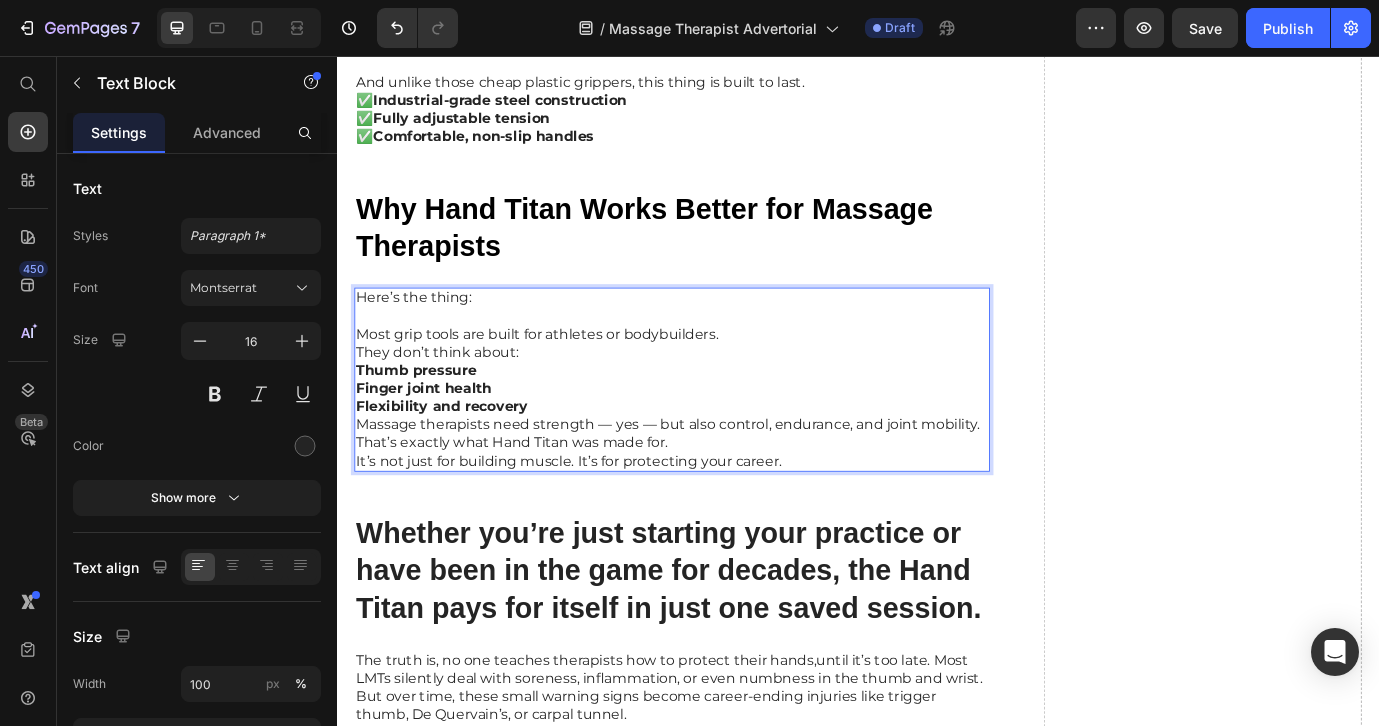 click on "Most grip tools are built for athletes or bodybuilders." at bounding box center (723, 367) 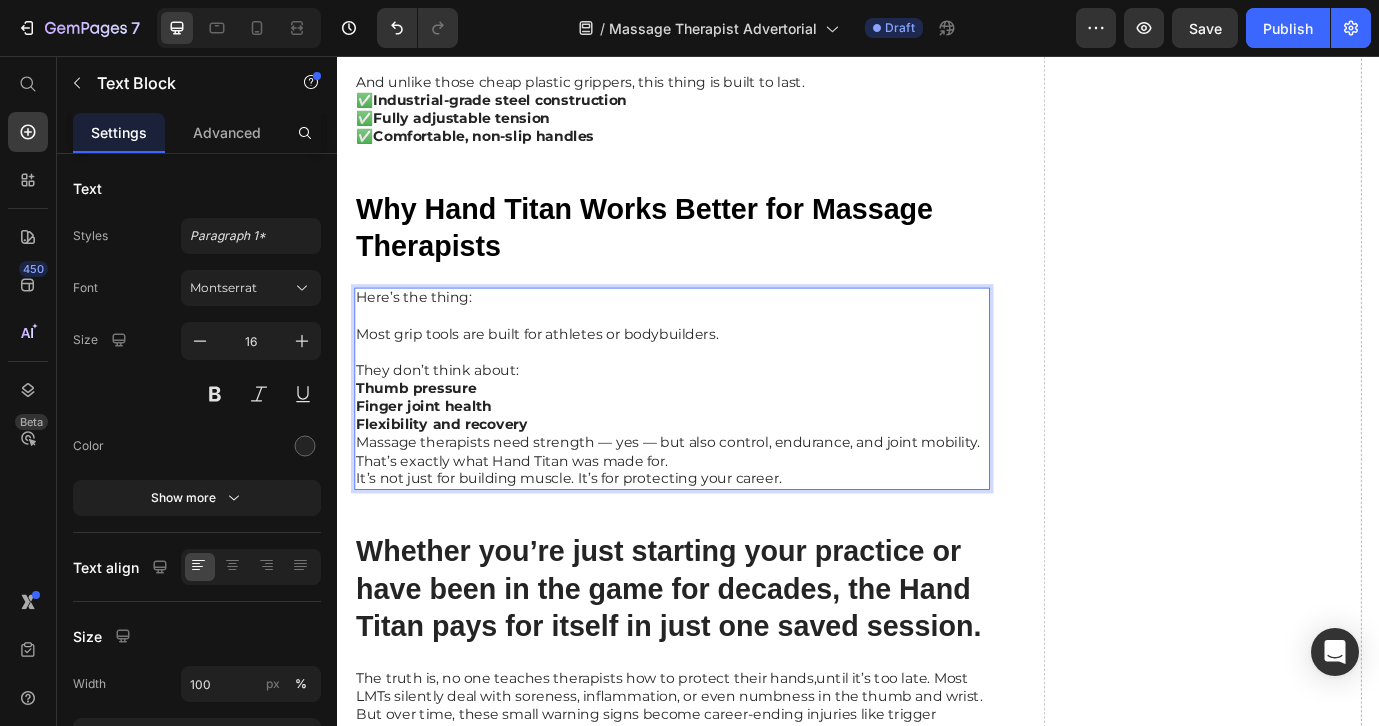 click on "Flexibility and recovery" at bounding box center [723, 481] 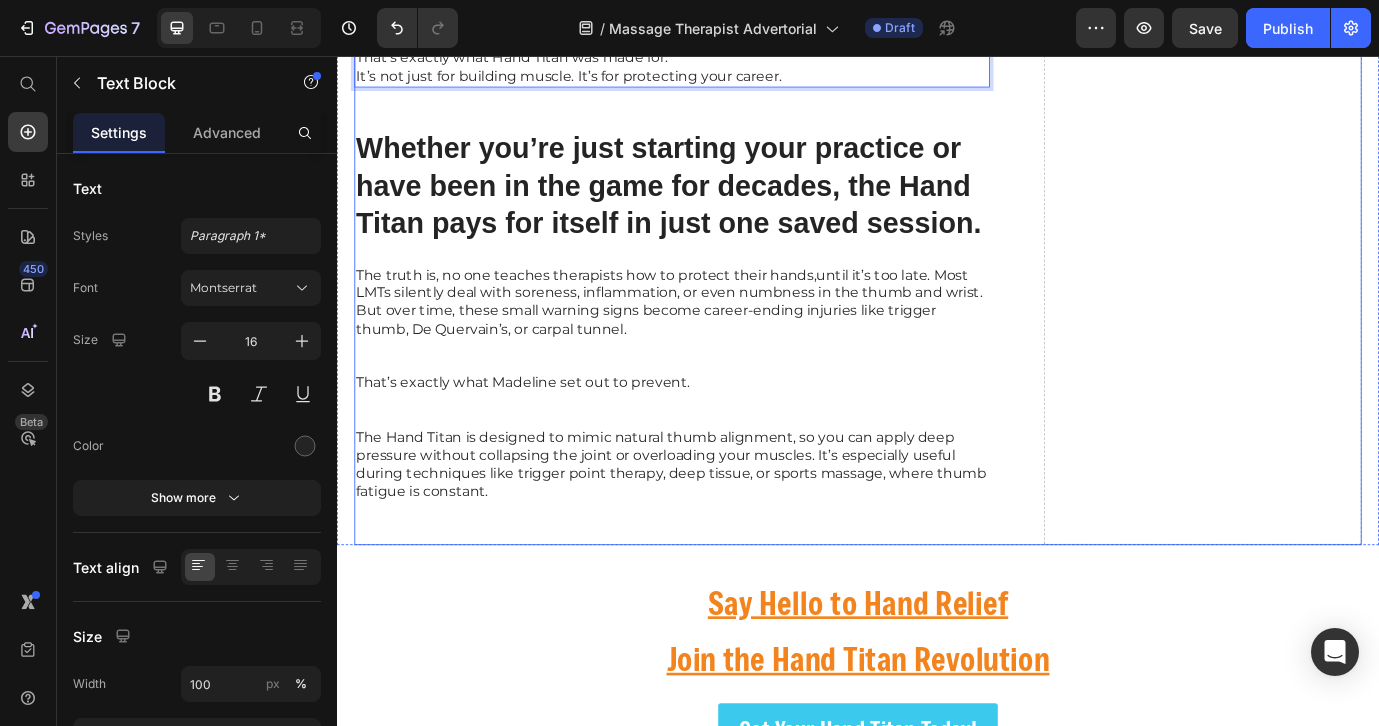 scroll, scrollTop: 6569, scrollLeft: 0, axis: vertical 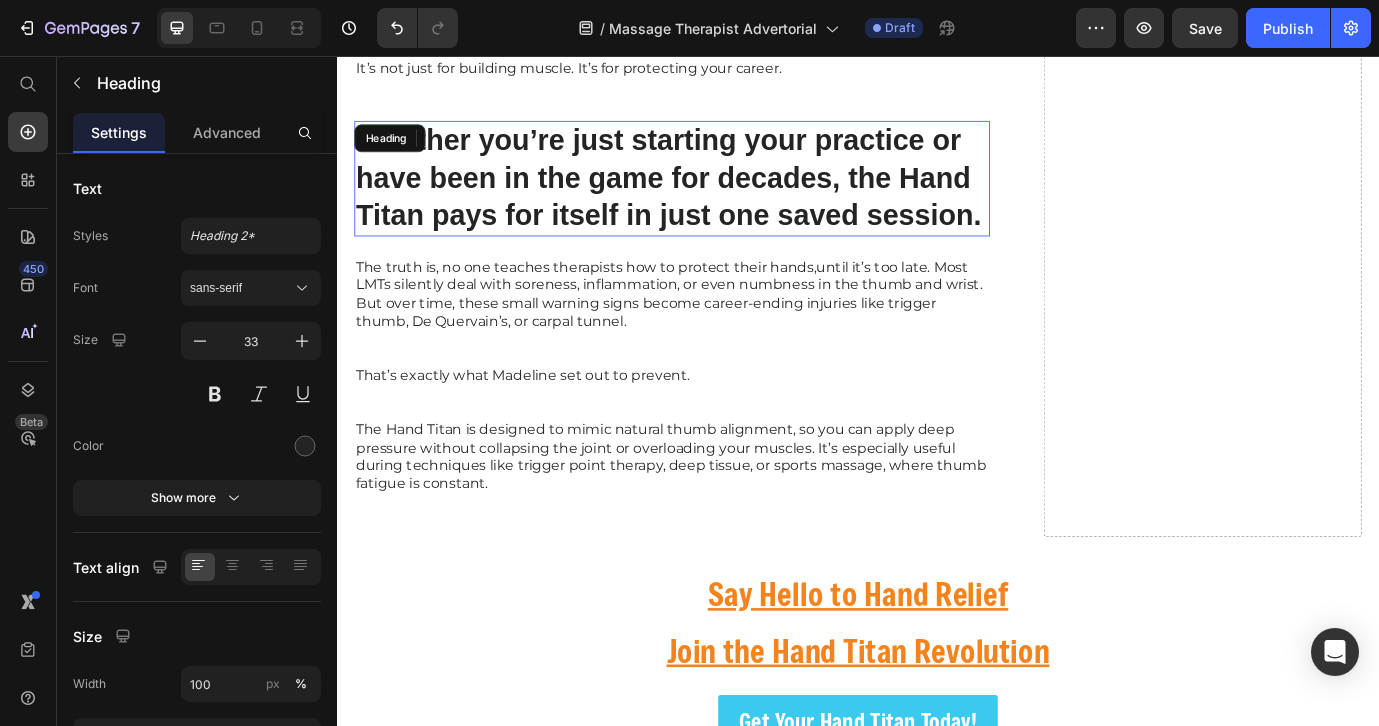 click on "Whether you’re just starting your practice or have been in the game for decades, the Hand Titan pays for itself in just one saved session." at bounding box center [723, 197] 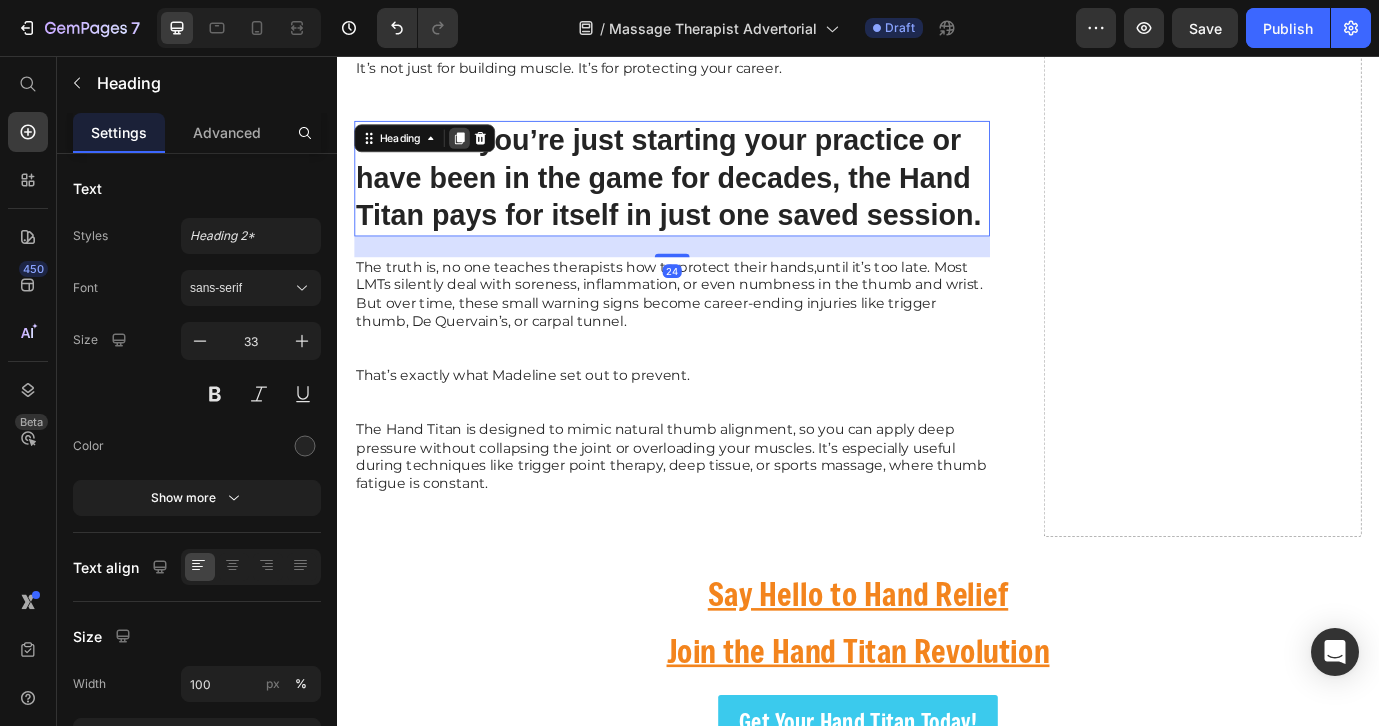click 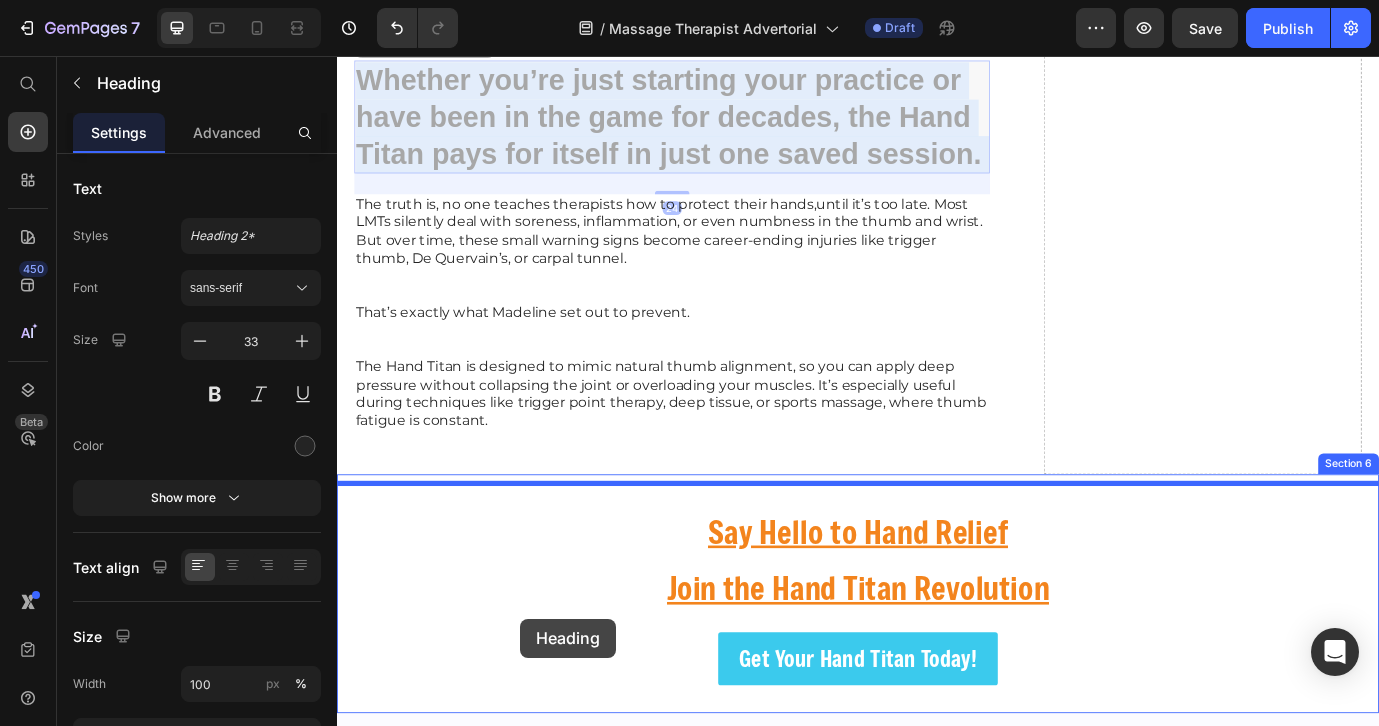 drag, startPoint x: 565, startPoint y: 351, endPoint x: 548, endPoint y: 706, distance: 355.4068 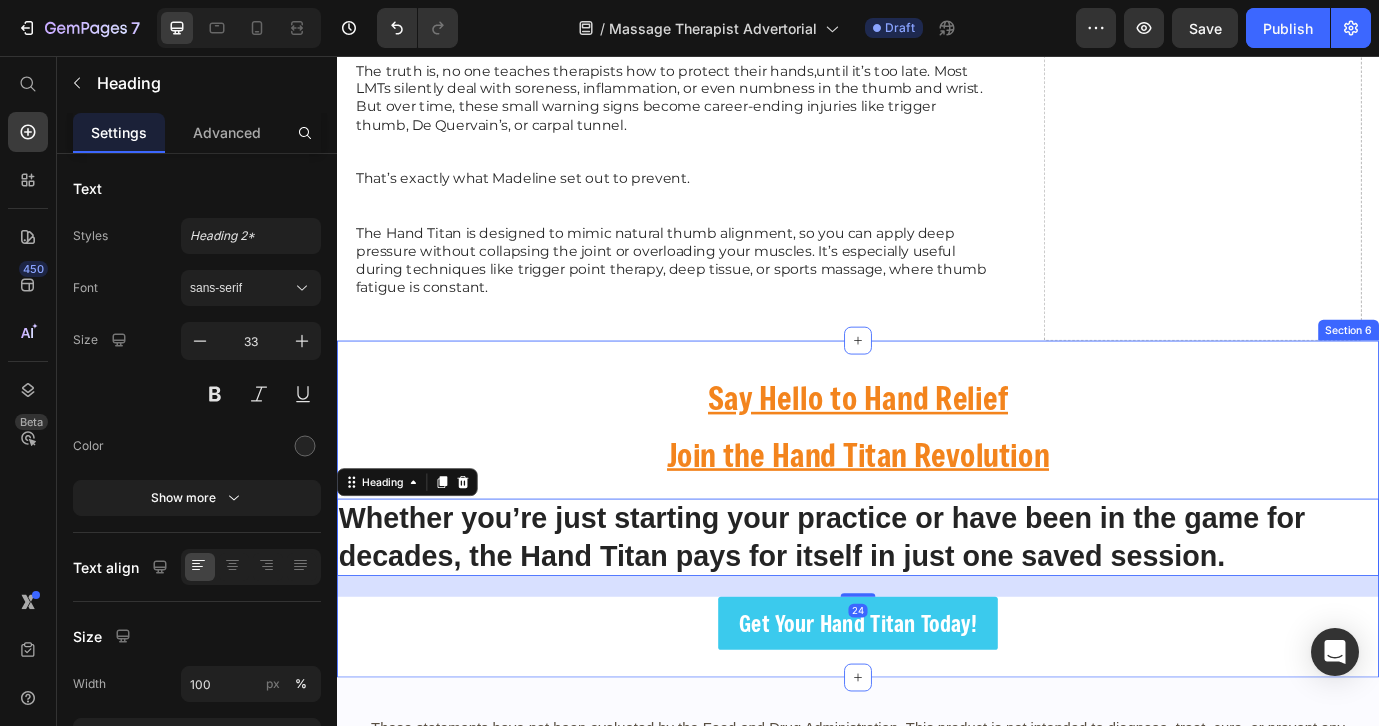 scroll, scrollTop: 6825, scrollLeft: 0, axis: vertical 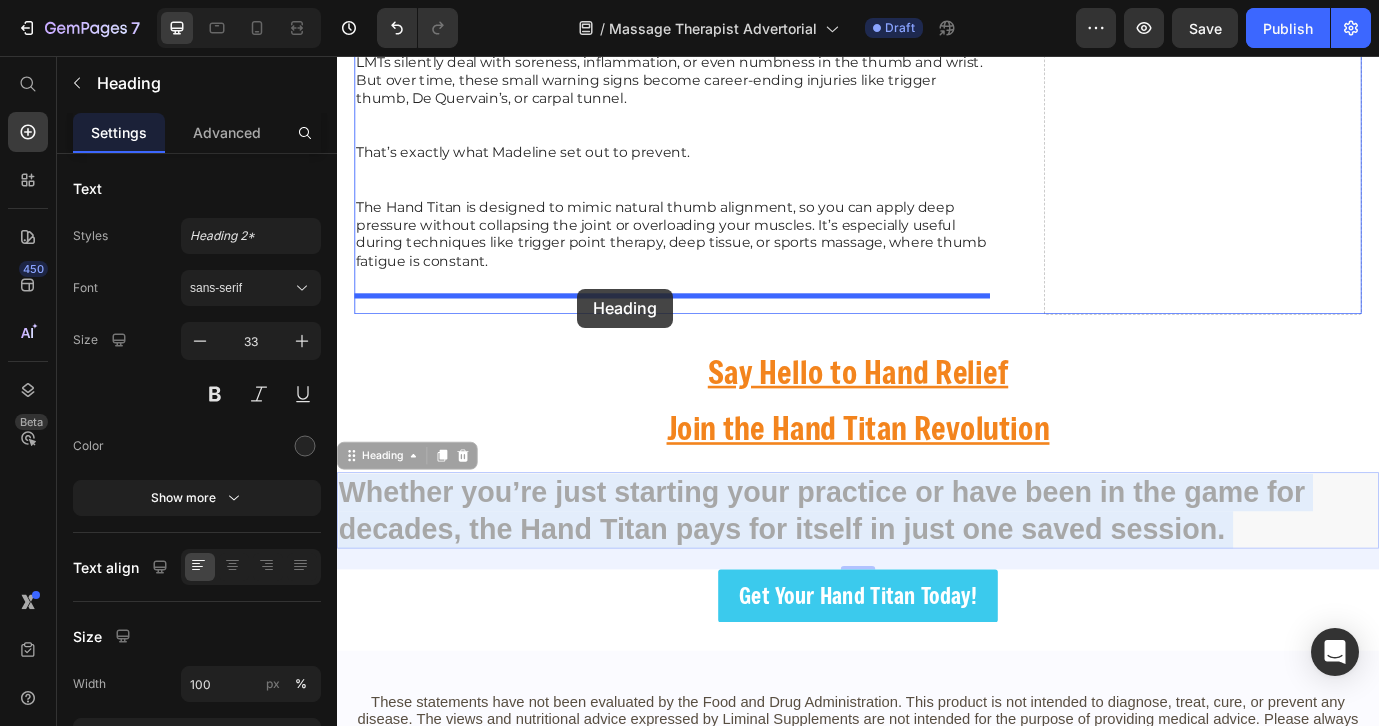 drag, startPoint x: 626, startPoint y: 573, endPoint x: 613, endPoint y: 324, distance: 249.33913 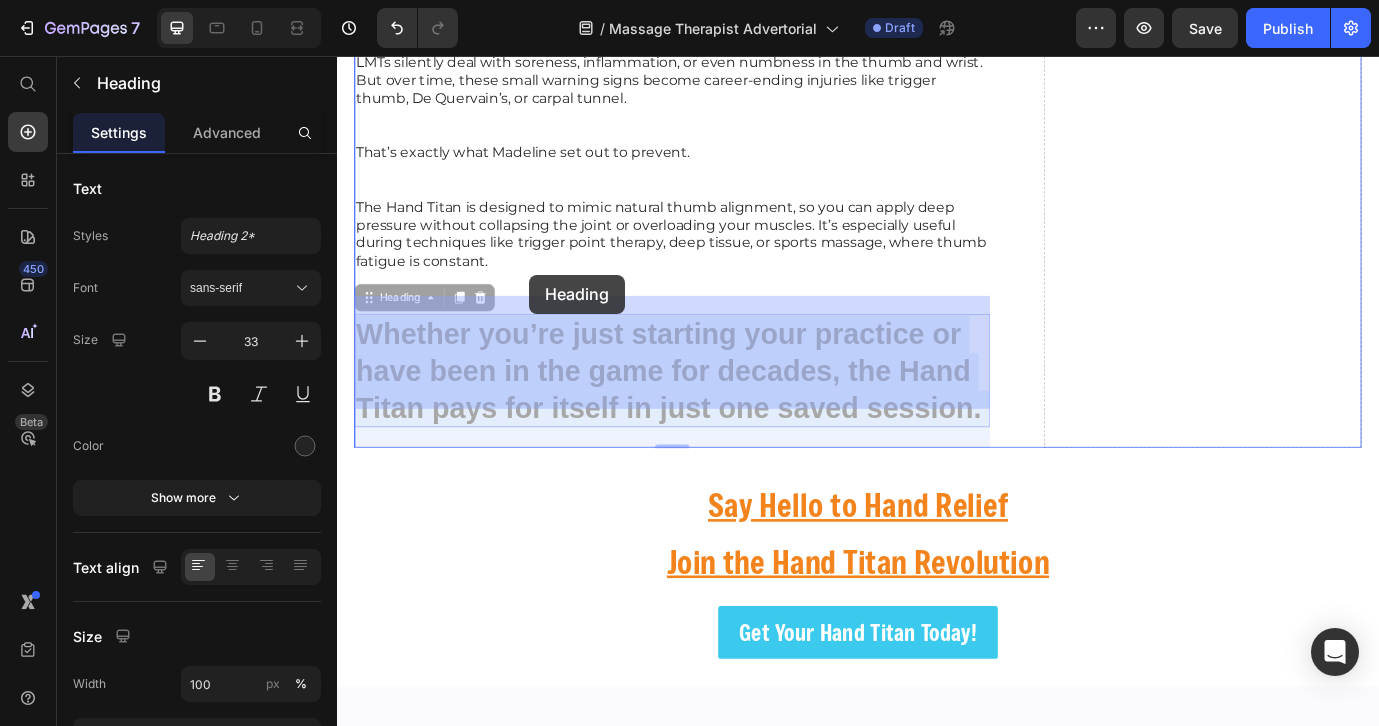drag, startPoint x: 1080, startPoint y: 443, endPoint x: 560, endPoint y: 309, distance: 536.9879 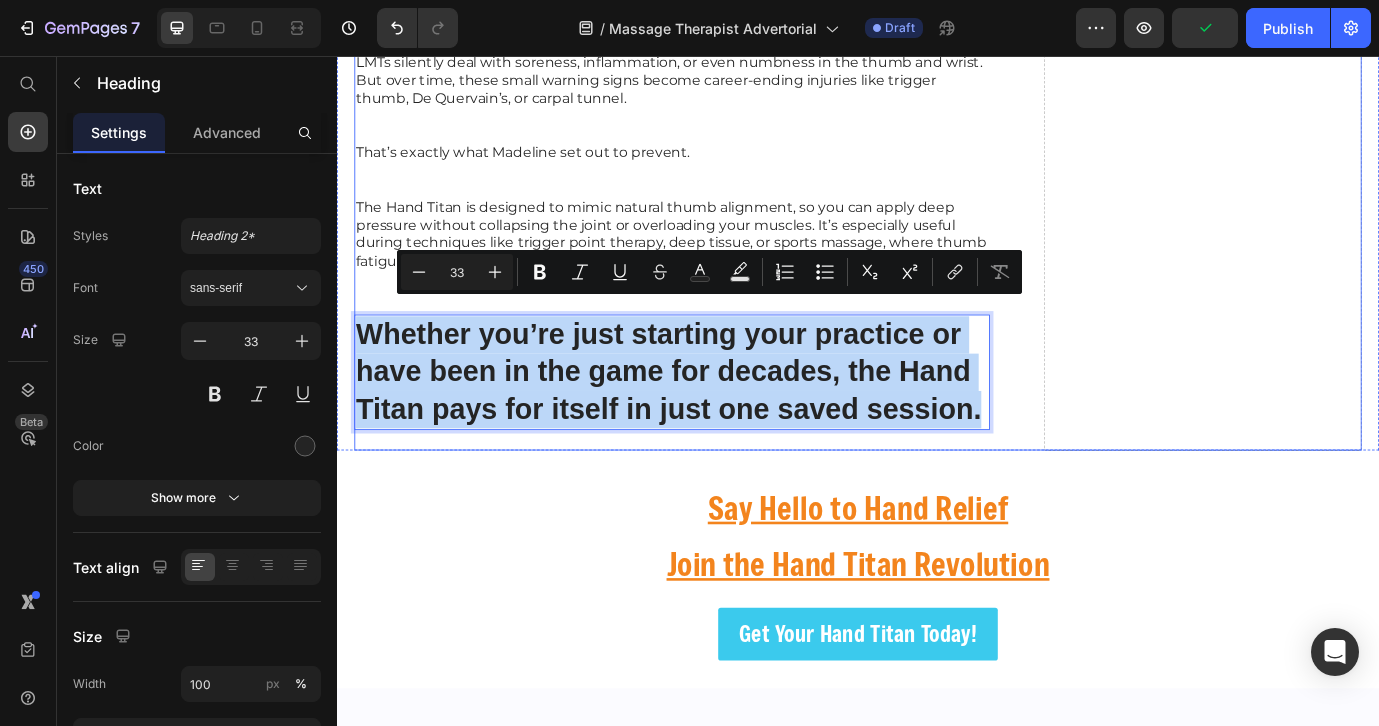 drag, startPoint x: 1082, startPoint y: 449, endPoint x: 615, endPoint y: 297, distance: 491.11404 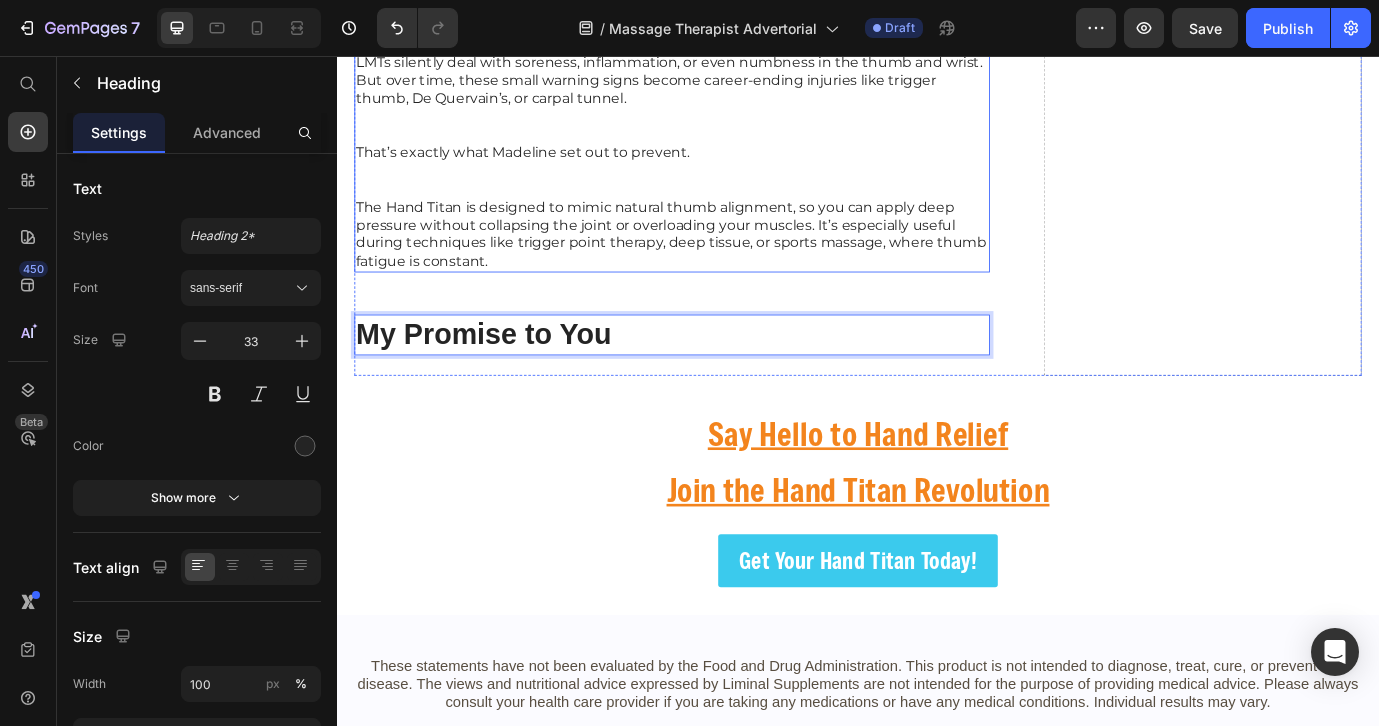 click at bounding box center [723, 200] 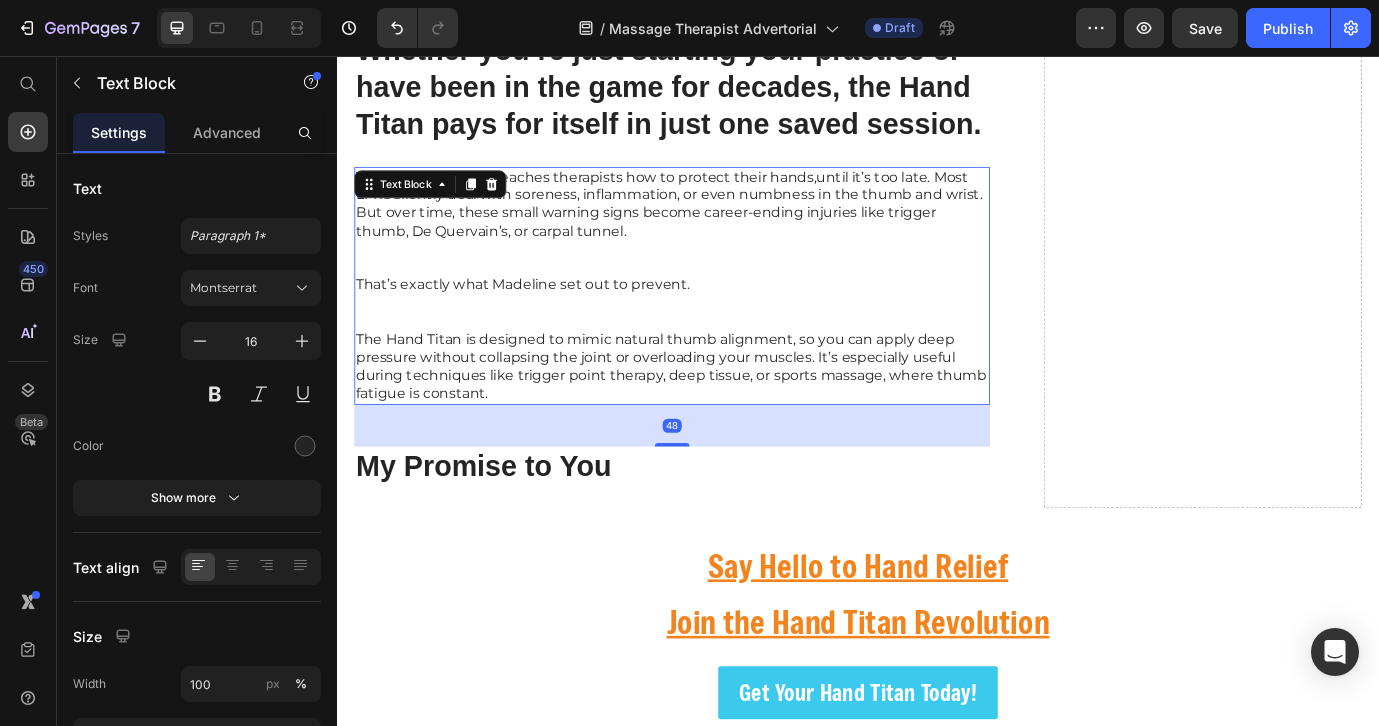 scroll, scrollTop: 6676, scrollLeft: 0, axis: vertical 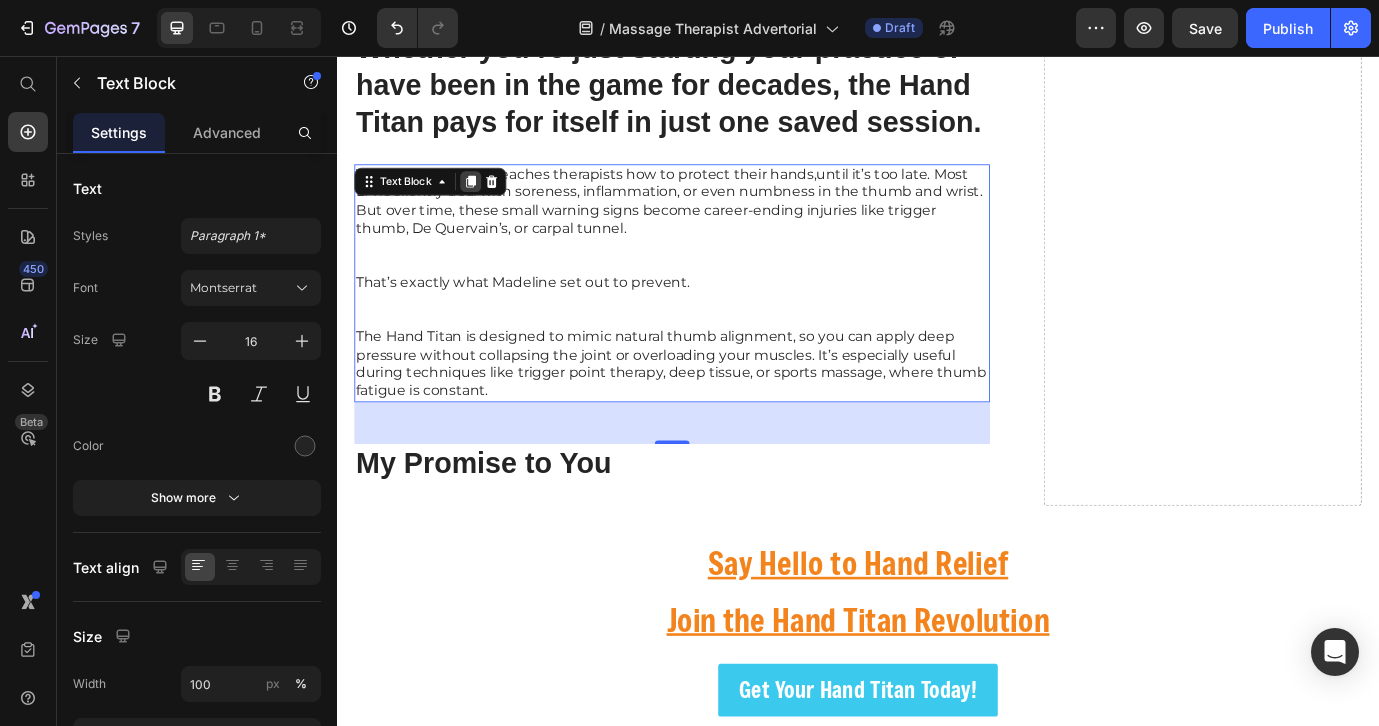 click 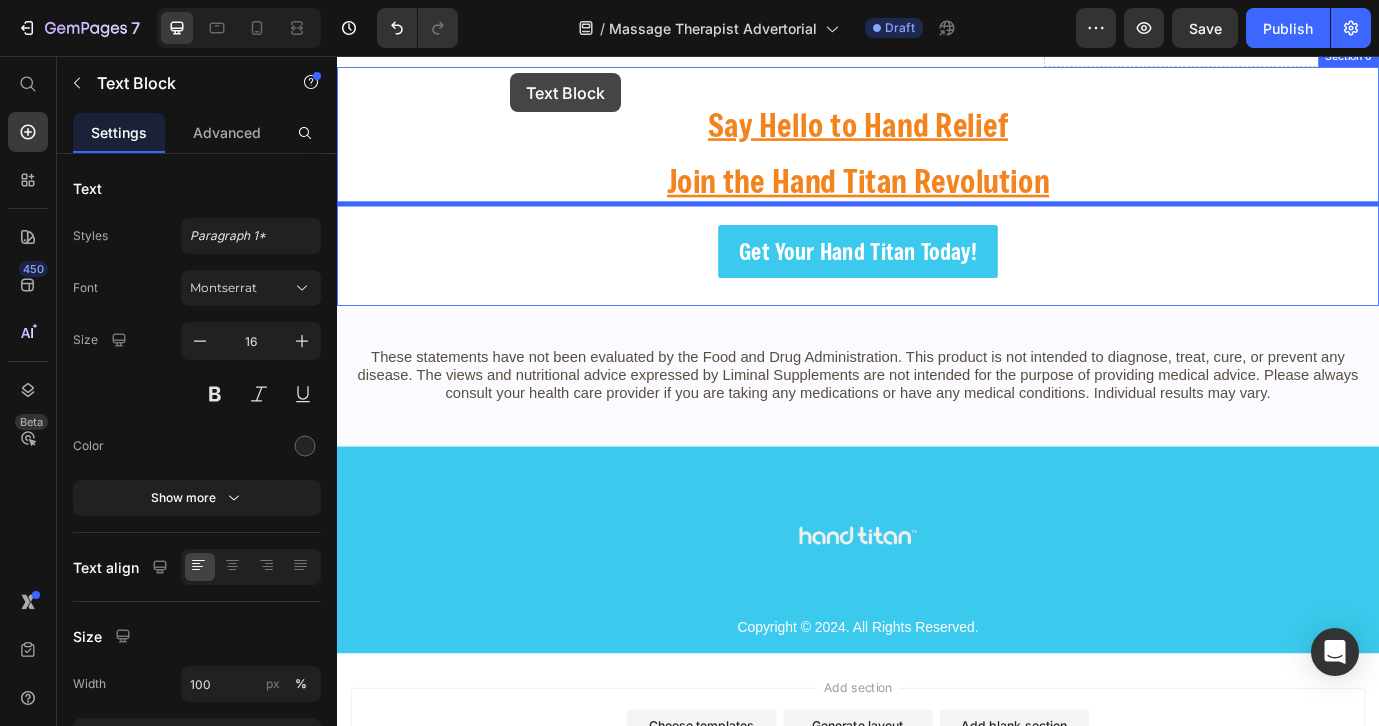 scroll, scrollTop: 7393, scrollLeft: 0, axis: vertical 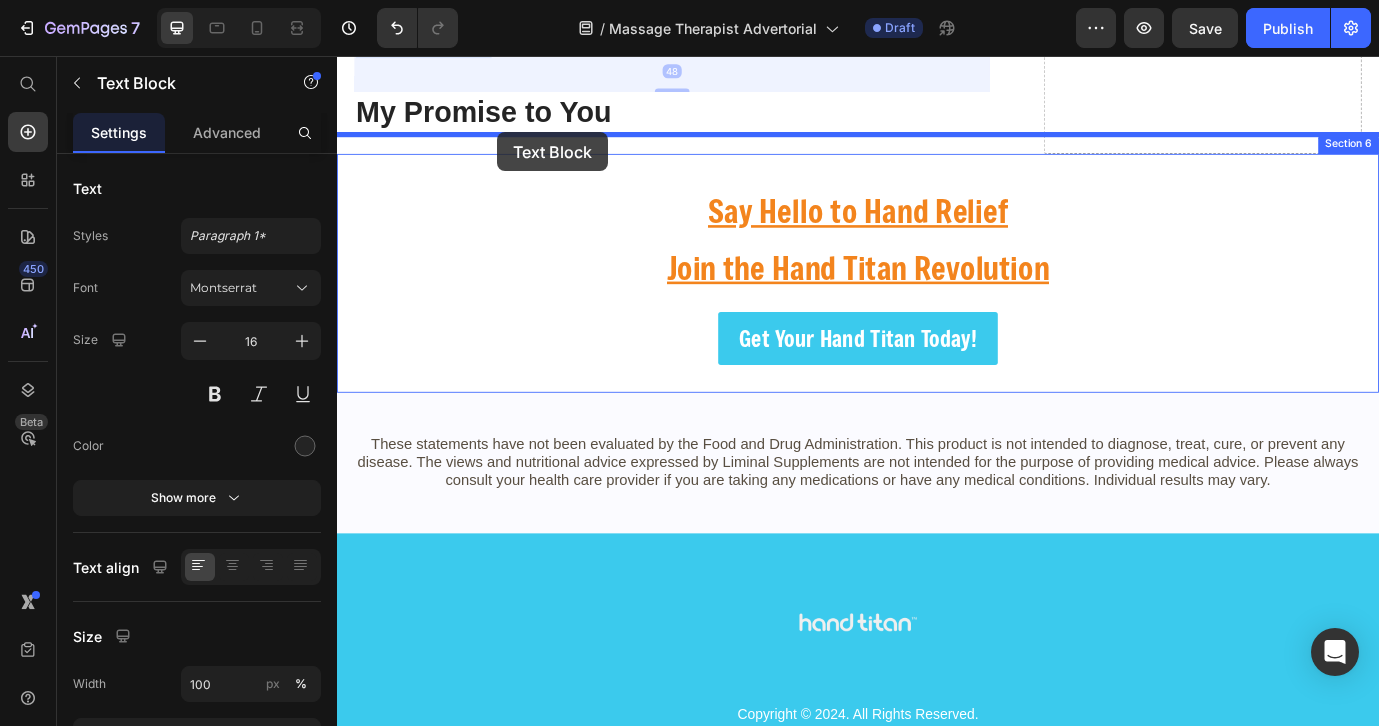 drag, startPoint x: 549, startPoint y: 520, endPoint x: 521, endPoint y: 145, distance: 376.04388 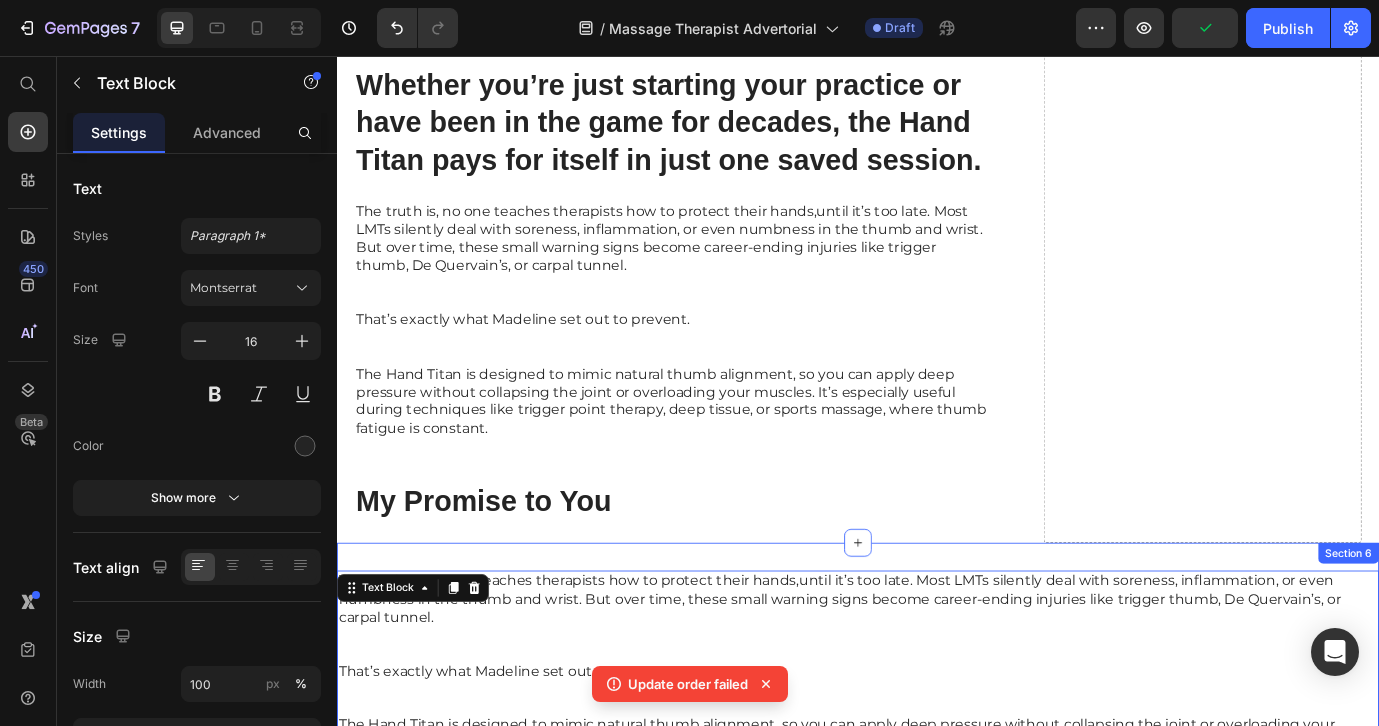 scroll, scrollTop: 6617, scrollLeft: 0, axis: vertical 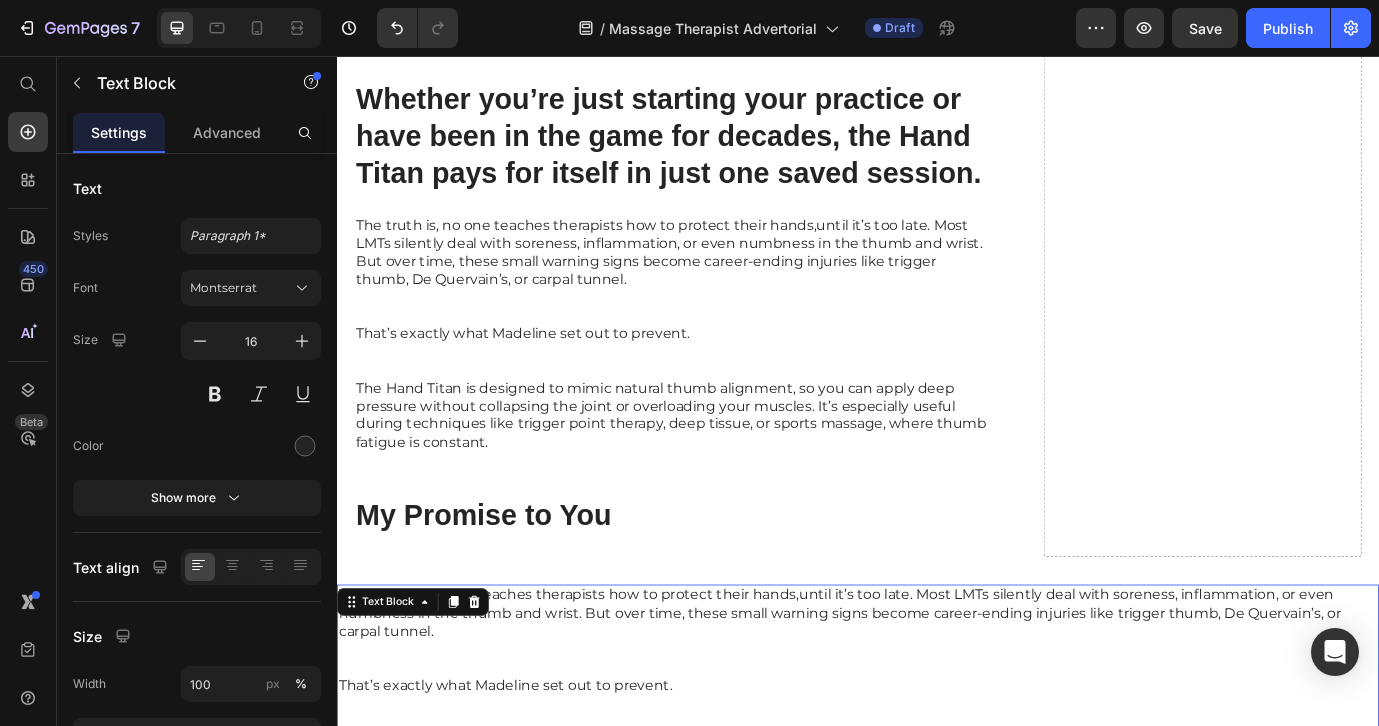 click on "The truth is, no one teaches therapists how to protect their hands,until it’s too late. Most LMTs silently deal with soreness, inflammation, or even numbness in the thumb and wrist. But over time, these small warning signs become career-ending injuries like trigger thumb, De Quervain’s, or carpal tunnel." at bounding box center [937, 698] 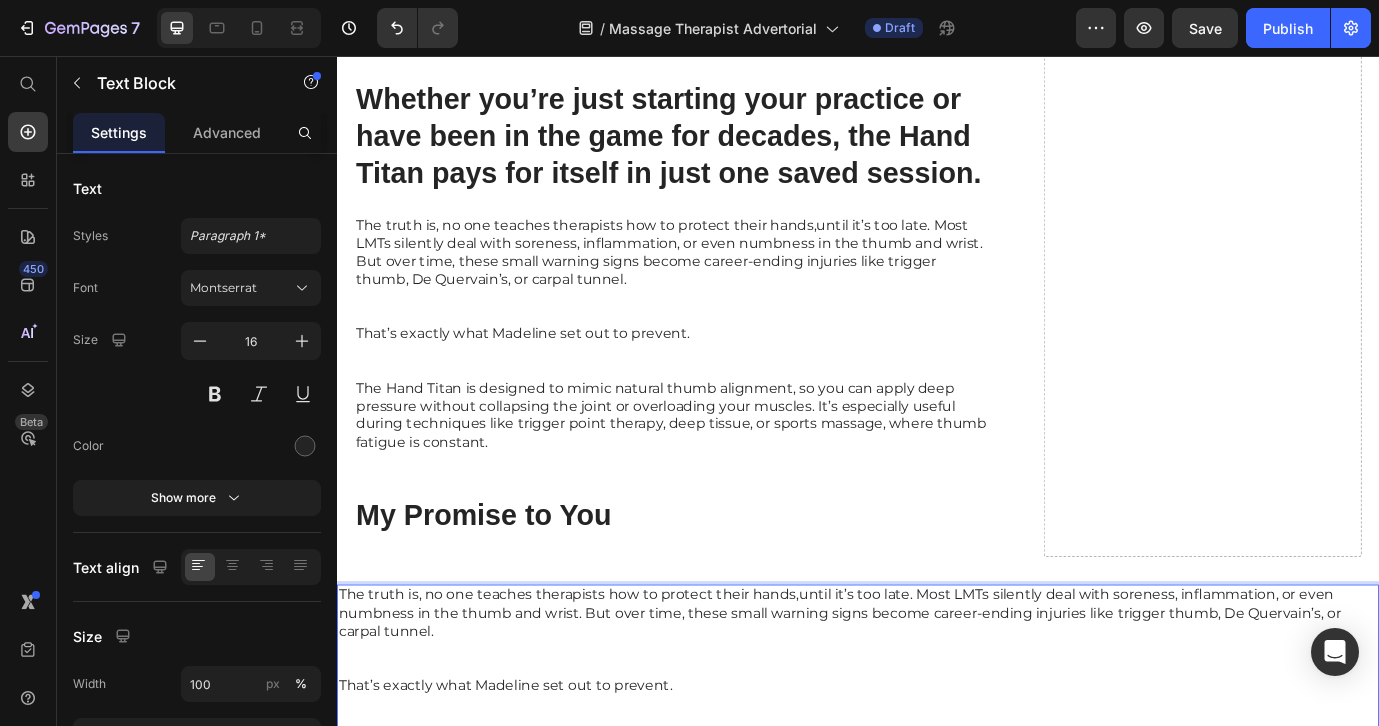 scroll, scrollTop: 6776, scrollLeft: 0, axis: vertical 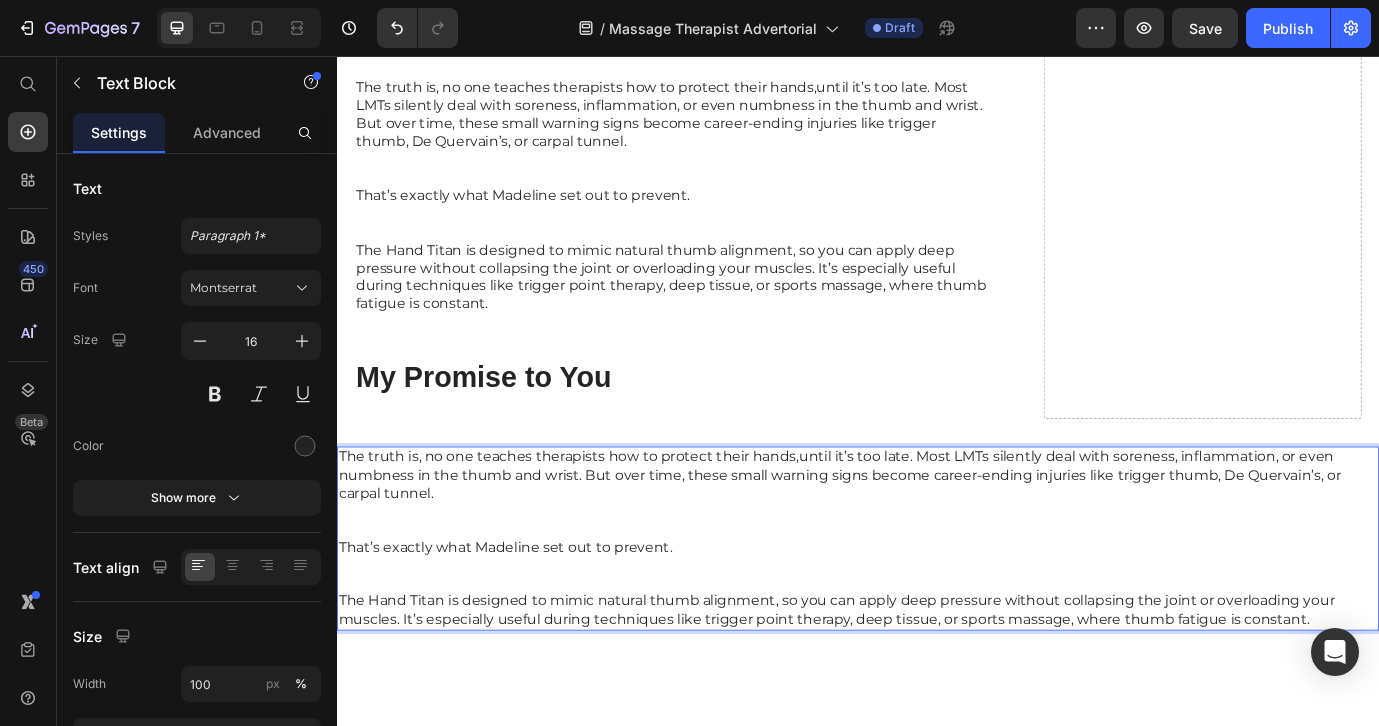 click on "The Hand Titan is designed to mimic natural thumb alignment, so you can apply deep pressure without collapsing the joint or overloading your muscles. It’s especially useful during techniques like trigger point therapy, deep tissue, or sports massage, where thumb fatigue is constant." at bounding box center [937, 695] 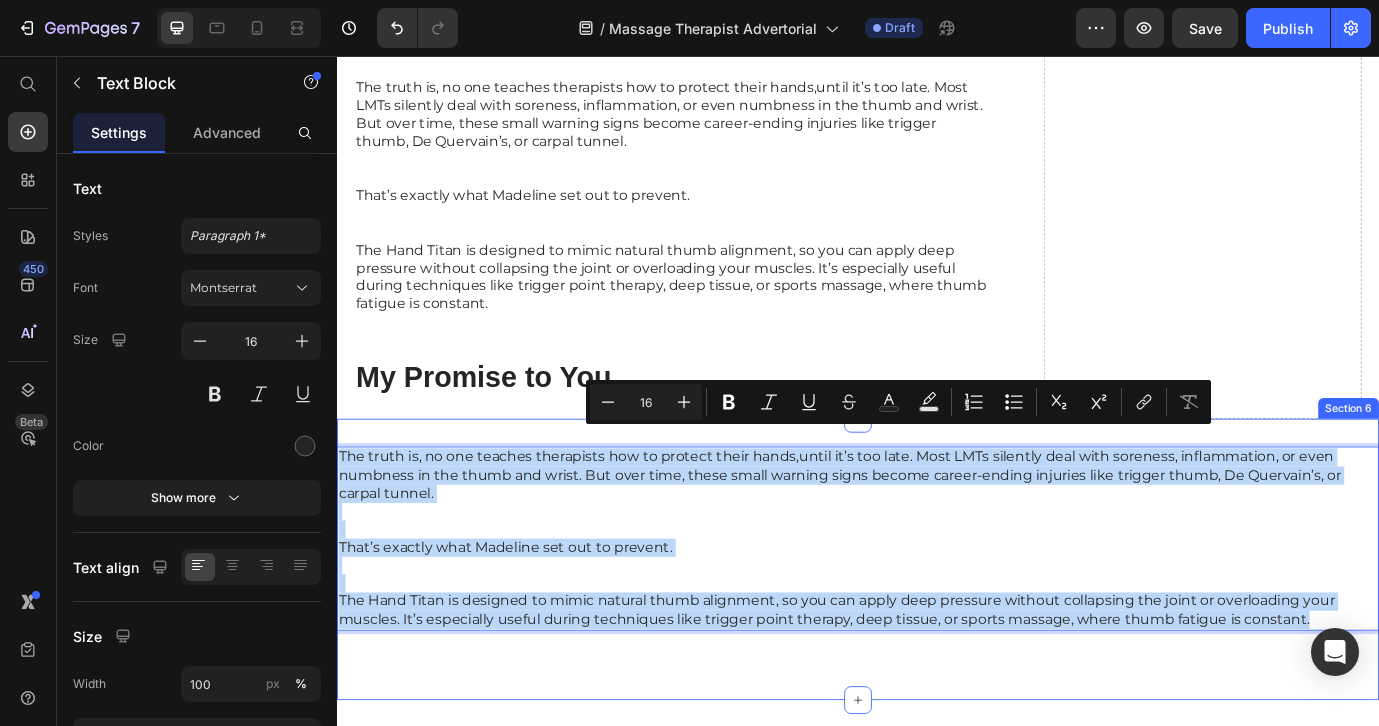 drag, startPoint x: 1469, startPoint y: 672, endPoint x: 845, endPoint y: 469, distance: 656.18976 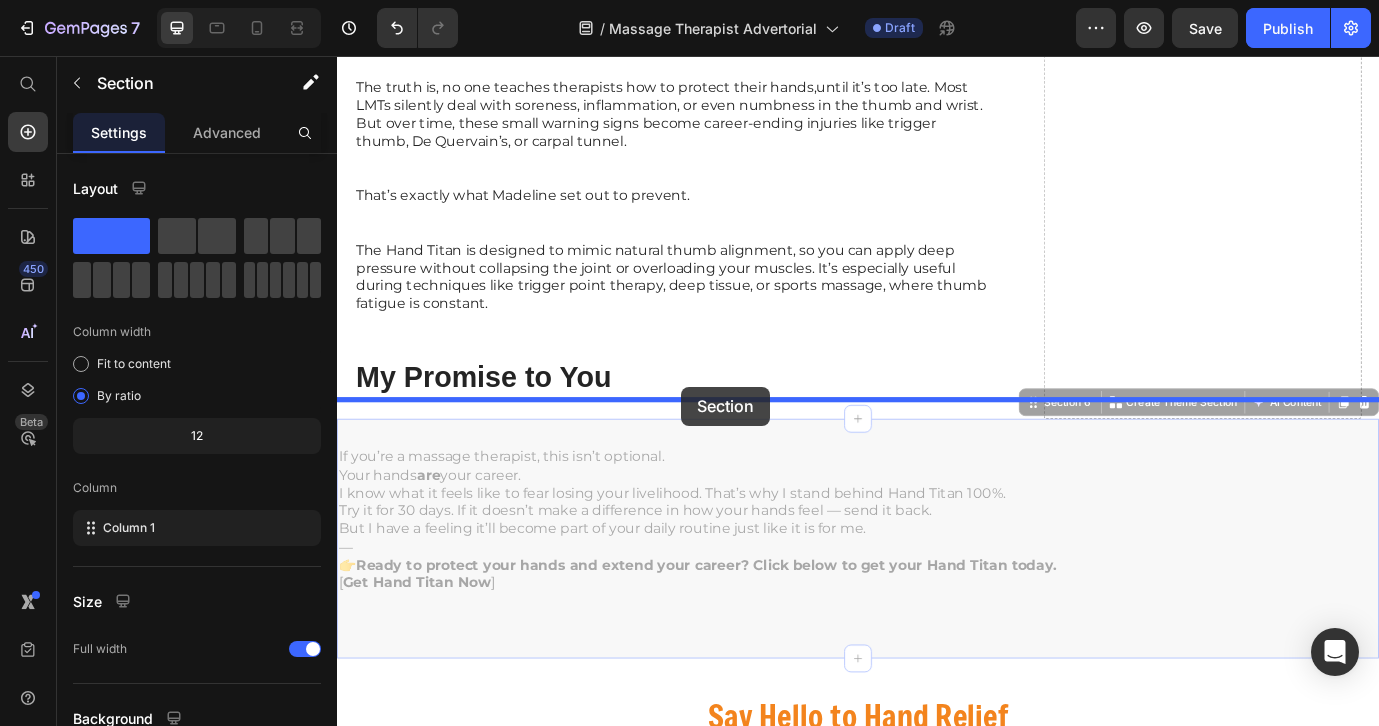 drag, startPoint x: 741, startPoint y: 466, endPoint x: 733, endPoint y: 439, distance: 28.160255 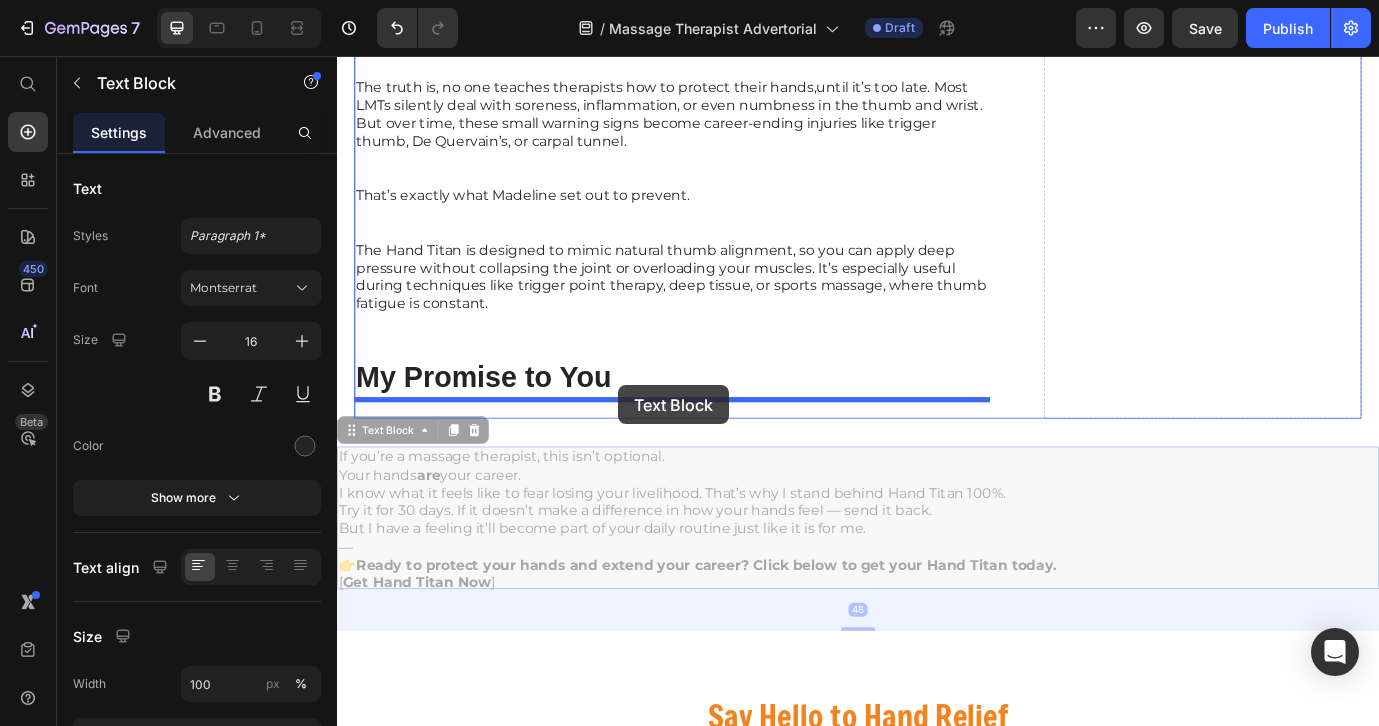 drag, startPoint x: 671, startPoint y: 522, endPoint x: 659, endPoint y: 435, distance: 87.823685 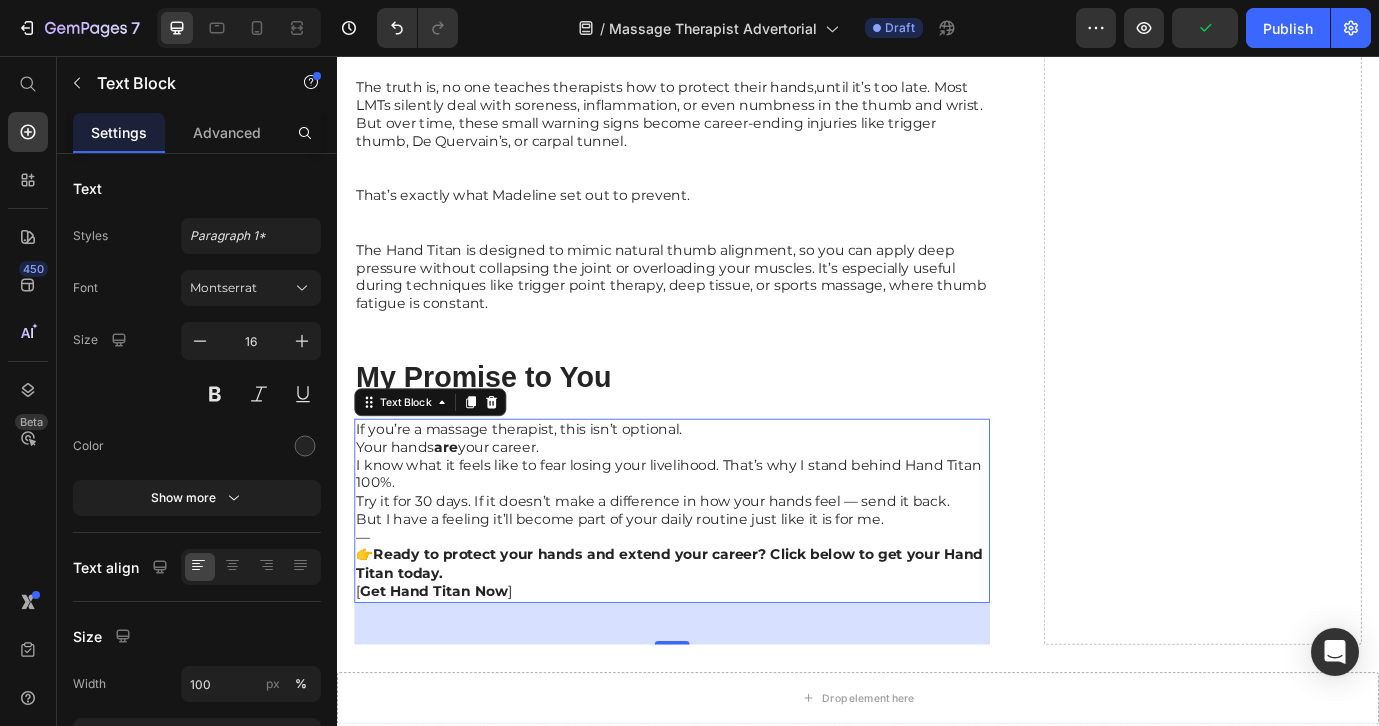 click on "I know what it feels like to fear losing your livelihood. That’s why I stand behind Hand Titan 100%." at bounding box center (723, 539) 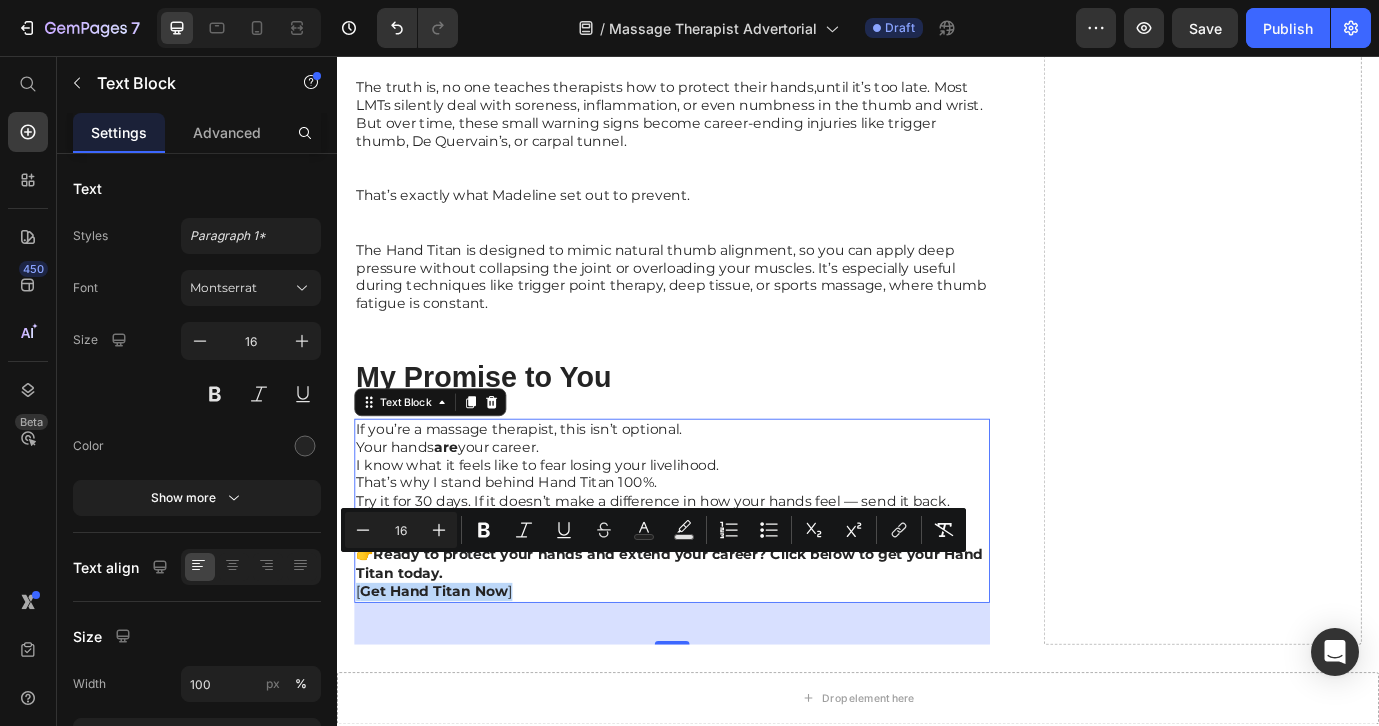drag, startPoint x: 542, startPoint y: 639, endPoint x: 667, endPoint y: 617, distance: 126.921234 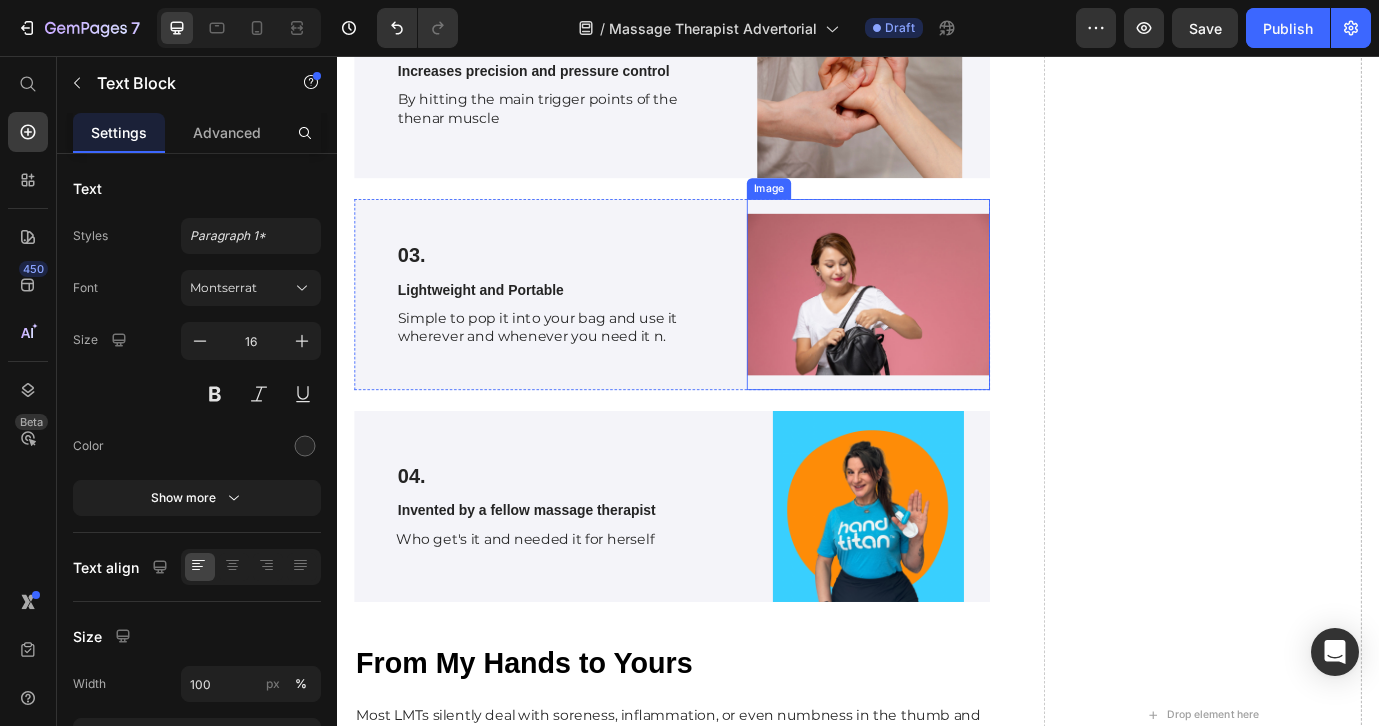scroll, scrollTop: 5074, scrollLeft: 0, axis: vertical 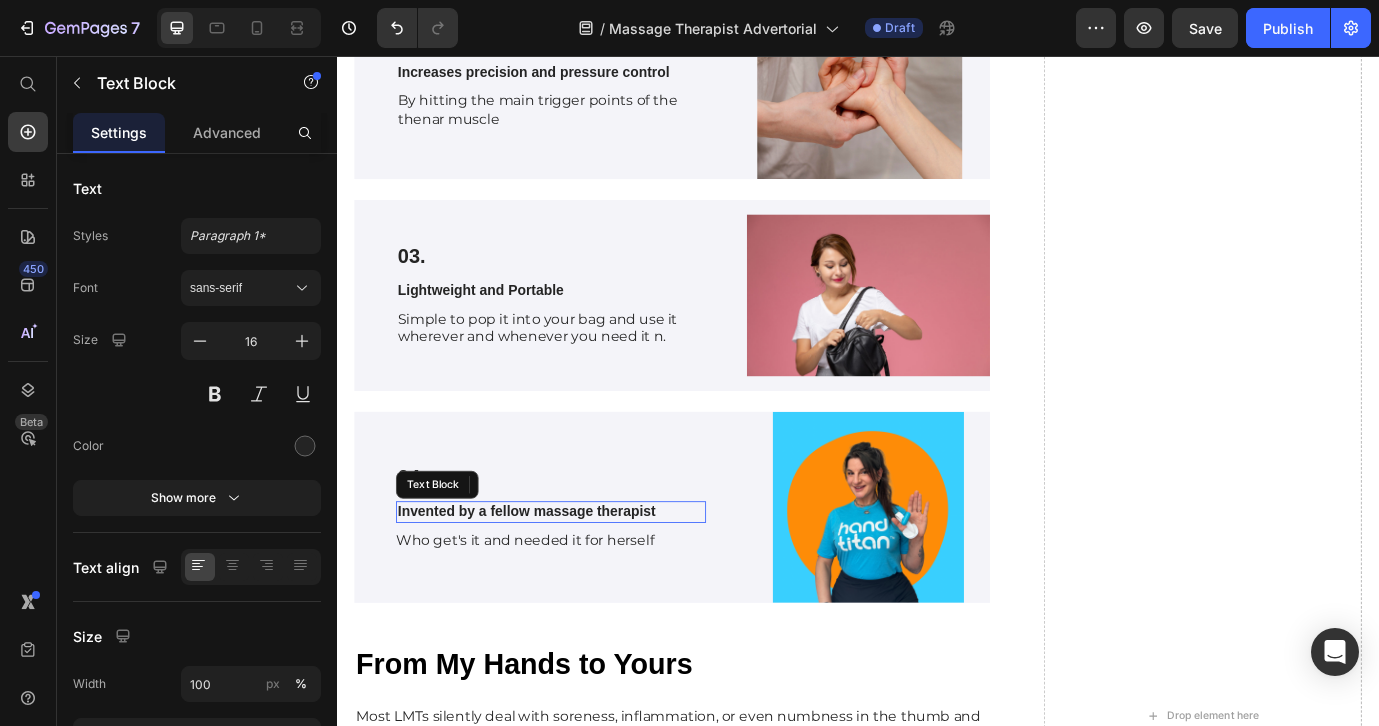 click on "Invented by a fellow massage therapist" at bounding box center [583, 581] 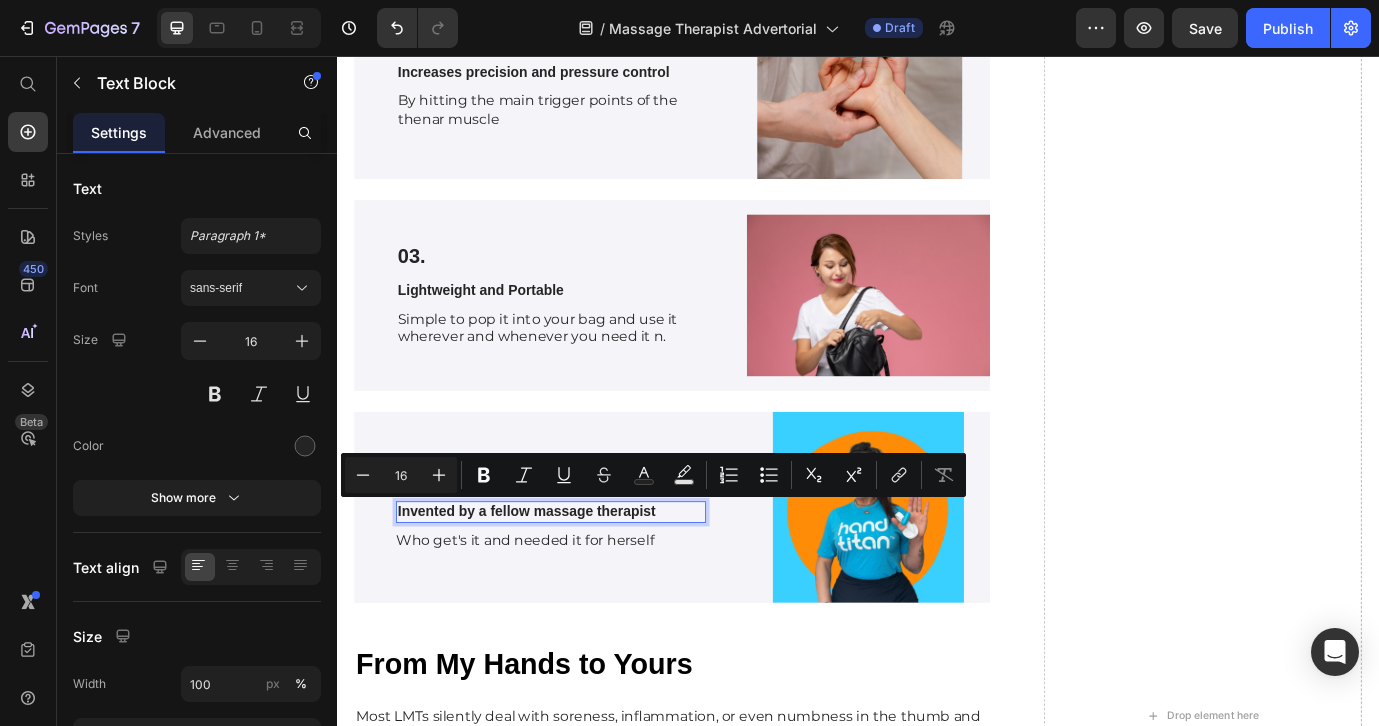 click on "Invented by a fellow massage therapist" at bounding box center (583, 581) 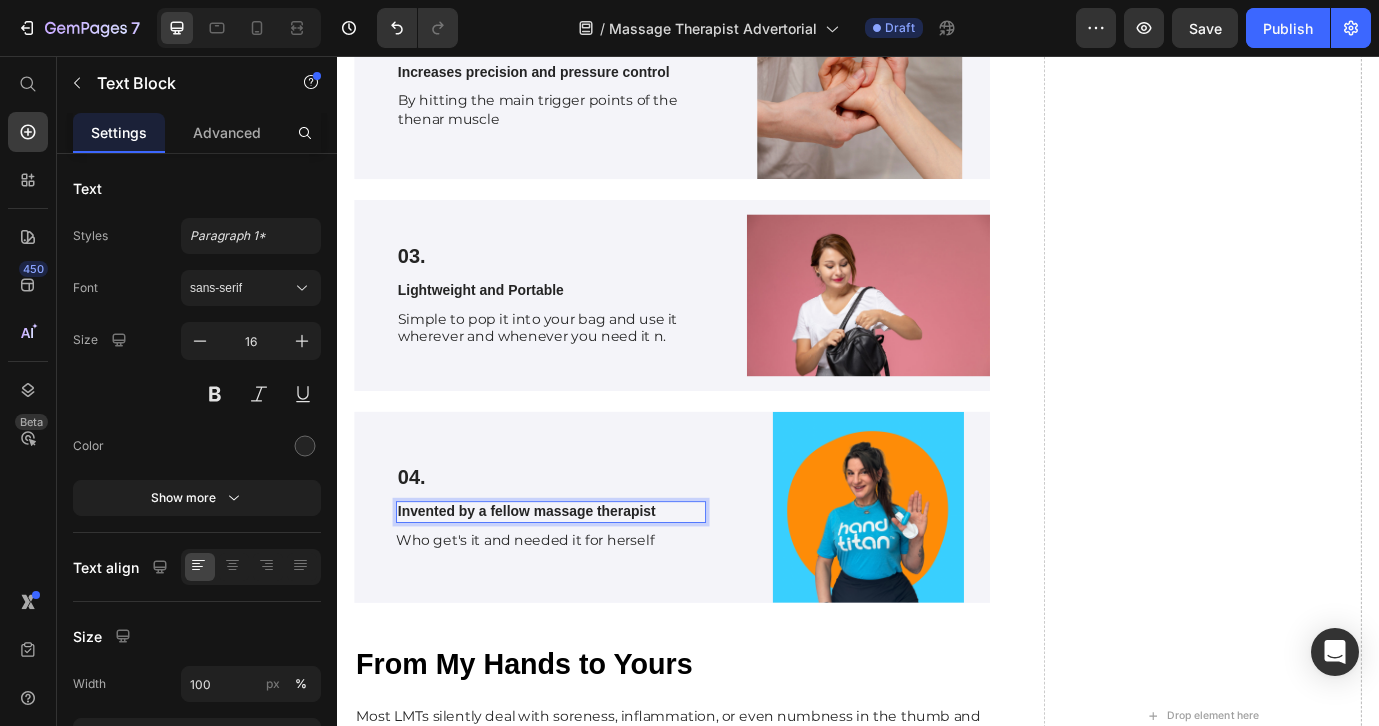click on "Invented by a fellow massage therapist" at bounding box center [583, 581] 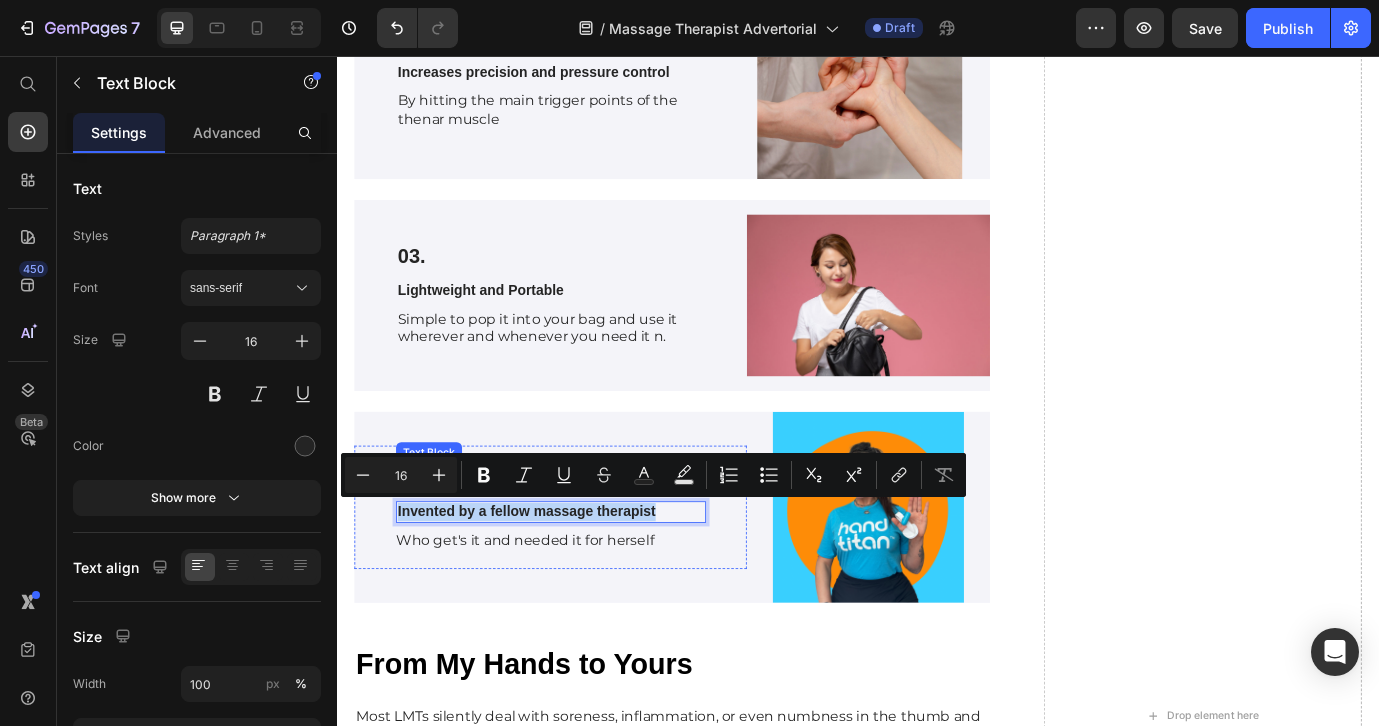 drag, startPoint x: 734, startPoint y: 577, endPoint x: 436, endPoint y: 560, distance: 298.4845 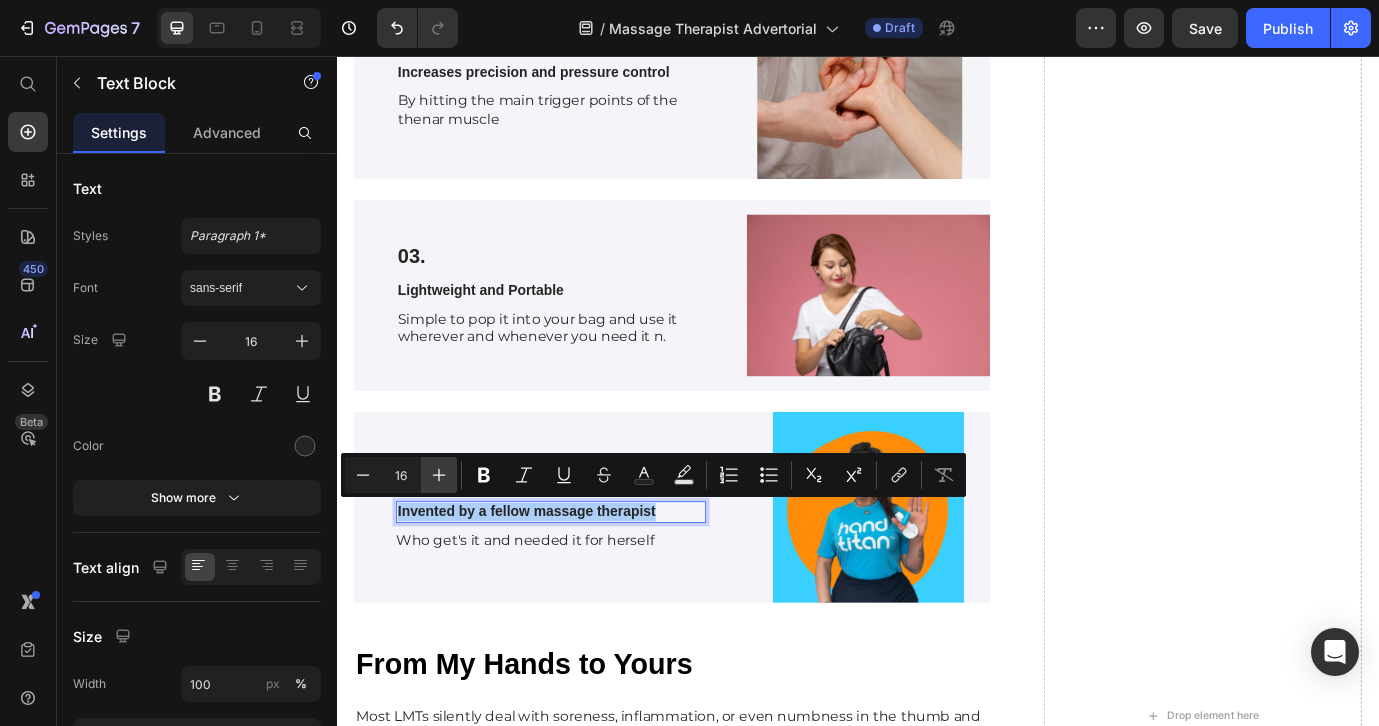 click 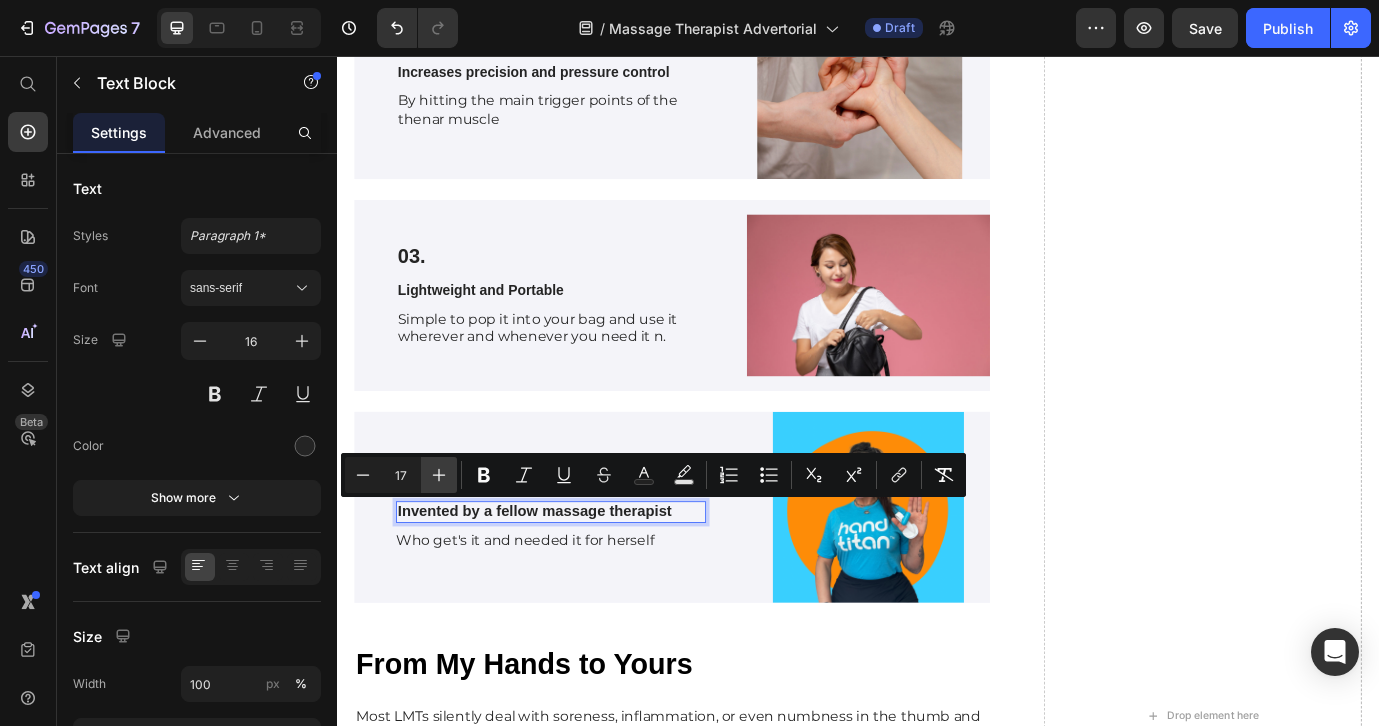 click 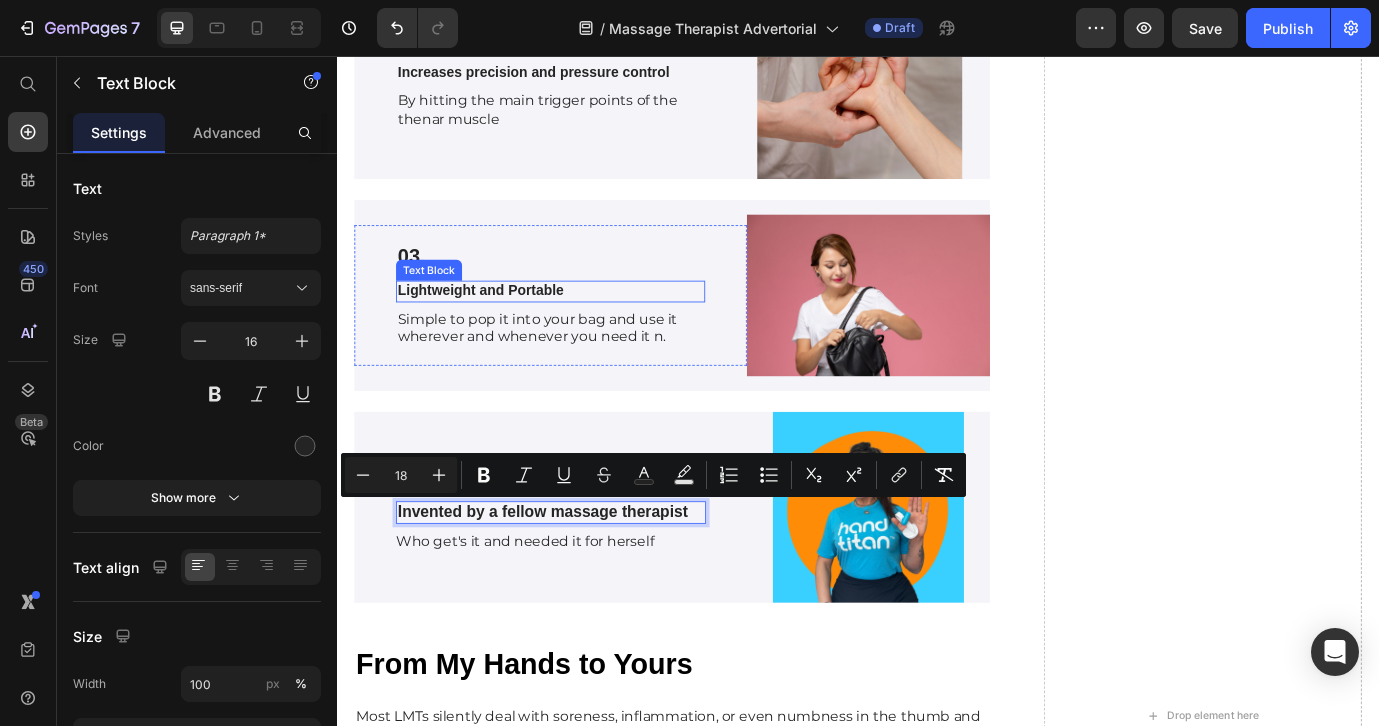 click on "Lightweight and Portable" at bounding box center [583, 327] 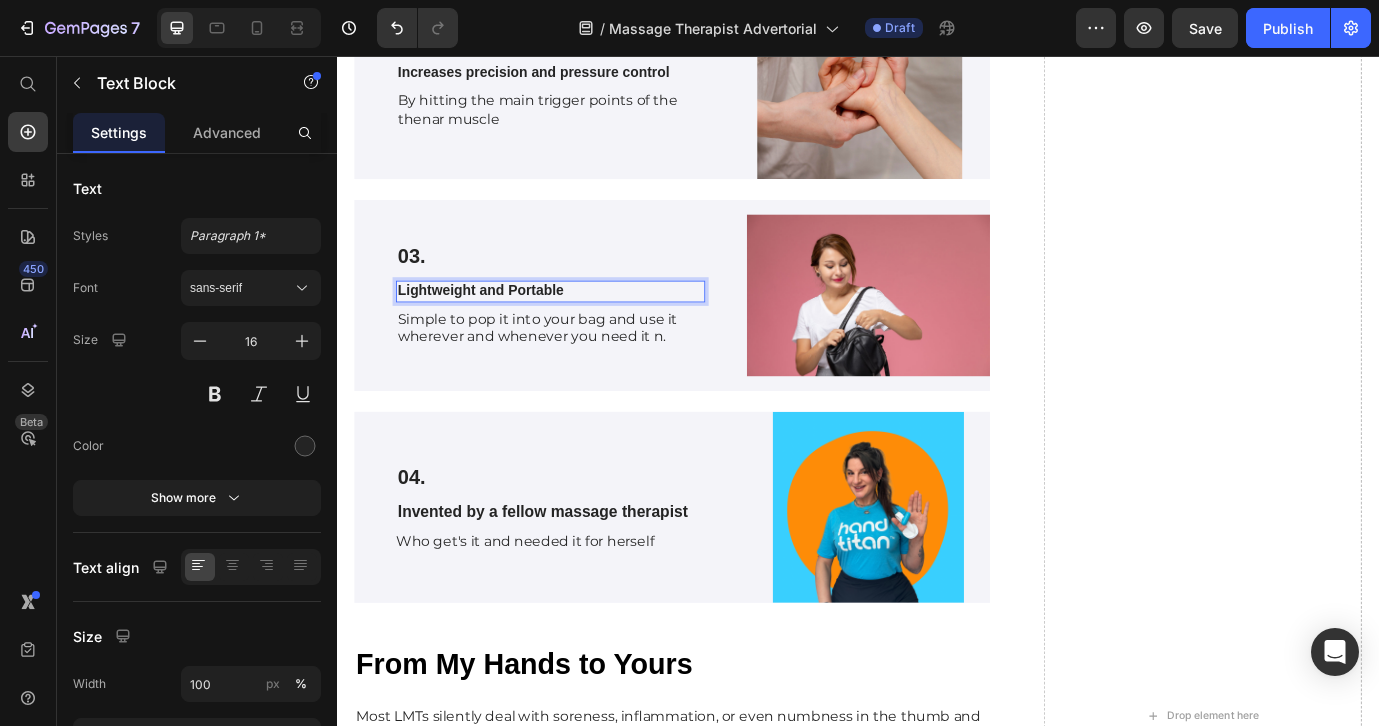 click on "Lightweight and Portable" at bounding box center (583, 327) 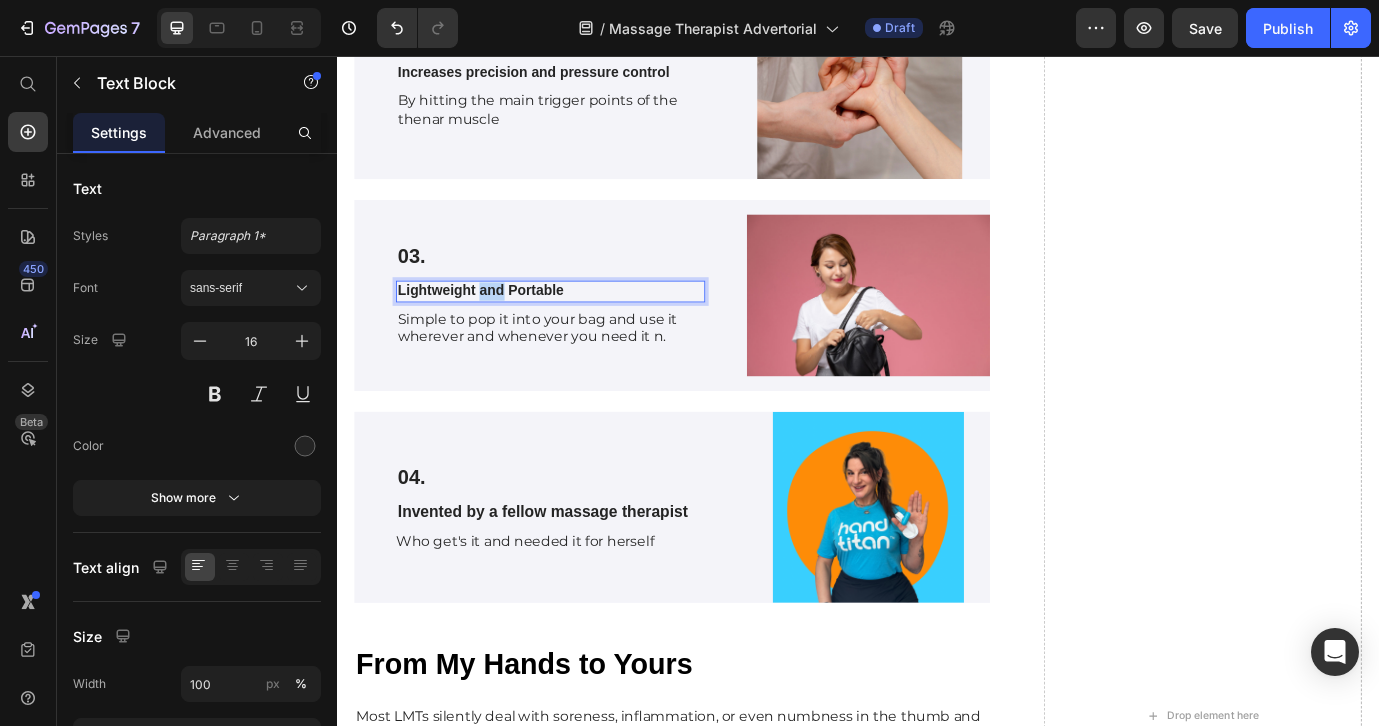 click on "Lightweight and Portable" at bounding box center (583, 327) 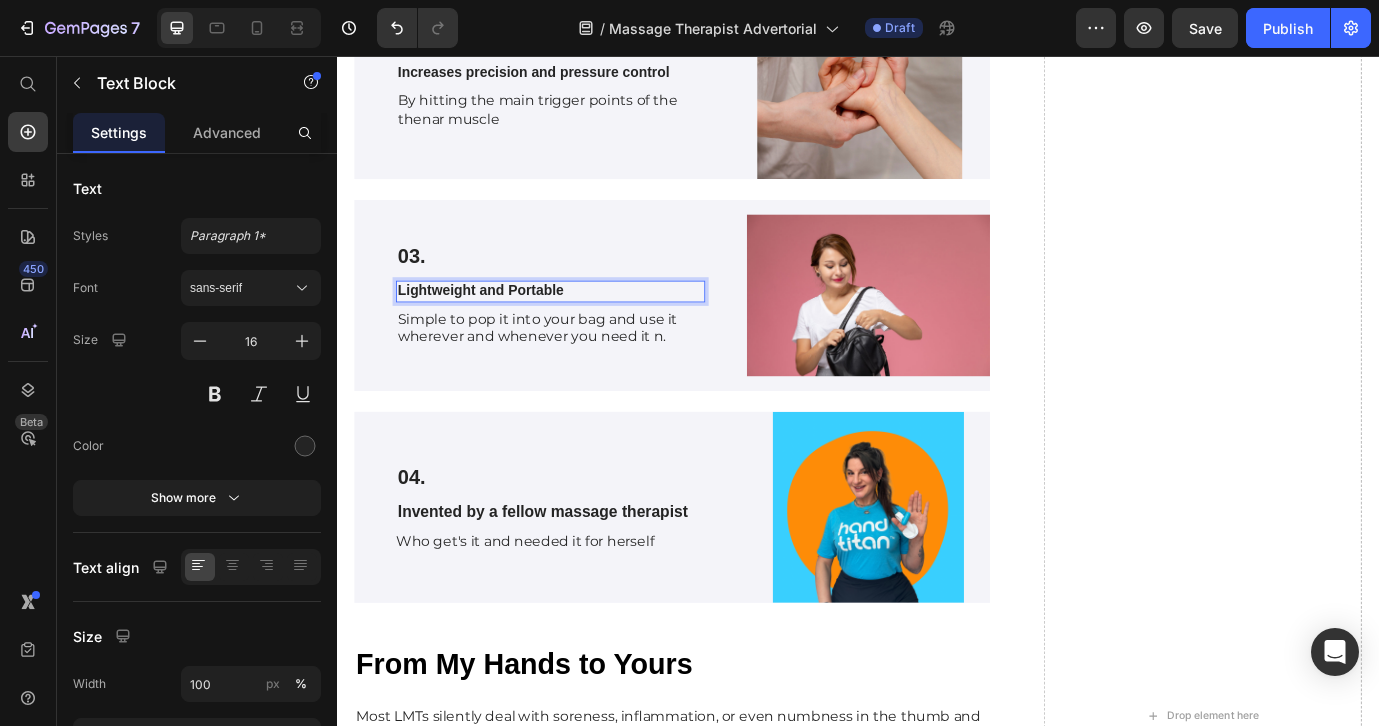click on "Lightweight and Portable" at bounding box center (583, 327) 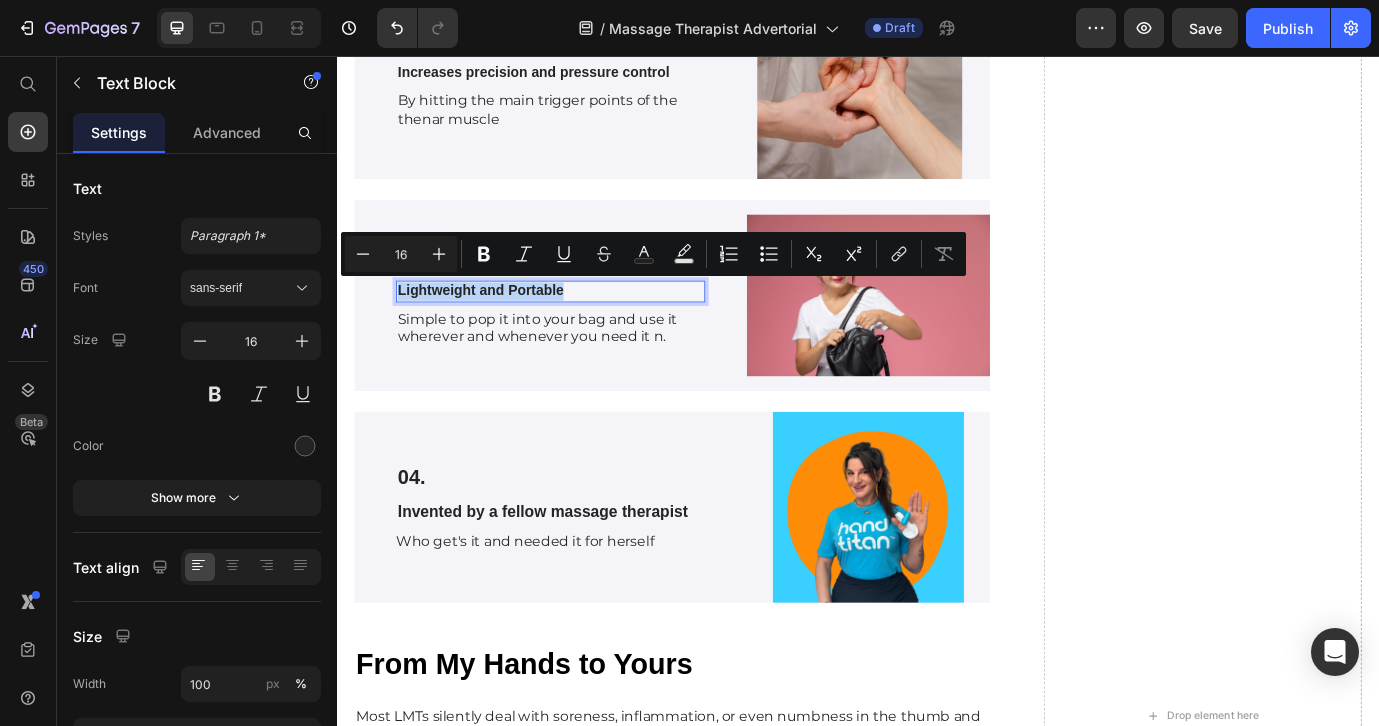 drag, startPoint x: 596, startPoint y: 330, endPoint x: 353, endPoint y: 328, distance: 243.00822 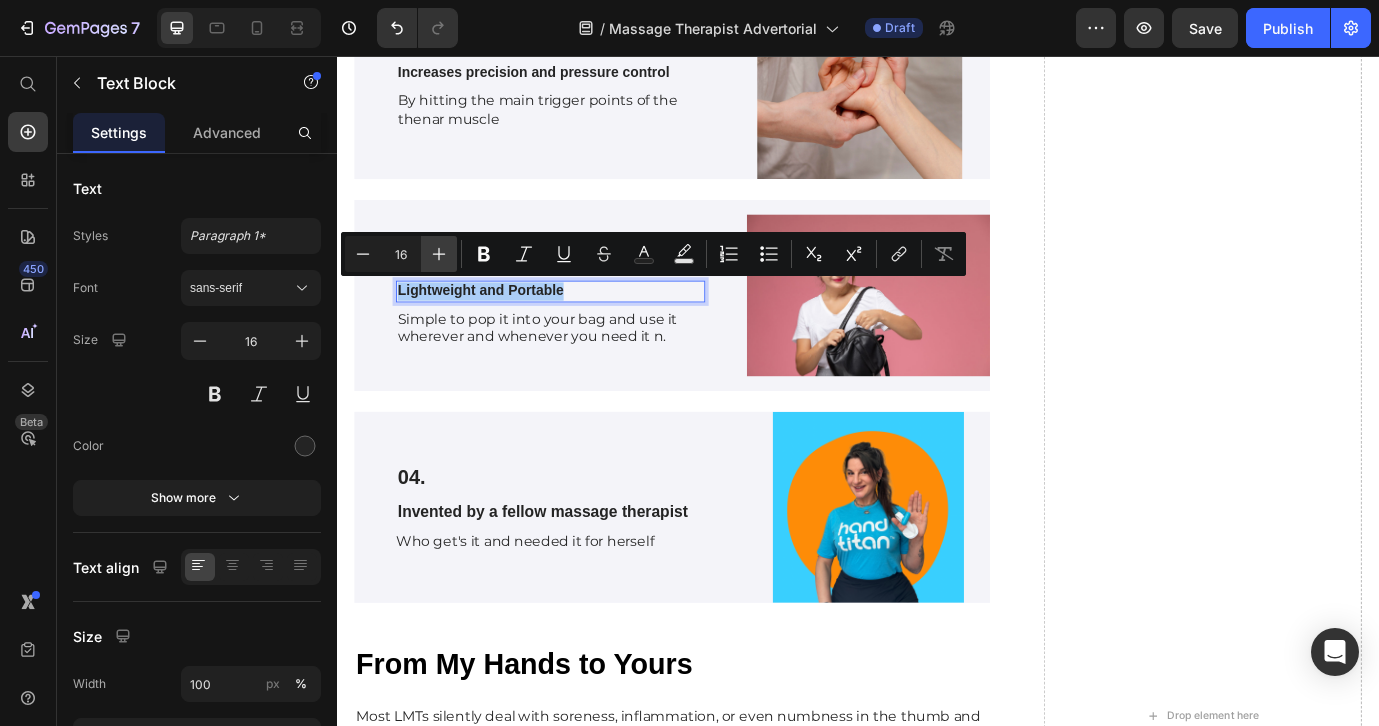 click 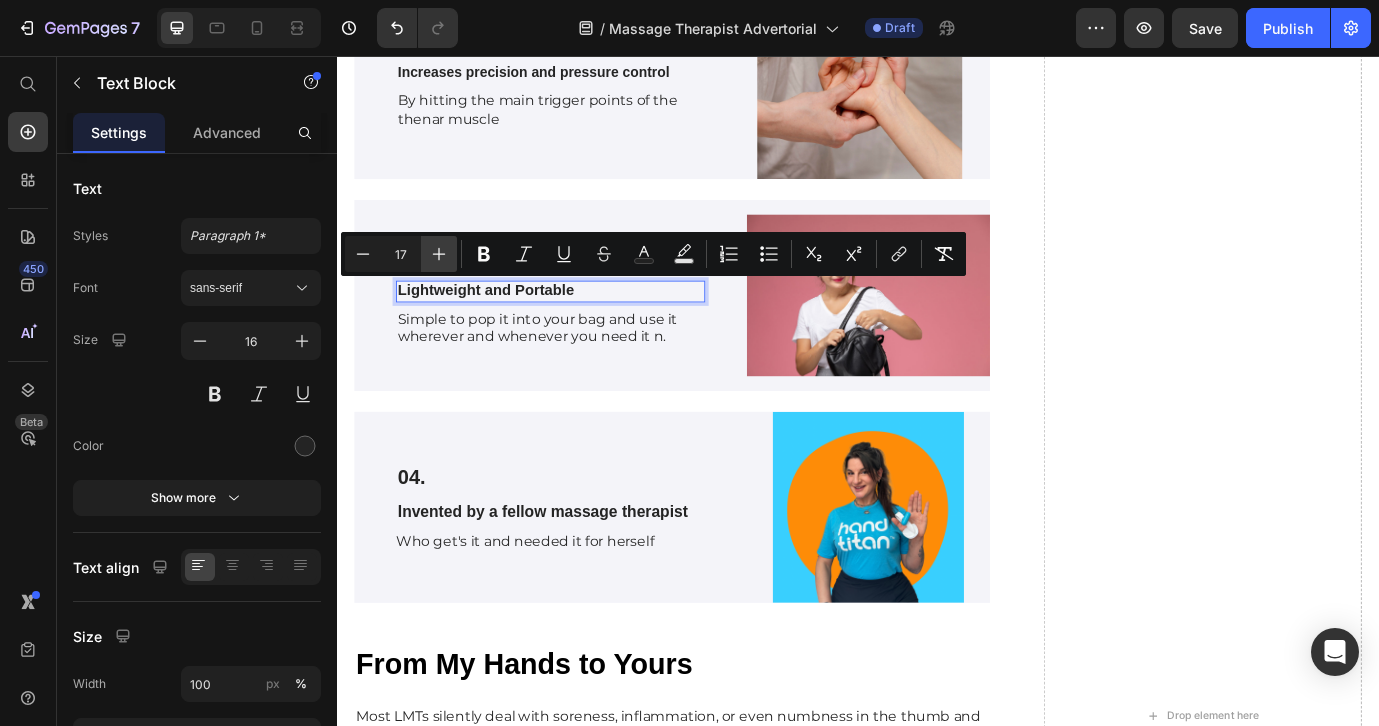 click 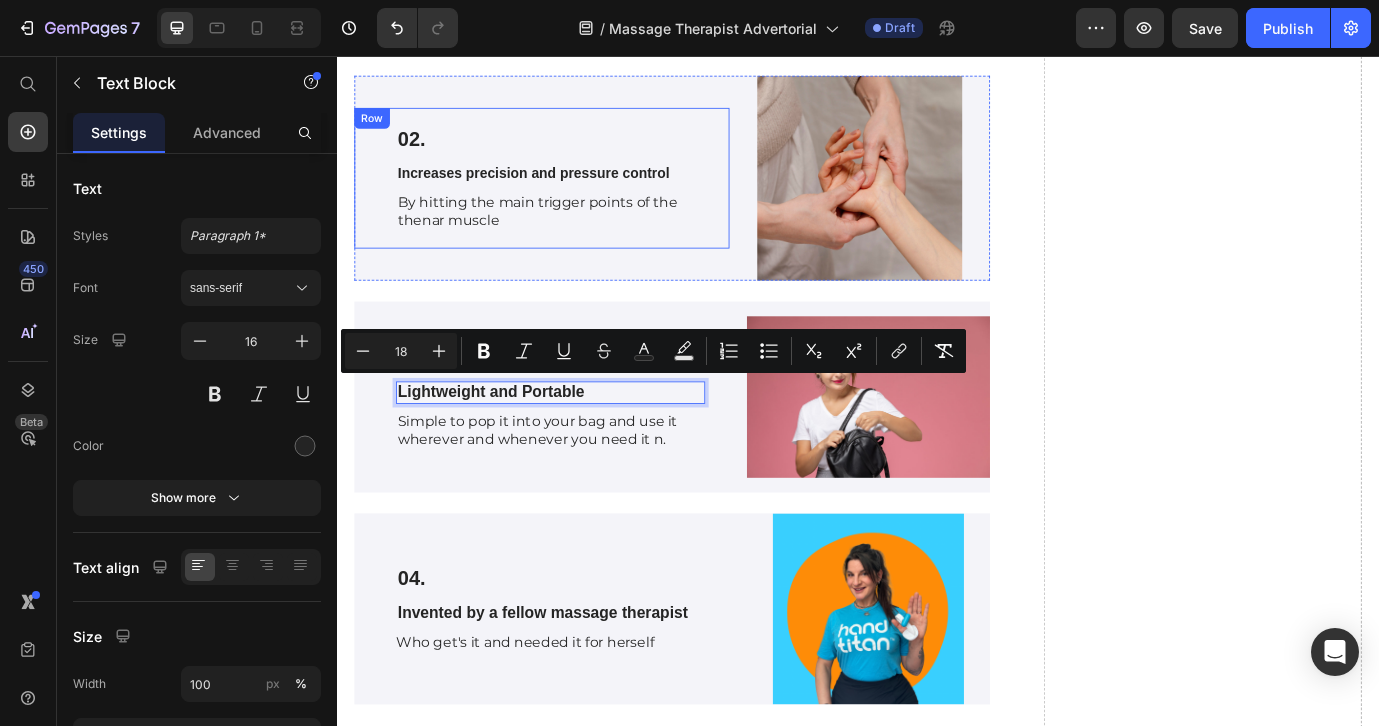 scroll, scrollTop: 4956, scrollLeft: 0, axis: vertical 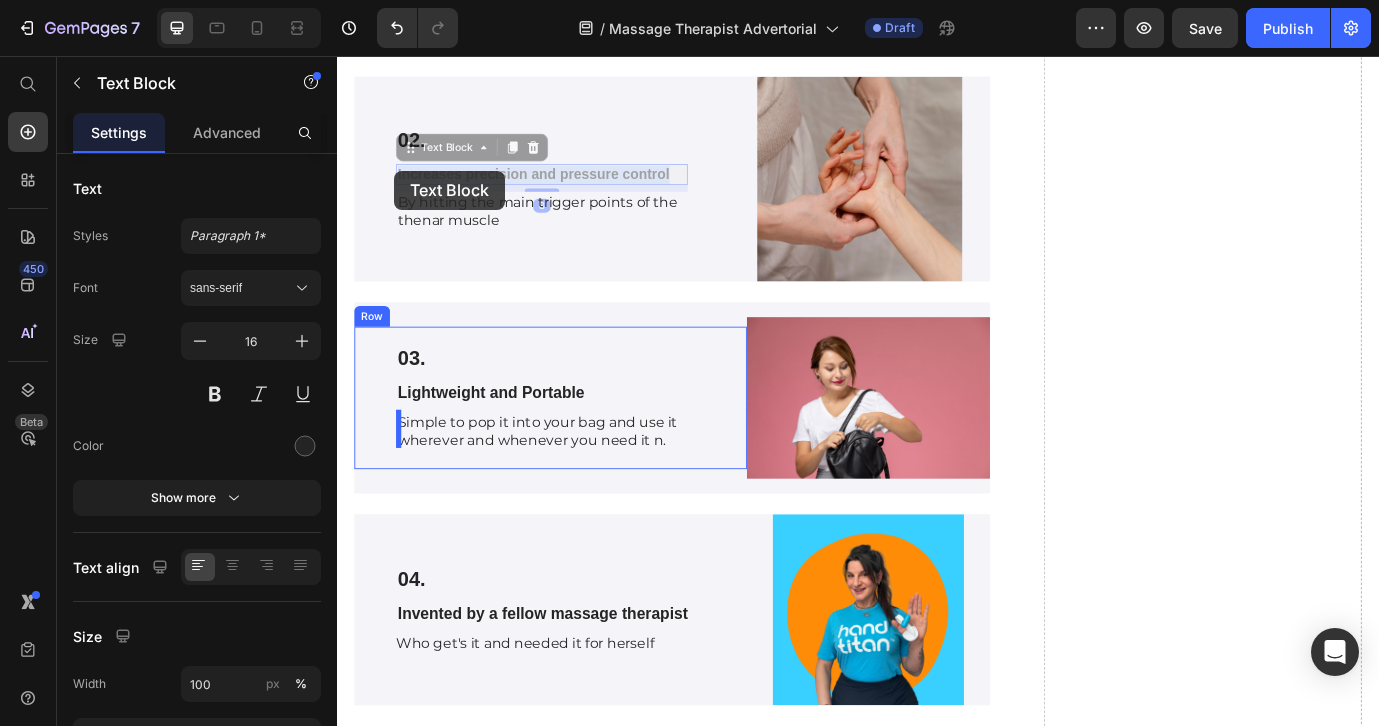 drag, startPoint x: 722, startPoint y: 186, endPoint x: 404, endPoint y: 190, distance: 318.02515 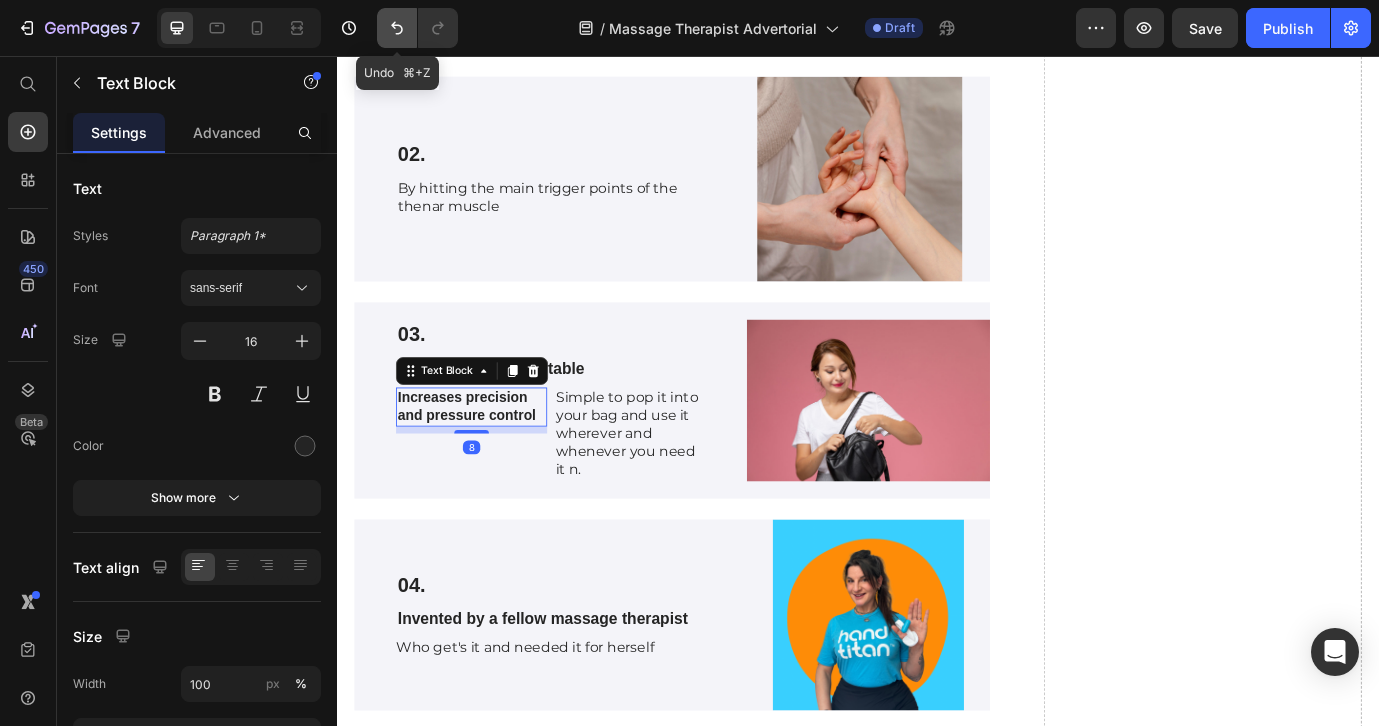 click 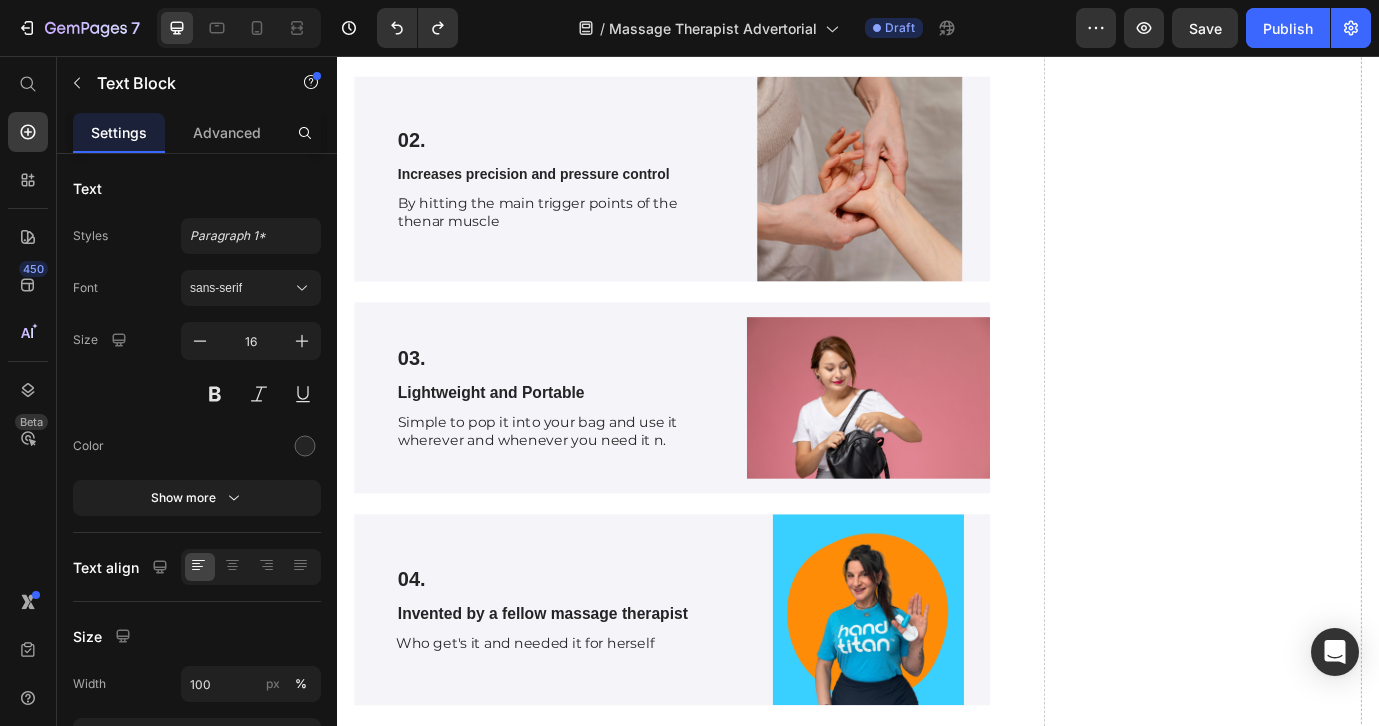click on "Increases precision and pressure control" at bounding box center (573, 193) 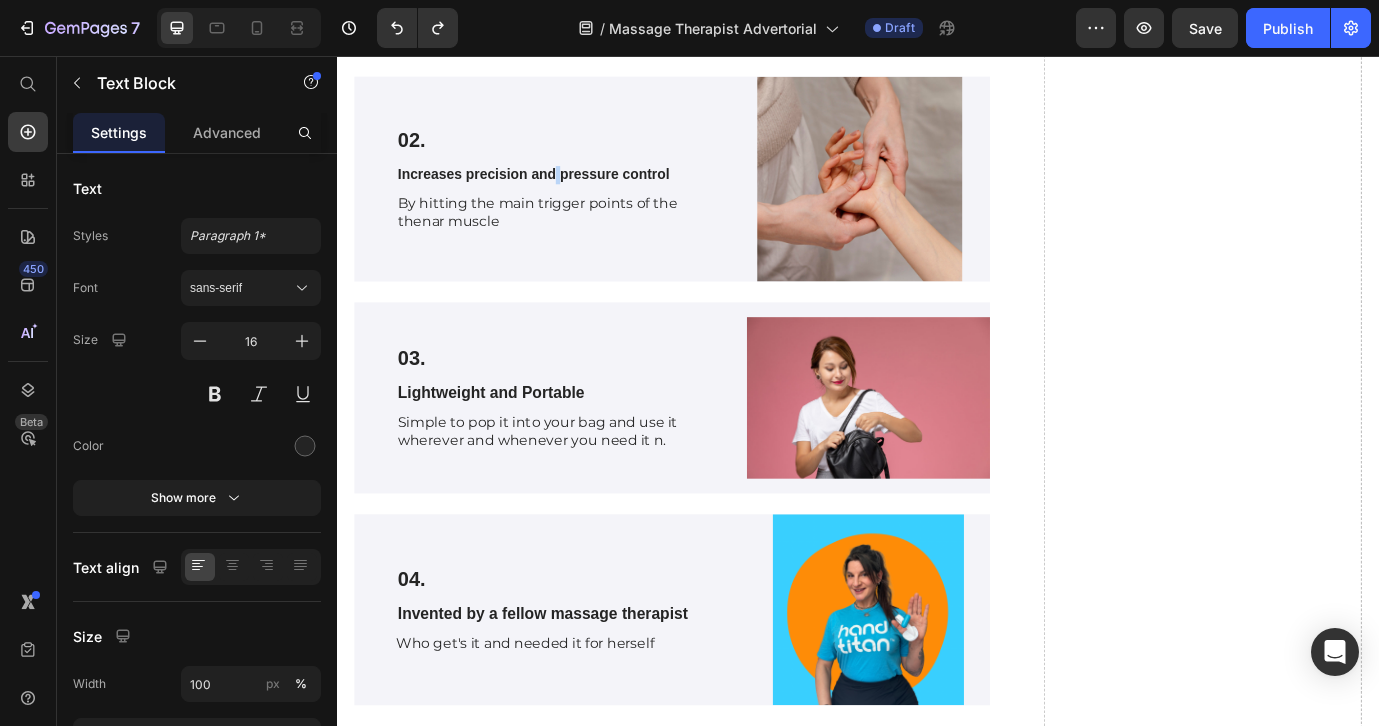 click on "Increases precision and pressure control" at bounding box center [573, 193] 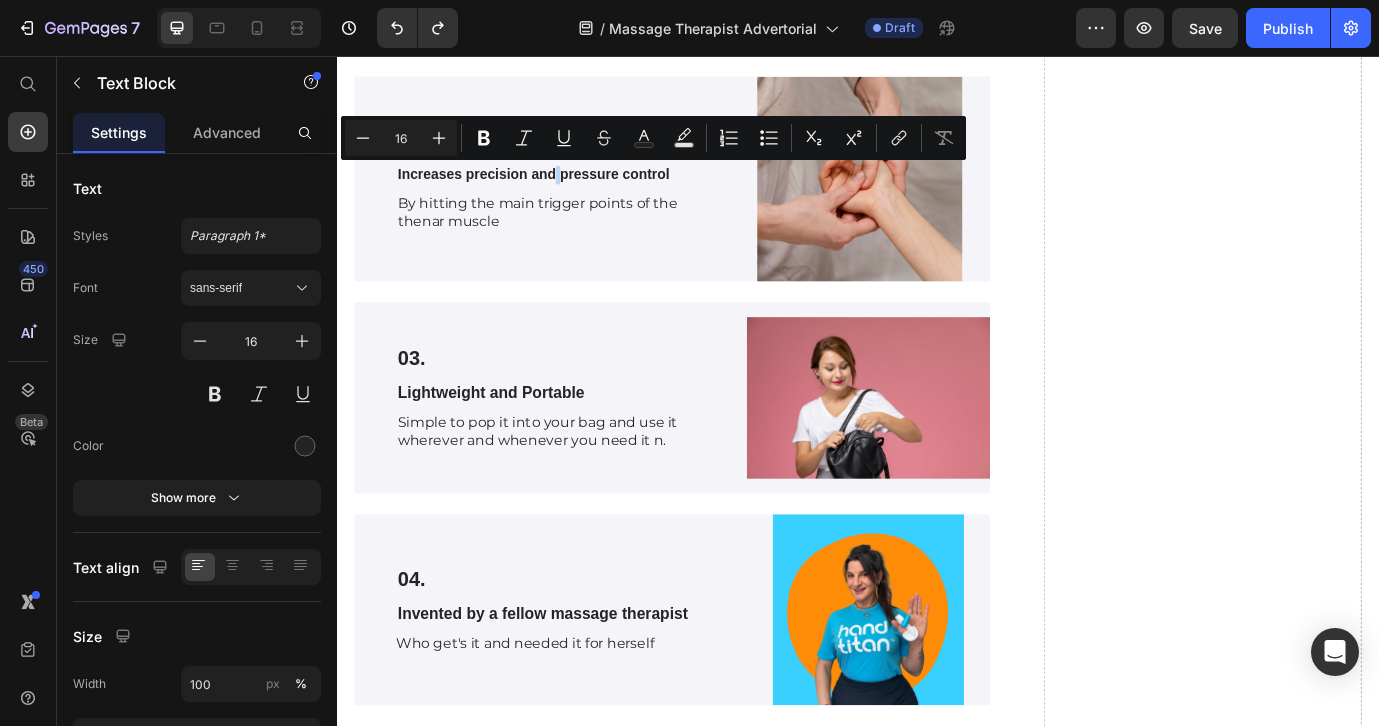 click on "Increases precision and pressure control" at bounding box center (573, 193) 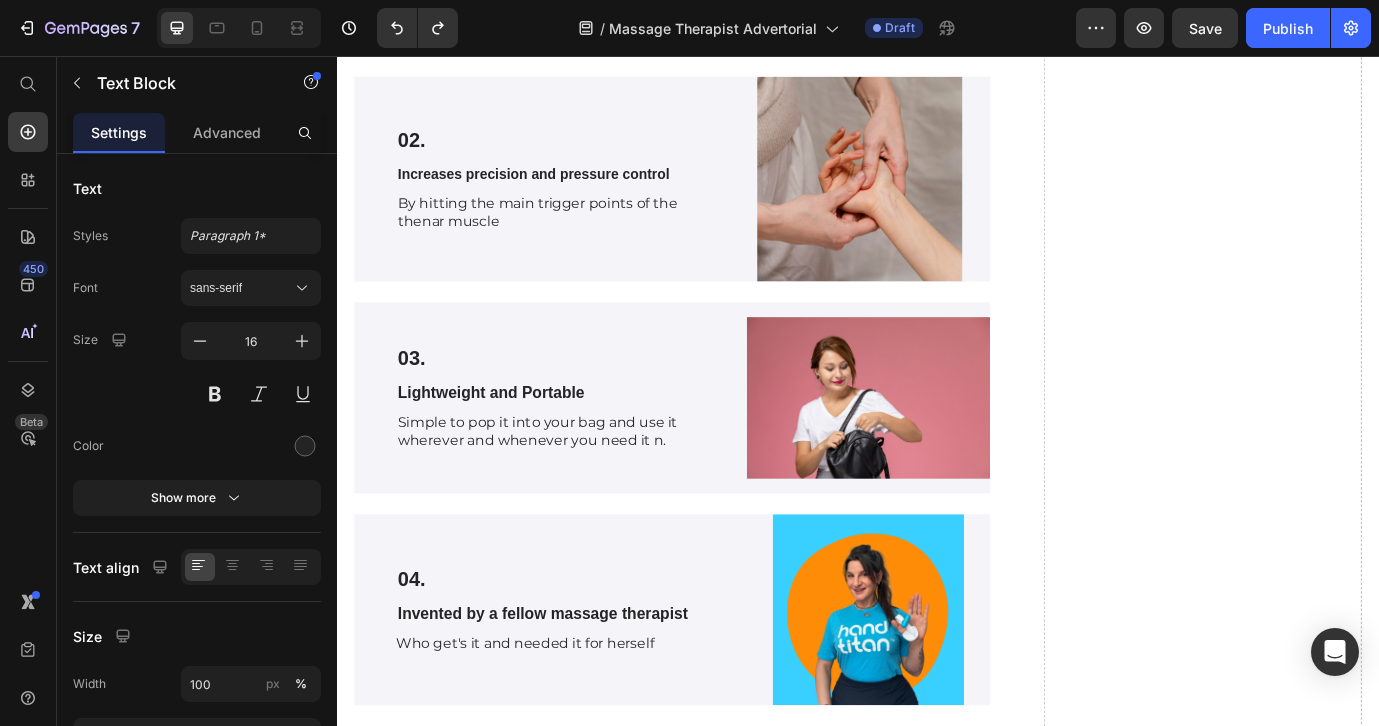 click on "Increases precision and pressure control" at bounding box center (573, 193) 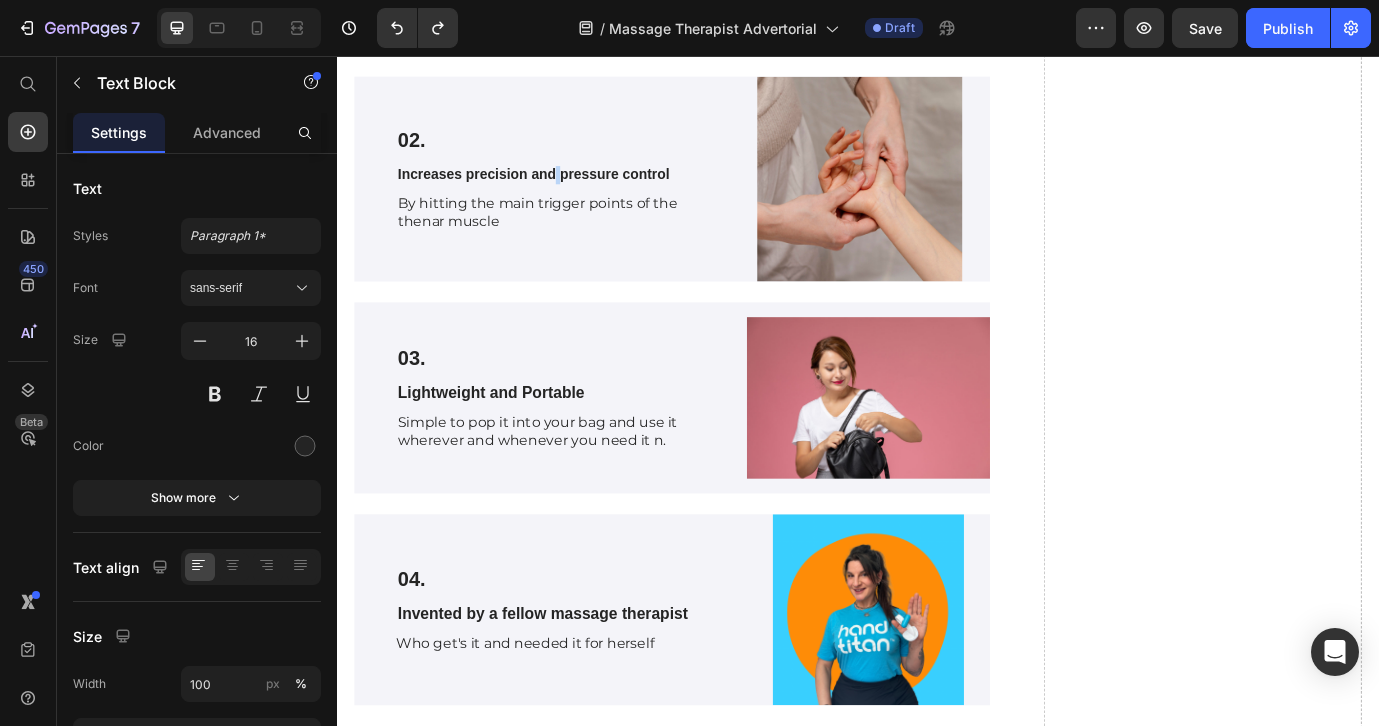 click on "Increases precision and pressure control" at bounding box center (573, 193) 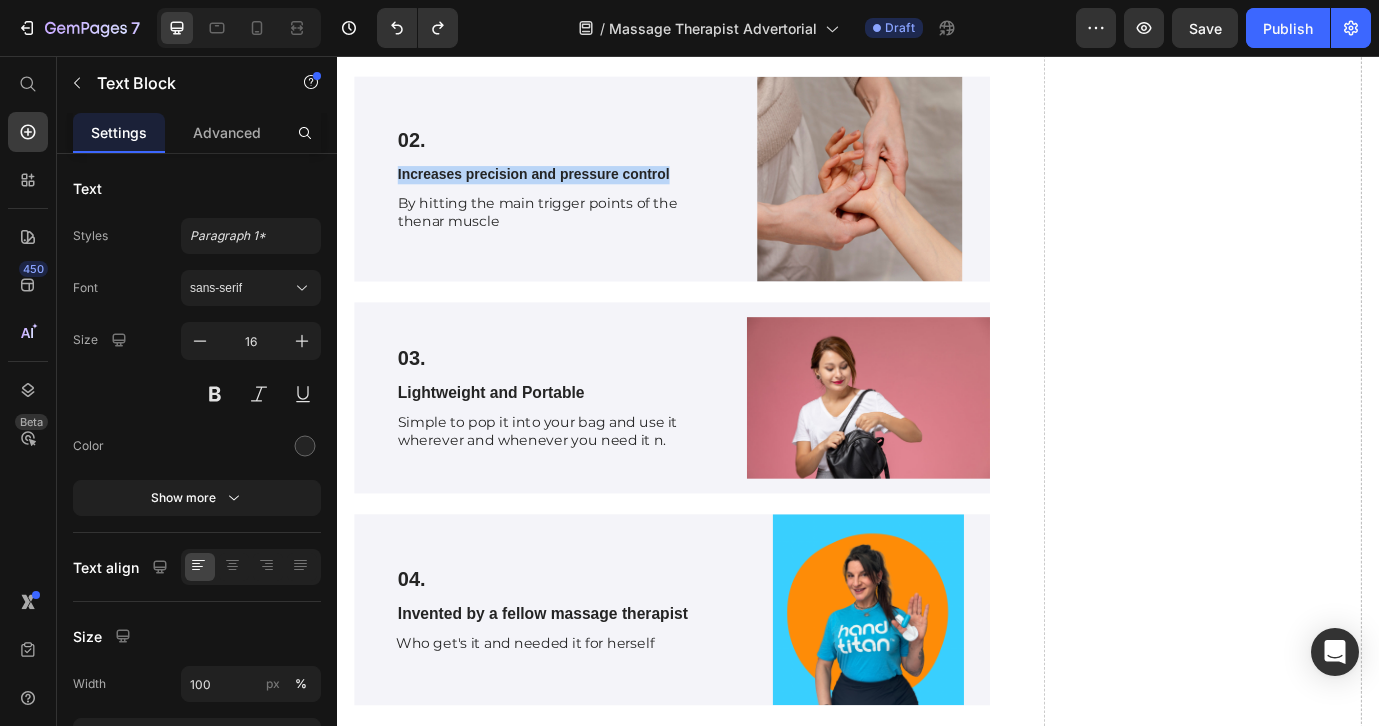 click on "Increases precision and pressure control" at bounding box center [573, 193] 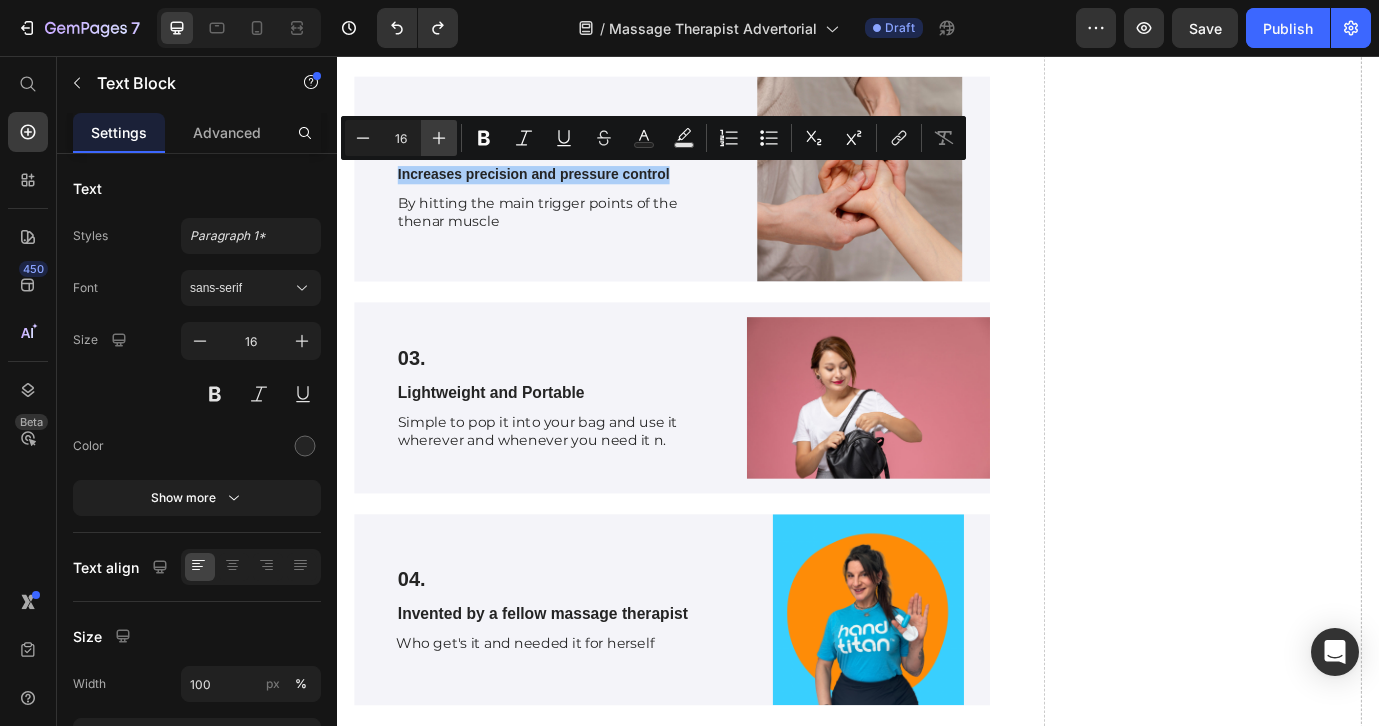 click 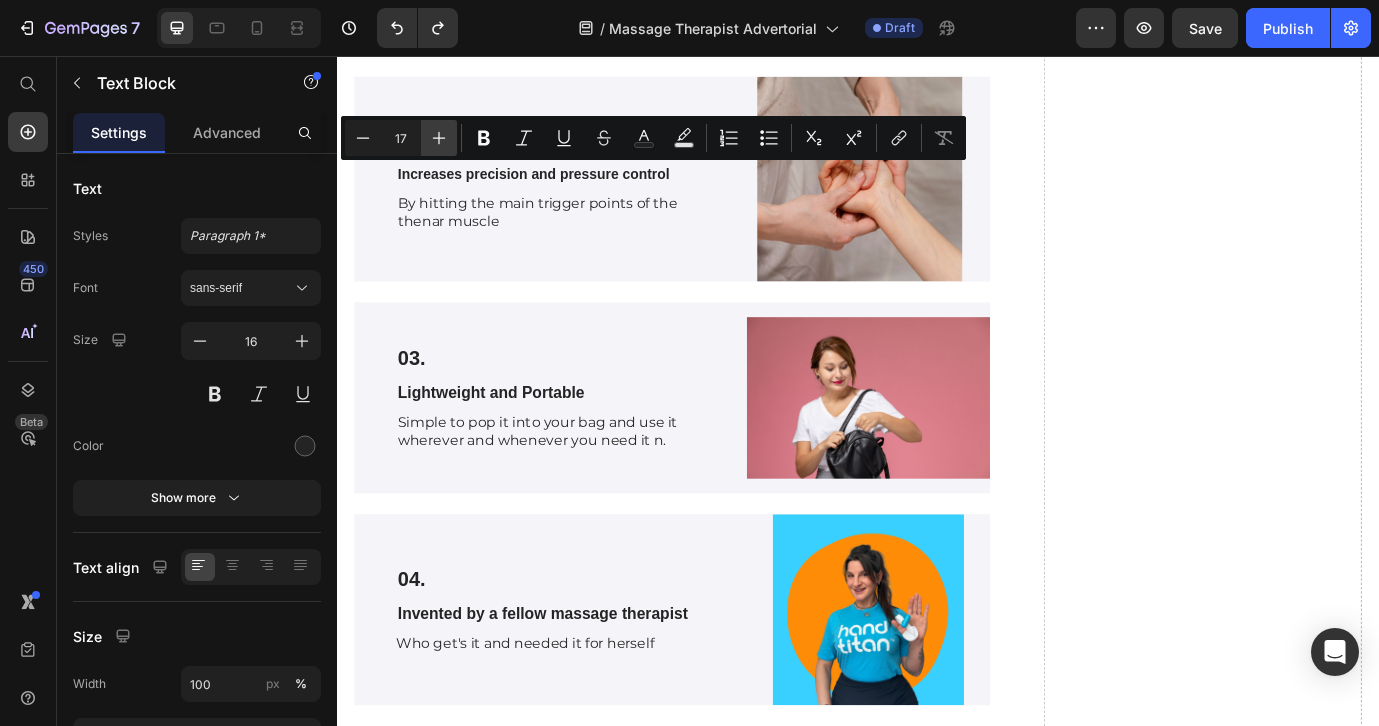 click 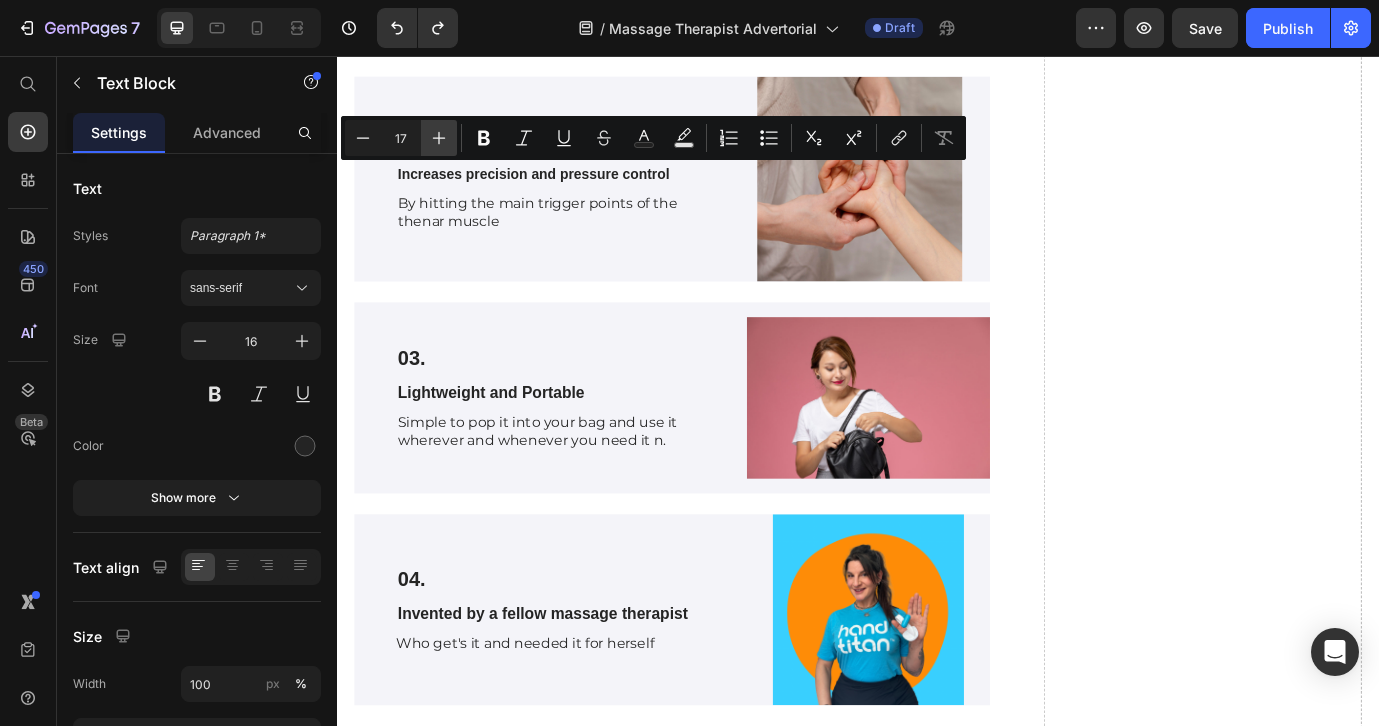 type on "18" 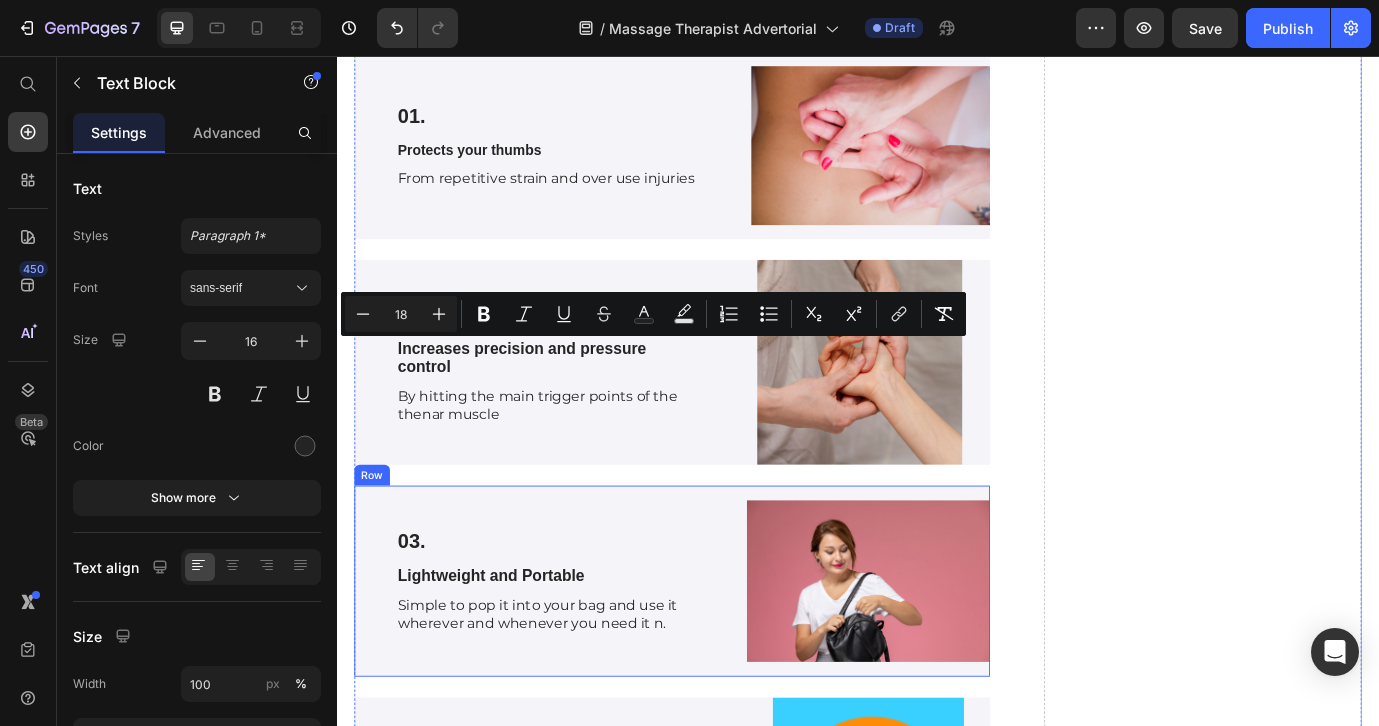 scroll, scrollTop: 4739, scrollLeft: 0, axis: vertical 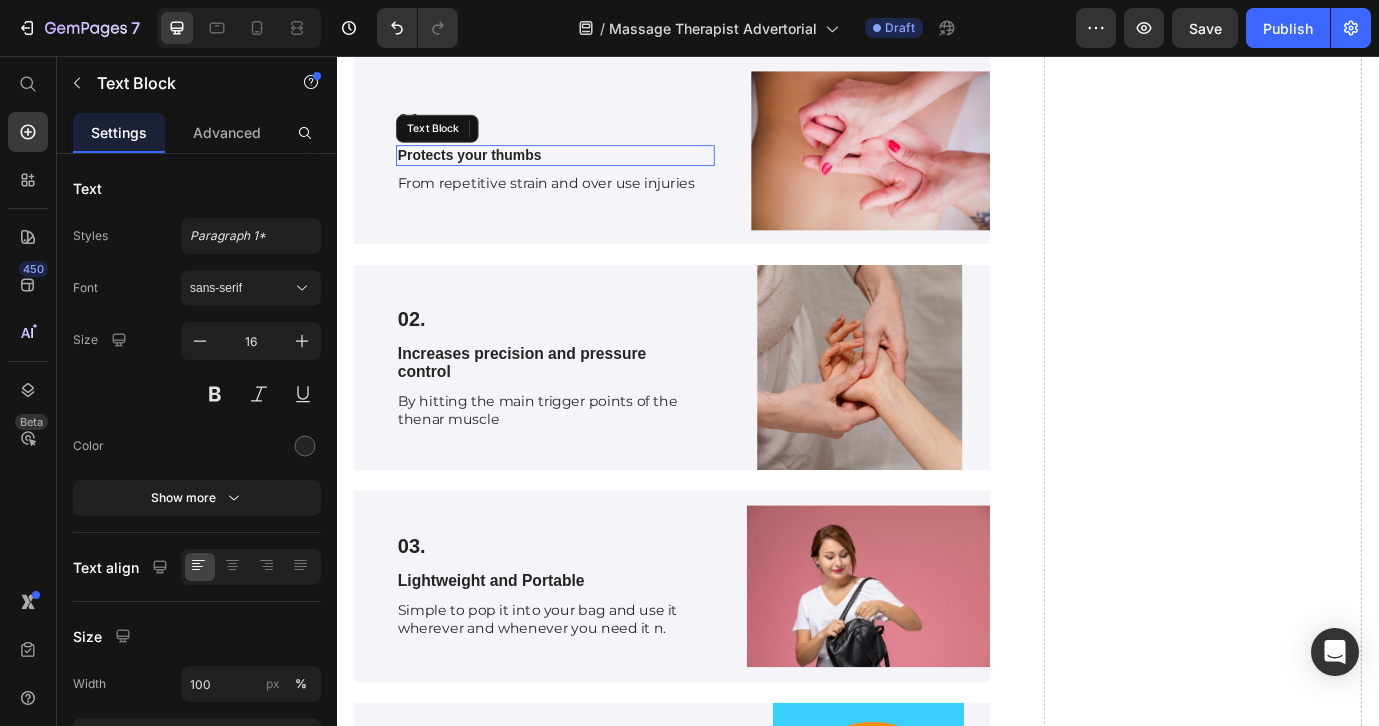 click on "Protects your thumbs" at bounding box center (588, 171) 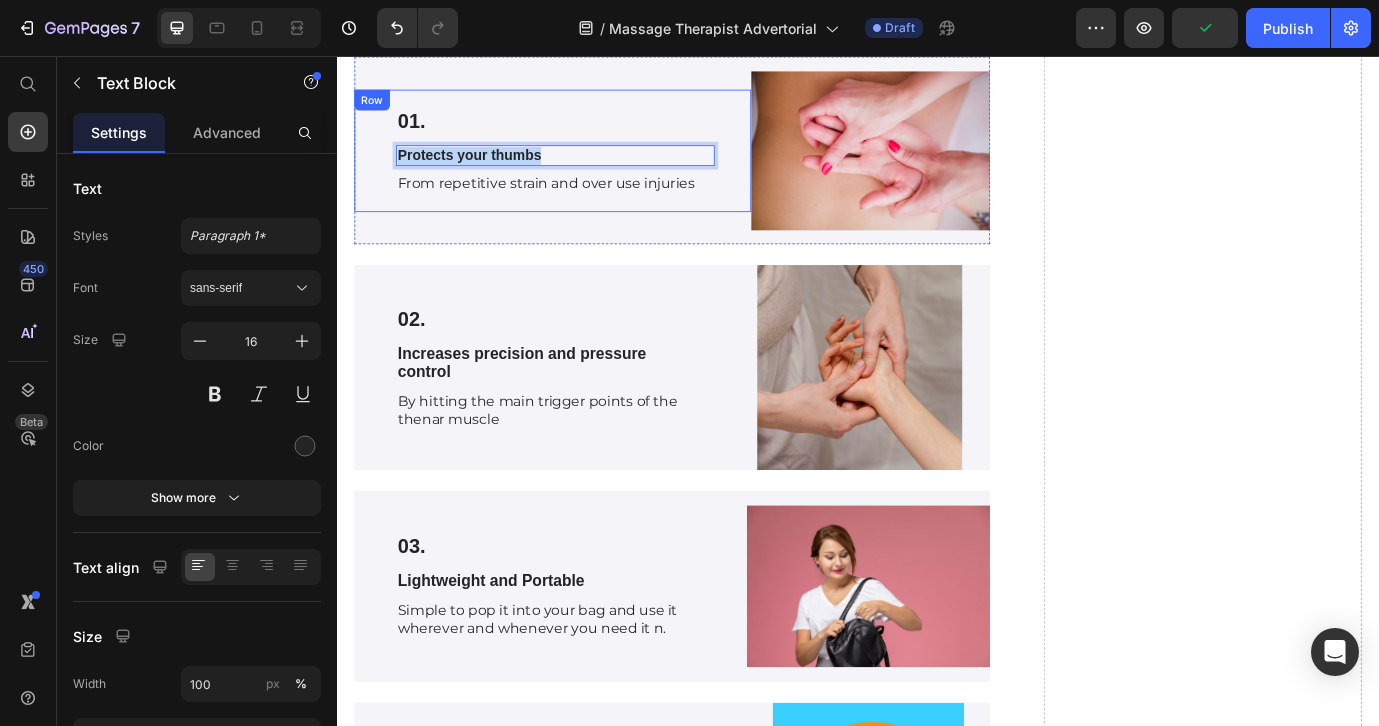 drag, startPoint x: 570, startPoint y: 168, endPoint x: 387, endPoint y: 167, distance: 183.00273 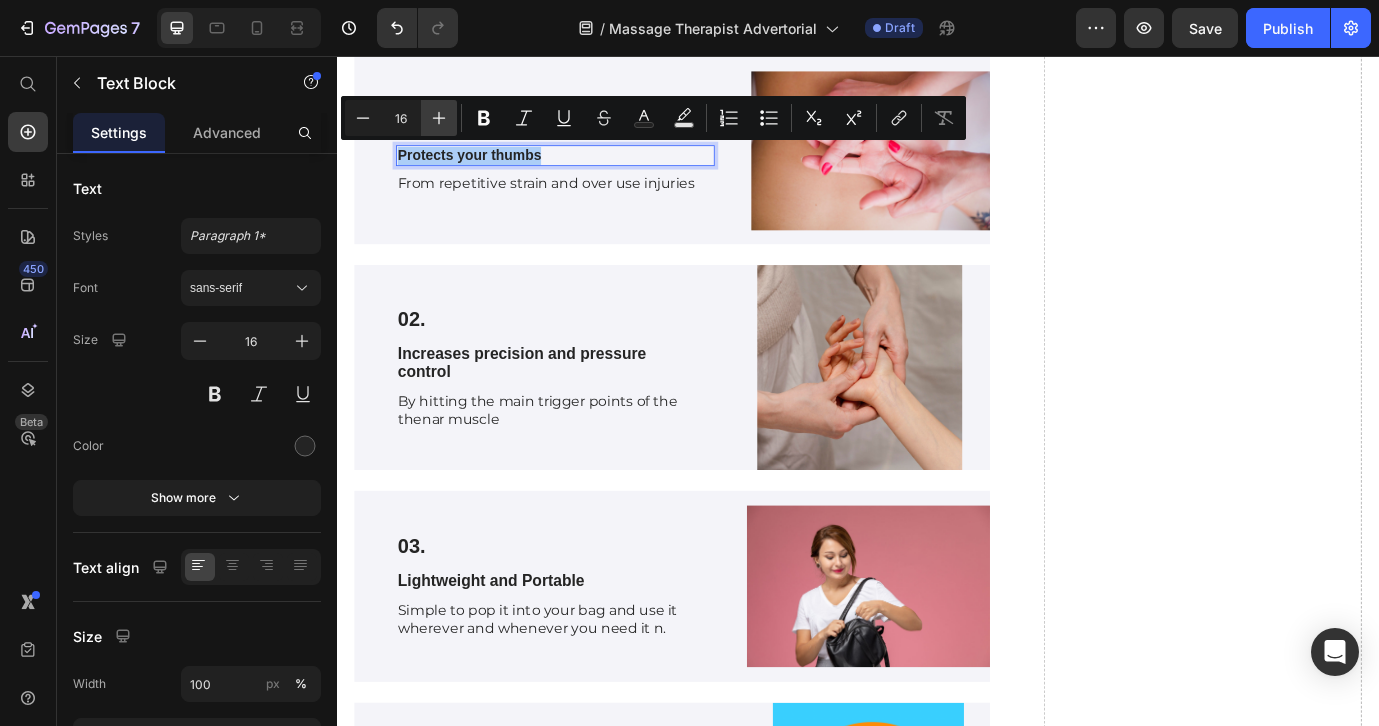 click 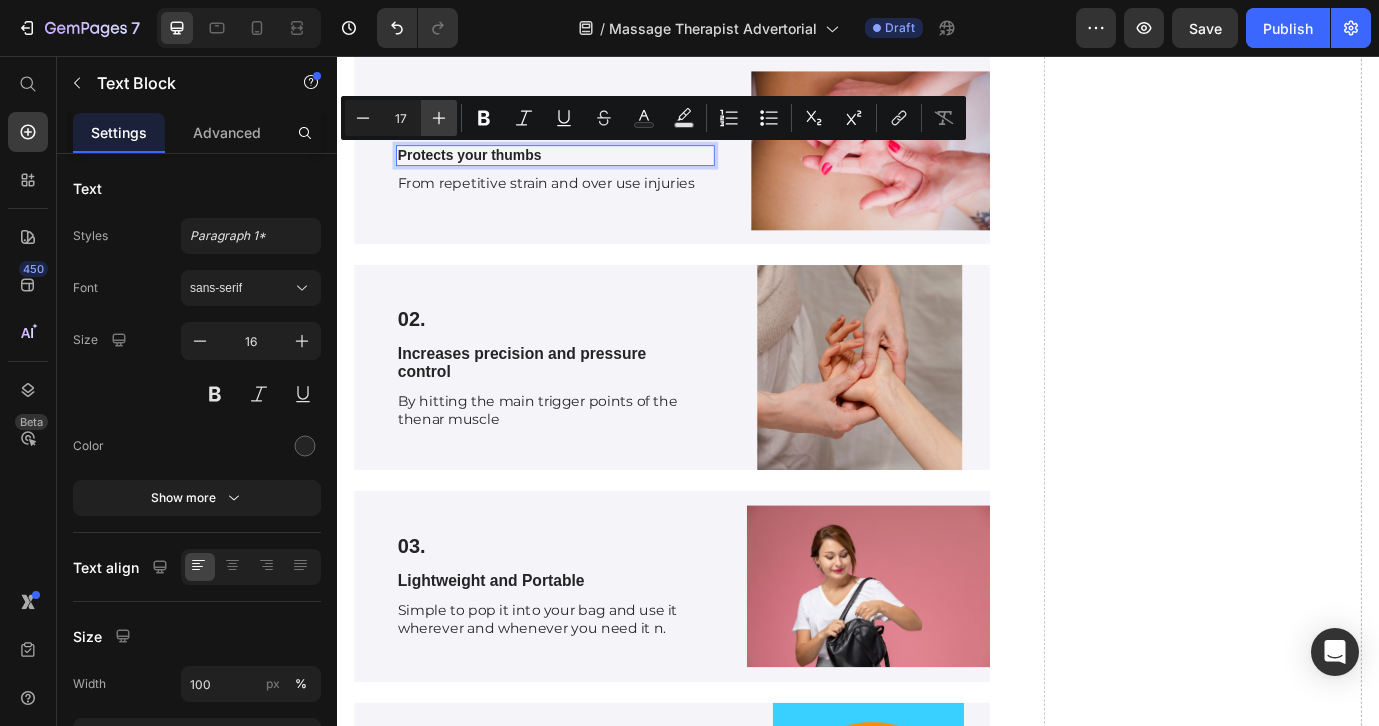 click 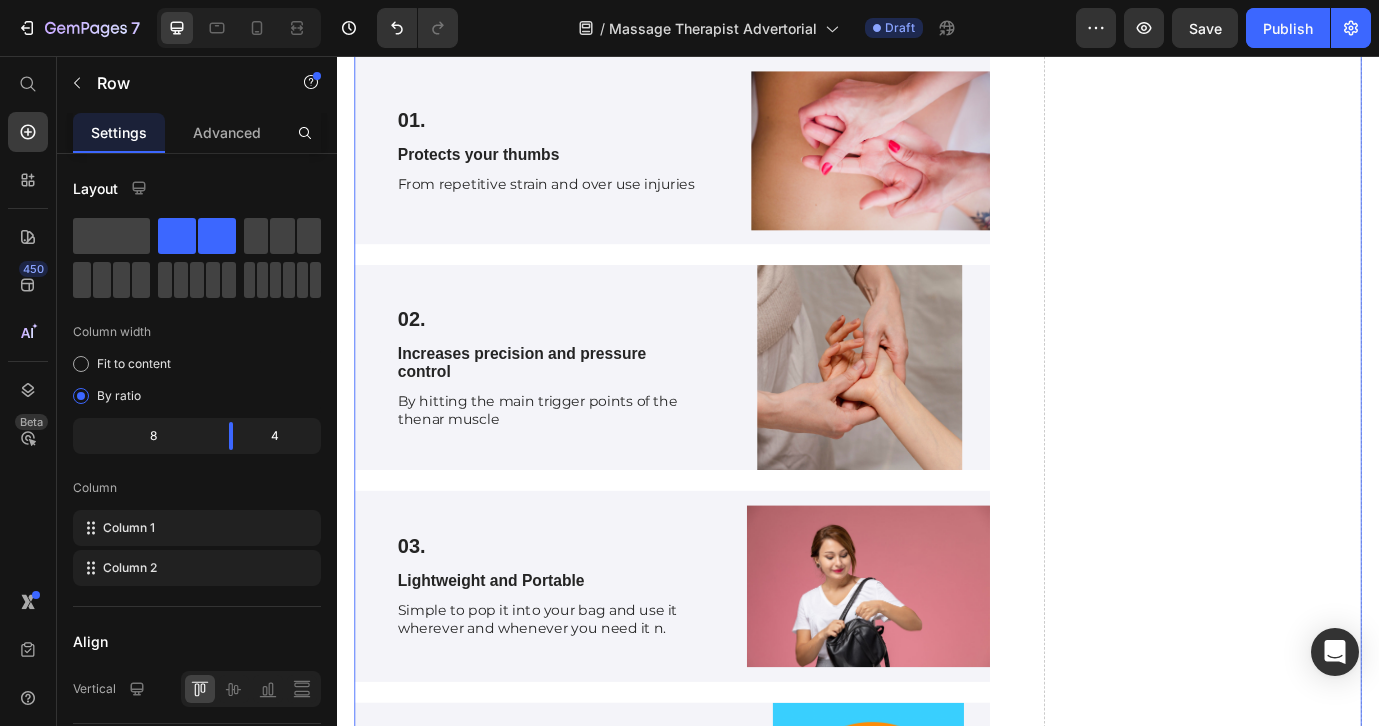 click on "Drop element here" at bounding box center [1334, 1150] 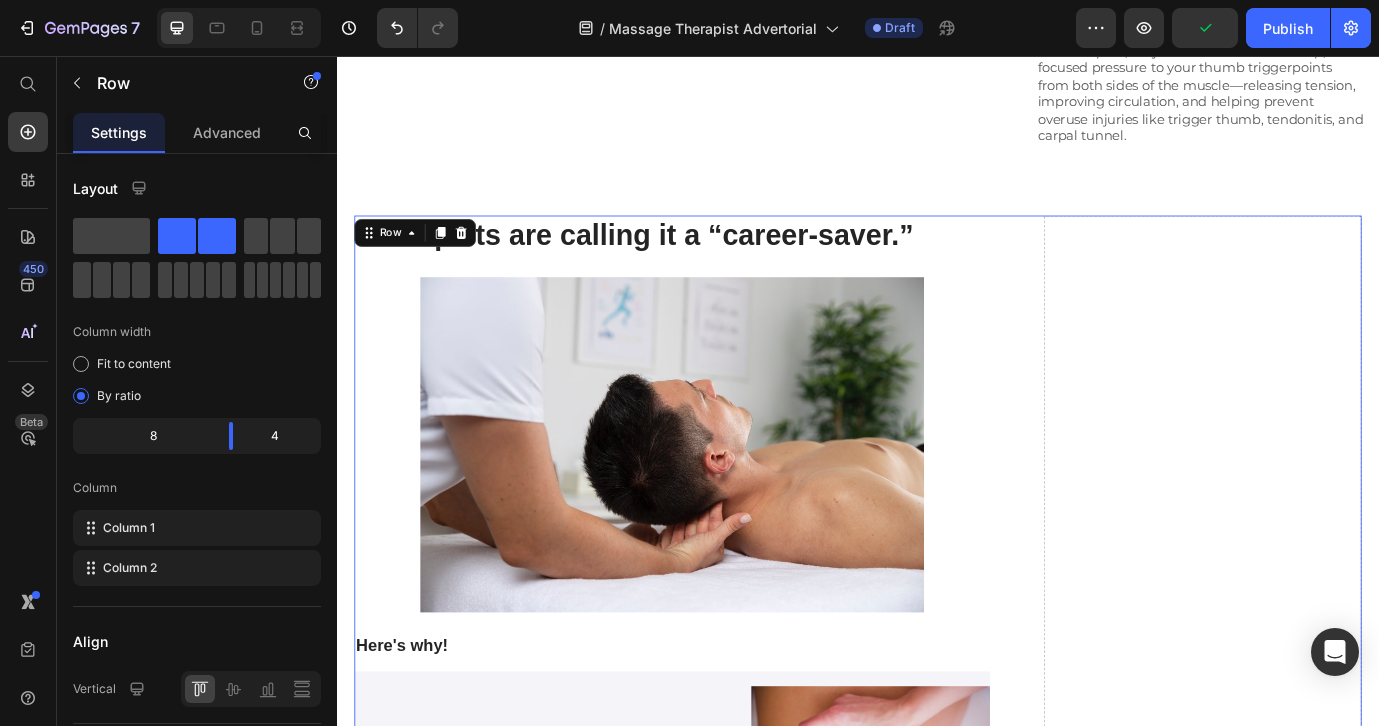 scroll, scrollTop: 4026, scrollLeft: 0, axis: vertical 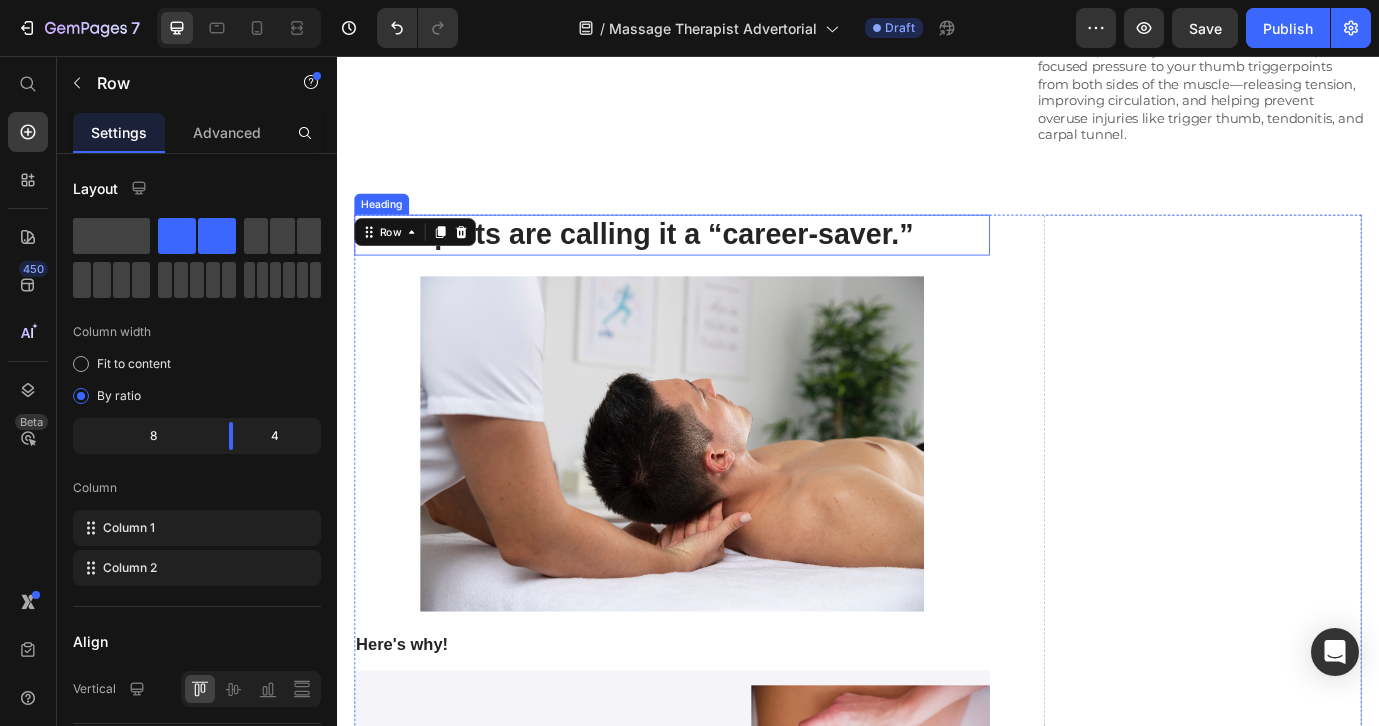 click on "Therapists are calling it a “career-saver.”" at bounding box center (723, 262) 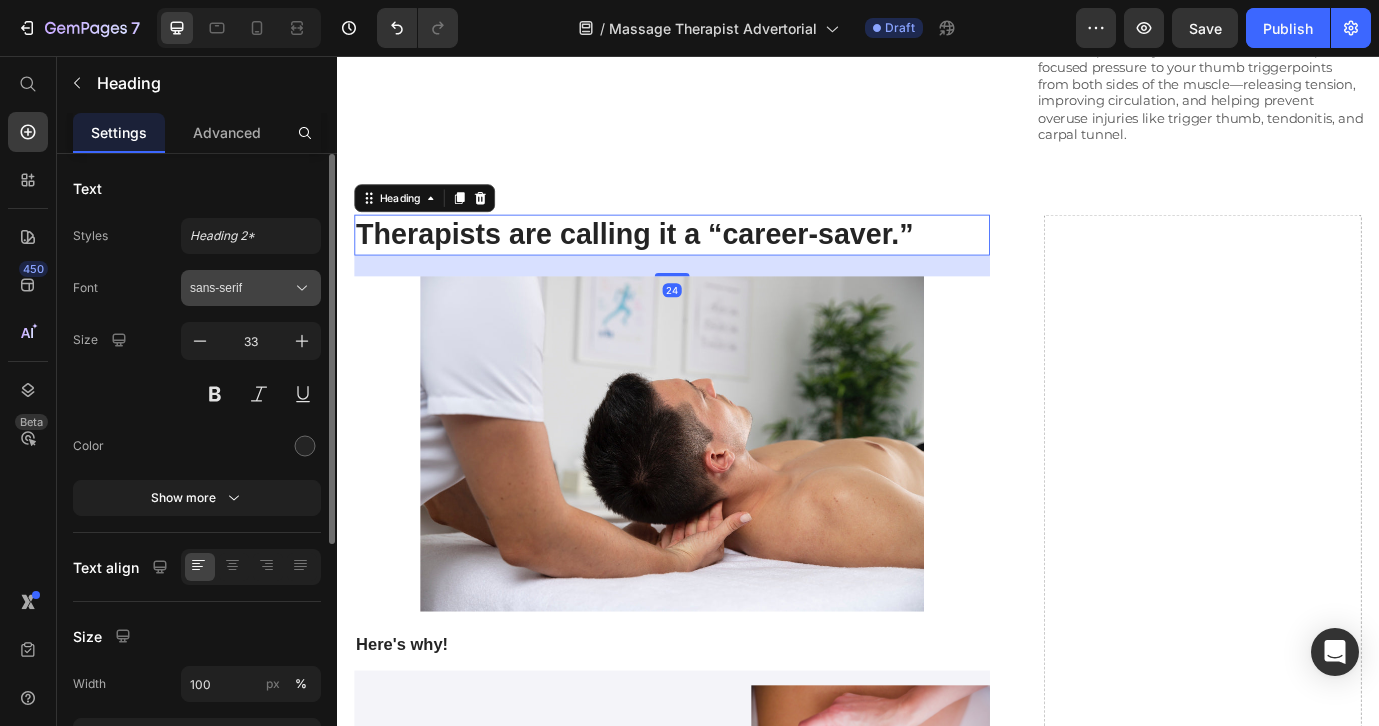 click on "sans-serif" at bounding box center [241, 288] 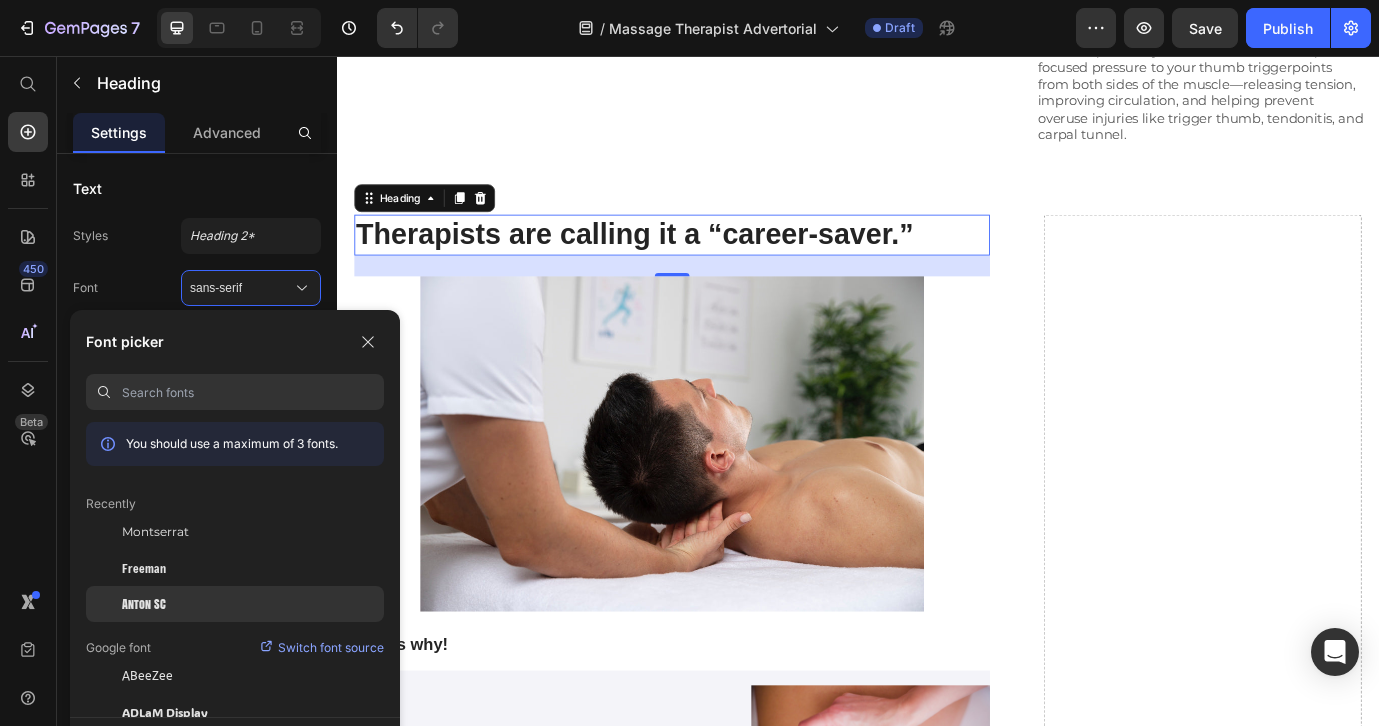 click on "Anton SC" 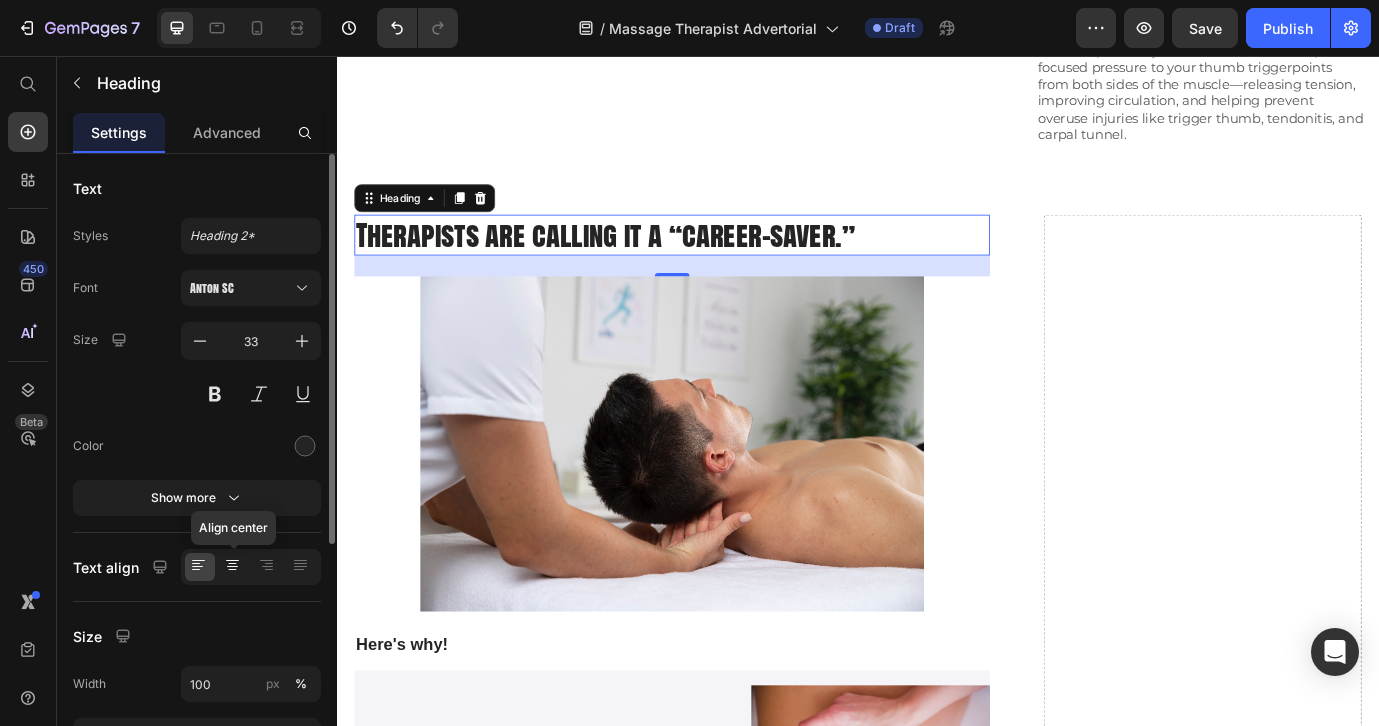 click 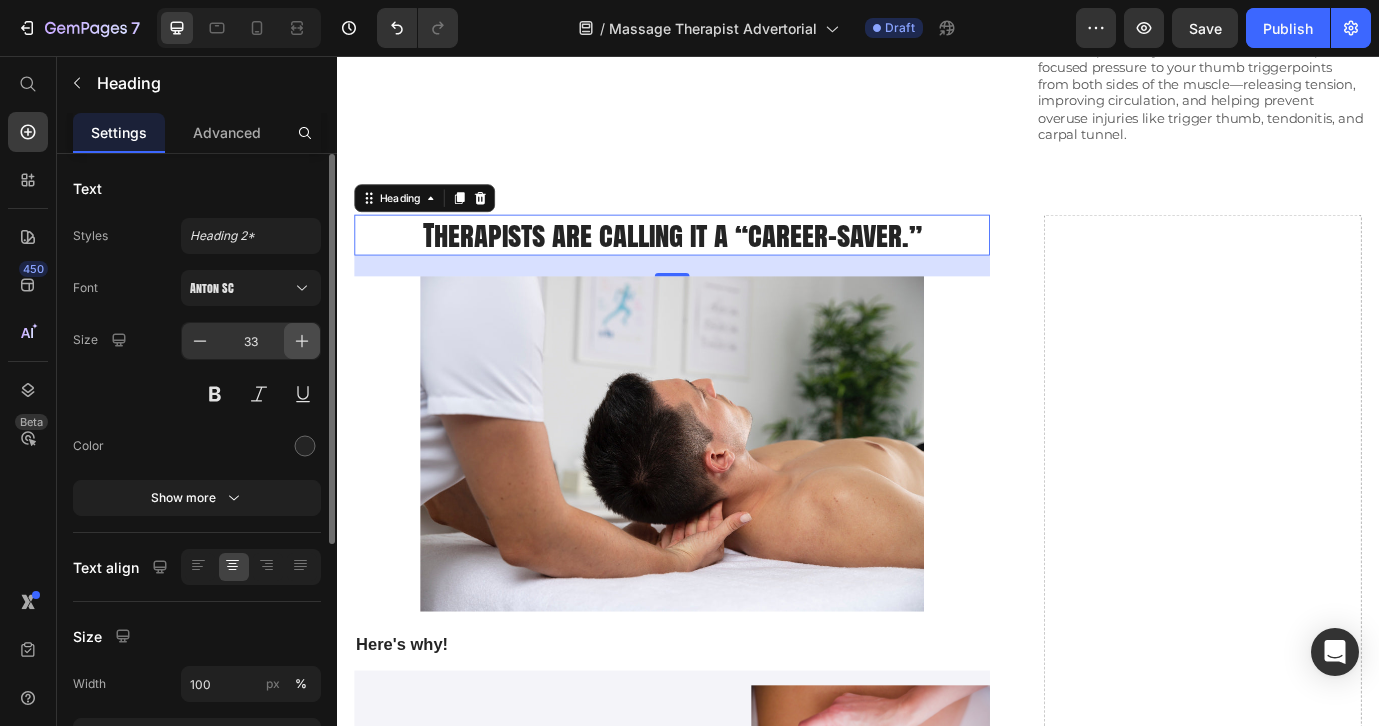 click 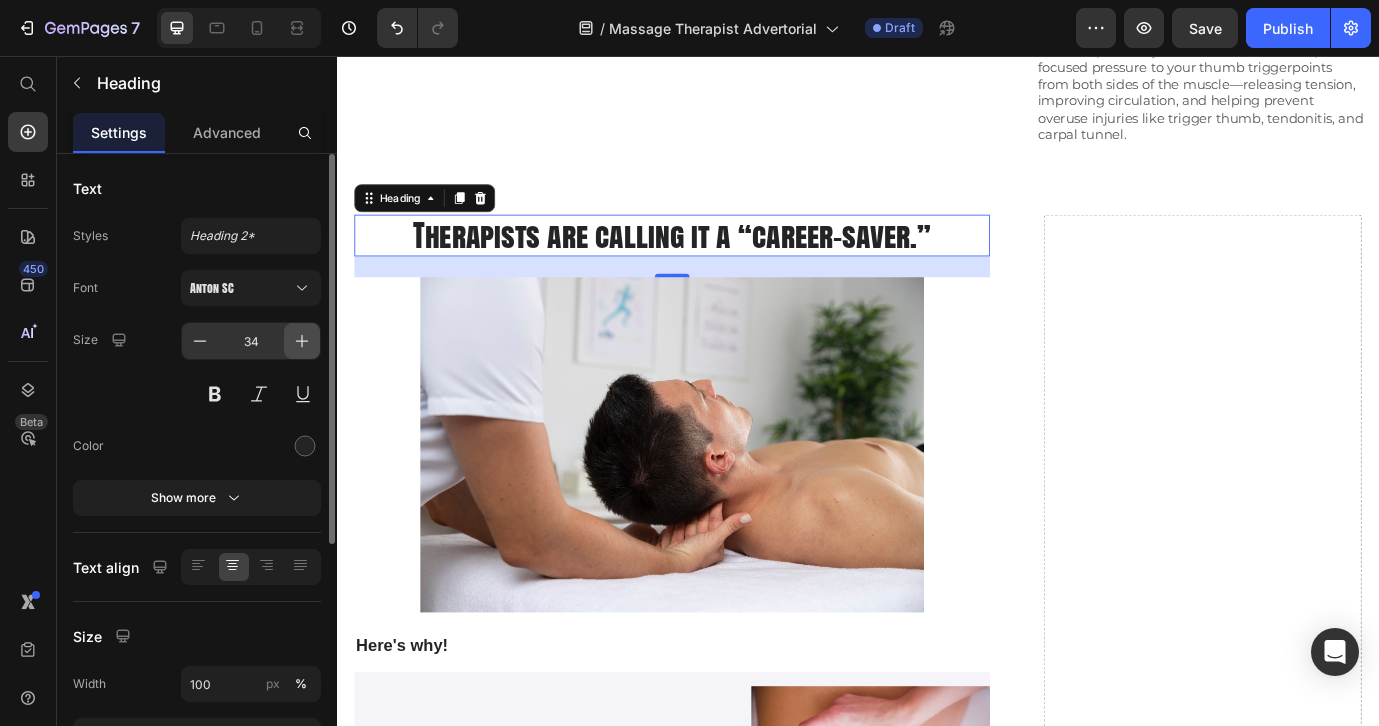 click 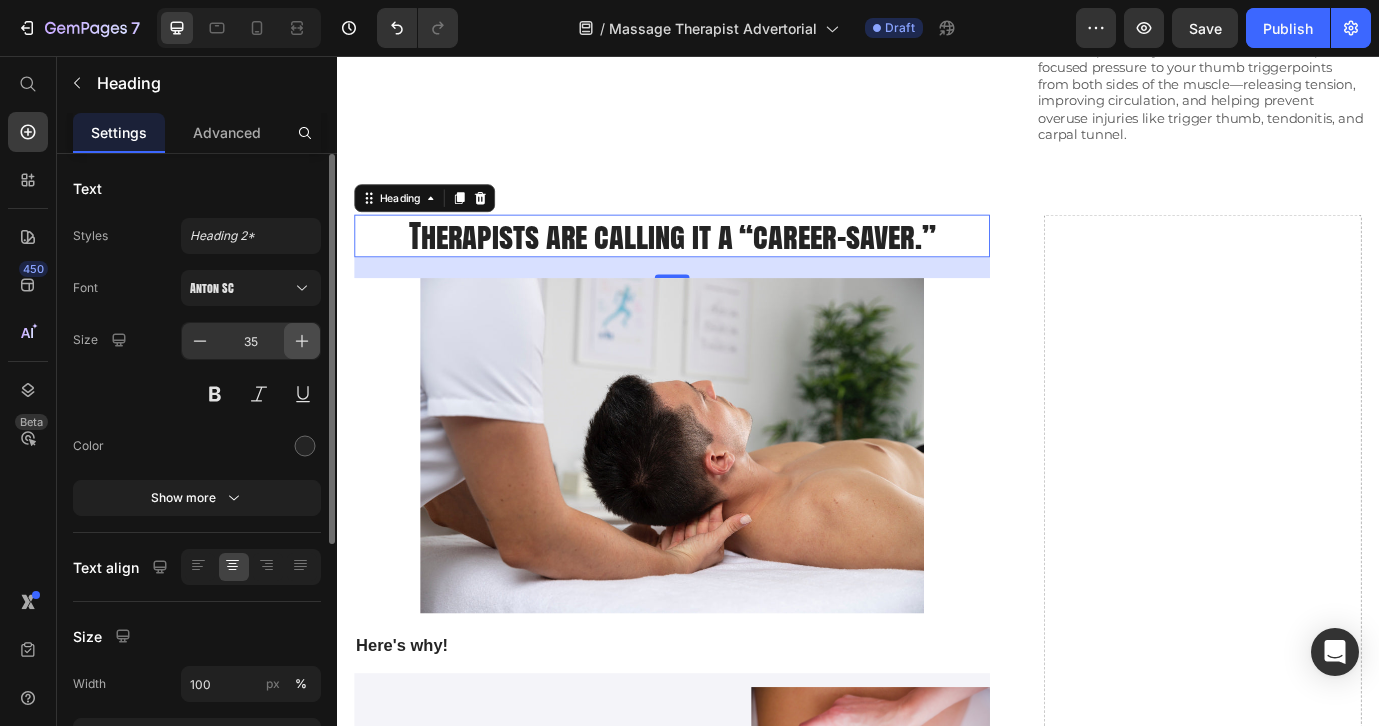 click 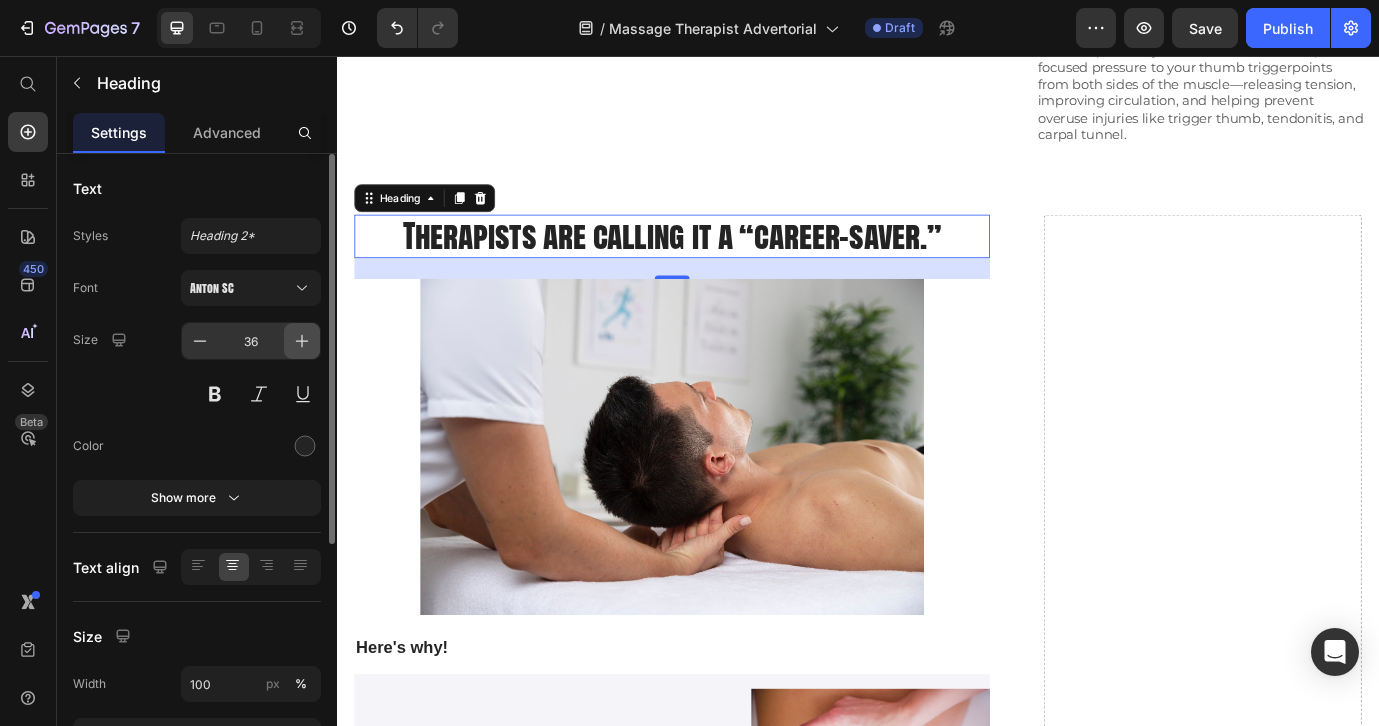 click 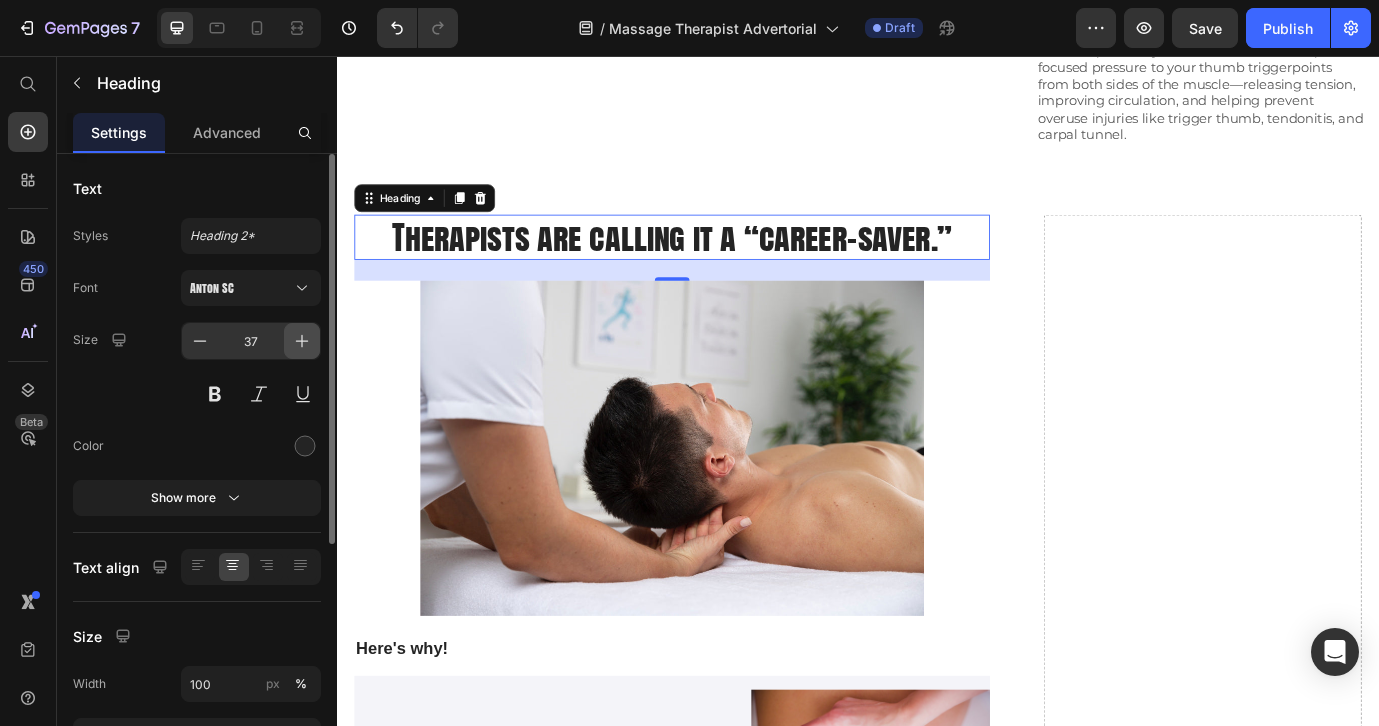 click 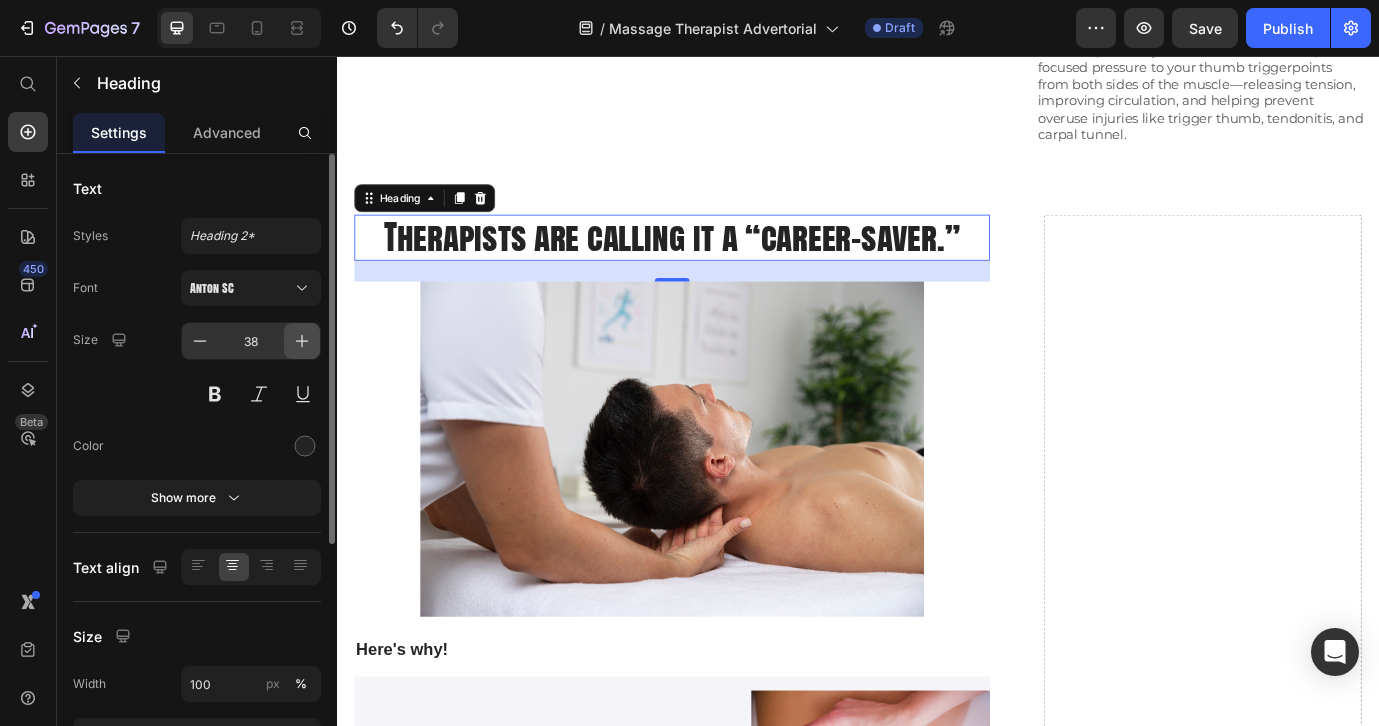 click 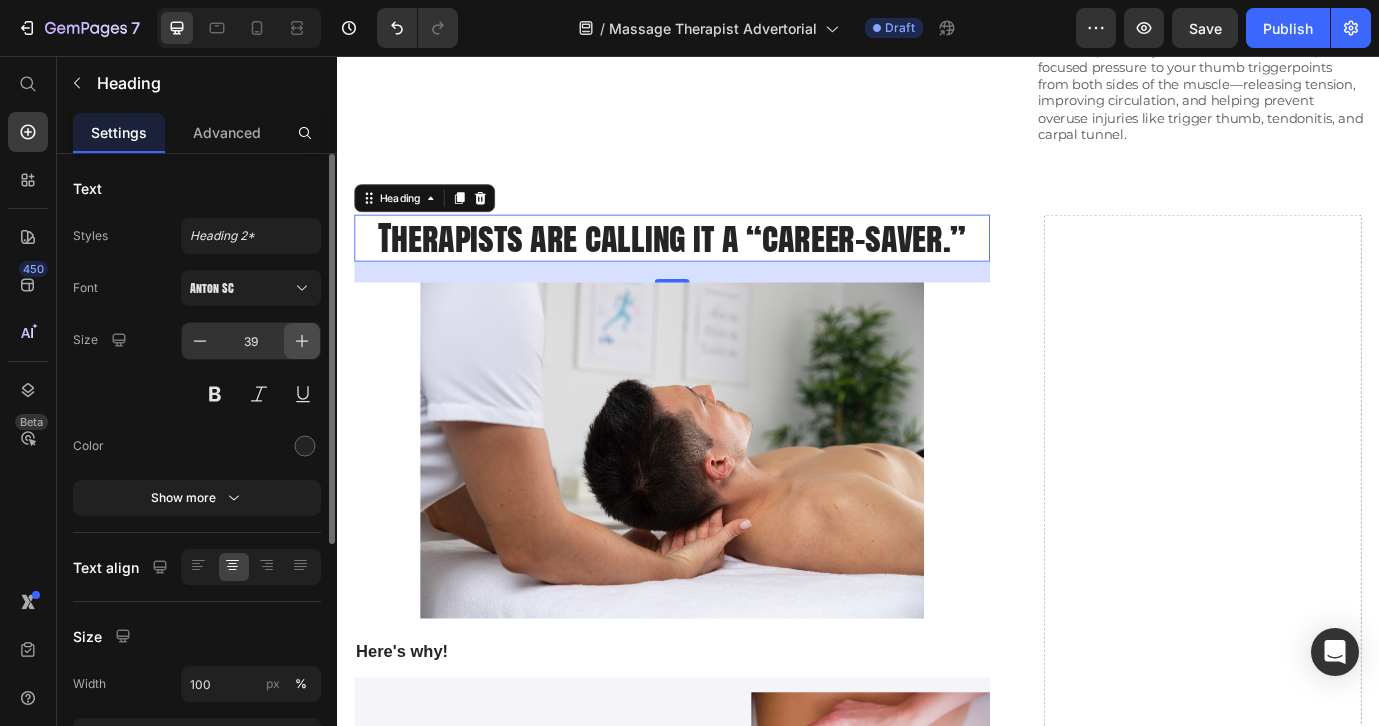 click 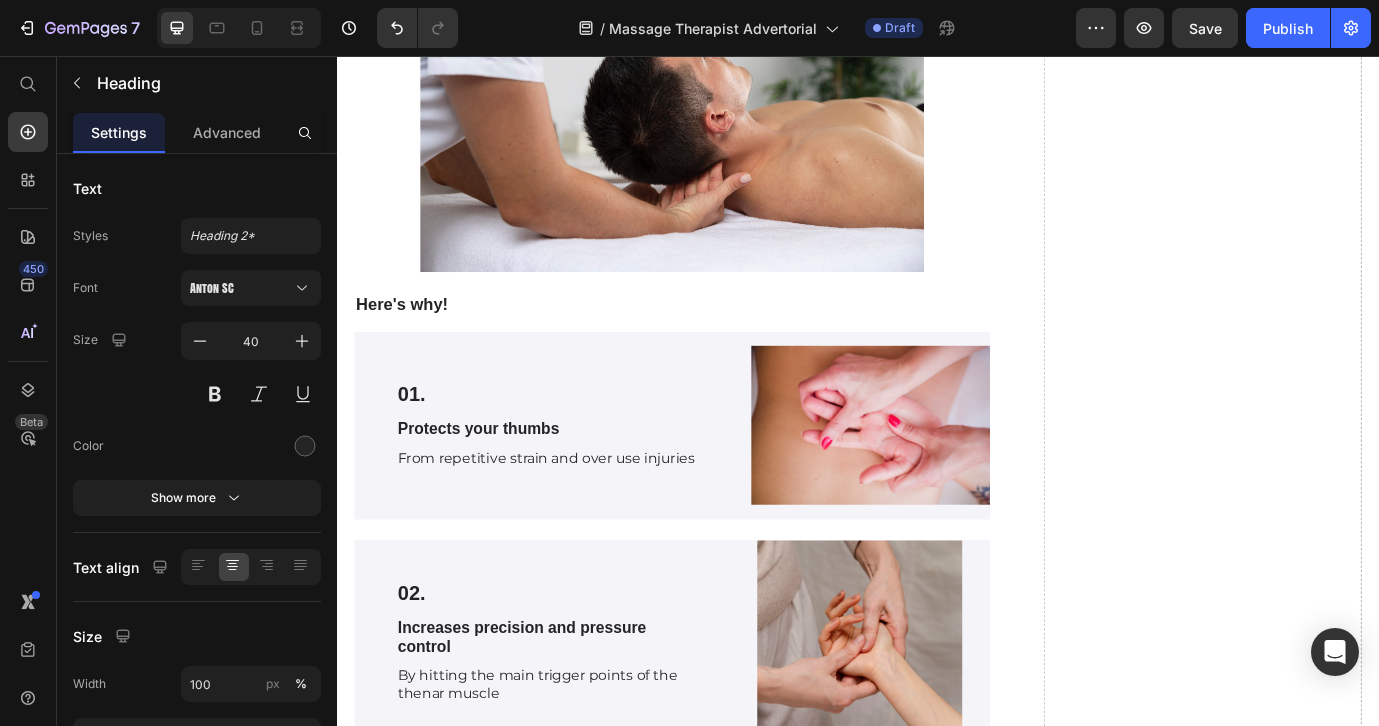 scroll, scrollTop: 4435, scrollLeft: 0, axis: vertical 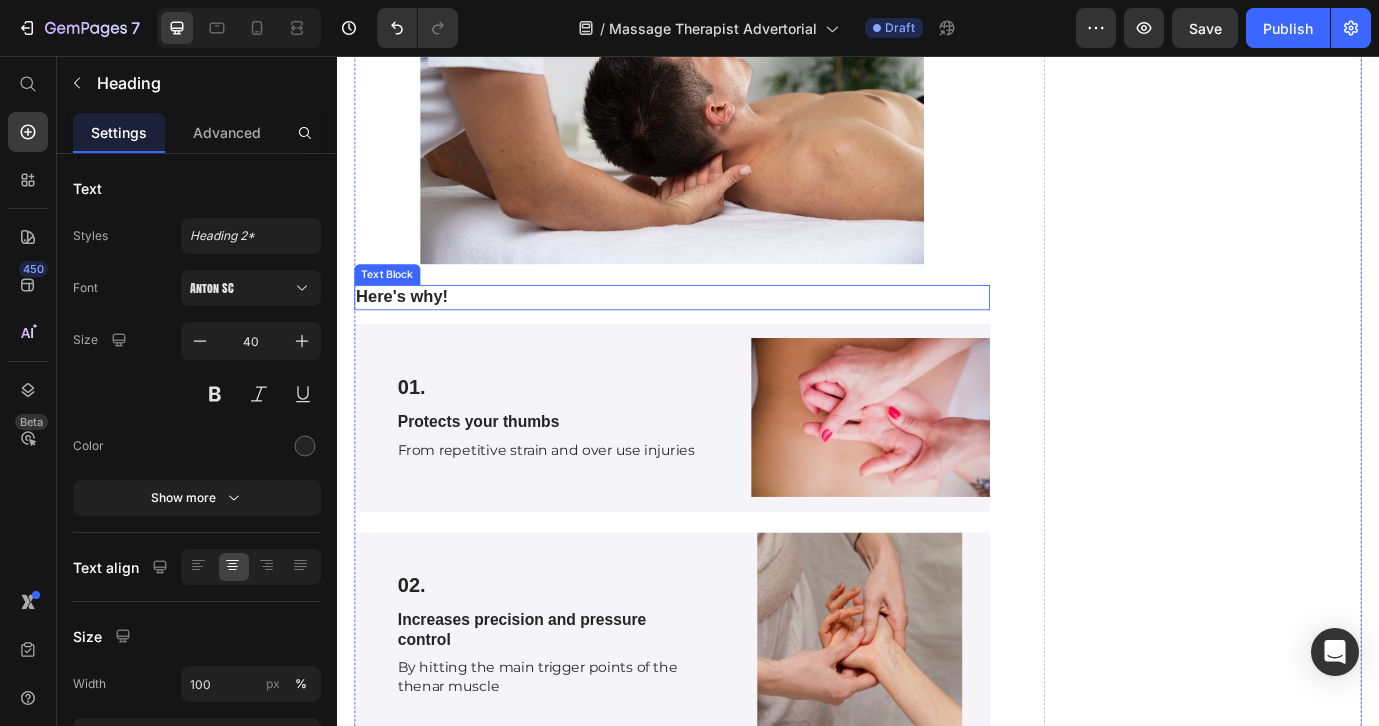 click on "Here's why!" at bounding box center (723, 334) 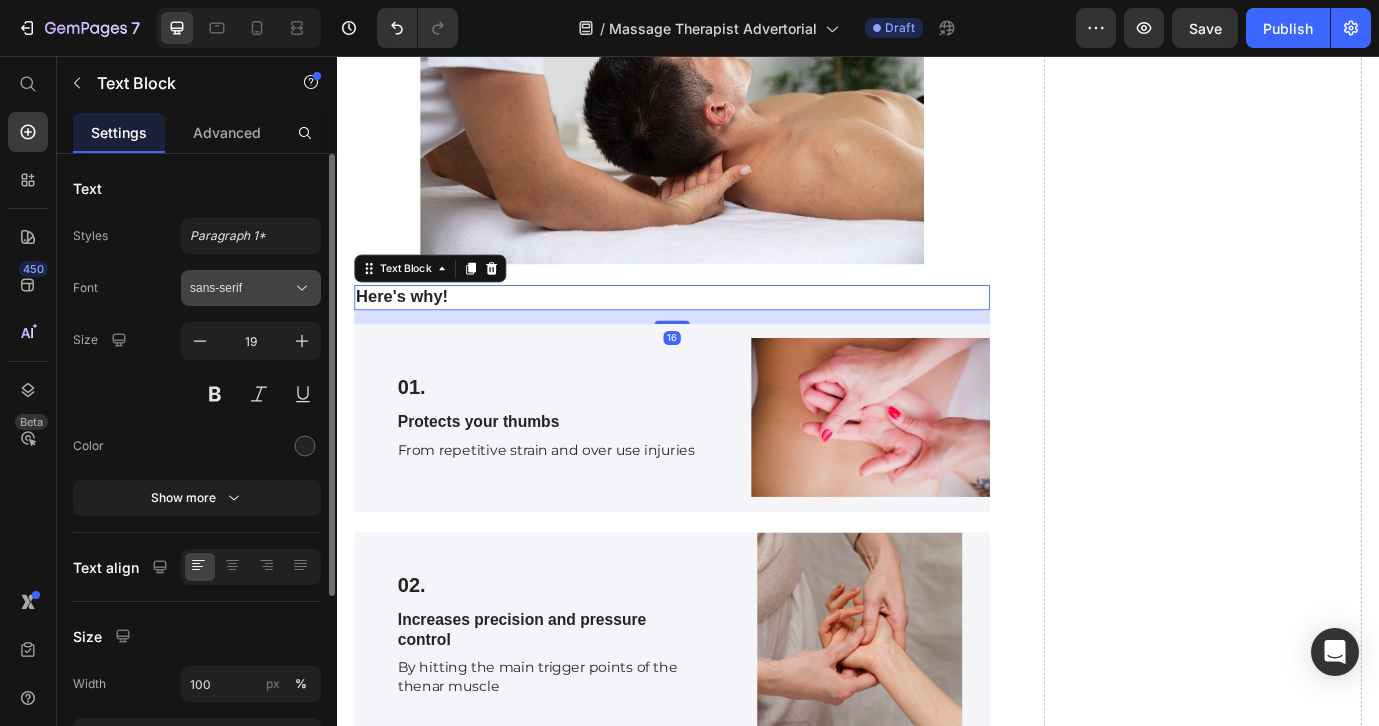 click on "sans-serif" at bounding box center (241, 288) 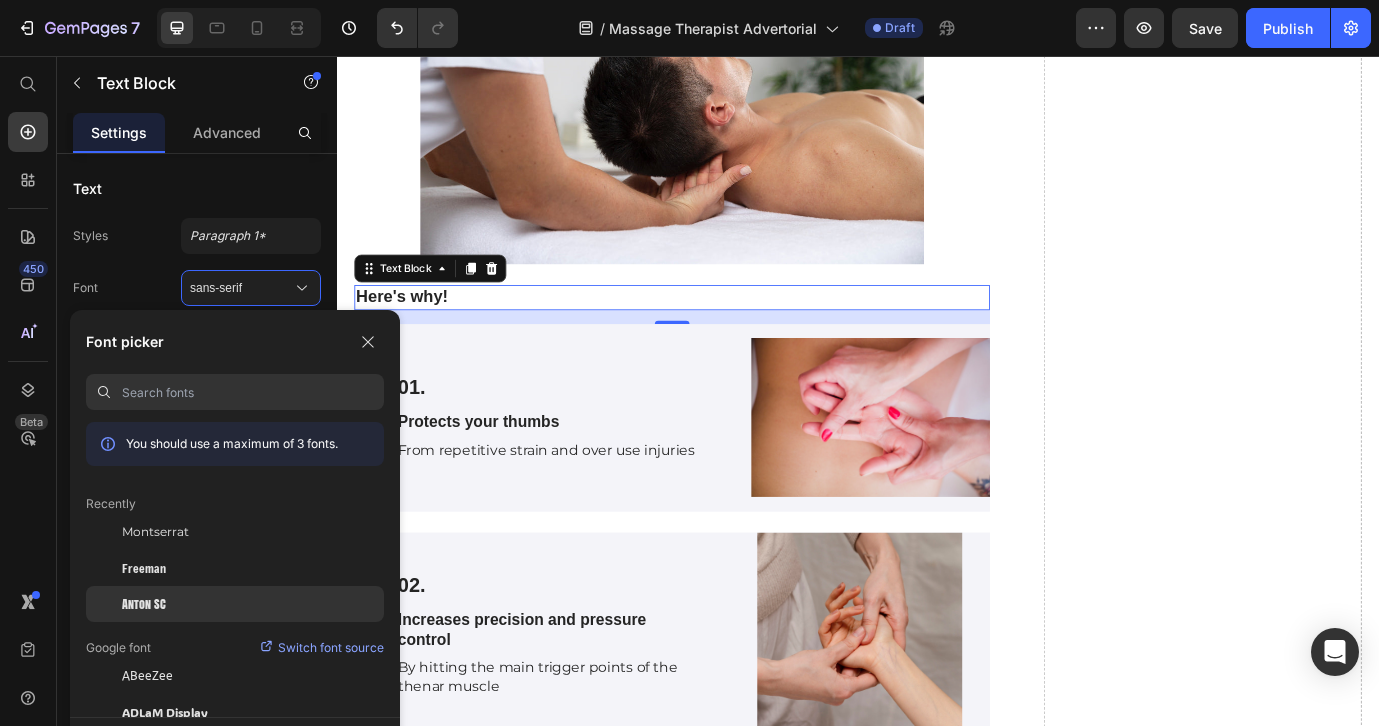 click on "Anton SC" 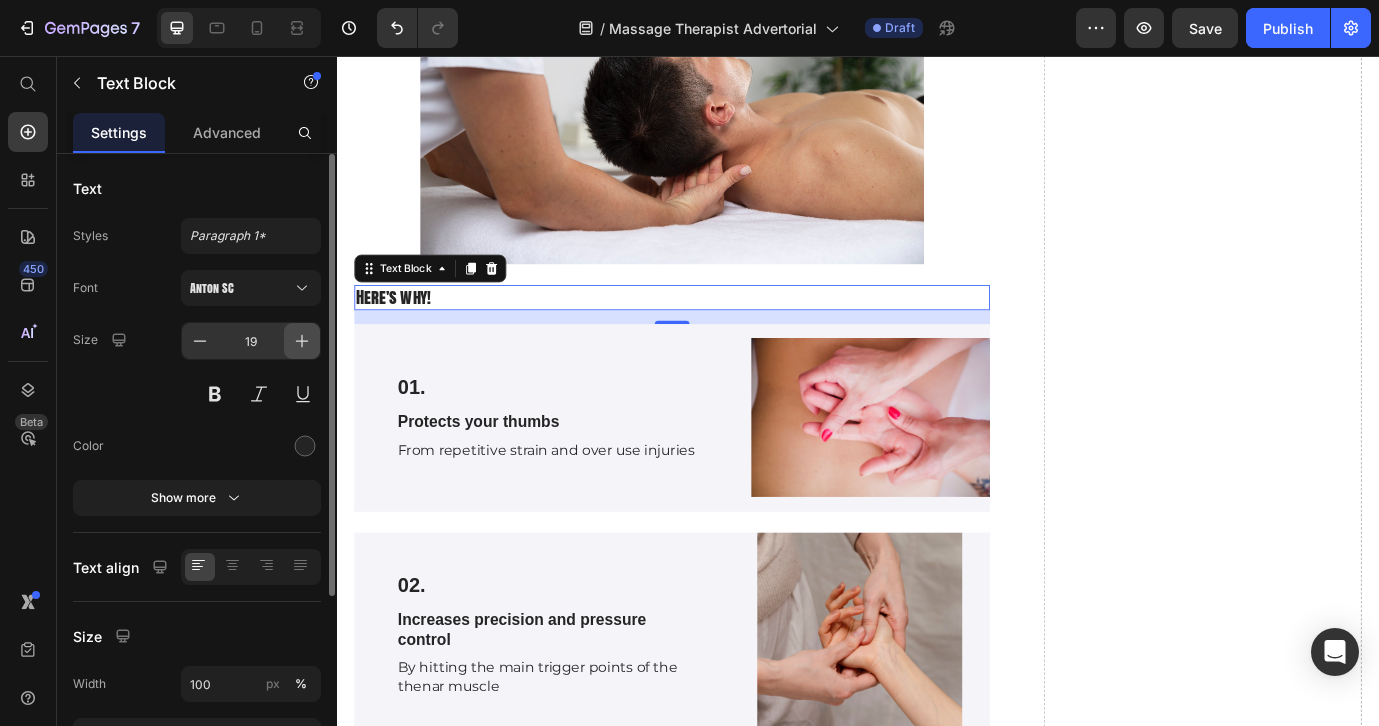 click 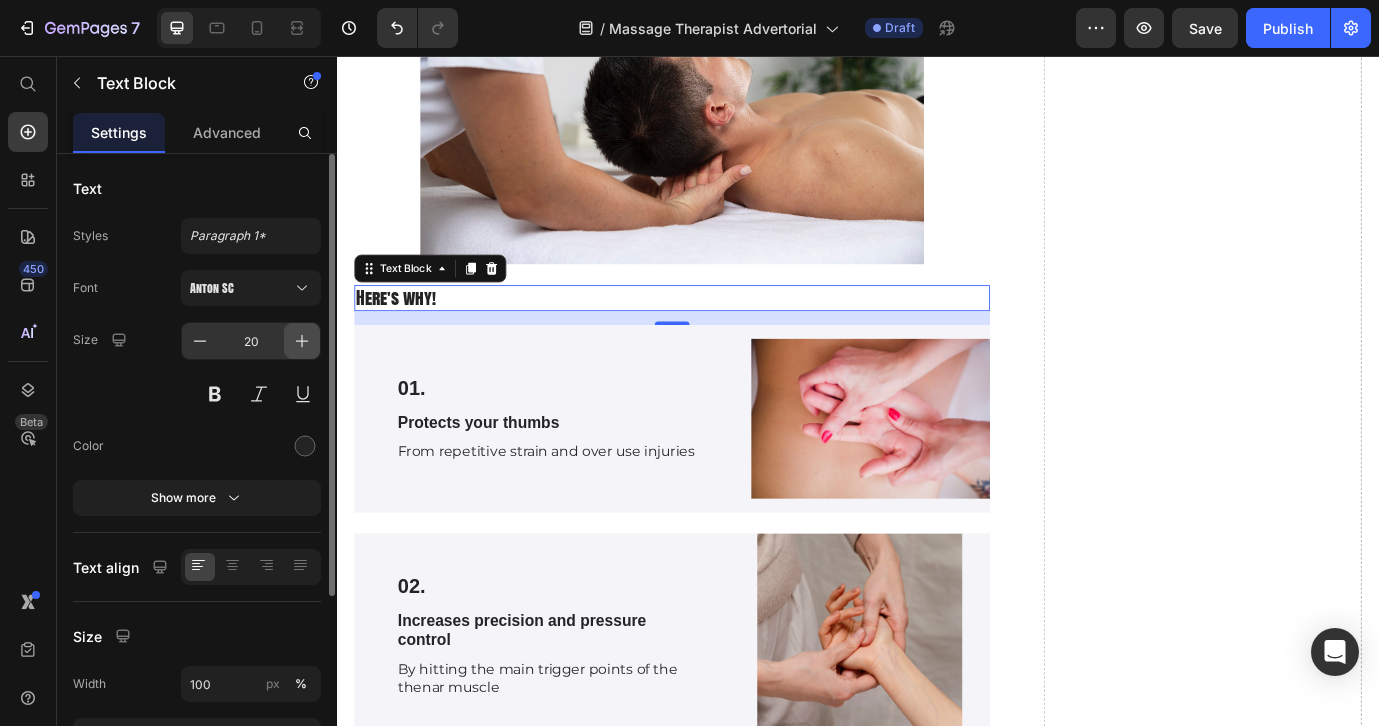 click 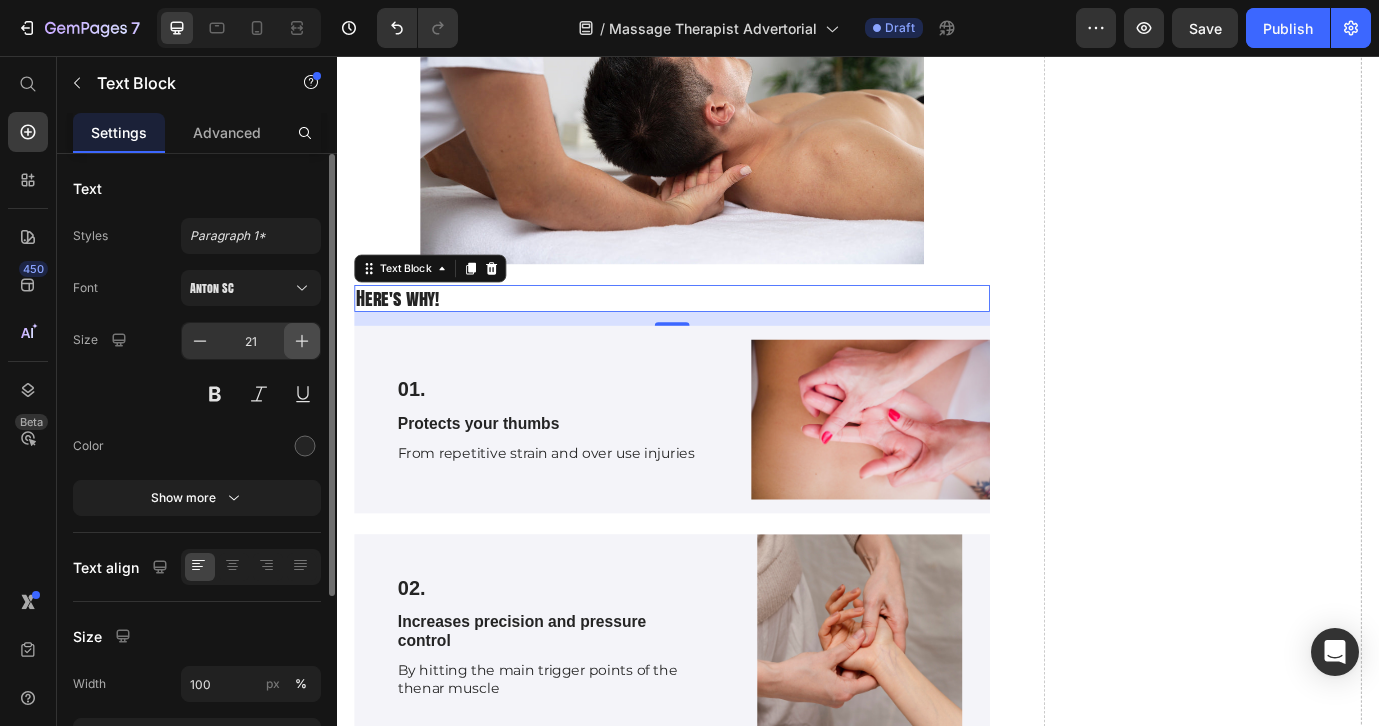 click 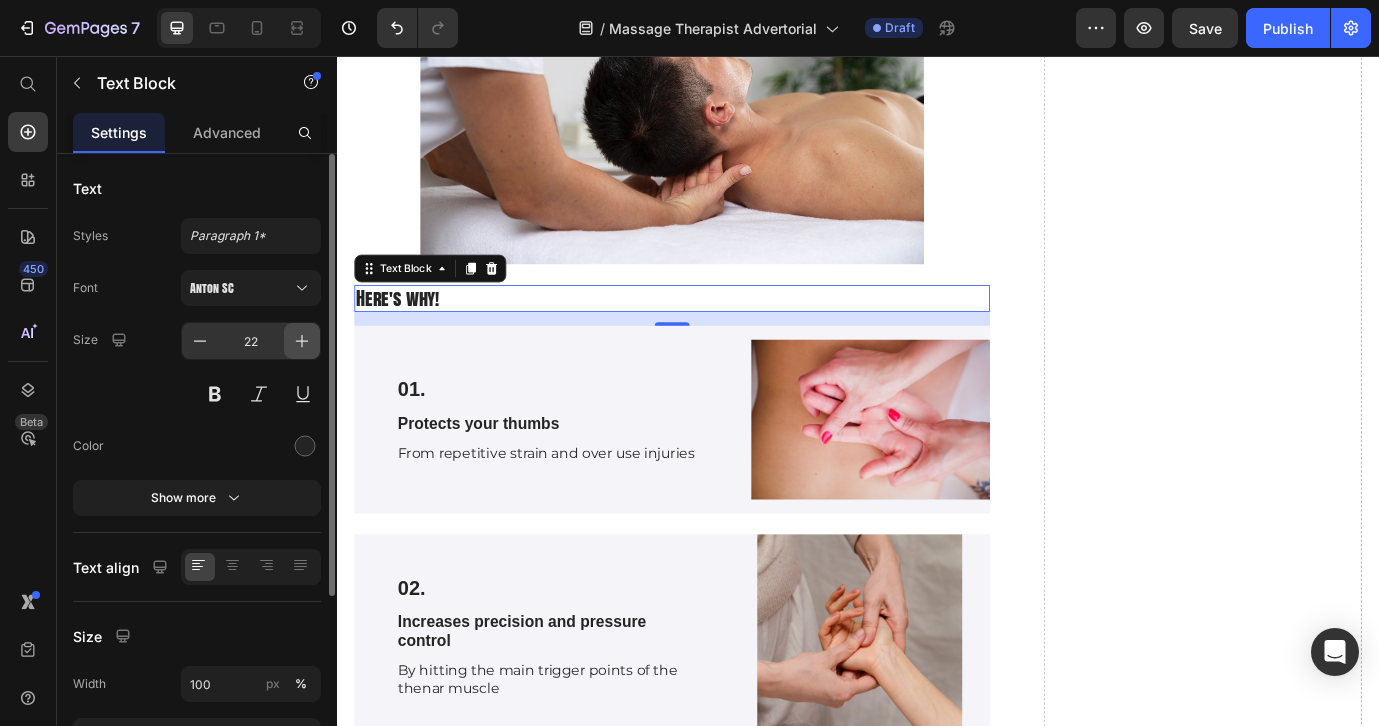 click 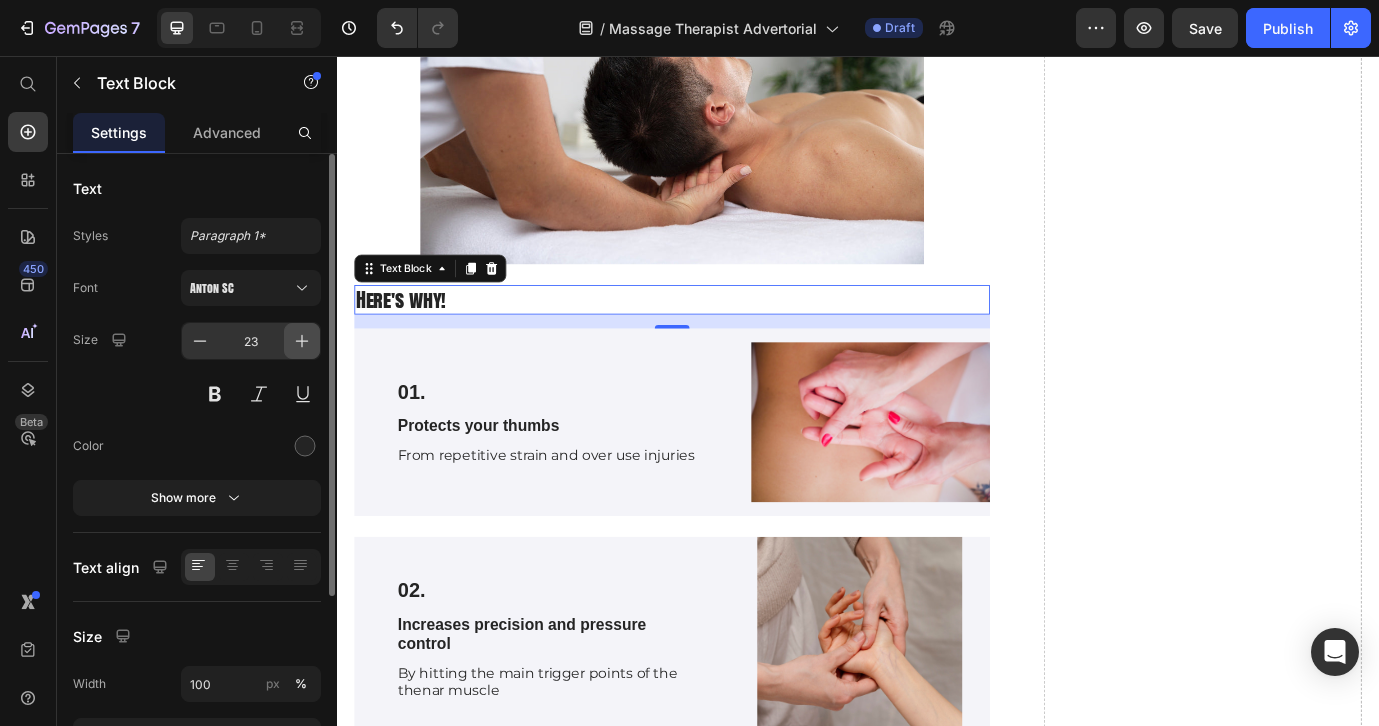 click 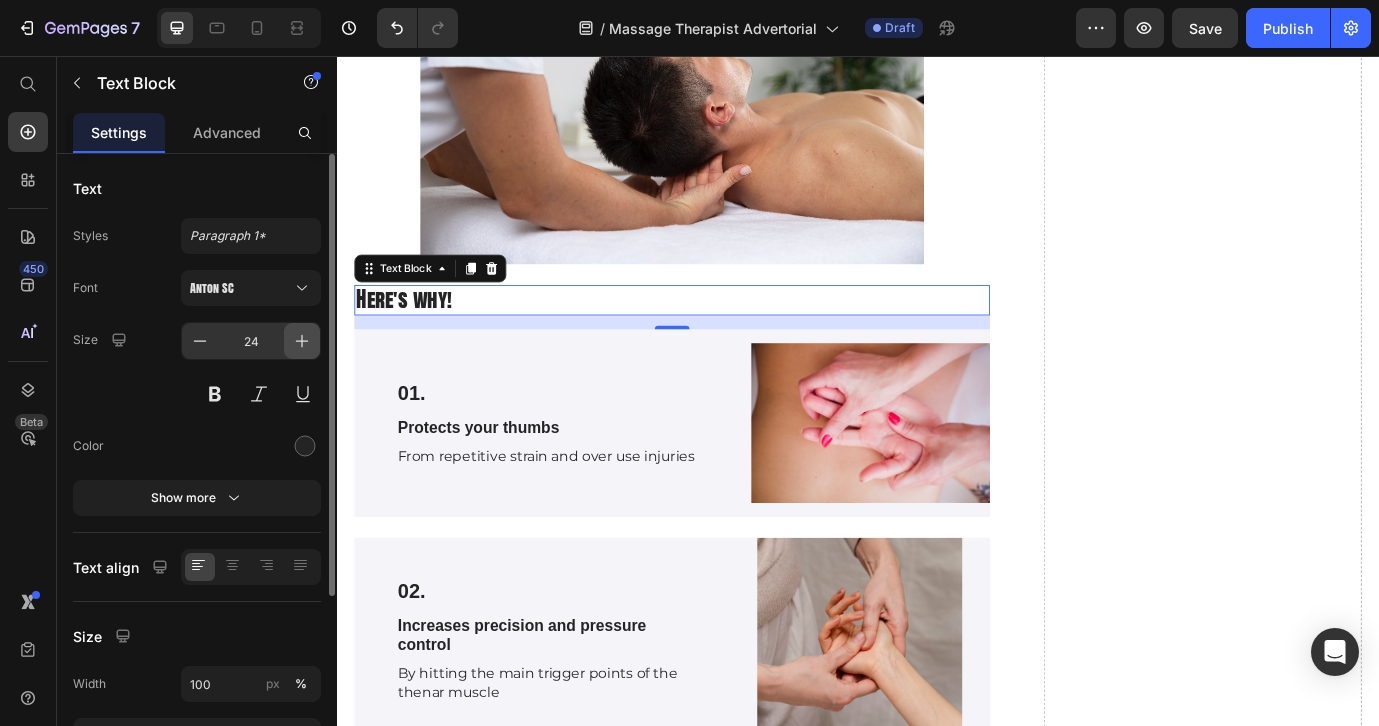 click 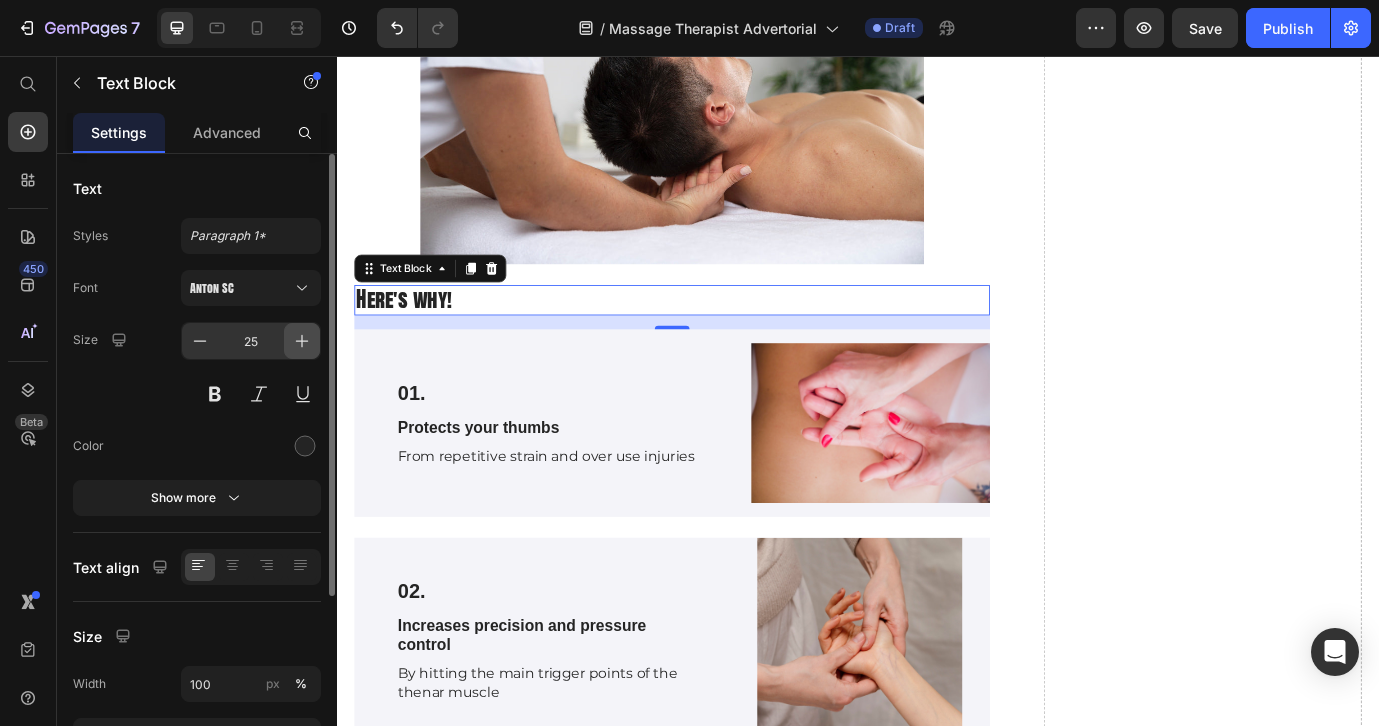 click 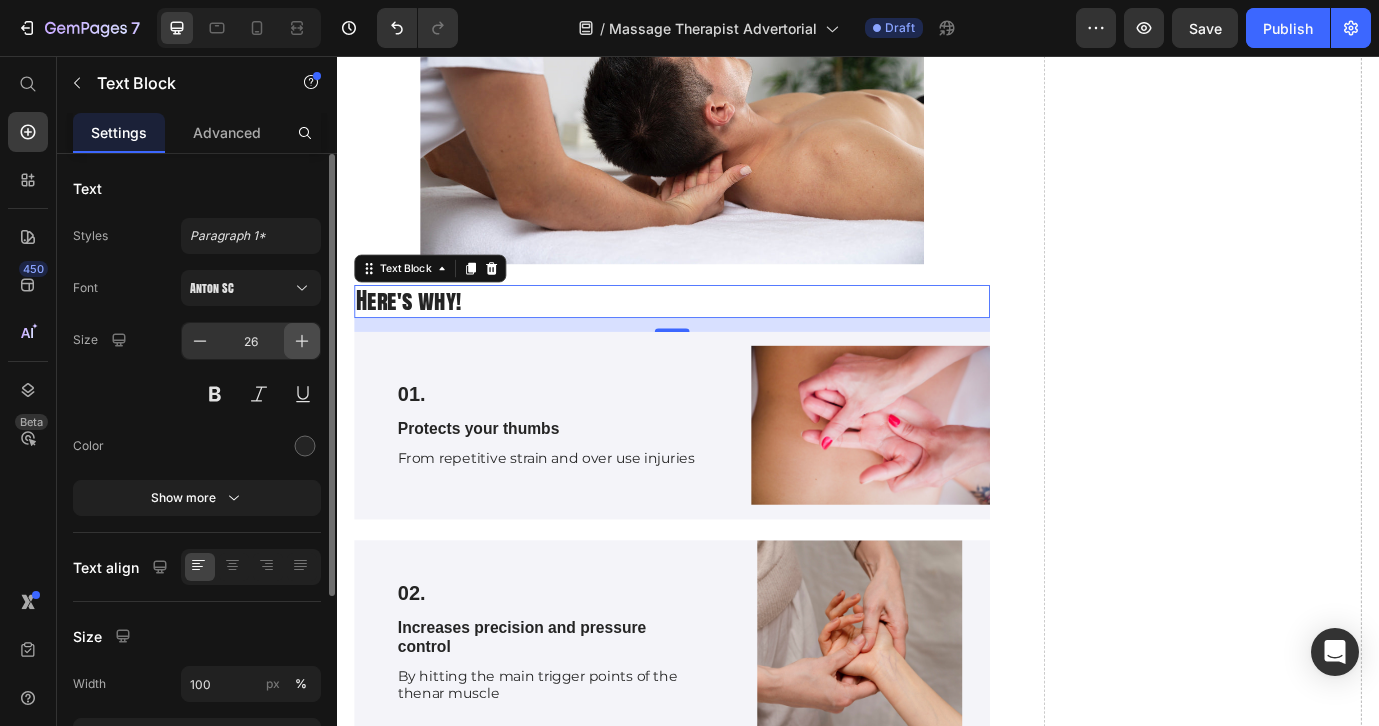 click at bounding box center (302, 341) 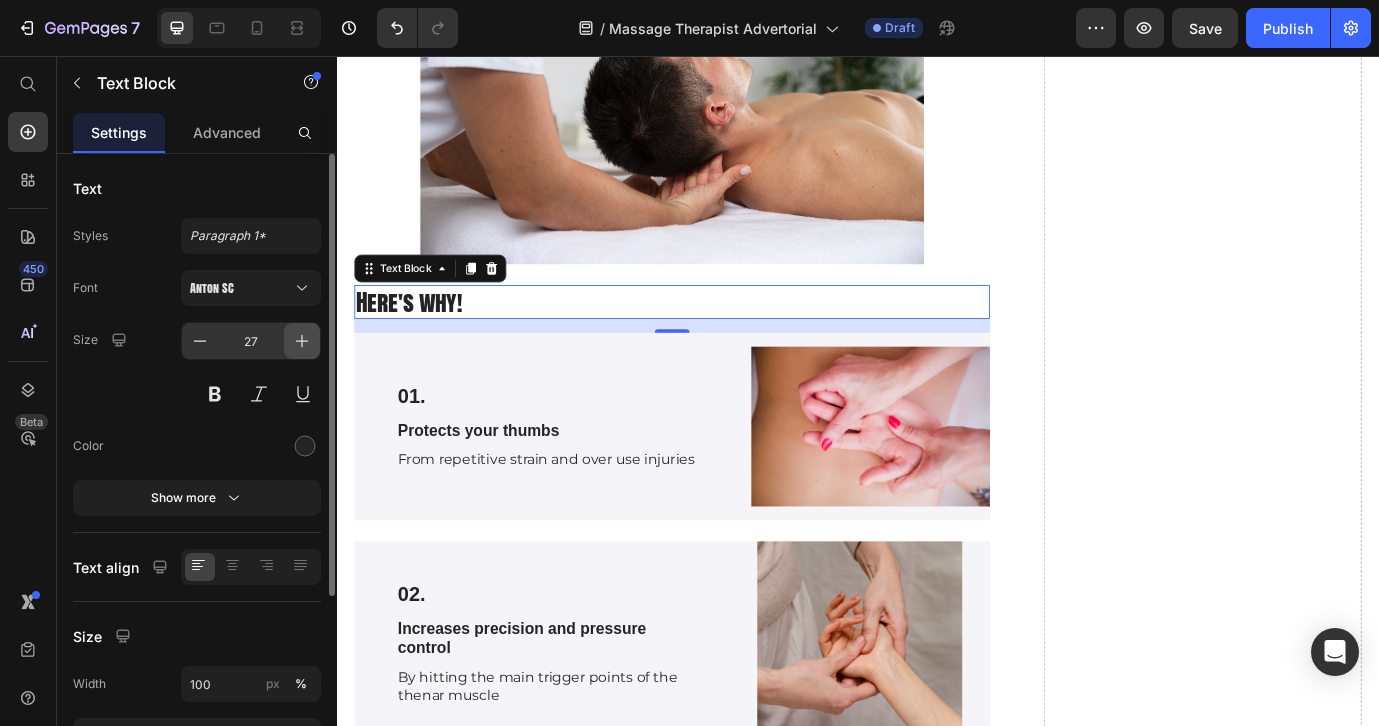 click at bounding box center [302, 341] 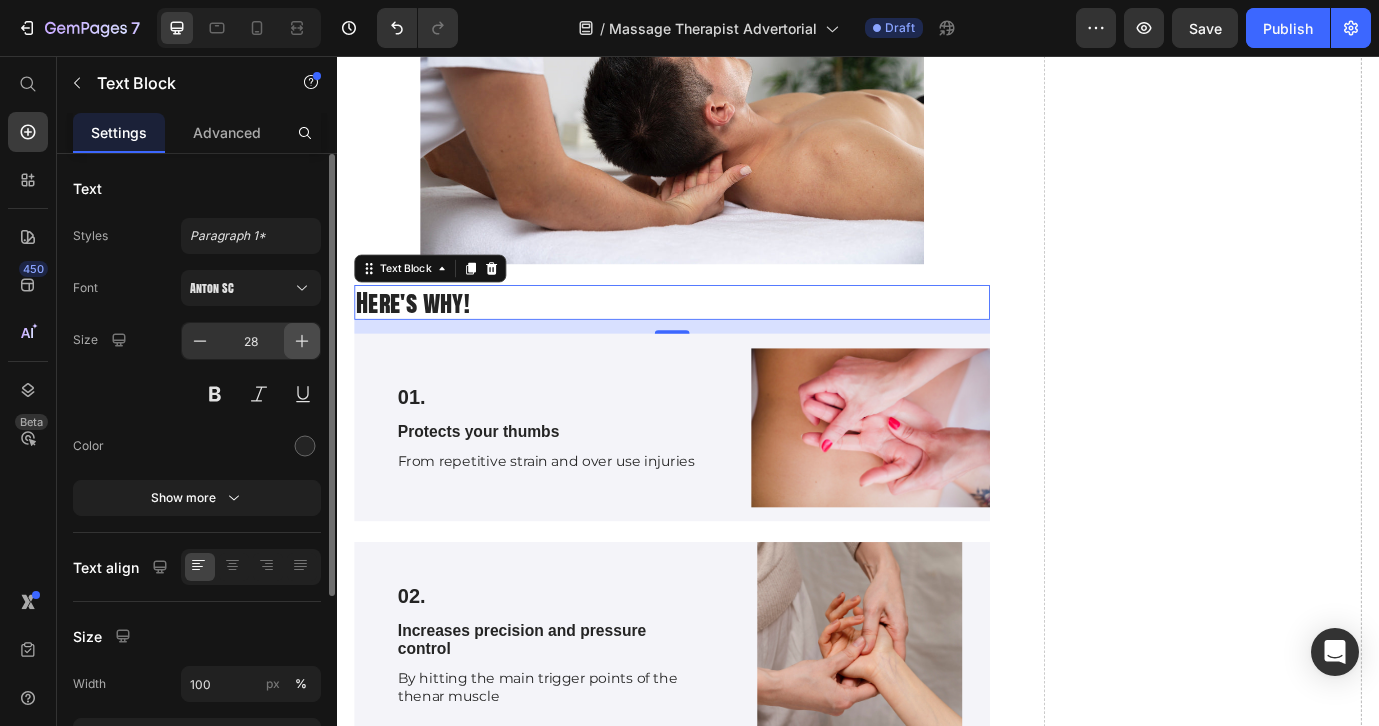 click at bounding box center (302, 341) 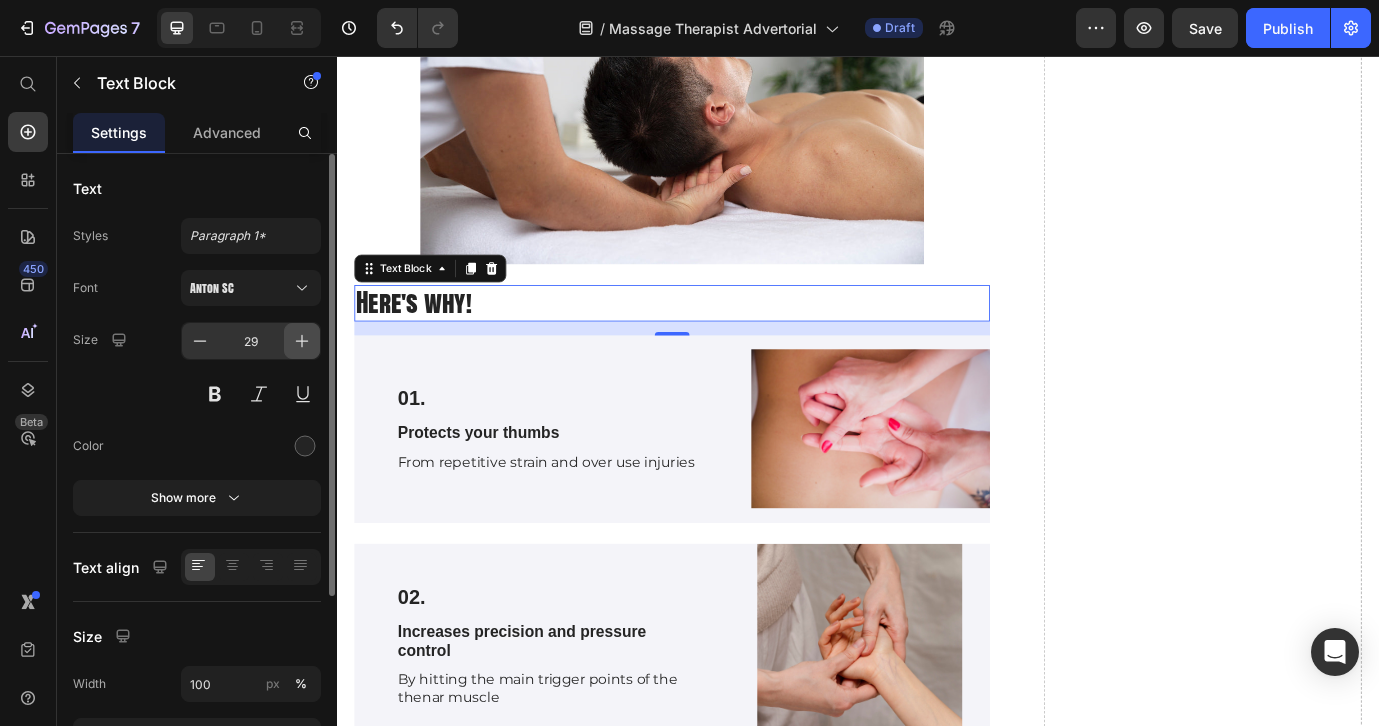 click at bounding box center (302, 341) 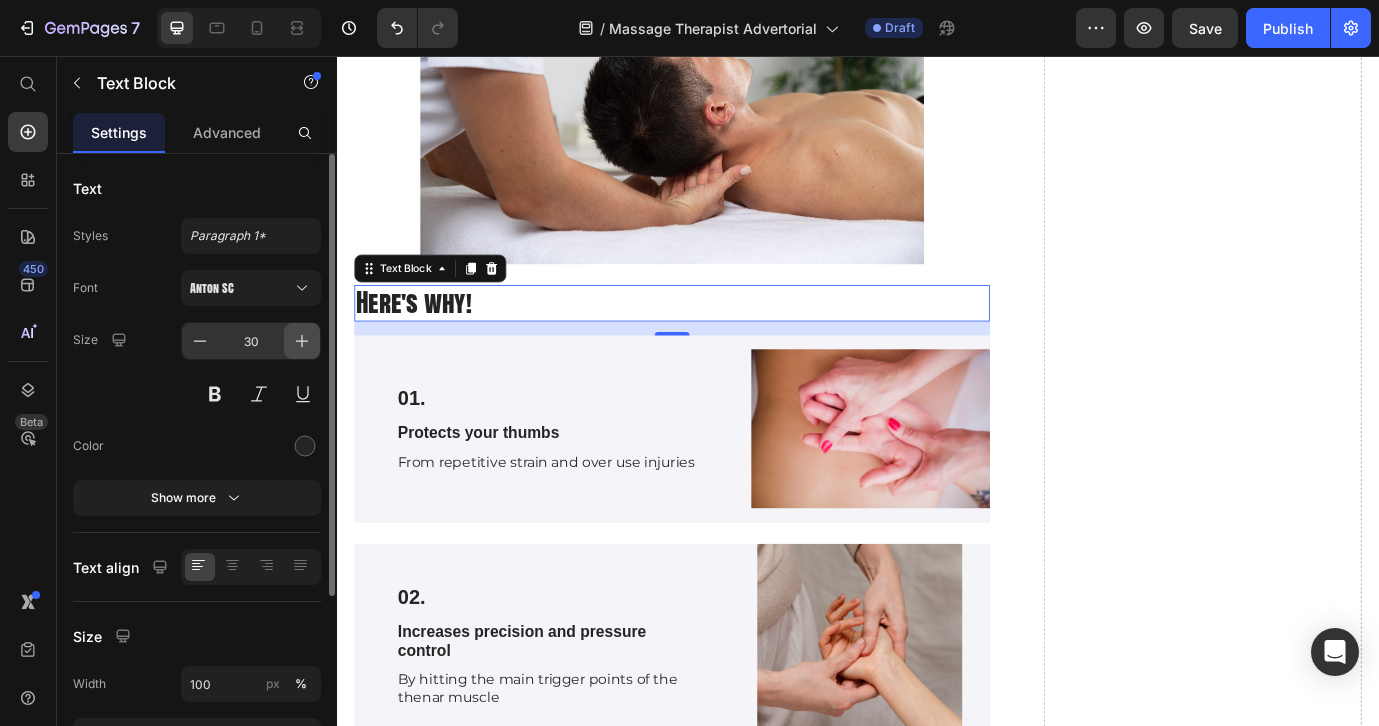 click at bounding box center [302, 341] 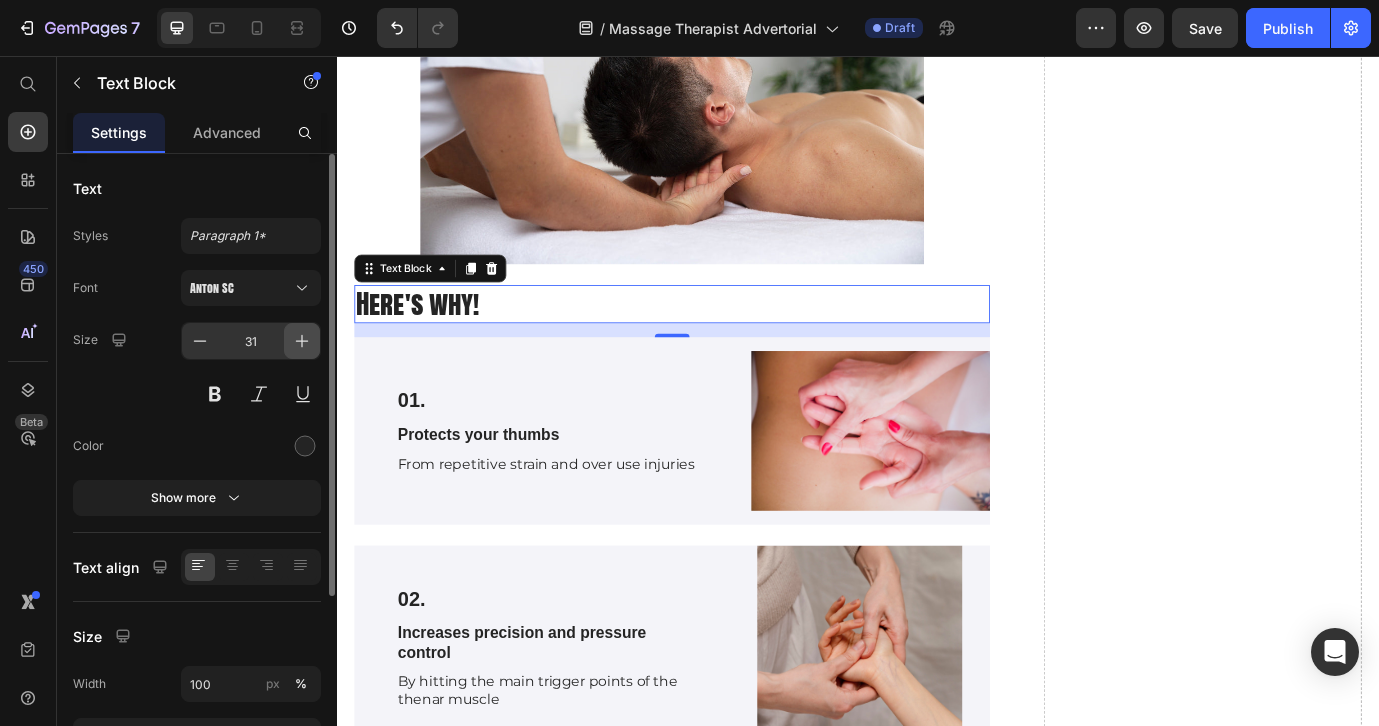 click at bounding box center [302, 341] 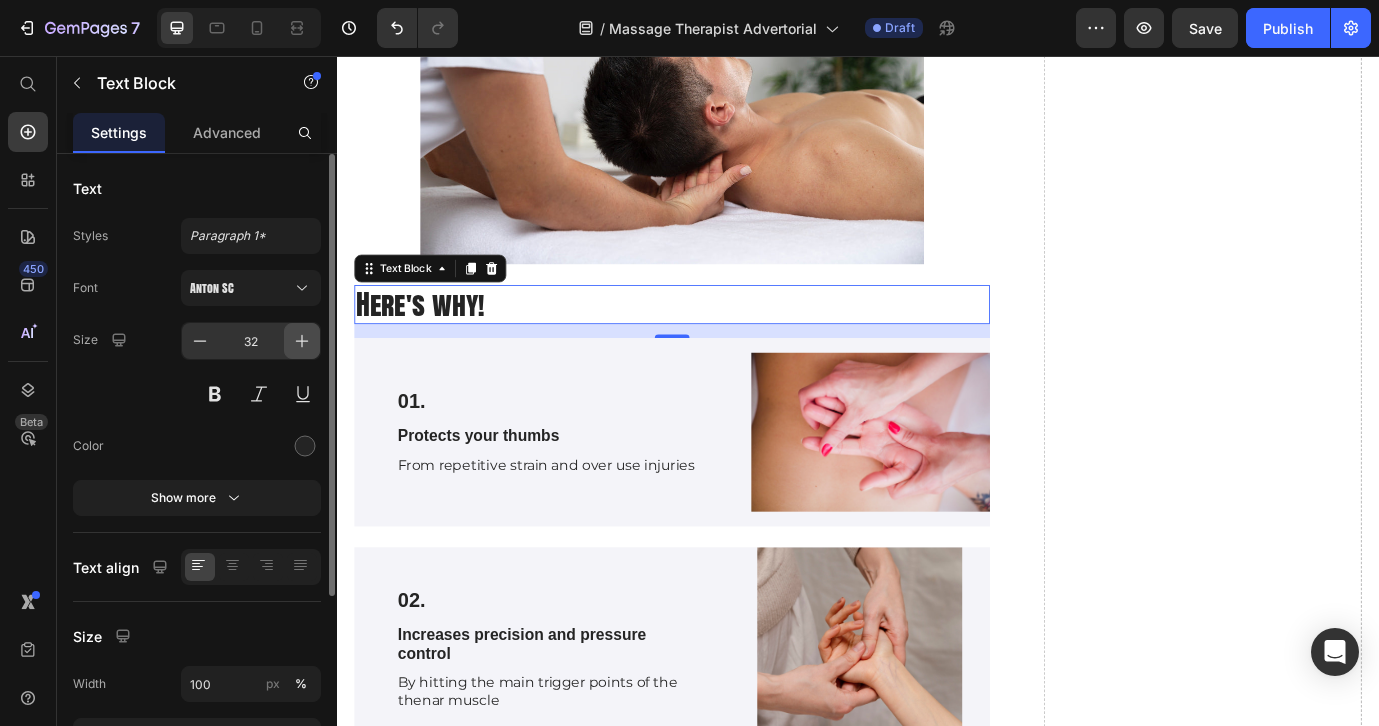 click at bounding box center [302, 341] 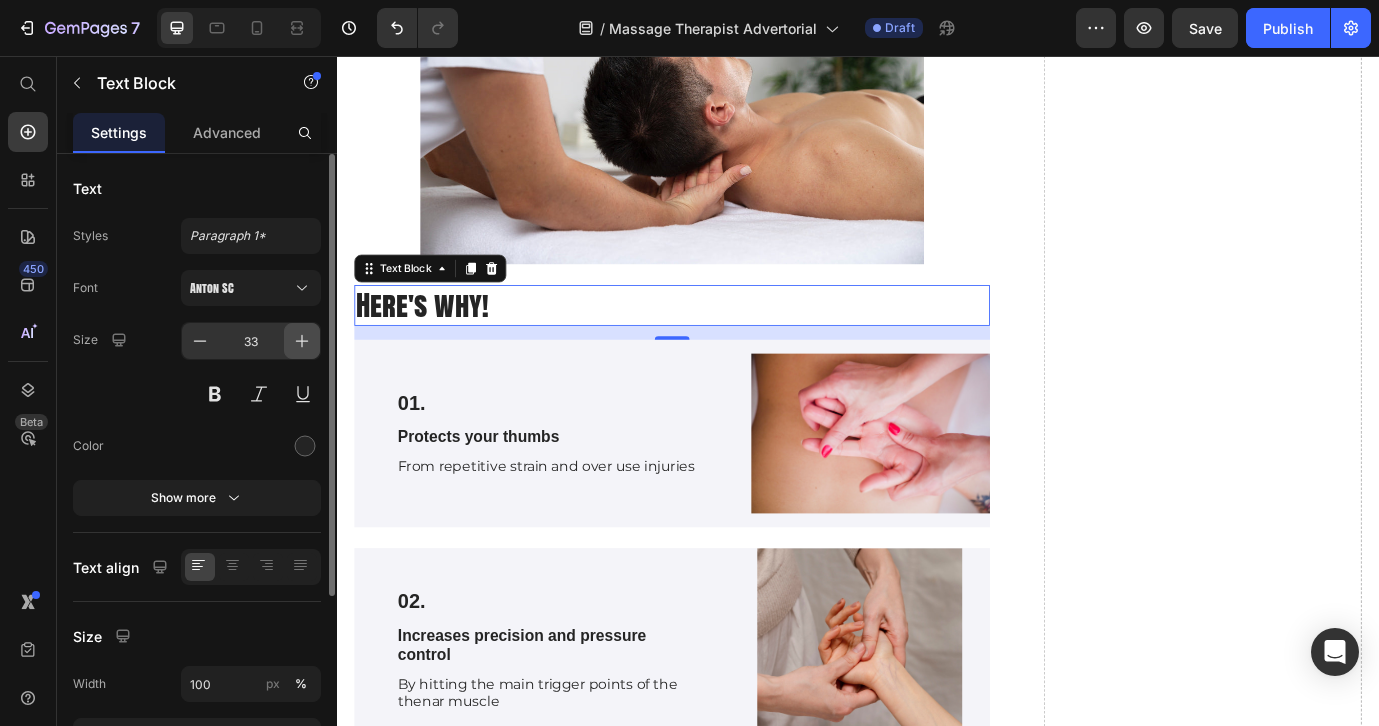 click at bounding box center (302, 341) 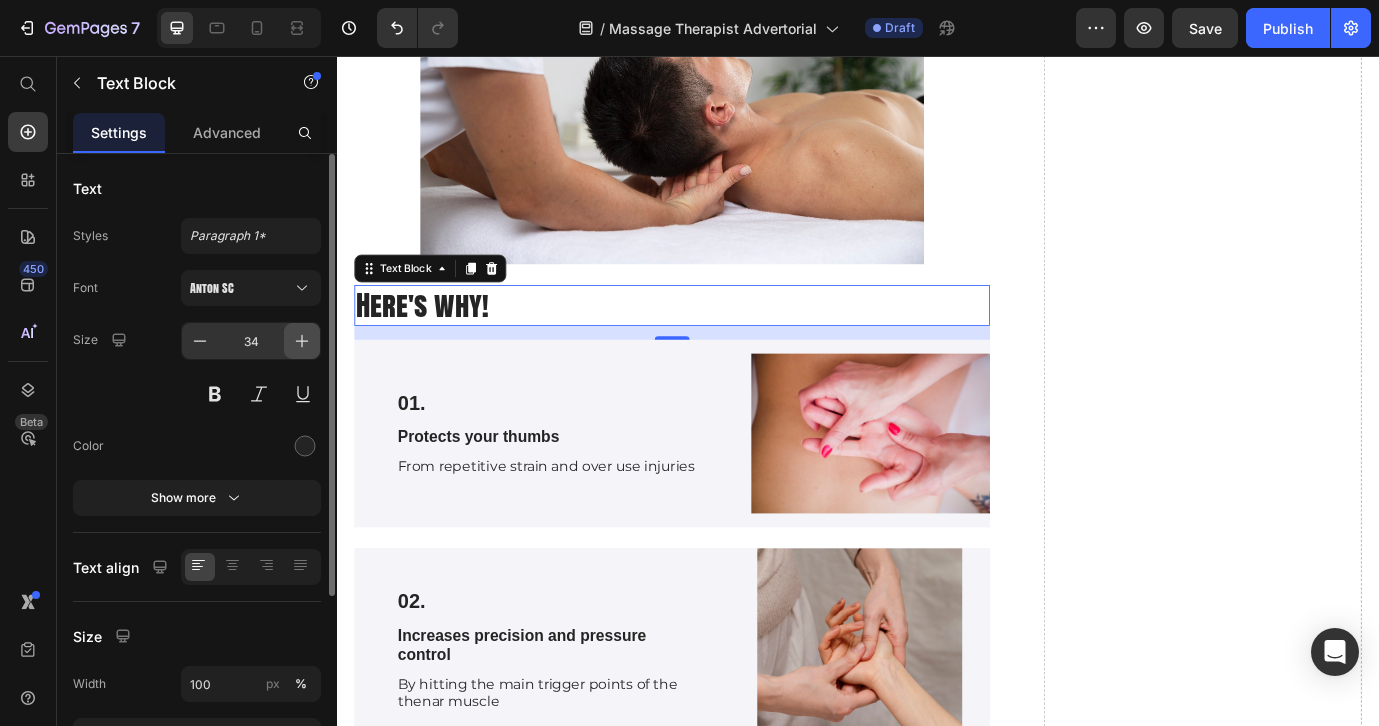 click at bounding box center [302, 341] 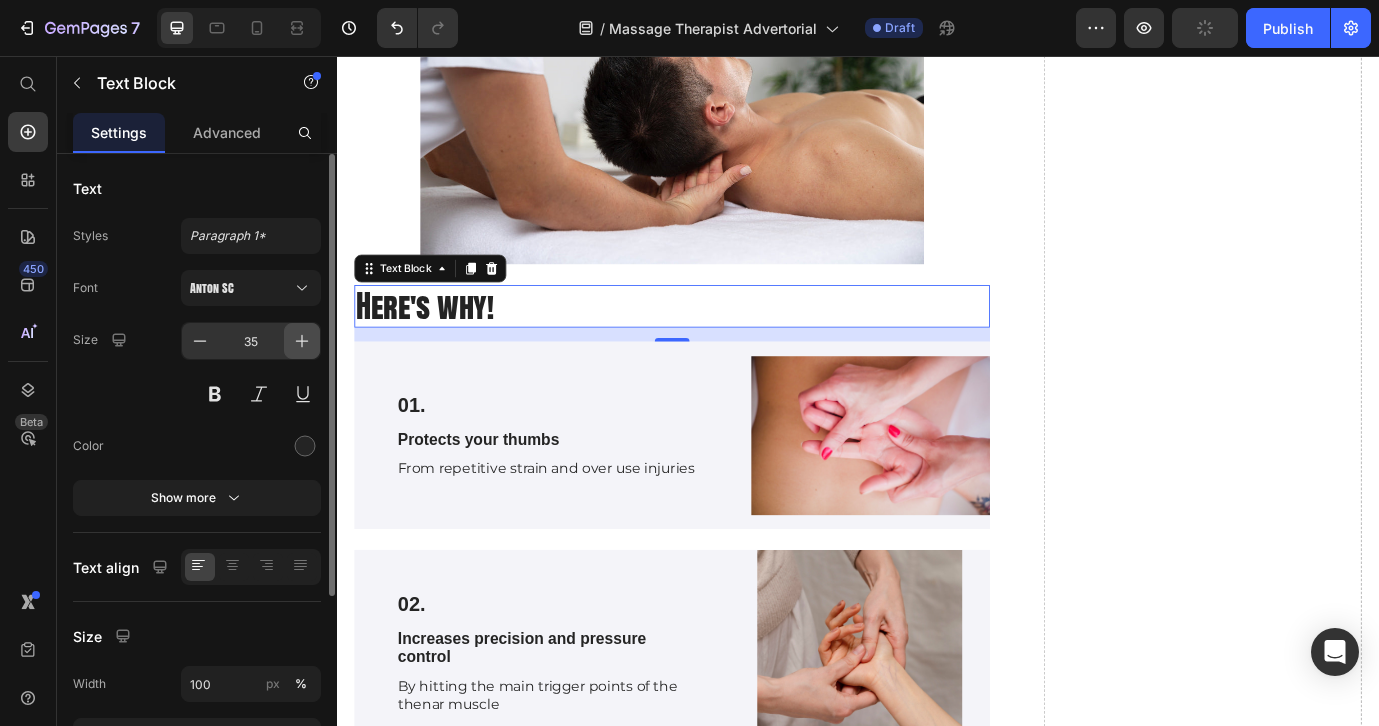 click at bounding box center [302, 341] 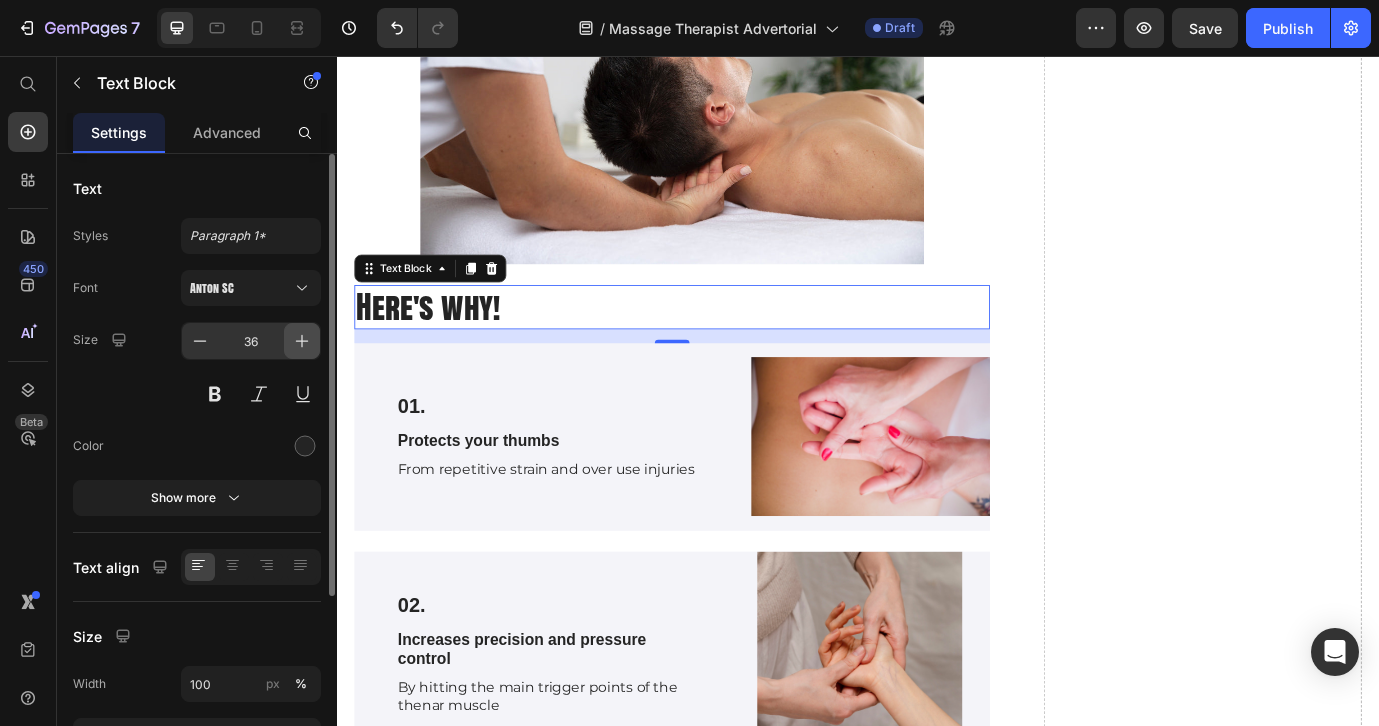 click at bounding box center (302, 341) 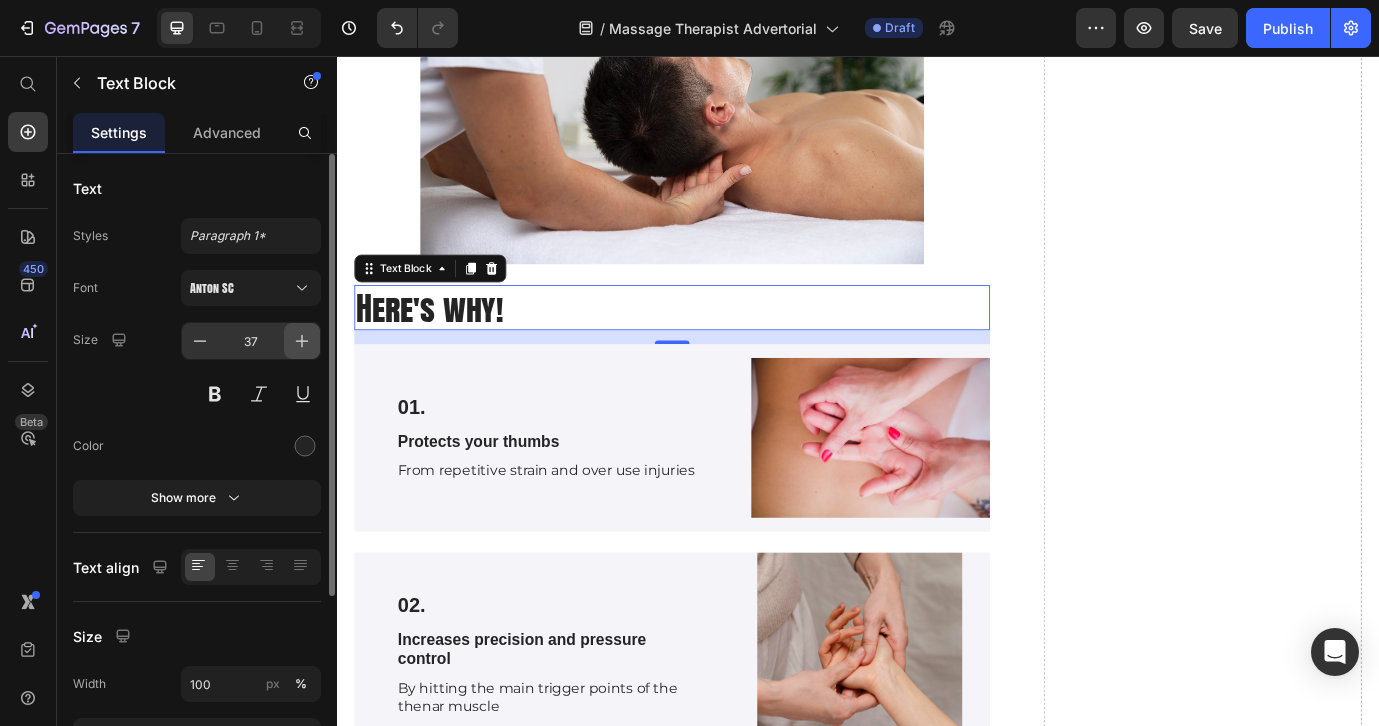 click at bounding box center [302, 341] 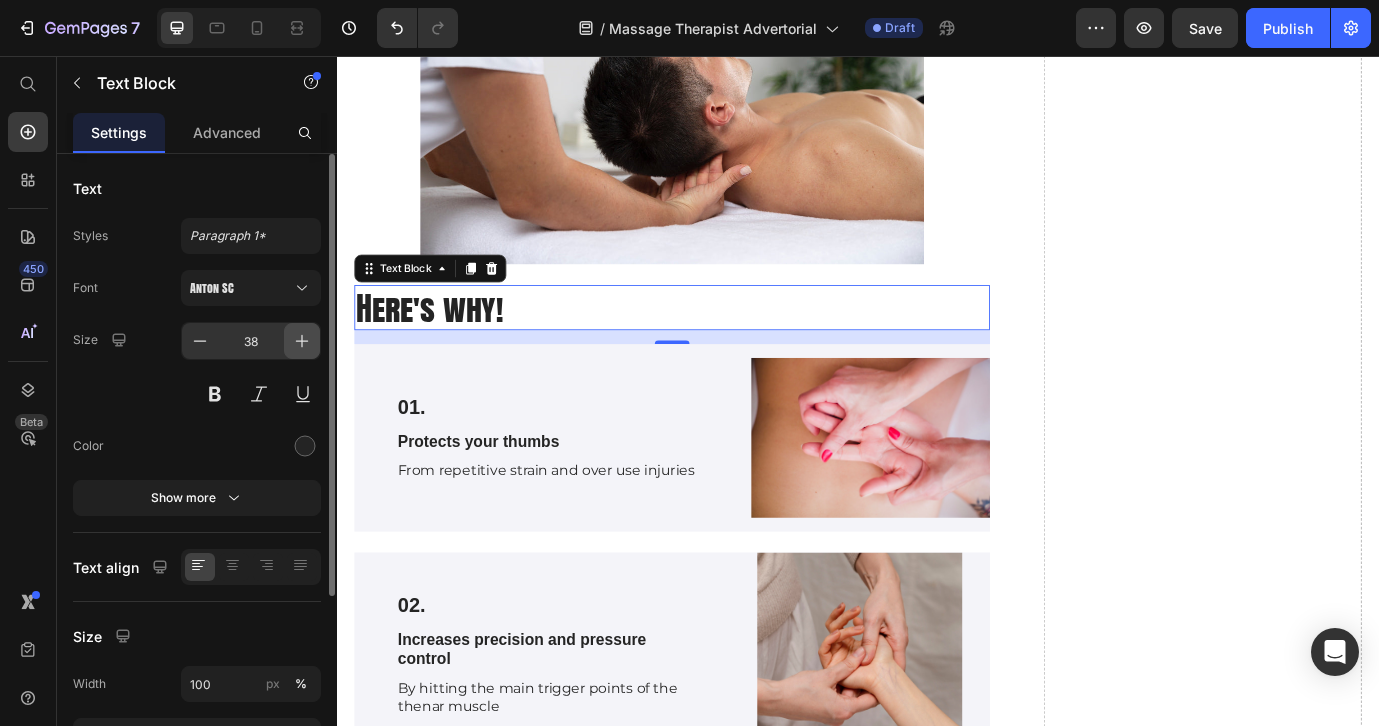 click at bounding box center (302, 341) 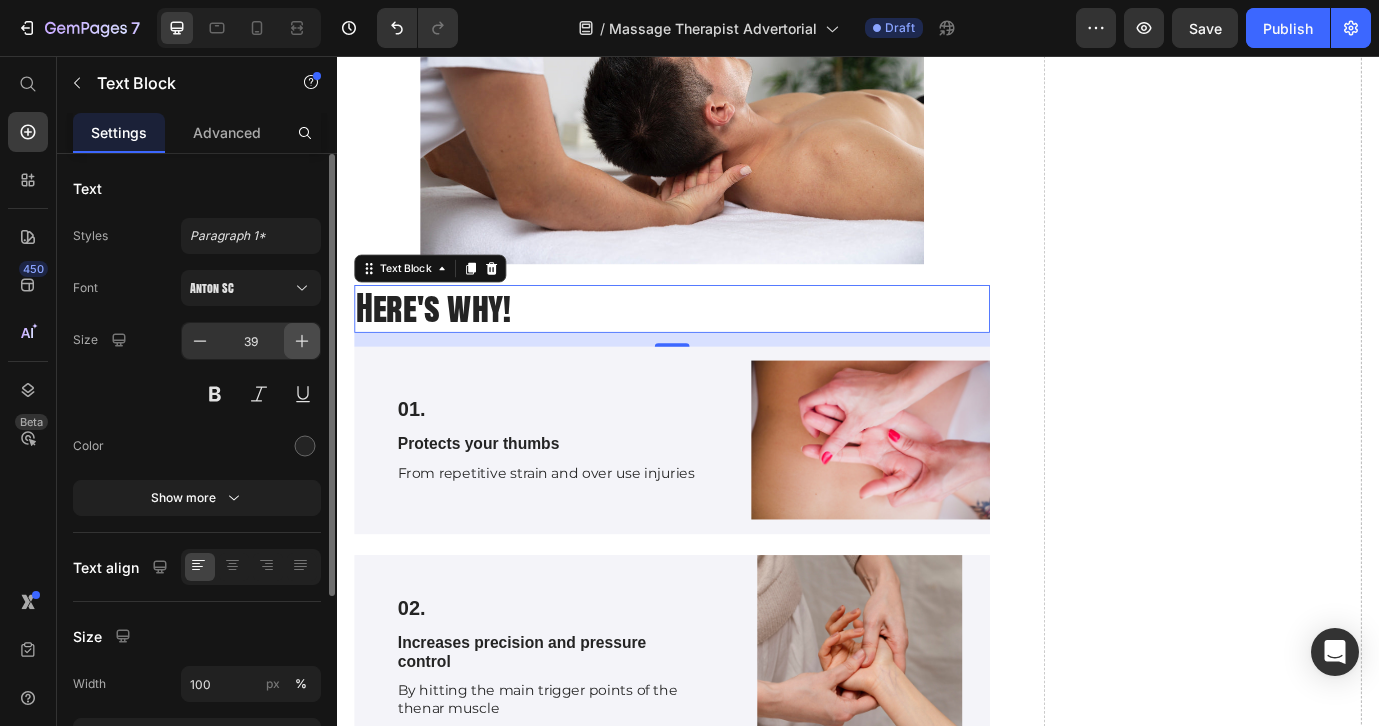 click at bounding box center (302, 341) 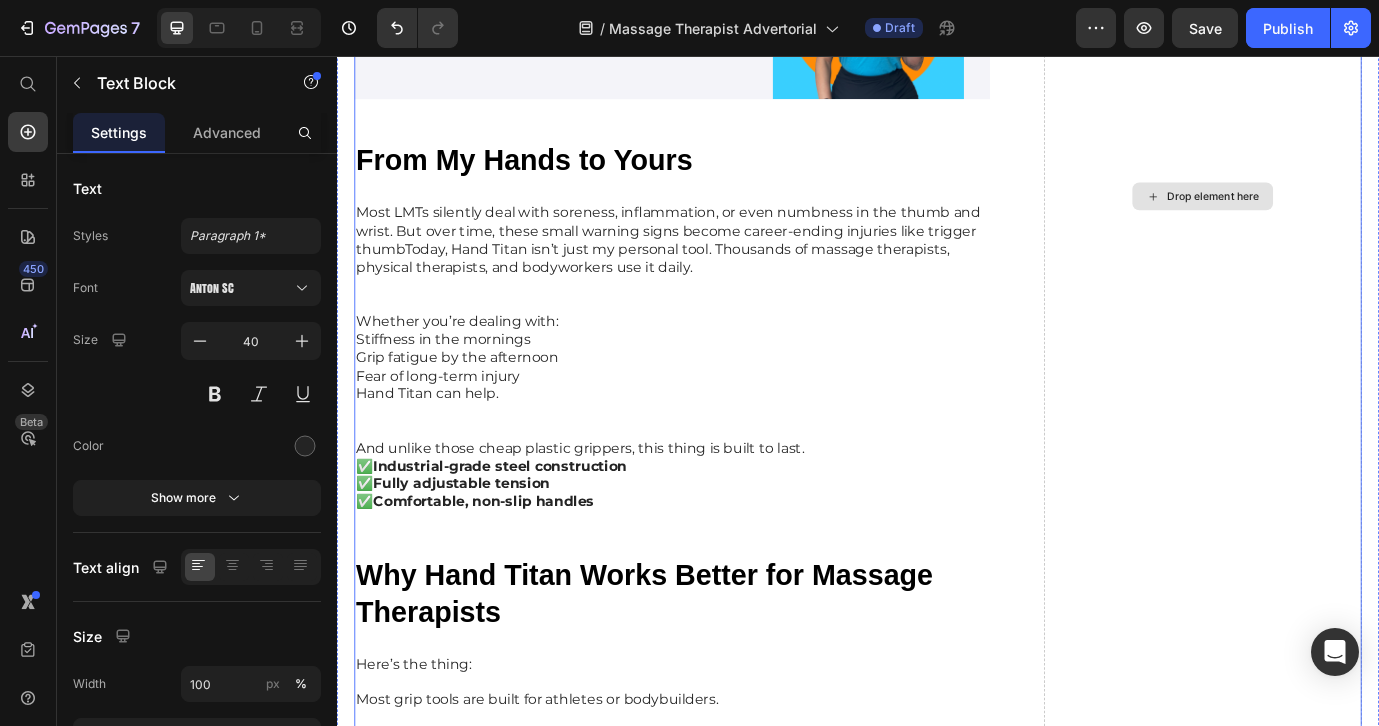 scroll, scrollTop: 5702, scrollLeft: 0, axis: vertical 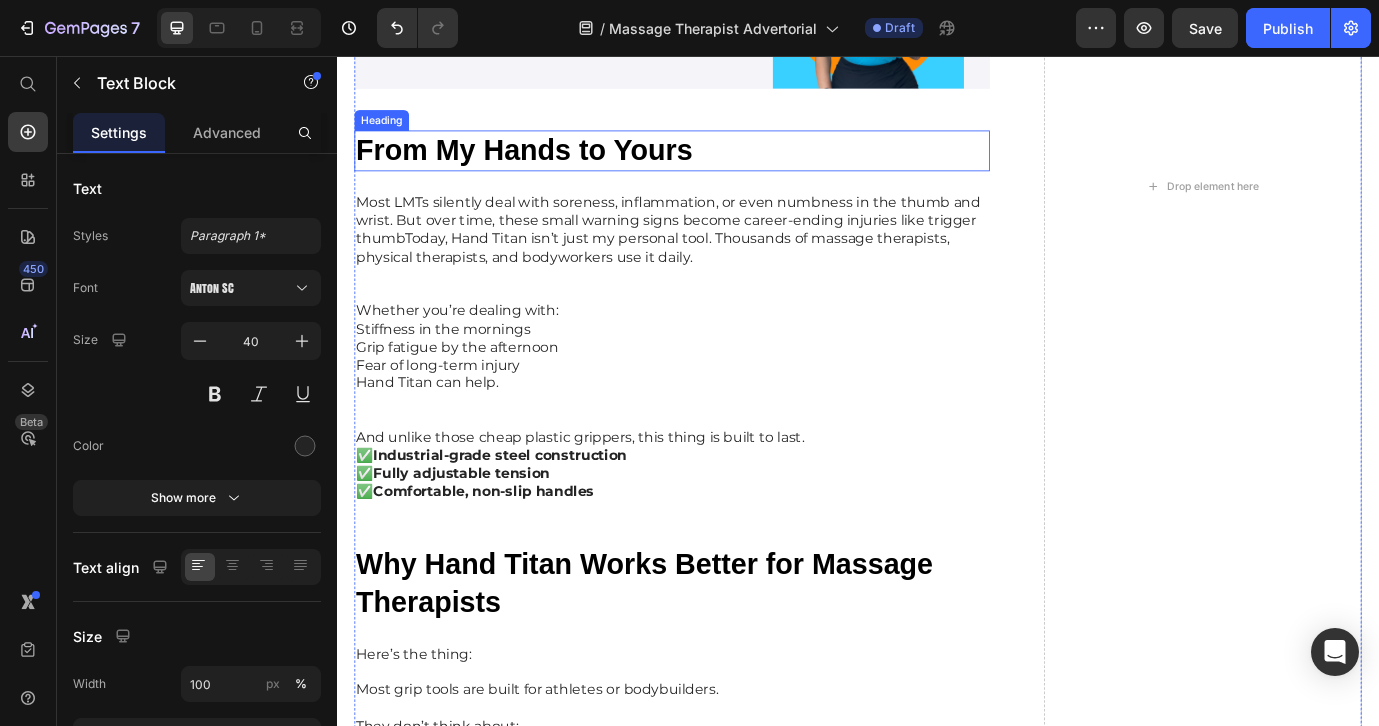 click on "From My Hands to Yours" at bounding box center (553, 164) 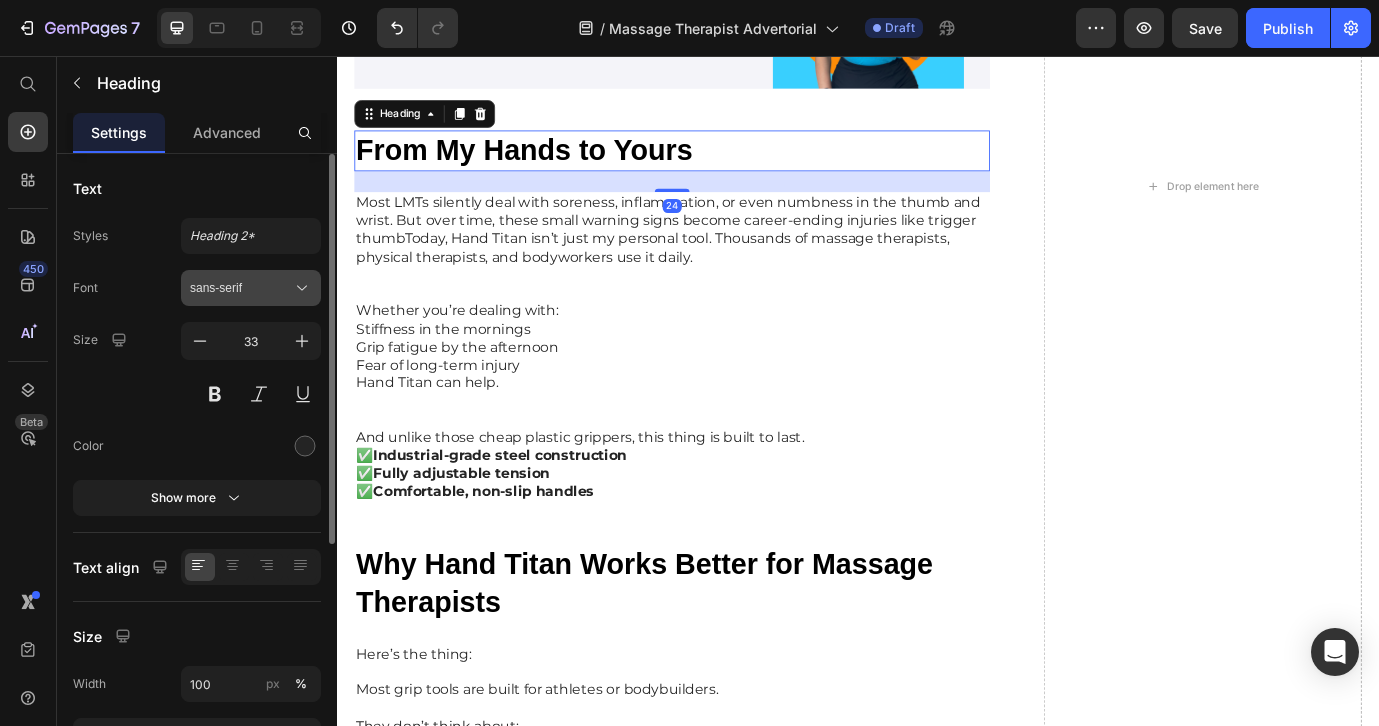 click on "sans-serif" at bounding box center (241, 288) 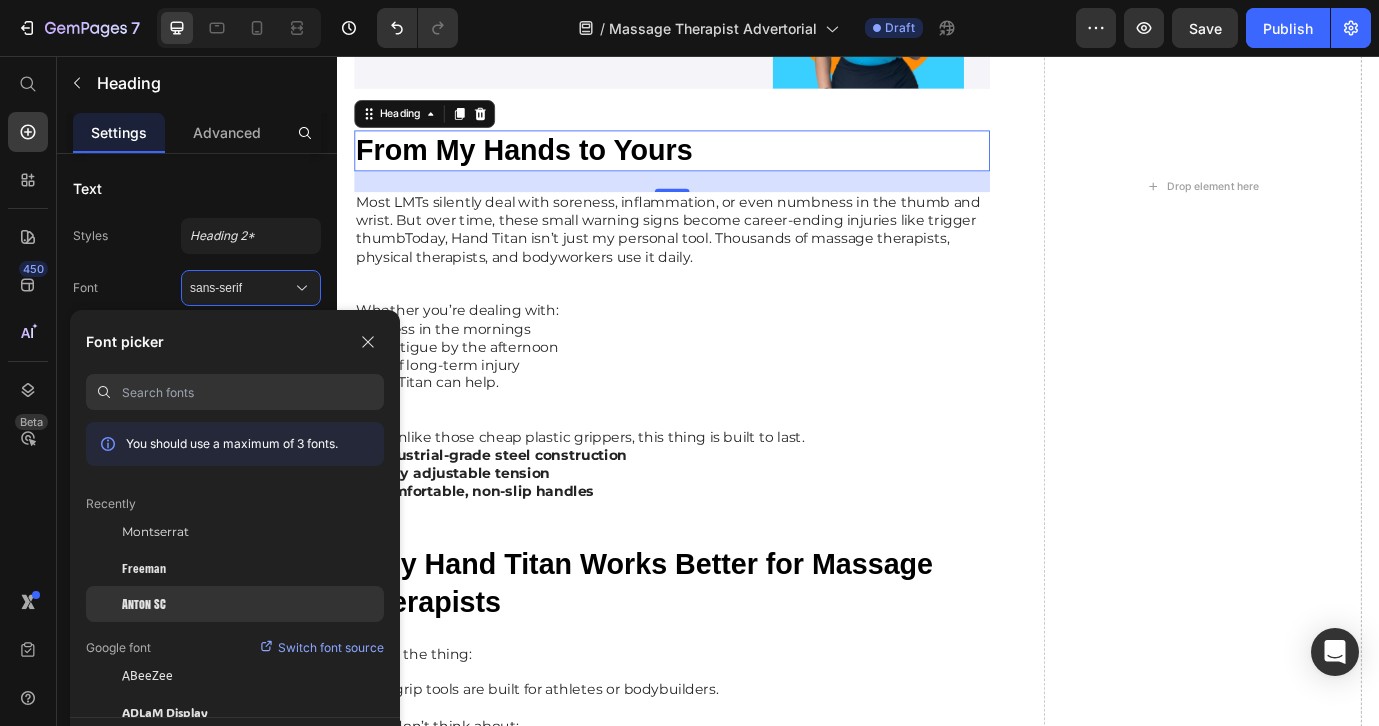 click on "Anton SC" 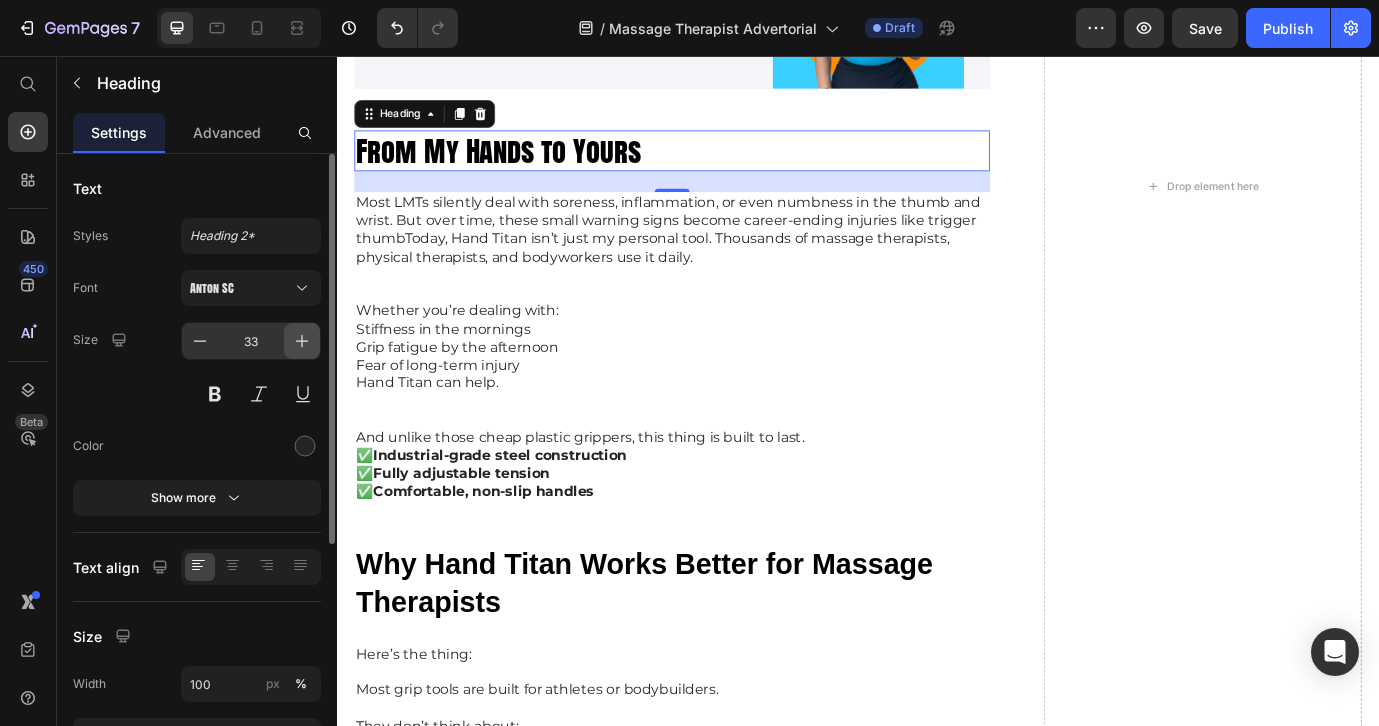 click 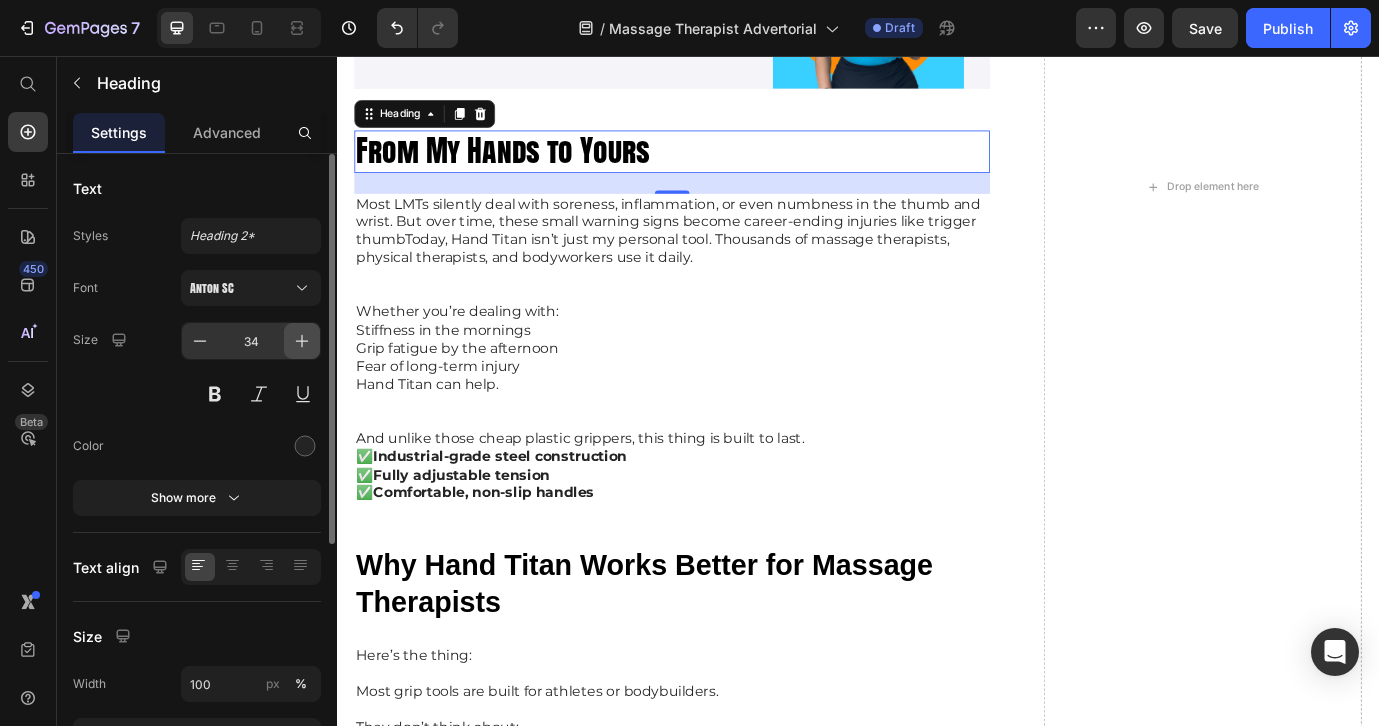 click 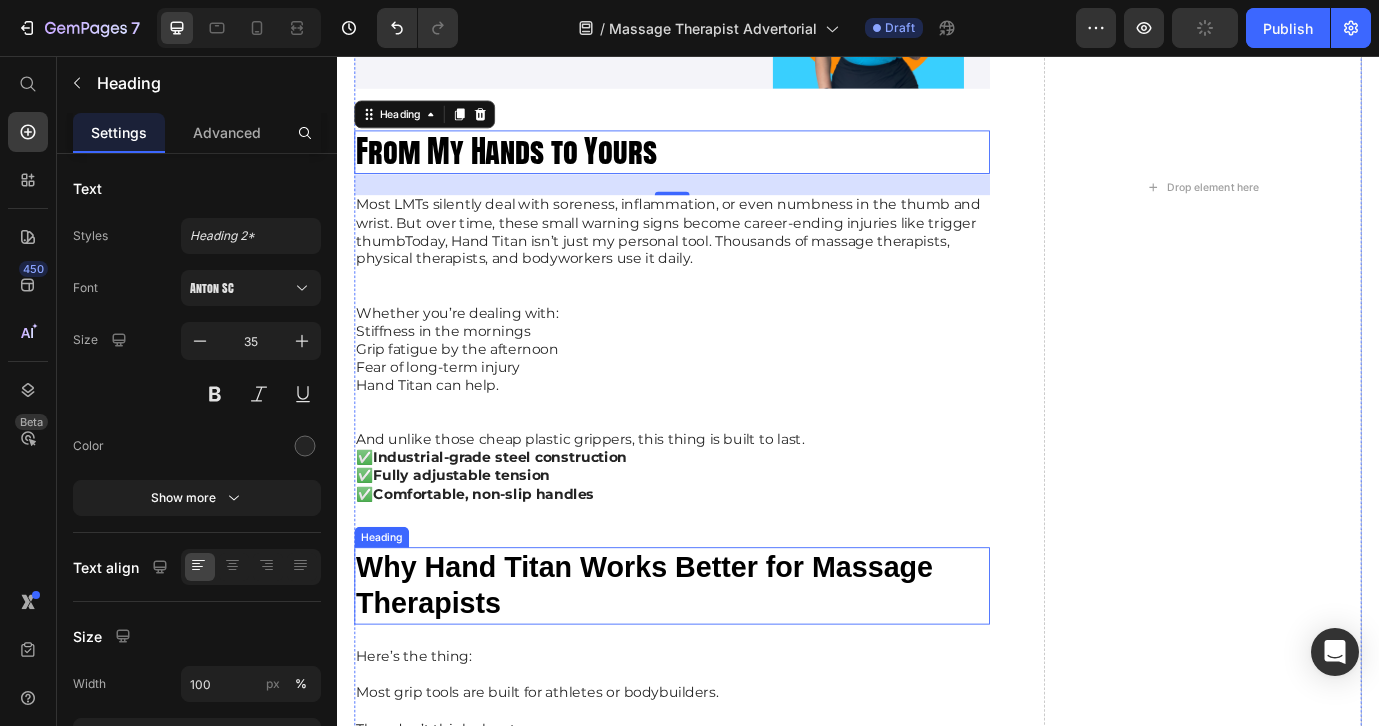 click on "Why Hand Titan Works Better for Massage Therapists" at bounding box center (691, 666) 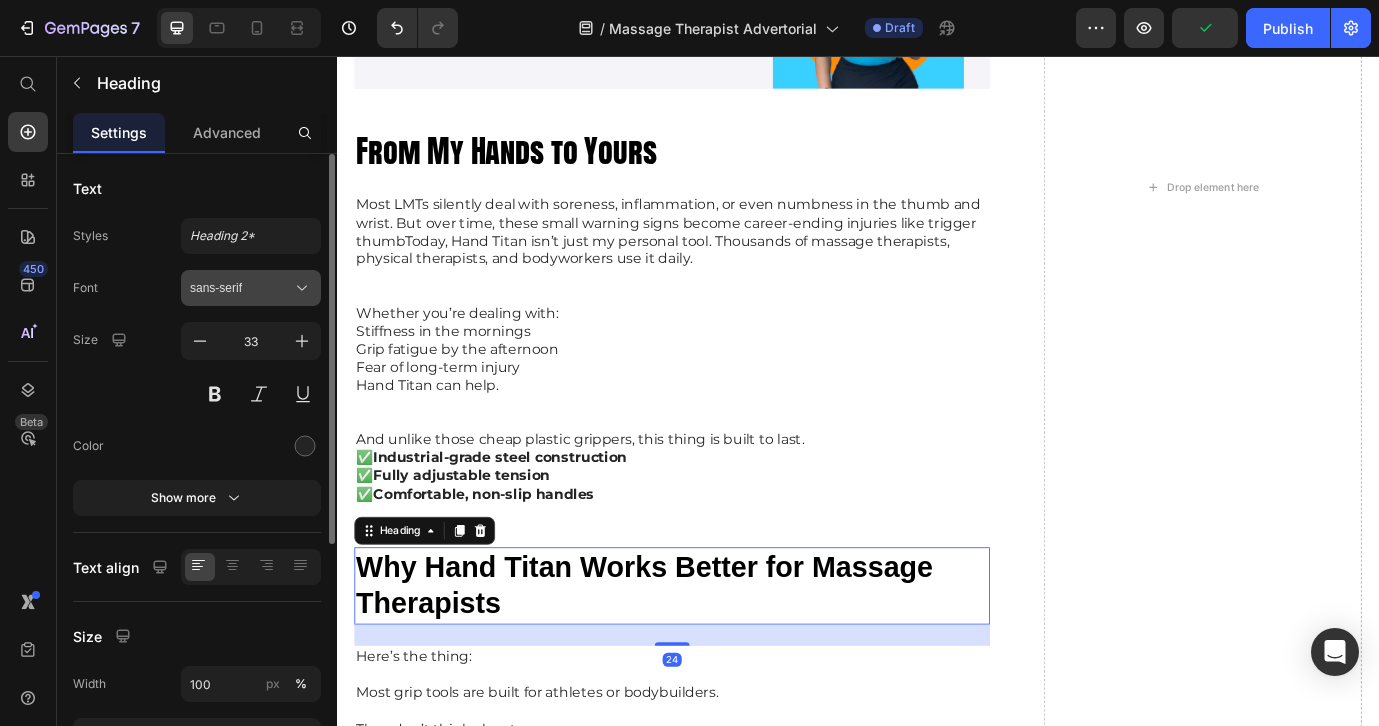 click 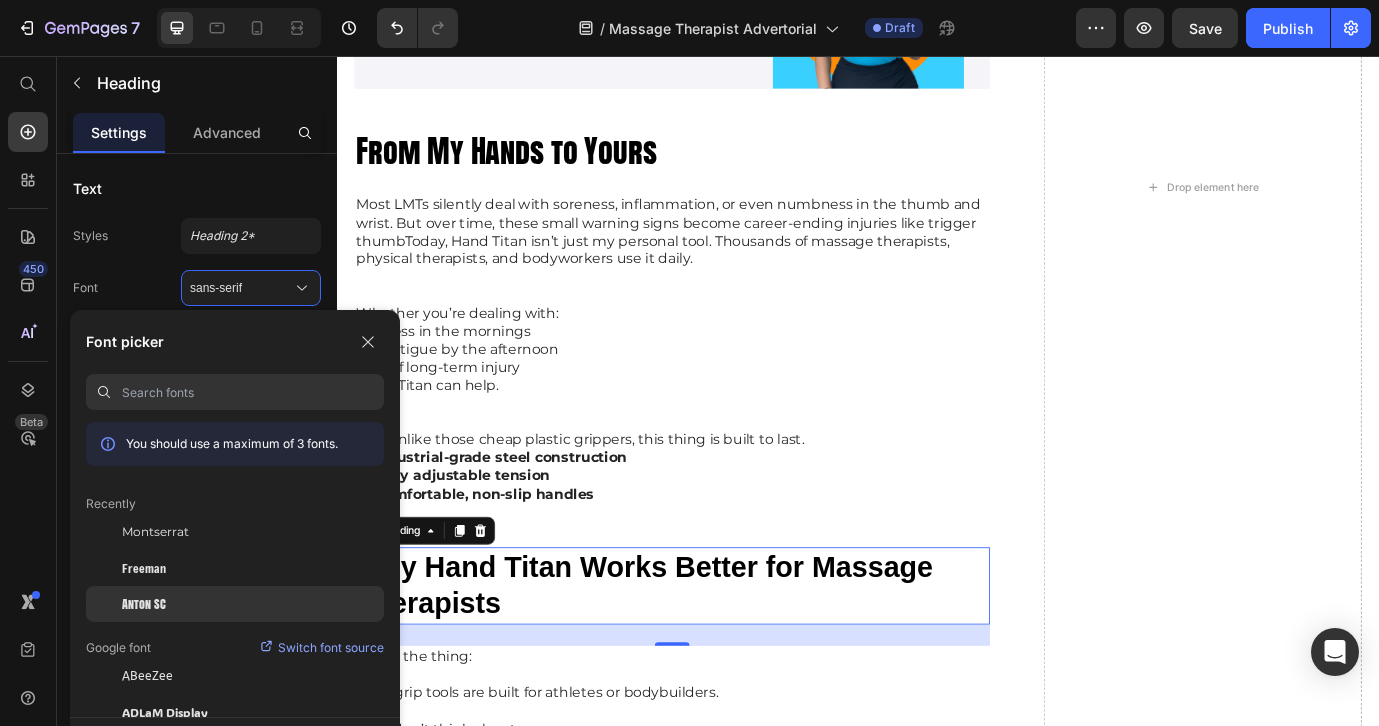 click on "Anton SC" 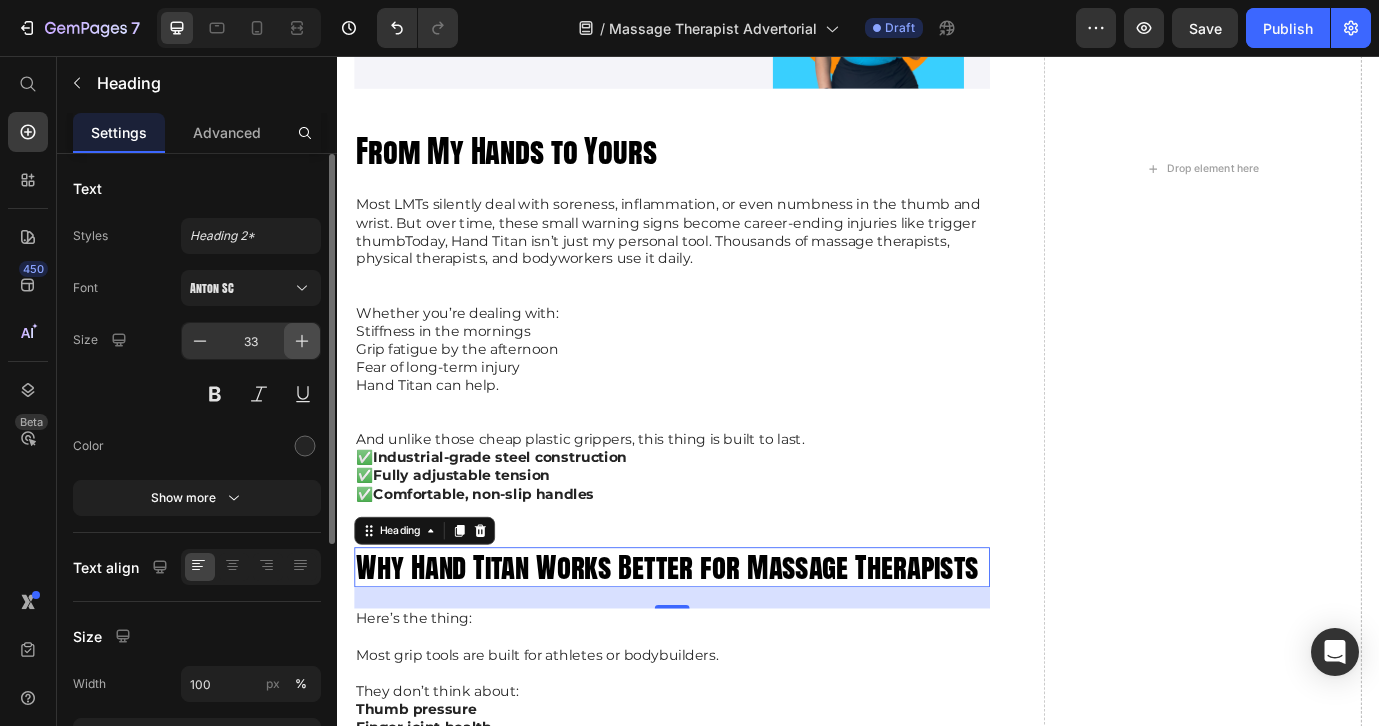 click 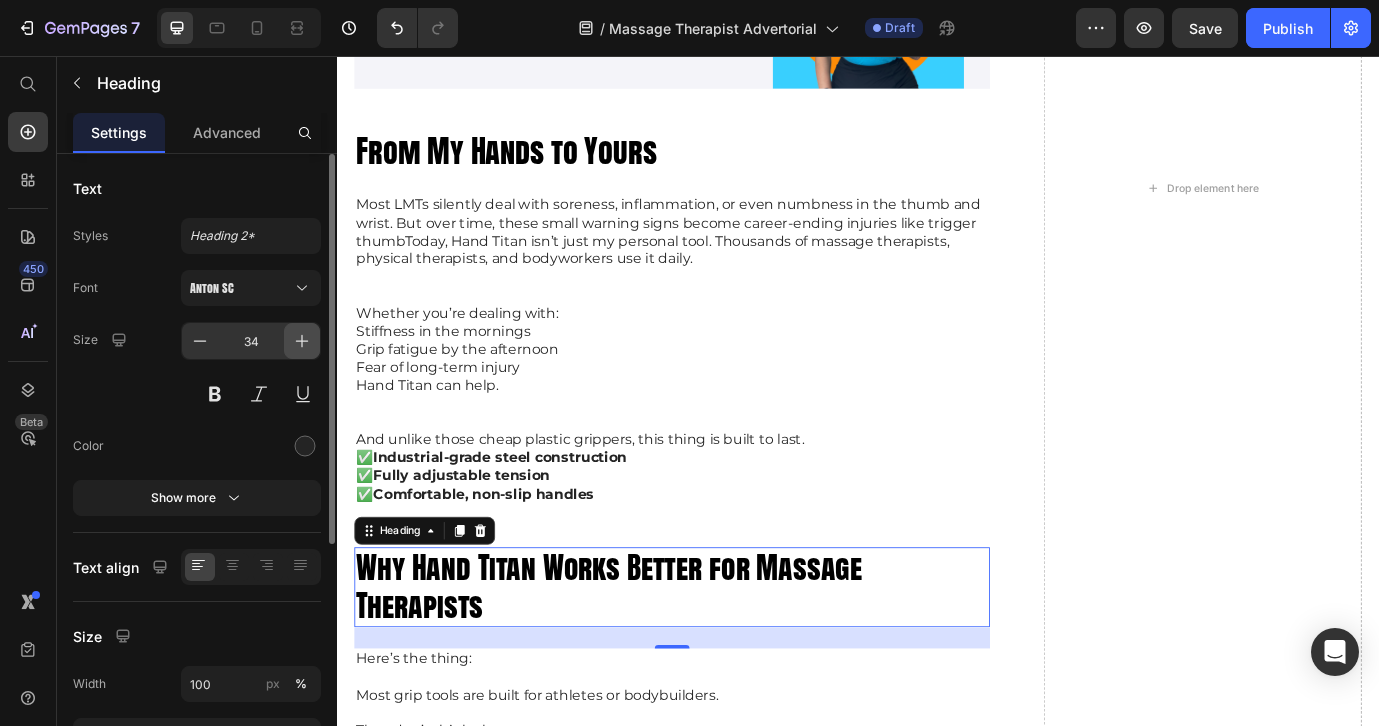 click 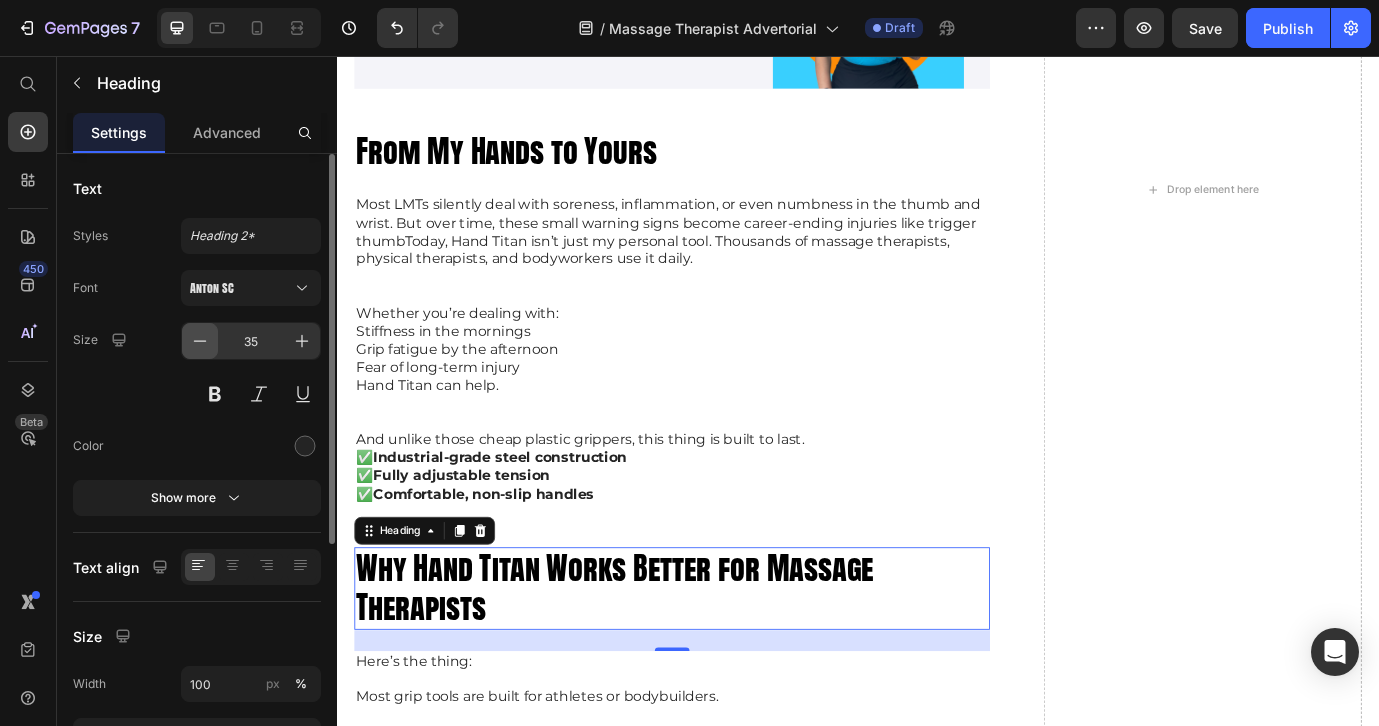 click 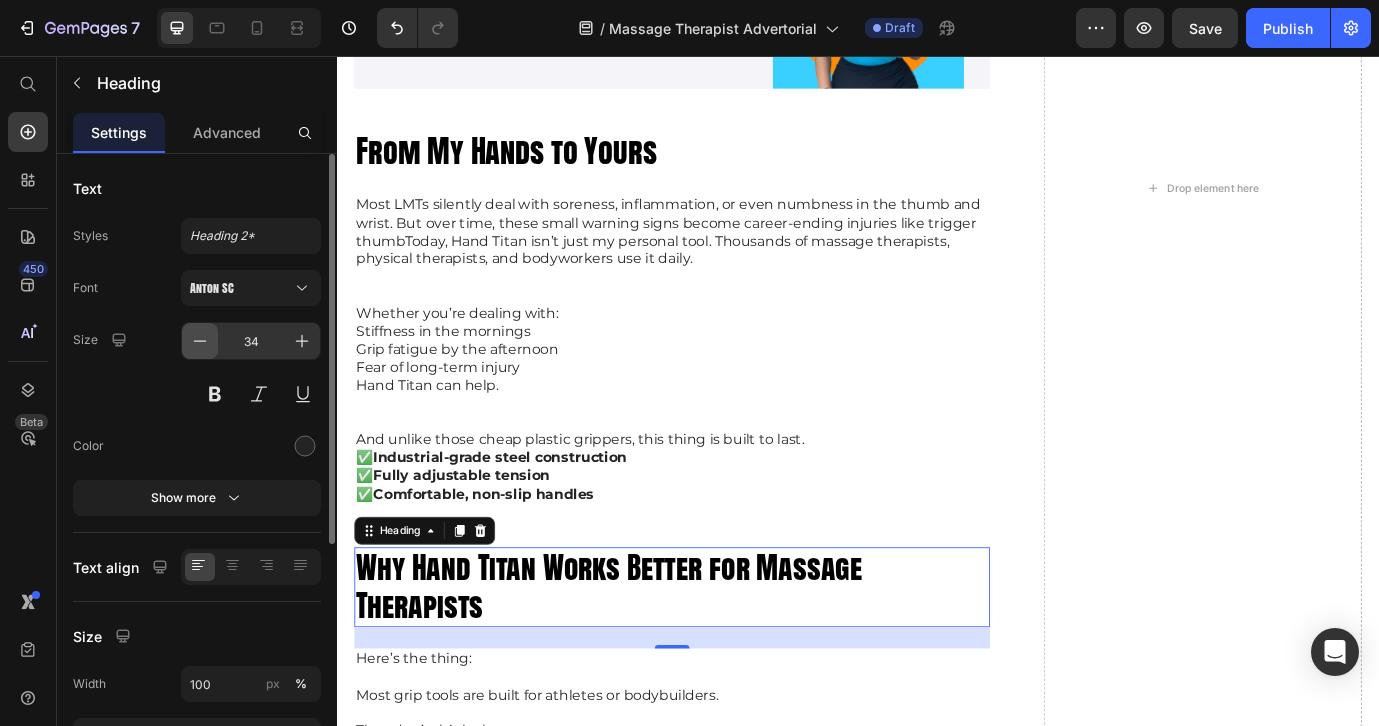 click 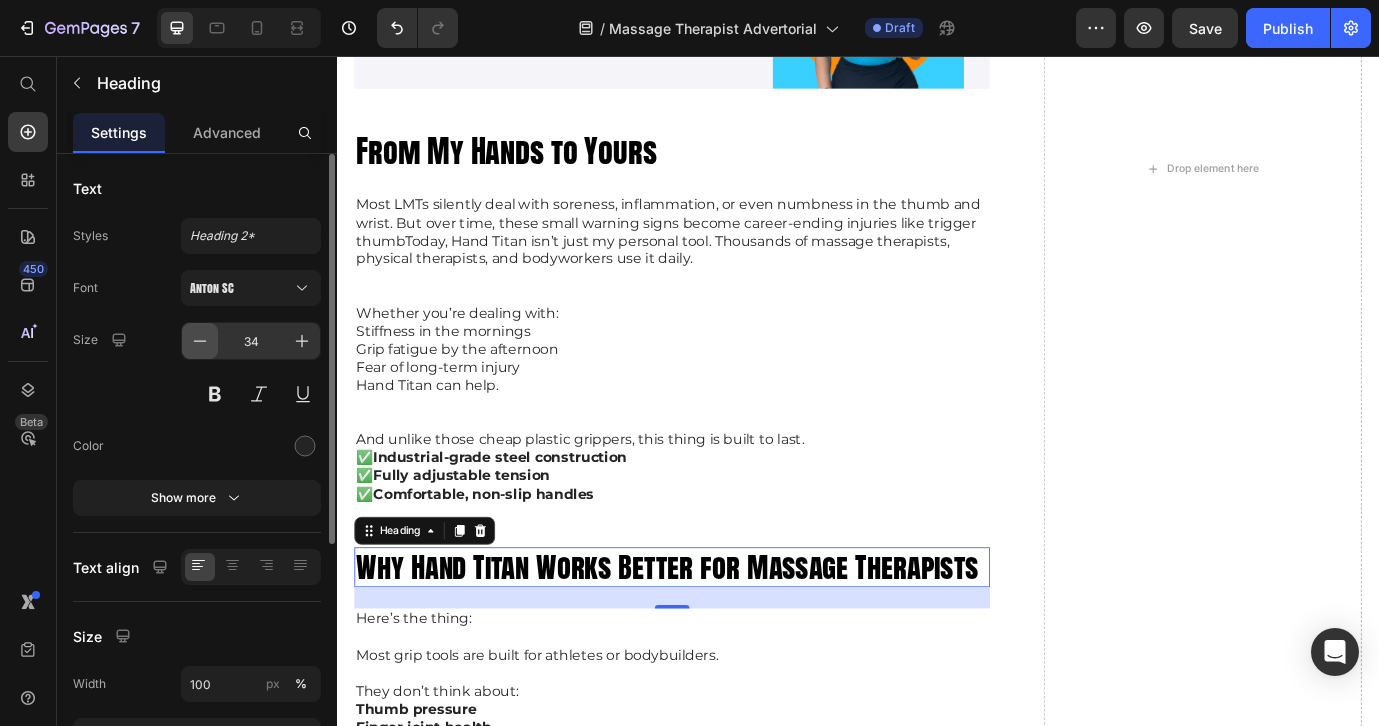type on "33" 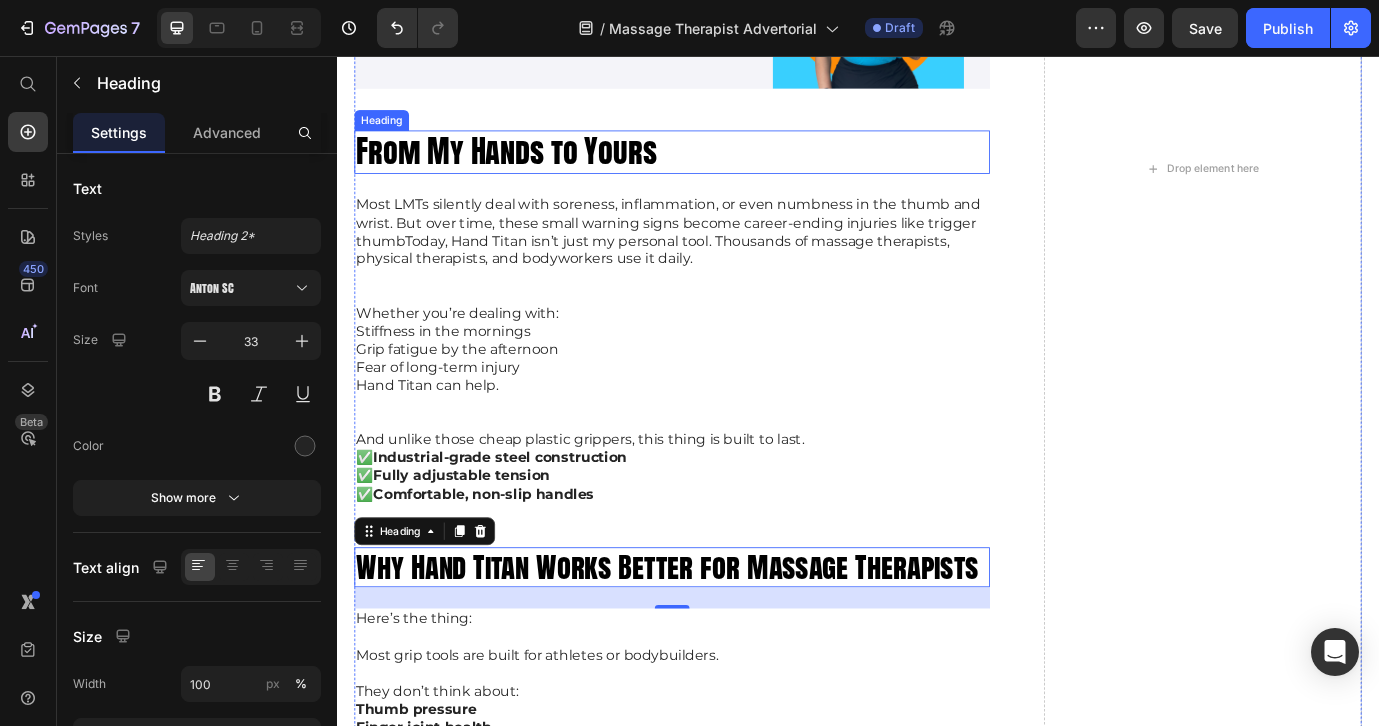 click on "From My Hands to Yours" at bounding box center (532, 166) 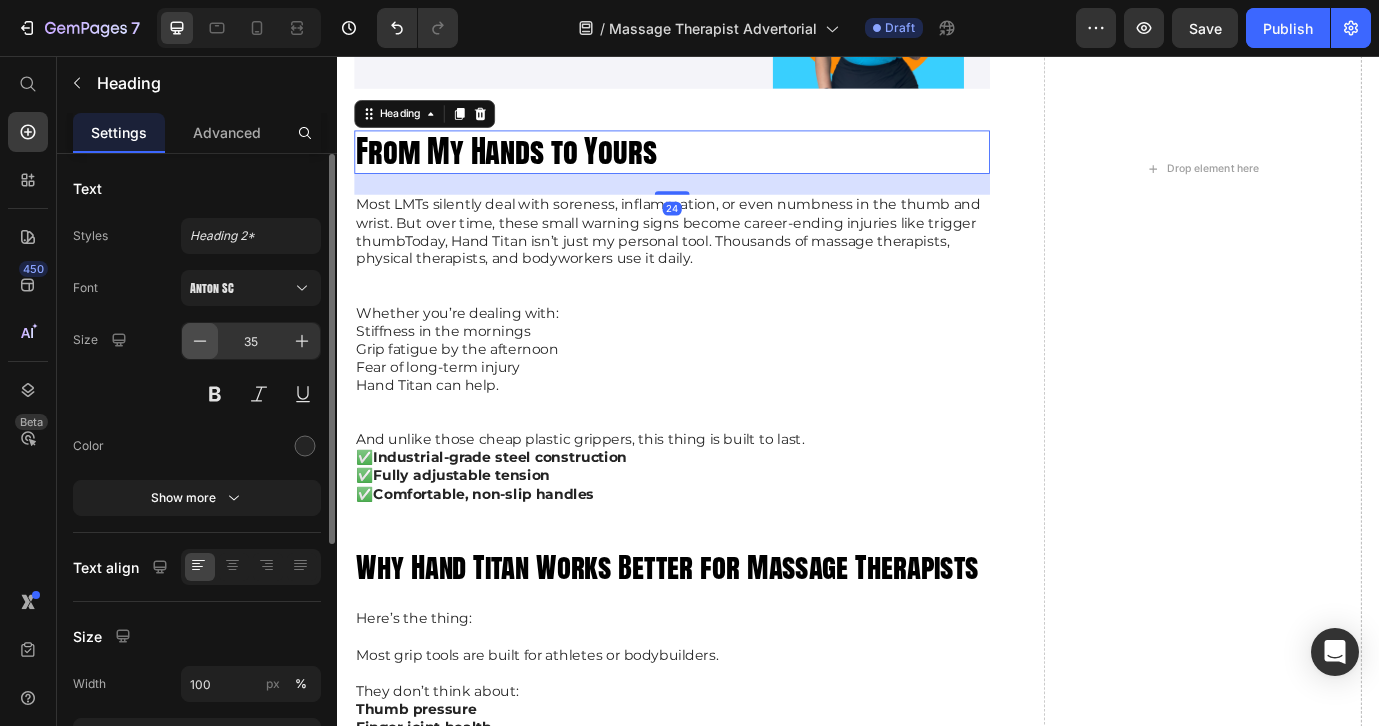 click 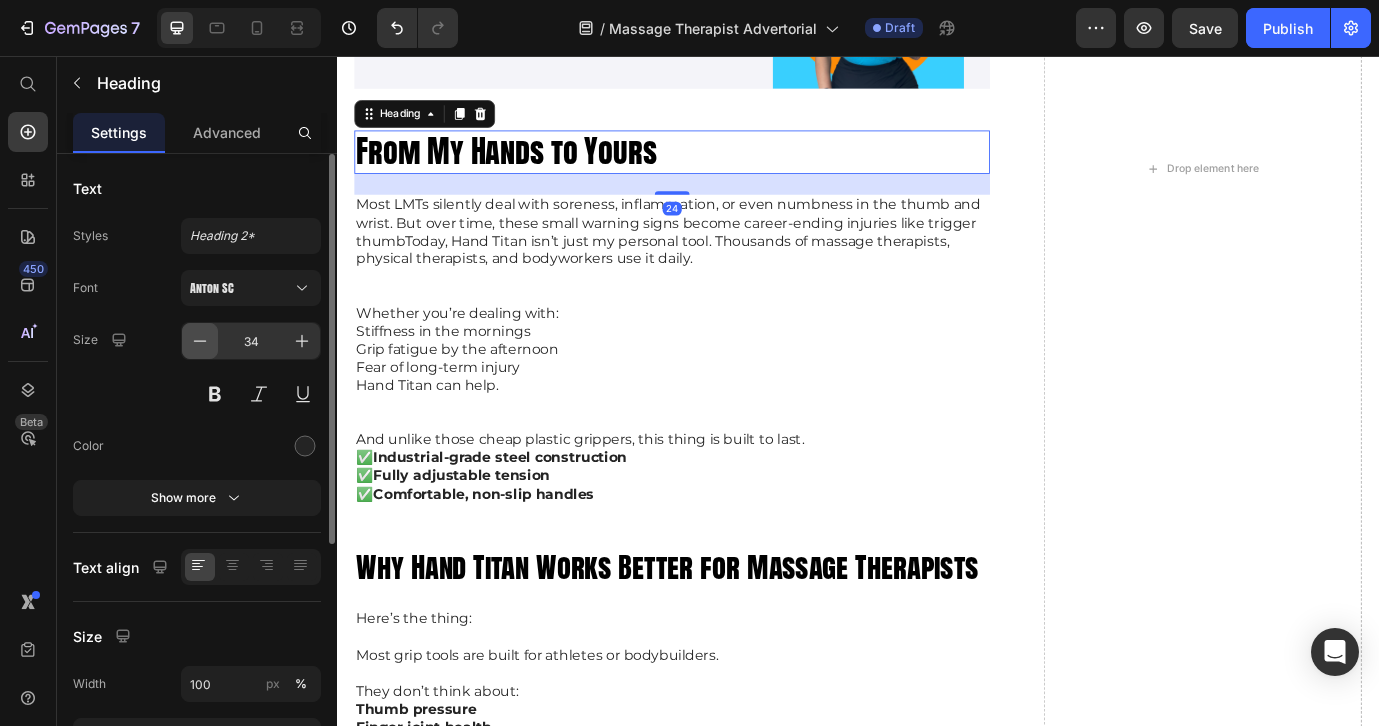 click 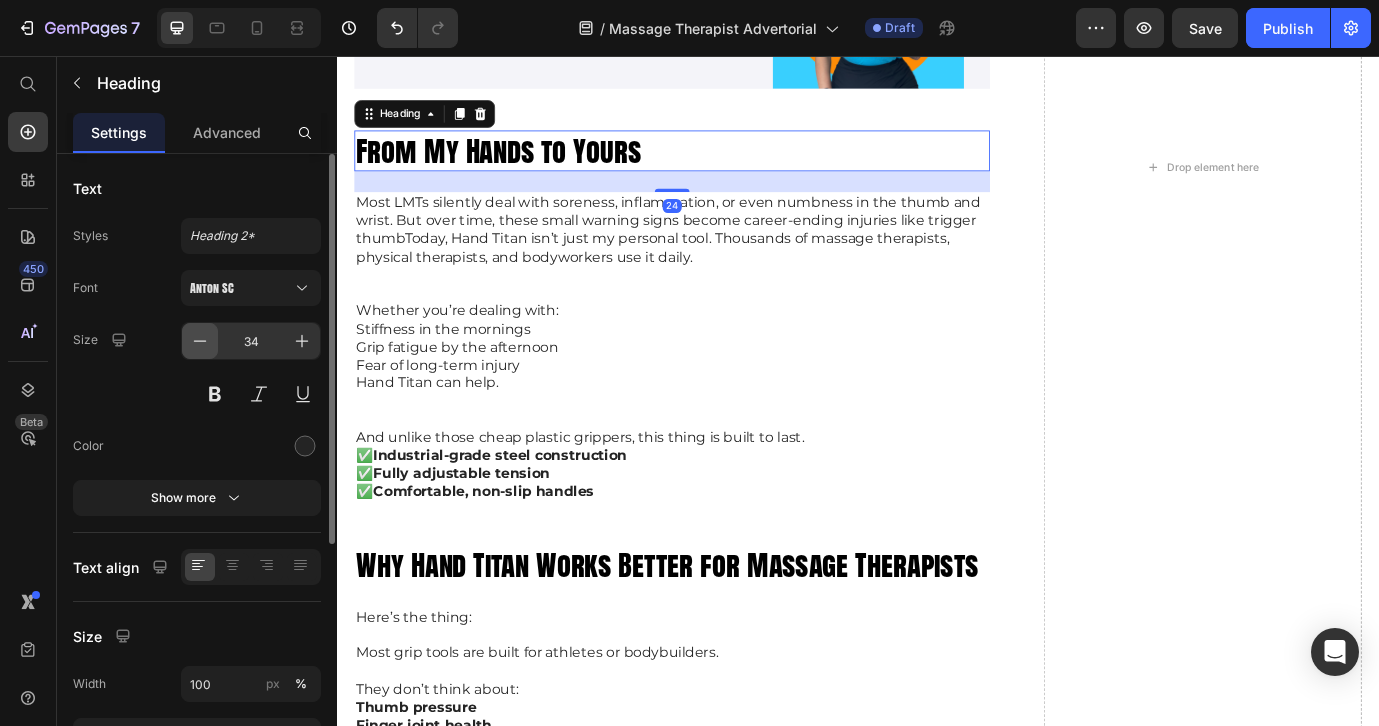 type on "33" 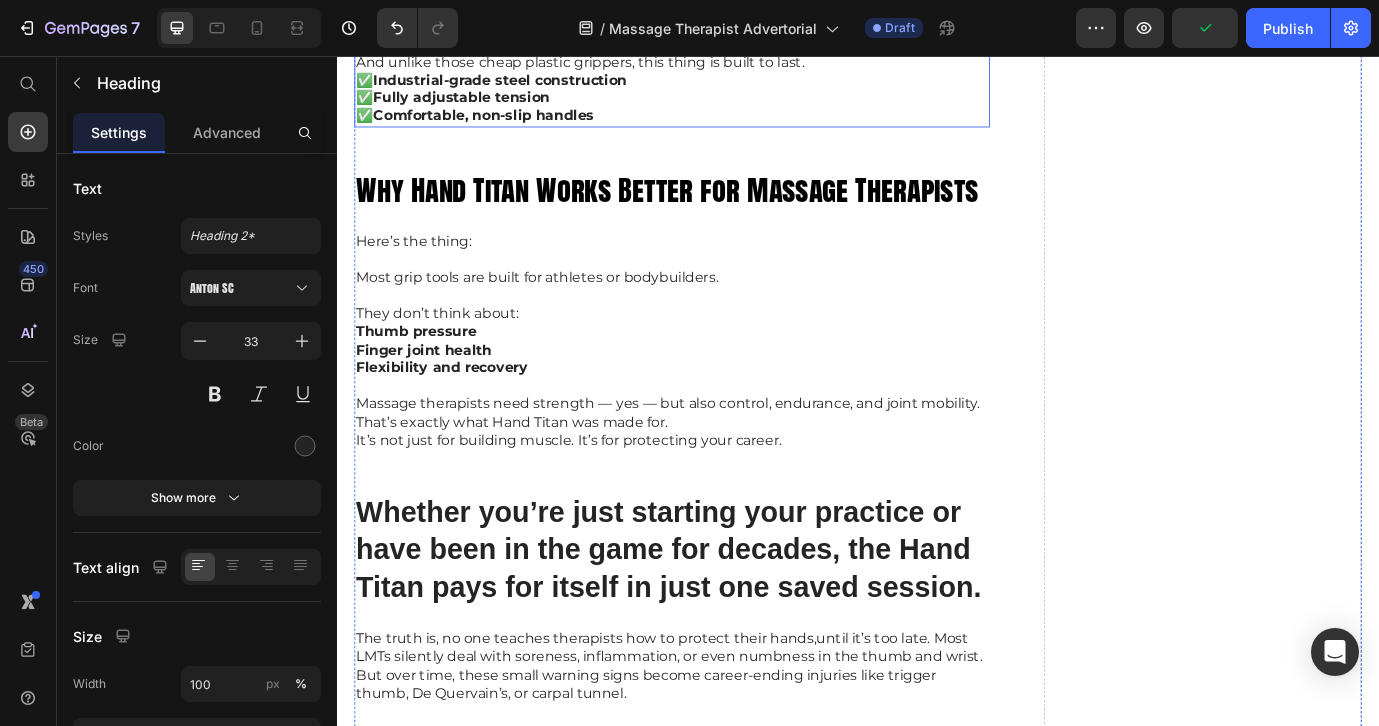 scroll, scrollTop: 6140, scrollLeft: 0, axis: vertical 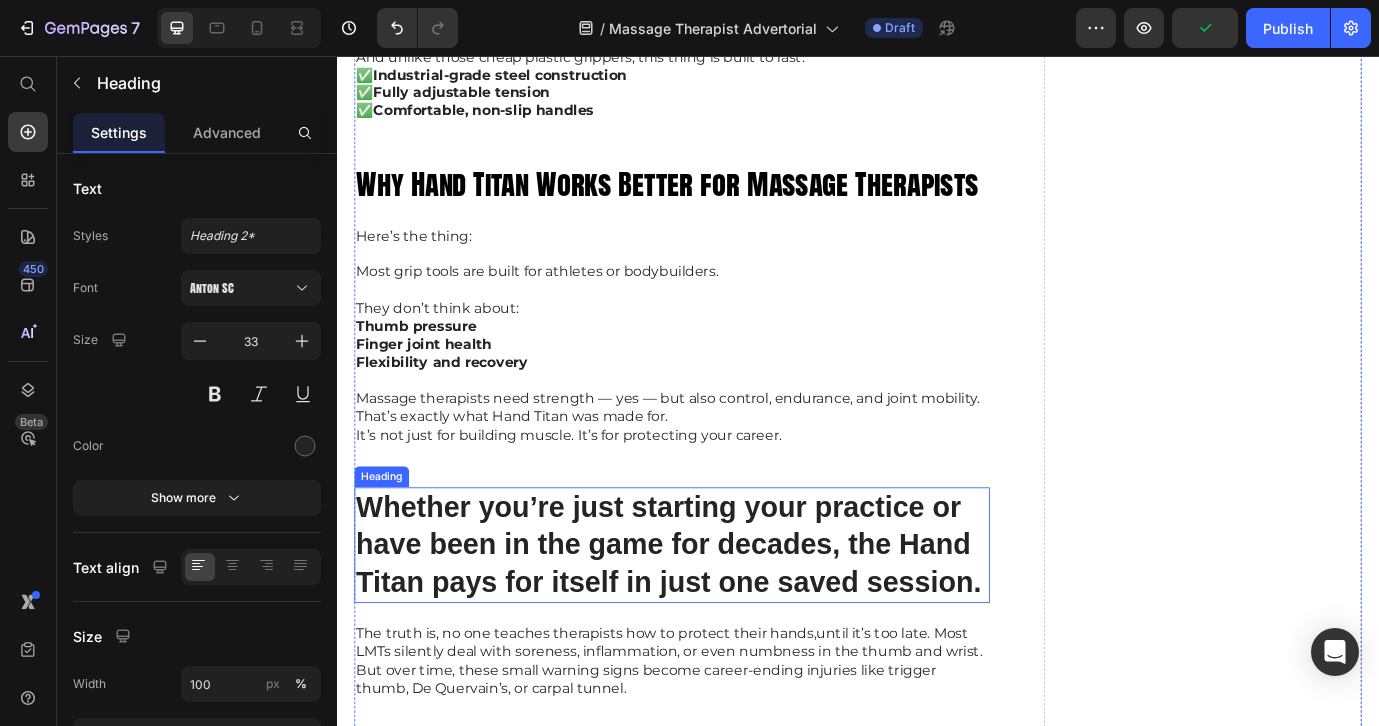 click on "Whether you’re just starting your practice or have been in the game for decades, the Hand Titan pays for itself in just one saved session." at bounding box center (723, 619) 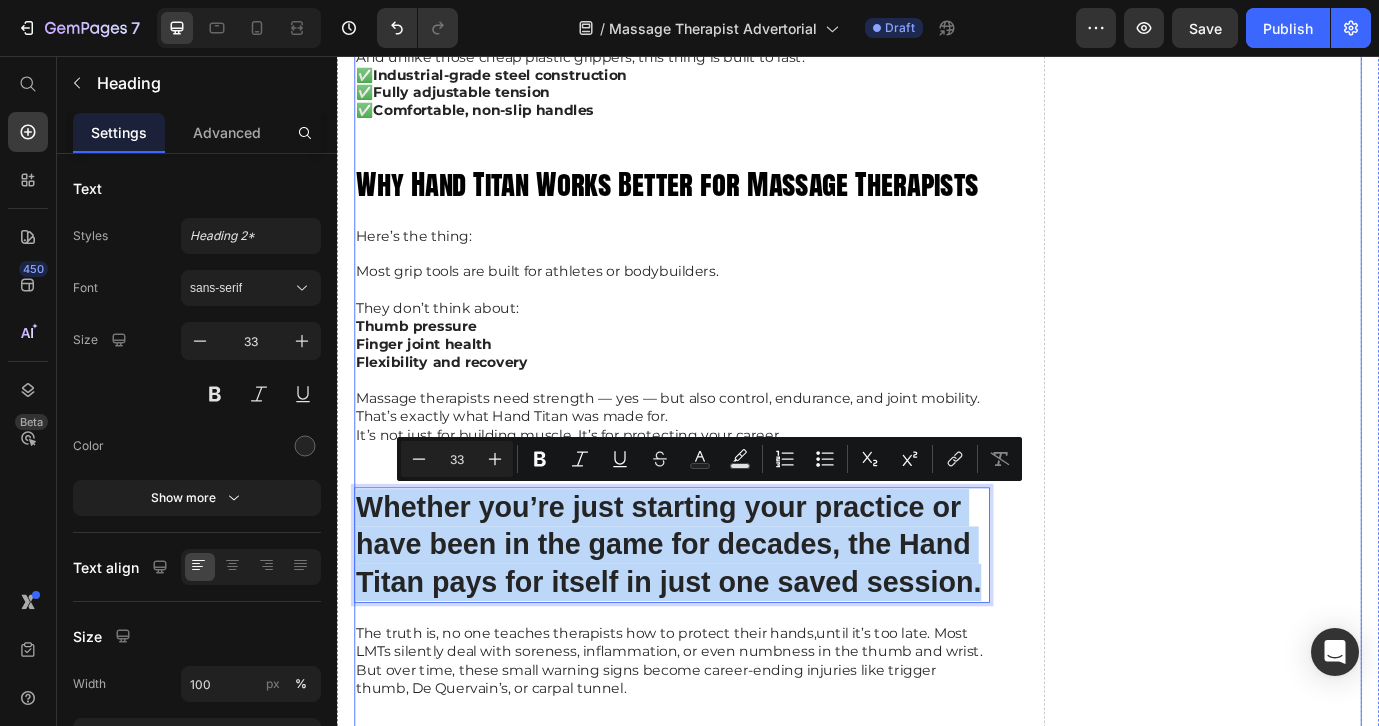 drag, startPoint x: 1081, startPoint y: 665, endPoint x: 388, endPoint y: 548, distance: 702.80725 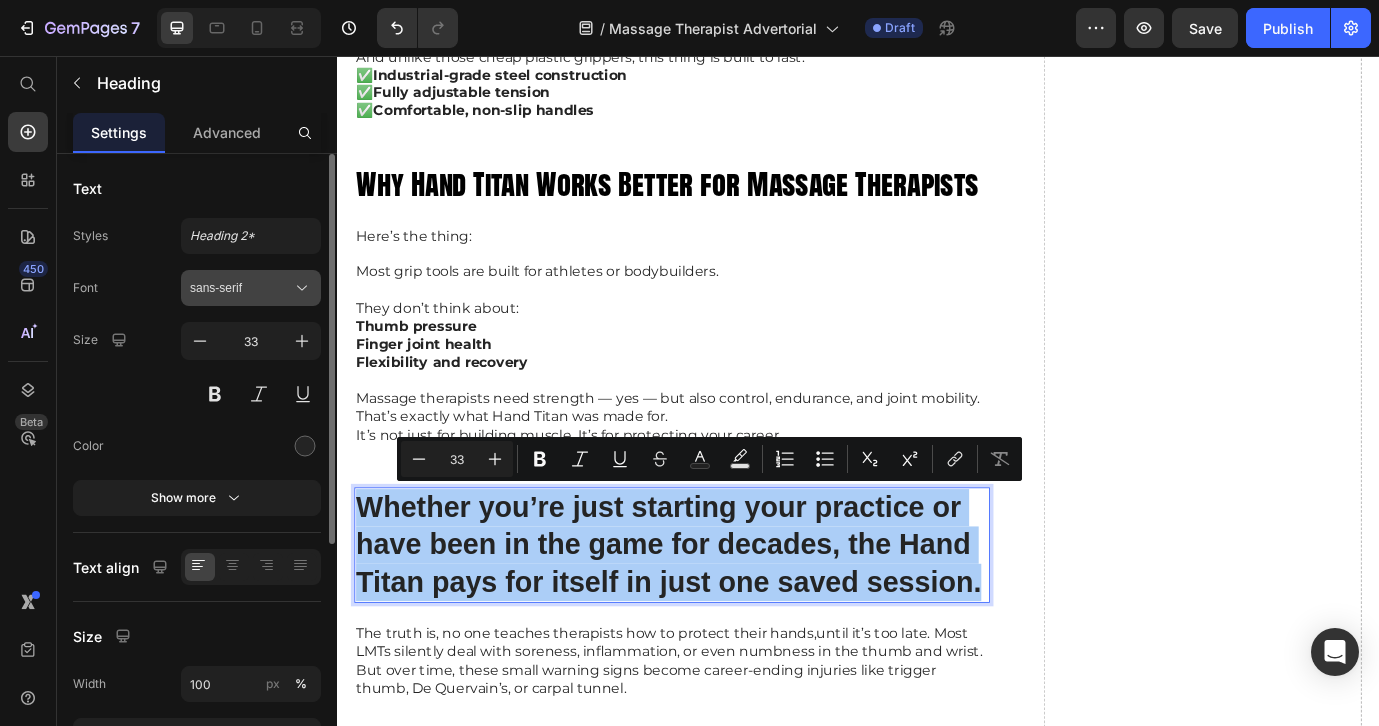 click on "sans-serif" at bounding box center [241, 288] 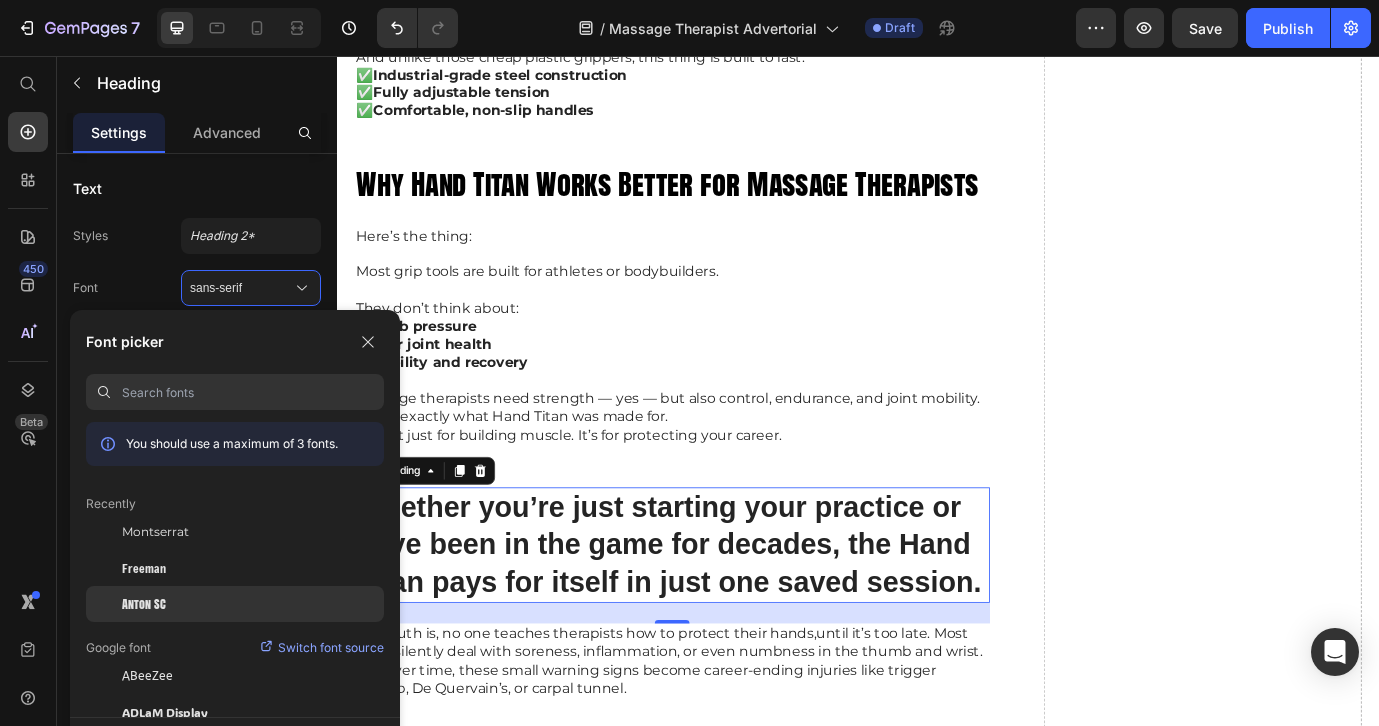 click on "Anton SC" 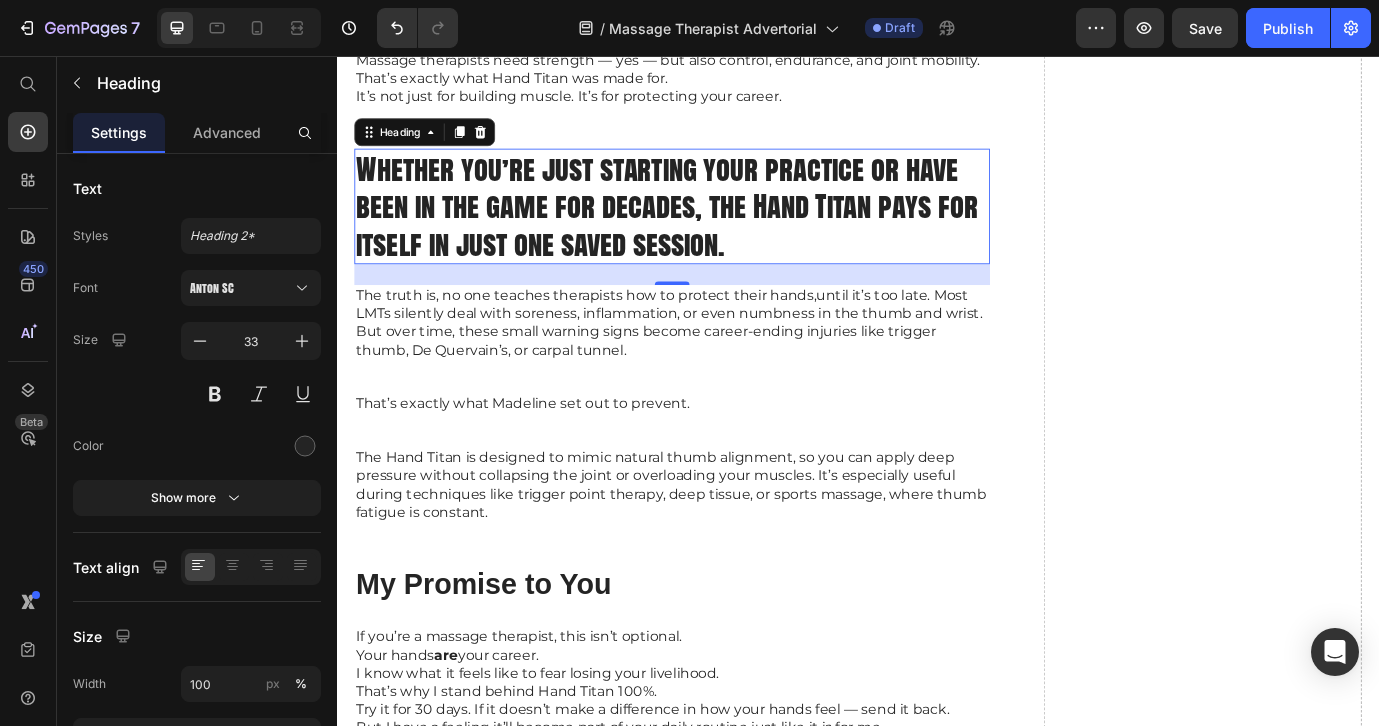 scroll, scrollTop: 6561, scrollLeft: 0, axis: vertical 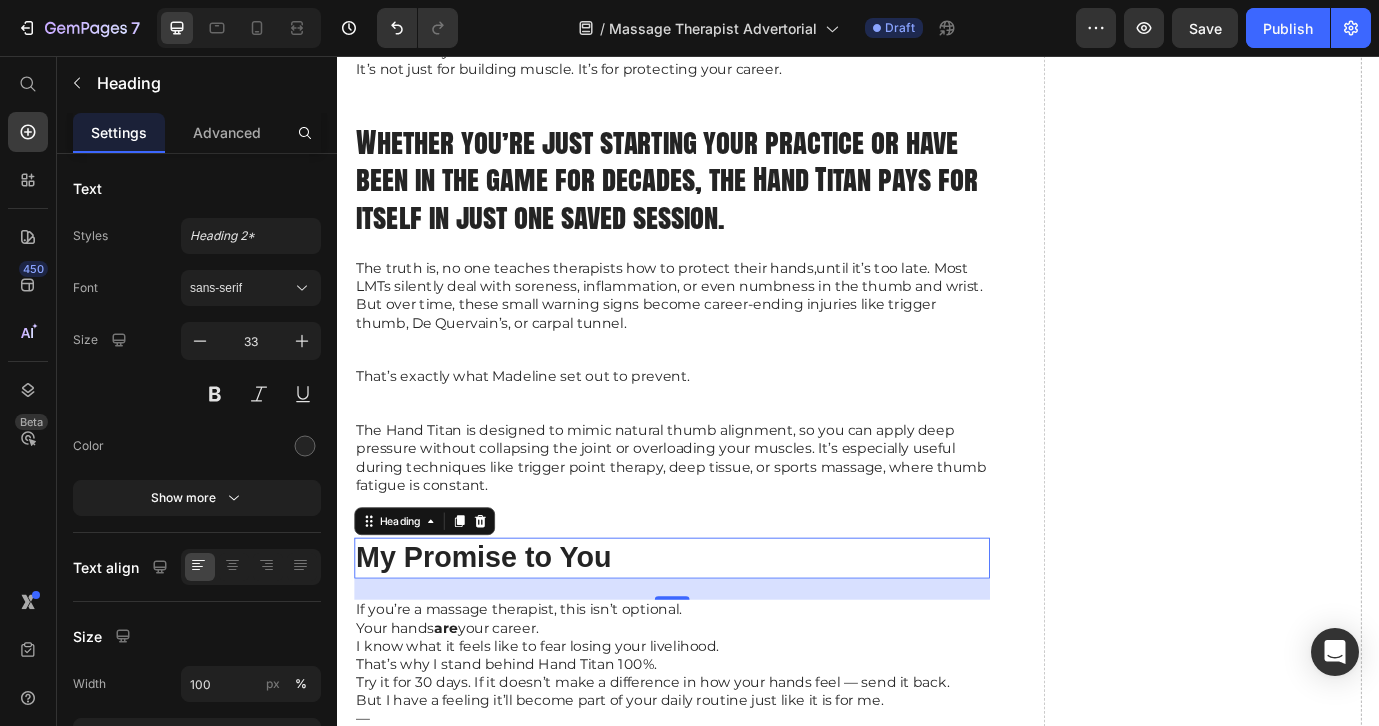 click on "⁠⁠⁠⁠⁠⁠⁠ My Promise to You" at bounding box center [723, 634] 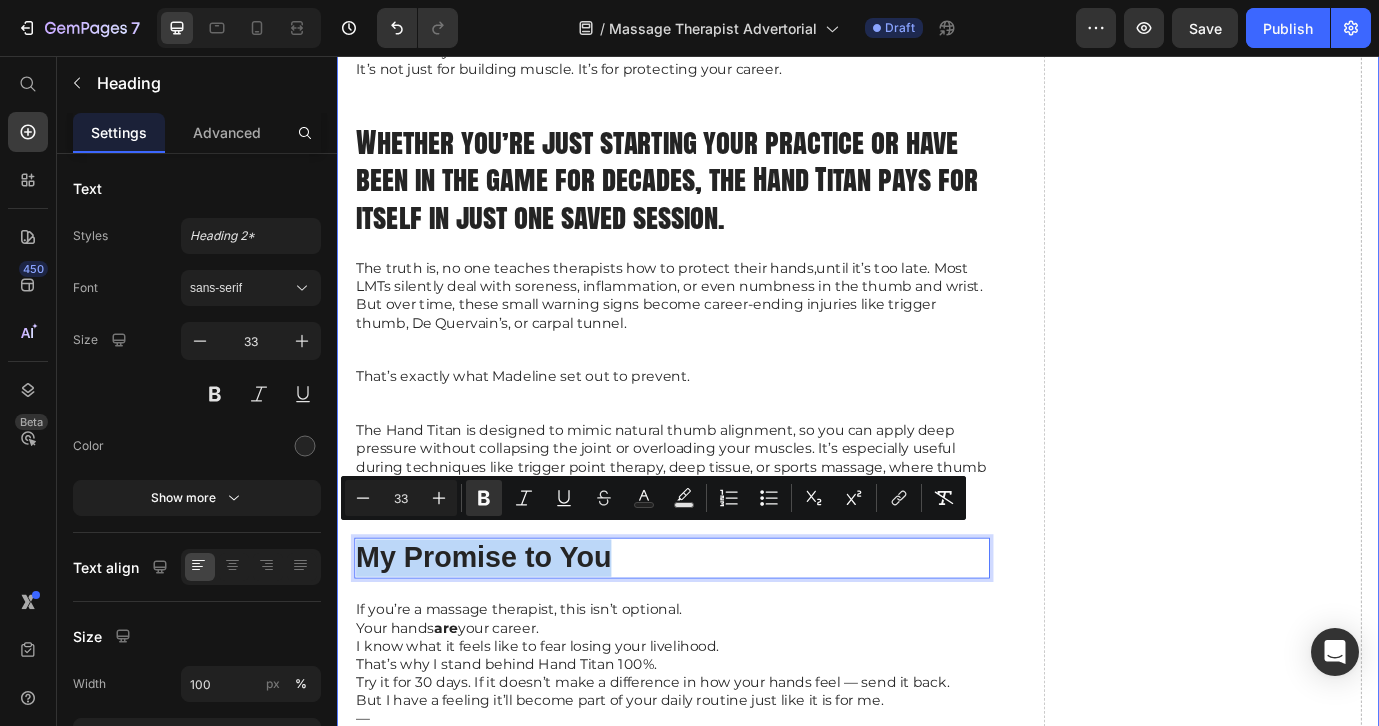 drag, startPoint x: 668, startPoint y: 610, endPoint x: 350, endPoint y: 628, distance: 318.50903 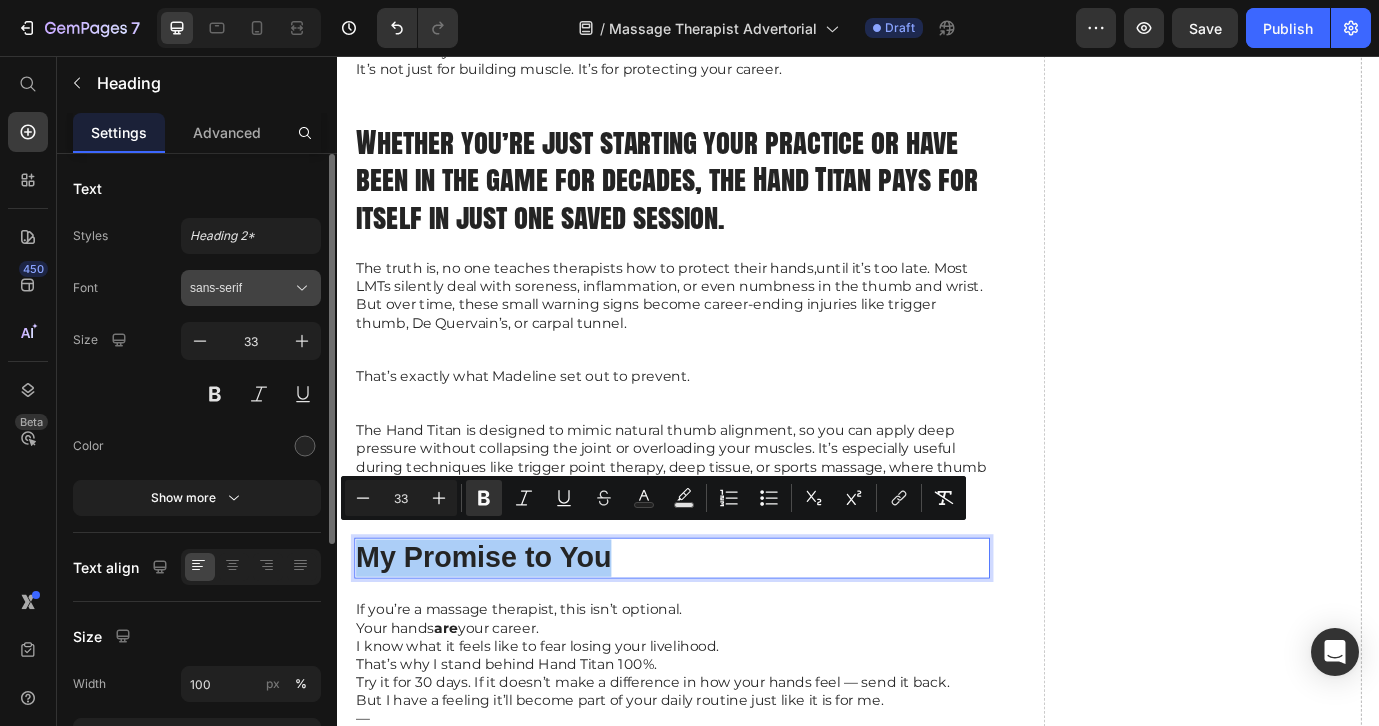 click on "sans-serif" at bounding box center (241, 288) 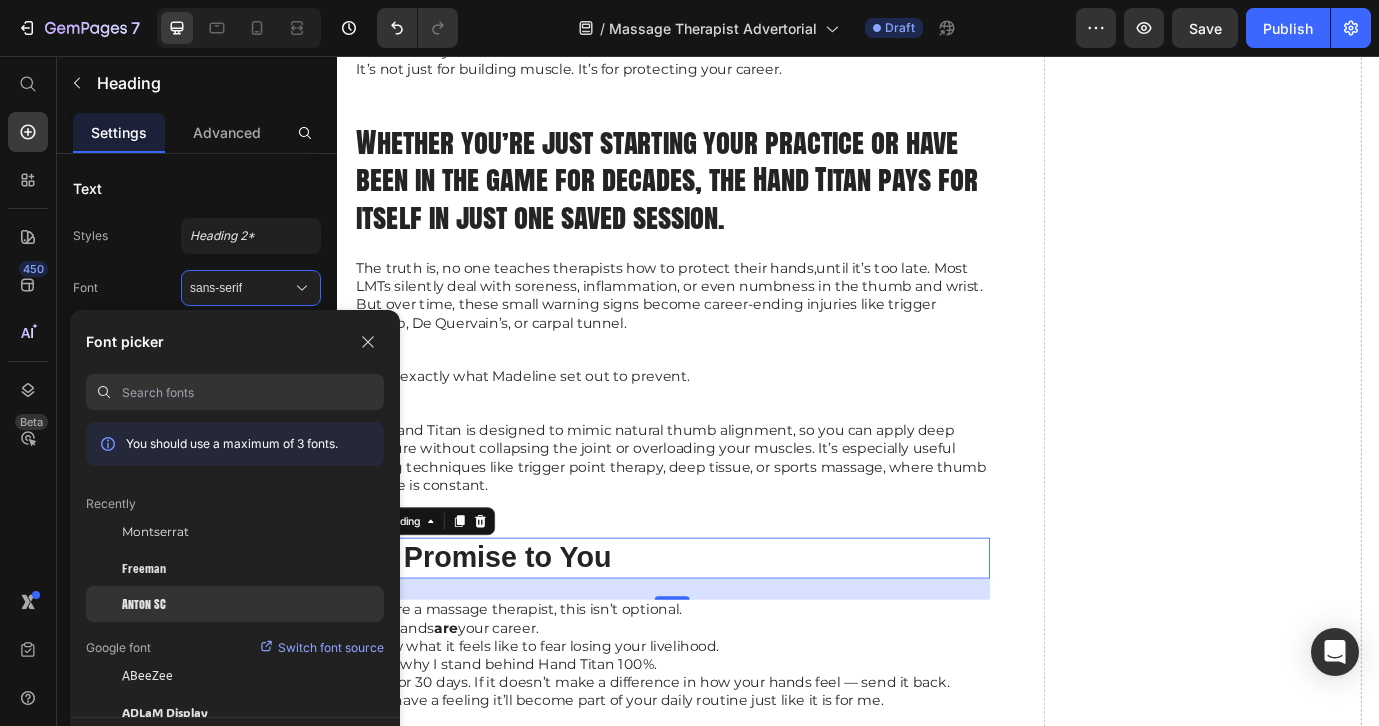 click on "Anton SC" 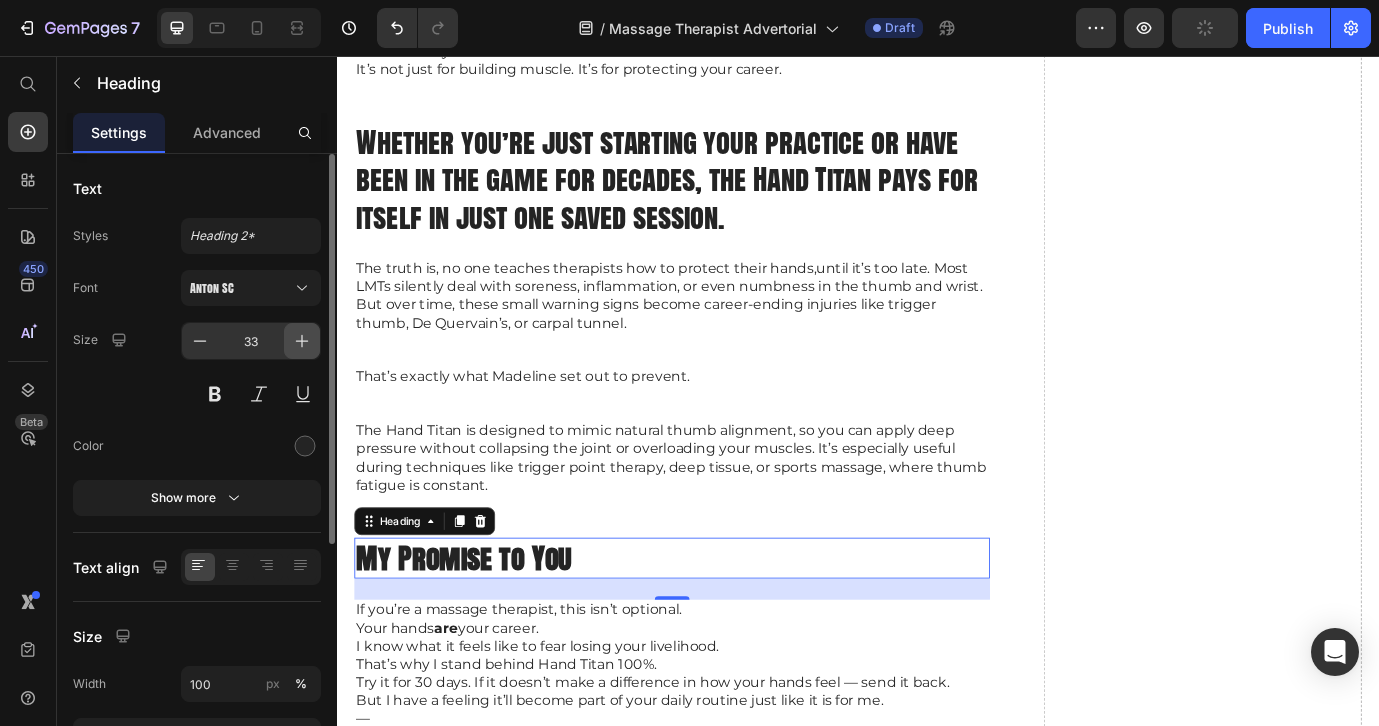 click 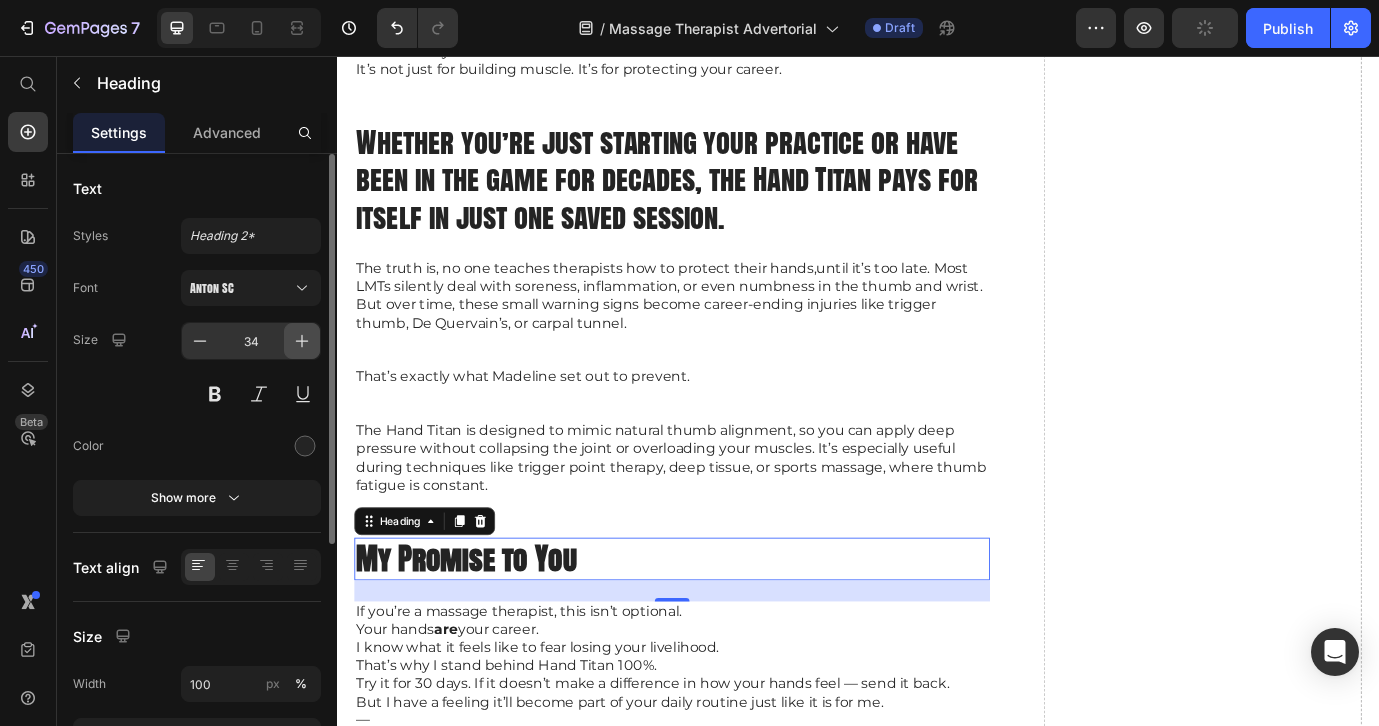 click 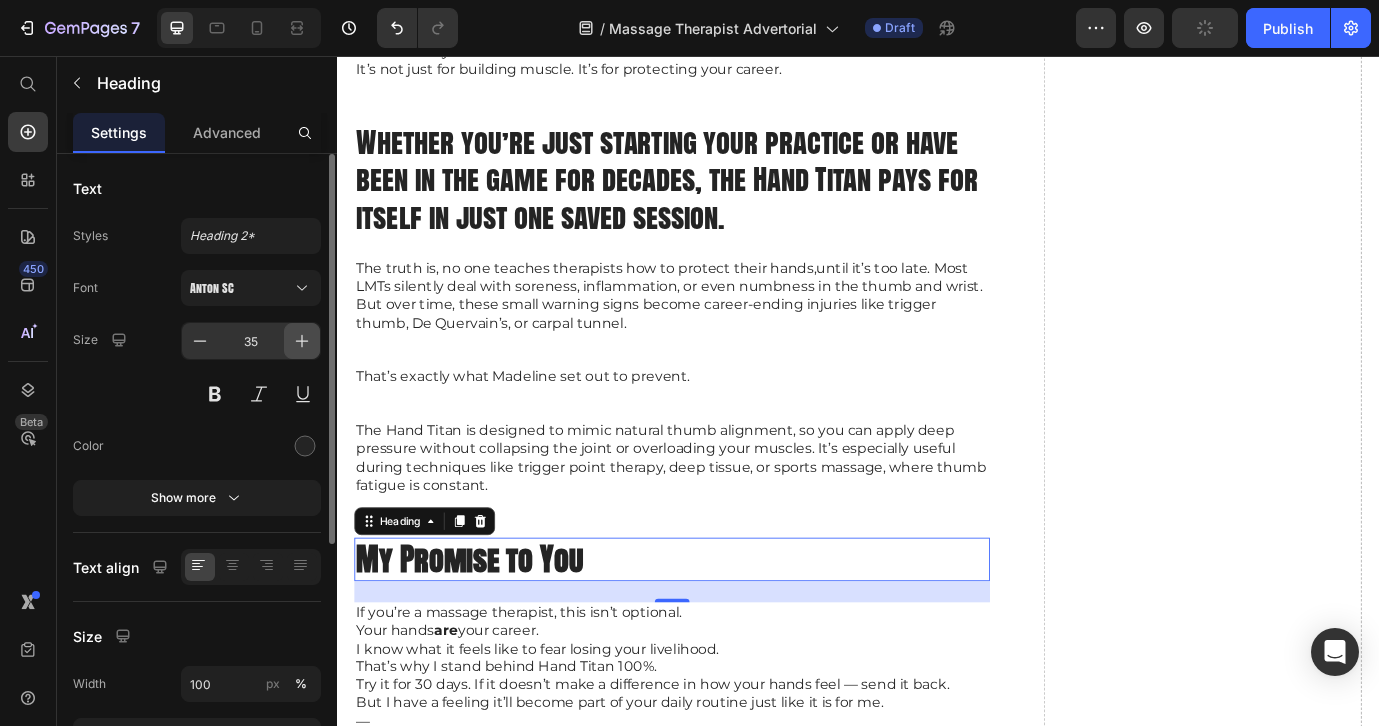 click 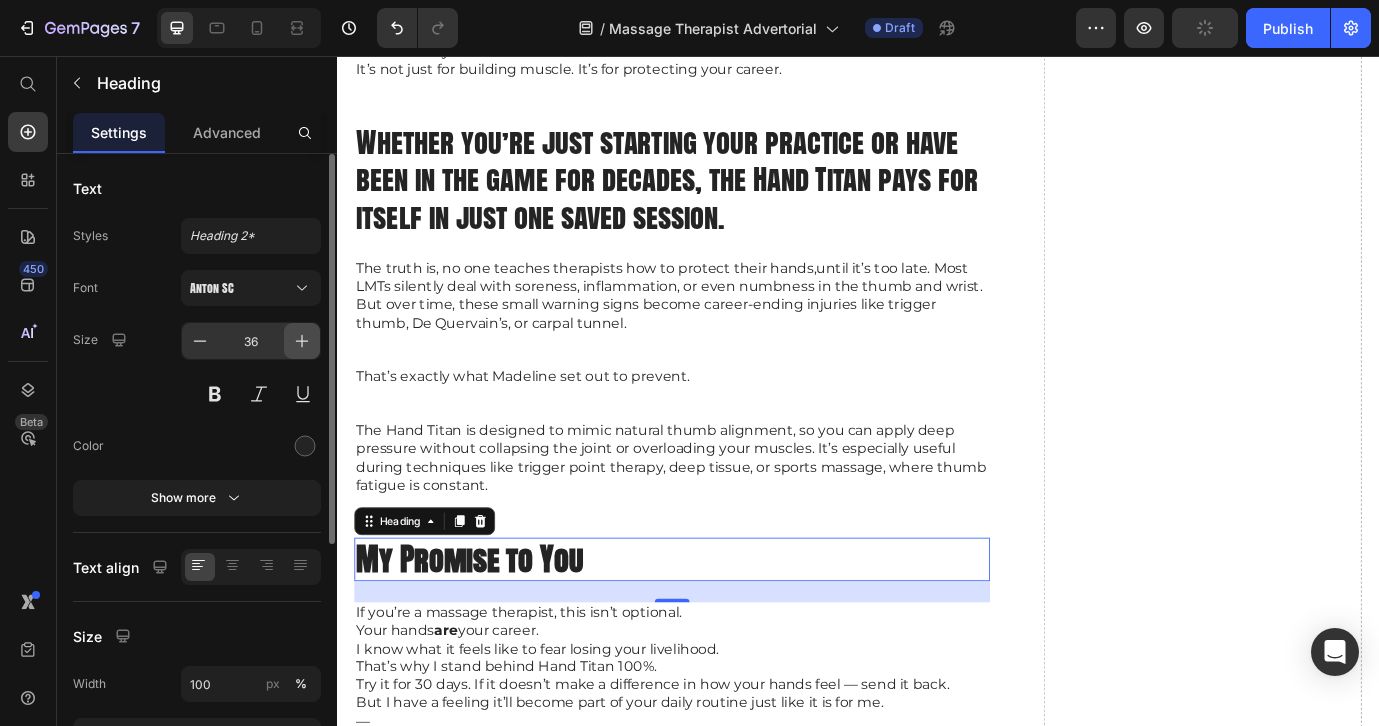 click 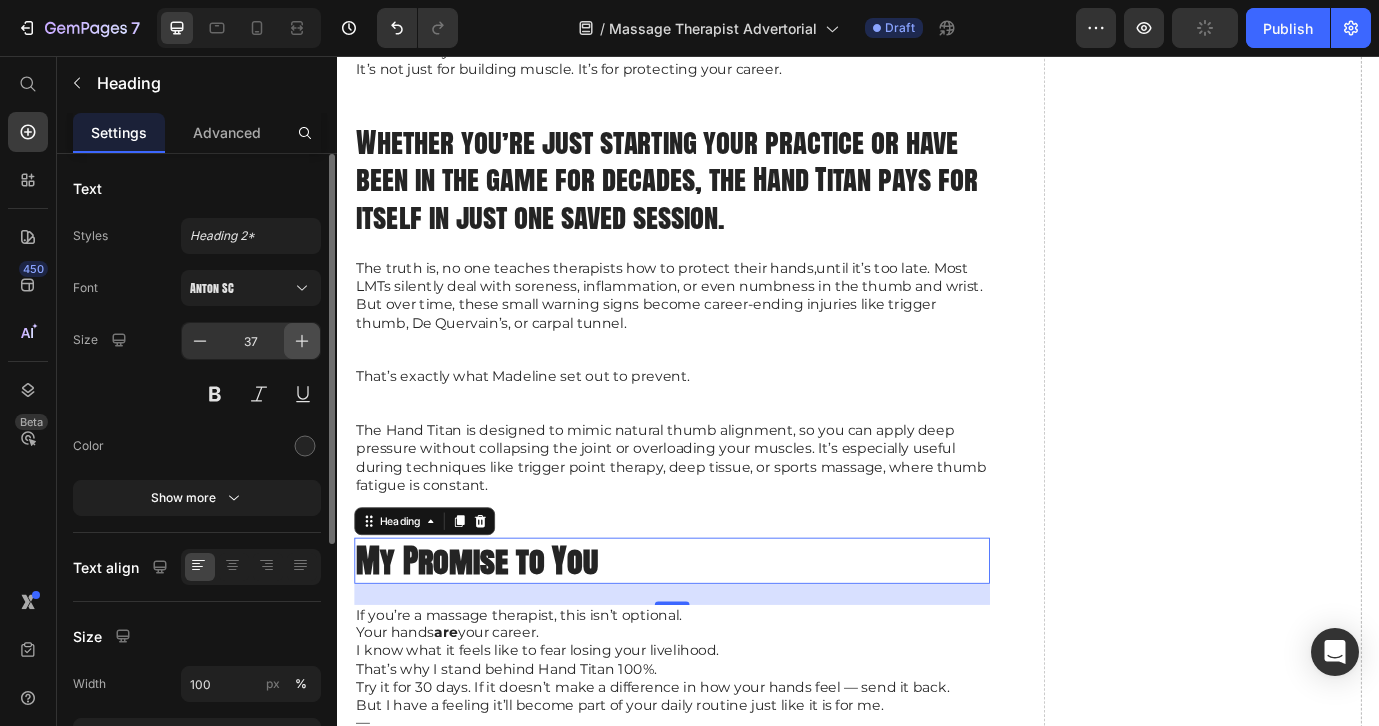 click 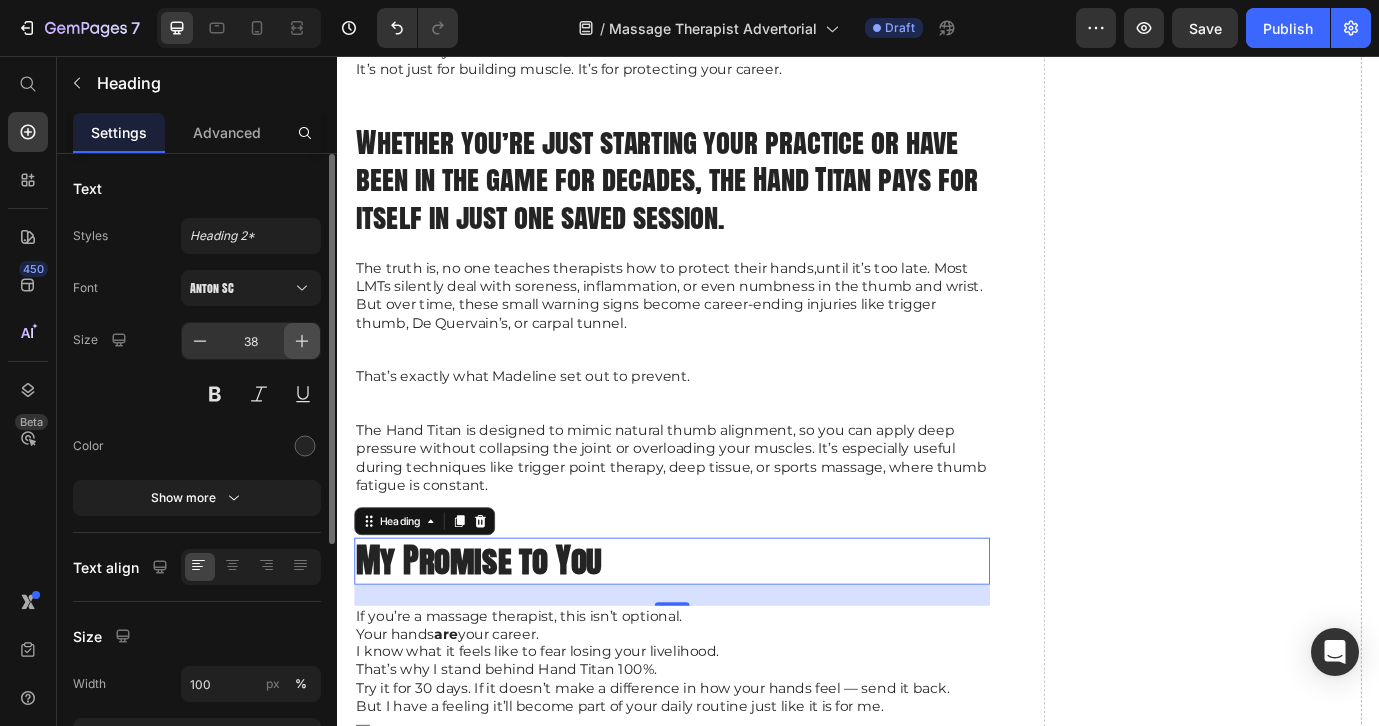 click 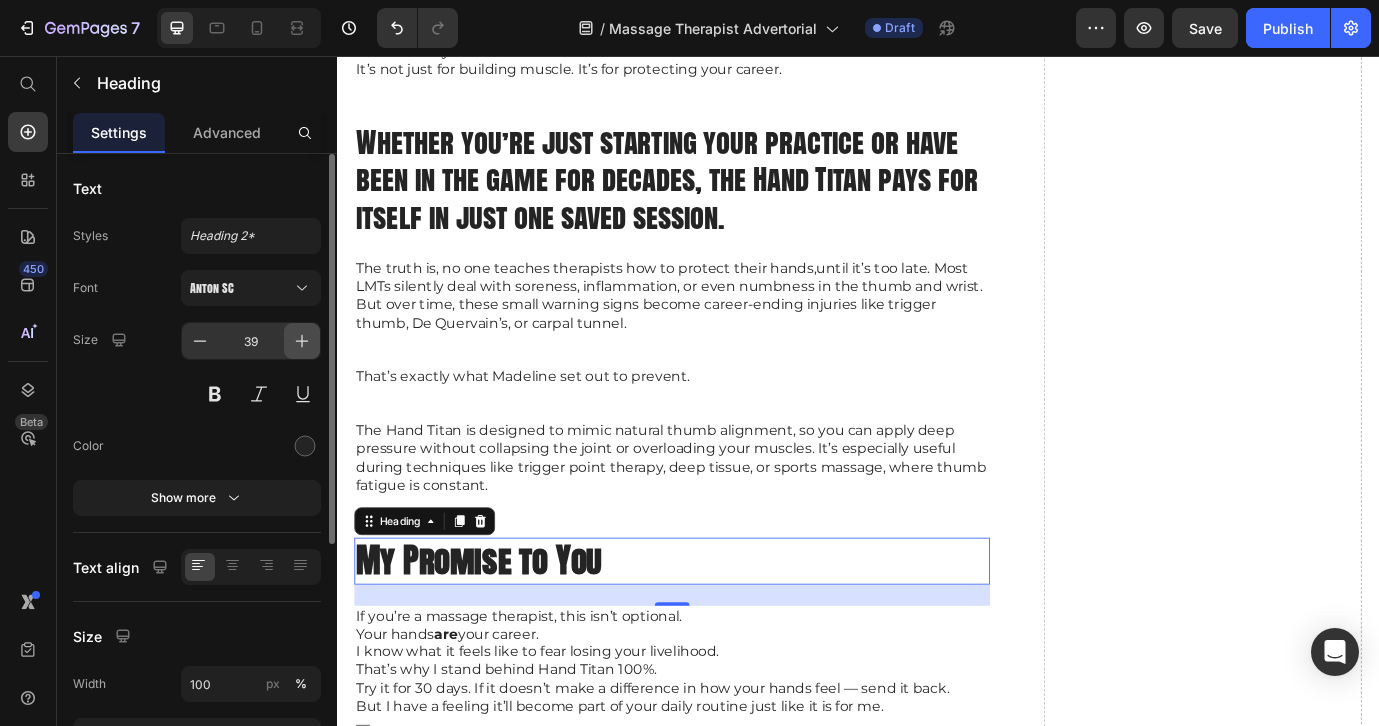 click 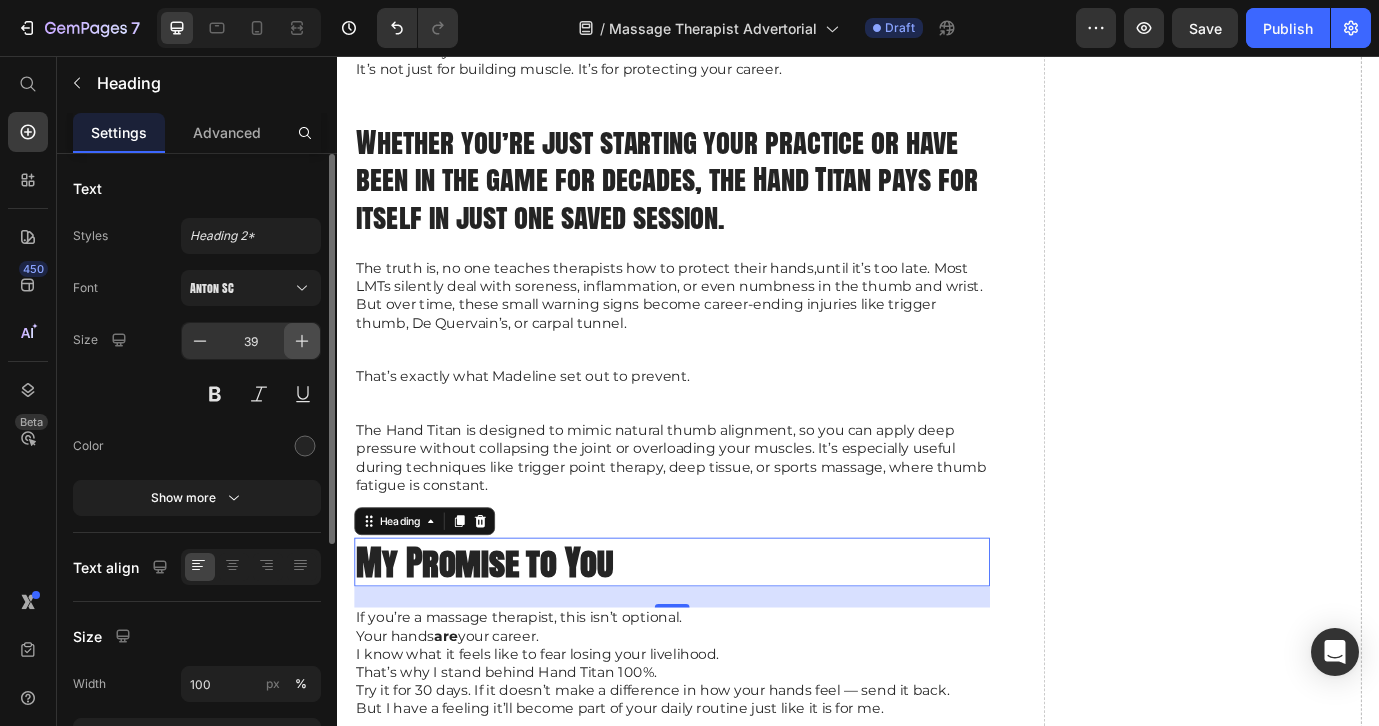type on "40" 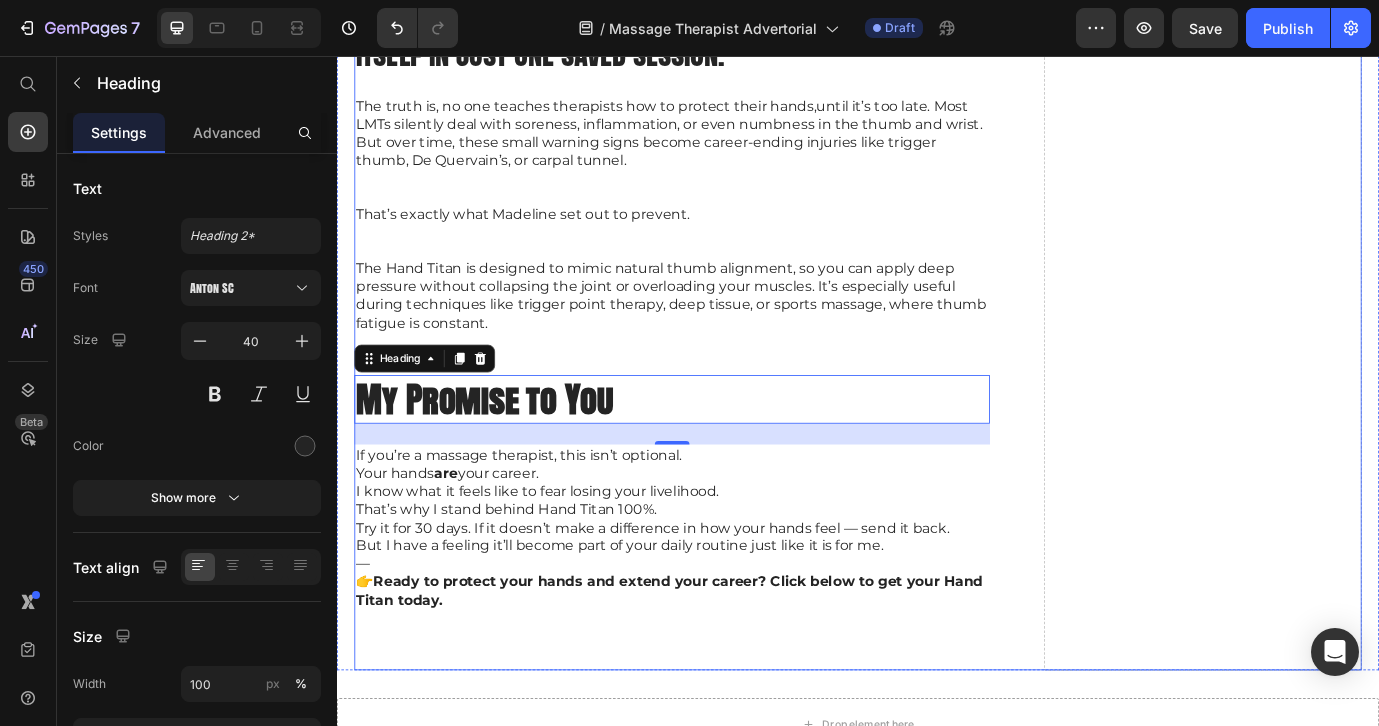scroll, scrollTop: 6764, scrollLeft: 0, axis: vertical 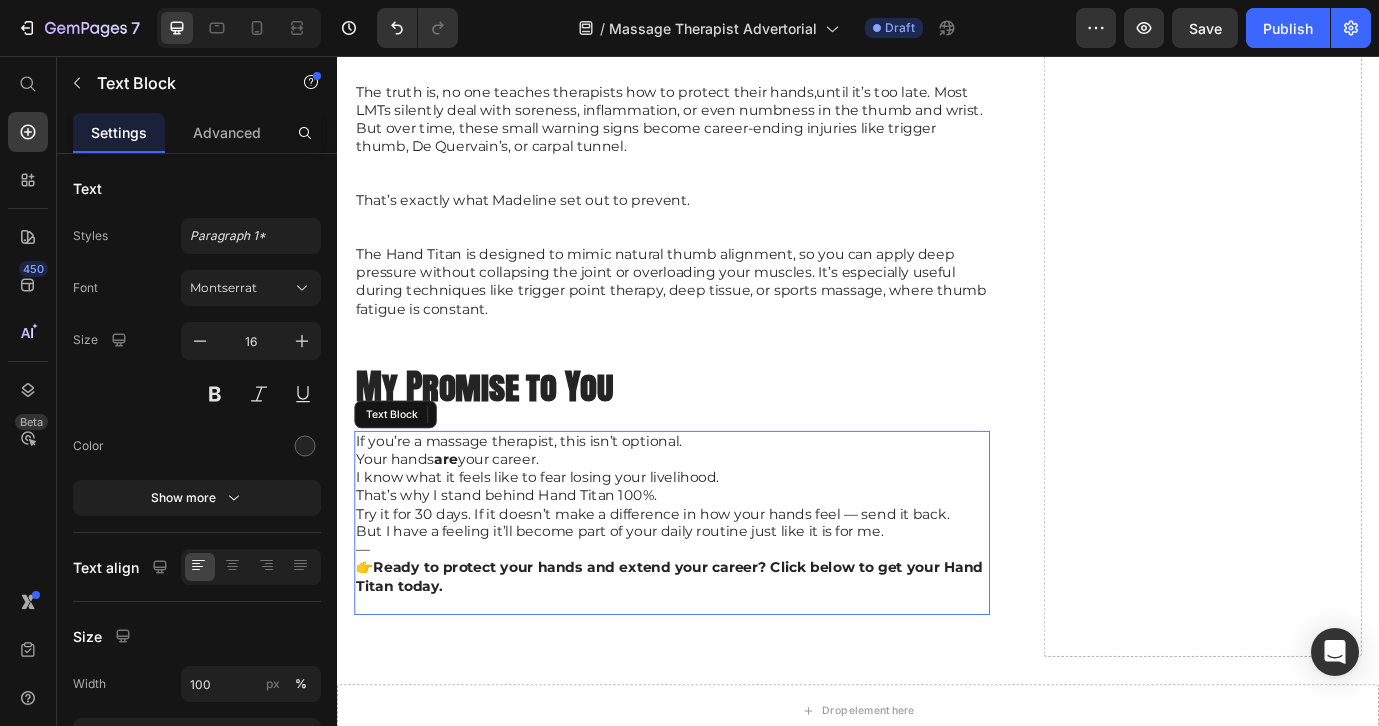 click on "Your hands  are  your career." at bounding box center [723, 521] 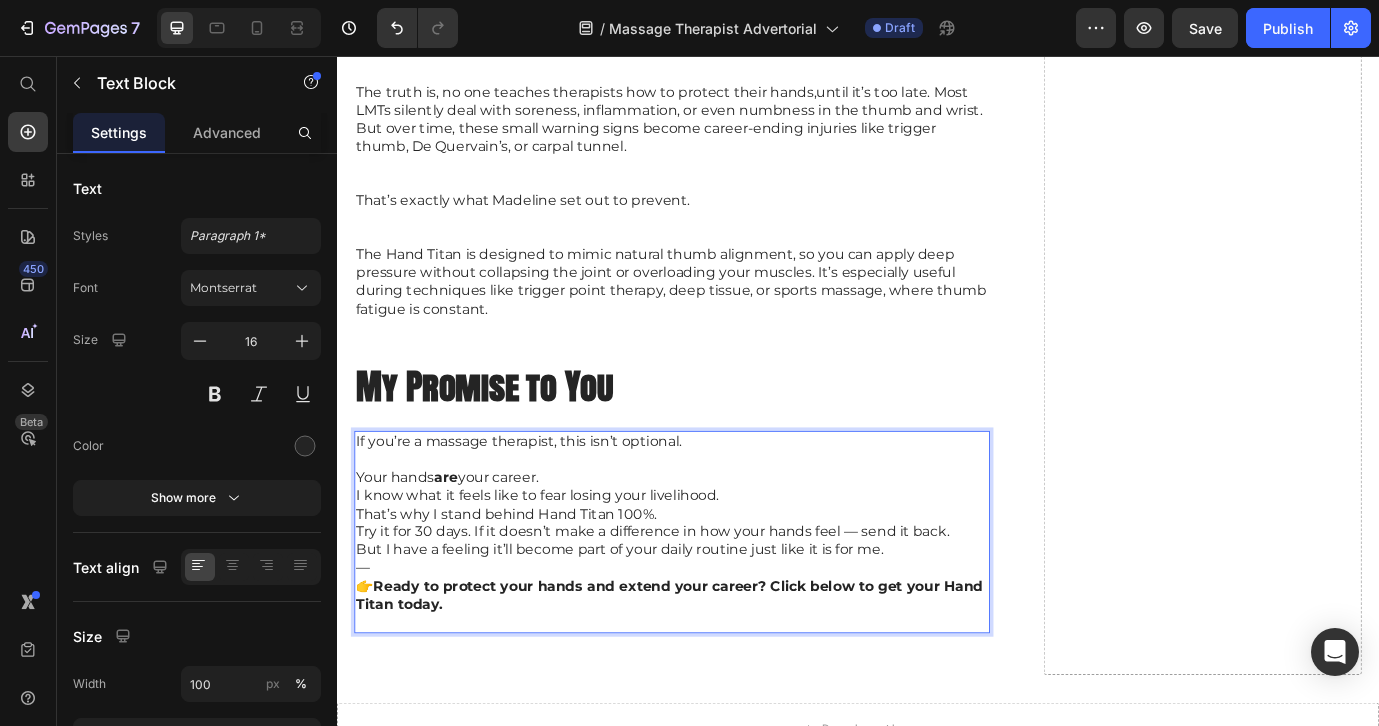 click on "I know what it feels like to fear losing your livelihood." at bounding box center [723, 563] 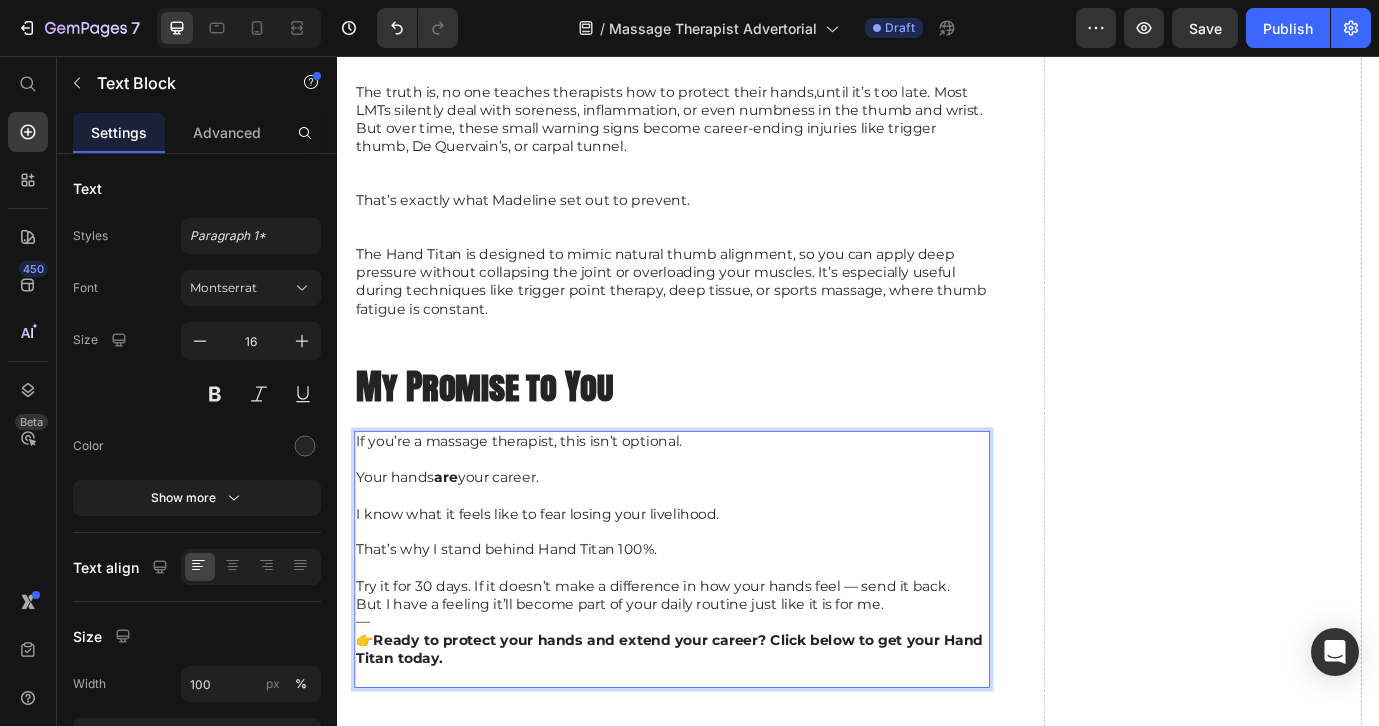 click on "—" at bounding box center [723, 708] 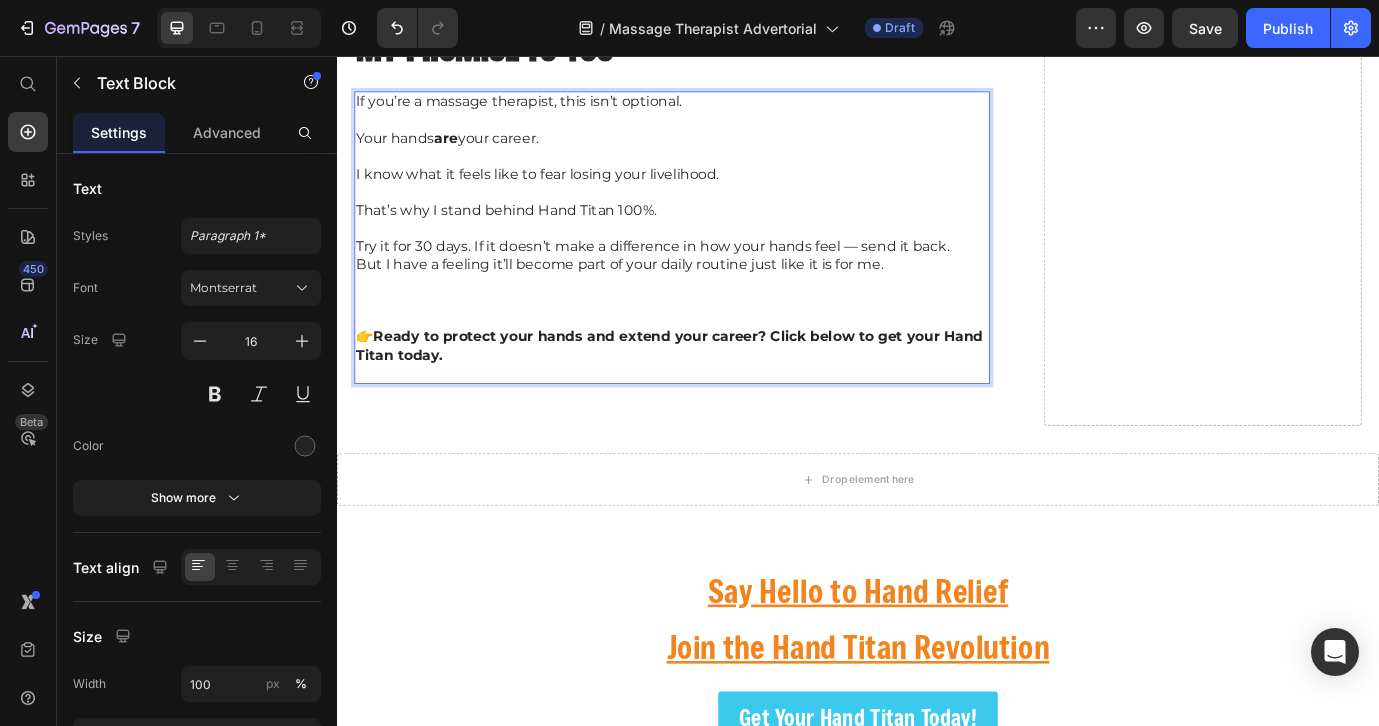 scroll, scrollTop: 7157, scrollLeft: 0, axis: vertical 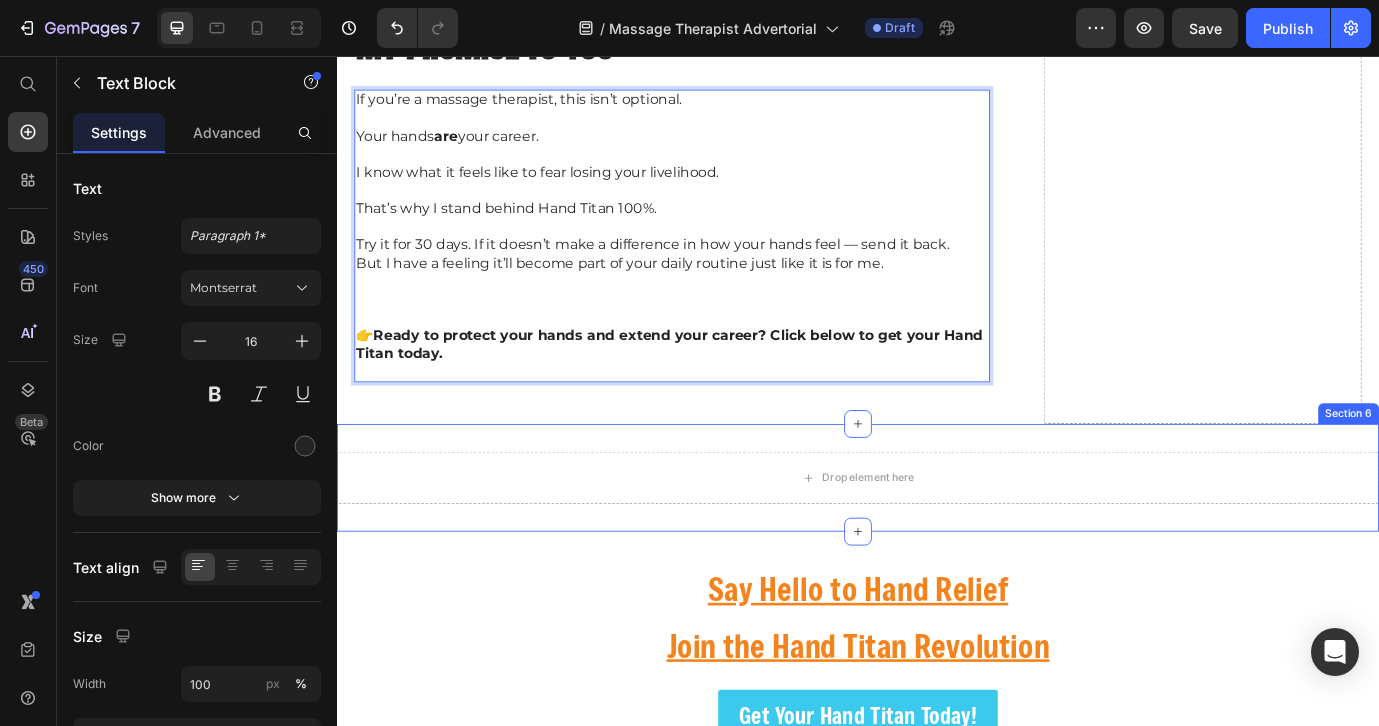 click on "Section 6" at bounding box center [1502, 468] 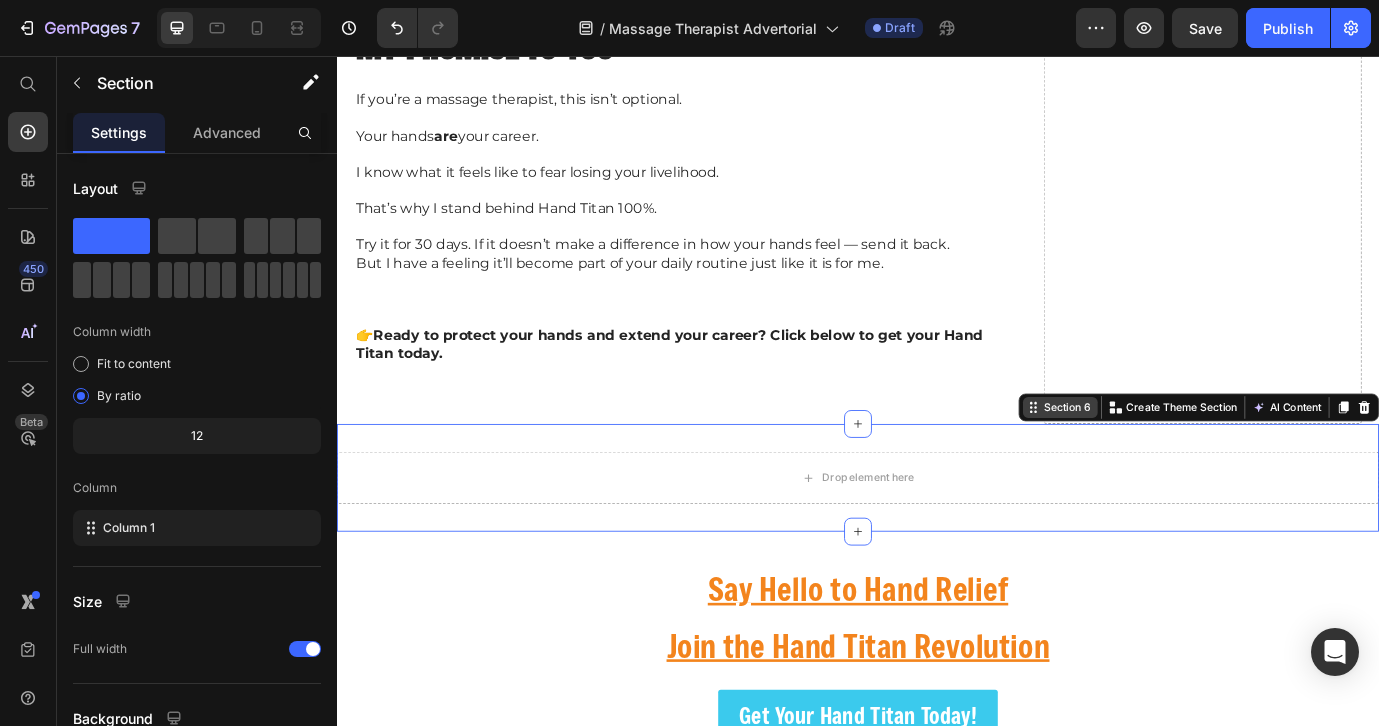 scroll, scrollTop: 0, scrollLeft: 0, axis: both 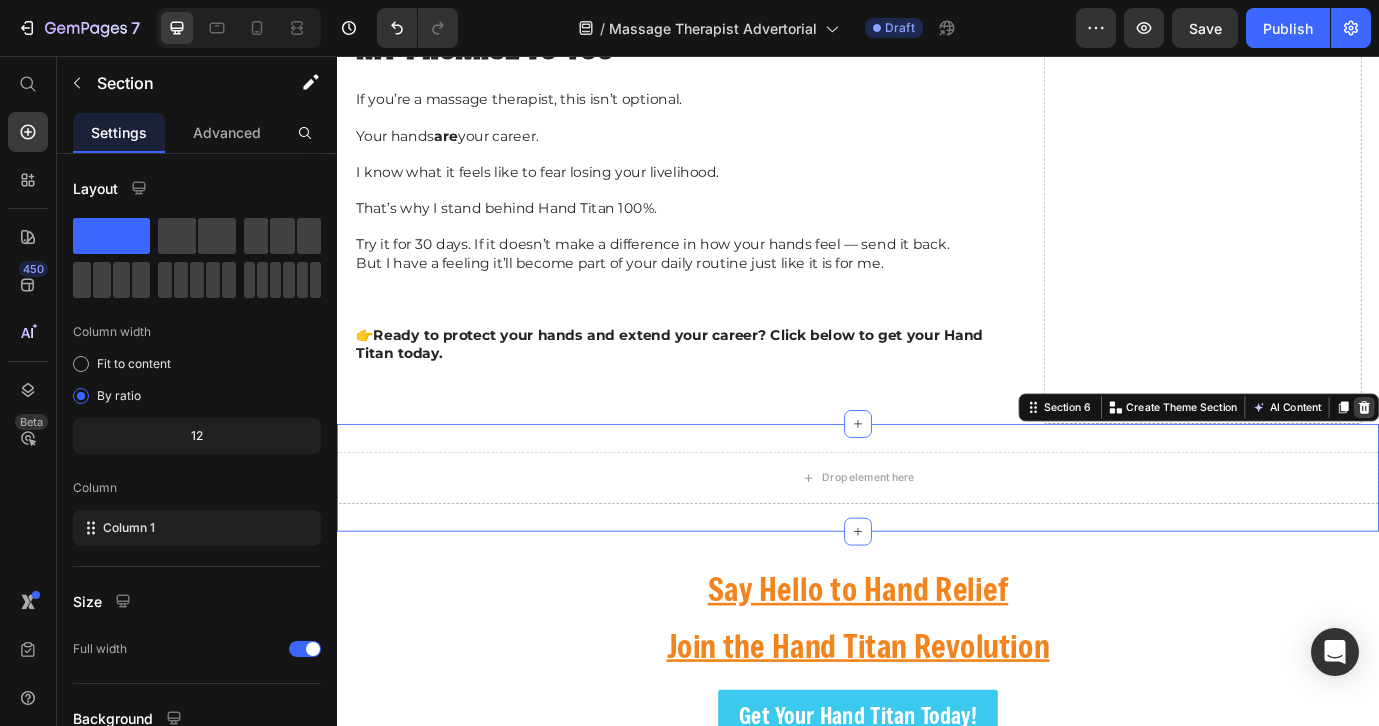 click 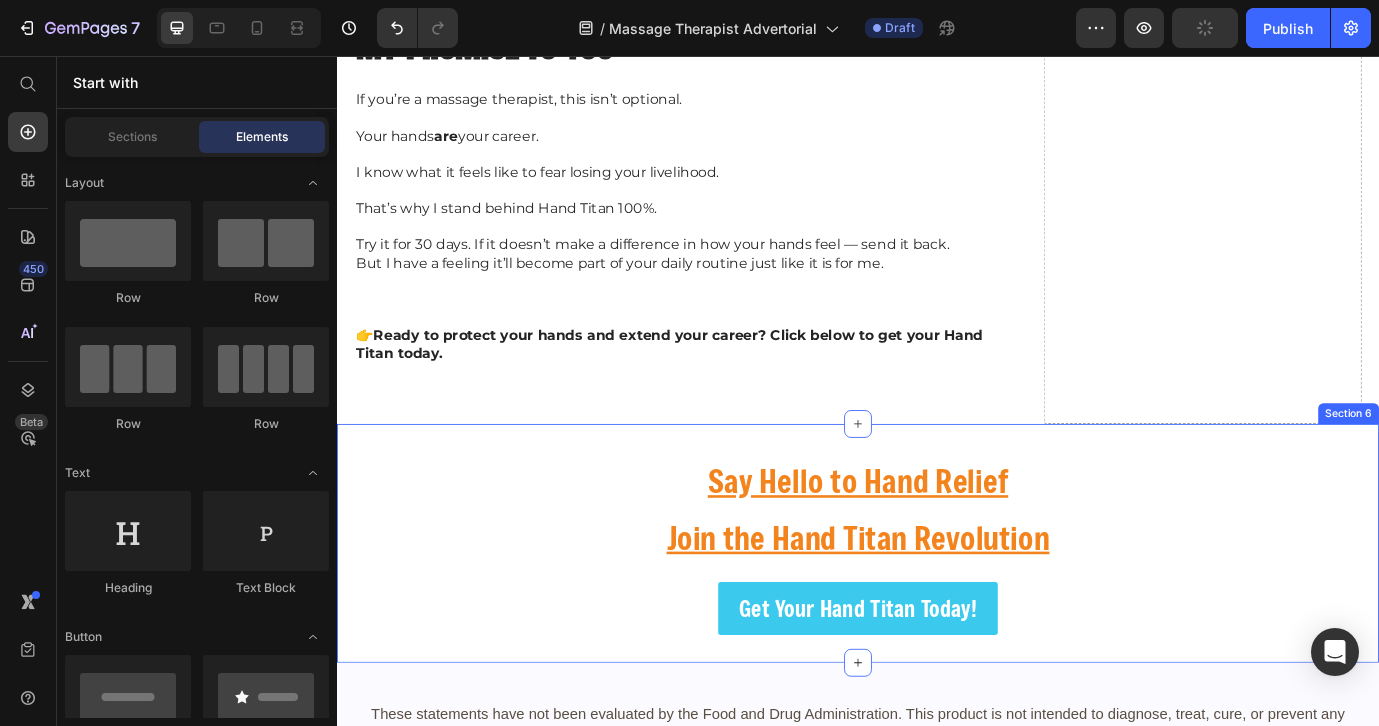 click on "Say Hello to Hand Relief Join the Hand Titan Revolution Text Block Get Your Hand Titan Today! Button Section 6" at bounding box center [937, 617] 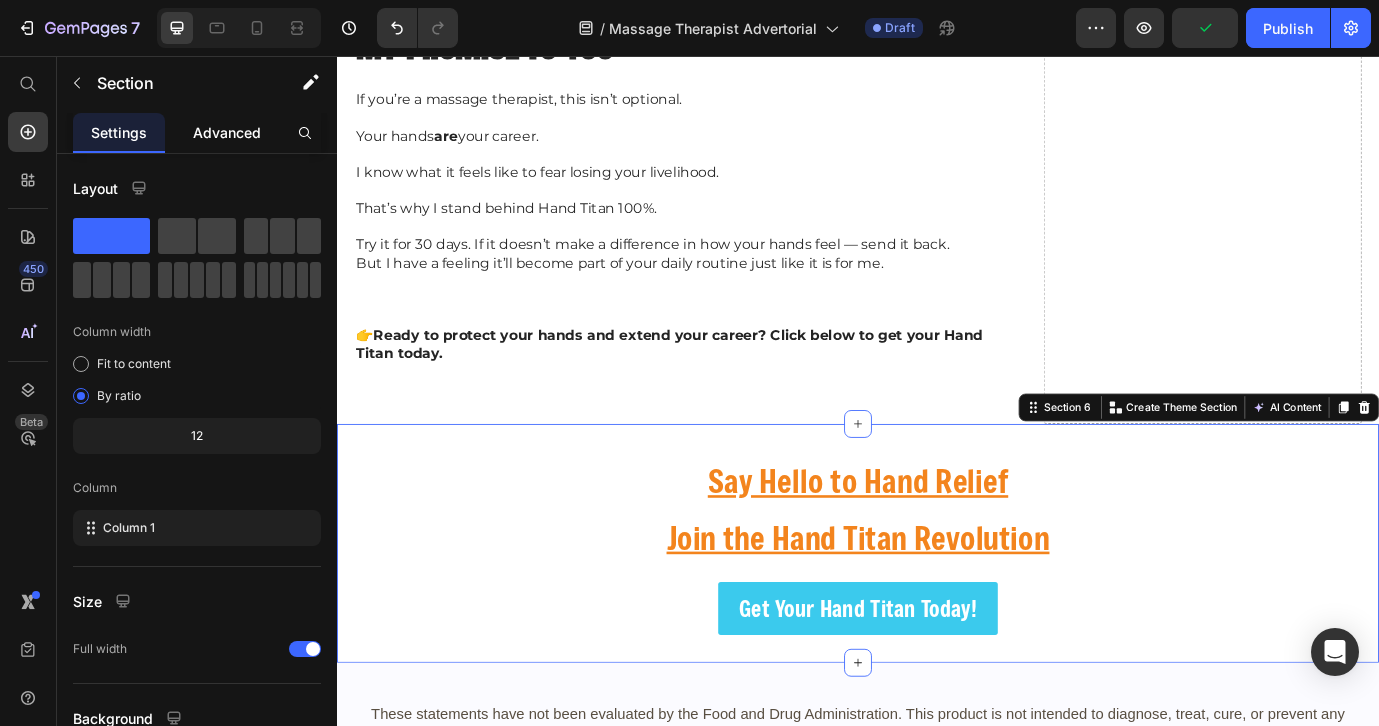 click on "Advanced" at bounding box center [227, 132] 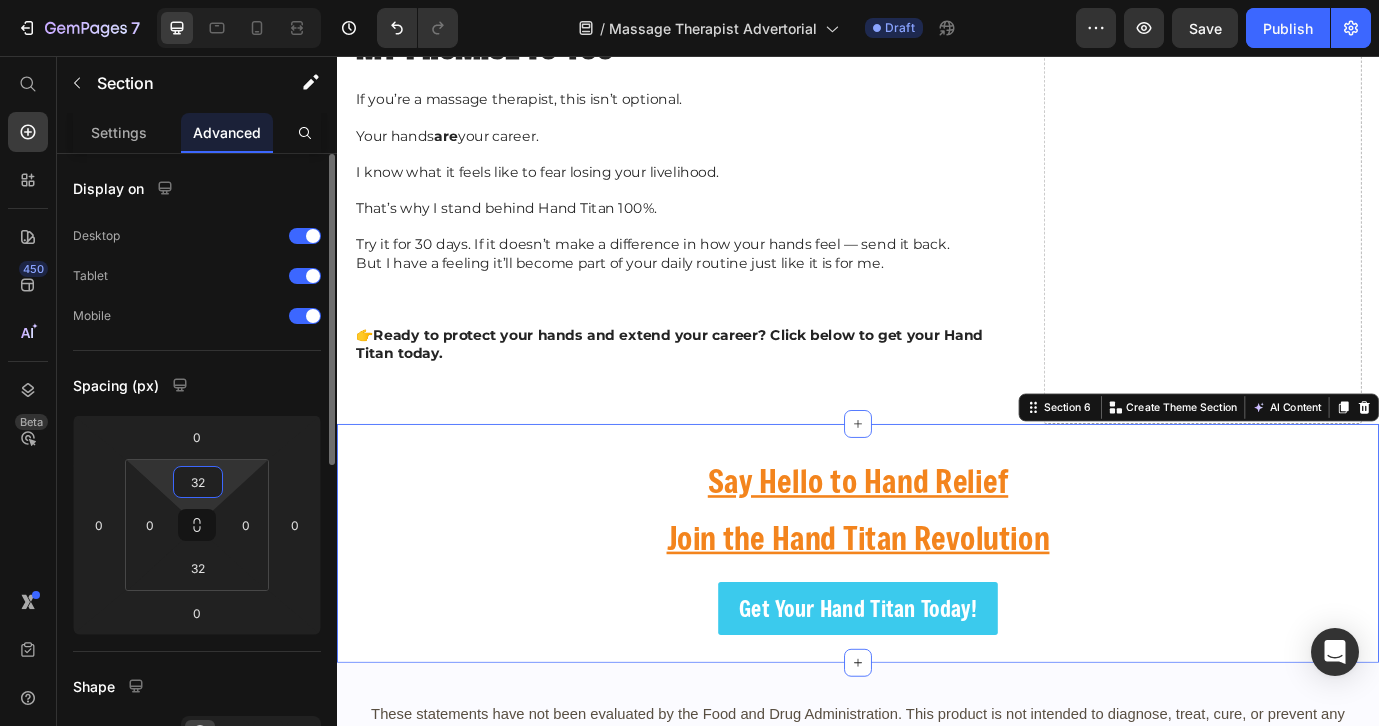 click on "32" at bounding box center (198, 482) 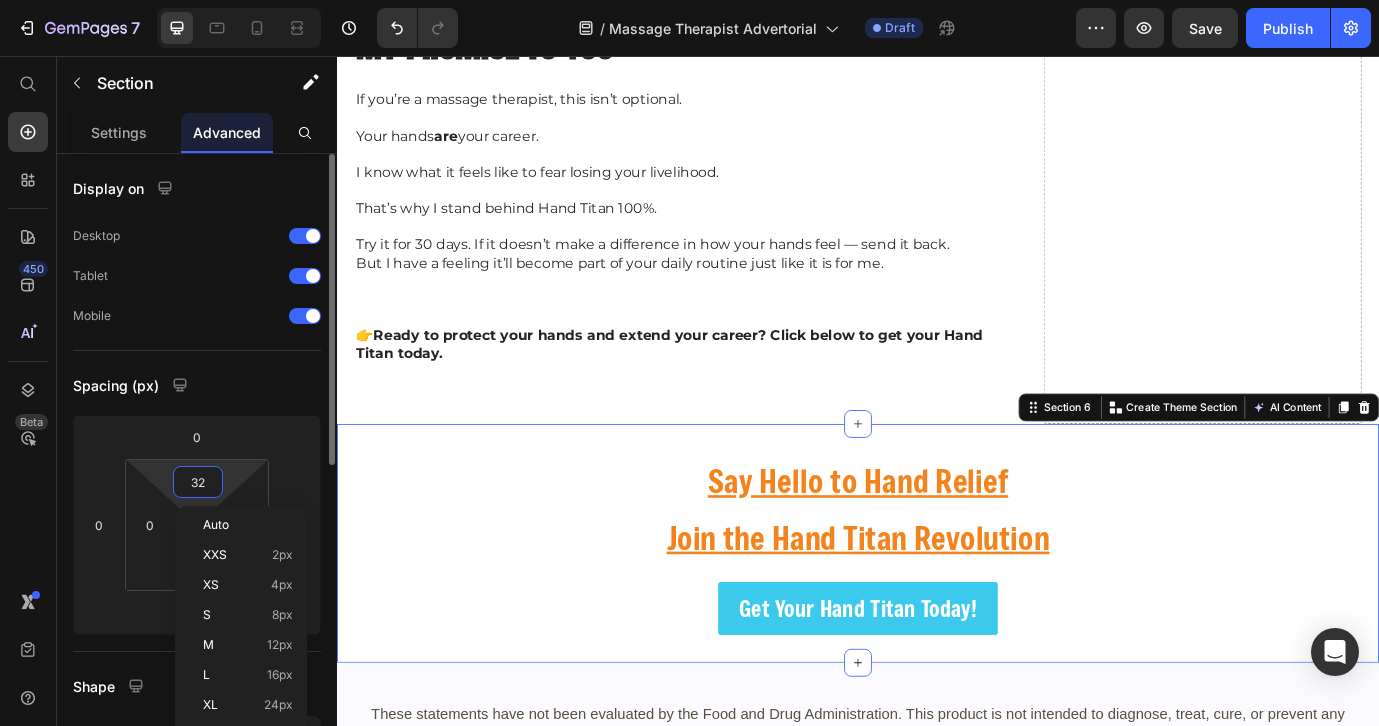 type 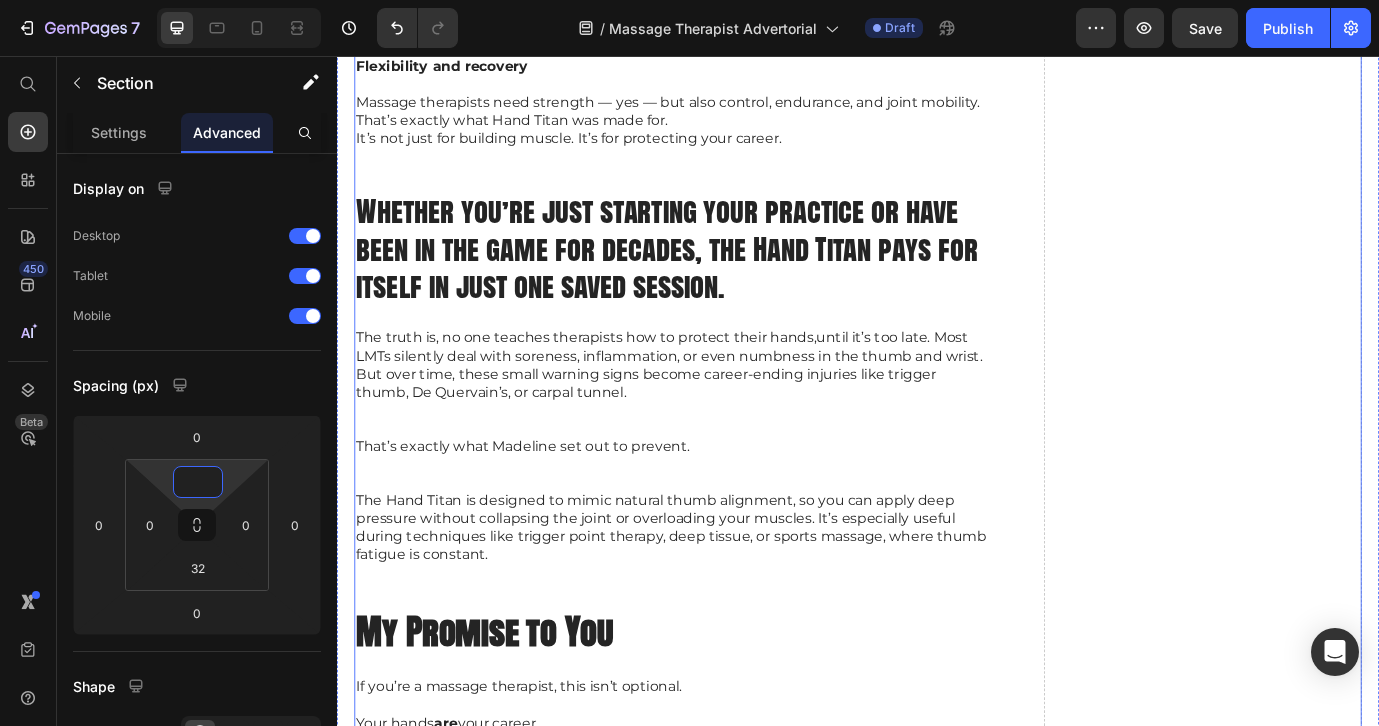 scroll, scrollTop: 6465, scrollLeft: 0, axis: vertical 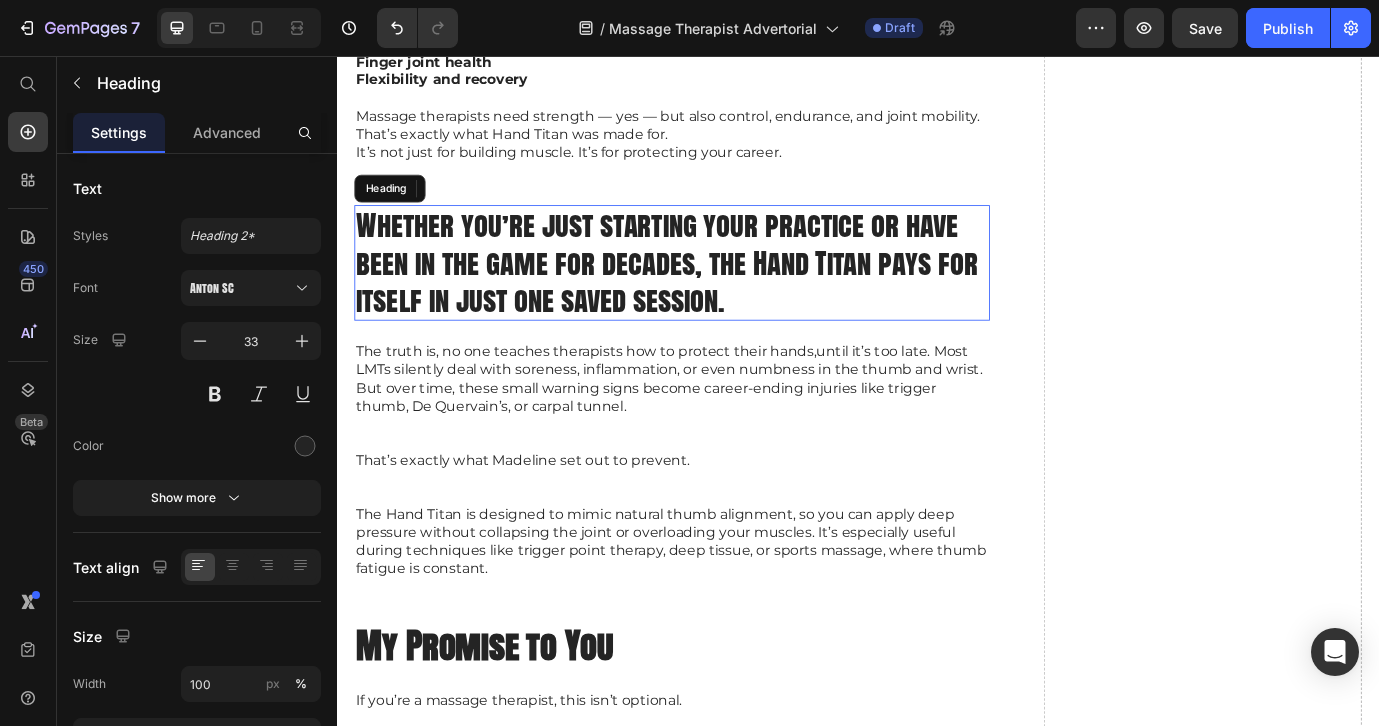 click on "Whether you’re just starting your practice or have been in the game for decades, the Hand Titan pays for itself in just one saved session." at bounding box center [723, 294] 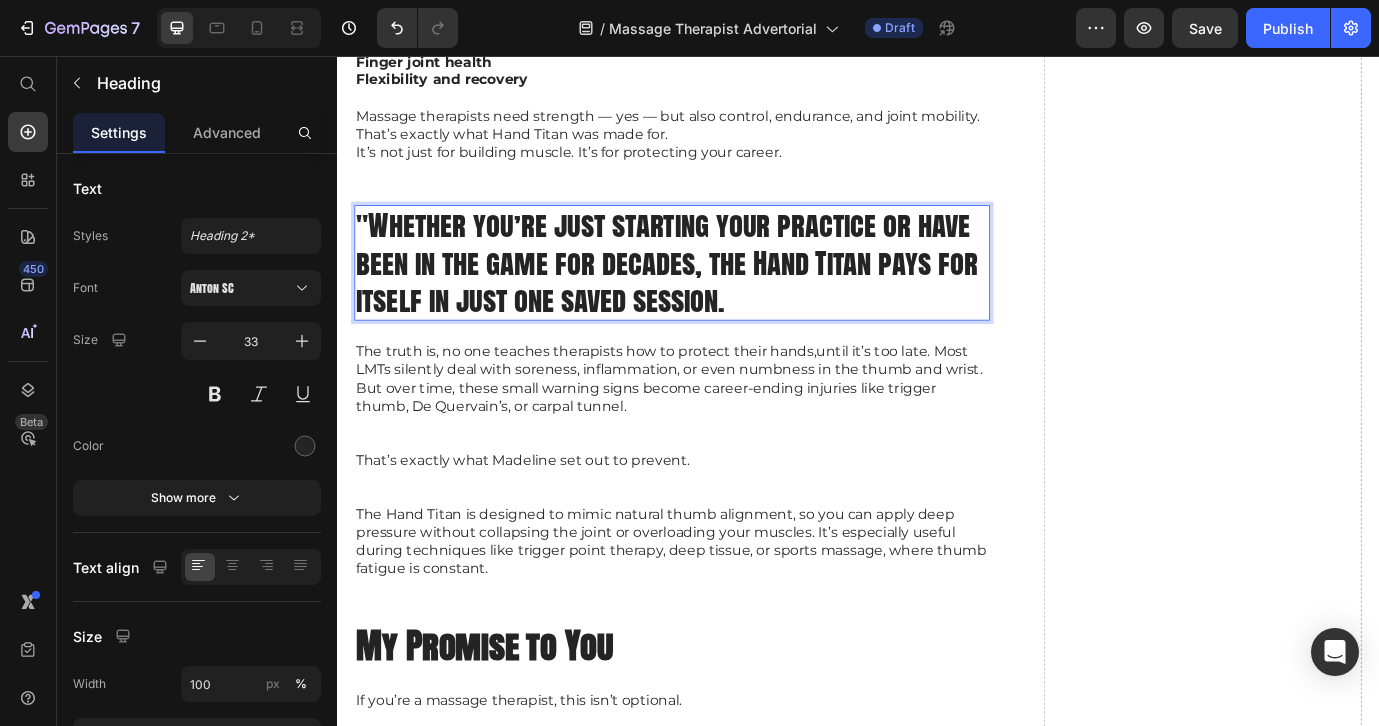 click on ""Whether you’re just starting your practice or have been in the game for decades, the Hand Titan pays for itself in just one saved session." at bounding box center (723, 294) 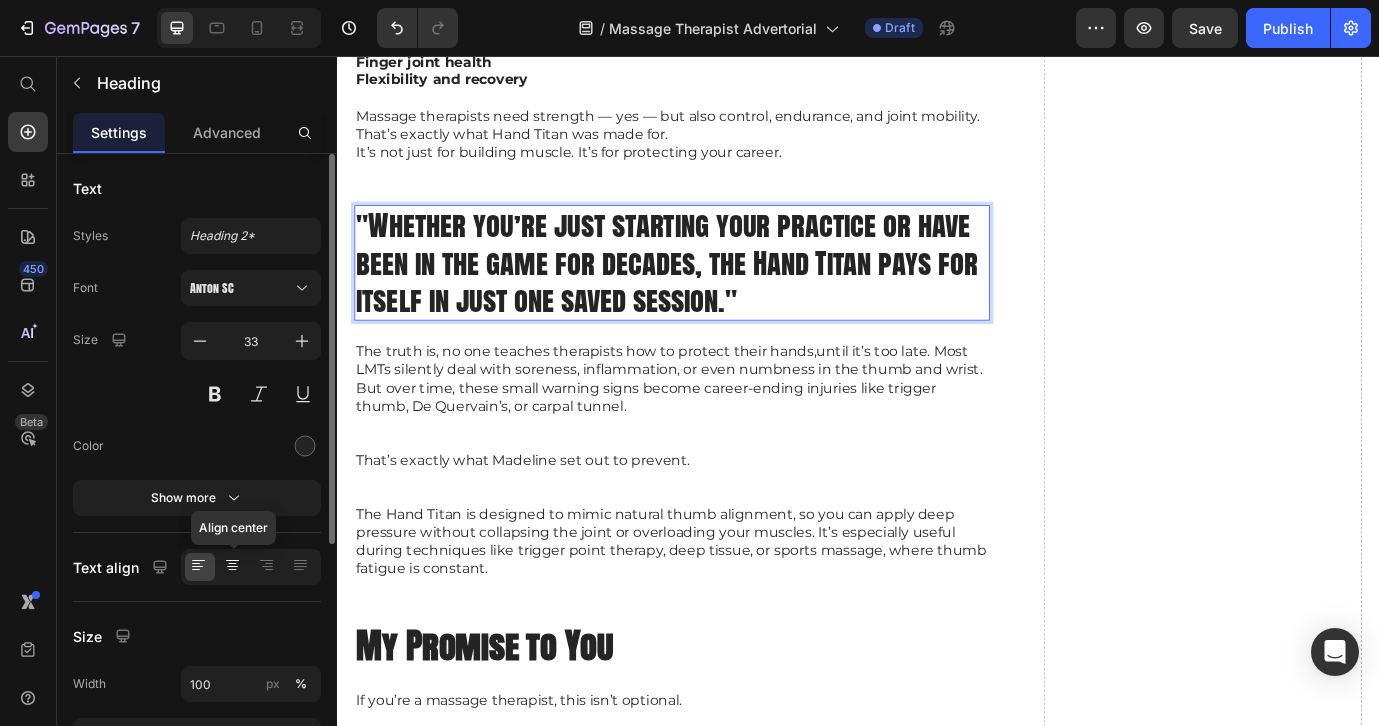 click 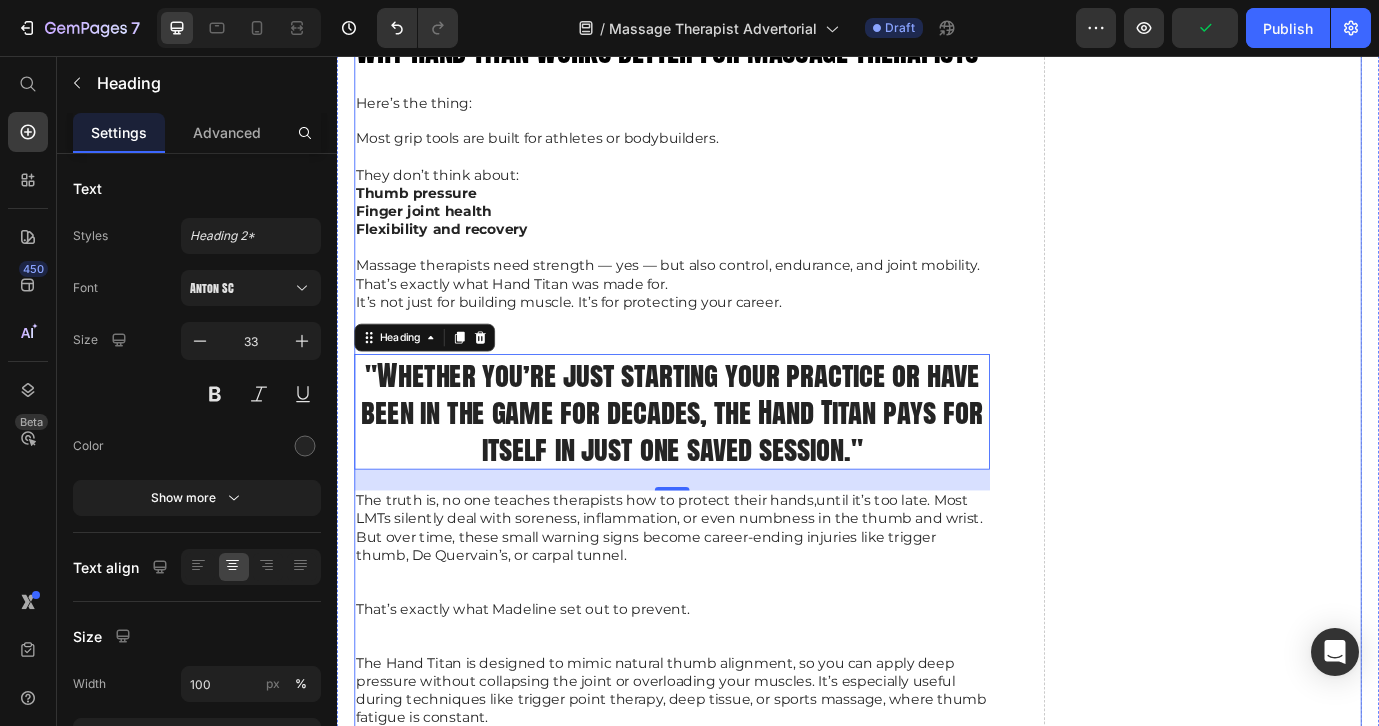 scroll, scrollTop: 6270, scrollLeft: 0, axis: vertical 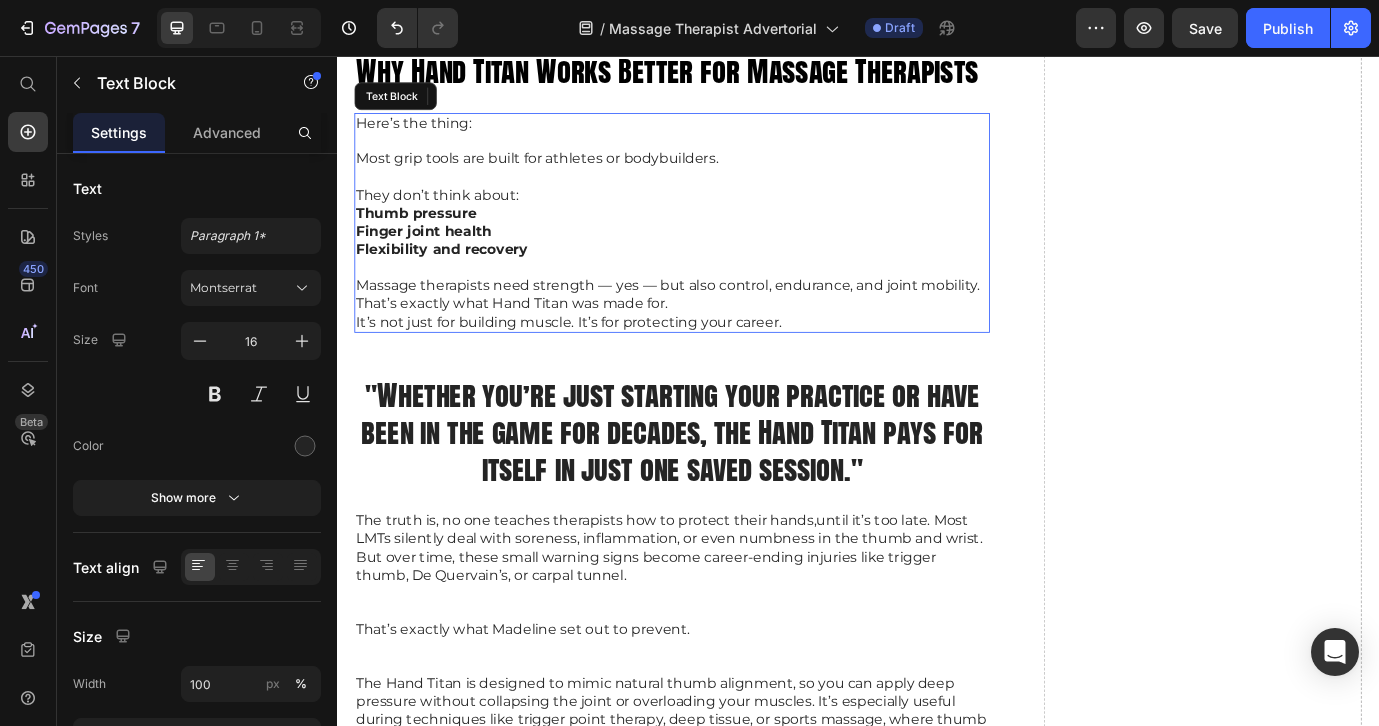 click at bounding box center (723, 196) 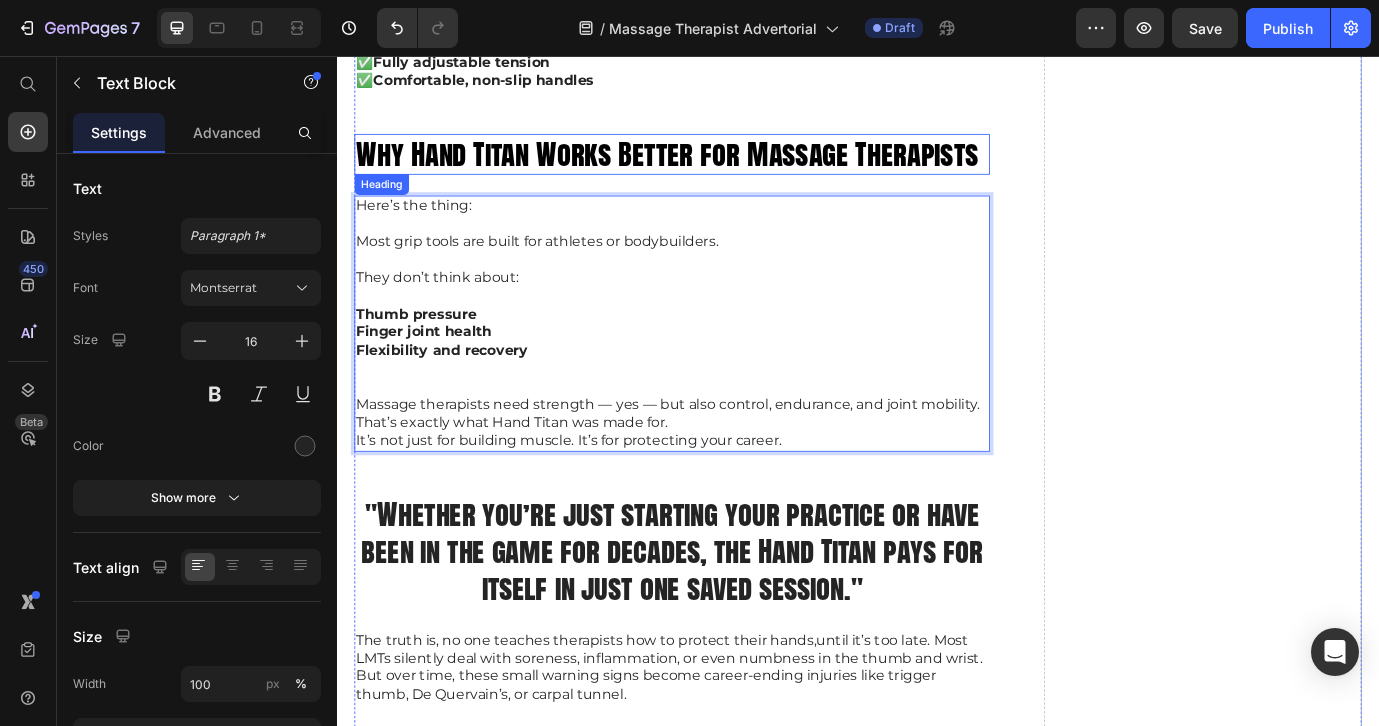 scroll, scrollTop: 6158, scrollLeft: 0, axis: vertical 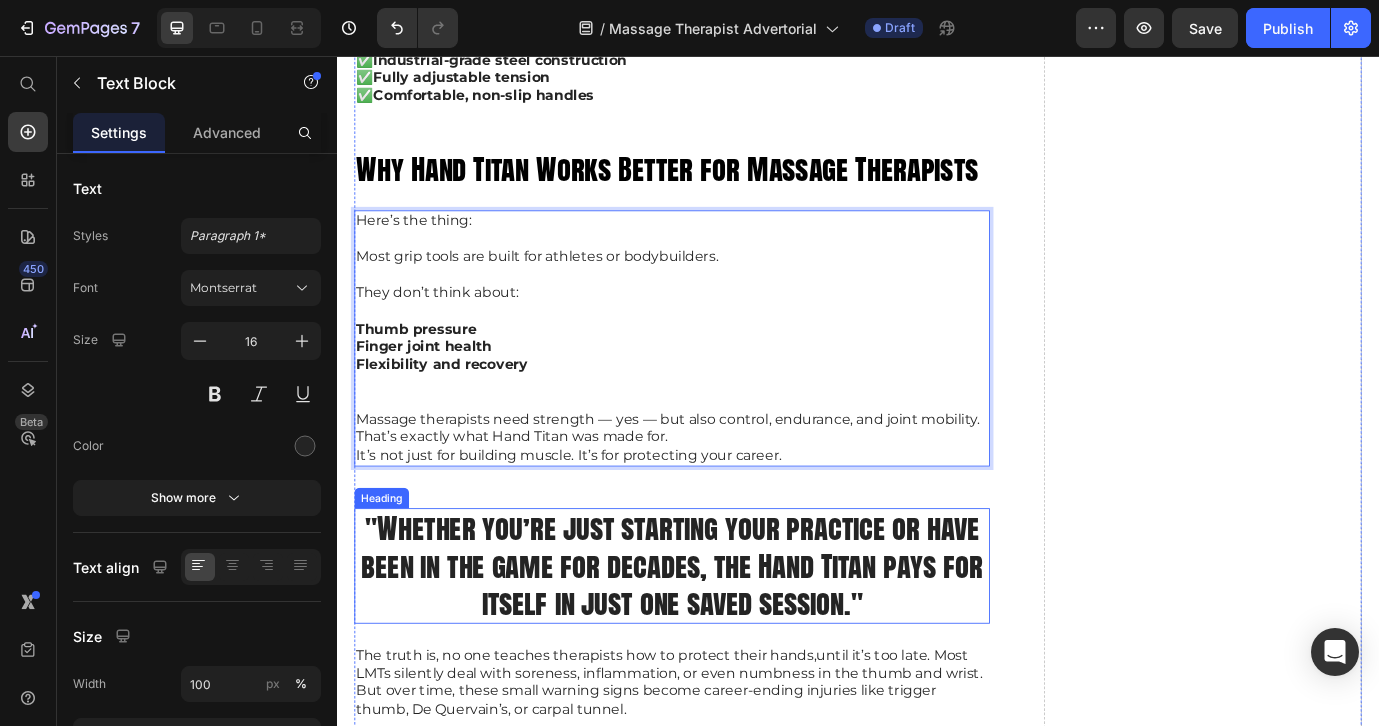 click on ""Whether you’re just starting your practice or have been in the game for decades, the Hand Titan pays for itself in just one saved session."" at bounding box center [723, 643] 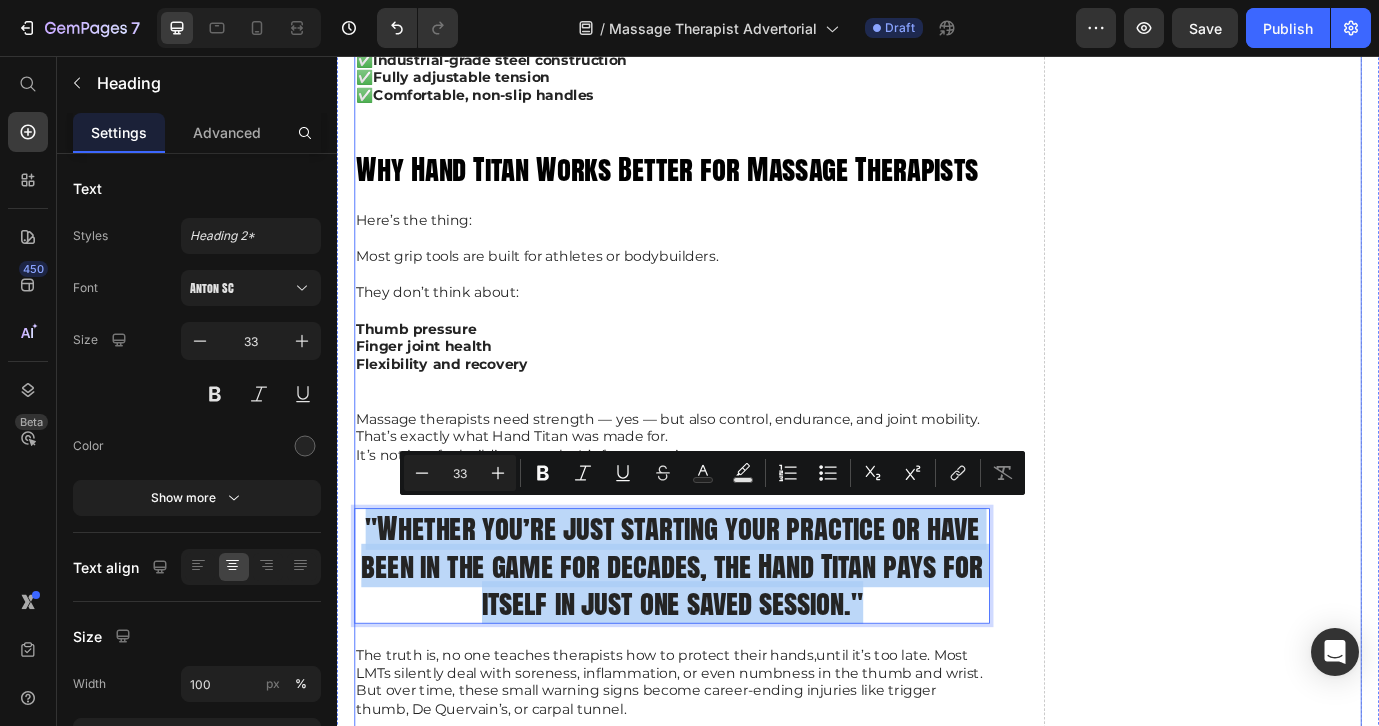 drag, startPoint x: 957, startPoint y: 693, endPoint x: 407, endPoint y: 532, distance: 573.08026 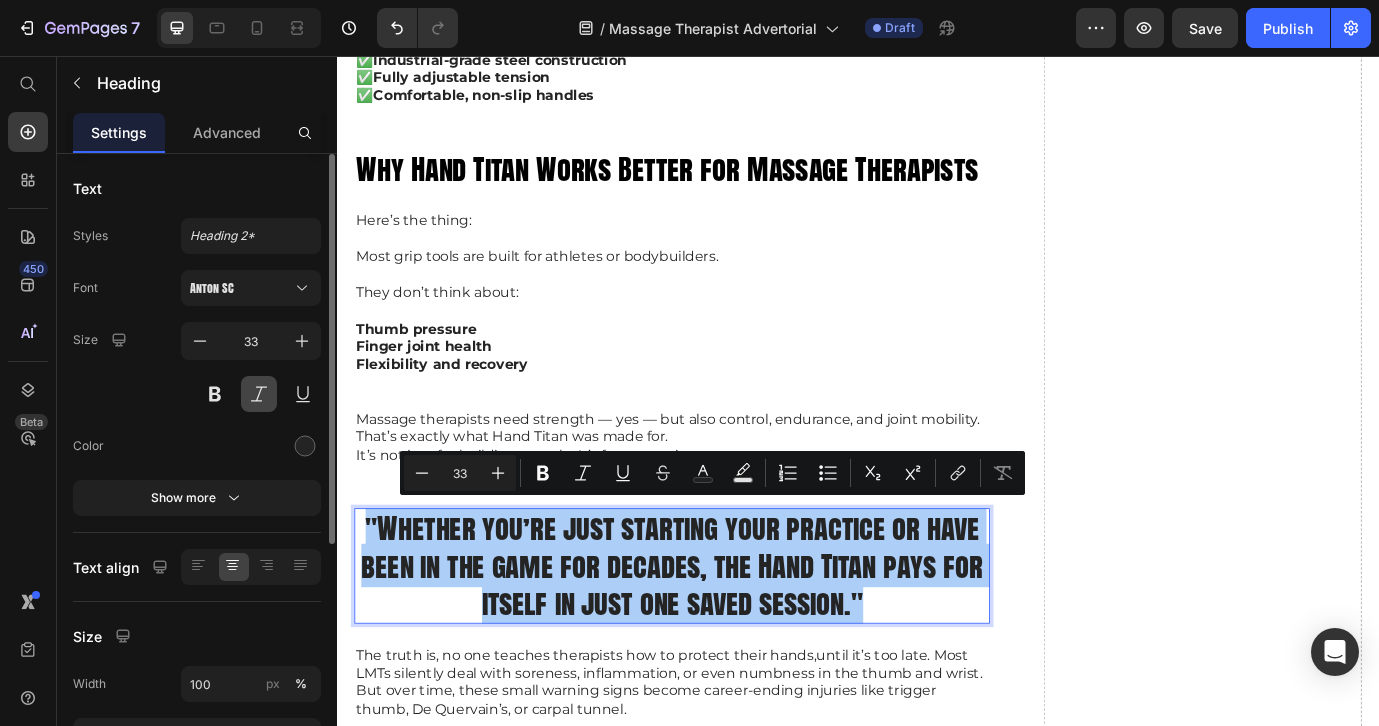 click at bounding box center [259, 394] 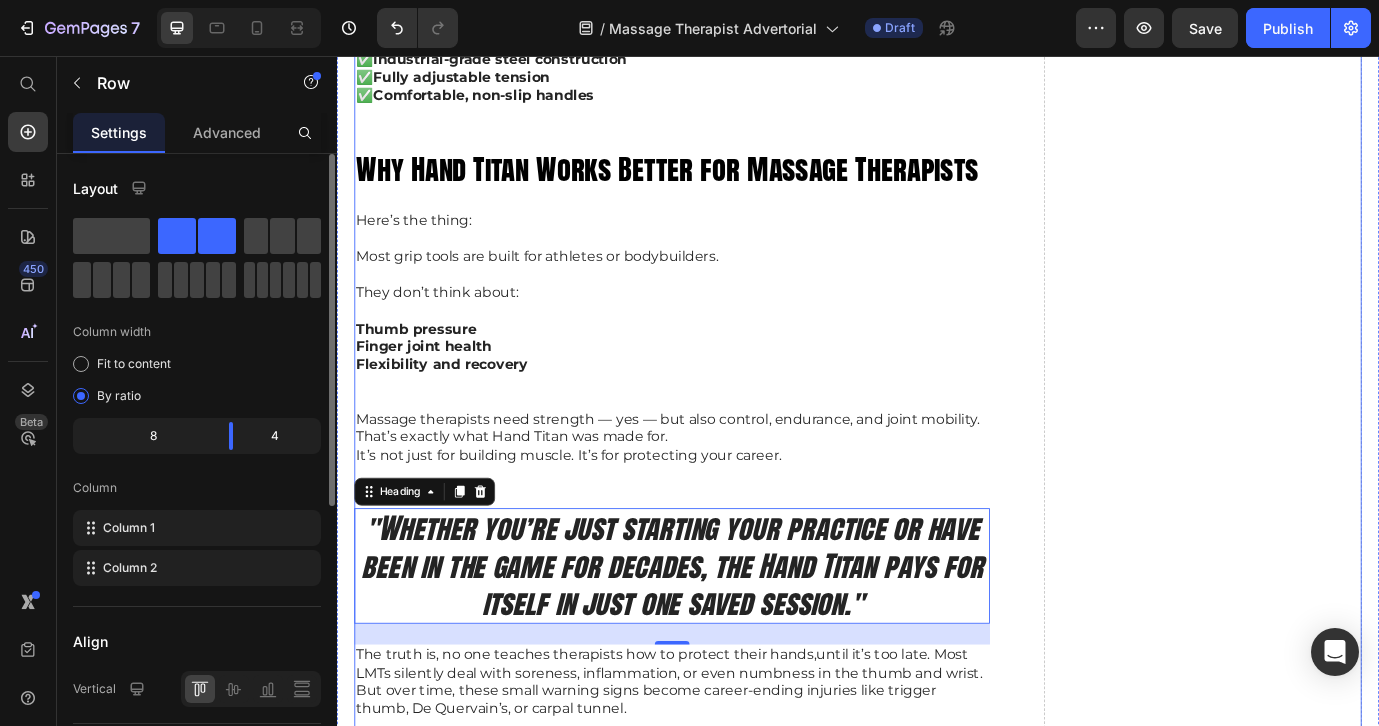 click on "Drop element here" at bounding box center [1334, -184] 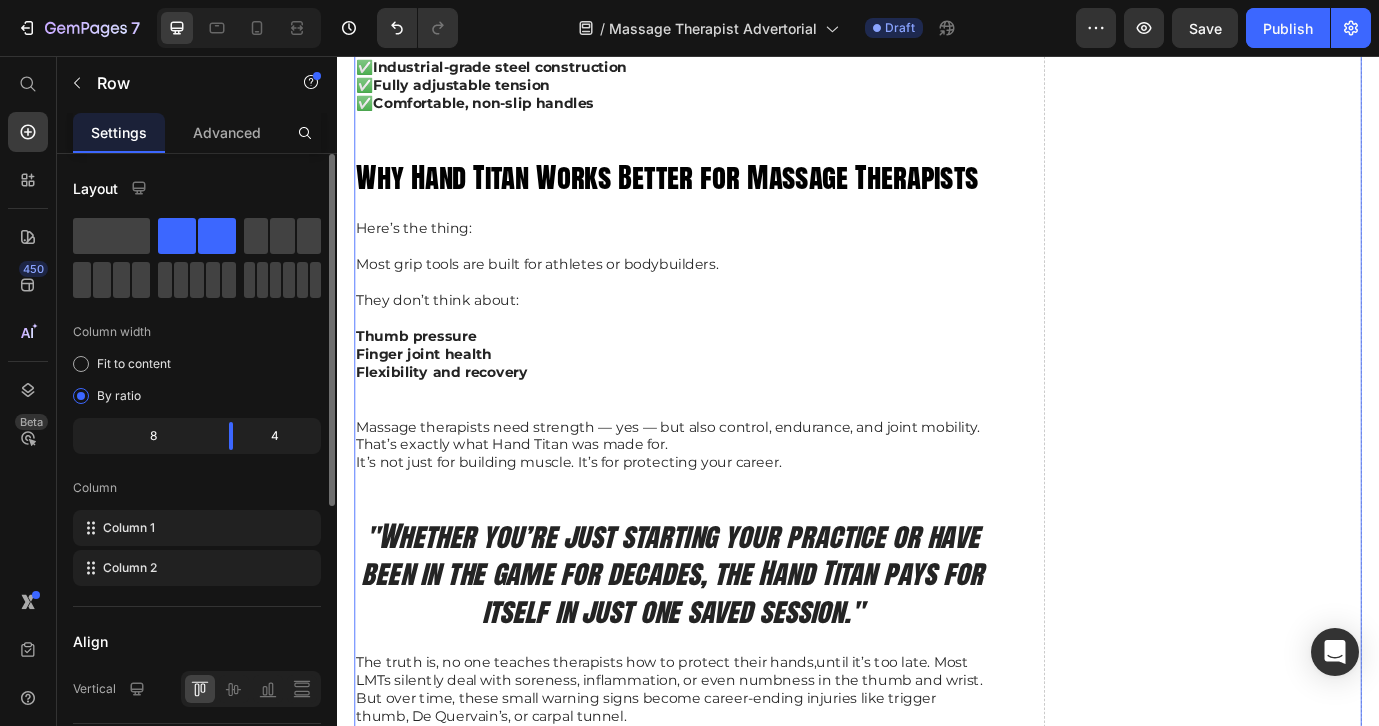 scroll, scrollTop: 6147, scrollLeft: 0, axis: vertical 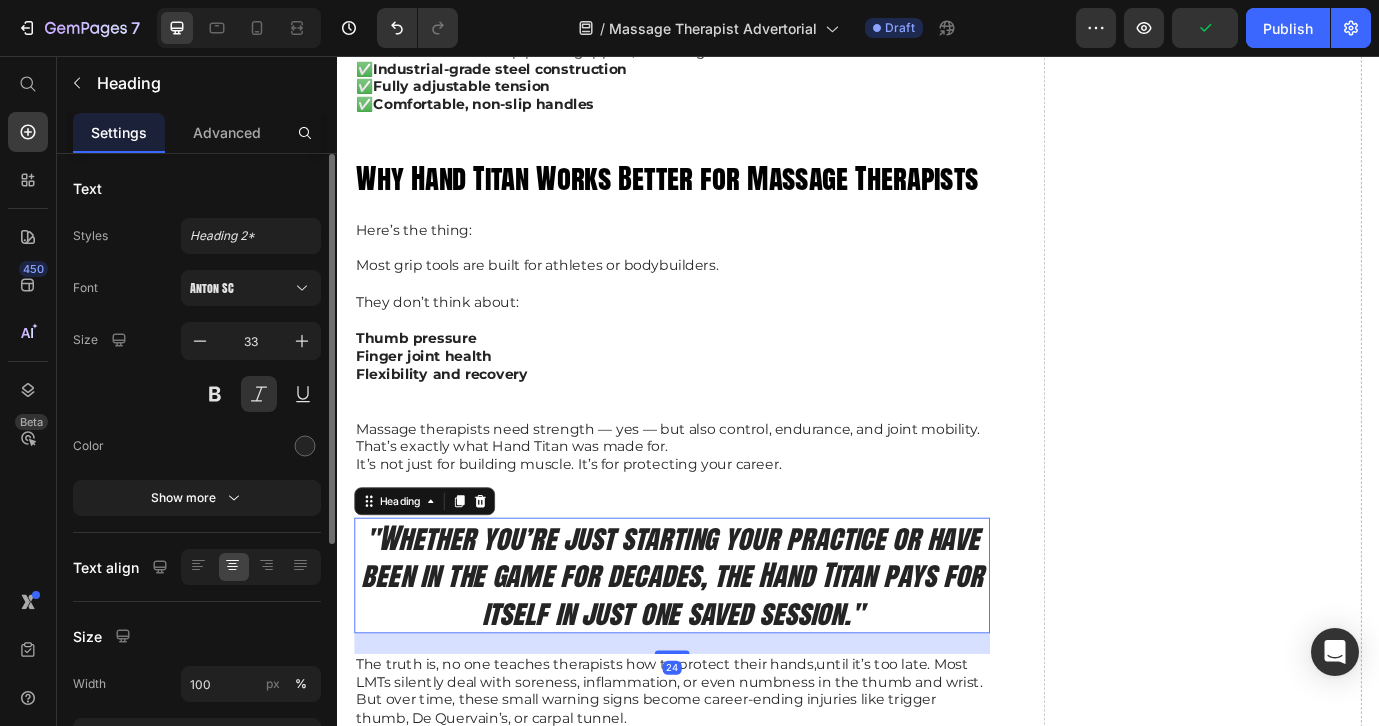 click on ""Whether you’re just starting your practice or have been in the game for decades, the Hand Titan pays for itself in just one saved session."" at bounding box center [723, 654] 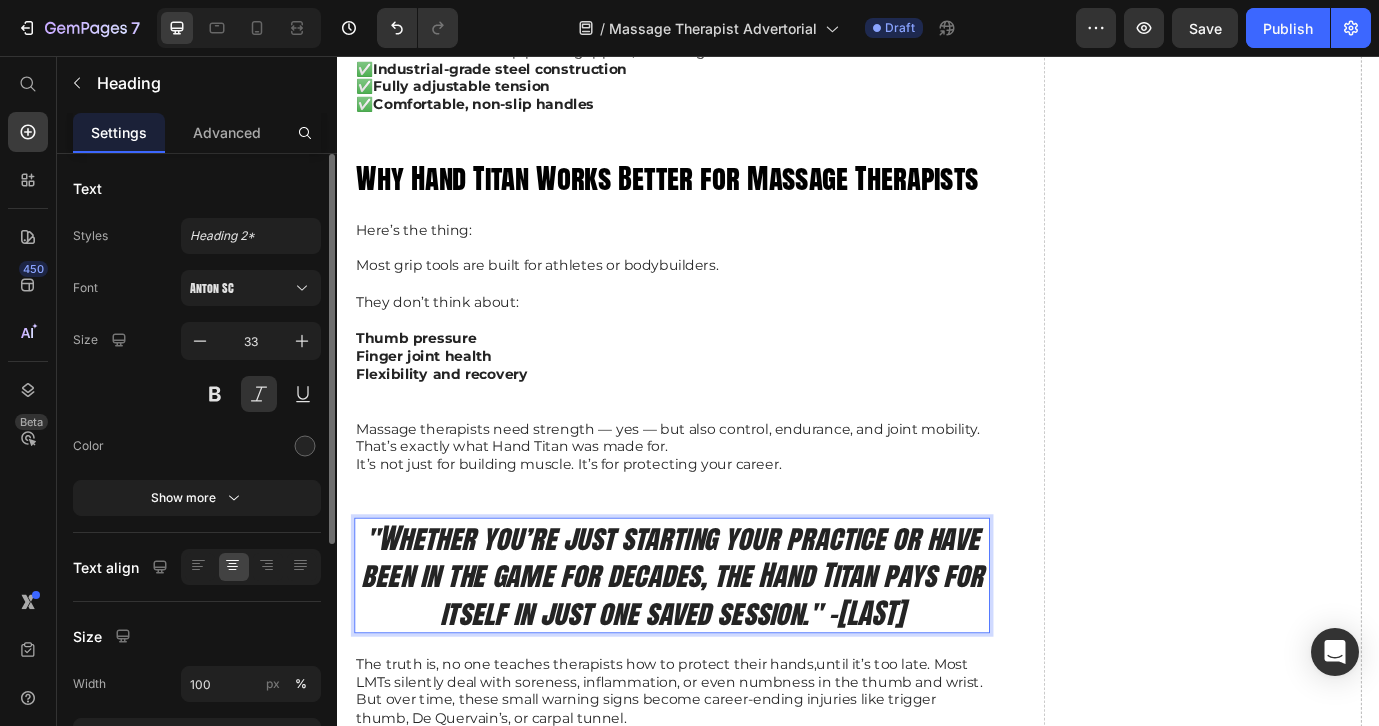 scroll, scrollTop: 7, scrollLeft: 0, axis: vertical 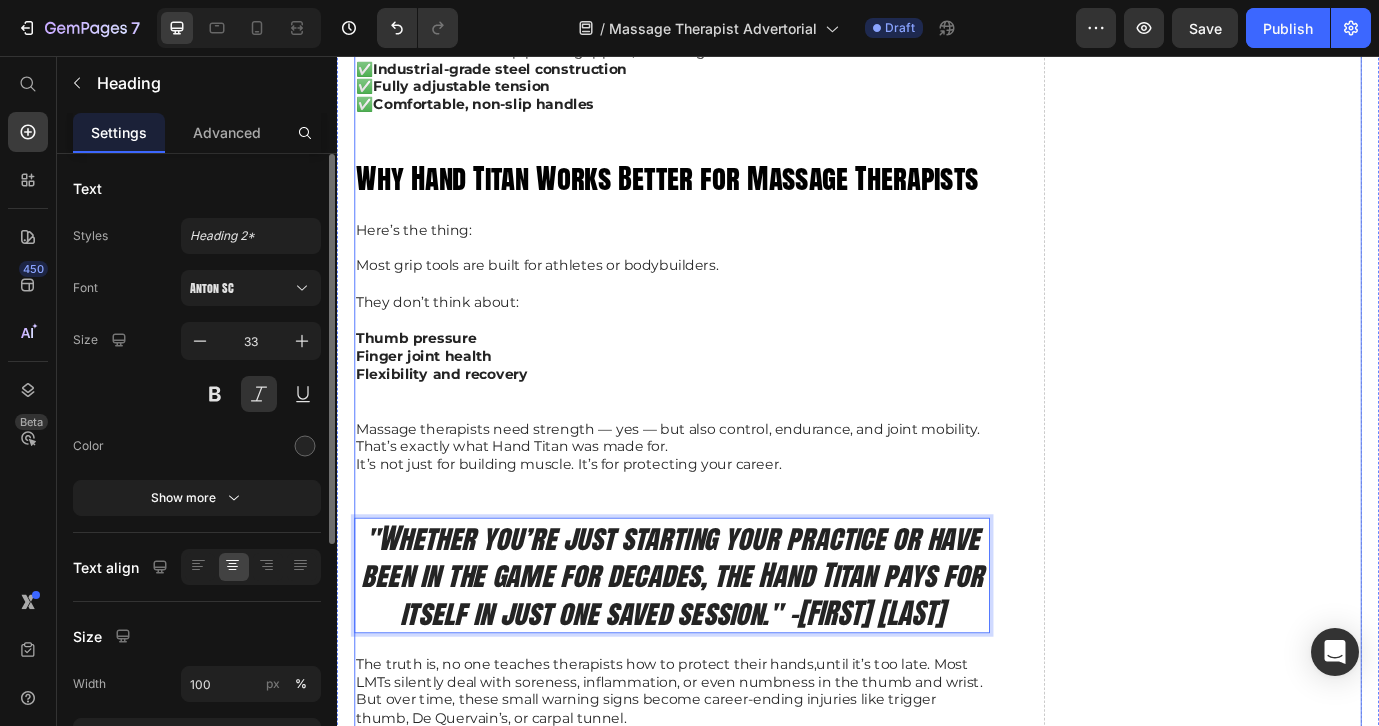 click on "Drop element here" at bounding box center (1334, -173) 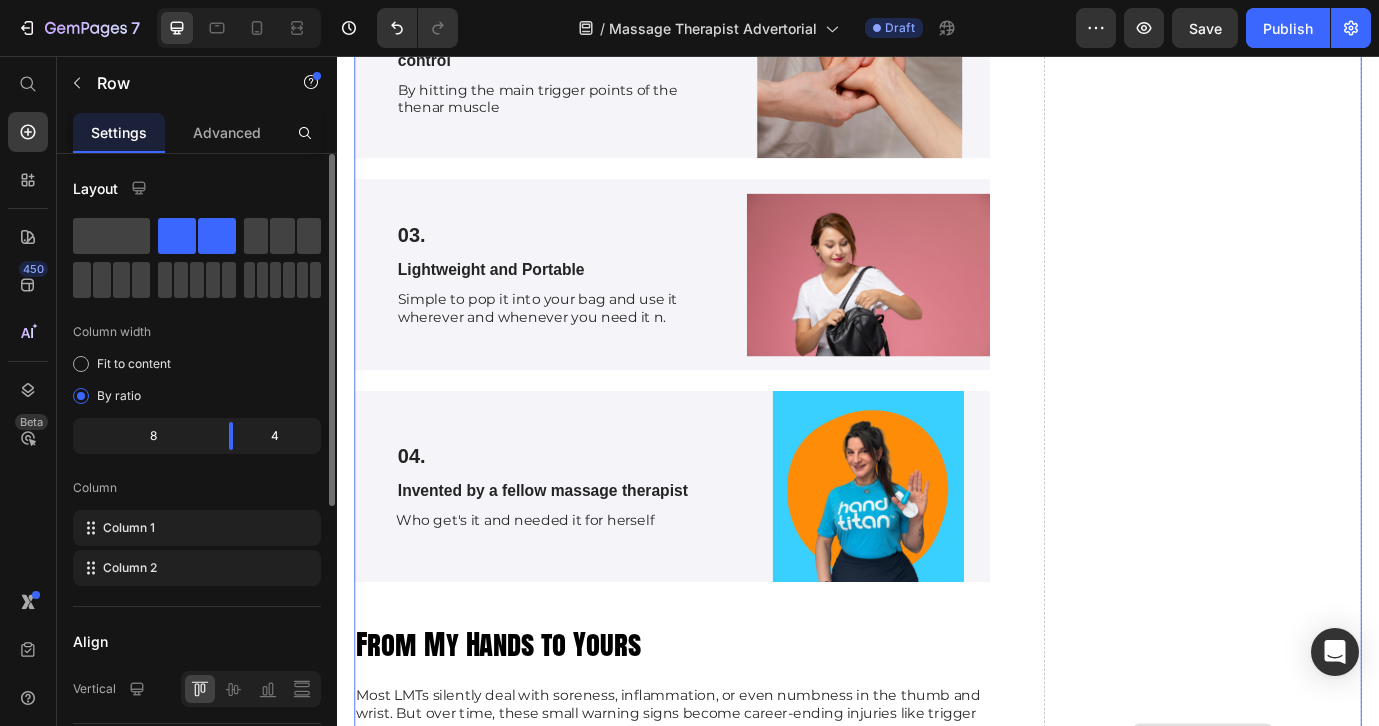 scroll, scrollTop: 5132, scrollLeft: 0, axis: vertical 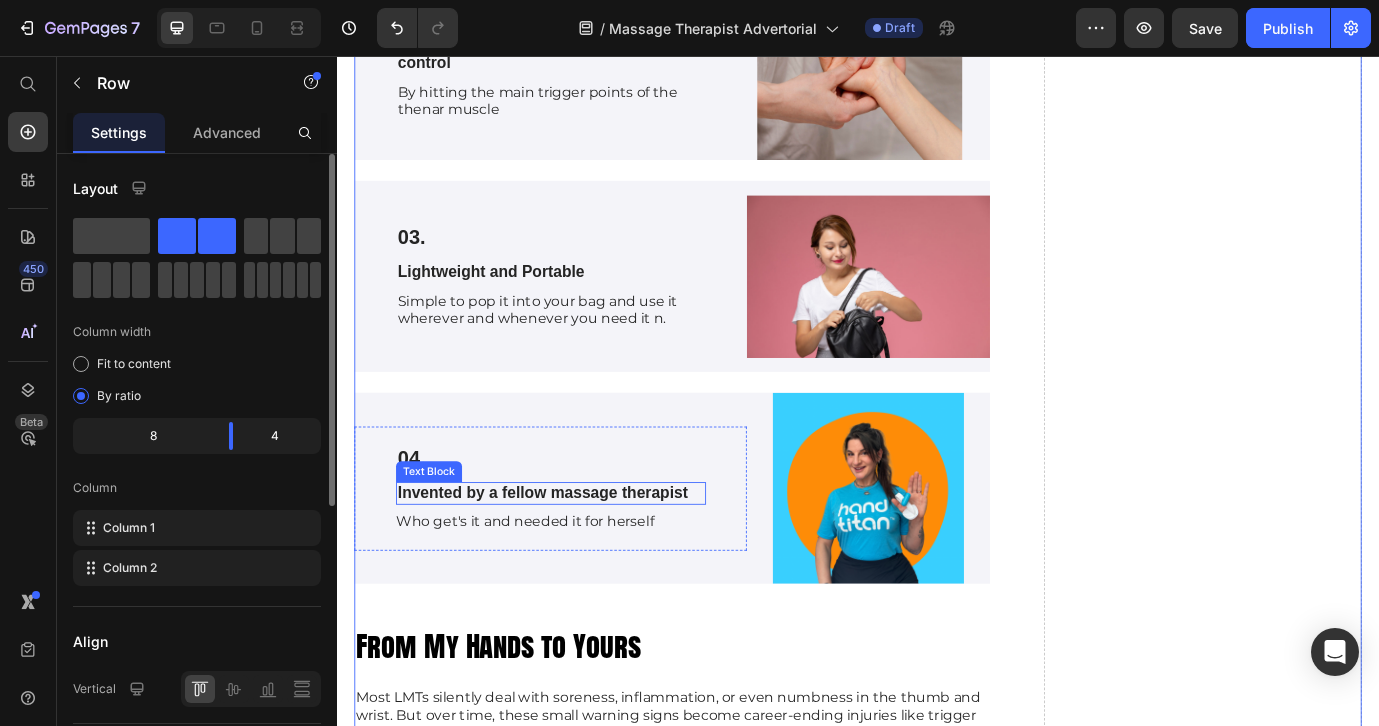 click on "Invented by a fellow massage therapist" at bounding box center (574, 559) 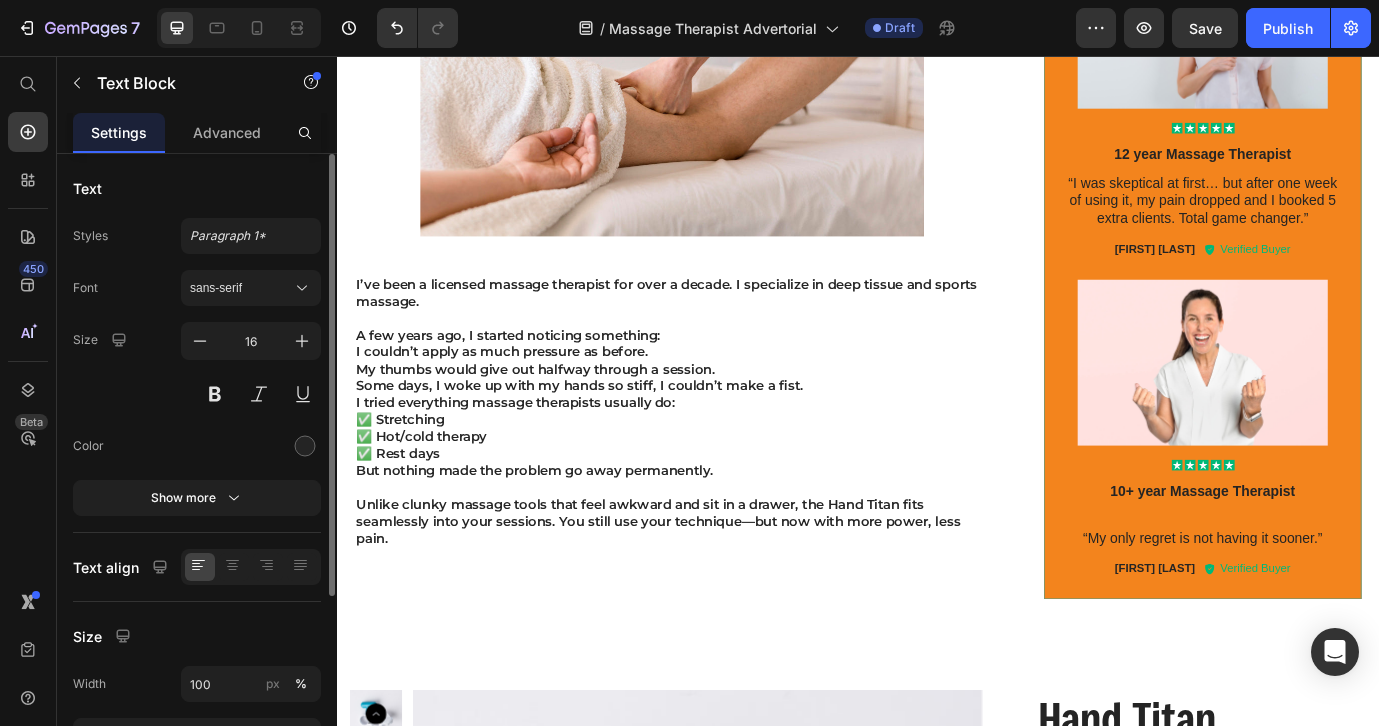scroll, scrollTop: 2107, scrollLeft: 0, axis: vertical 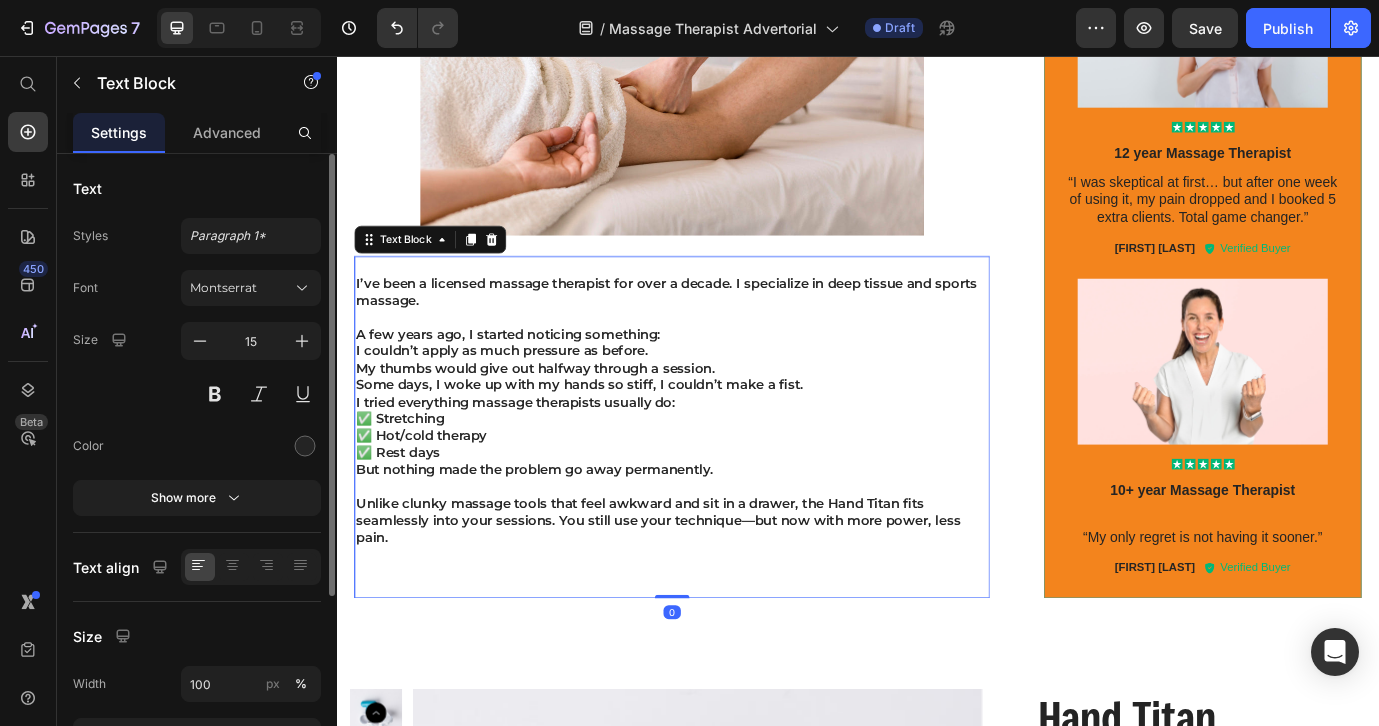 click on "I tried everything massage therapists usually do:" at bounding box center (723, 455) 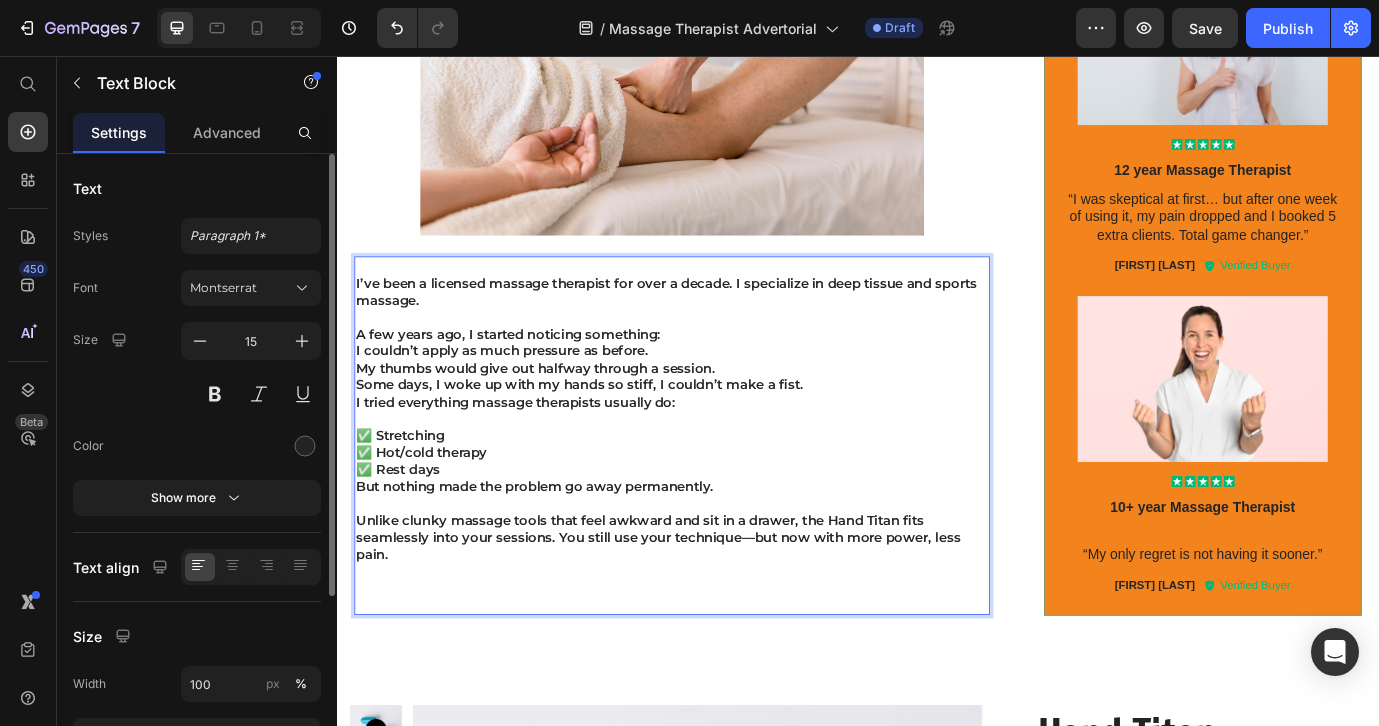 click on "✅ Stretching ✅ Hot/cold therapy ✅ Rest days" at bounding box center [723, 513] 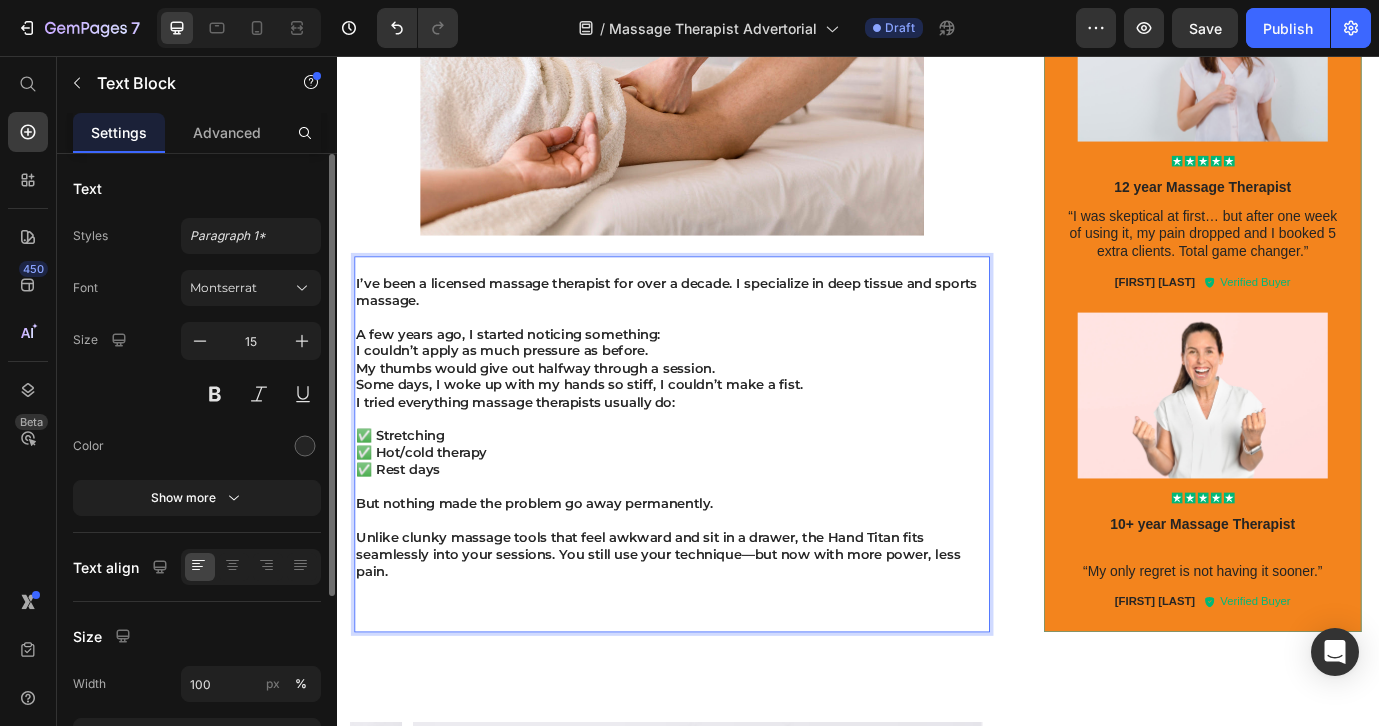 click on "I’ve been a licensed massage therapist for over a decade. I specialize in deep tissue and sports massage. A few years ago, I started noticing something: I couldn’t apply as much pressure as before. My thumbs would give out halfway through a session. Some days, I woke up with my hands so stiff, I couldn’t make a fist. I tried everything massage therapists usually do: ✅ Stretching ✅ Hot/cold therapy ✅ Rest days But nothing made the problem go away permanently. Unlike clunky massage tools that feel awkward and sit in a drawer, the Hand Titan fits seamlessly into your sessions. You still use your technique—but now with more power, less pain." at bounding box center (723, 503) 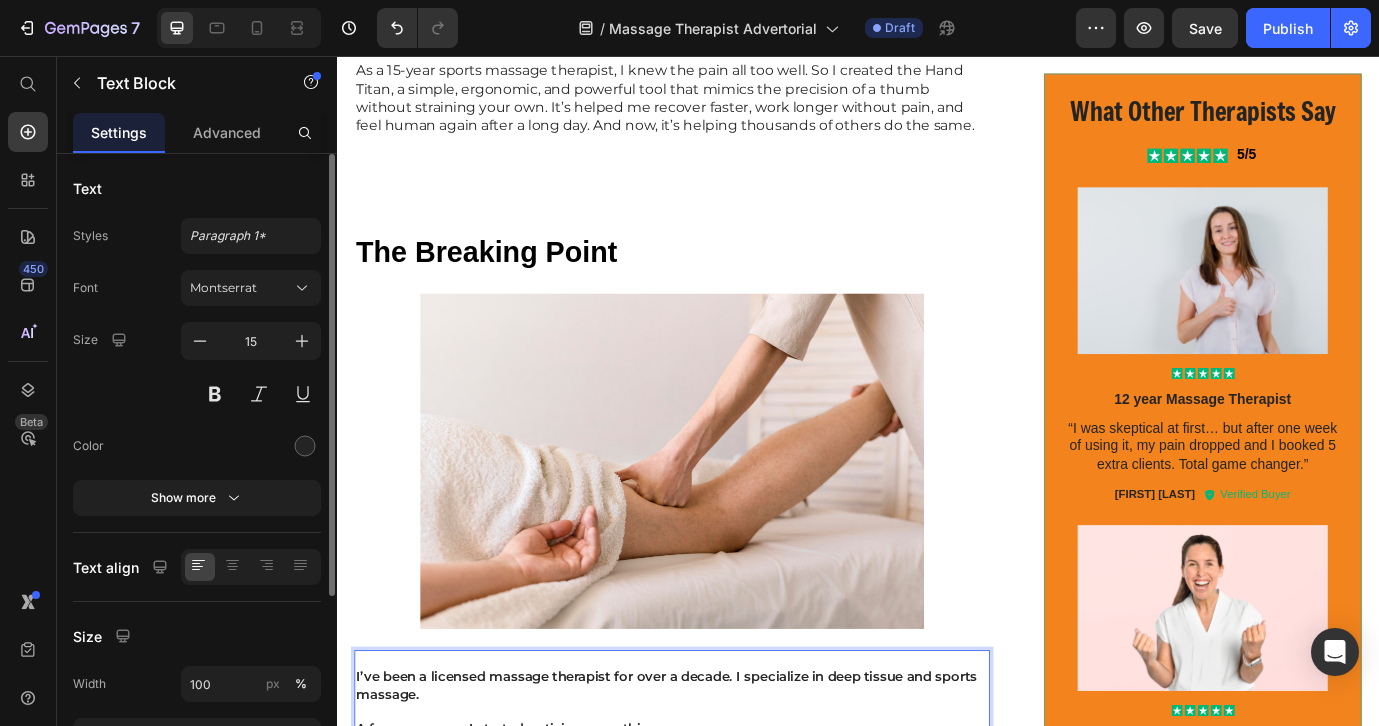 scroll, scrollTop: 1653, scrollLeft: 0, axis: vertical 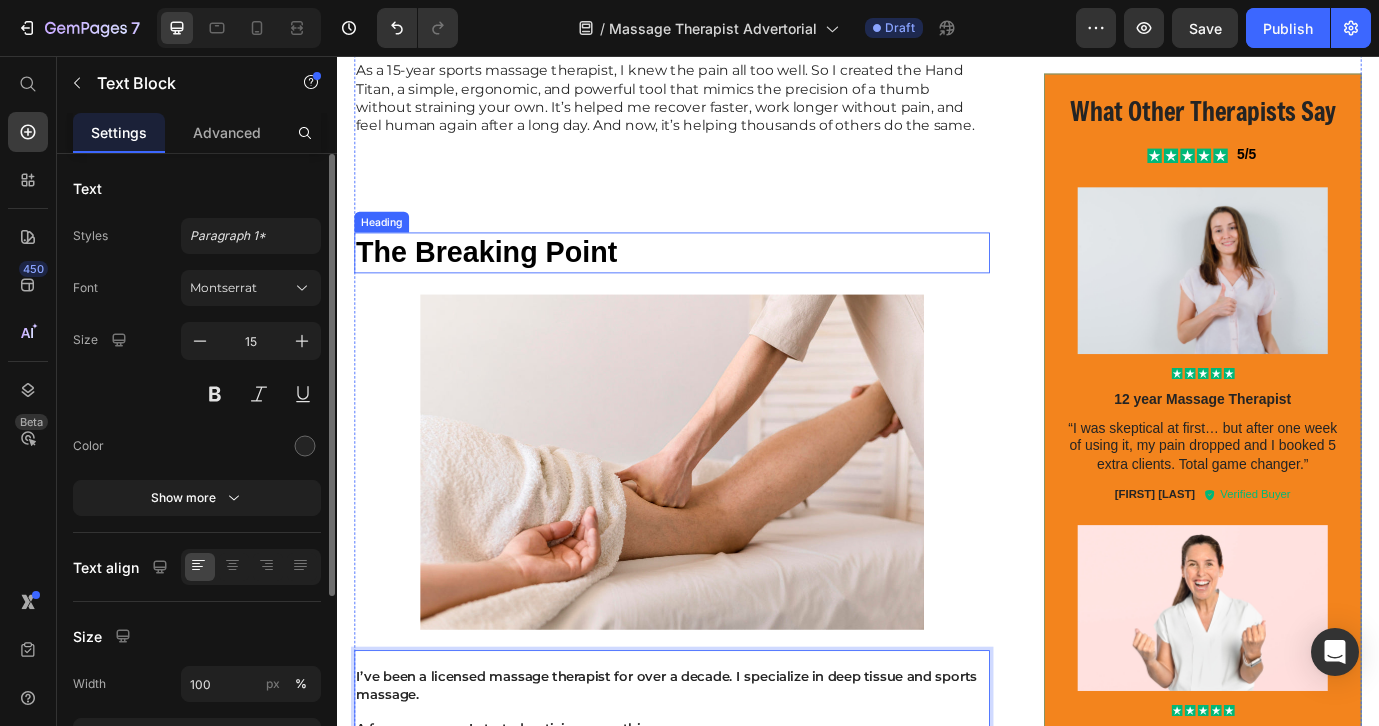 click on "The Breaking Point" at bounding box center (509, 282) 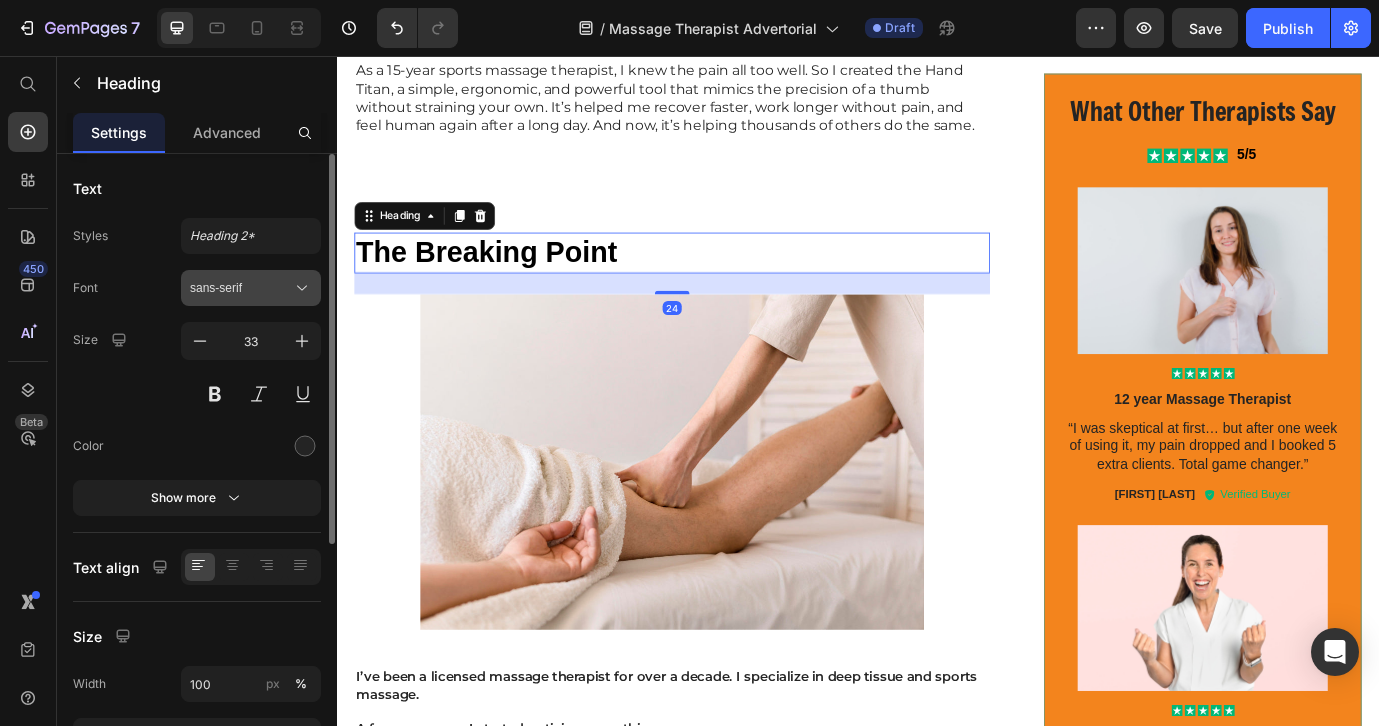 click on "sans-serif" at bounding box center [241, 288] 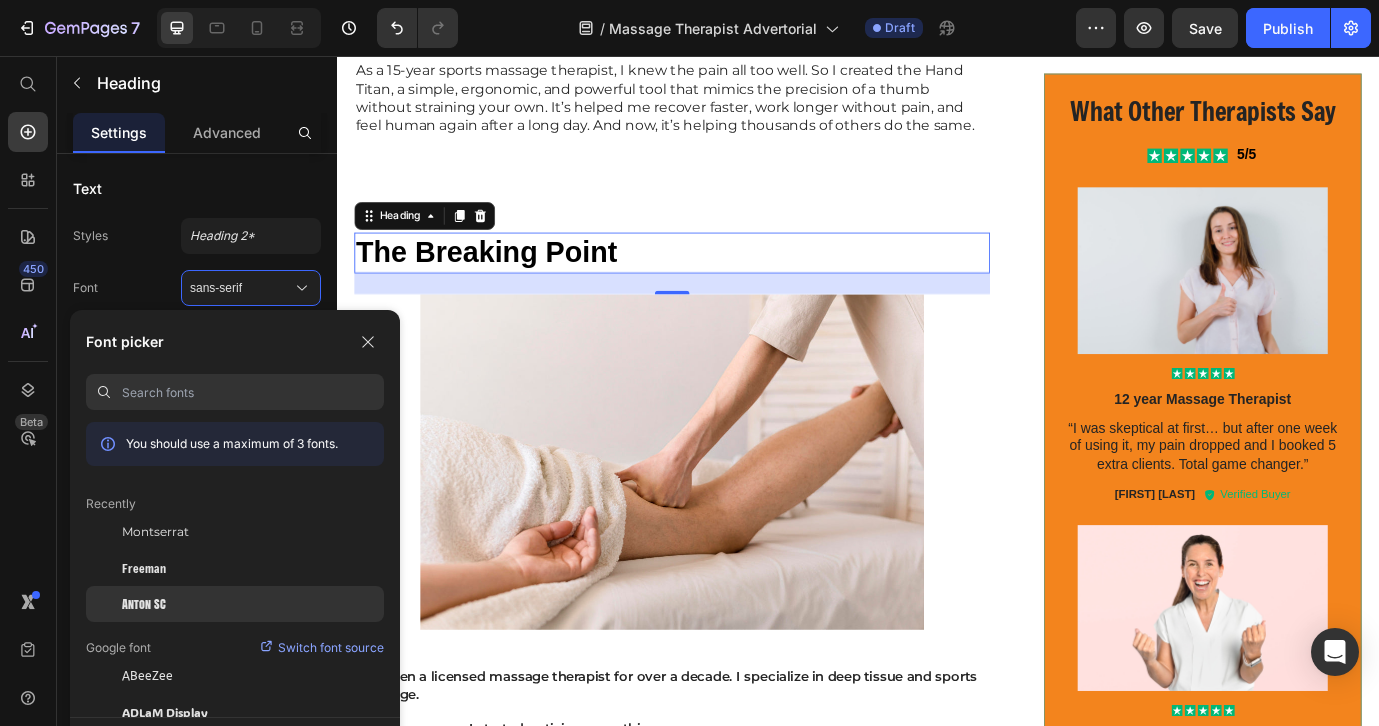 click on "Anton SC" 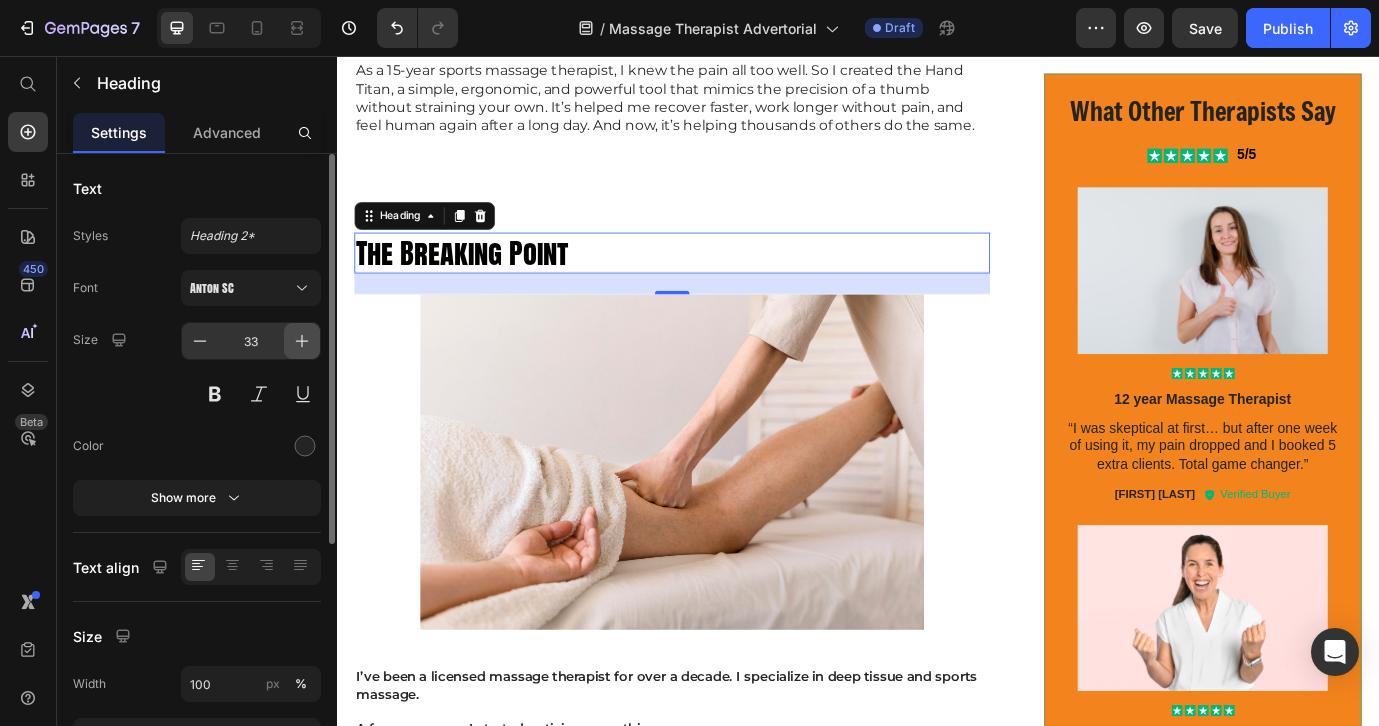 click 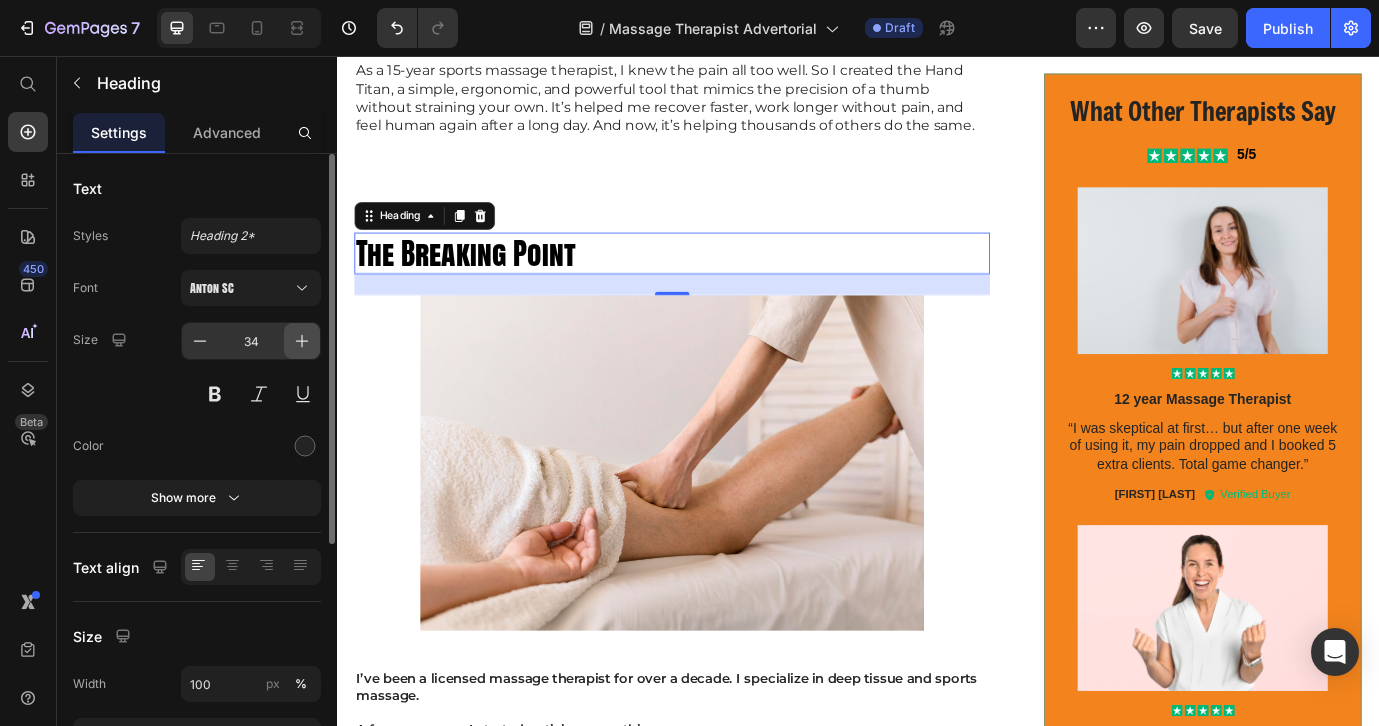 click 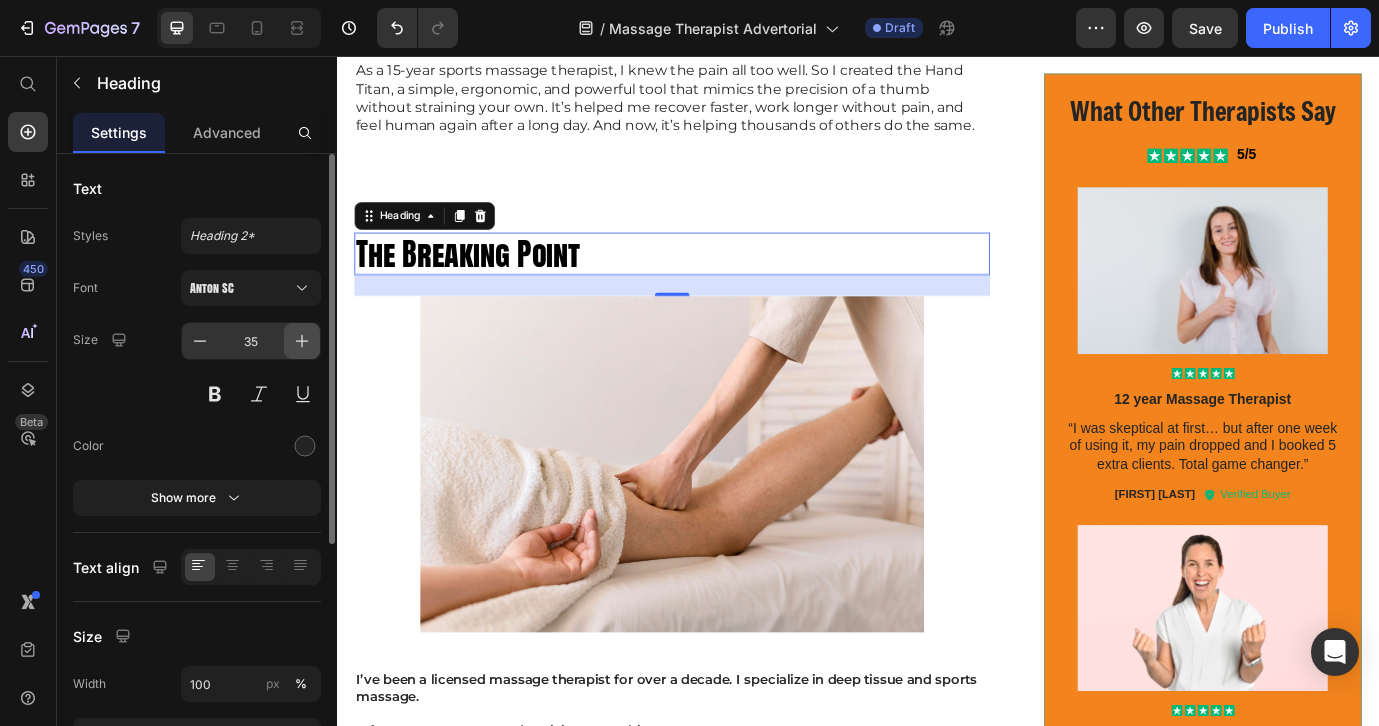 click 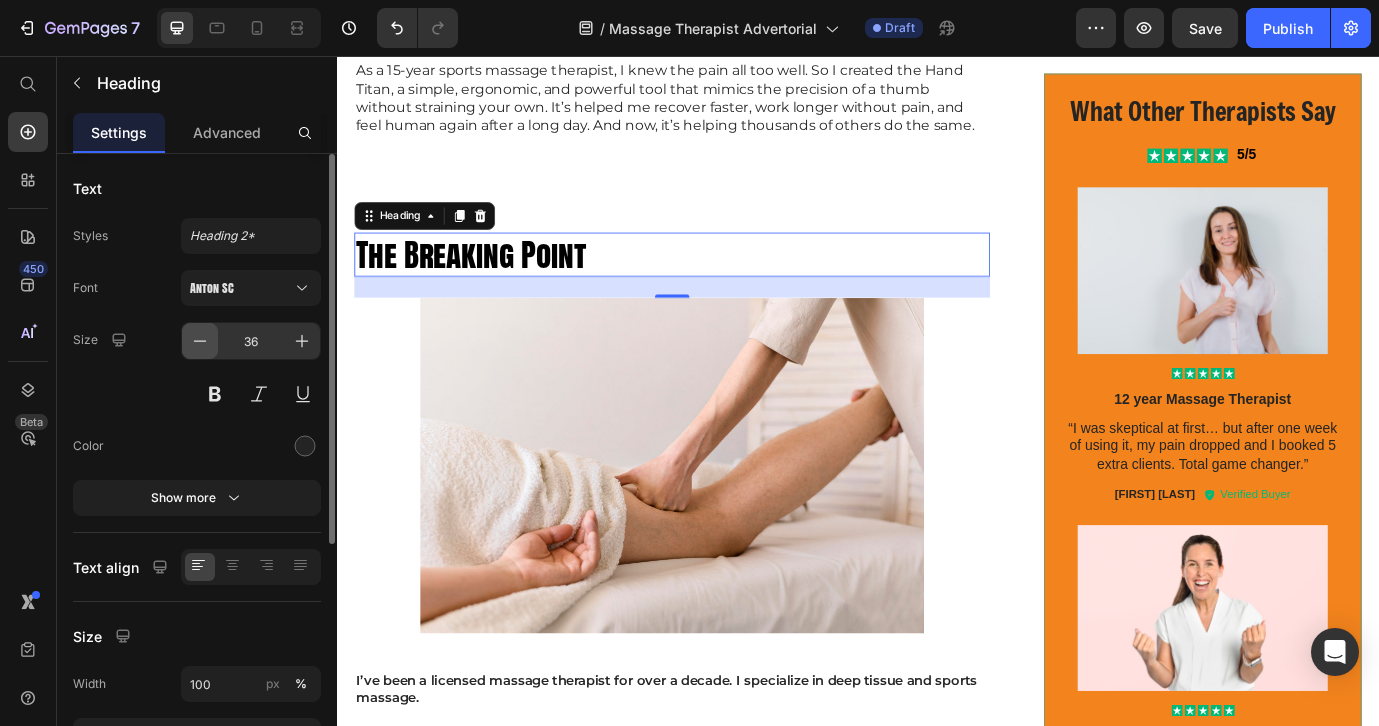 click 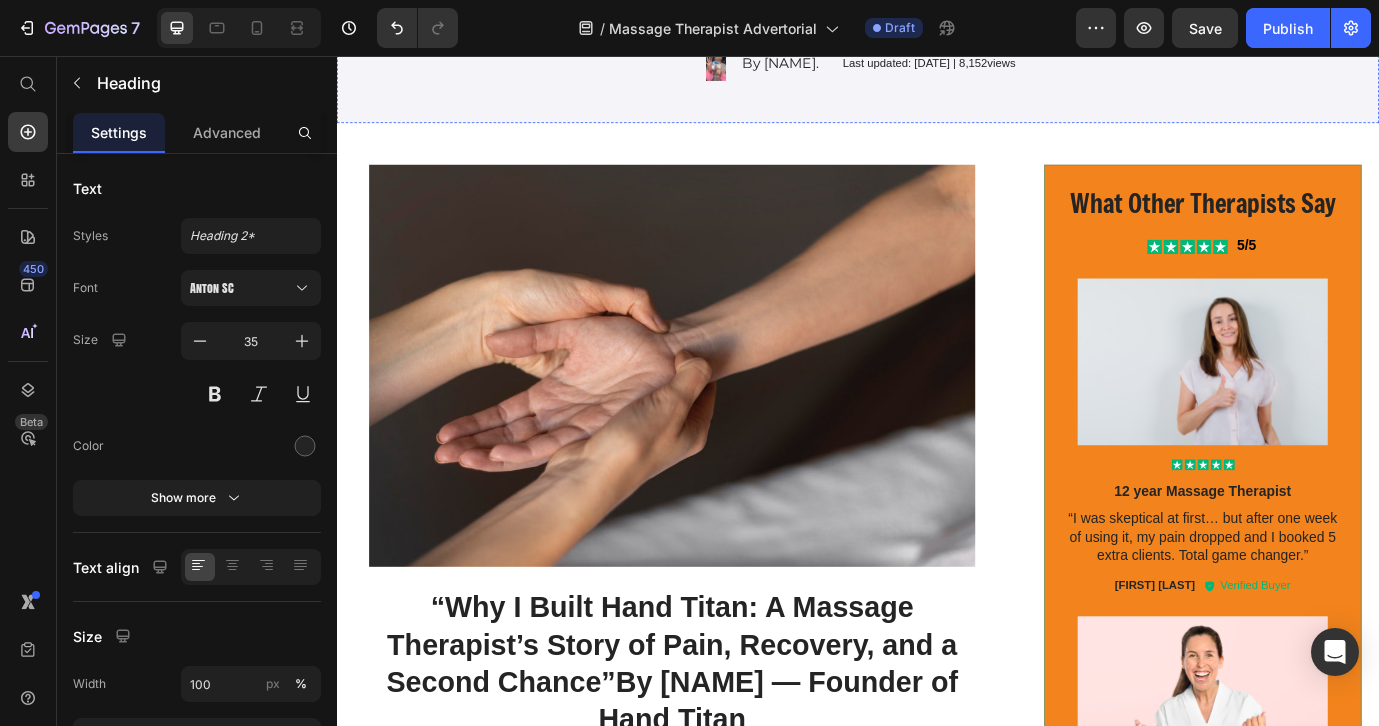 scroll, scrollTop: 779, scrollLeft: 0, axis: vertical 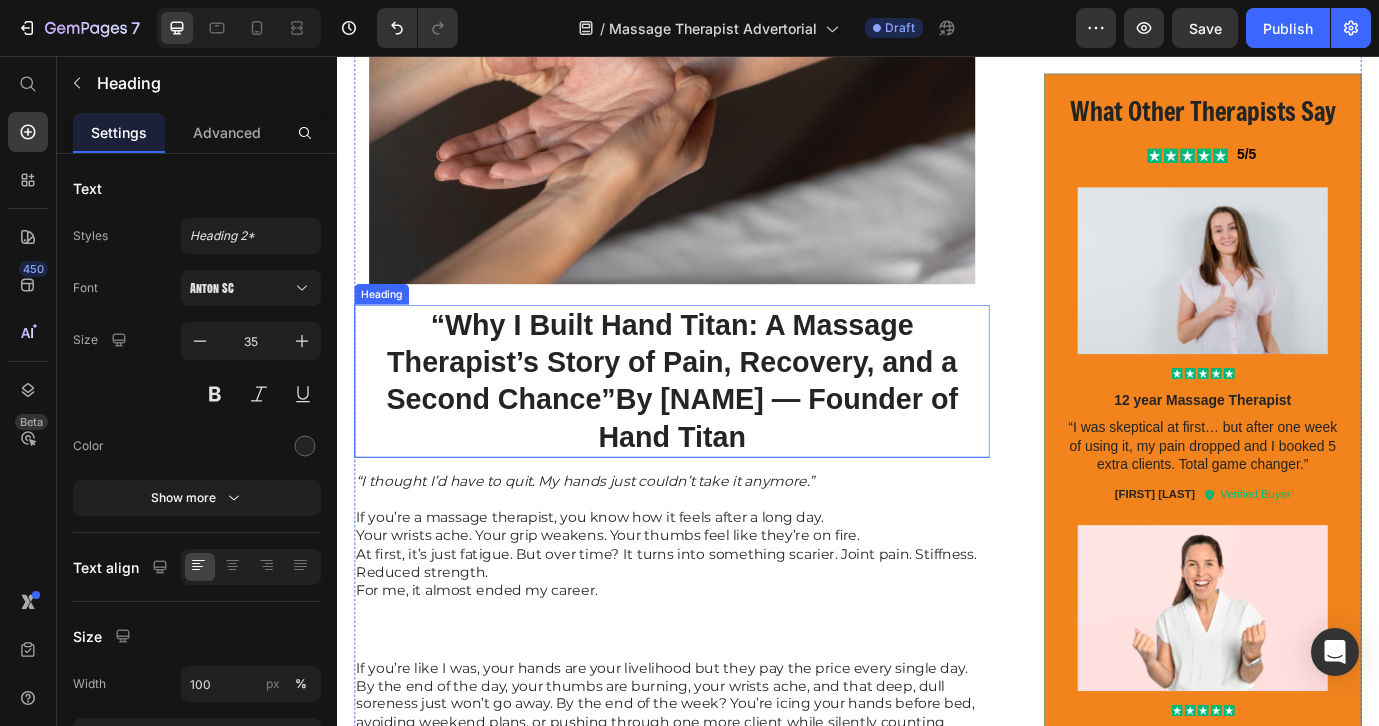 click on "“Why I Built Hand Titan: A Massage Therapist’s Story of Pain, Recovery, and a Second Chance”" at bounding box center [722, 408] 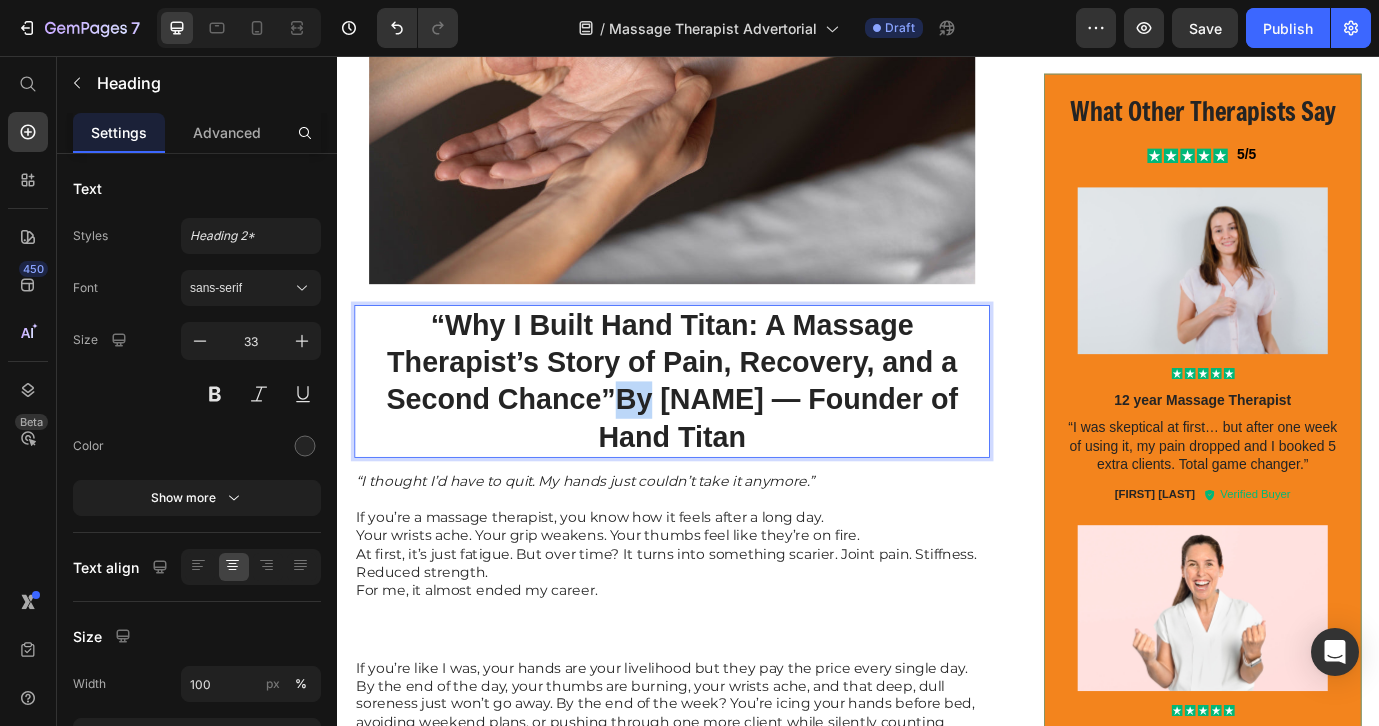 click on "“Why I Built Hand Titan: A Massage Therapist’s Story of Pain, Recovery, and a Second Chance” By [FIRST] — Founder of Hand Titan" at bounding box center [723, 431] 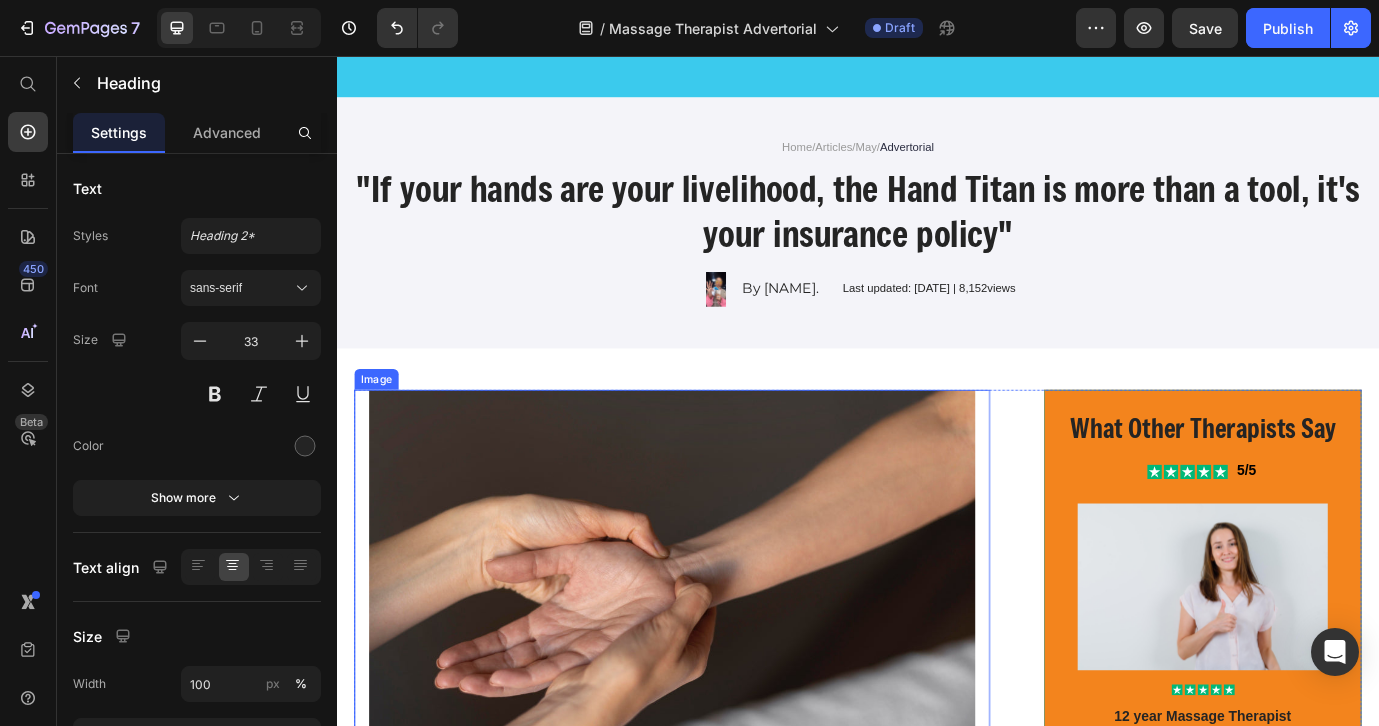 scroll, scrollTop: 193, scrollLeft: 0, axis: vertical 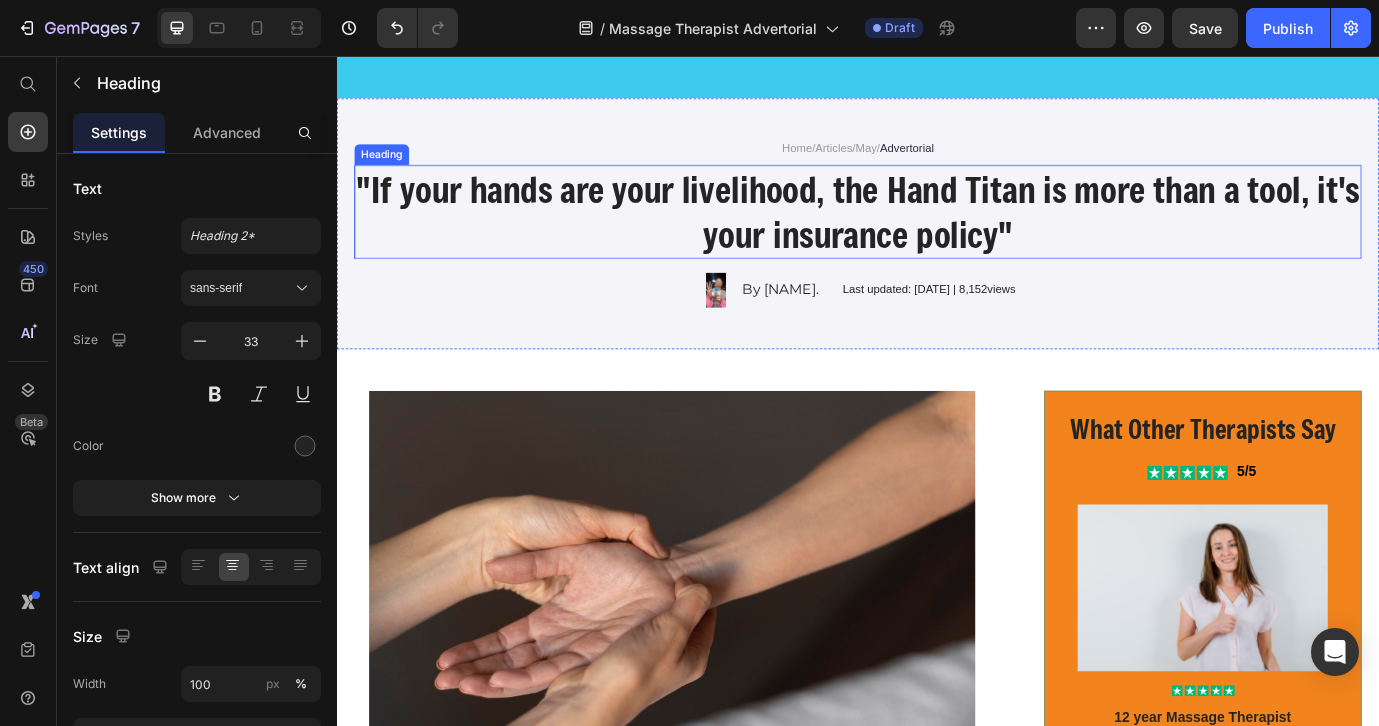 click on ""If your hands are your livelihood, the Hand Titan is more than a tool, it's your insurance policy"" at bounding box center (937, 236) 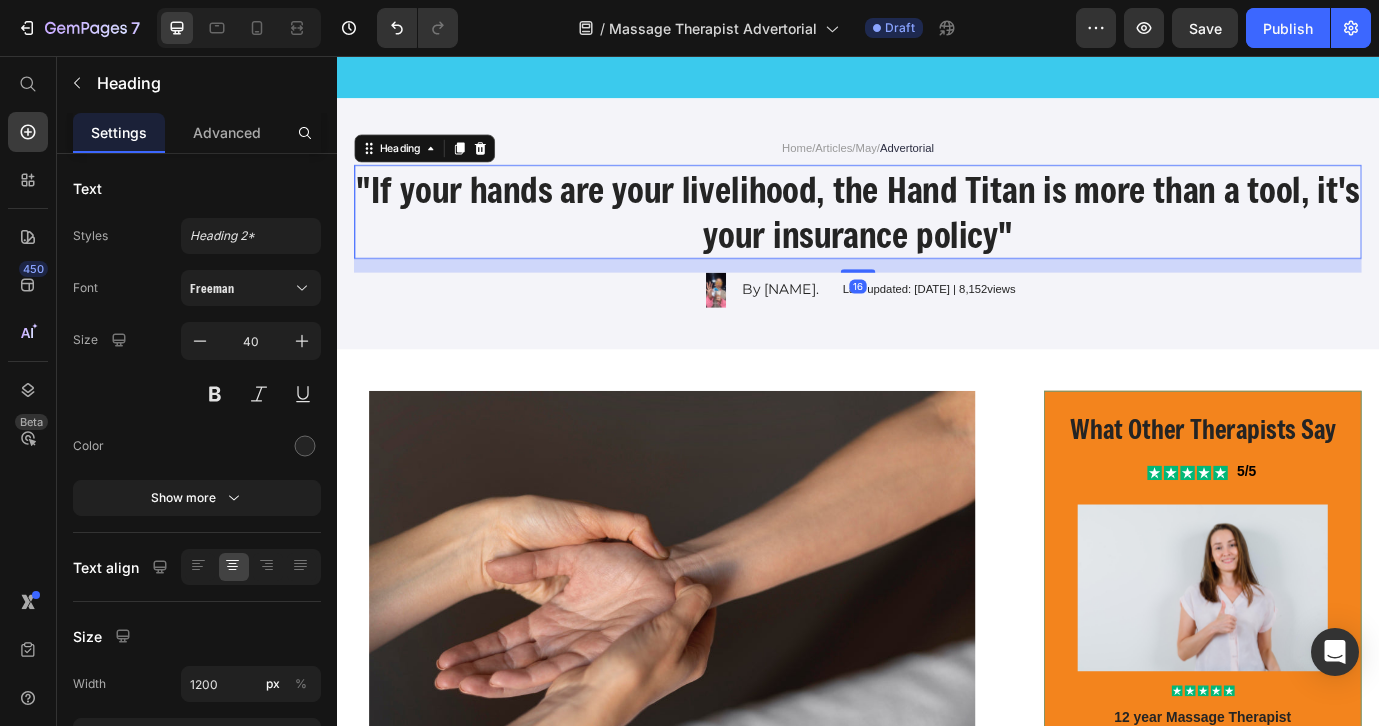 click on ""If your hands are your livelihood, the Hand Titan is more than a tool, it's your insurance policy"" at bounding box center [937, 236] 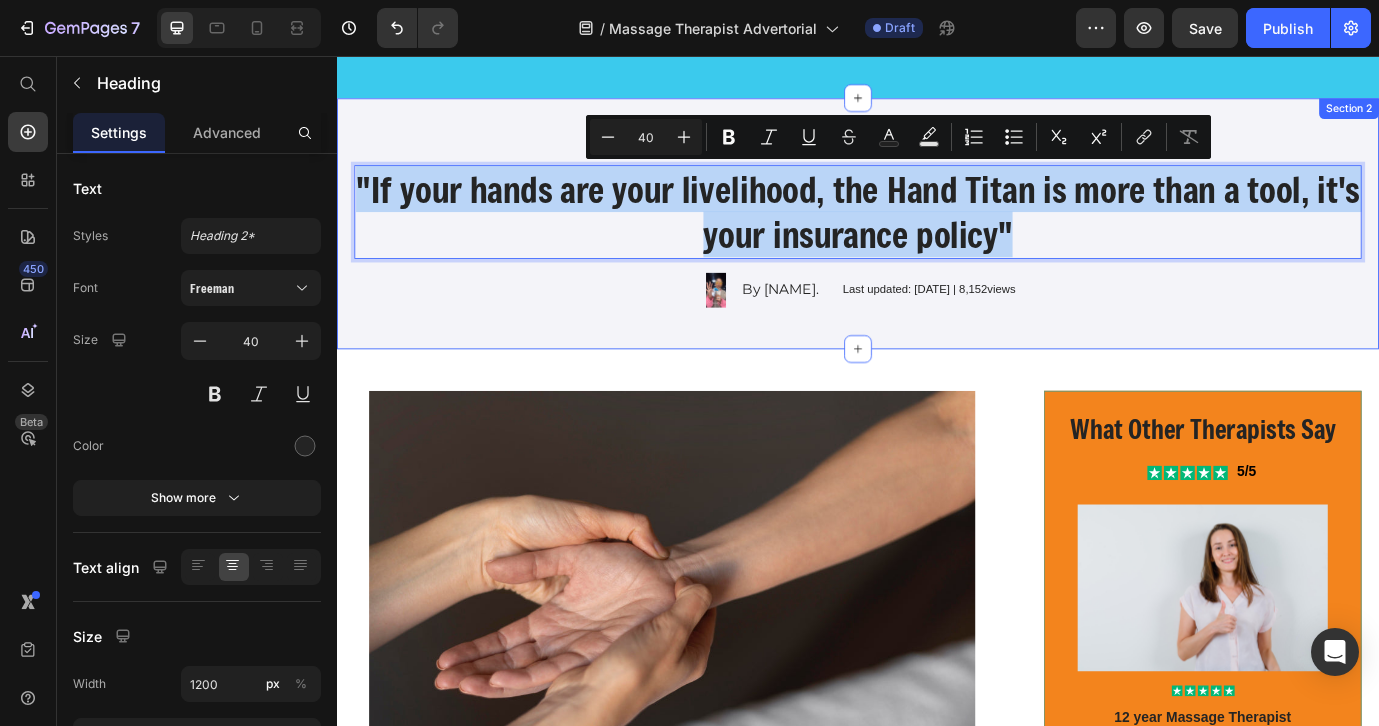 drag, startPoint x: 1152, startPoint y: 263, endPoint x: 449, endPoint y: 162, distance: 710.21826 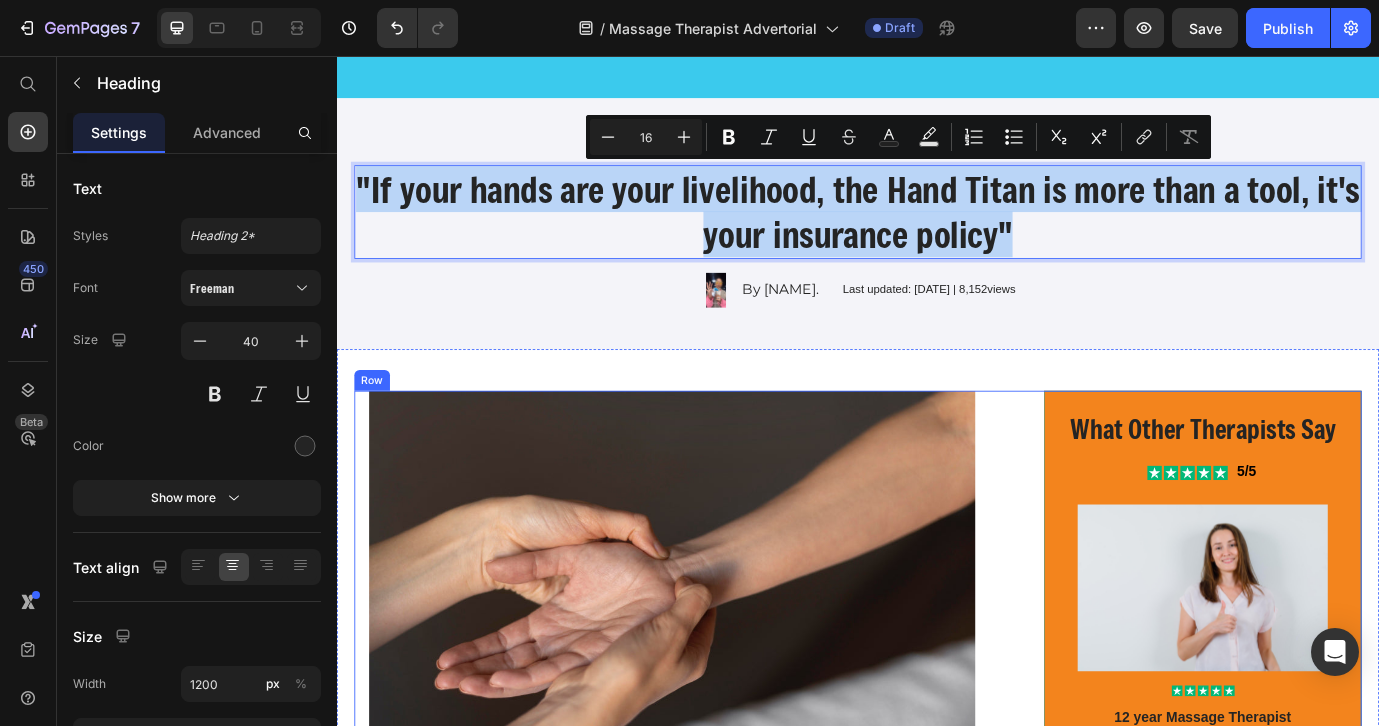 click on "Image ⁠⁠⁠⁠⁠⁠⁠ “Why I Built Hand Titan: A Massage Therapist’s Story of Pain, Recovery, and a Second Chance” By Madeline — Founder of Hand Titan Heading “I thought I’d have to quit. My hands just couldn’t take it anymore.” If you’re a massage therapist, you know how it feels after a long day. Your wrists ache. Your grip weakens. Your thumbs feel like they’re on fire. At first, it’s just fatigue. But over time? It turns into something scarier. Joint pain. Stiffness. Reduced strength. For me, it almost ended my career. Text Block That was my life, until I decided it couldn’t be anymore. Text Block The Breaking Point Heading Image I’ve been a licensed massage therapist for over a decade. I specialize in deep tissue and sports massage. A few years ago, I started noticing something: I couldn’t apply as much pressure as before. My thumbs would give out halfway through a session. ✅ Stretching ✅ Hot/cold therapy" at bounding box center (937, 1549) 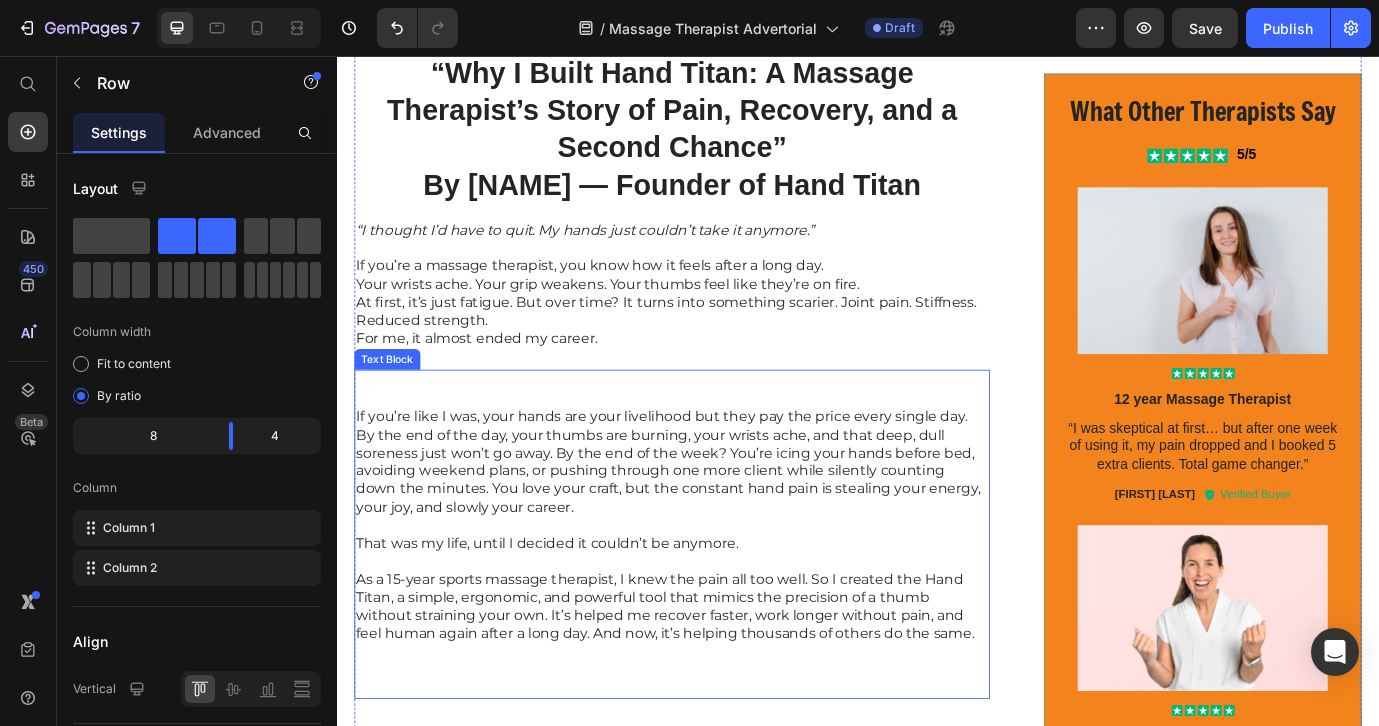 scroll, scrollTop: 1073, scrollLeft: 0, axis: vertical 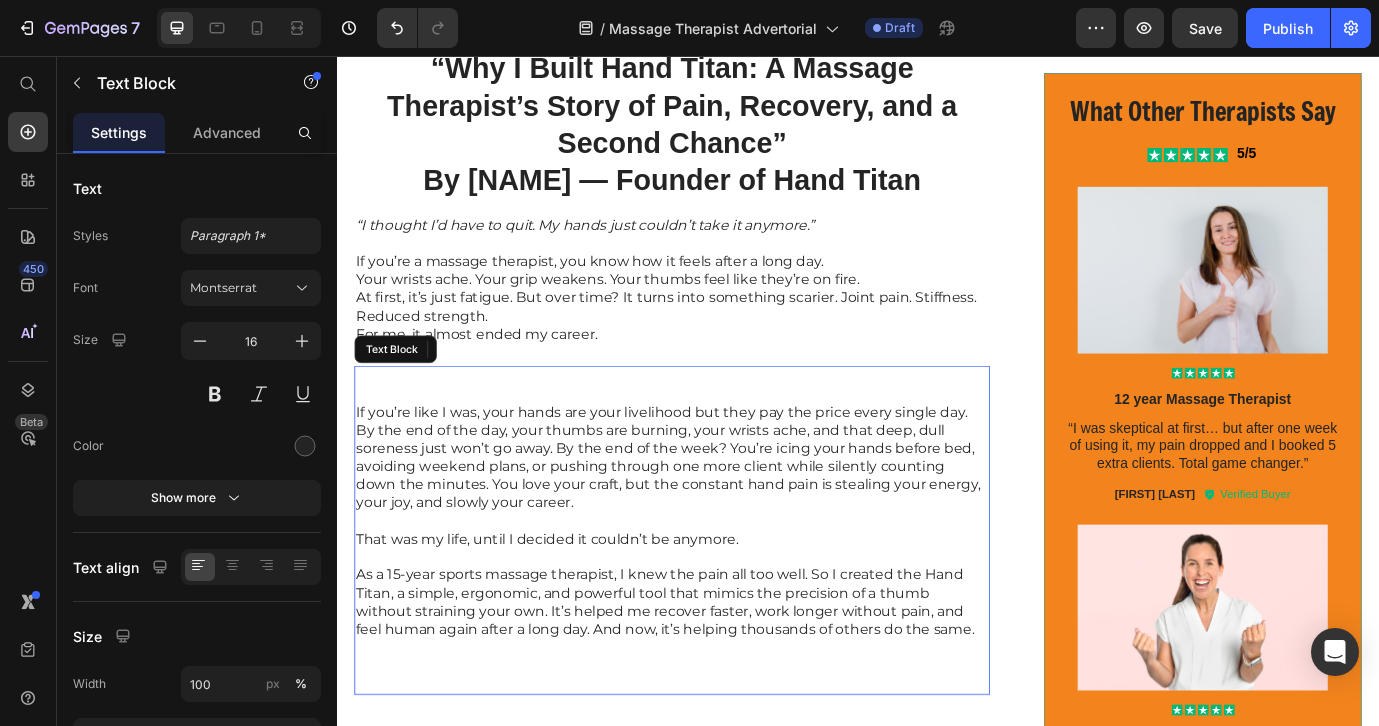 click at bounding box center (721, 446) 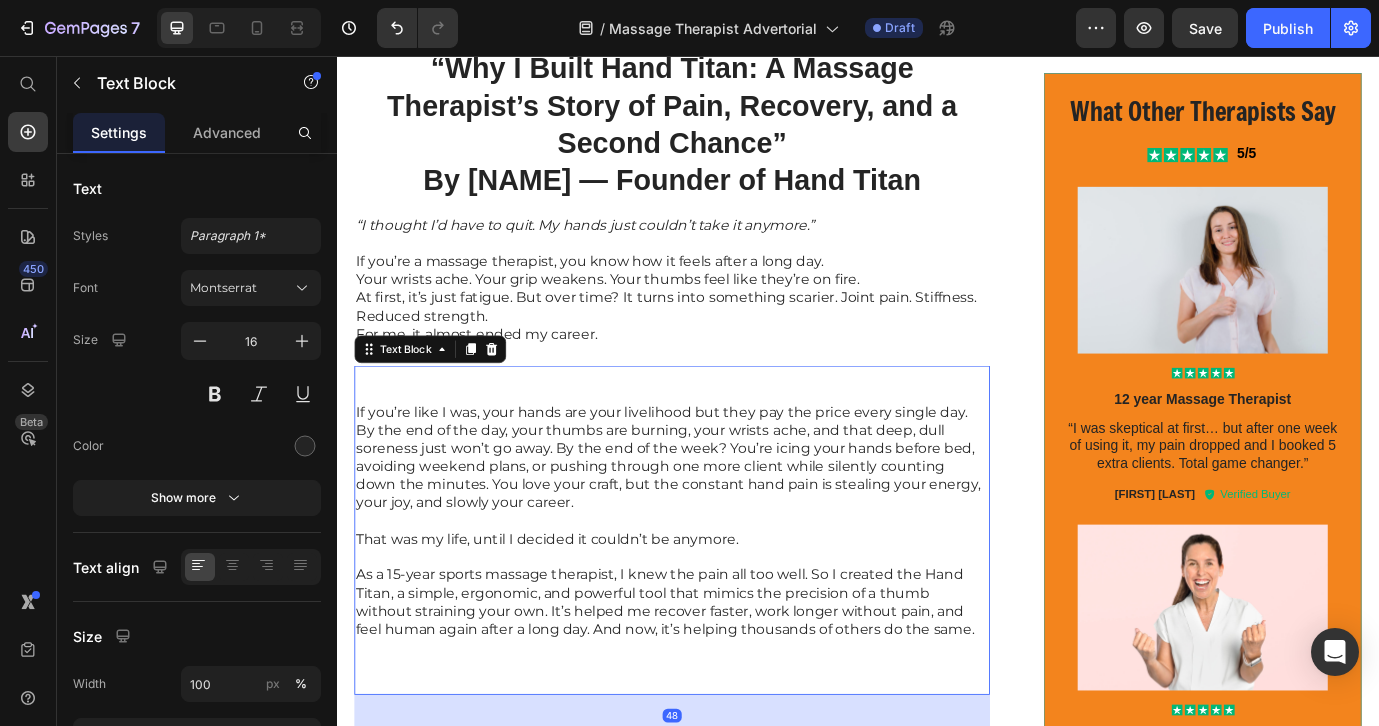 click at bounding box center [721, 446] 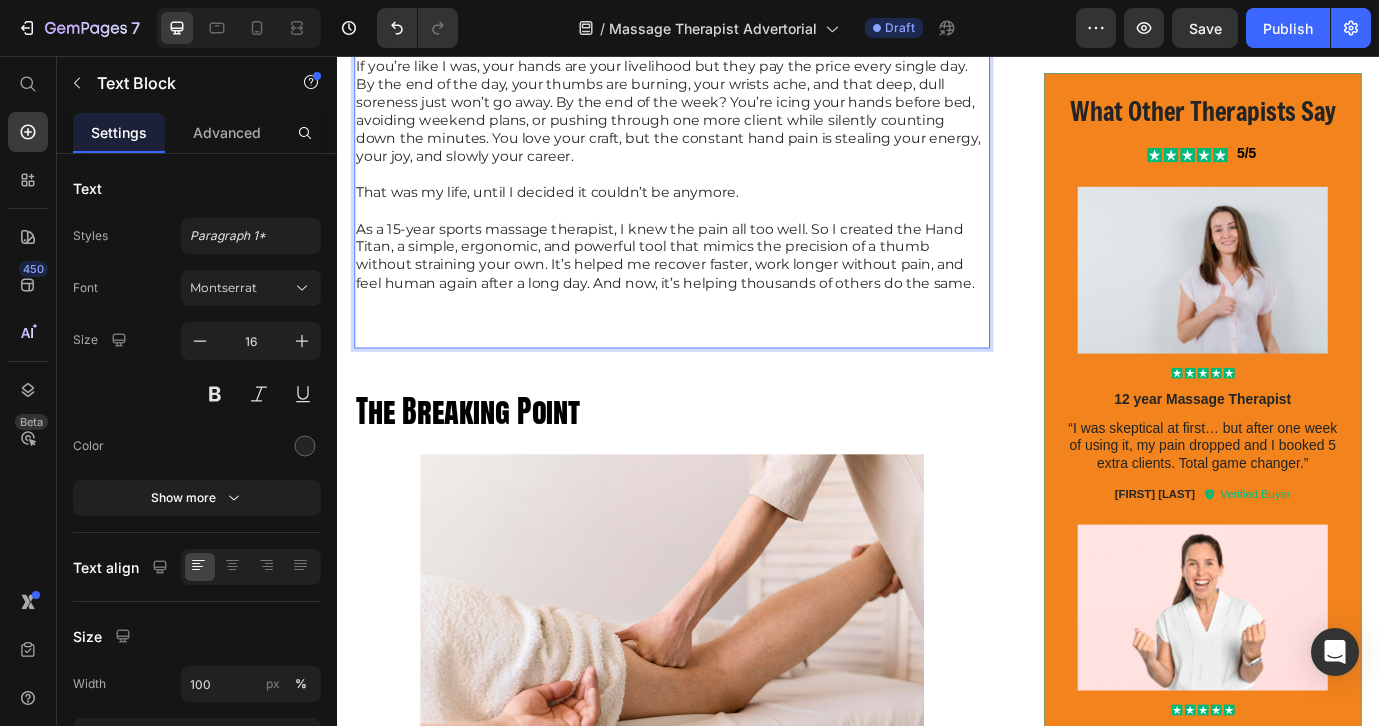 scroll, scrollTop: 2117, scrollLeft: 0, axis: vertical 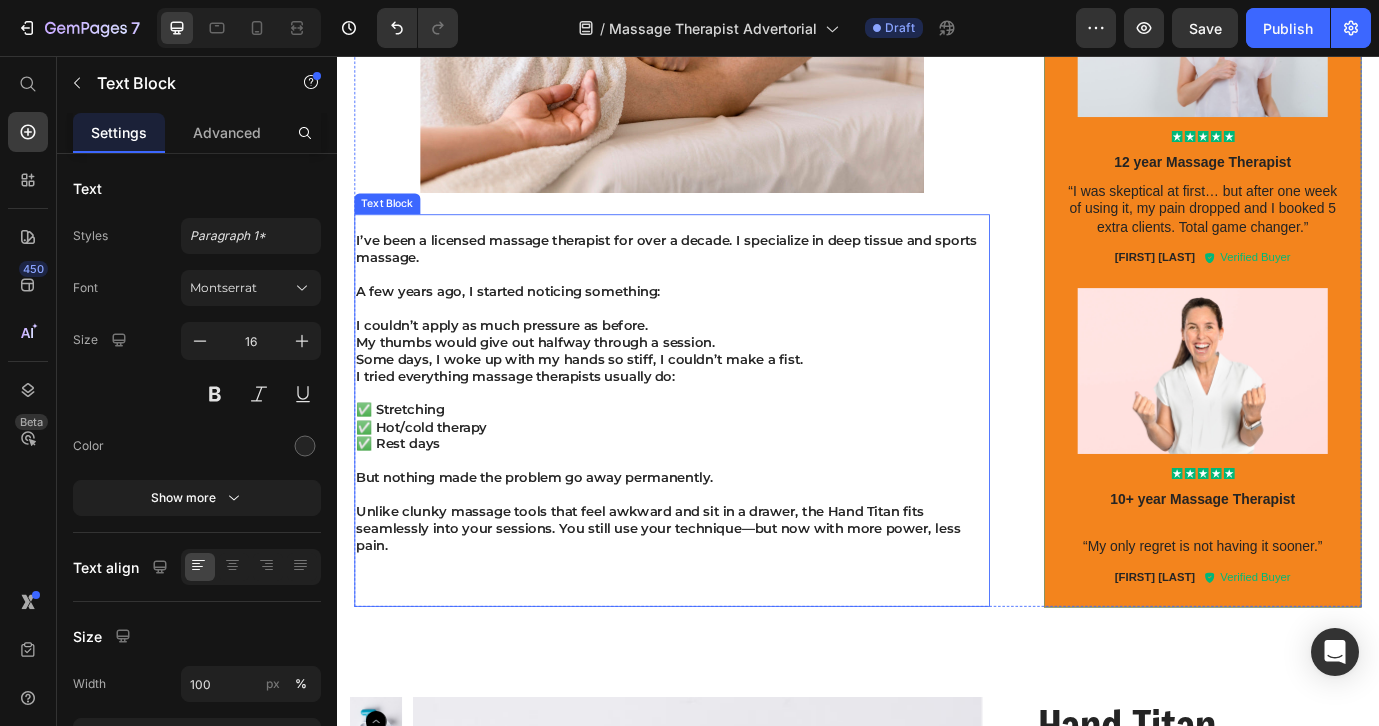 click on "I’ve been a licensed massage therapist for over a decade. I specialize in deep tissue and sports massage." at bounding box center (723, 278) 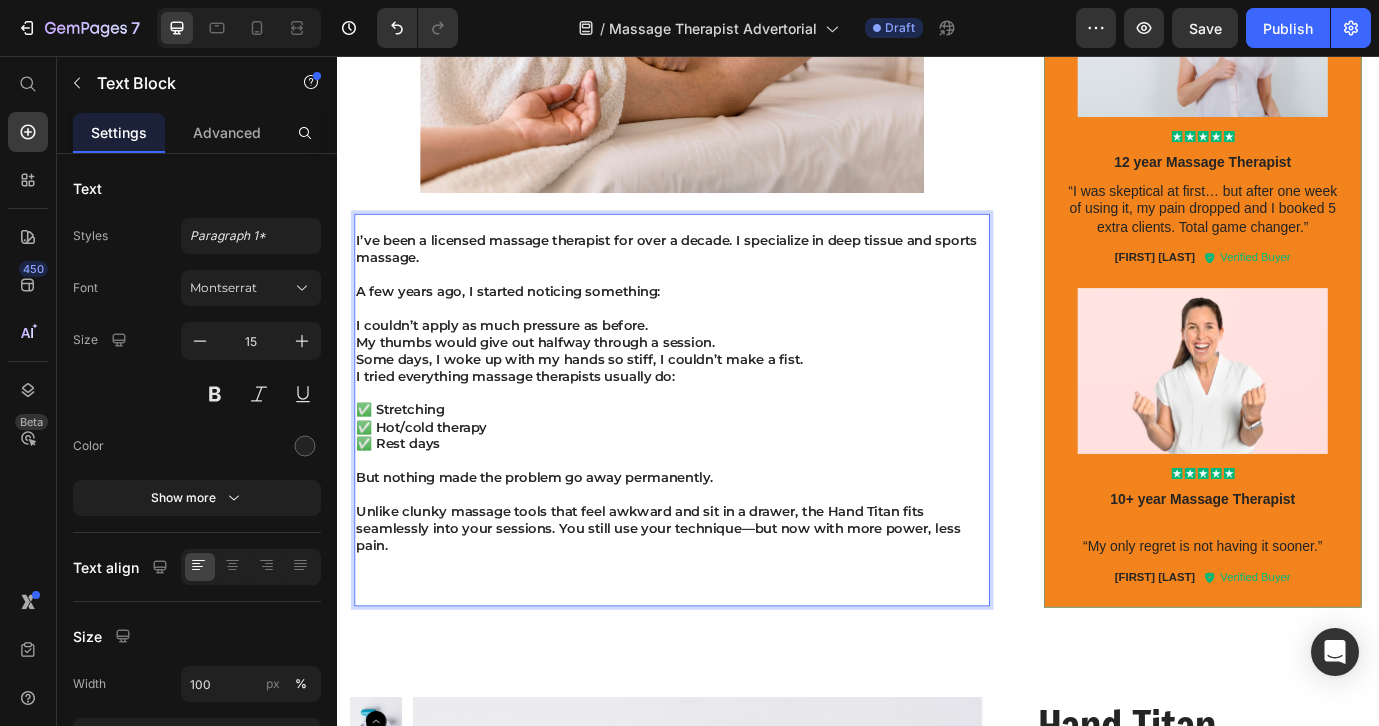 click on "I’ve been a licensed massage therapist for over a decade. I specialize in deep tissue and sports massage." at bounding box center [723, 278] 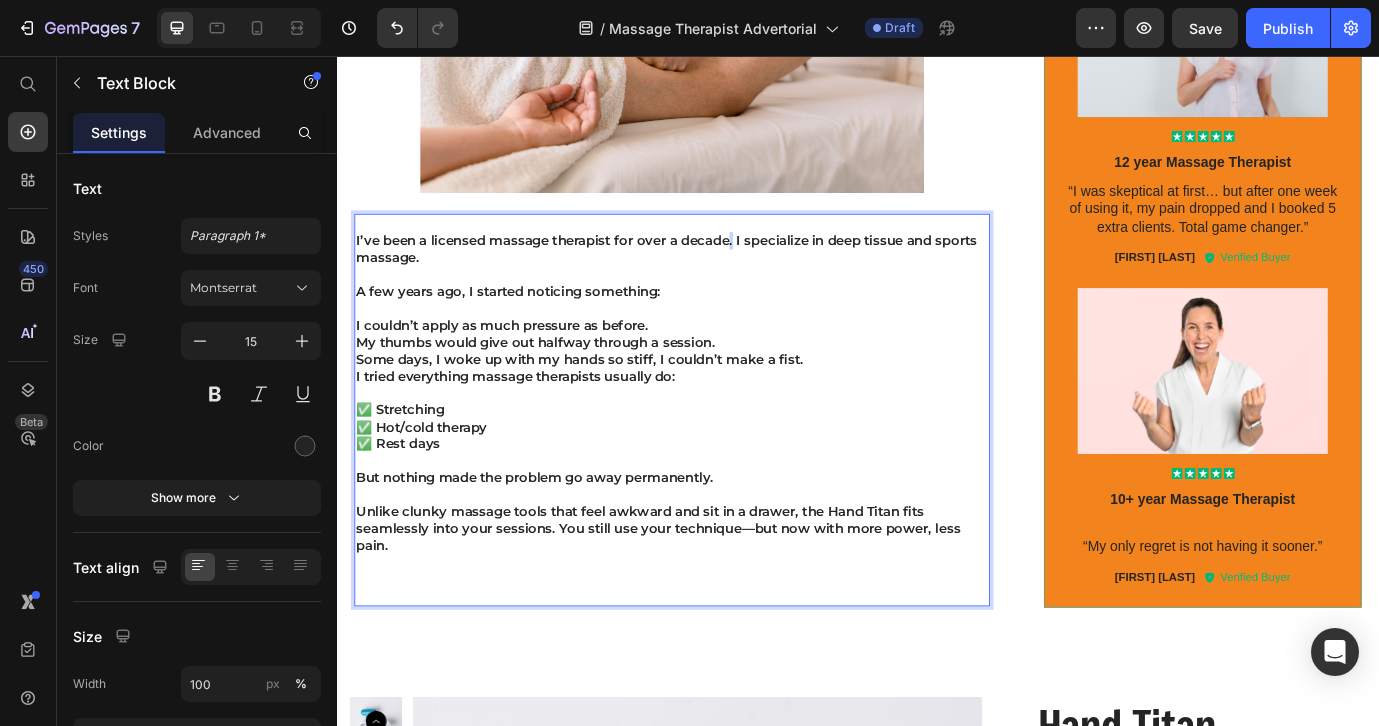 click on "I’ve been a licensed massage therapist for over a decade. I specialize in deep tissue and sports massage." at bounding box center [723, 278] 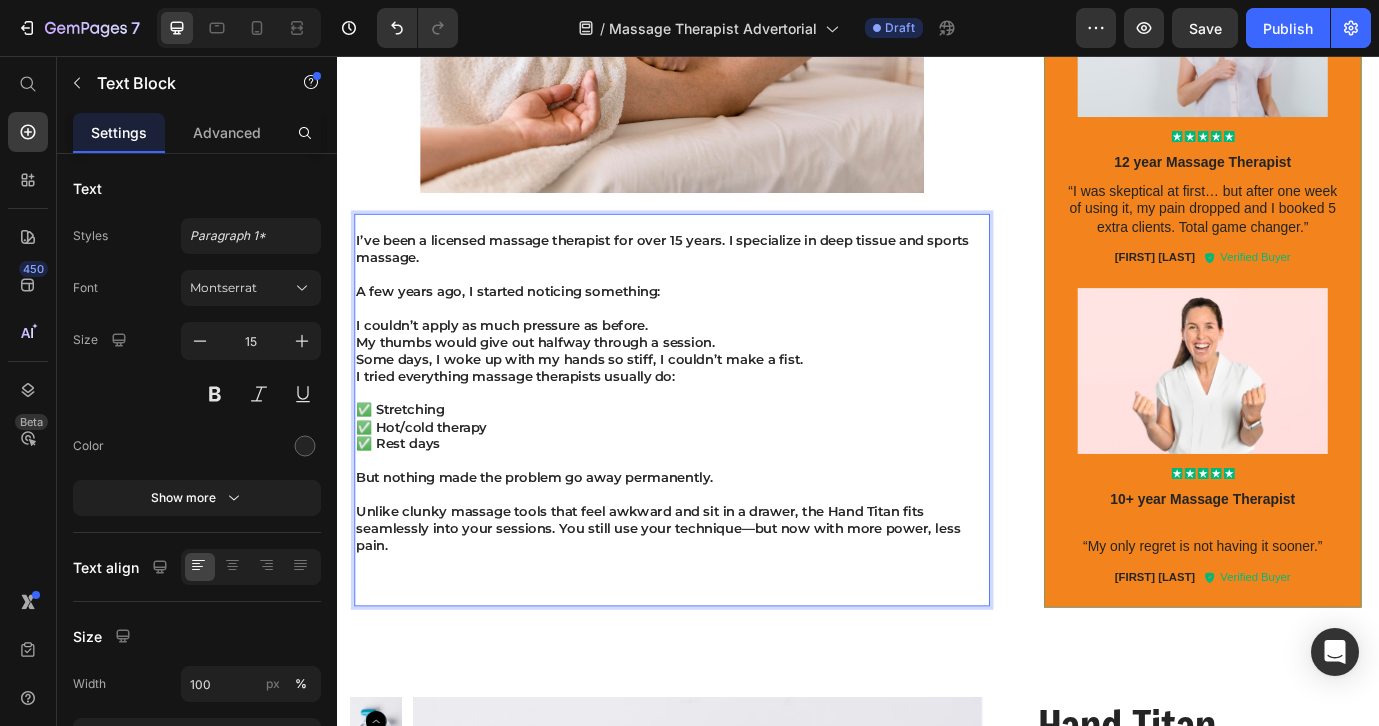 click on "I’ve been a licensed massage therapist for over 15 years. I specialize in deep tissue and sports massage." at bounding box center [723, 278] 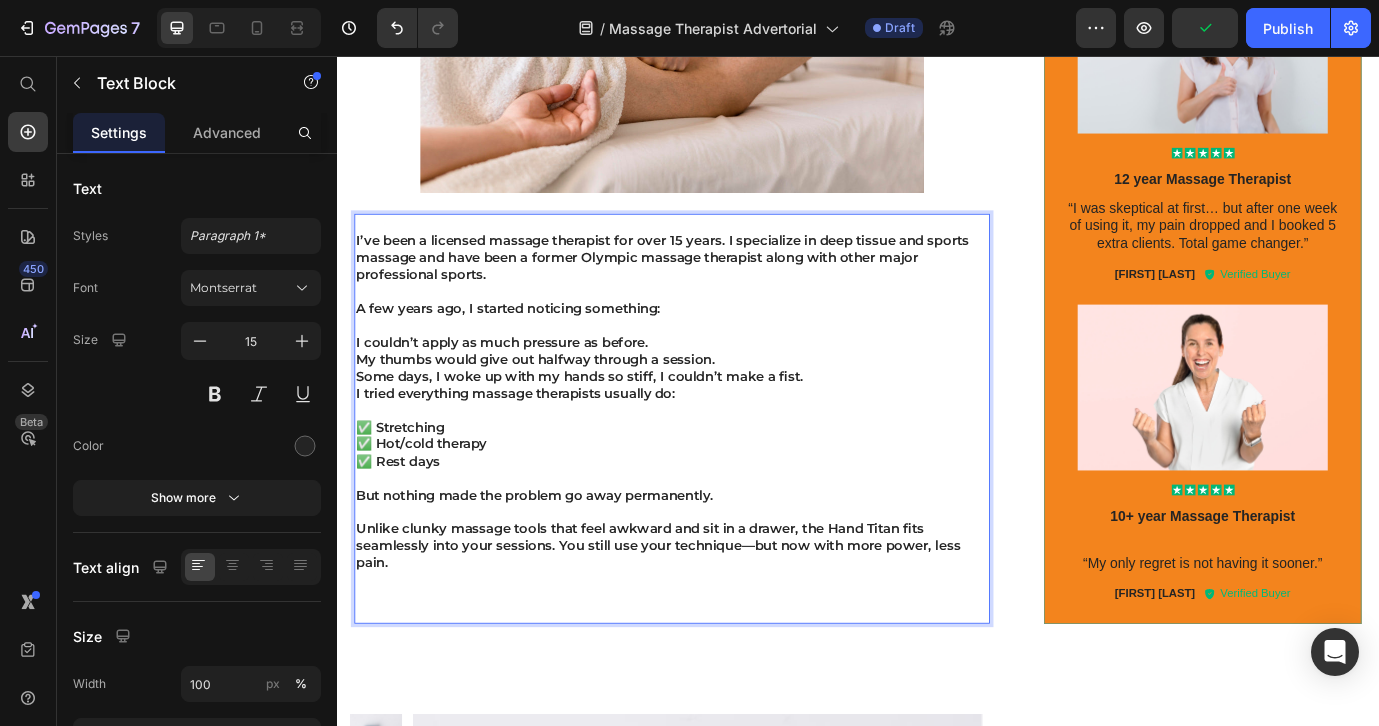 click on "✅ Stretching ✅ Hot/cold therapy ✅ Rest days" at bounding box center (723, 503) 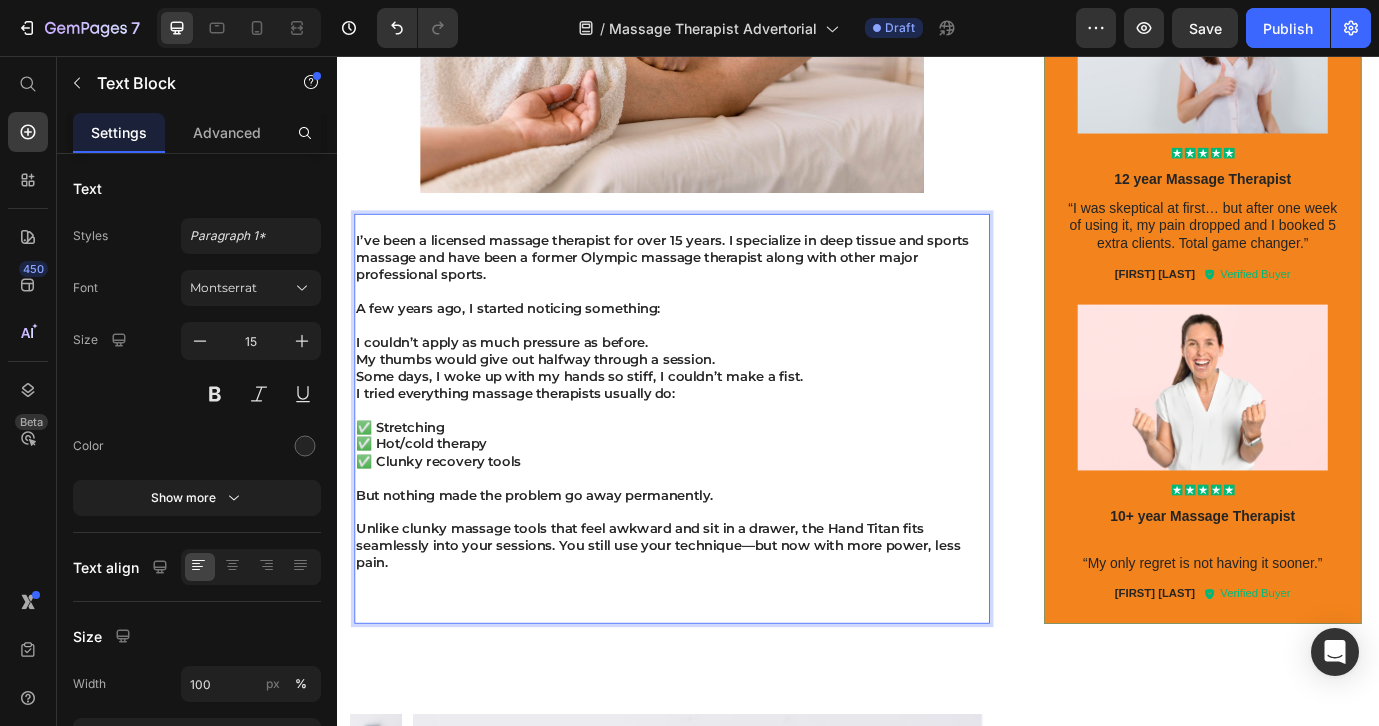 click on "Unlike clunky massage tools that feel awkward and sit in a drawer, the Hand Titan fits seamlessly into your sessions. You still use your technique—but now with more power, less pain." at bounding box center (723, 620) 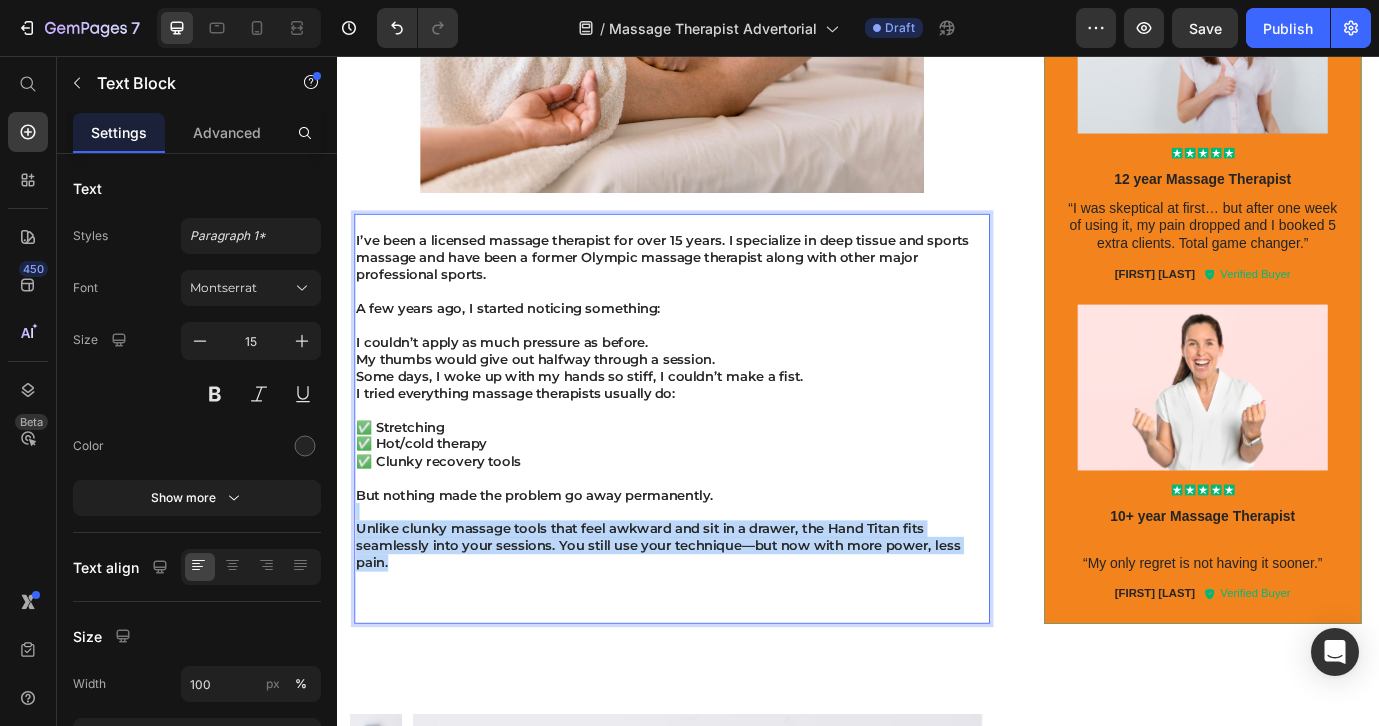 drag, startPoint x: 408, startPoint y: 605, endPoint x: 355, endPoint y: 557, distance: 71.50524 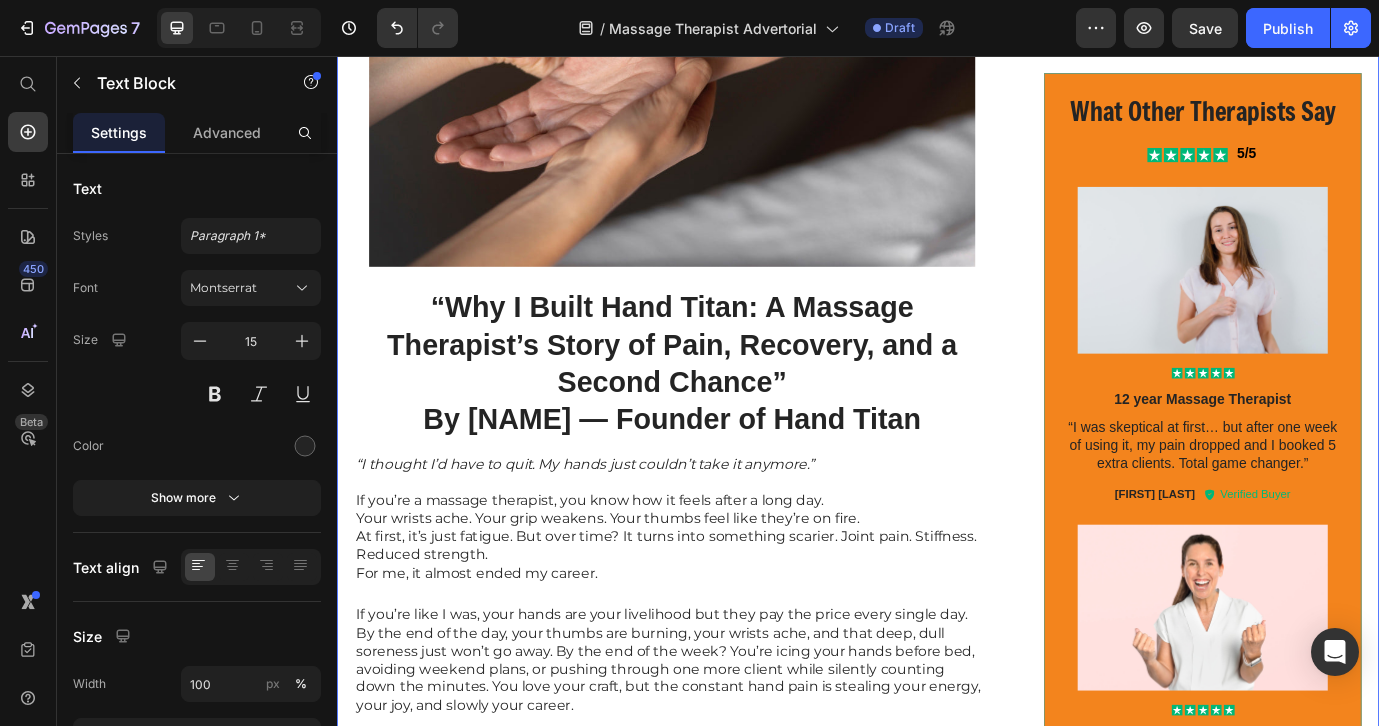 scroll, scrollTop: 805, scrollLeft: 0, axis: vertical 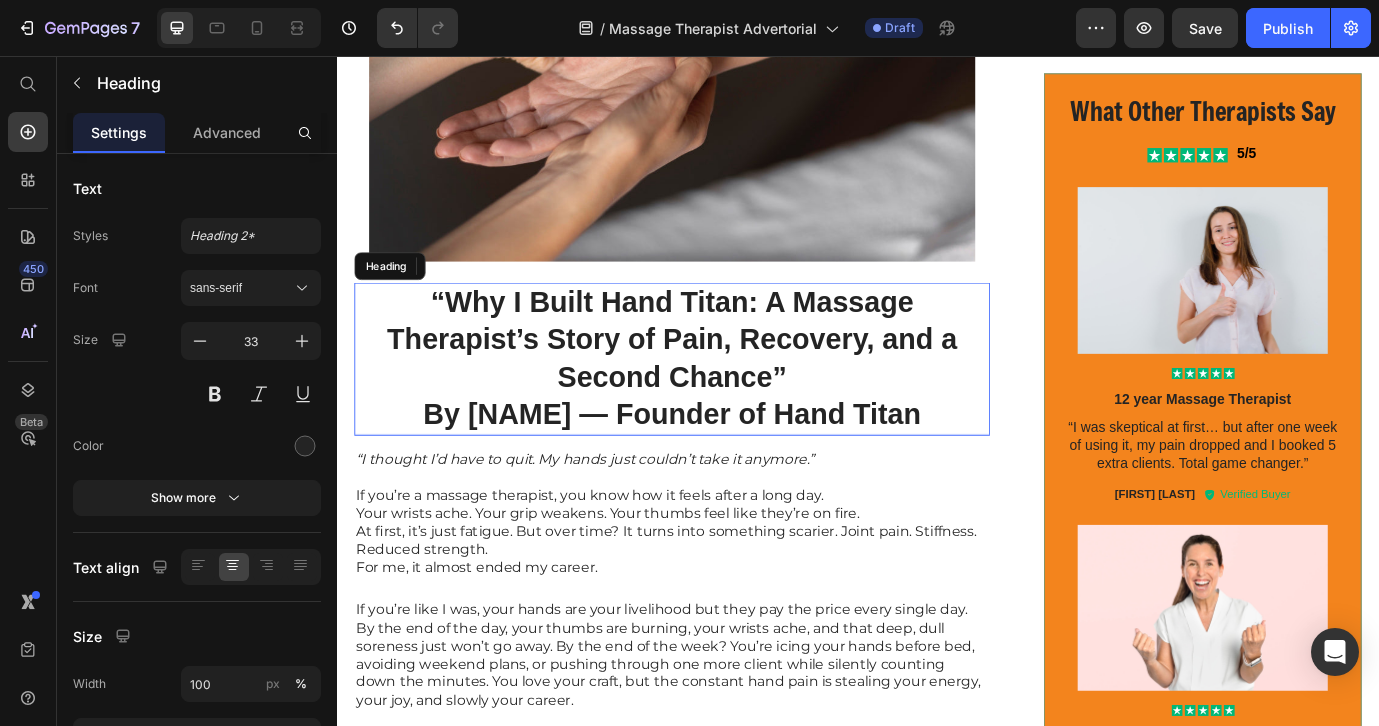 click on "⁠⁠⁠⁠⁠⁠⁠ “Why I Built Hand Titan: A Massage Therapist’s Story of Pain, Recovery, and a Second Chance” By Madeline — Founder of Hand Titan" at bounding box center [723, 405] 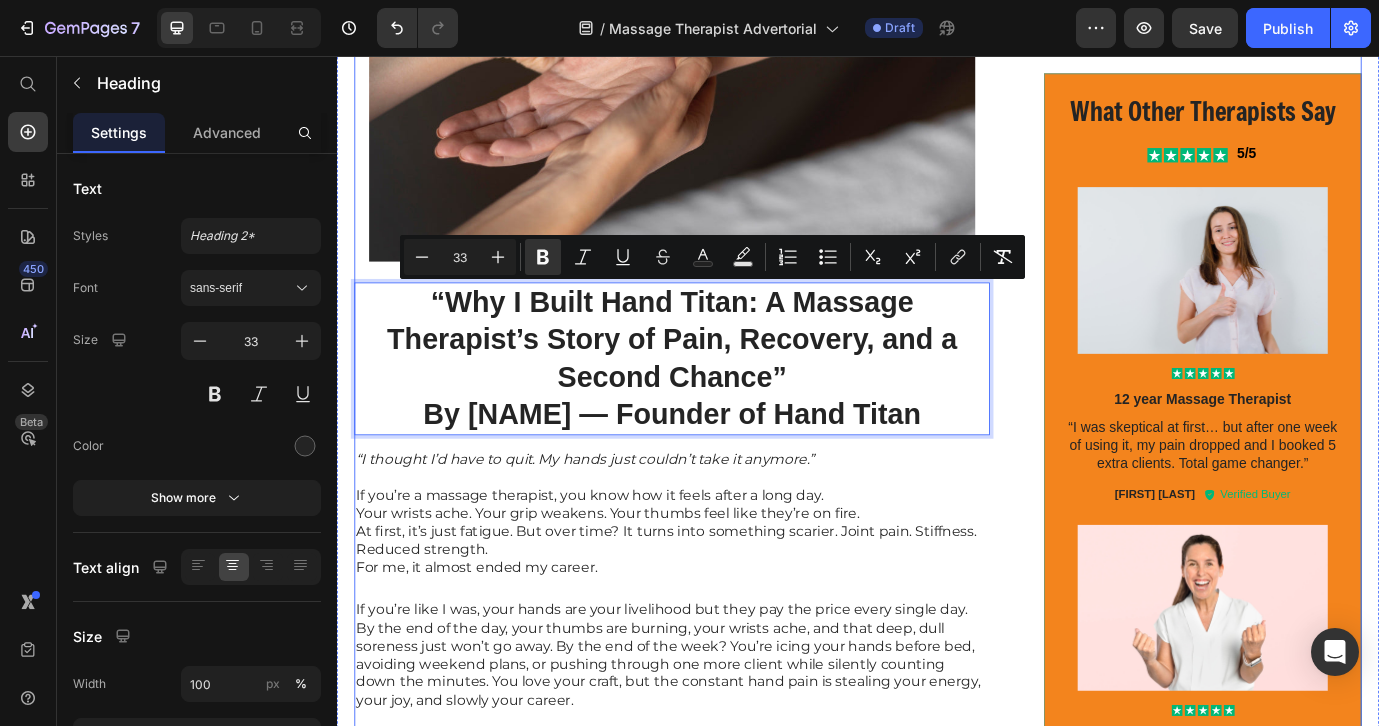 drag, startPoint x: 1041, startPoint y: 467, endPoint x: 588, endPoint y: 305, distance: 481.0956 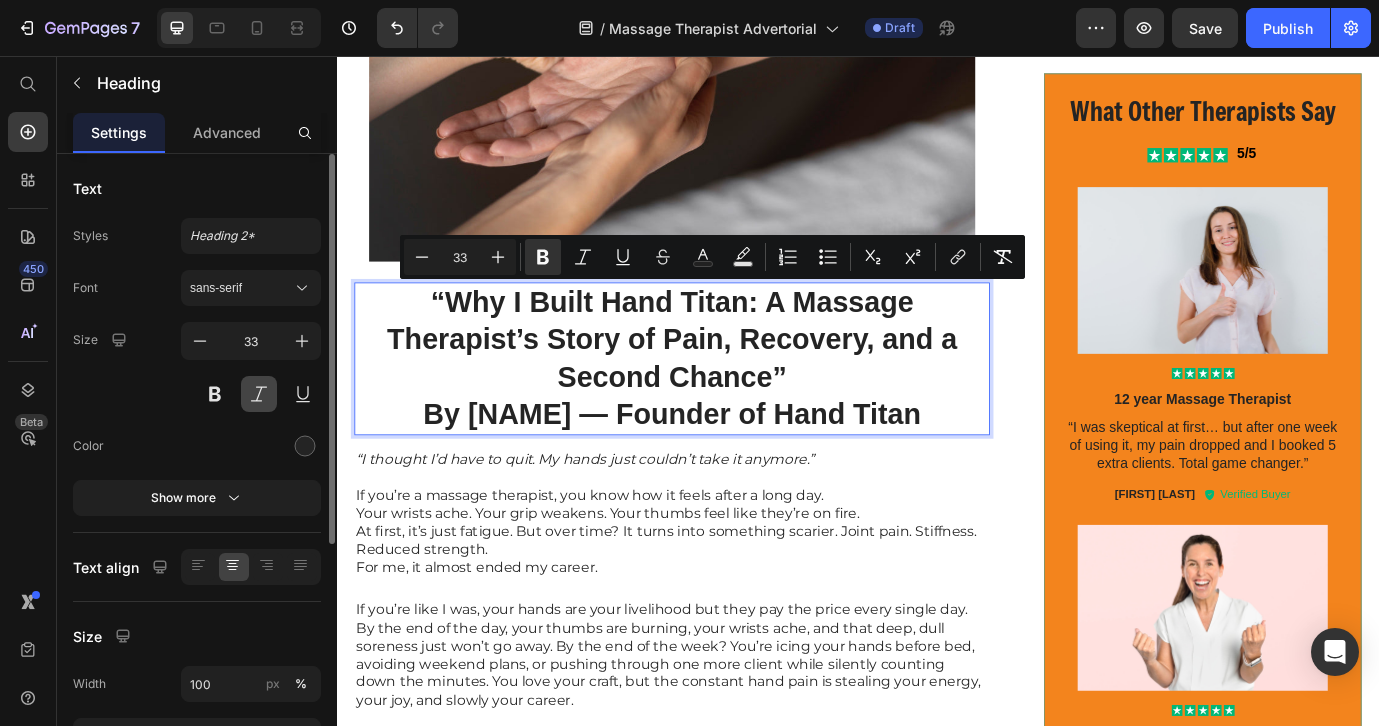 click at bounding box center [259, 394] 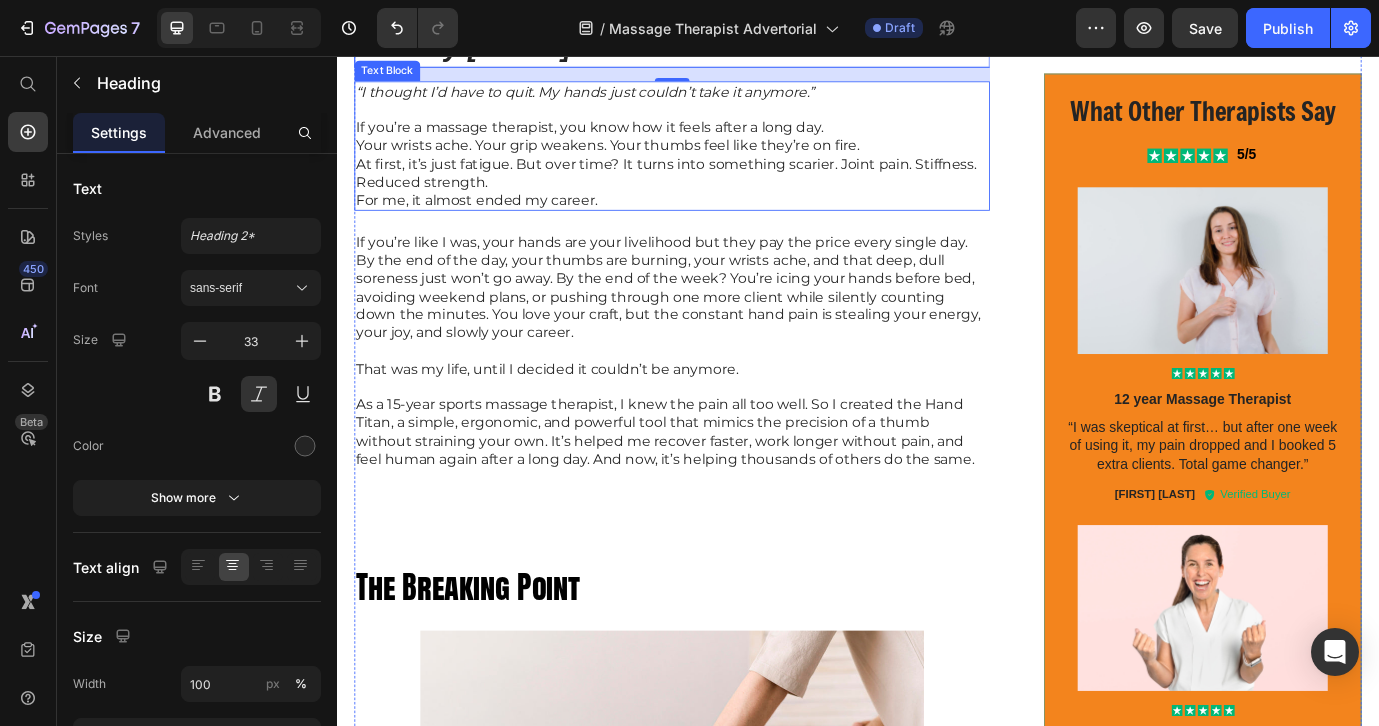 scroll, scrollTop: 1237, scrollLeft: 0, axis: vertical 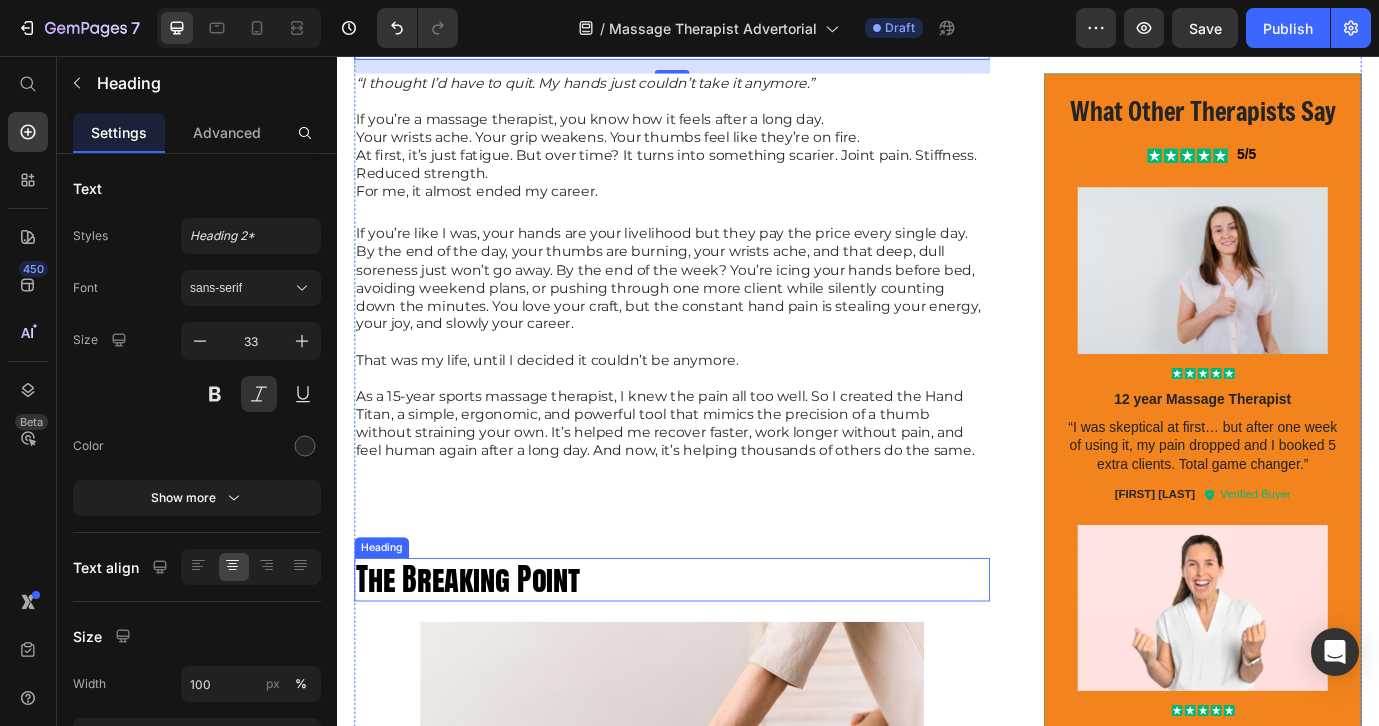click on "The Breaking Point" at bounding box center (488, 658) 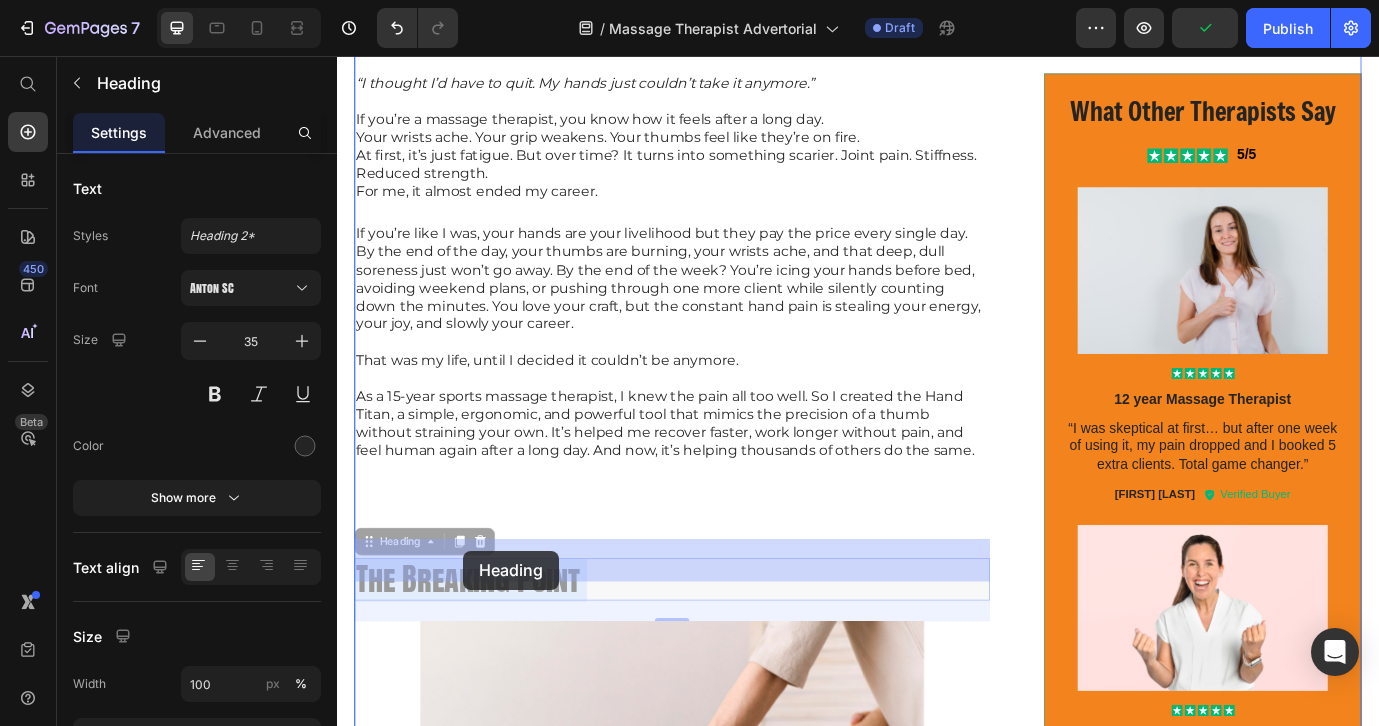 drag, startPoint x: 630, startPoint y: 631, endPoint x: 482, endPoint y: 626, distance: 148.08444 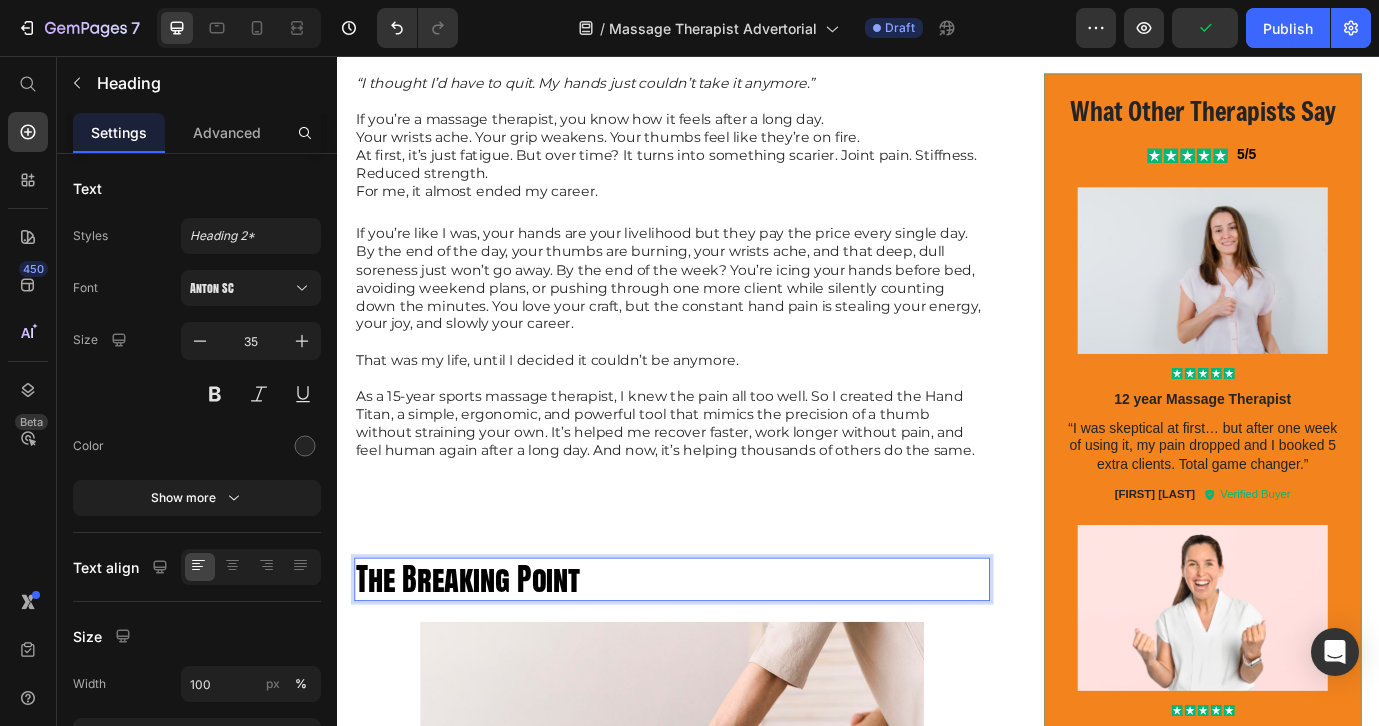 click on "The Breaking Point" at bounding box center [723, 659] 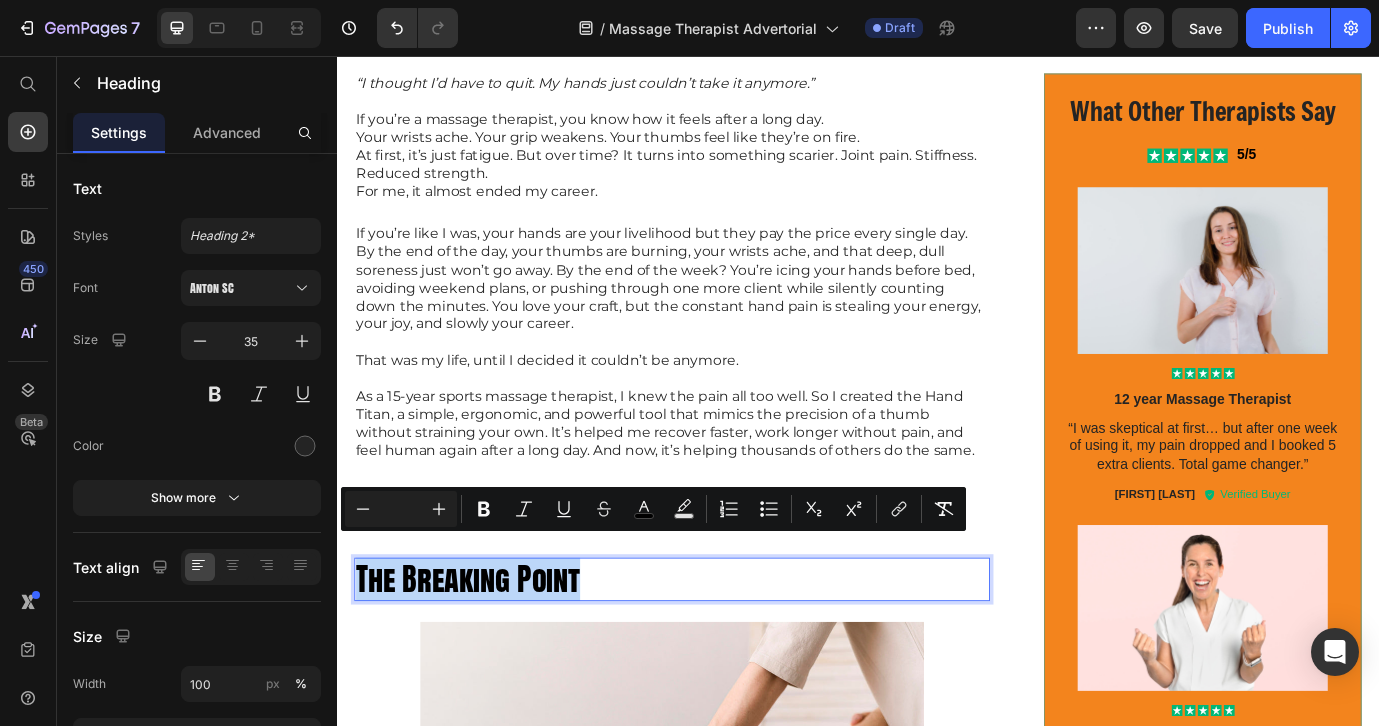 drag, startPoint x: 655, startPoint y: 635, endPoint x: 573, endPoint y: 624, distance: 82.73451 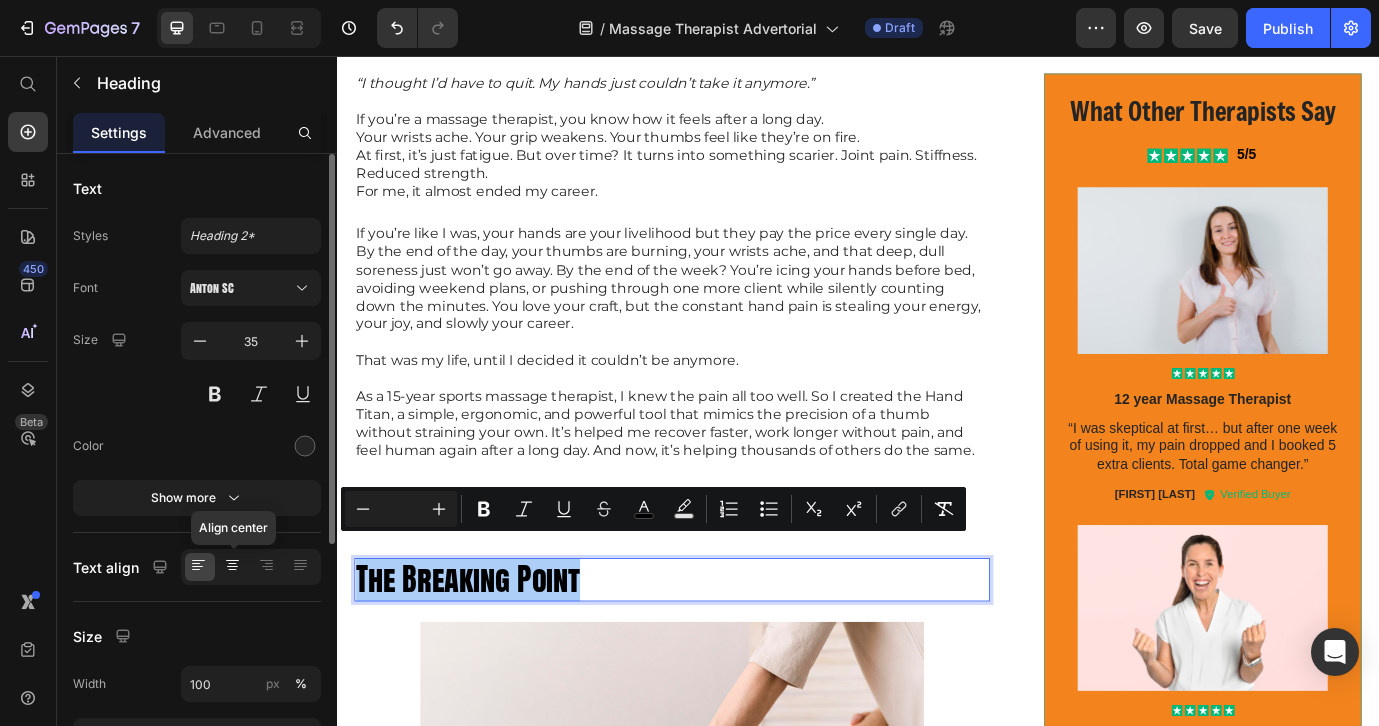 click 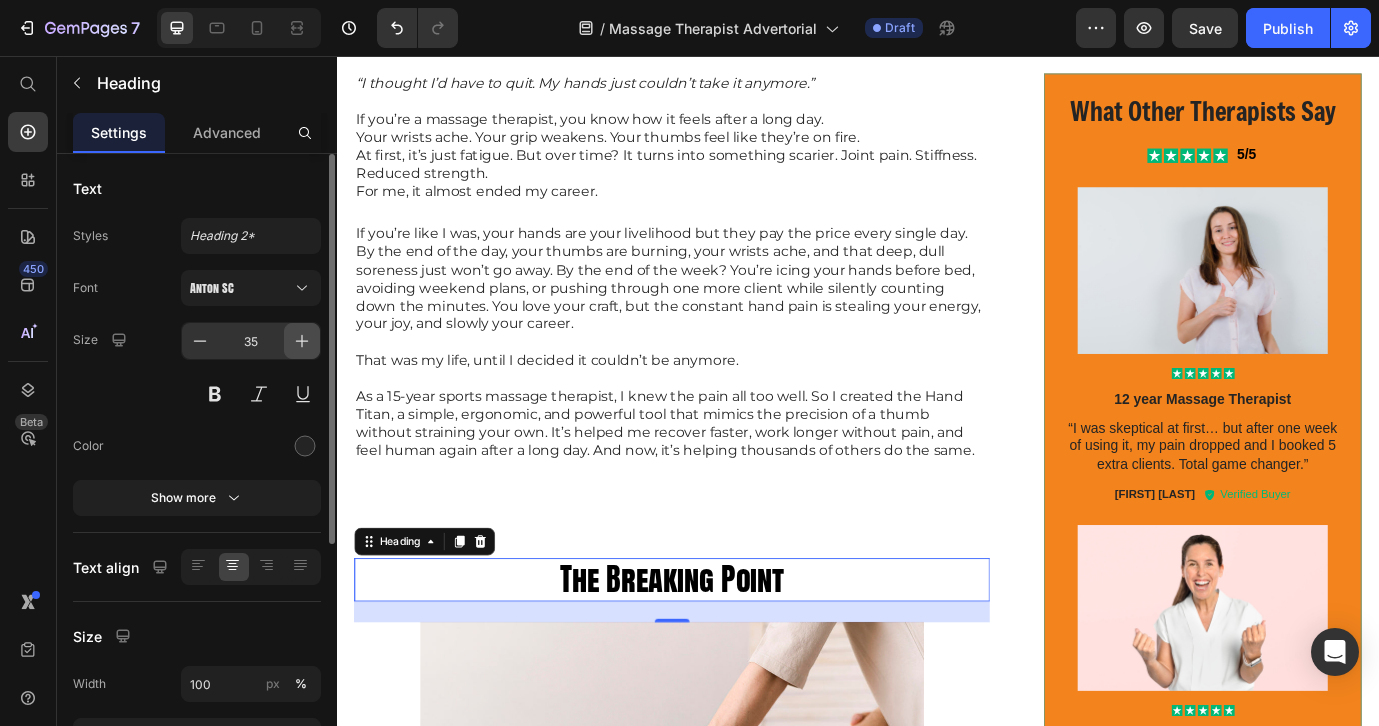 click 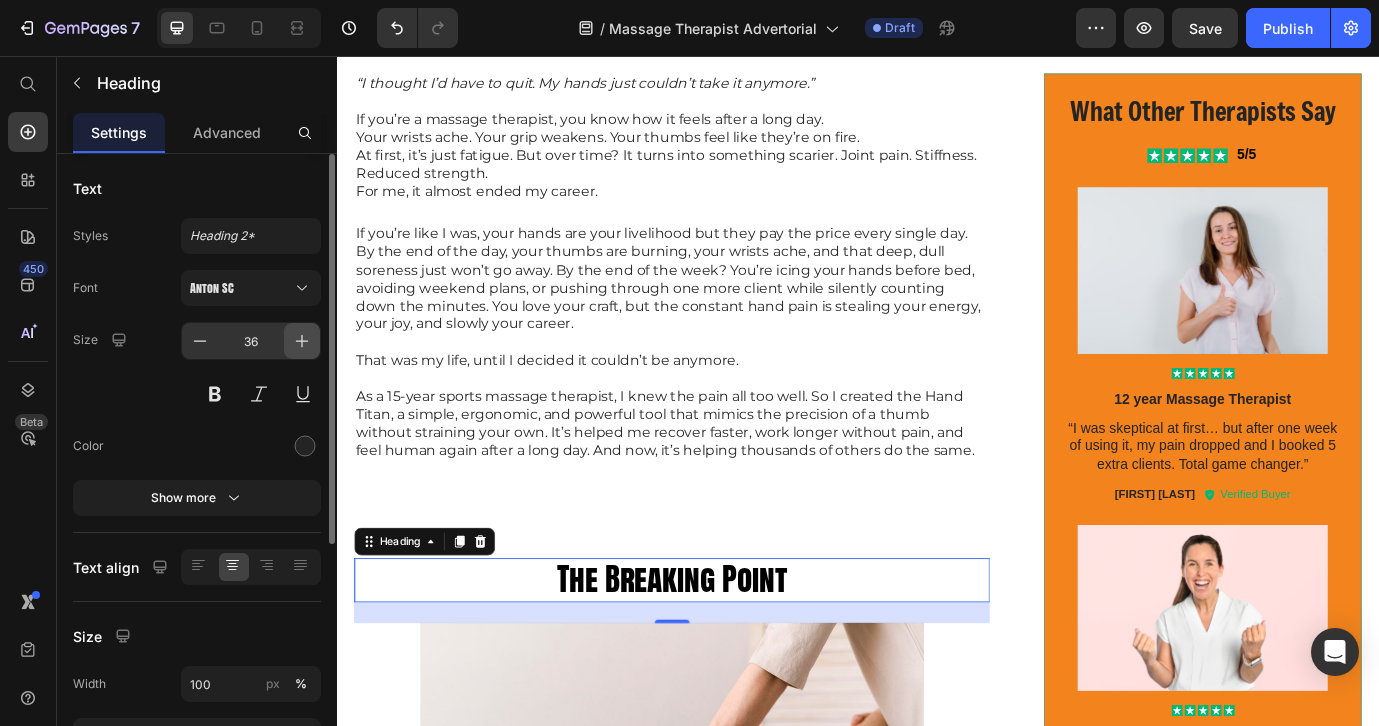 click 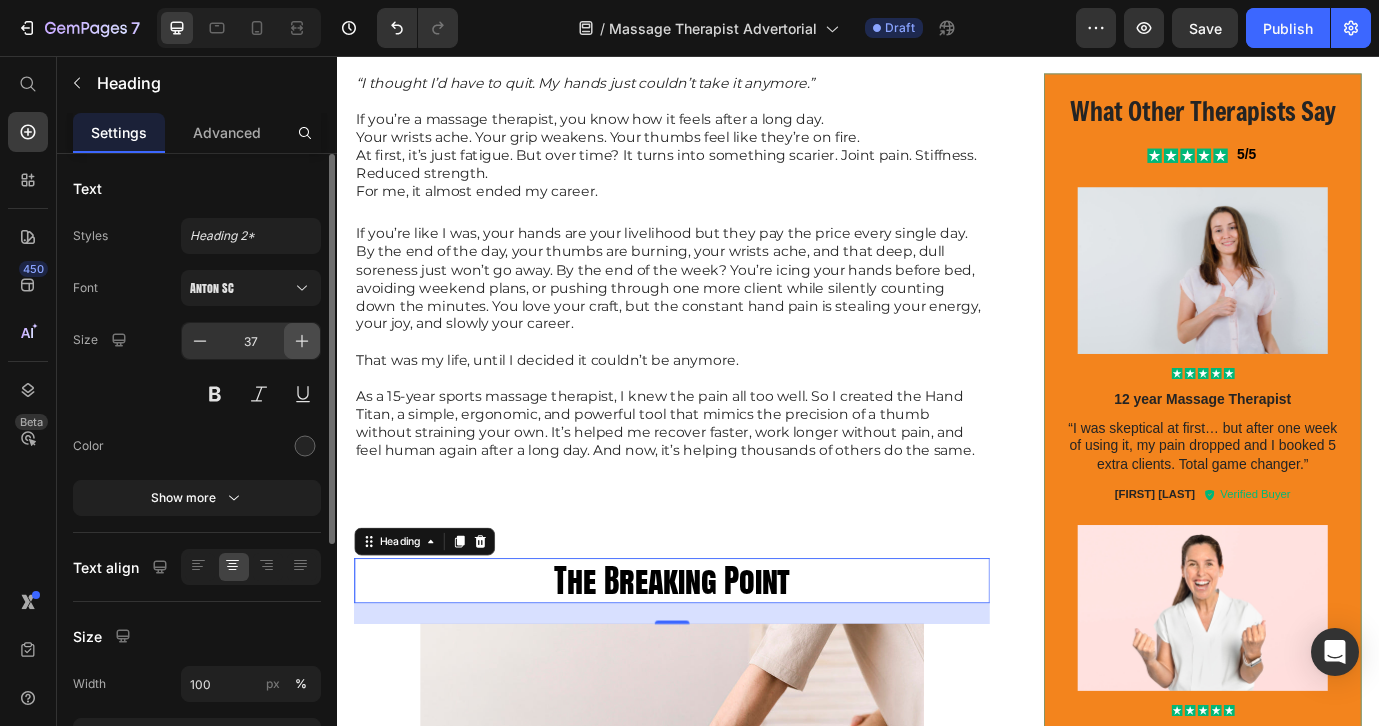click 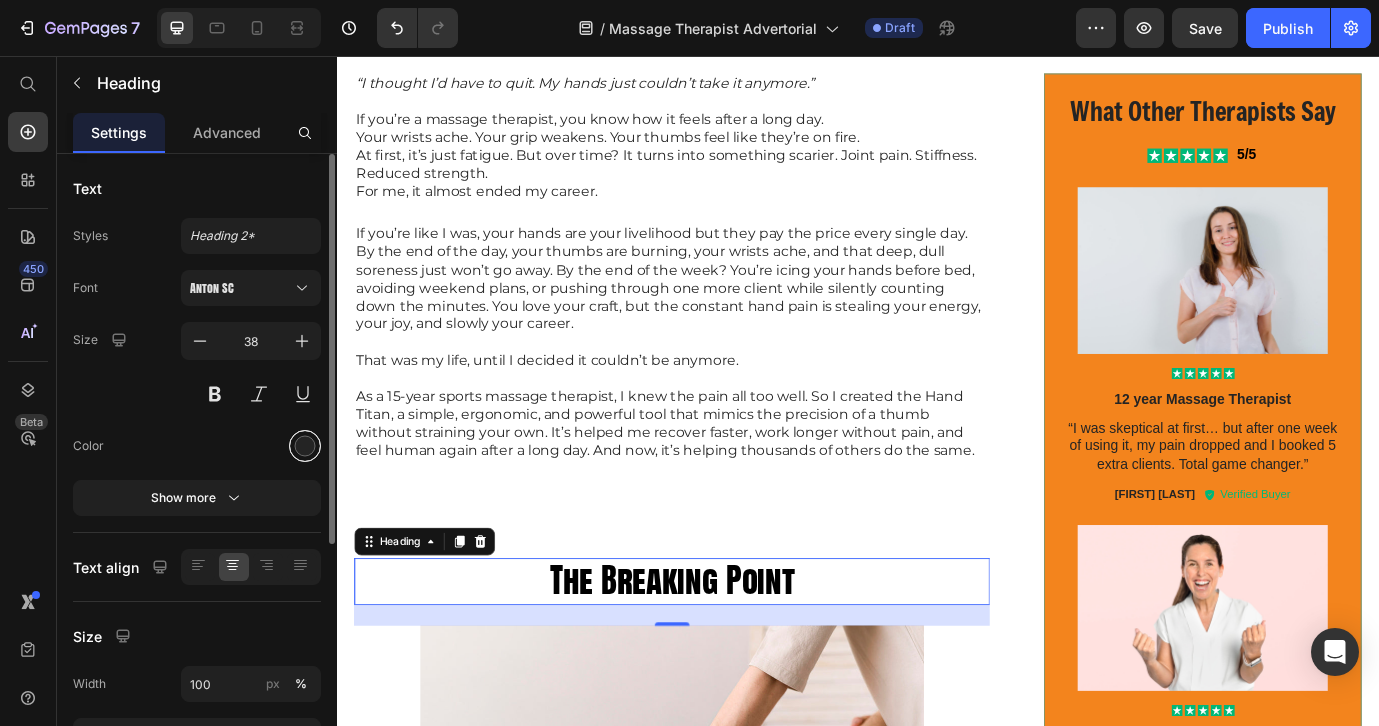 click at bounding box center [305, 446] 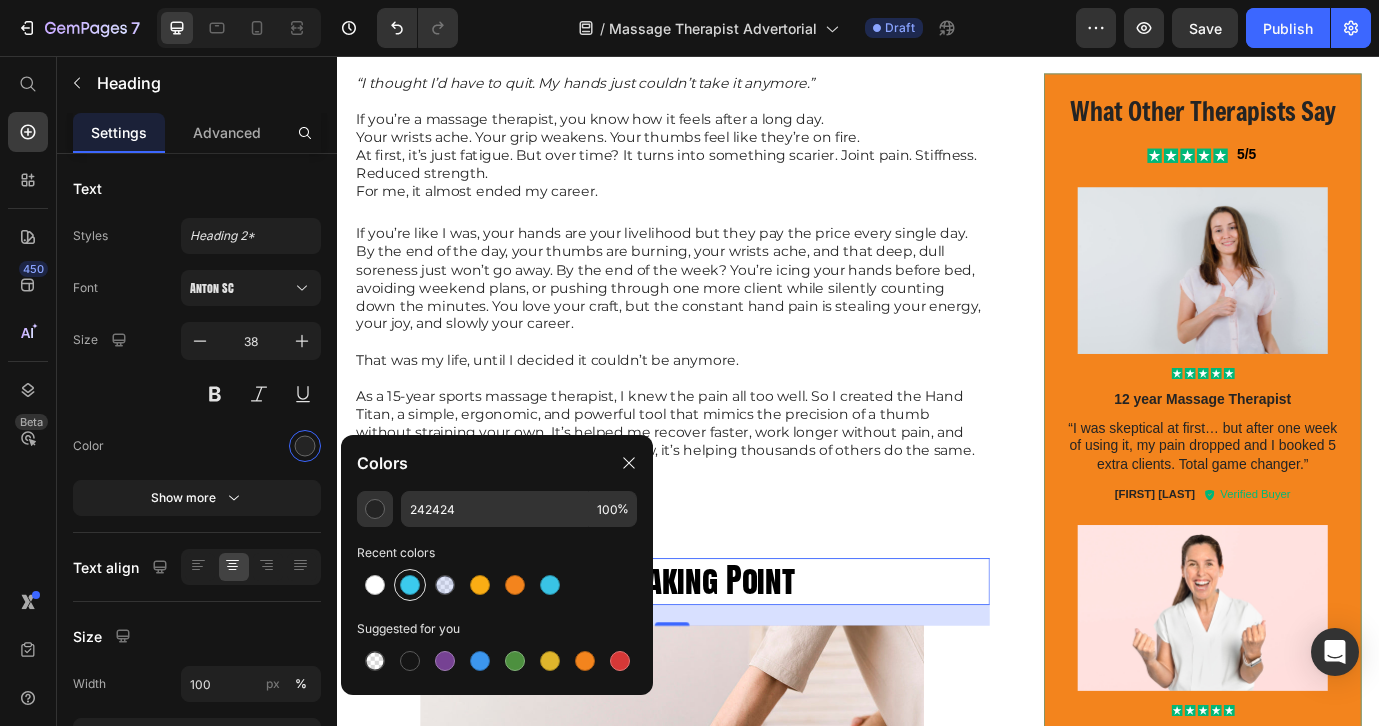 click at bounding box center [410, 585] 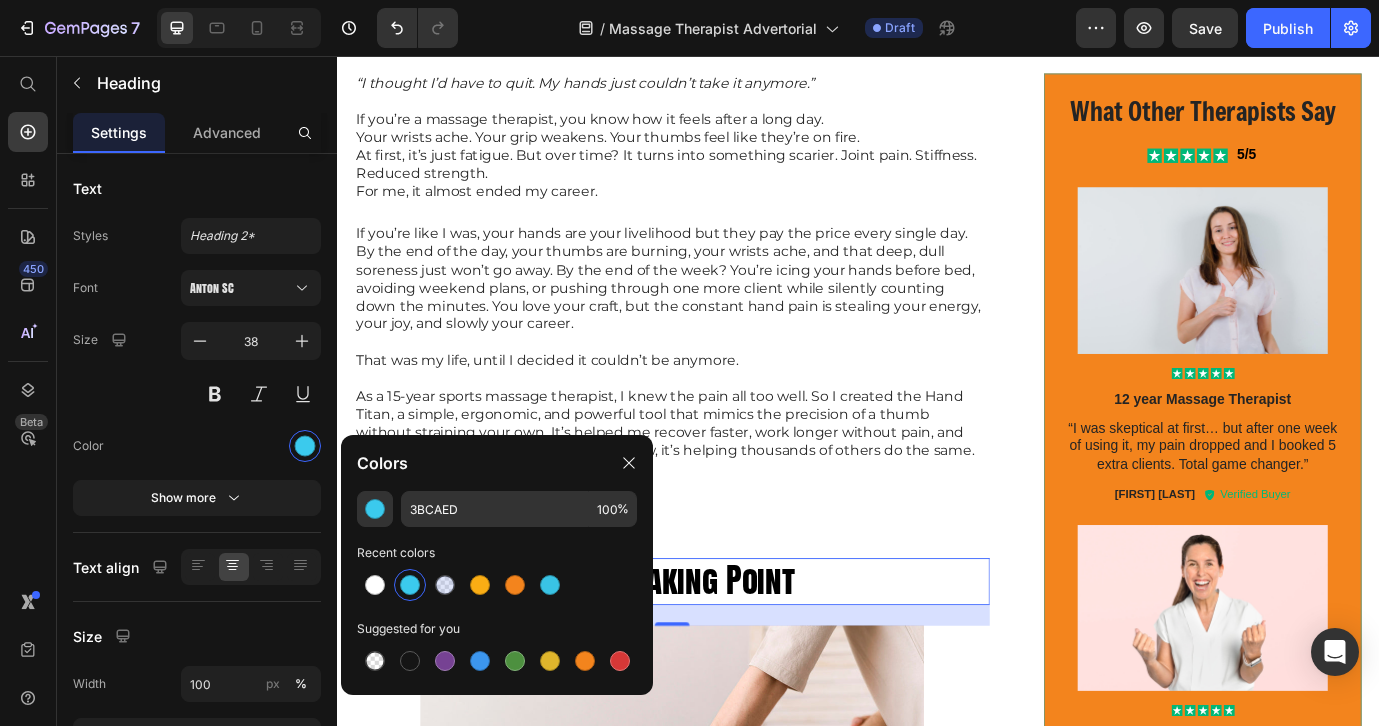 click at bounding box center [410, 585] 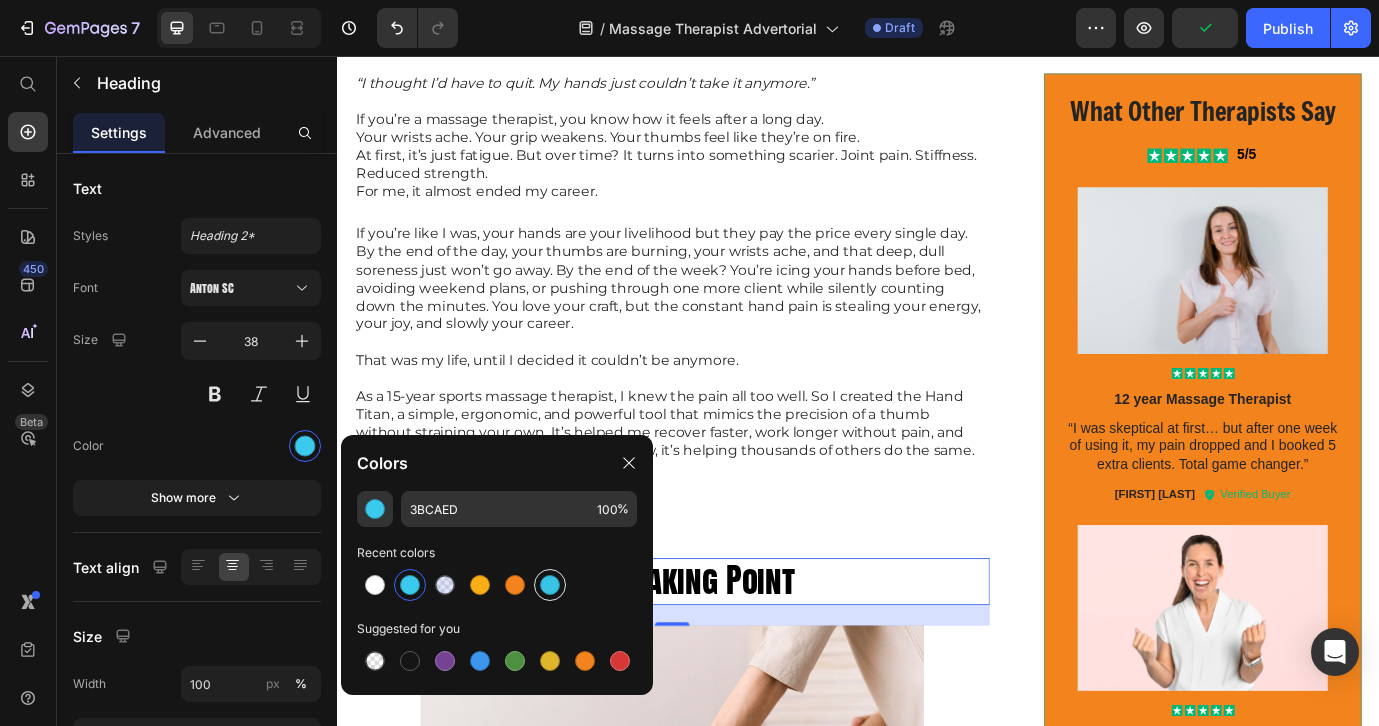 click at bounding box center [550, 585] 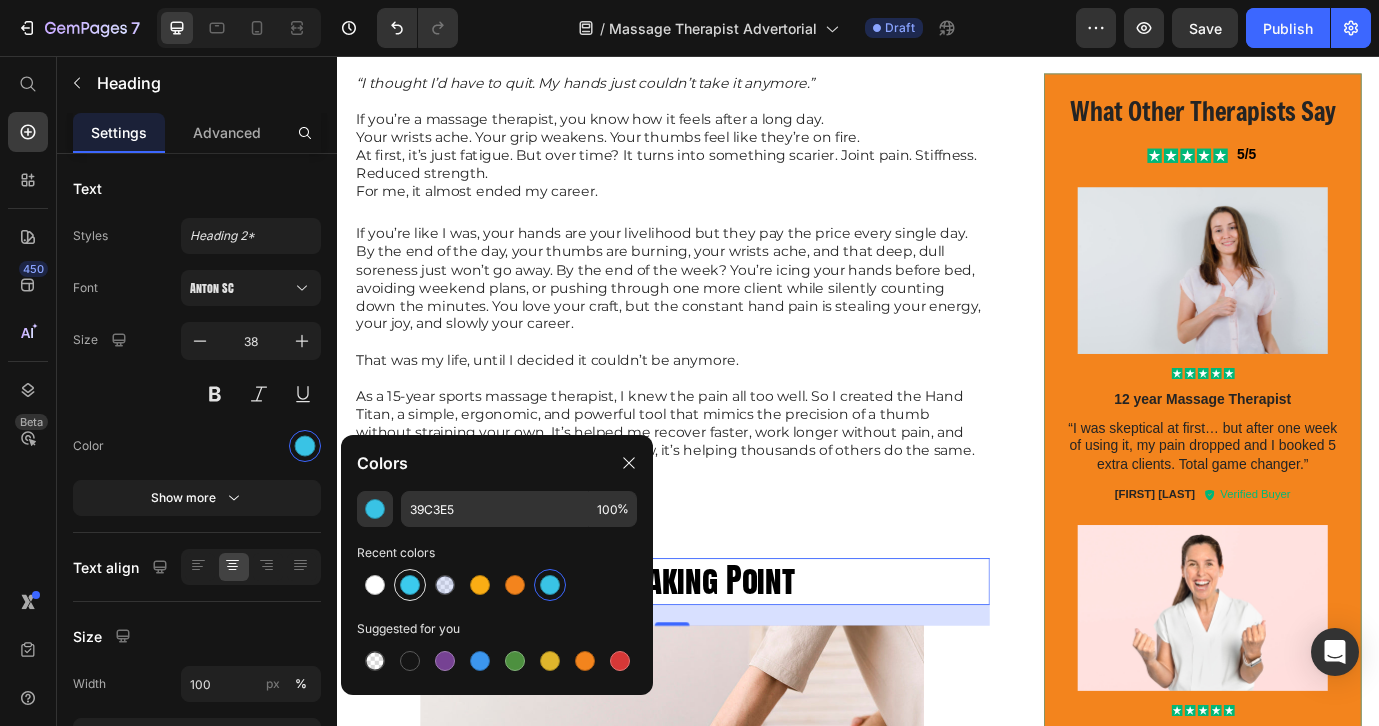 click at bounding box center (410, 585) 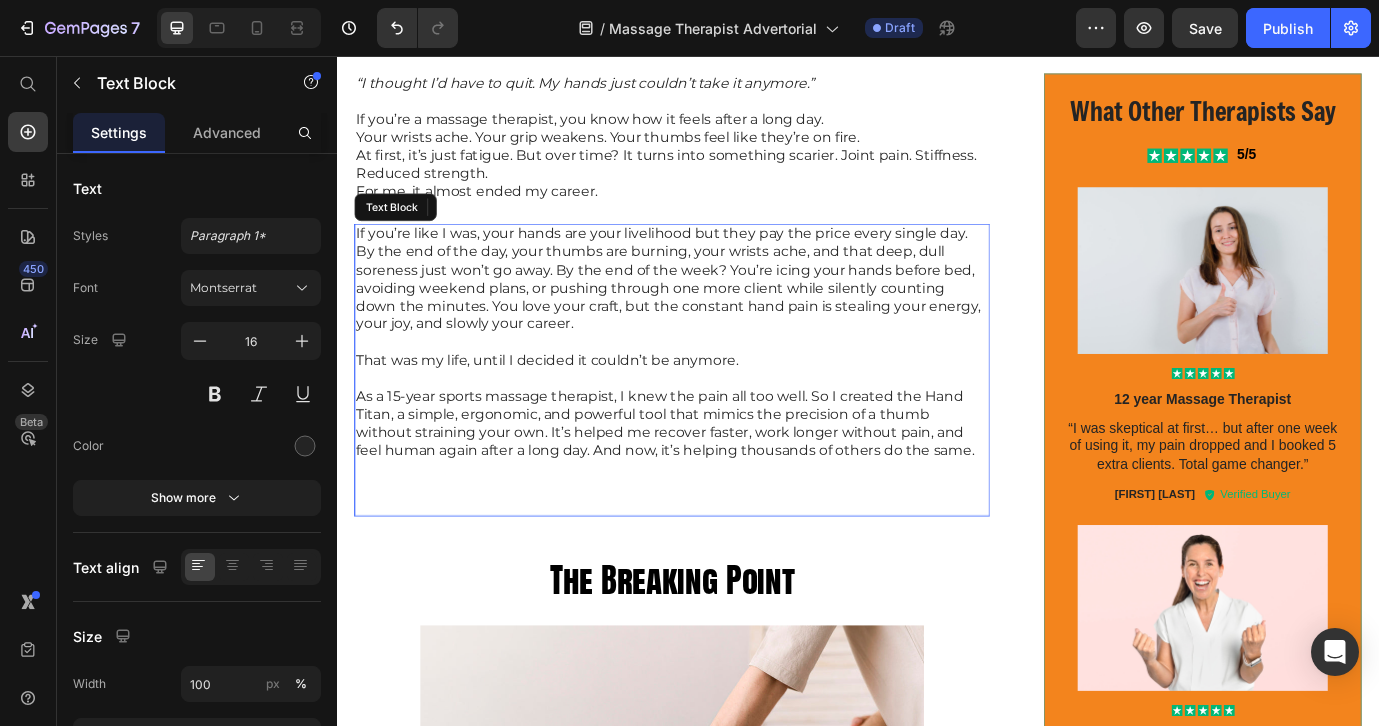 click at bounding box center (721, 573) 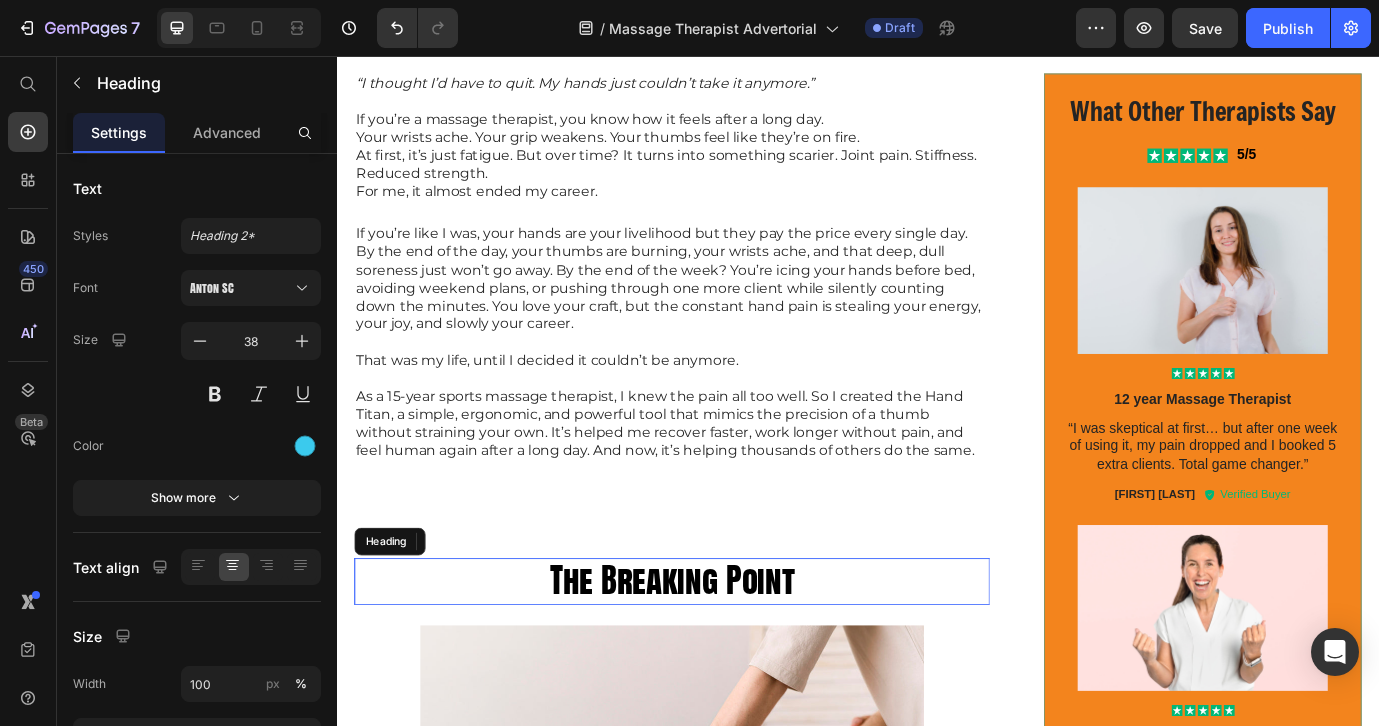 click on "The Breaking Point" at bounding box center (723, 660) 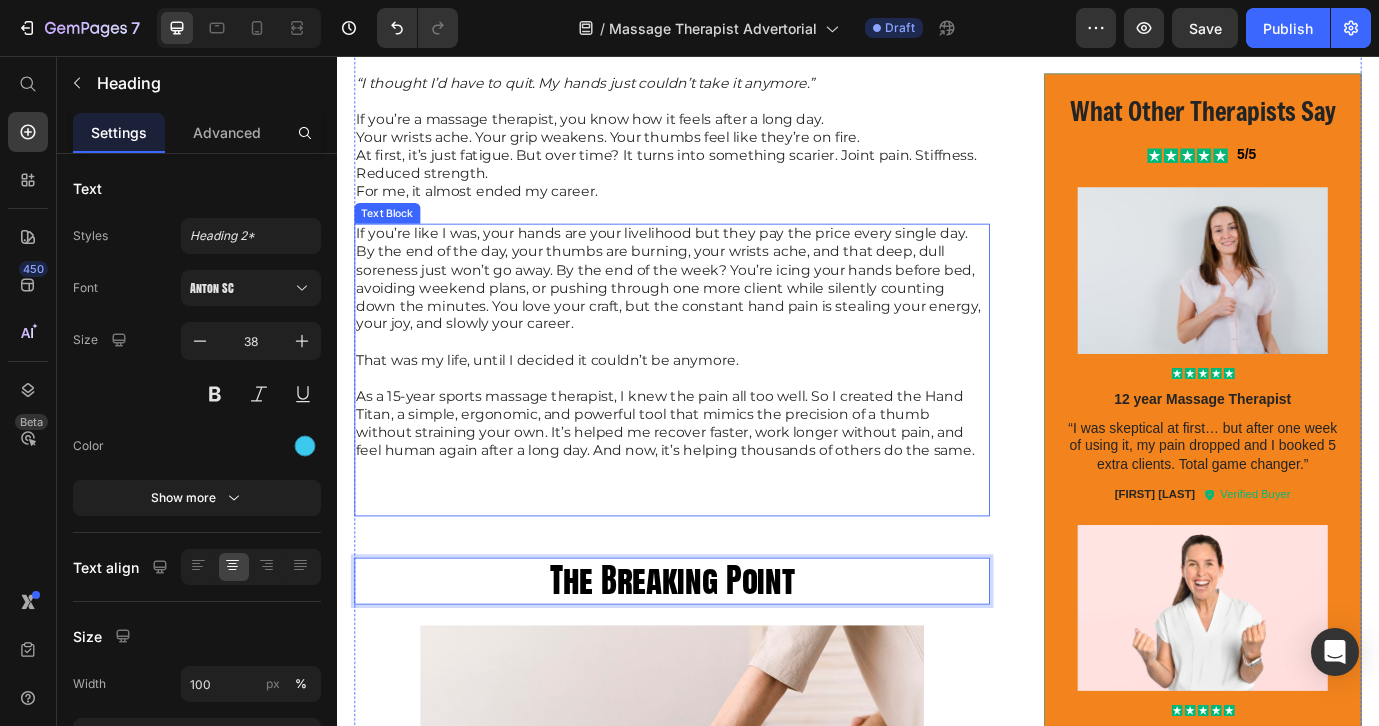 click at bounding box center [721, 573] 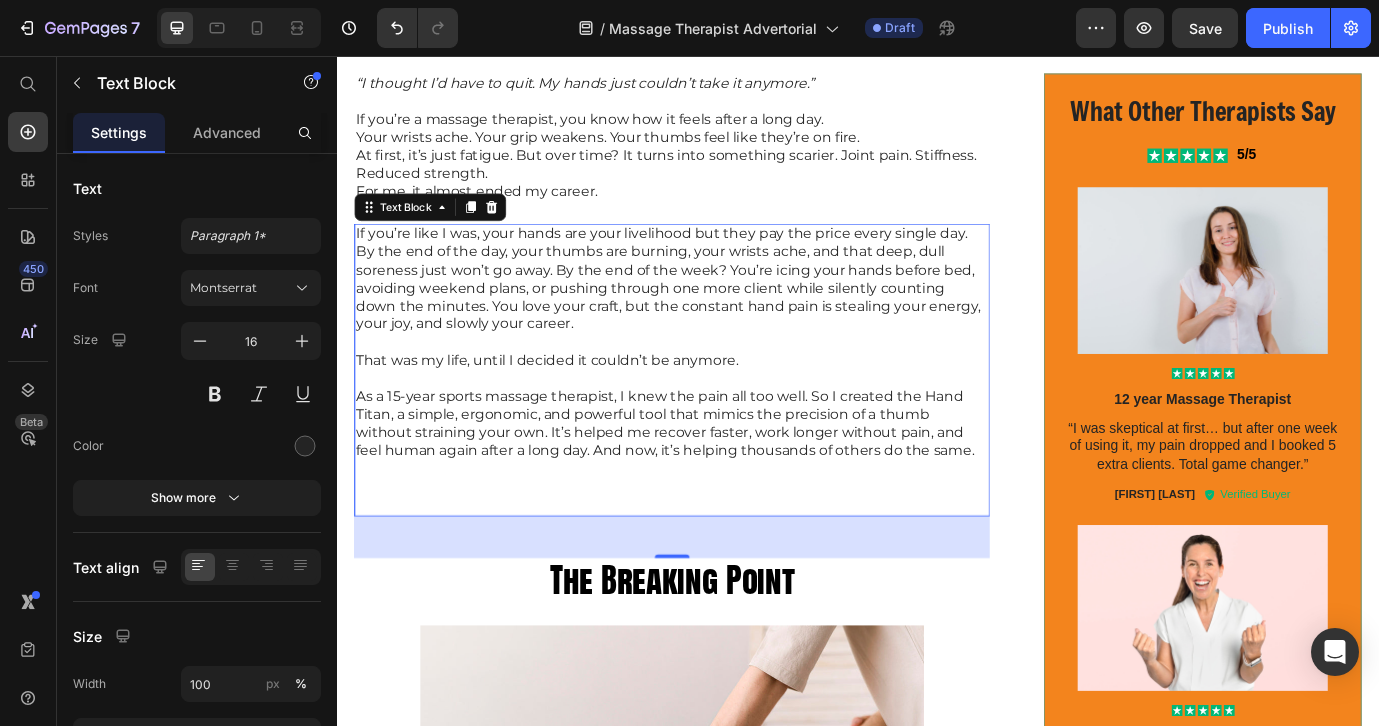 drag, startPoint x: 725, startPoint y: 606, endPoint x: 718, endPoint y: 553, distance: 53.460266 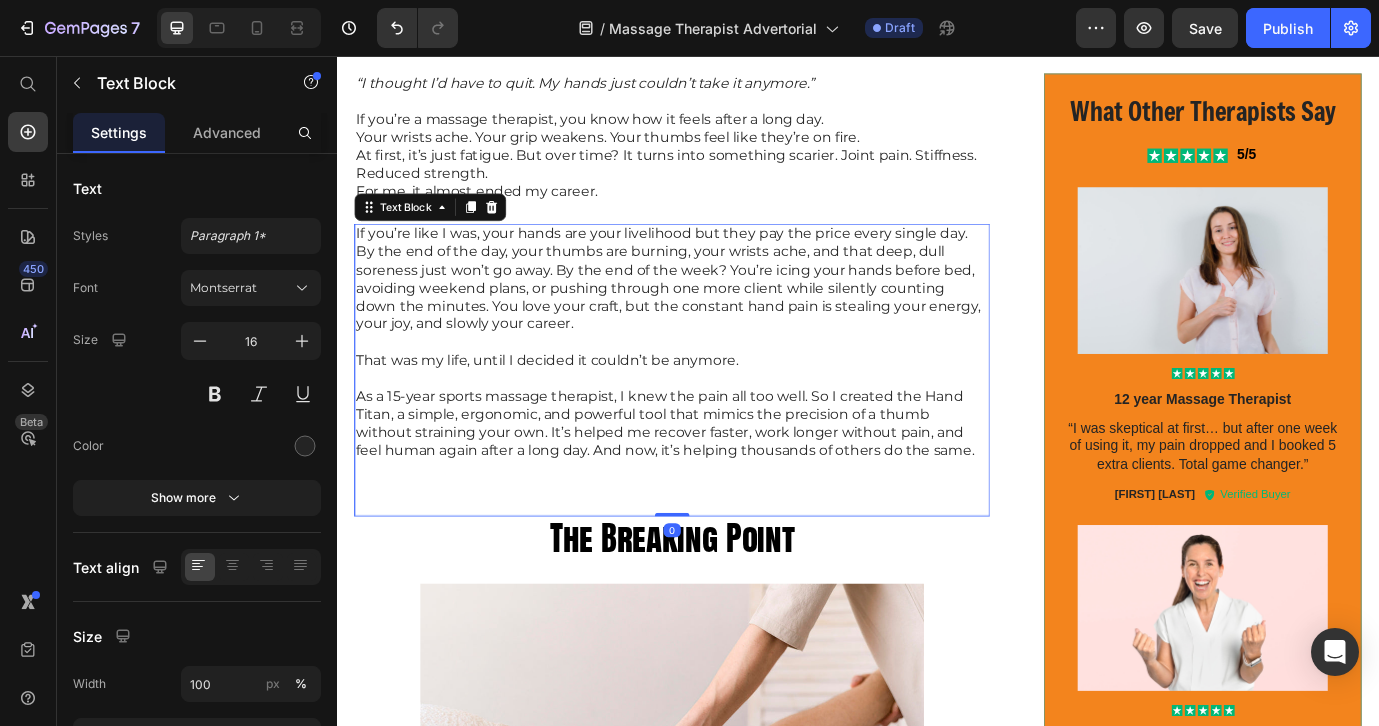 drag, startPoint x: 719, startPoint y: 609, endPoint x: 716, endPoint y: 550, distance: 59.07622 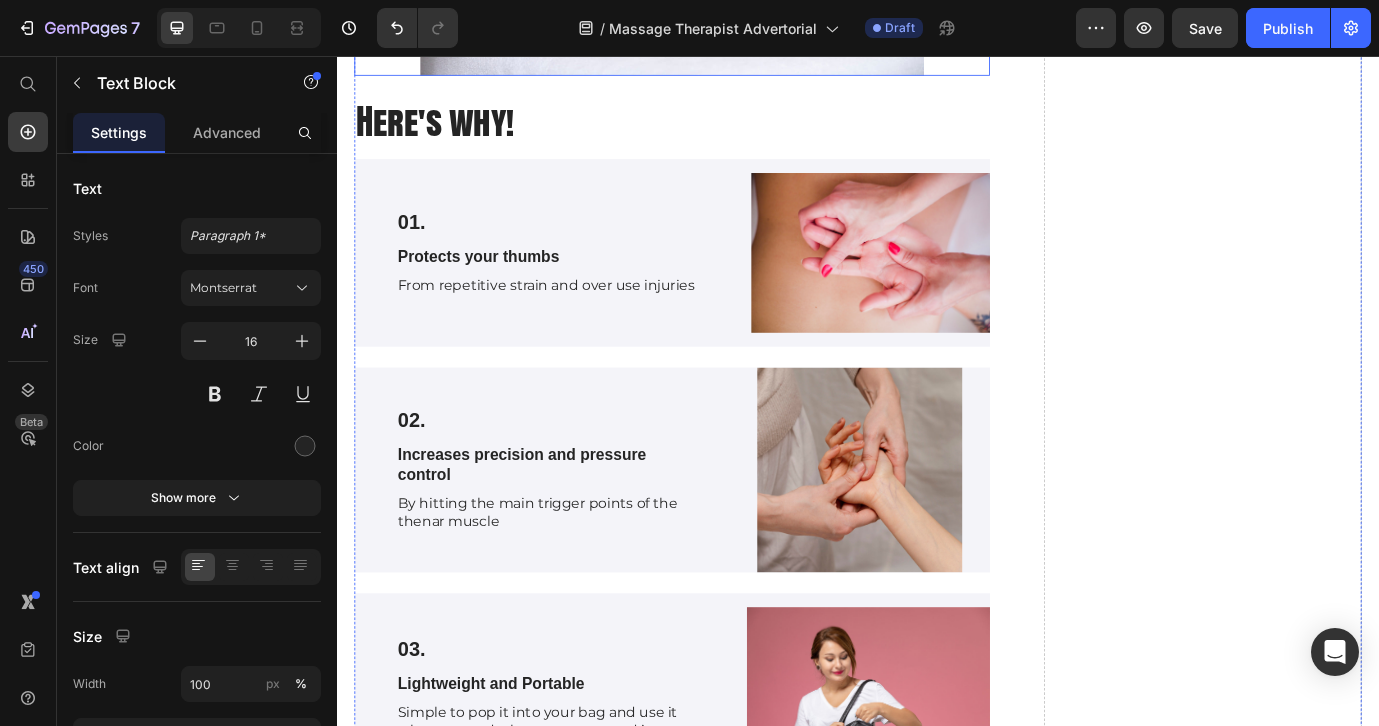 scroll, scrollTop: 4520, scrollLeft: 0, axis: vertical 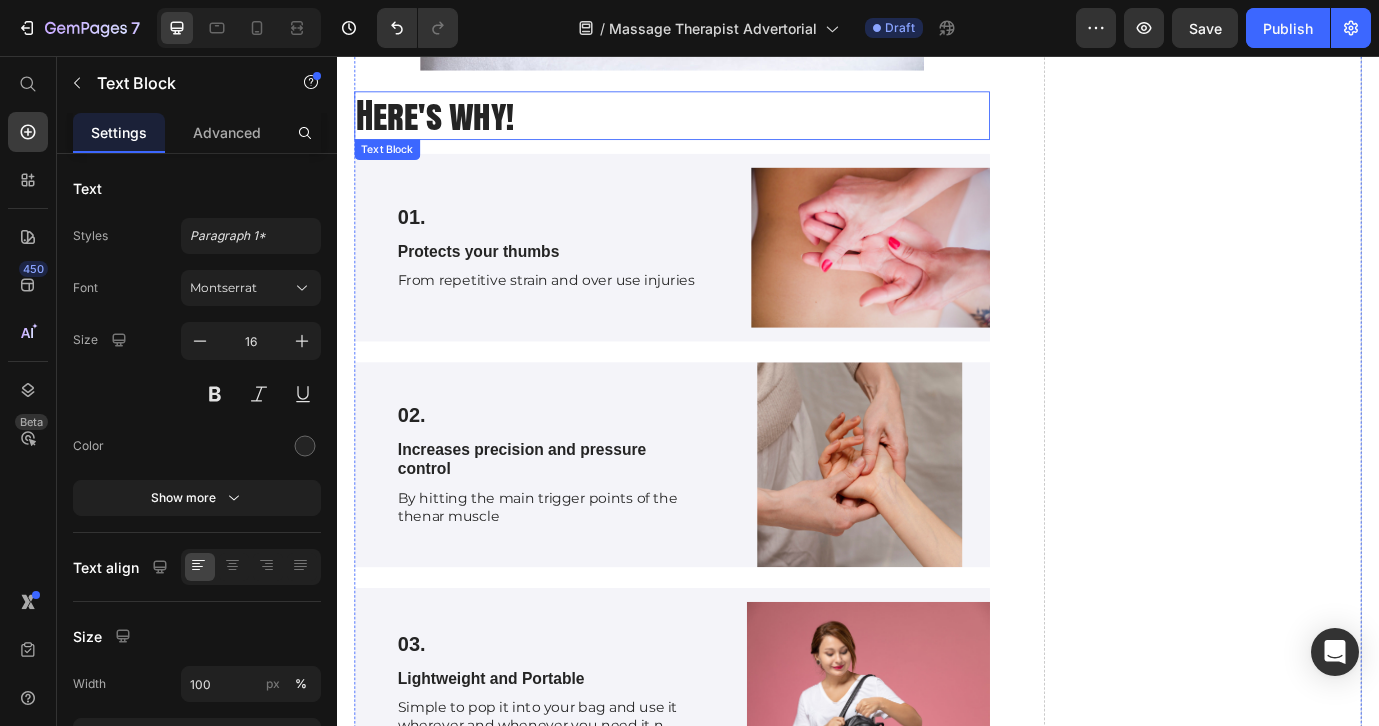 click on "Here's why!" at bounding box center (723, 125) 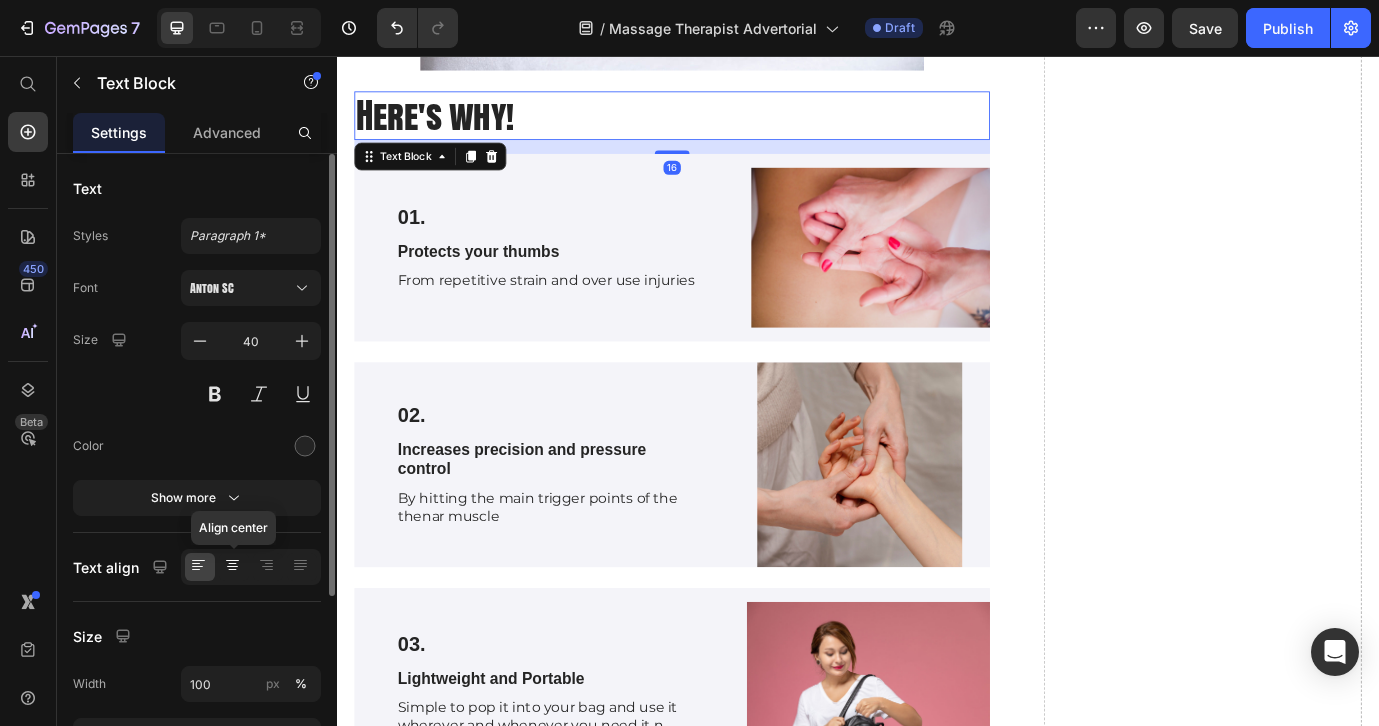 click 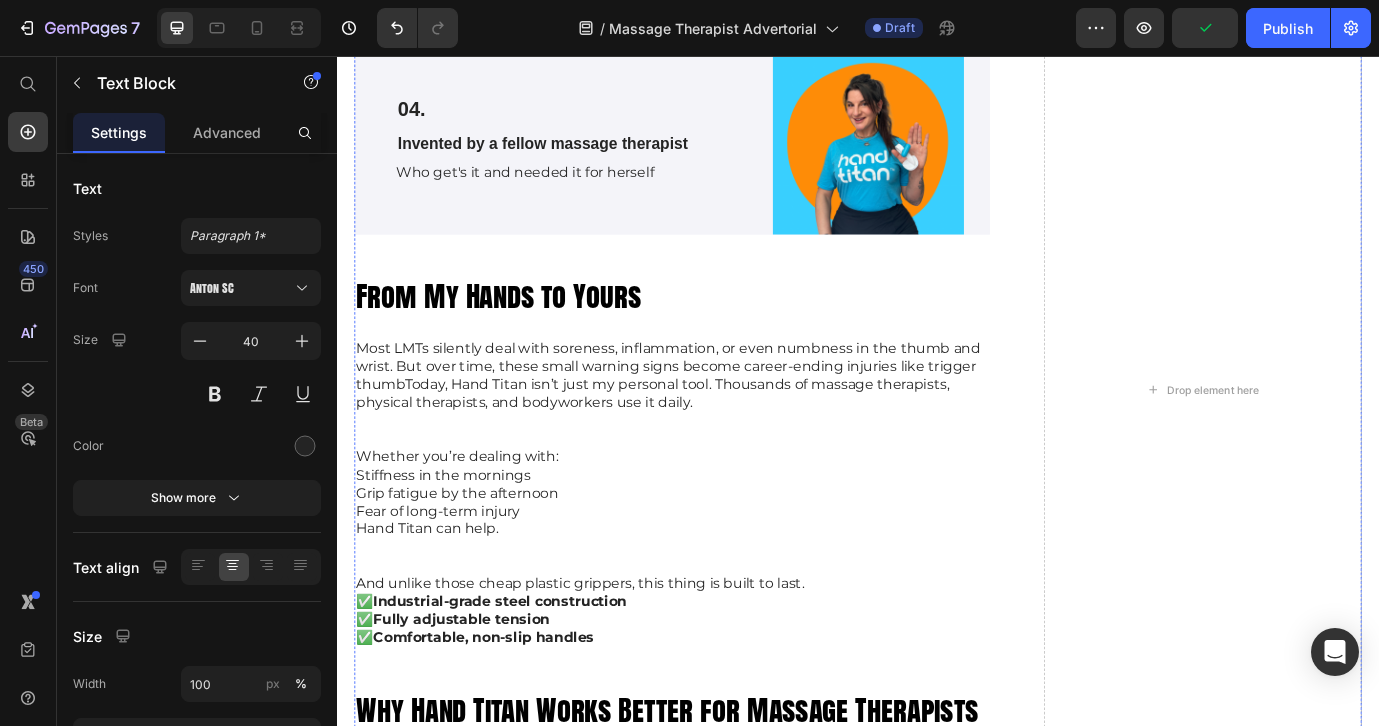 scroll, scrollTop: 5407, scrollLeft: 0, axis: vertical 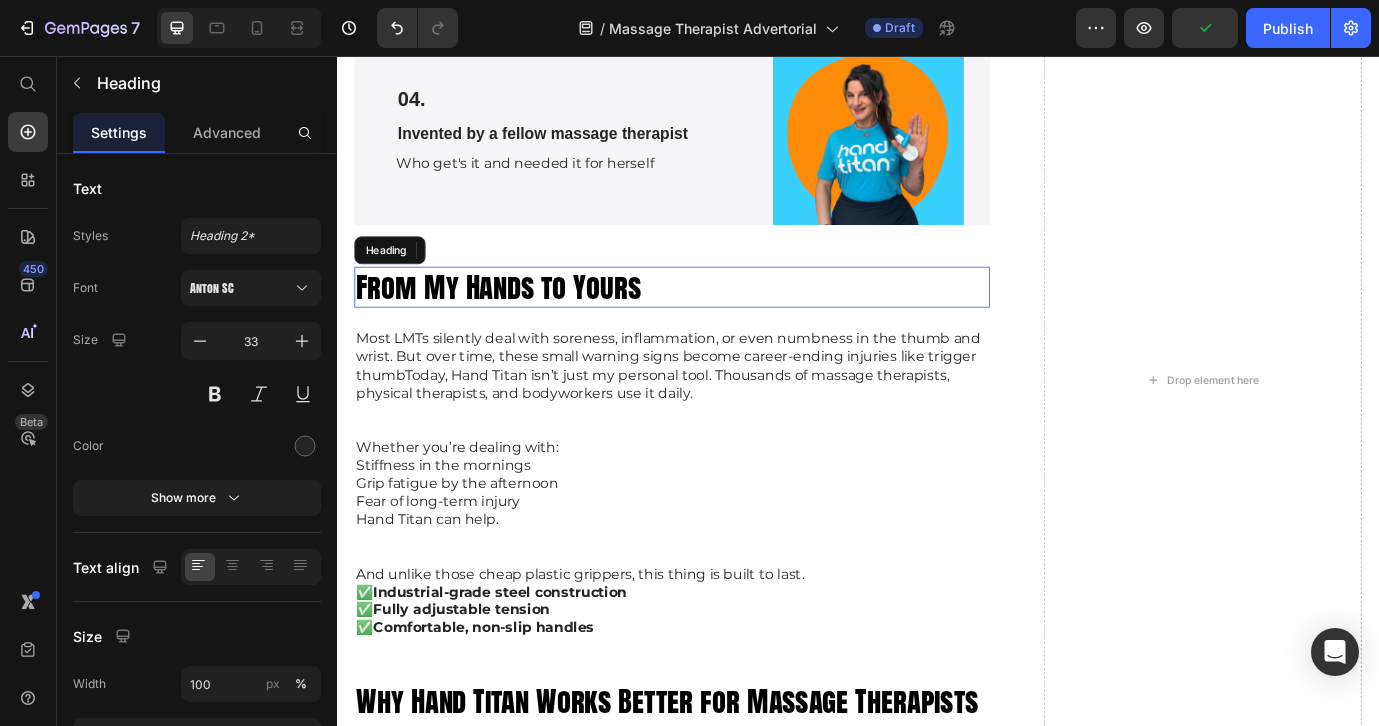 click on "From My Hands to Yours" at bounding box center (523, 322) 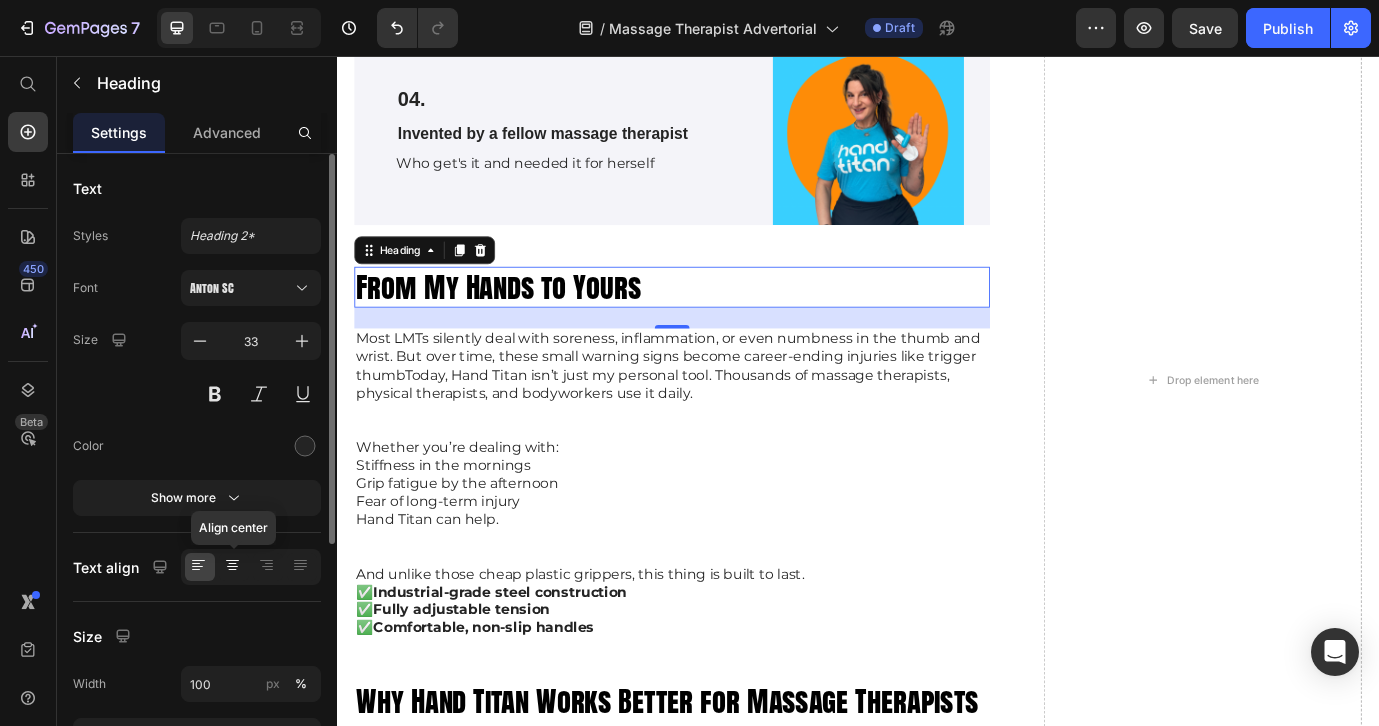 click 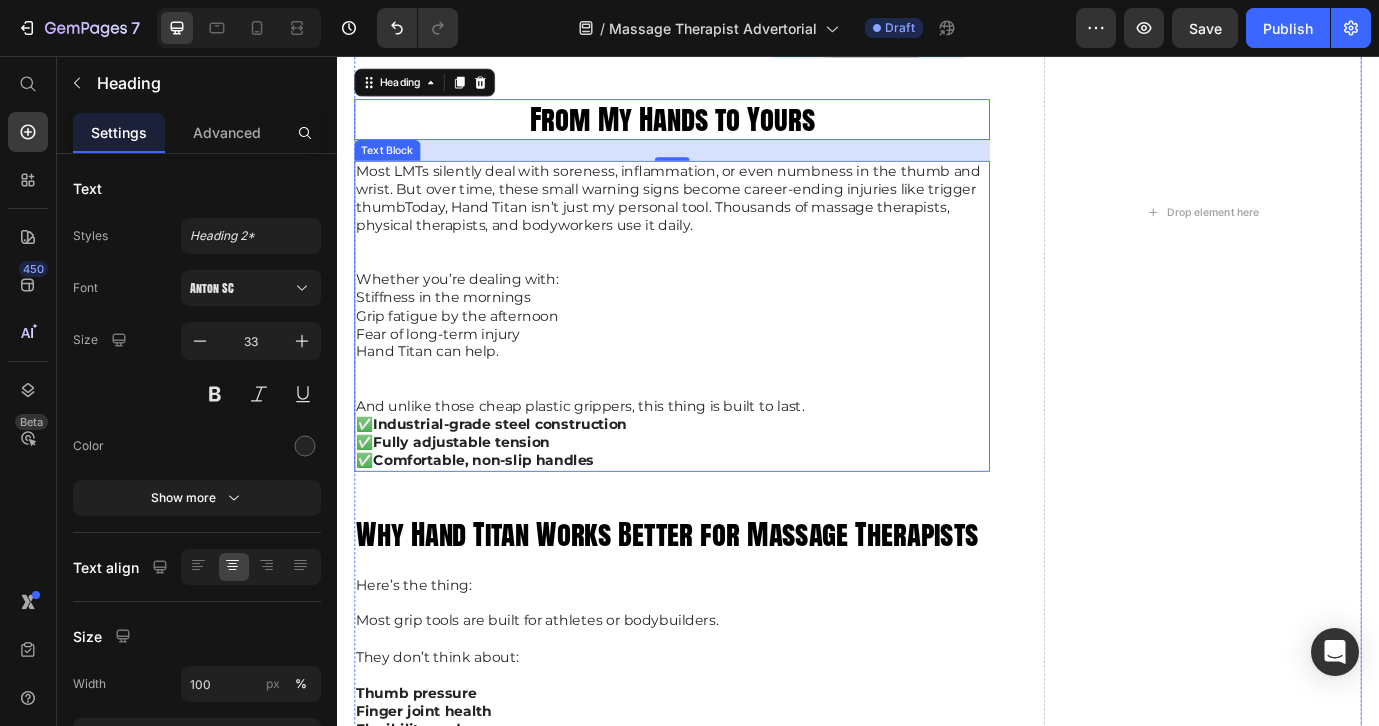 scroll, scrollTop: 5605, scrollLeft: 0, axis: vertical 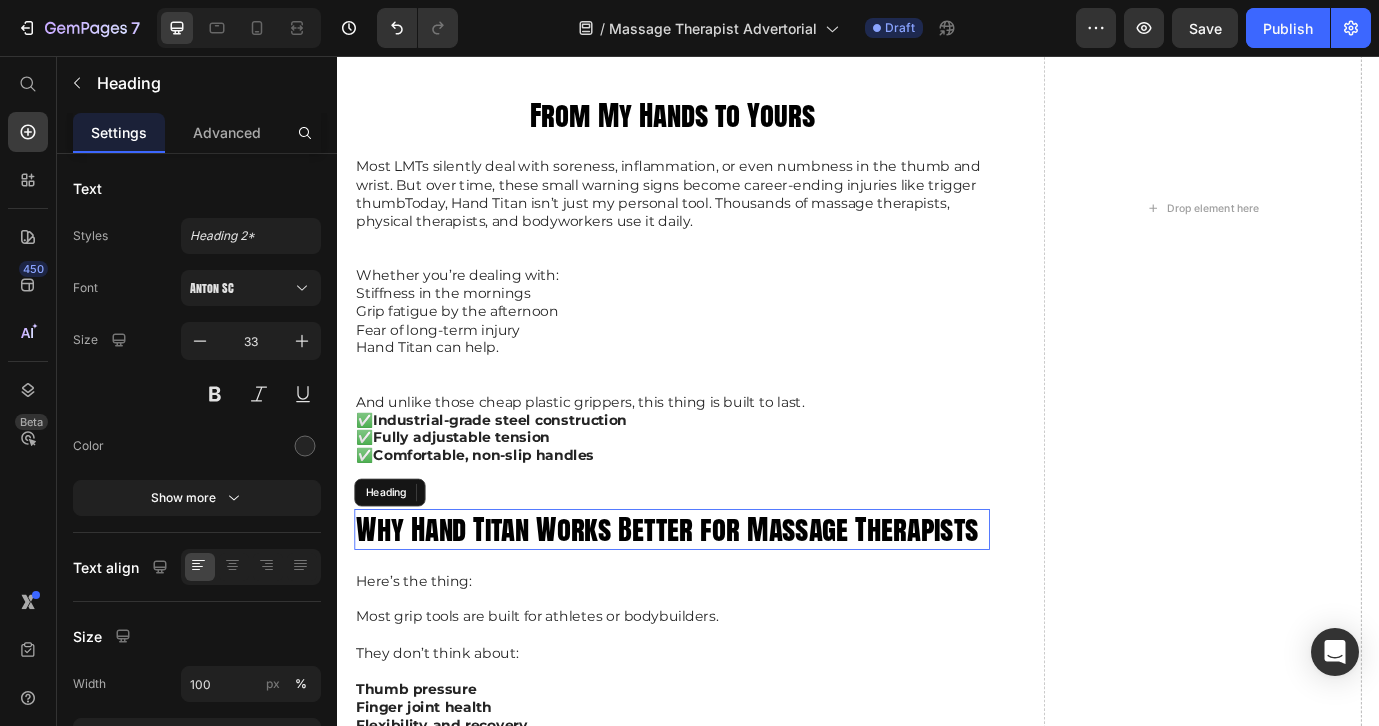 click on "Why Hand Titan Works Better for Massage Therapists" at bounding box center [717, 601] 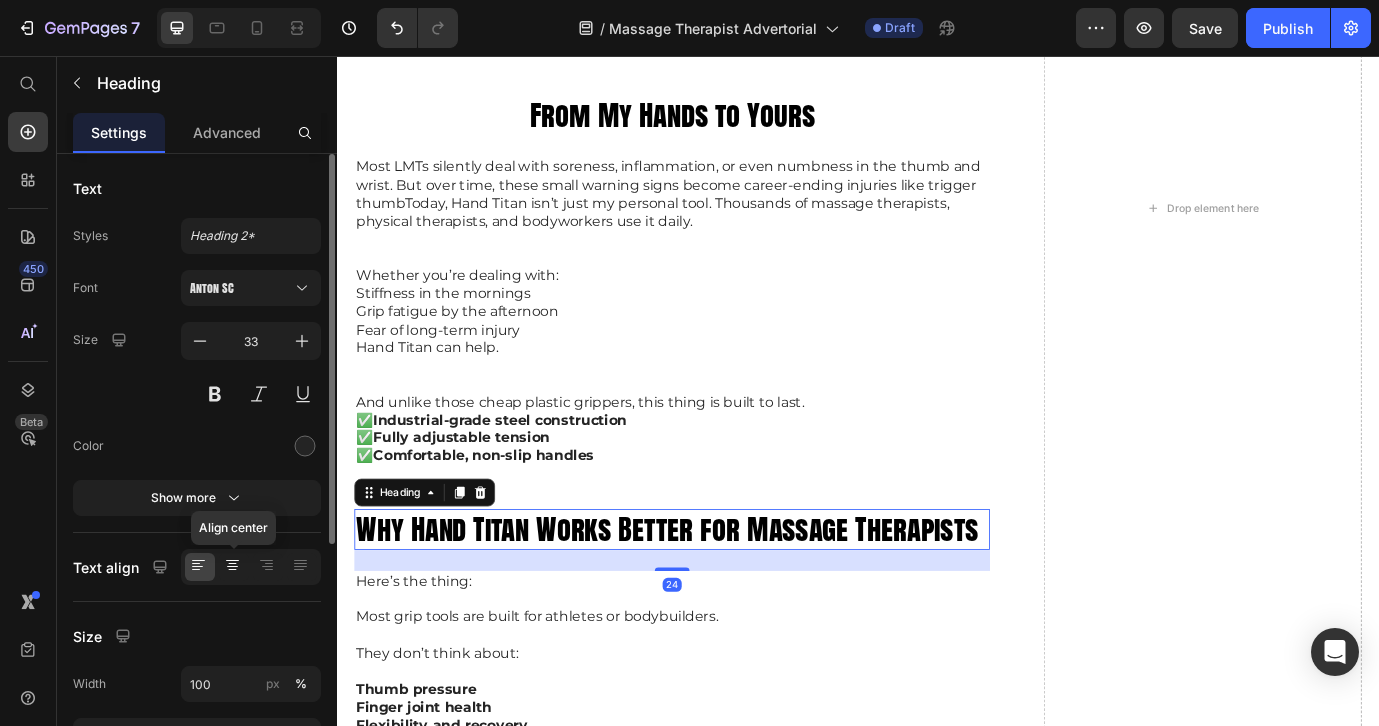 click 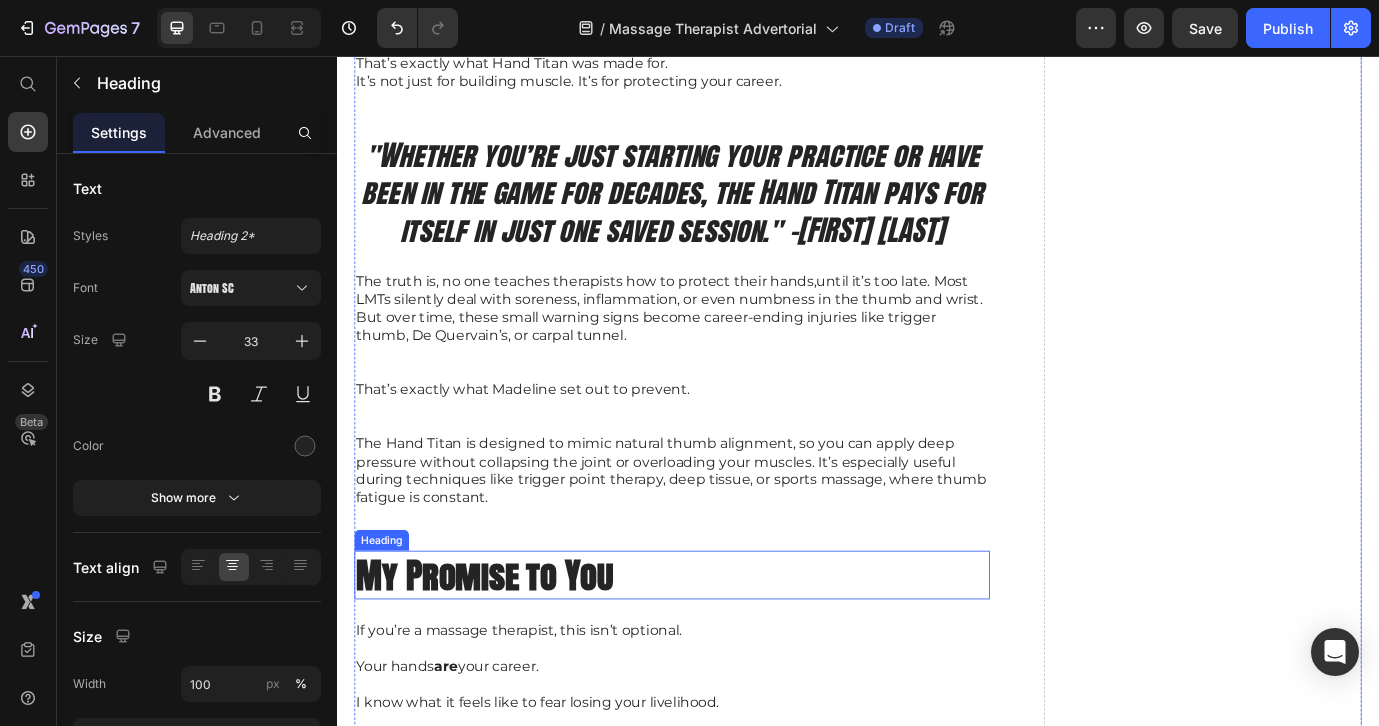 scroll, scrollTop: 6451, scrollLeft: 0, axis: vertical 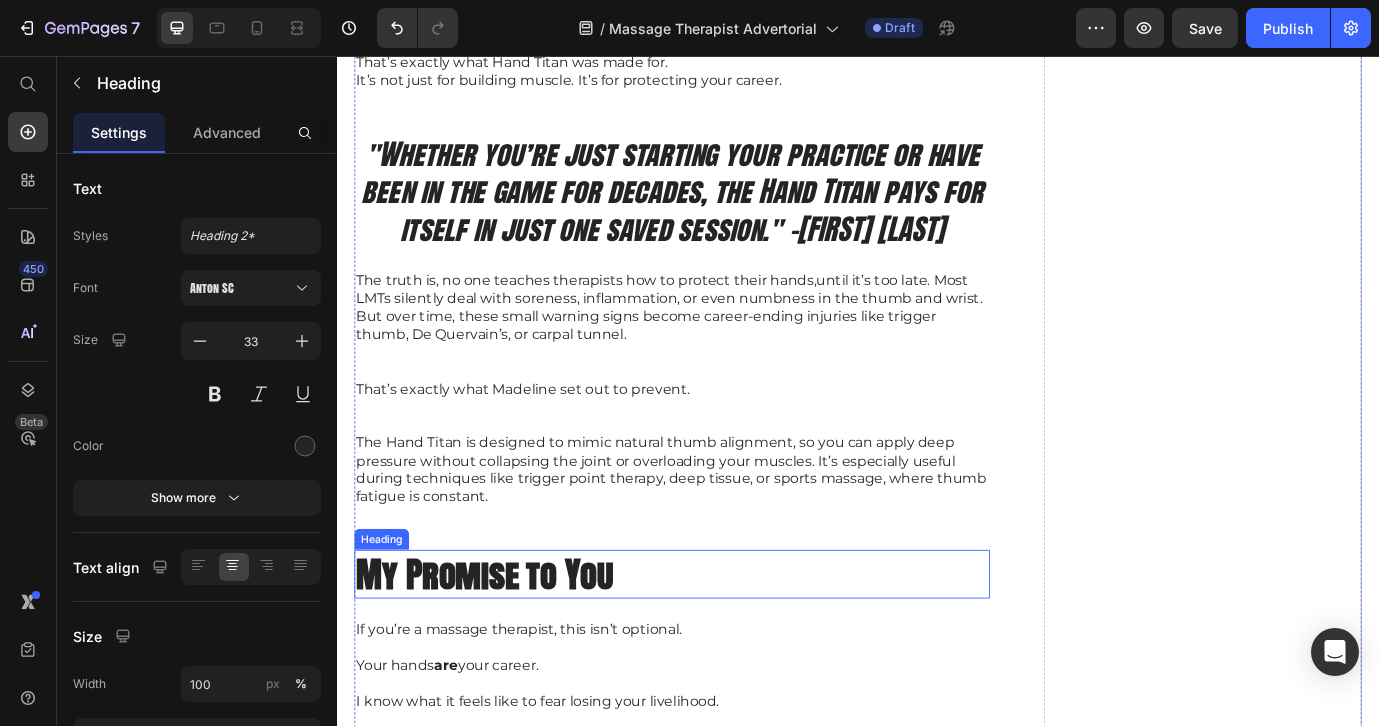 click on "My Promise to You" at bounding box center (507, 653) 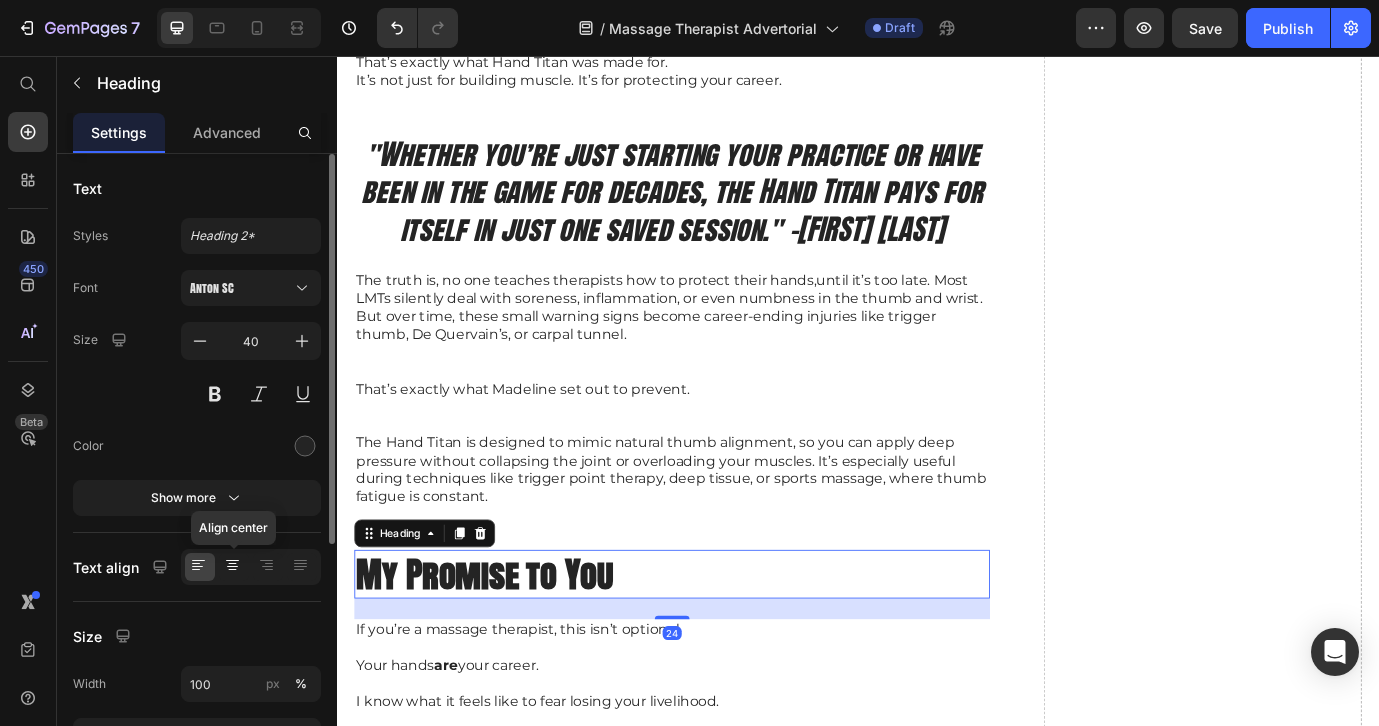 click 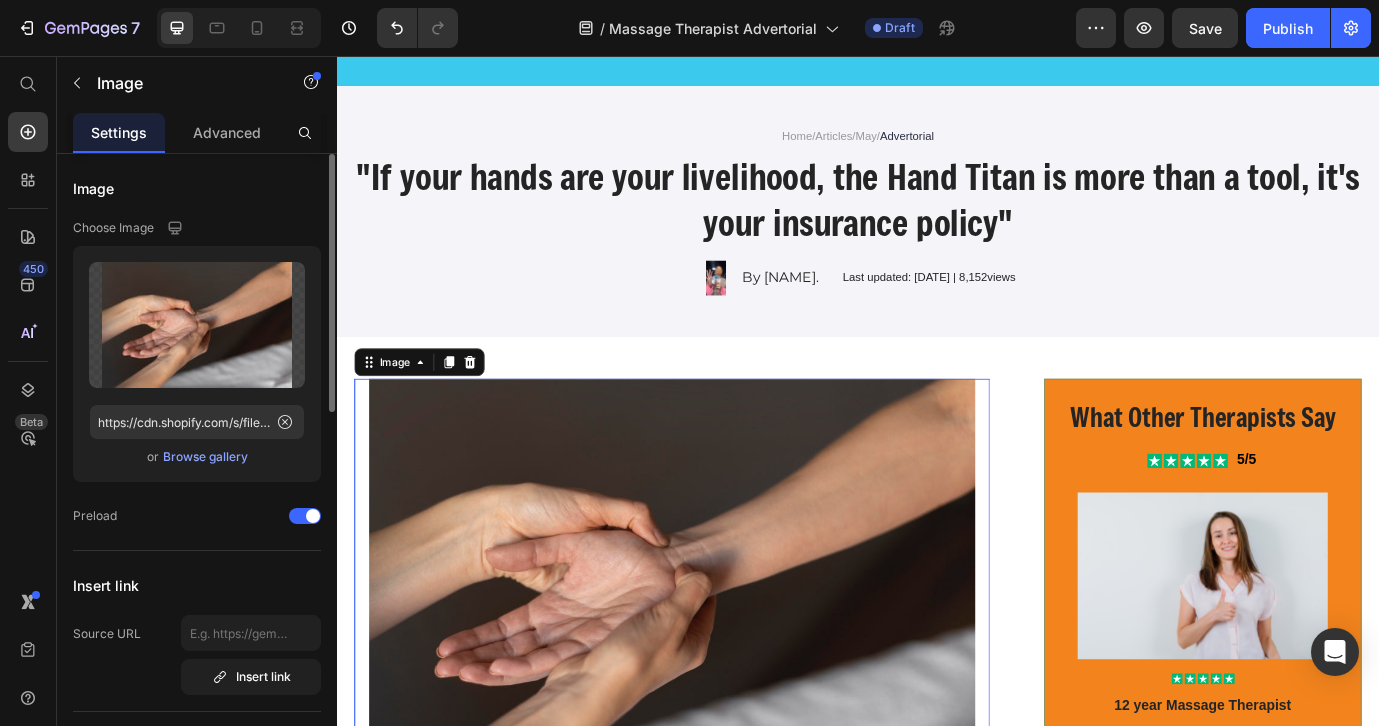 scroll, scrollTop: 210, scrollLeft: 0, axis: vertical 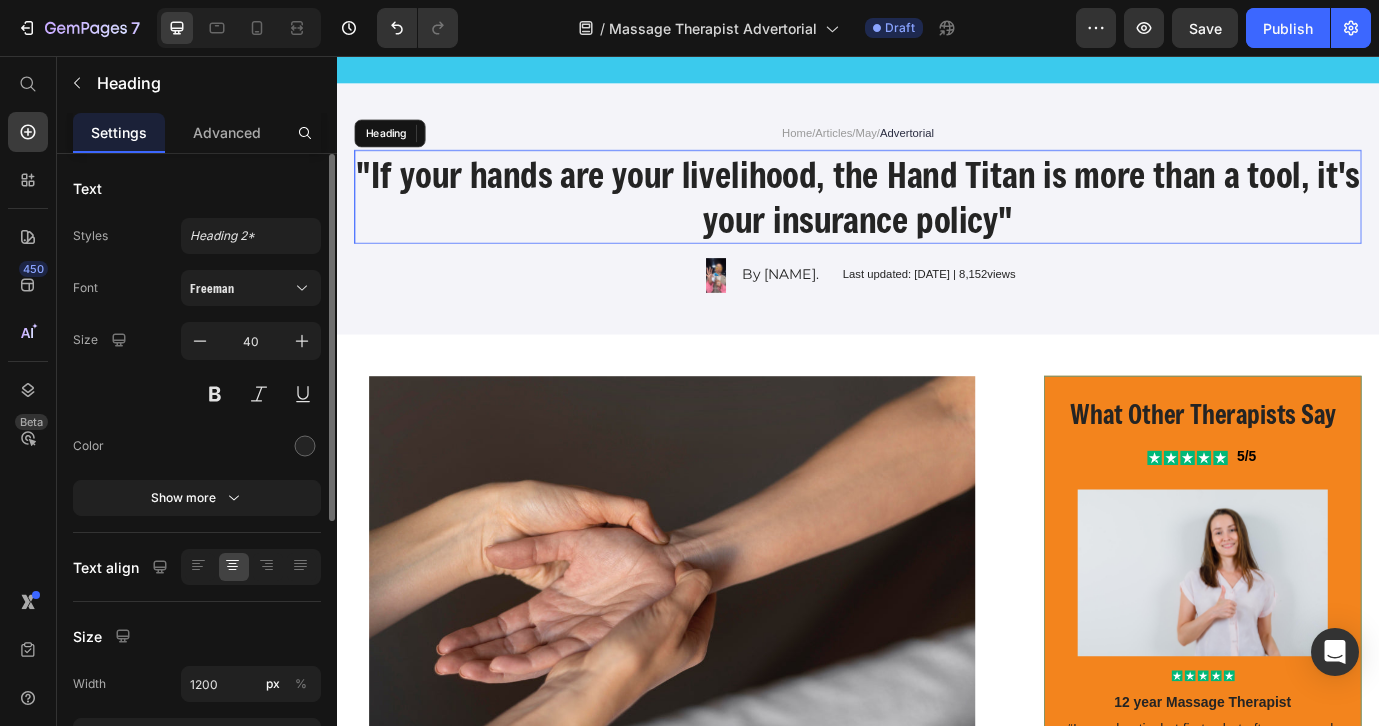 click on ""If your hands are your livelihood, the Hand Titan is more than a tool, it's your insurance policy"" at bounding box center (937, 219) 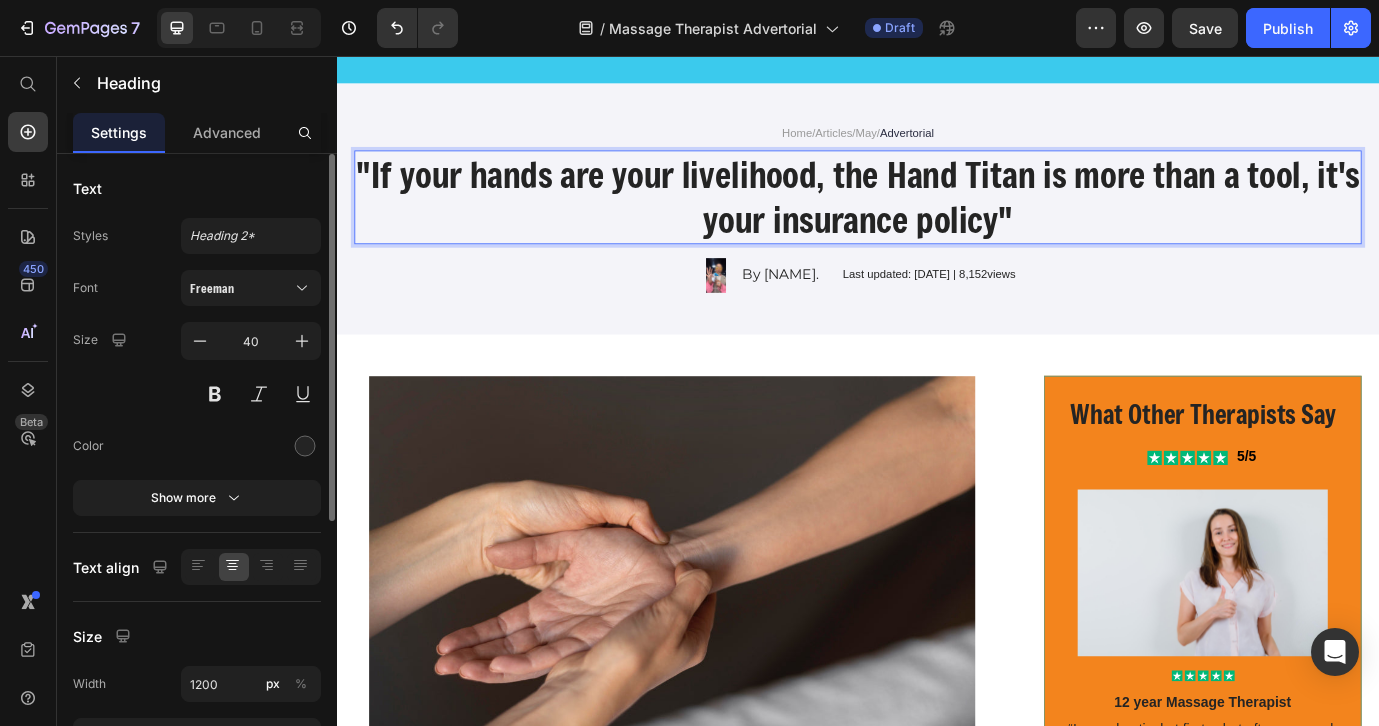 click on ""If your hands are your livelihood, the Hand Titan is more than a tool, it's your insurance policy"" at bounding box center (937, 219) 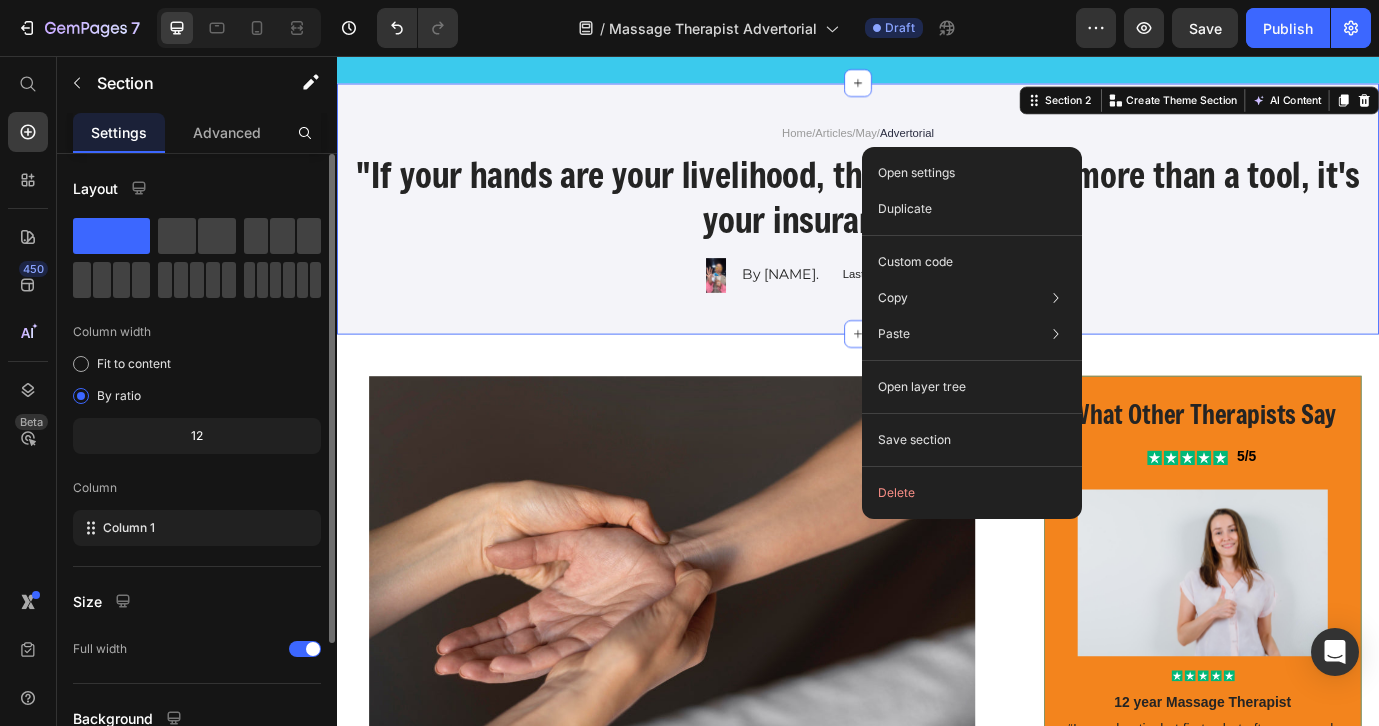 click on "Open settings Duplicate Custom code Copy Copy section  Cmd + C Copy style  Copy class  .gxYC1XBcln Paste Paste element  Cmd + V Paste style  Cmd + Shift + V  Please allow access tp clipboard to paste content from other pages  Allow Access Open layer tree Save section  Delete" at bounding box center [972, 333] 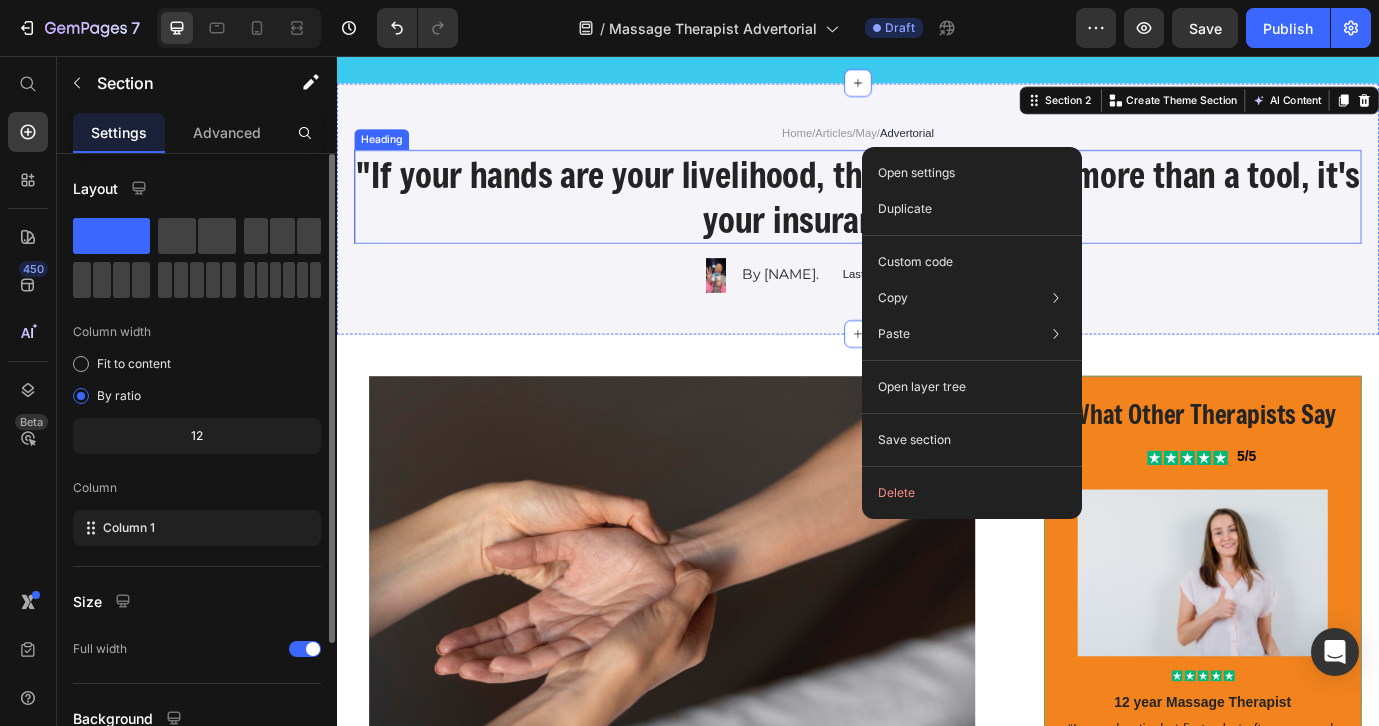 click on ""If your hands are your livelihood, the Hand Titan is more than a tool, it's your insurance policy"" at bounding box center (937, 219) 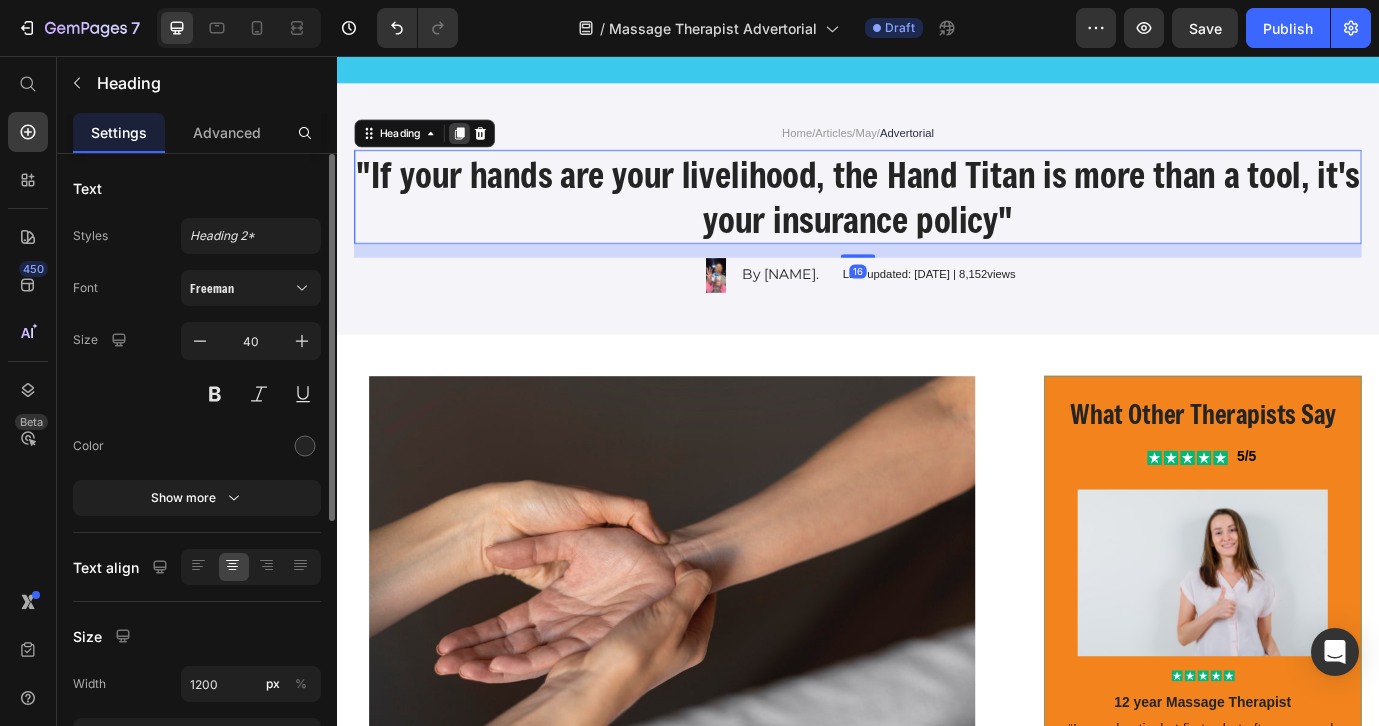 click 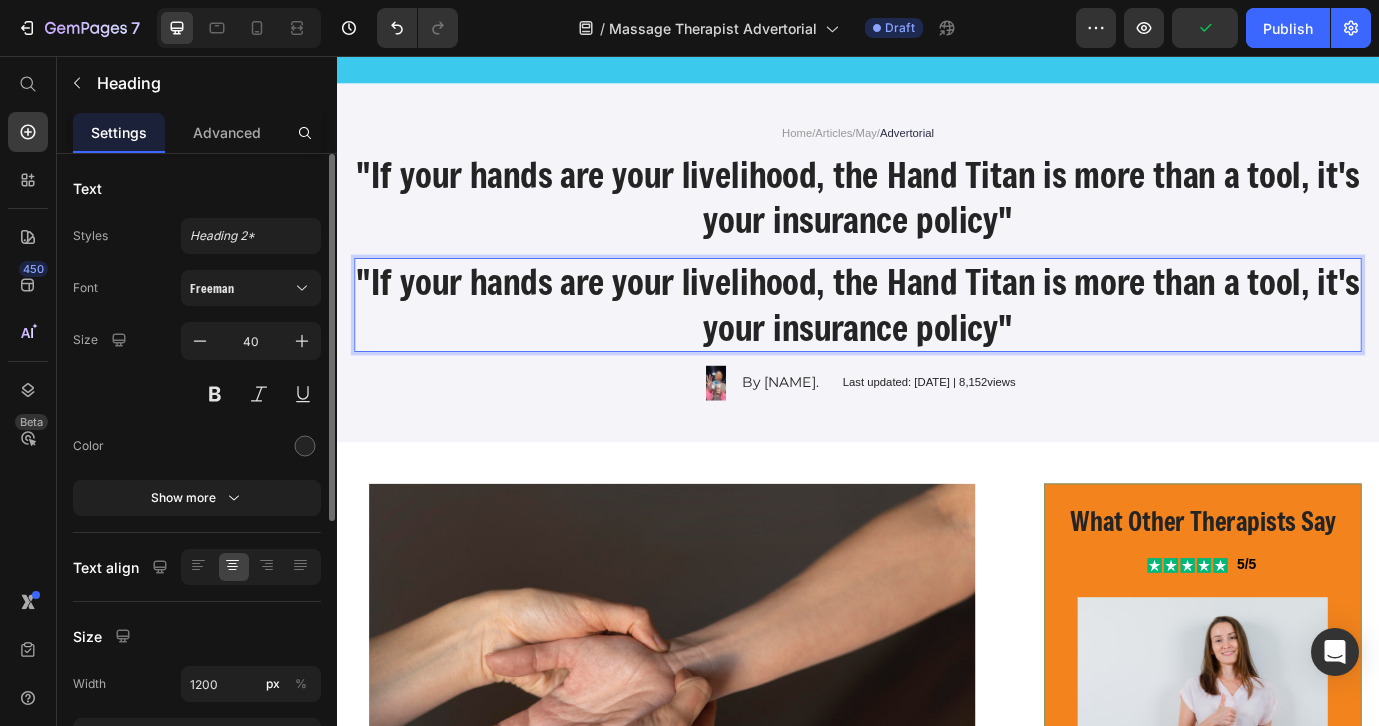 click on ""If your hands are your livelihood, the Hand Titan is more than a tool, it's your insurance policy"" at bounding box center [937, 343] 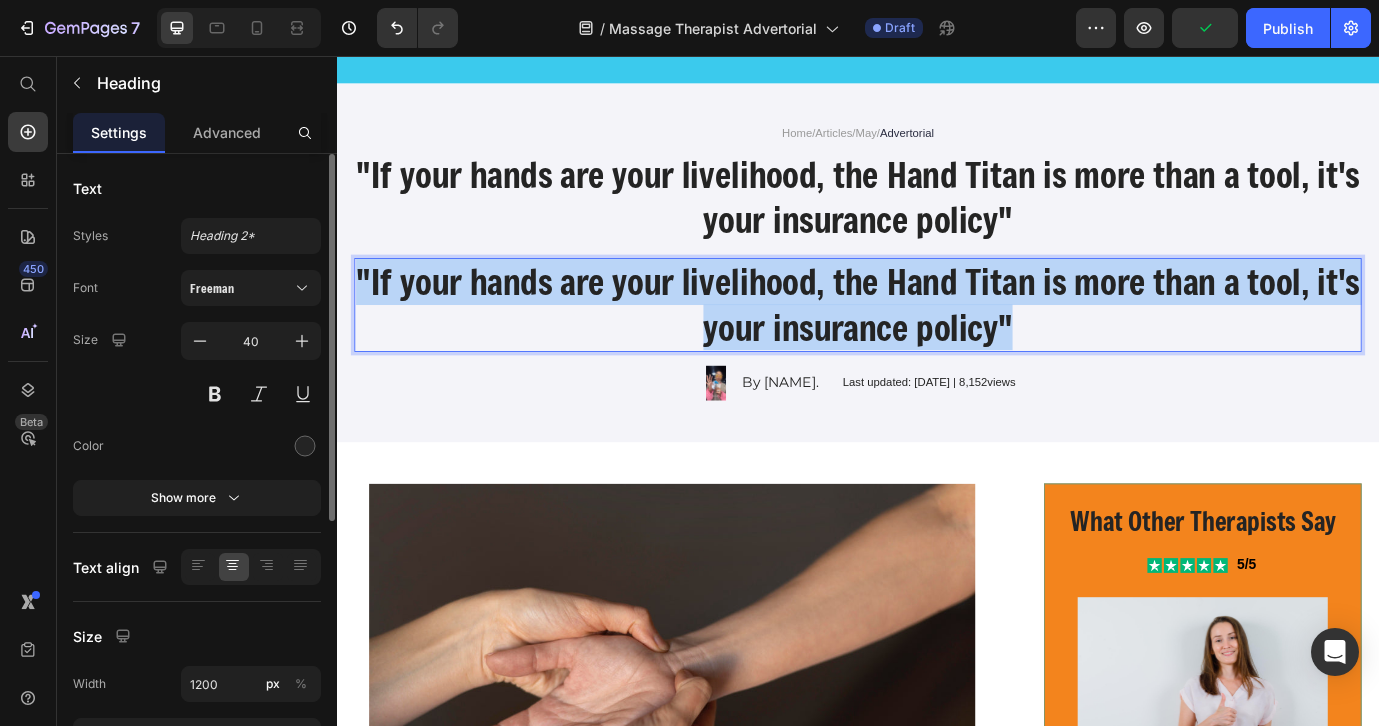 click on ""If your hands are your livelihood, the Hand Titan is more than a tool, it's your insurance policy"" at bounding box center [937, 343] 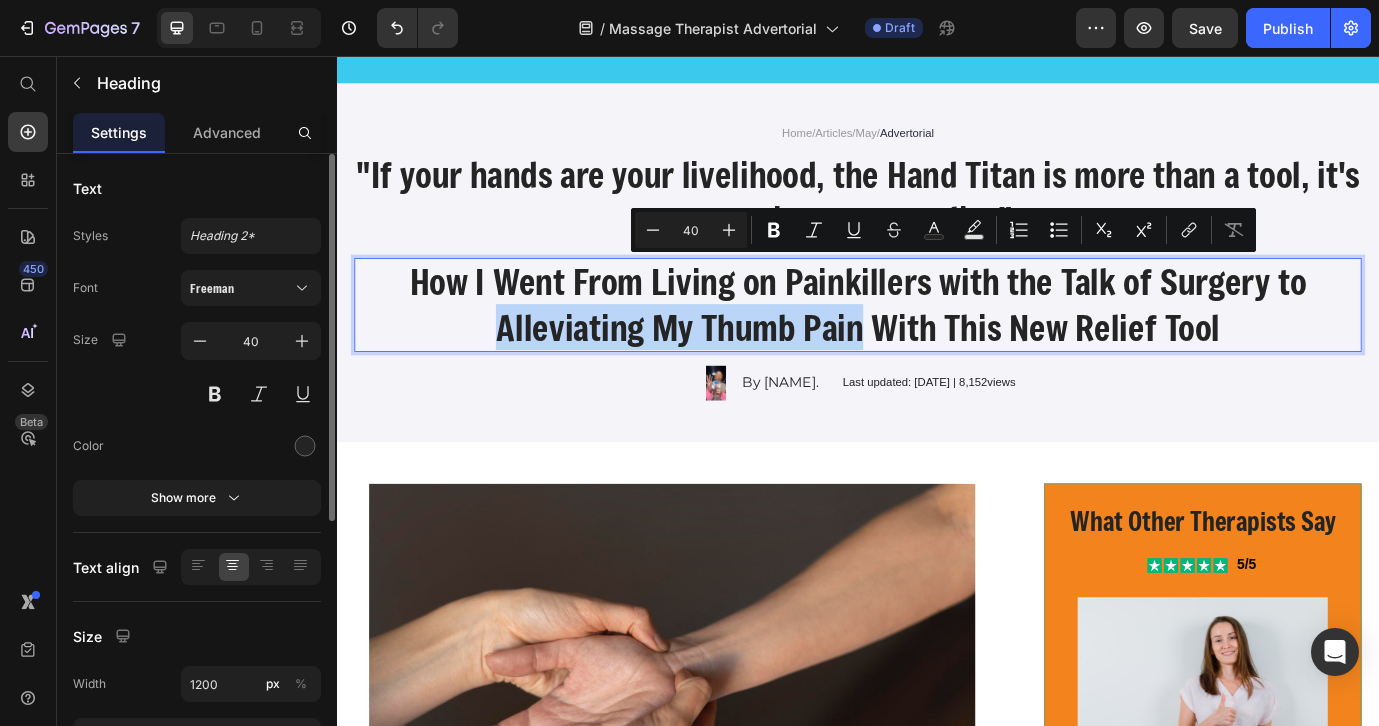 drag, startPoint x: 943, startPoint y: 370, endPoint x: 522, endPoint y: 376, distance: 421.04276 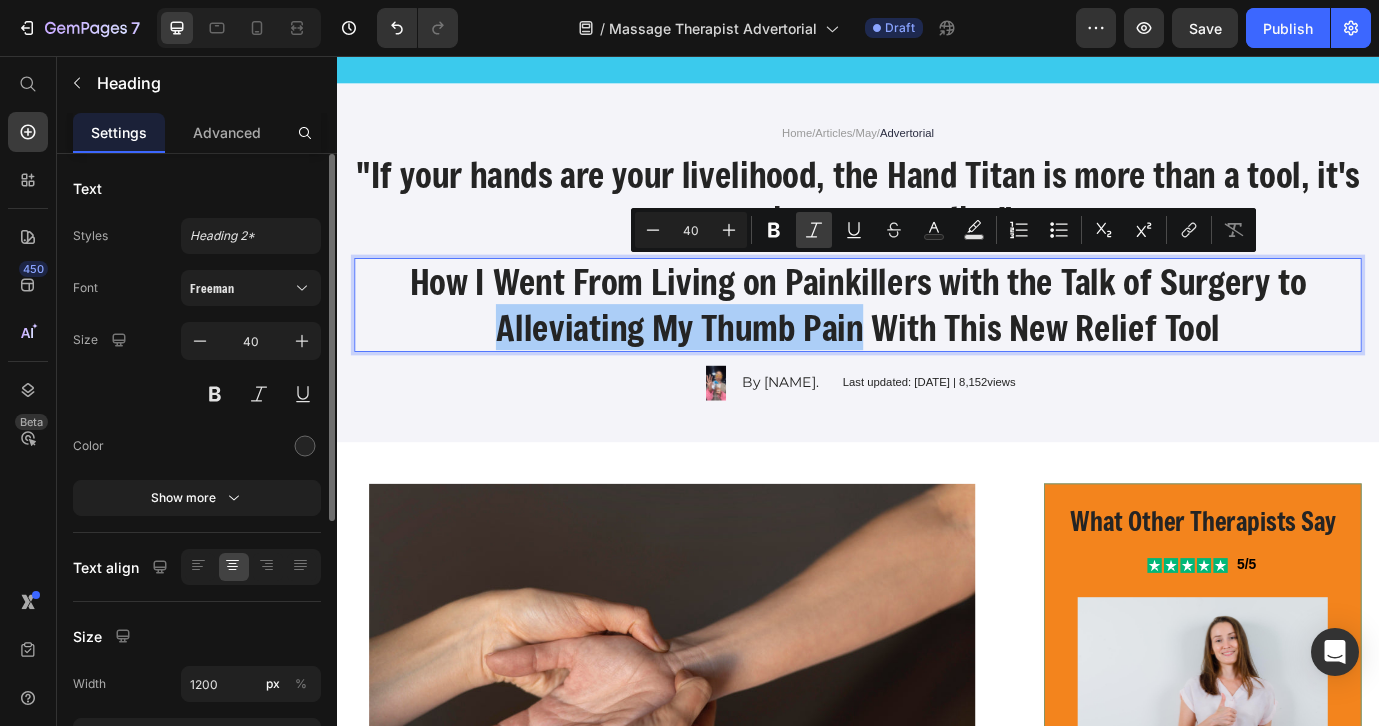 click 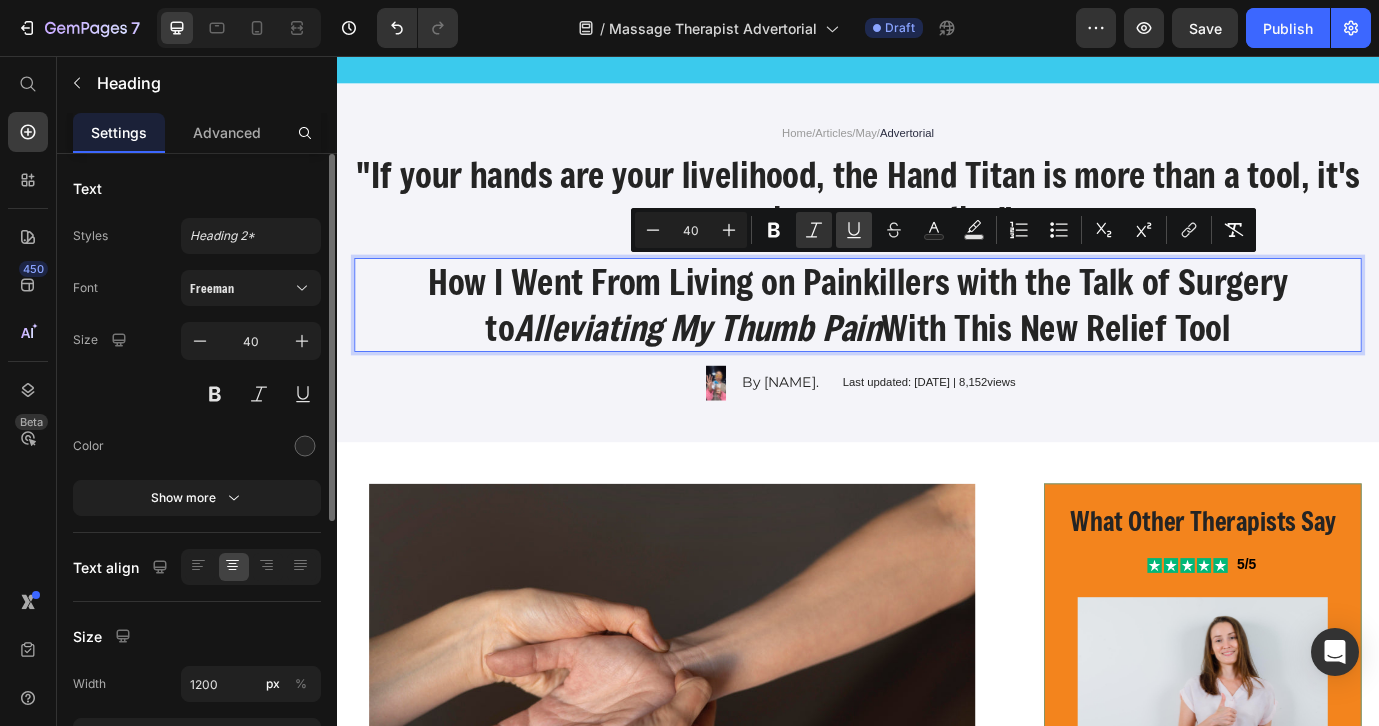 click on "Underline" at bounding box center (854, 230) 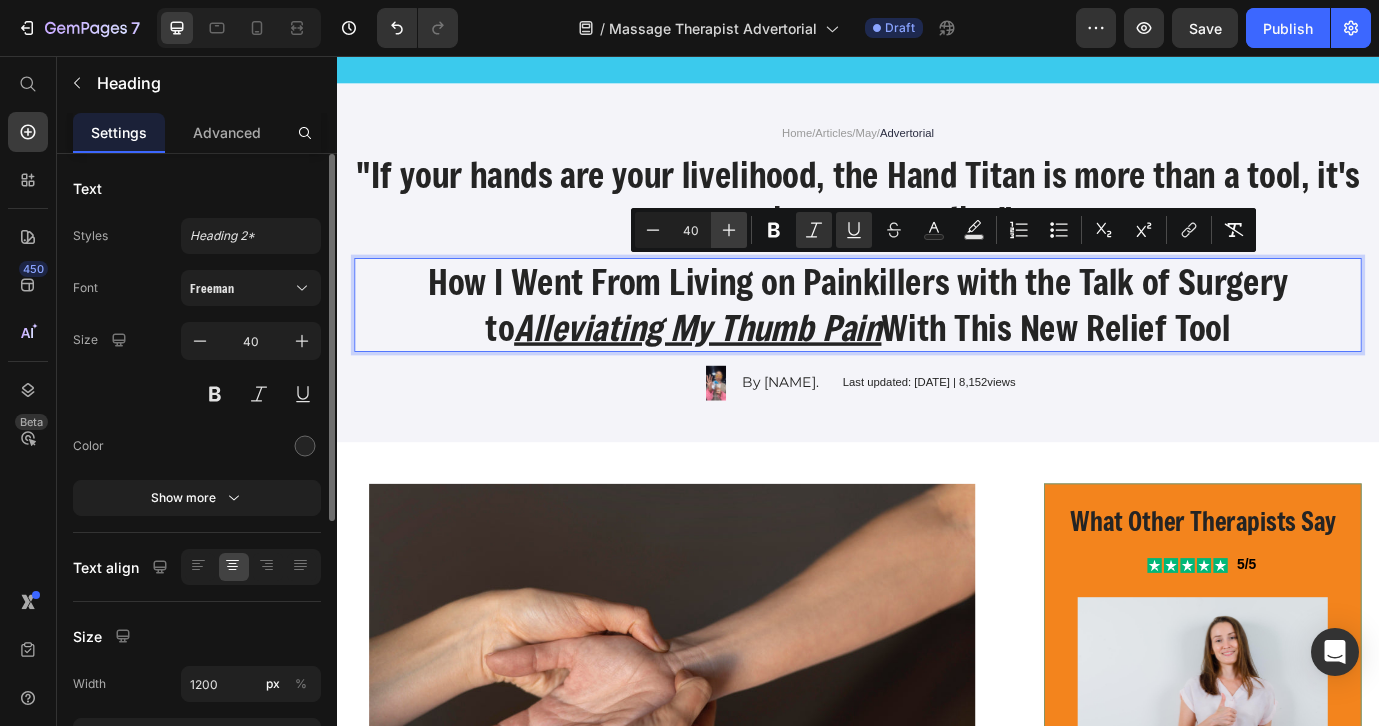 click 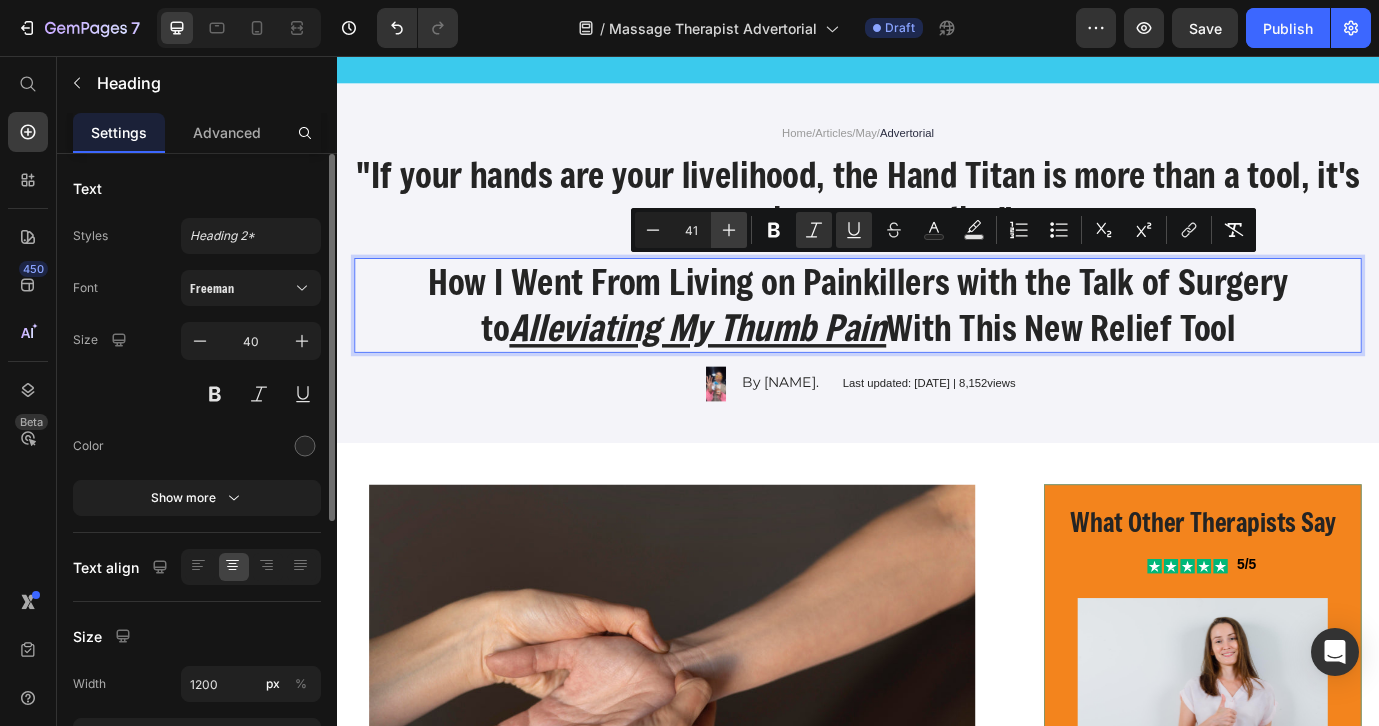 click 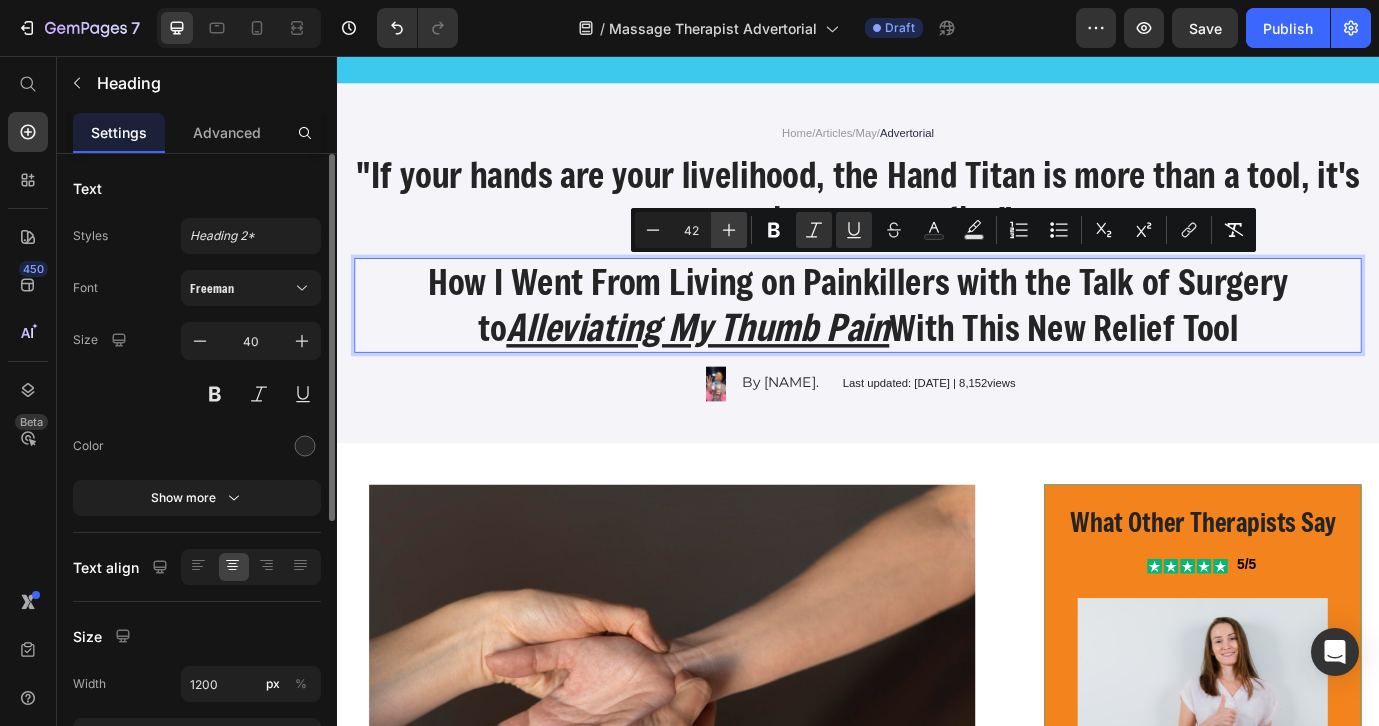 click 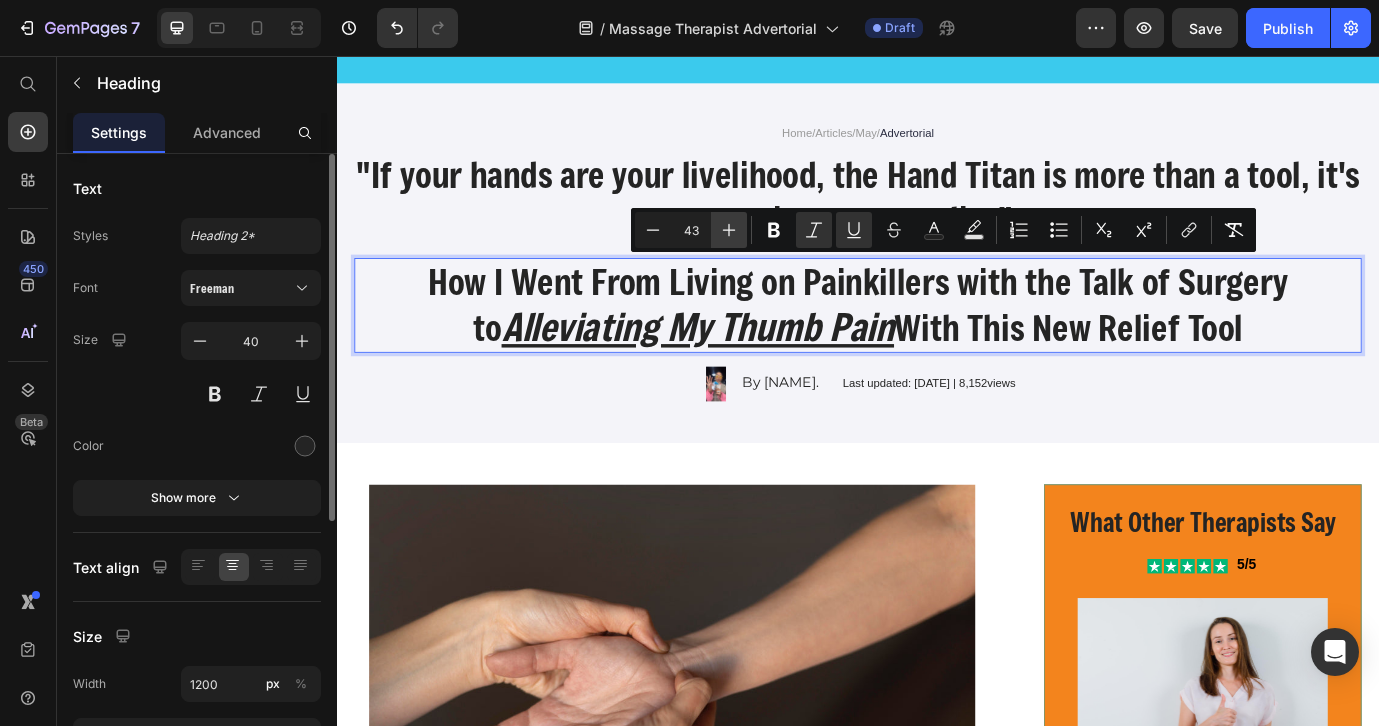 click 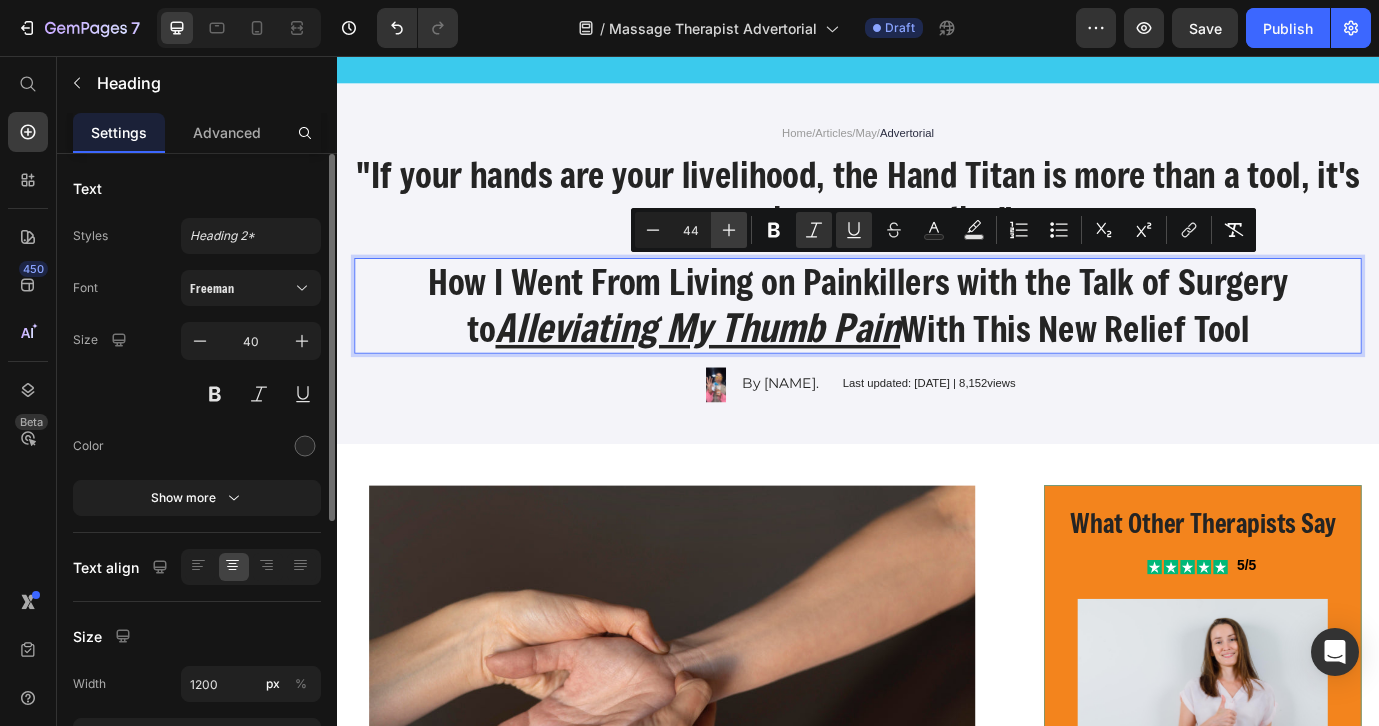 click 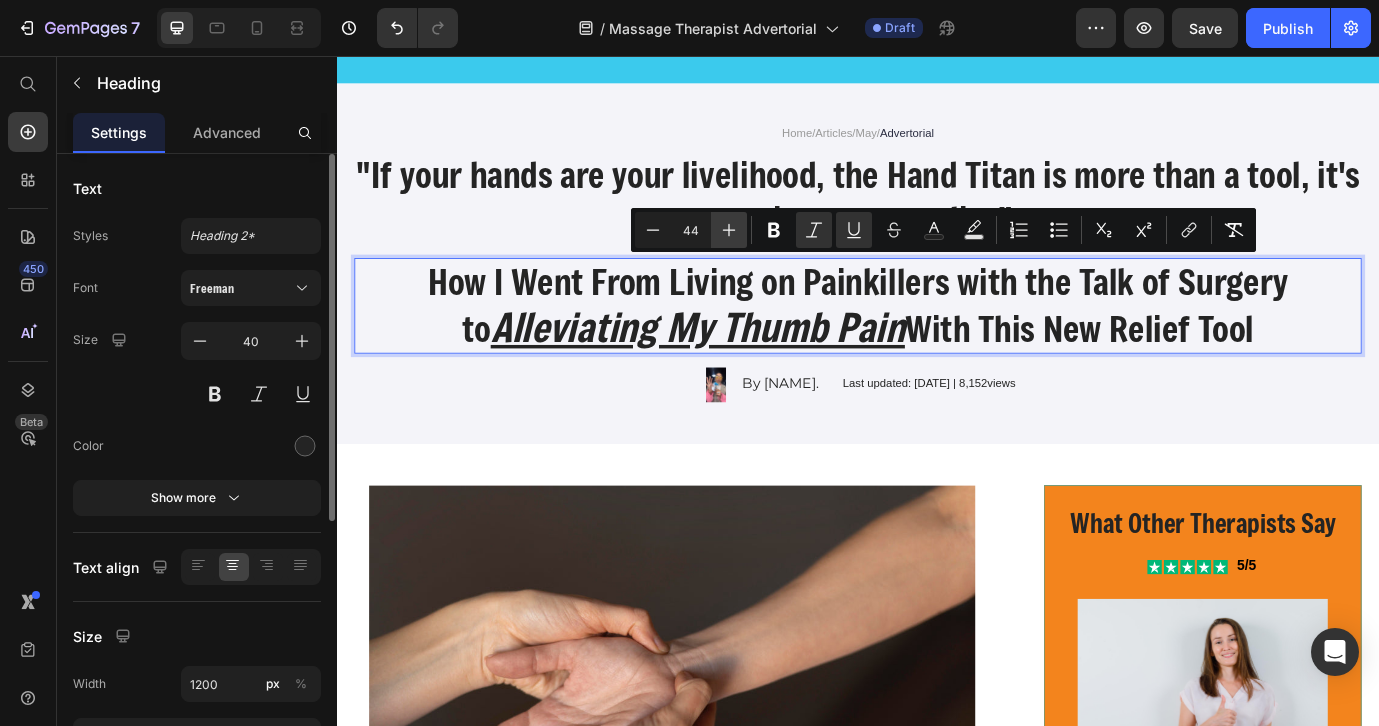 type on "45" 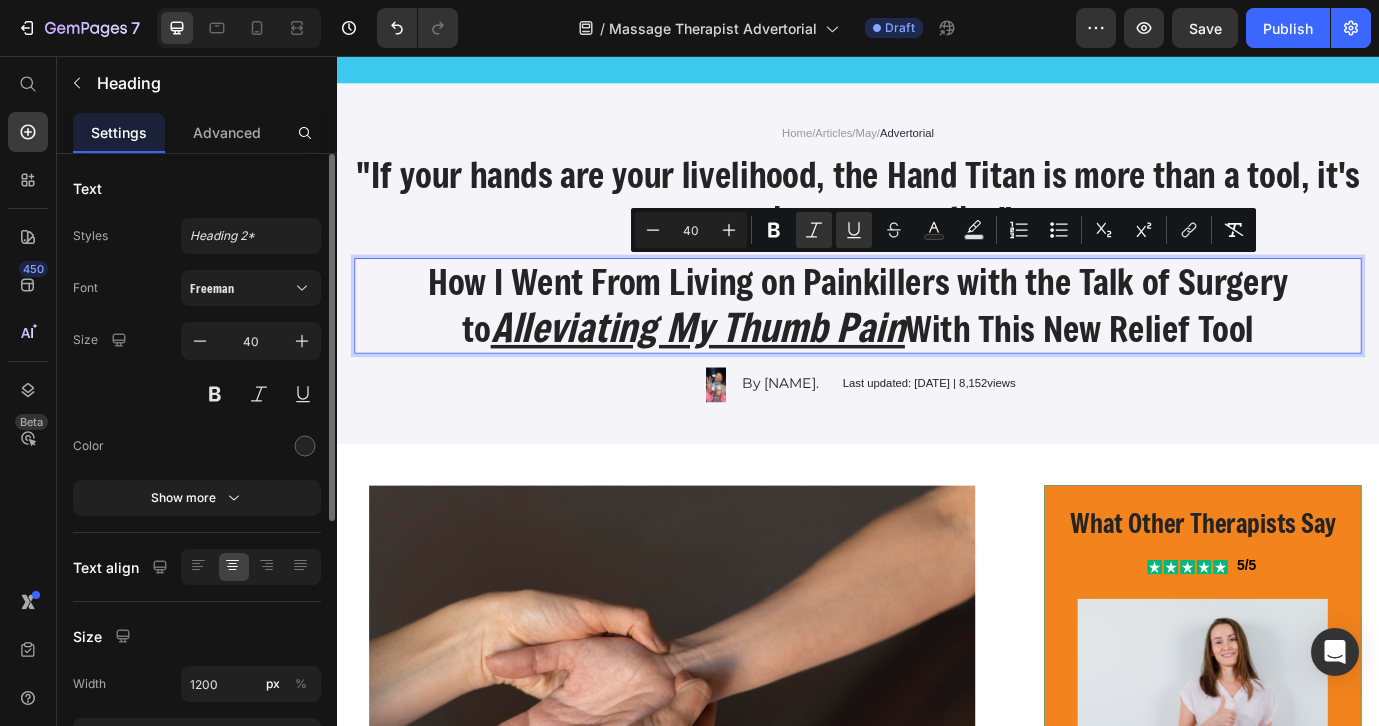 click on "How I Went From Living on Painkillers with the Talk of Surgery to  Alleviating My Thumb Pain  With This New Relief Tool" at bounding box center (937, 344) 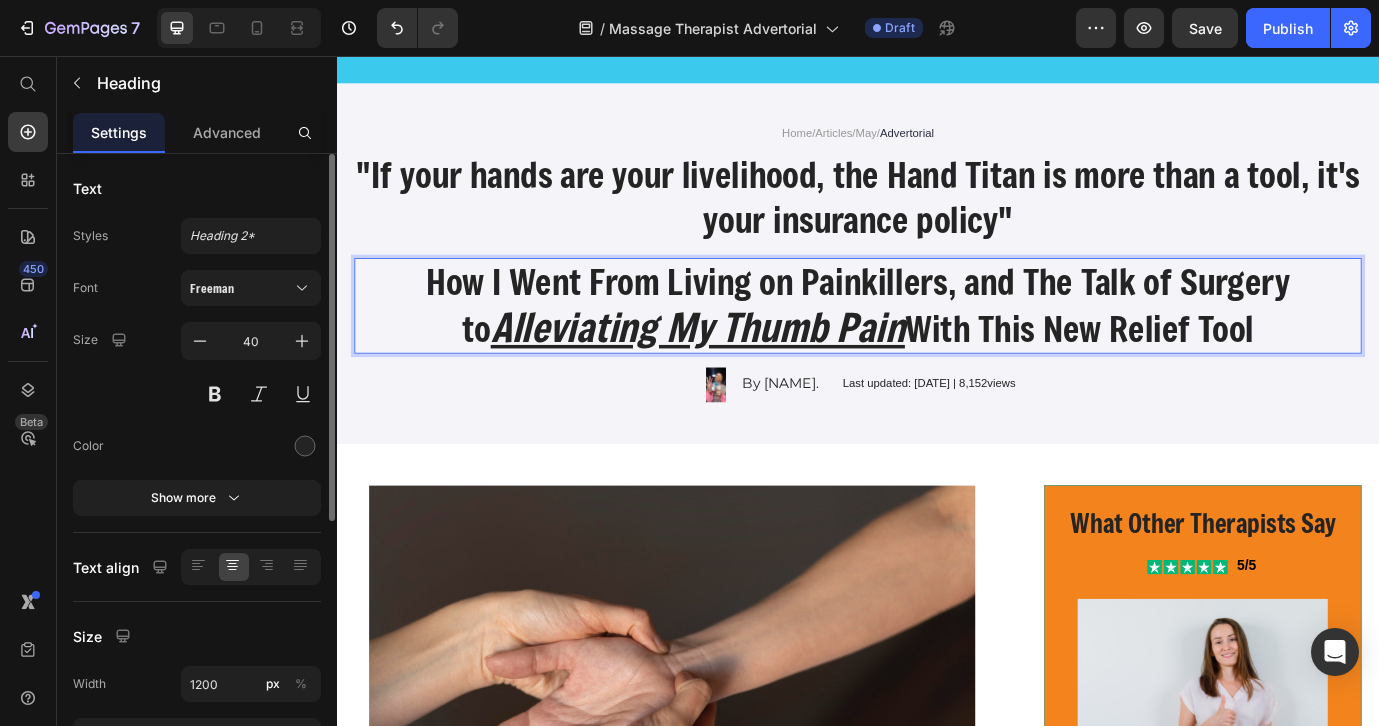 click on "How I Went From Living on Painkillers, and The Talk of Surgery to  Alleviating My Thumb Pain  With This New Relief Tool" at bounding box center (937, 344) 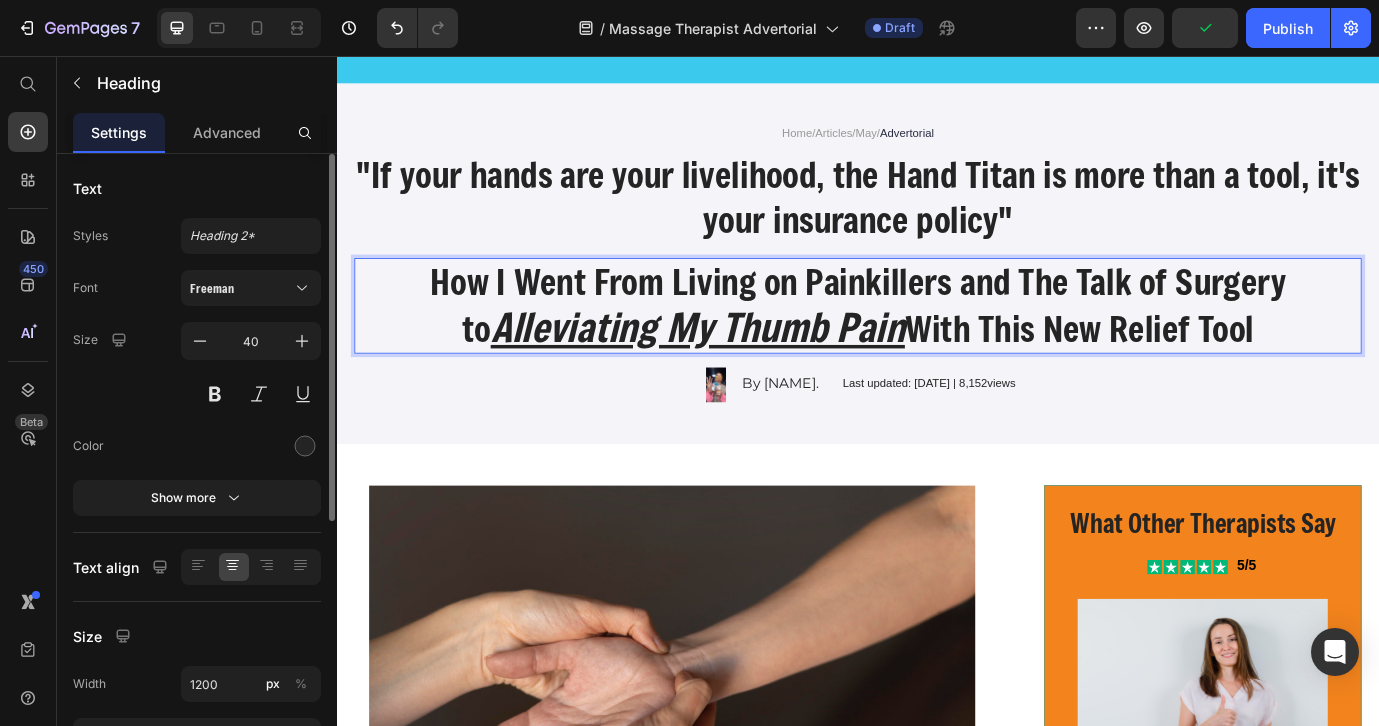 click on "How I Went From Living on Painkillers and The Talk of Surgery to  Alleviating My Thumb Pain  With This New Relief Tool" at bounding box center [937, 344] 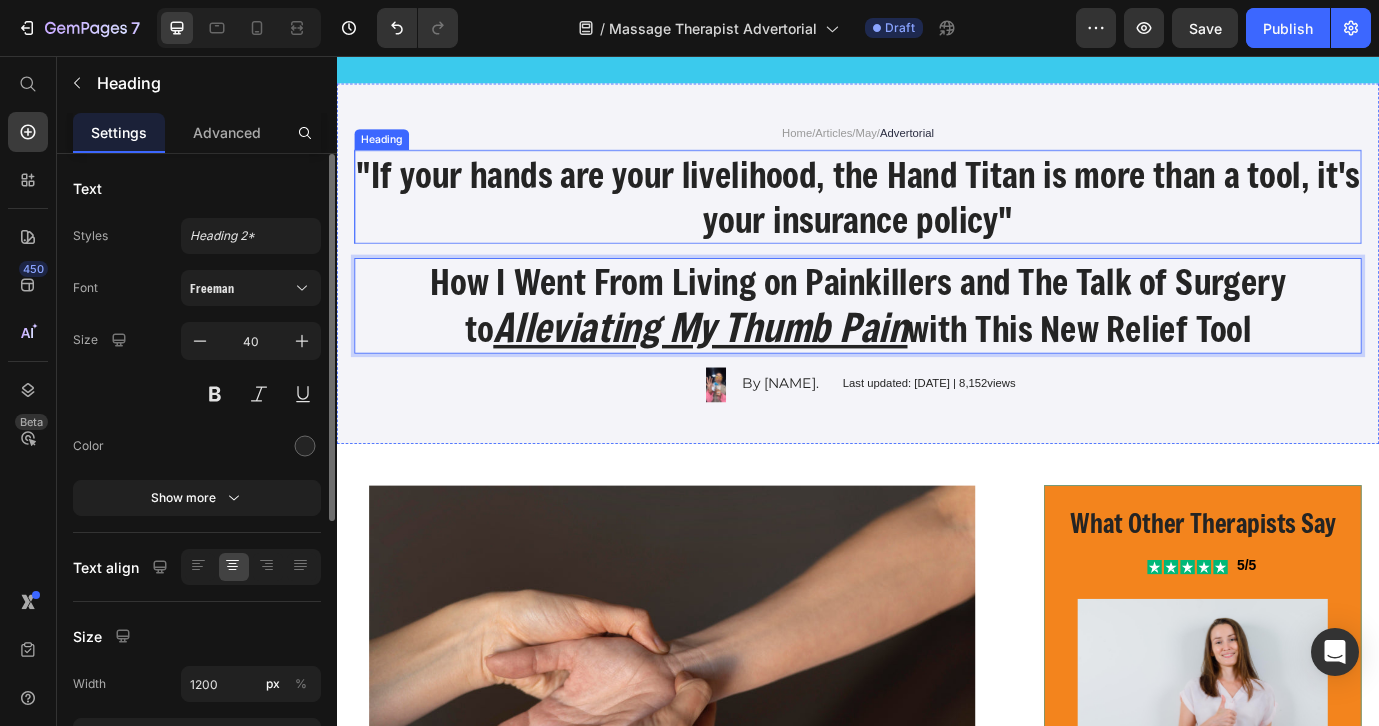 click on ""If your hands are your livelihood, the Hand Titan is more than a tool, it's your insurance policy"" at bounding box center [937, 219] 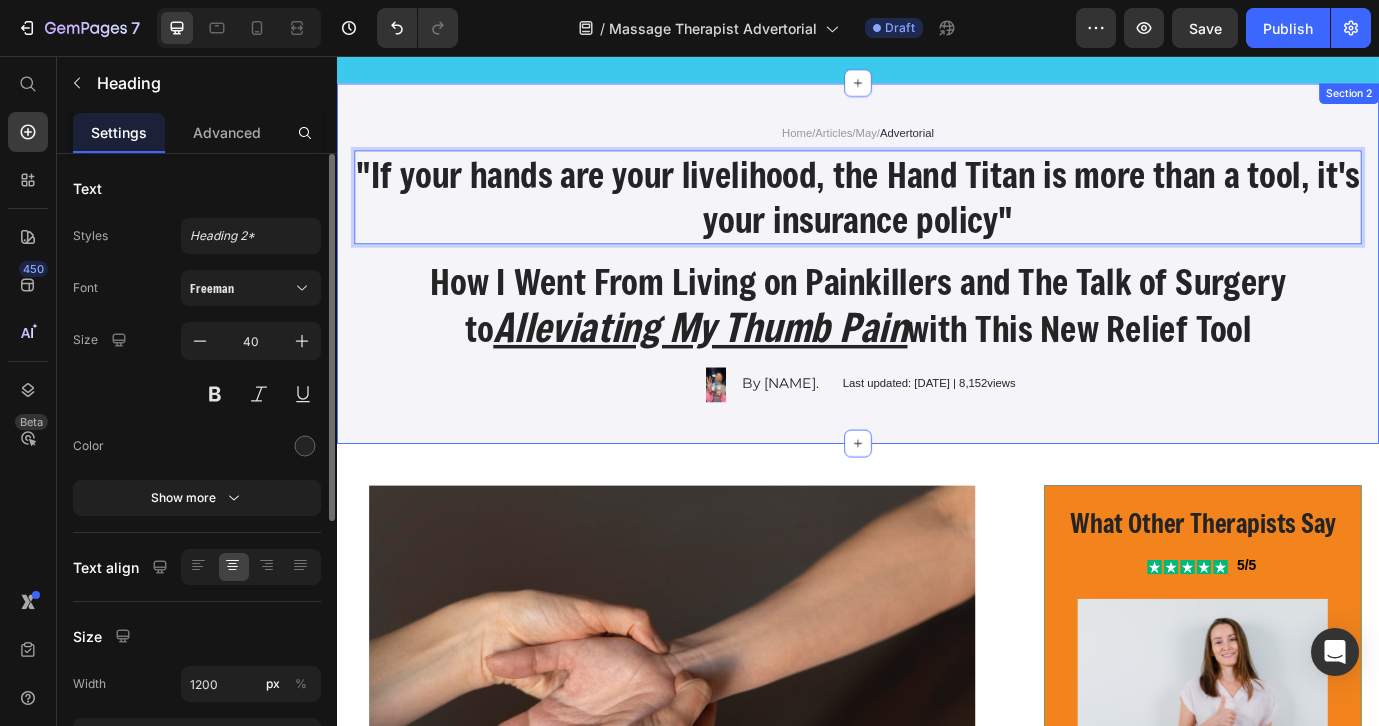 click on "Home  /  Articles  /  May  /  Advertorial Text Block "If your hands are your livelihood, the Hand Titan is more than a tool, it's your insurance policy" Heading   16 How I Went From Living on Painkillers and The Talk of Surgery to  Alleviating My Thumb Pain  with This New Relief Tool Heading Image By [NAME] Text Block Row Last updated: May 2024 | 8,152views Text Block Row" at bounding box center (937, 295) 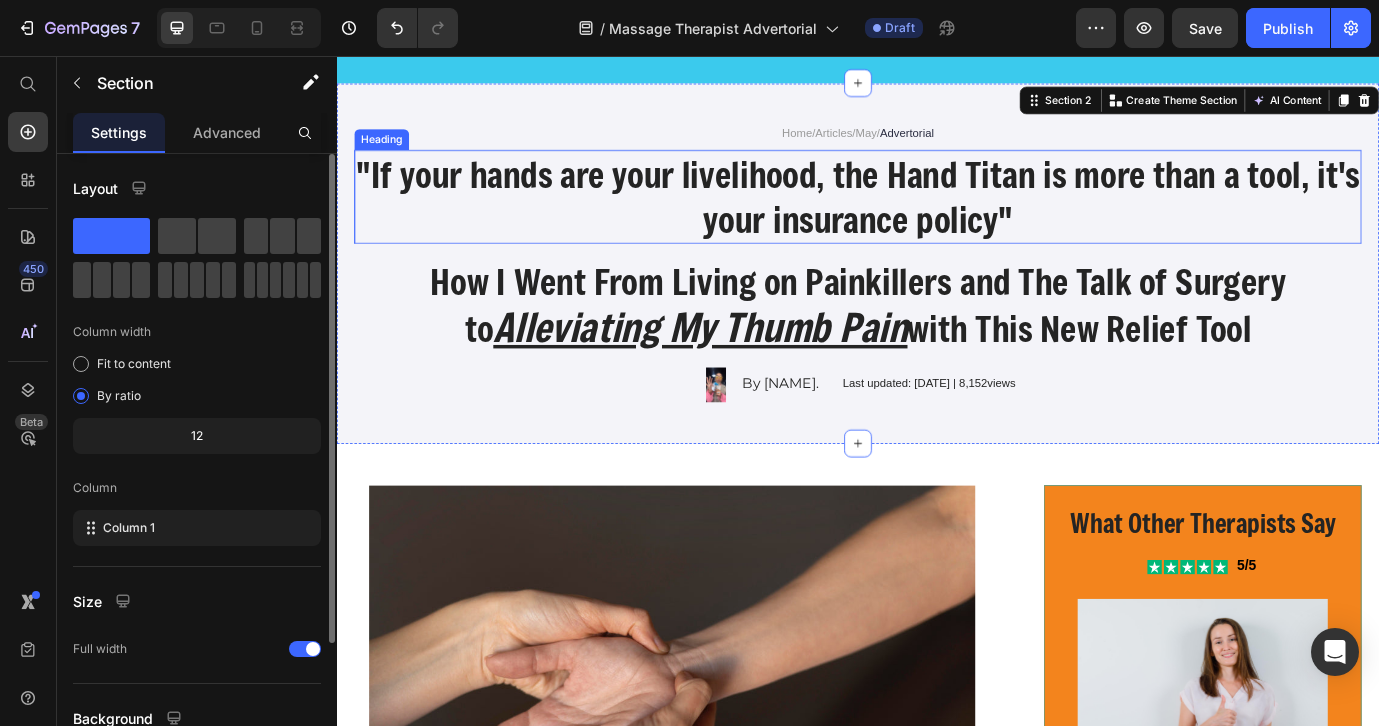 click on ""If your hands are your livelihood, the Hand Titan is more than a tool, it's your insurance policy"" at bounding box center [937, 219] 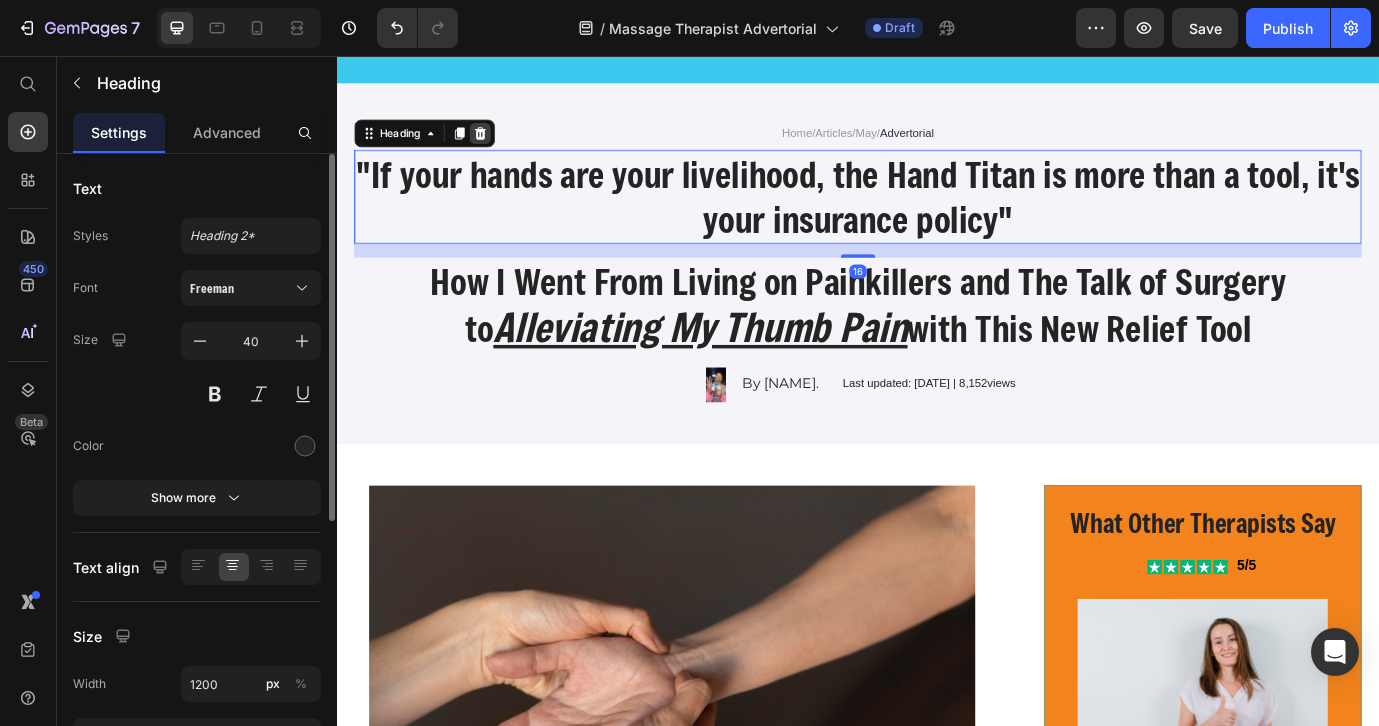 click 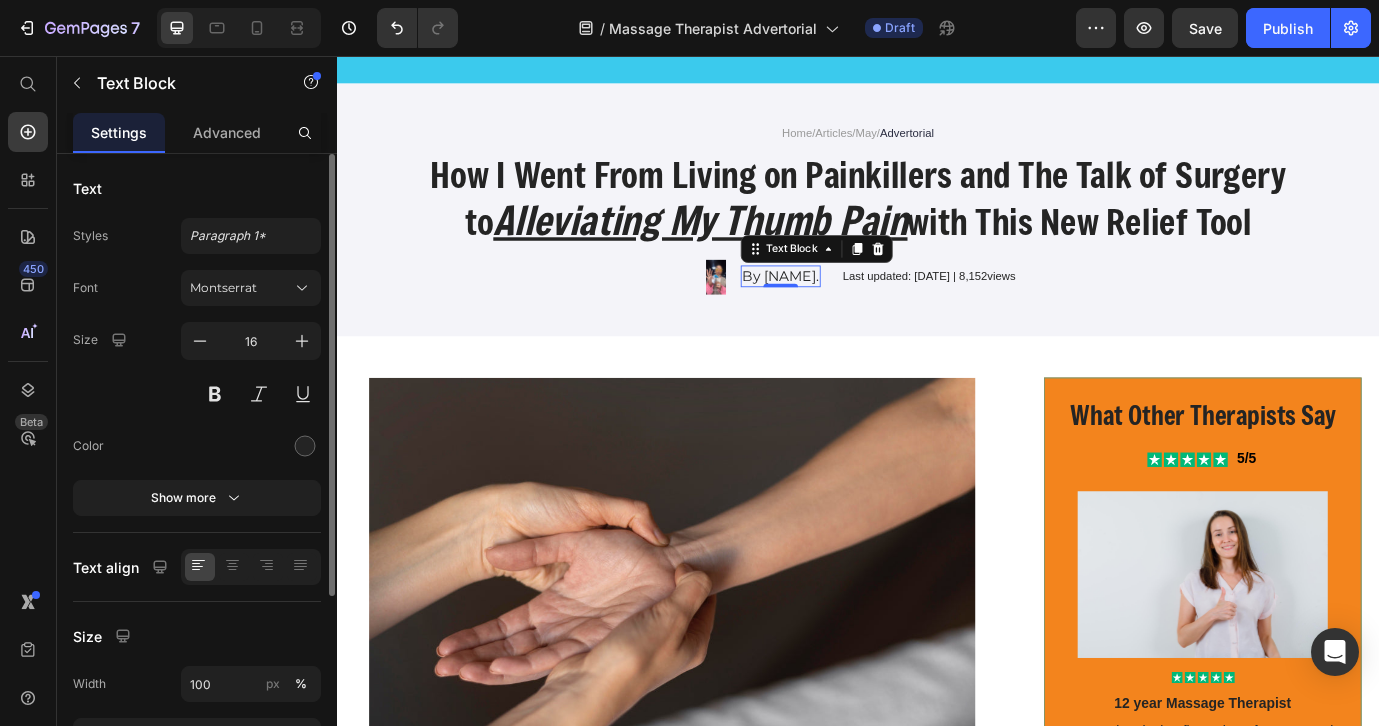 click on "By [NAME]." at bounding box center [848, 310] 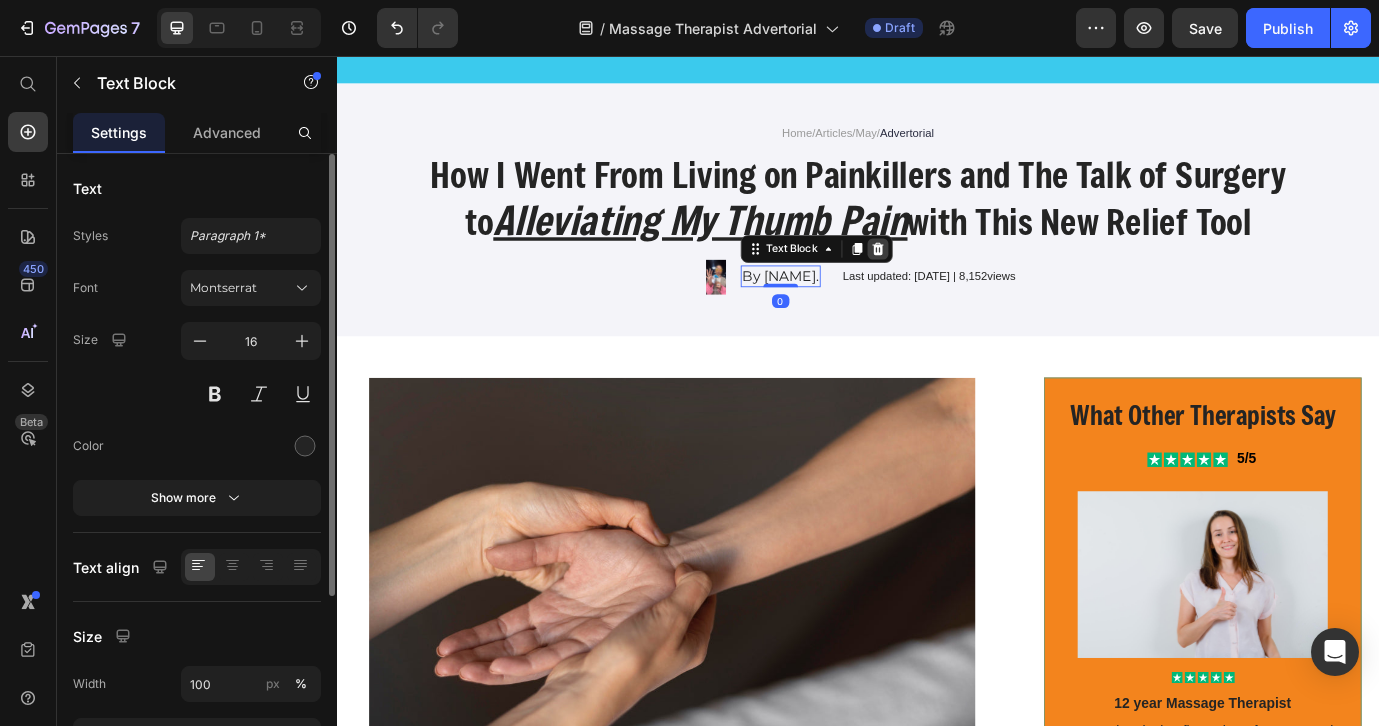 click 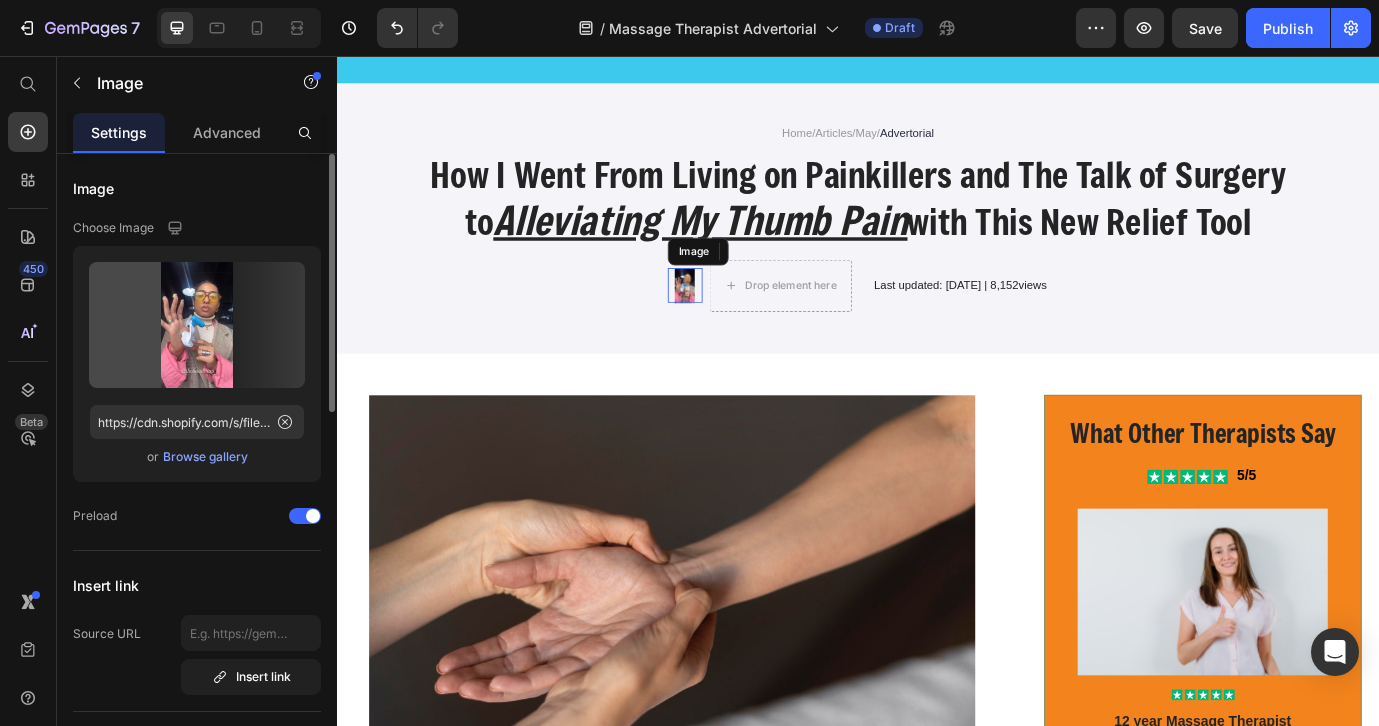 click at bounding box center [738, 321] 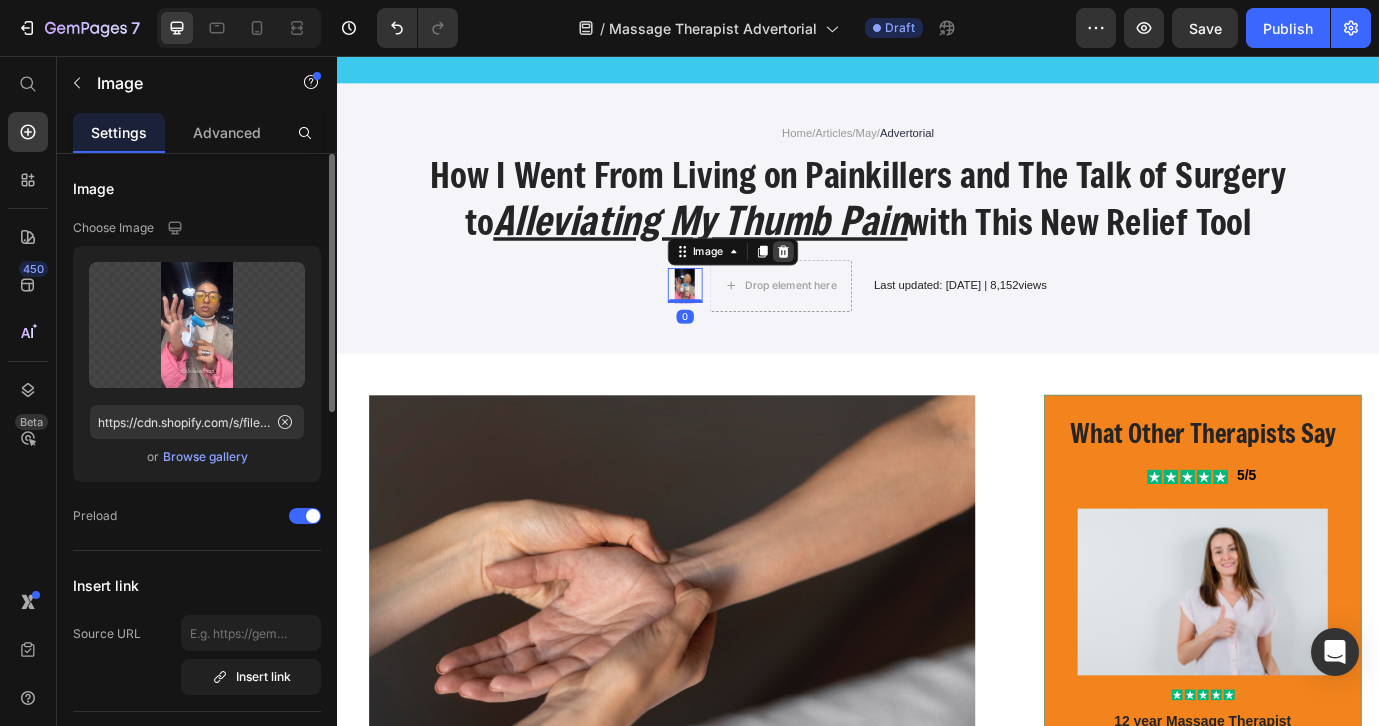 click 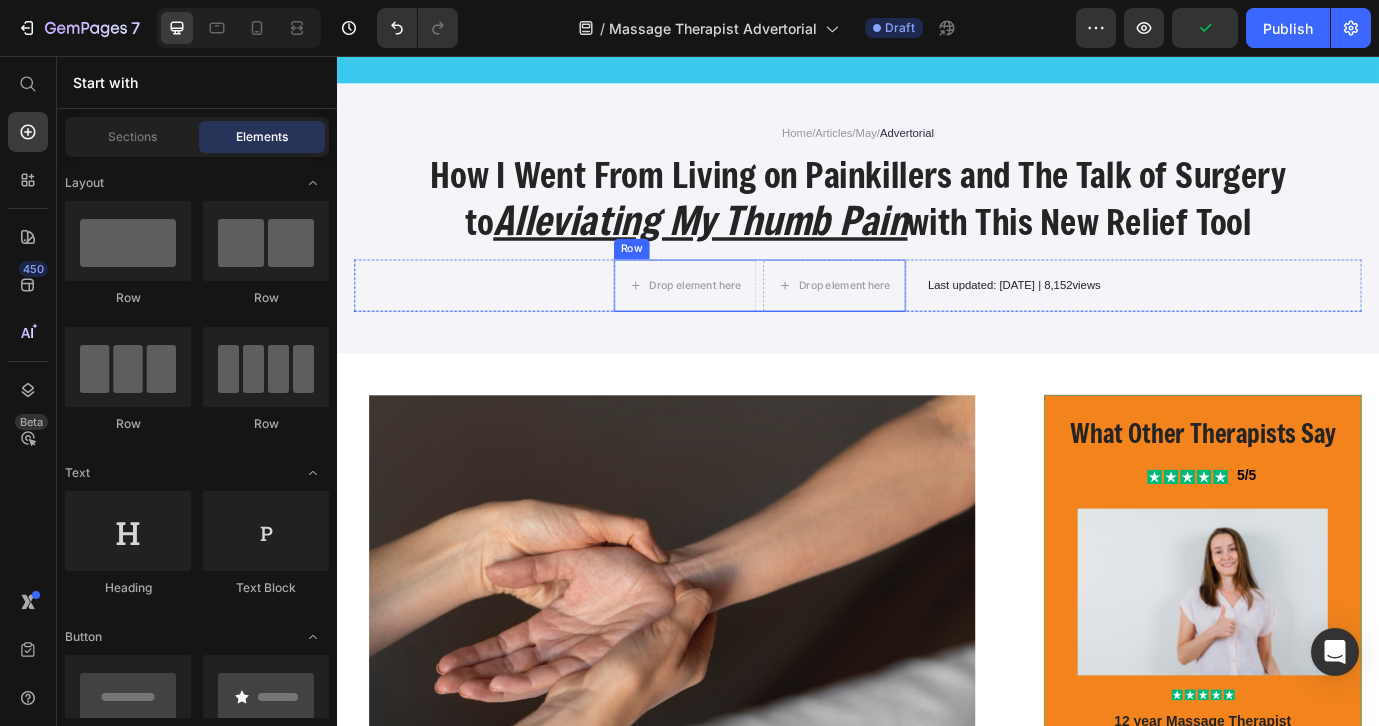 click on "Drop element here
Drop element here Row" at bounding box center (824, 321) 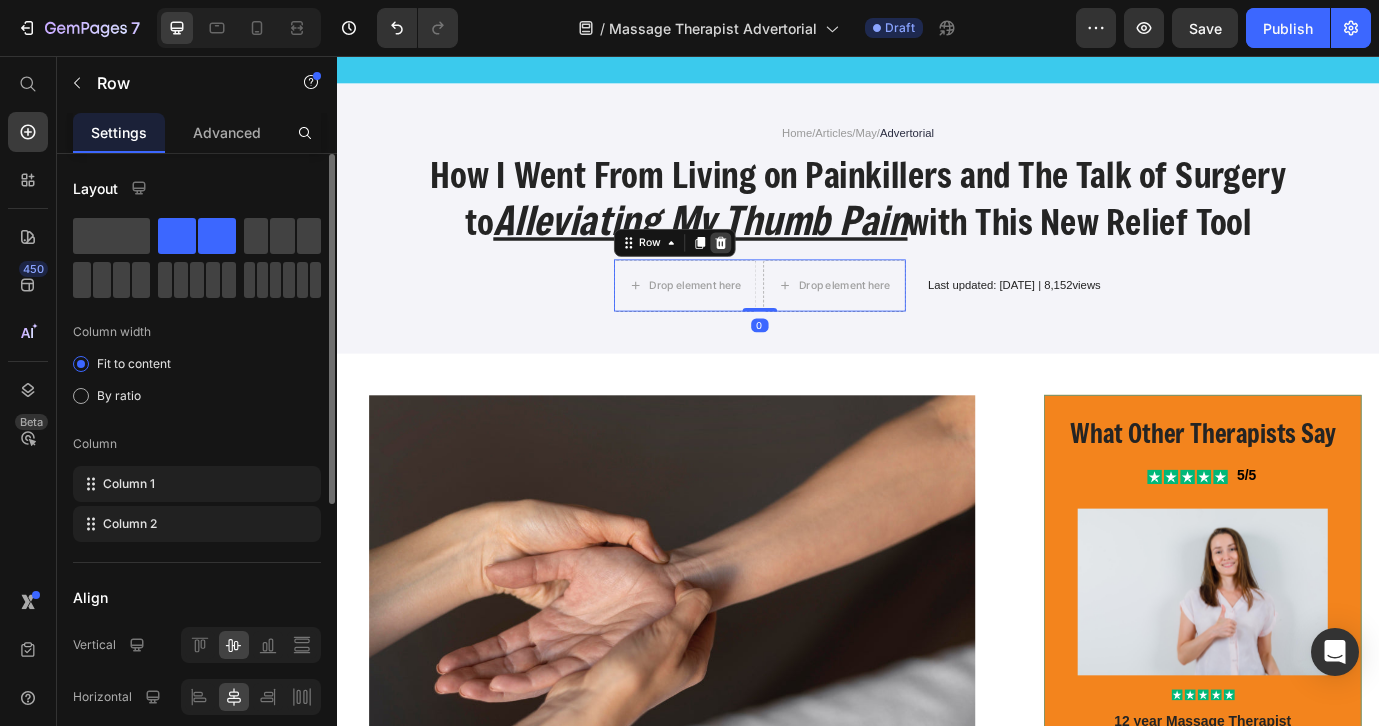 click 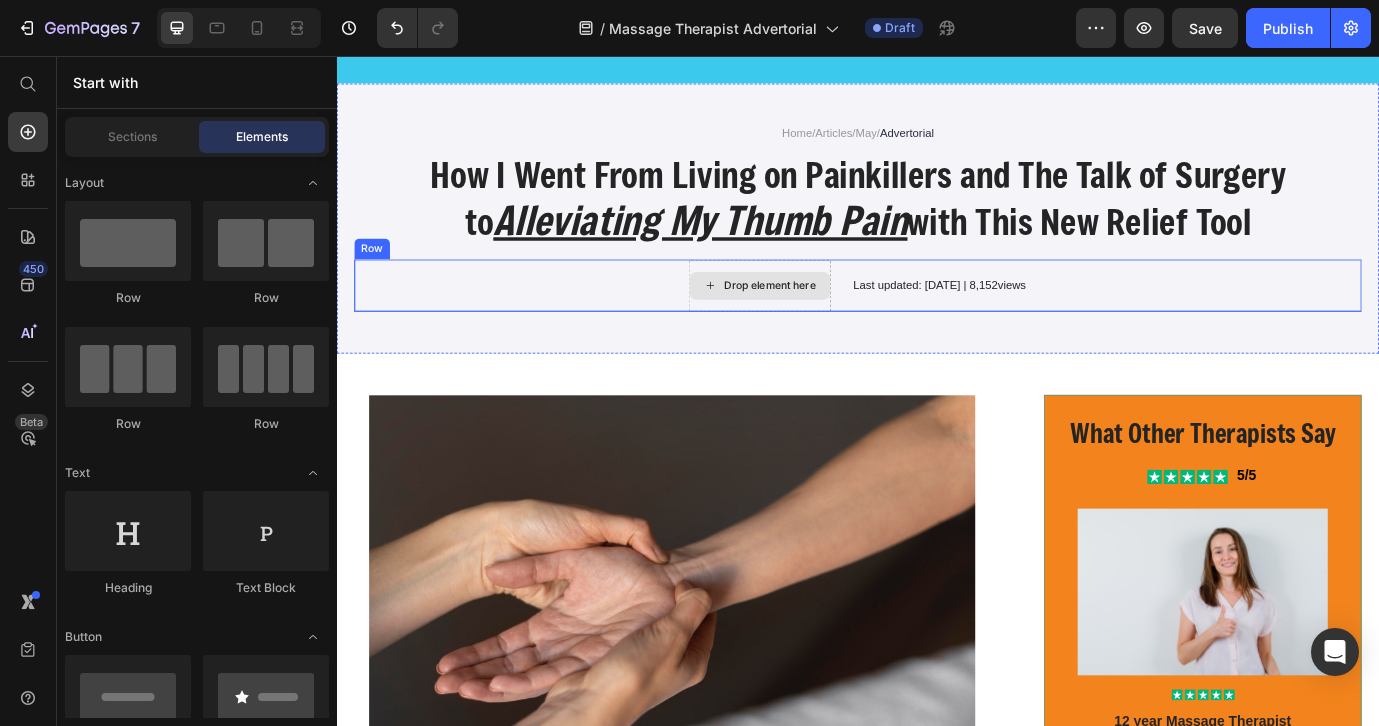 click on "Drop element here" at bounding box center (824, 321) 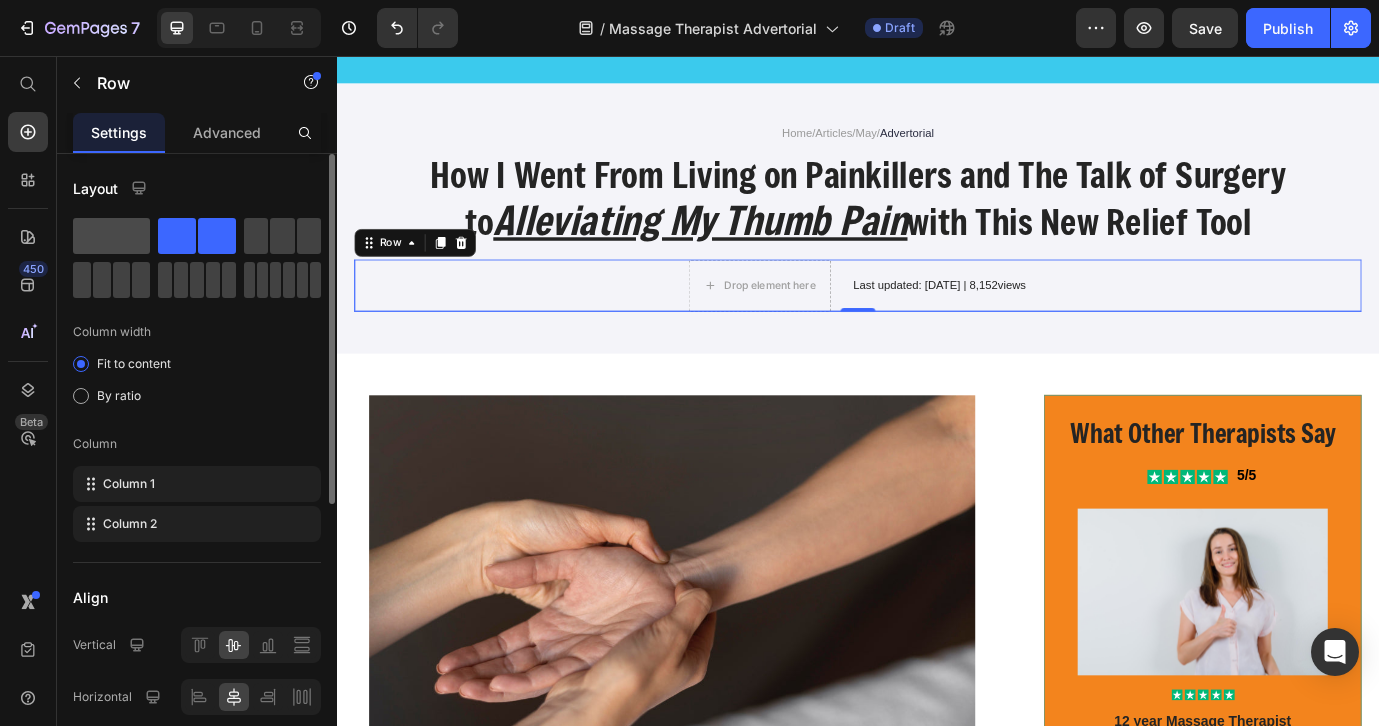 click 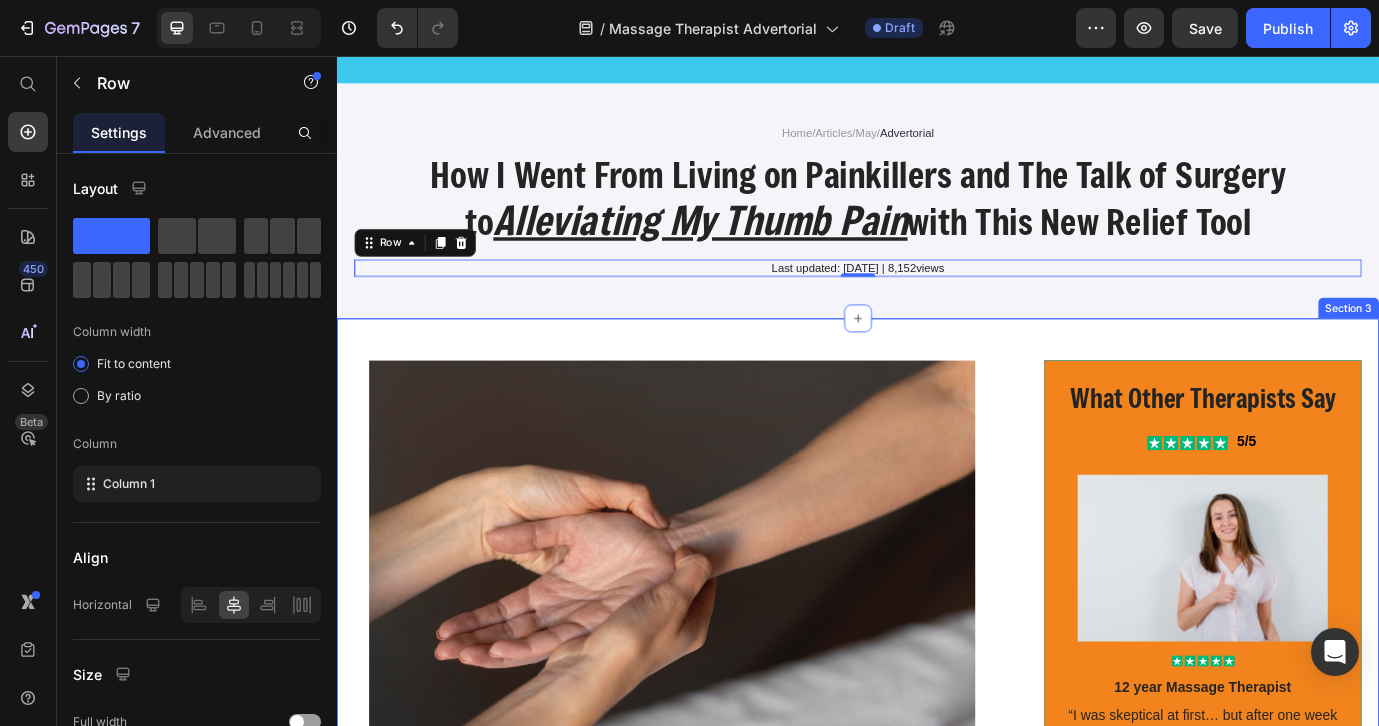 click on "Image “Why I Built Hand Titan: A Massage Therapist’s Story of Pain, Recovery, and a Second Chance” By [FIRST] — Founder of Hand Titan Heading                      “I thought I’d have to quit. My hands just couldn’t take it anymore.”   If you’re a massage therapist, you know how it feels after a long day. Your wrists ache. Your grip weakens. Your thumbs feel like they’re on fire. At first, it’s just fatigue. But over time? It turns into something scarier. Joint pain. Stiffness. Reduced strength. For me, it almost ended my career. Text Block   That was my life, until I decided it couldn’t be anymore.   As a 15-year sports massage therapist, I knew the pain all too well. So I created the Hand Titan, a simple, ergonomic, and powerful tool that mimics the precision of a thumb without straining your own. It’s helped me recover faster, work longer without pain, and feel human again after a long day. And now, it’s helping thousands of others do the same.       Text Block" at bounding box center [937, 1401] 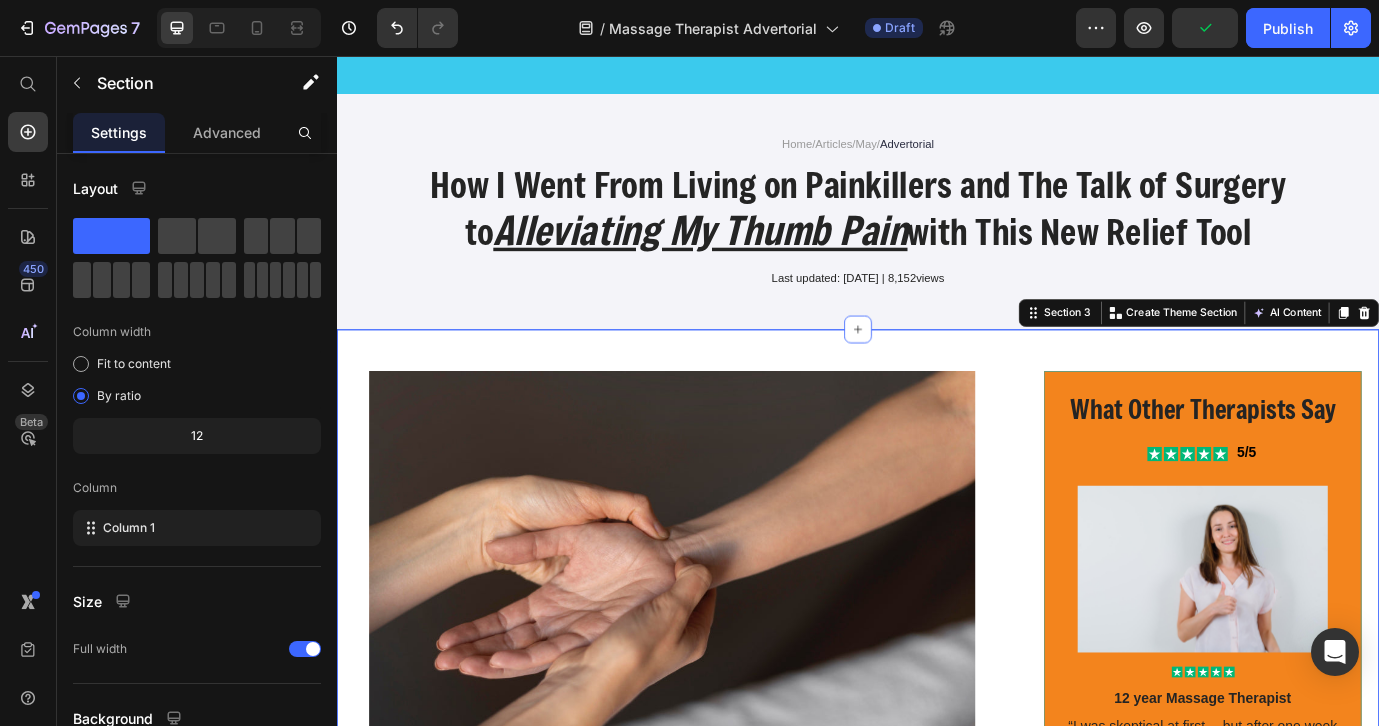 scroll, scrollTop: 197, scrollLeft: 0, axis: vertical 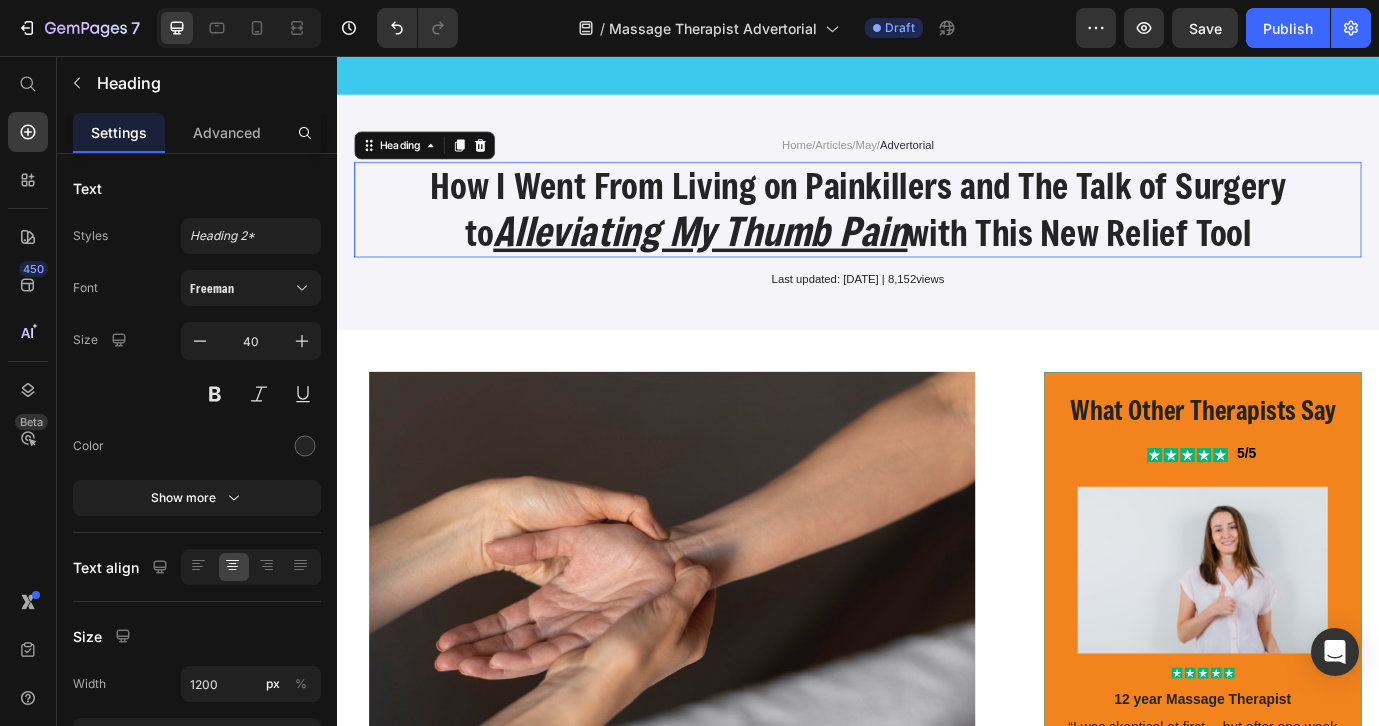 click on "How I Went From Living on Painkillers and The Talk of Surgery to Alleviating My Thumb Pain with This New Relief Tool" at bounding box center (937, 233) 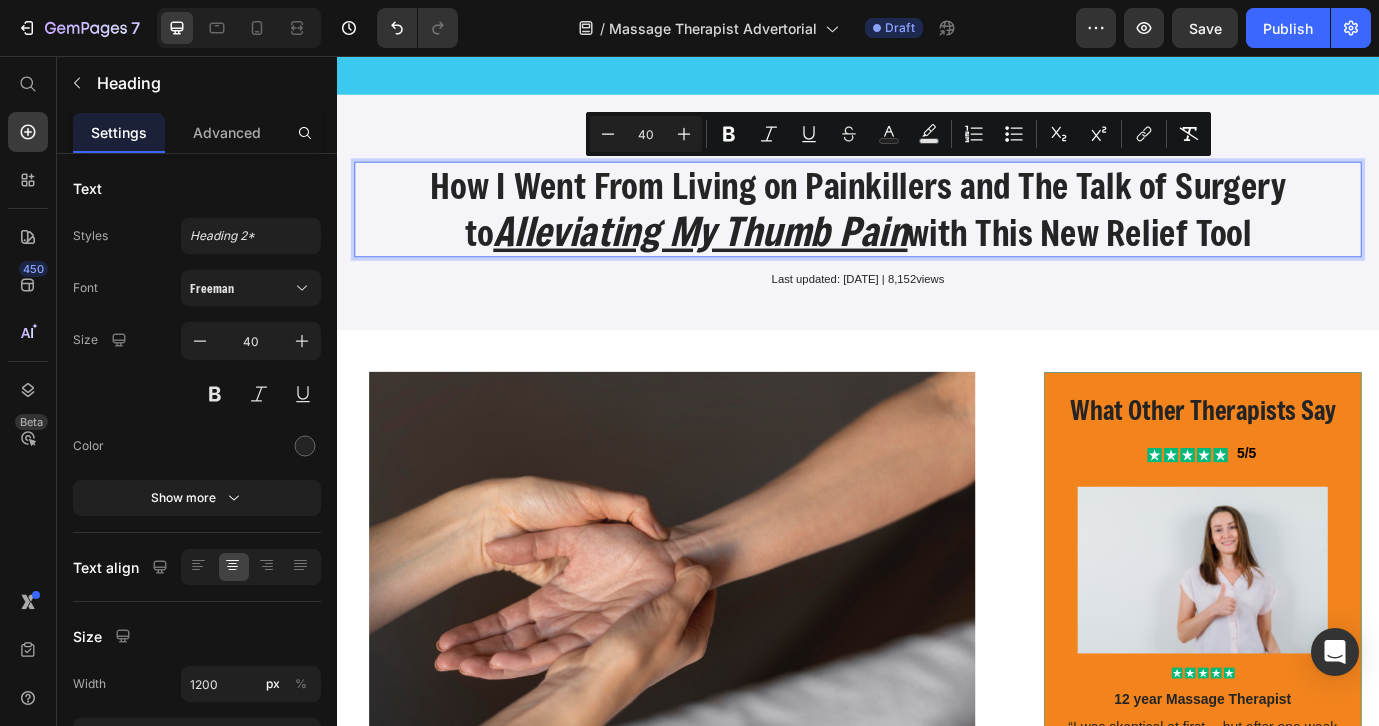 drag, startPoint x: 419, startPoint y: 203, endPoint x: 1401, endPoint y: 284, distance: 985.33496 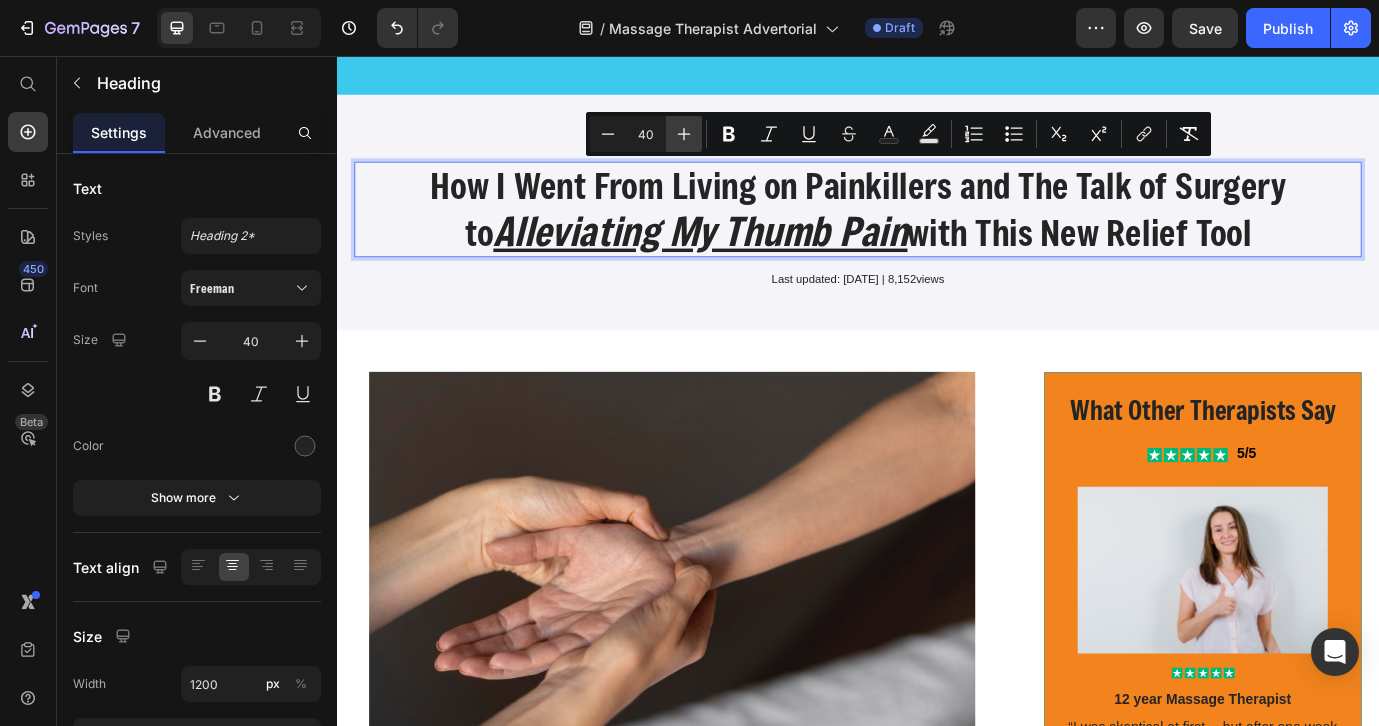 click 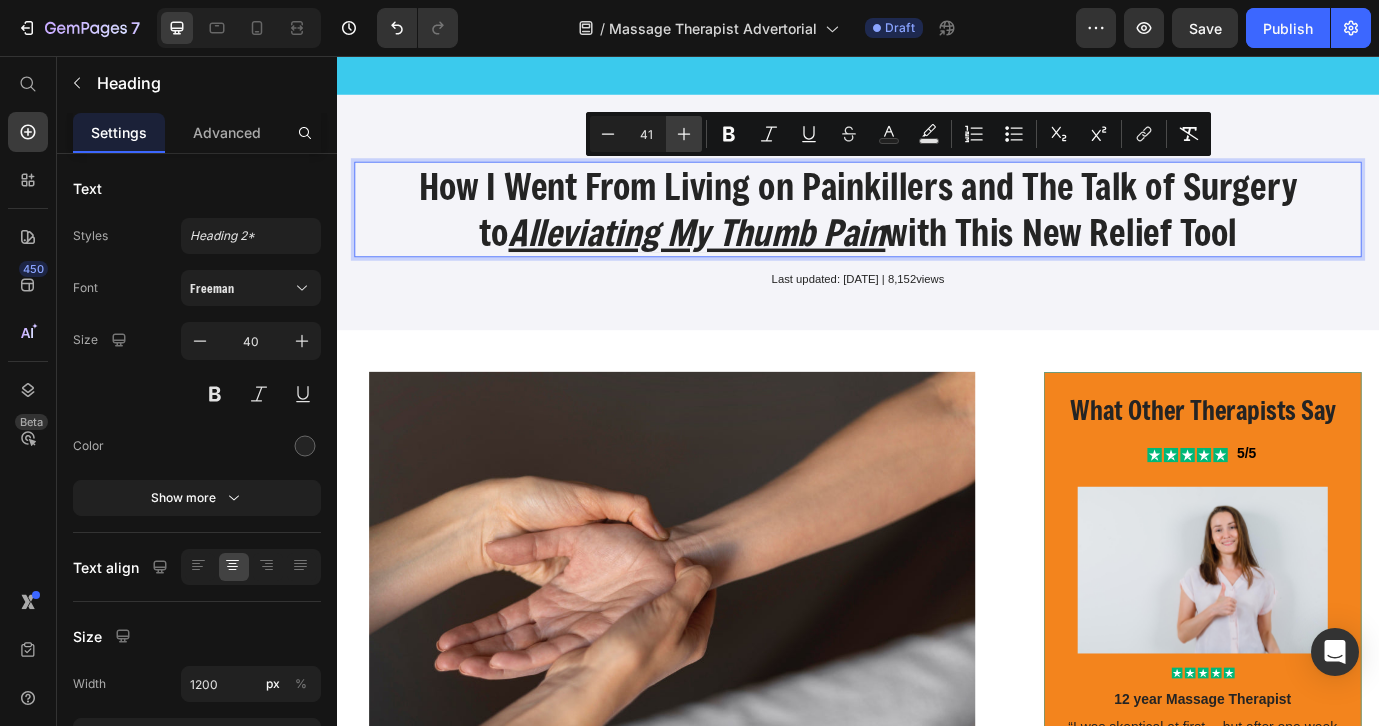 click 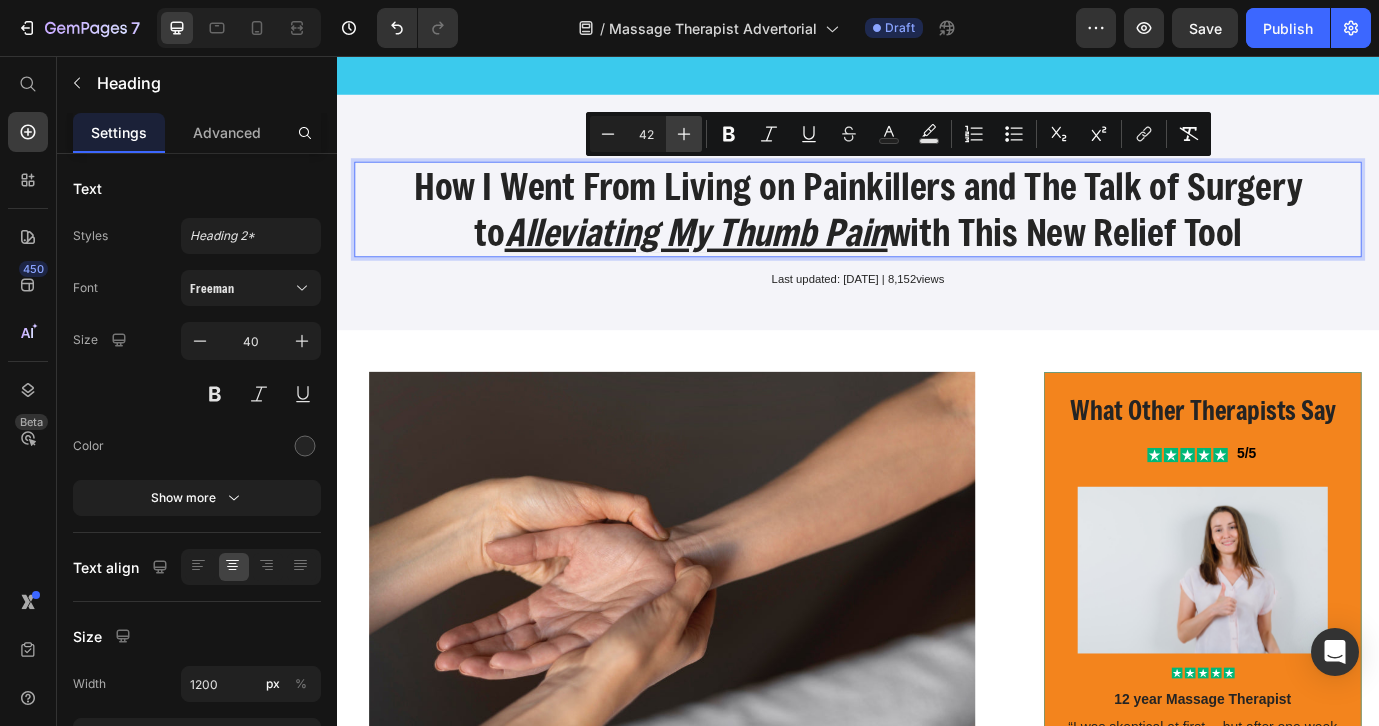 click 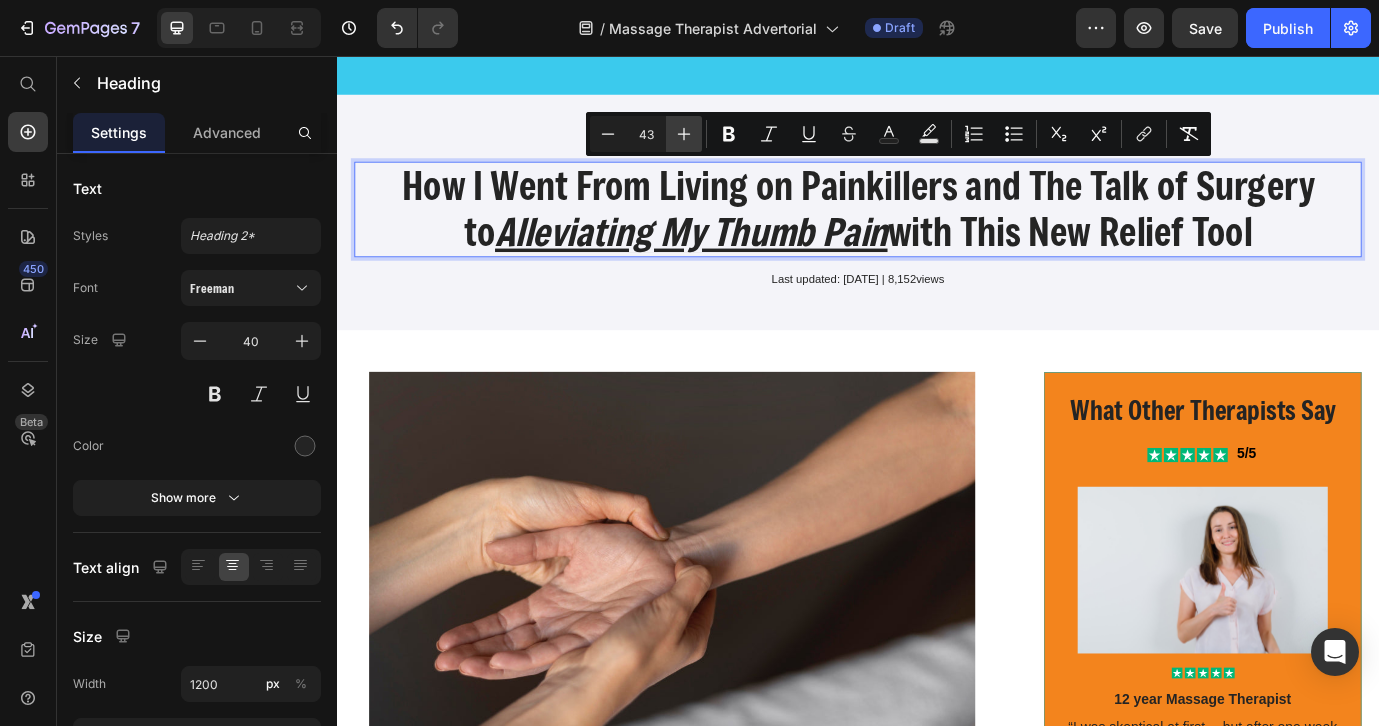 click 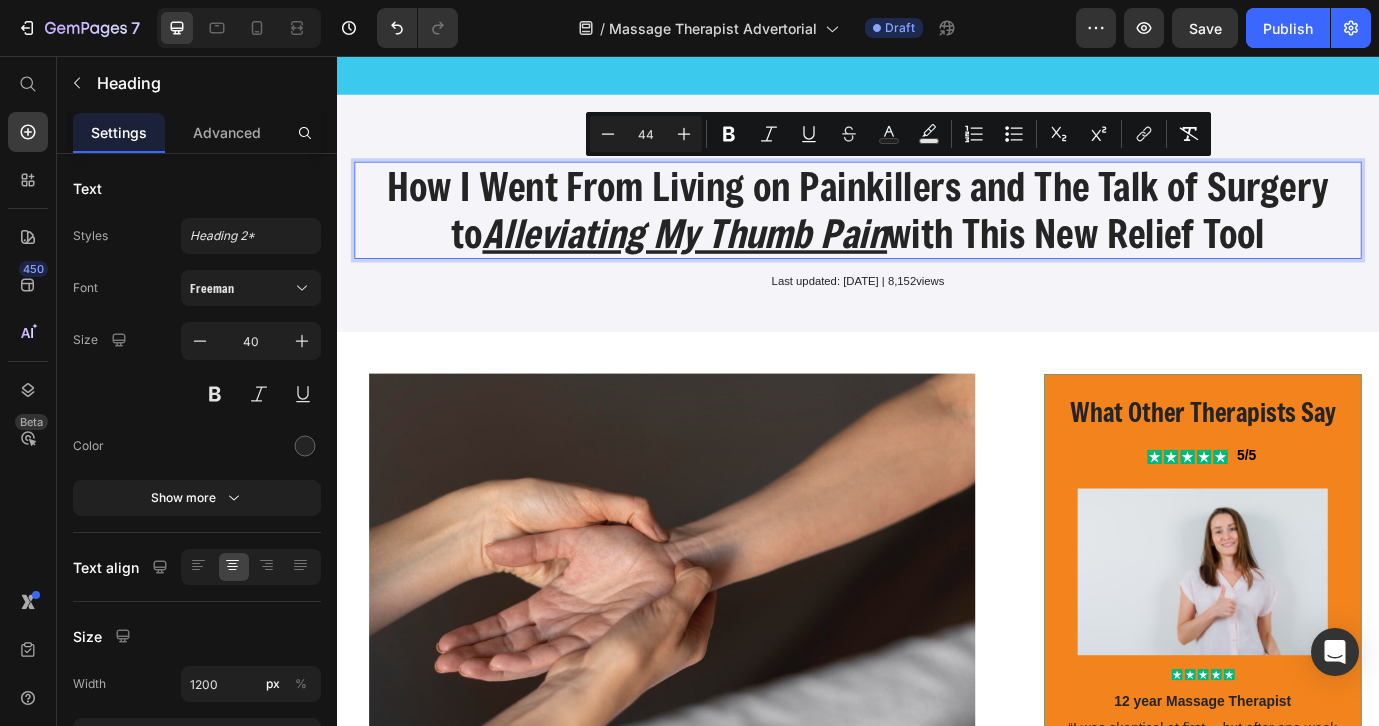 click on "Alleviating My Thumb Pain" at bounding box center (738, 260) 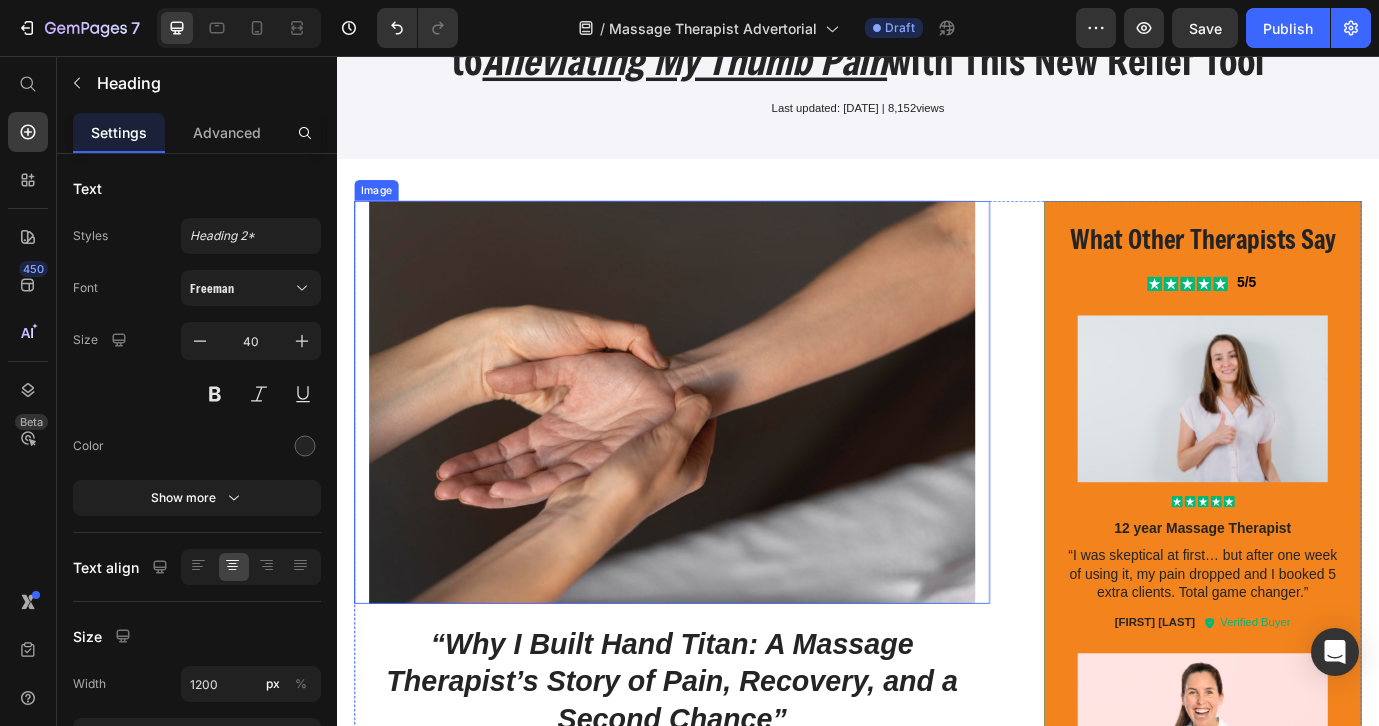 scroll, scrollTop: 411, scrollLeft: 0, axis: vertical 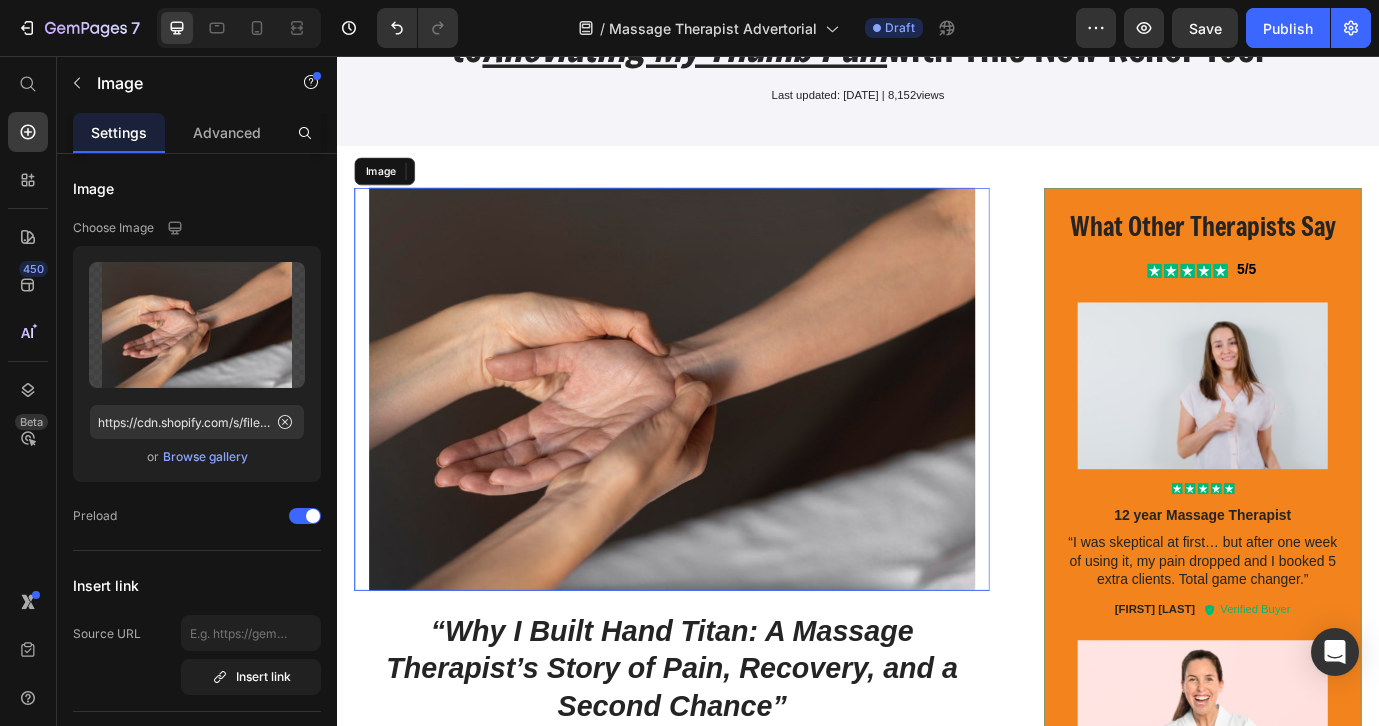 click at bounding box center [723, 440] 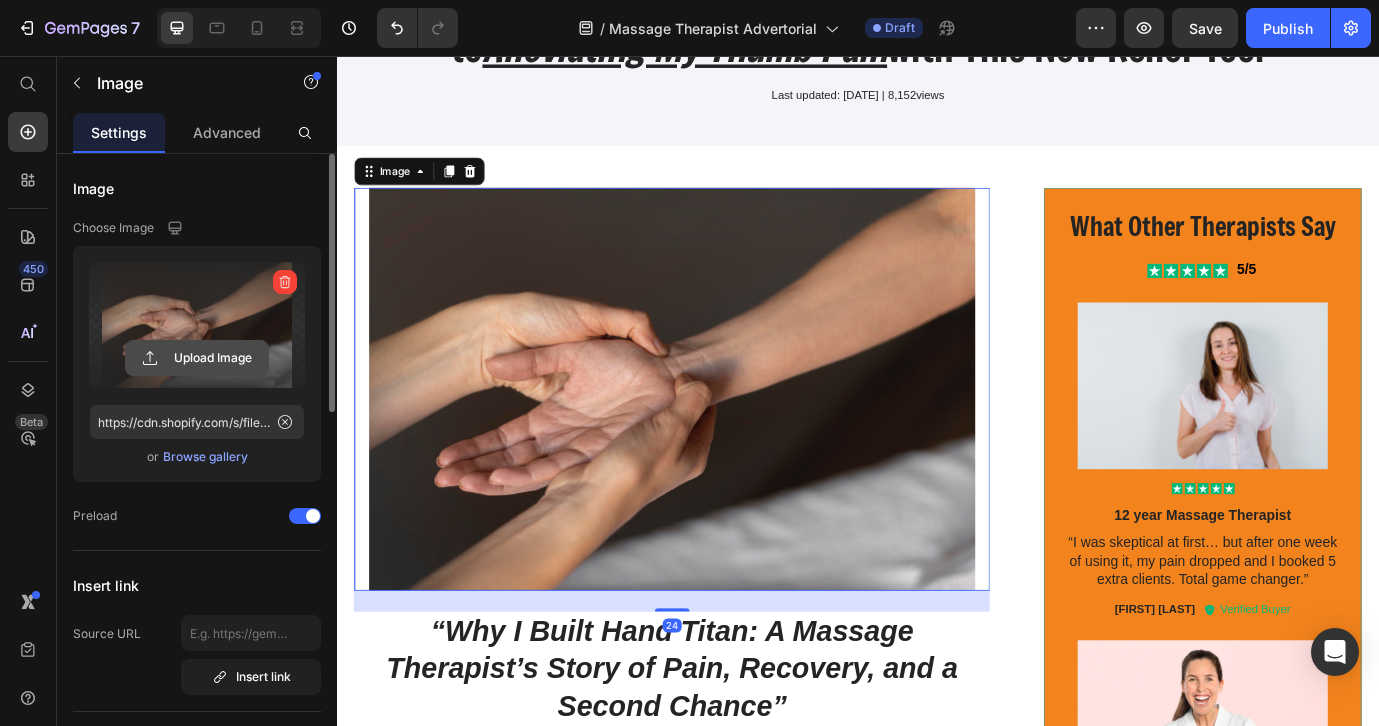 click 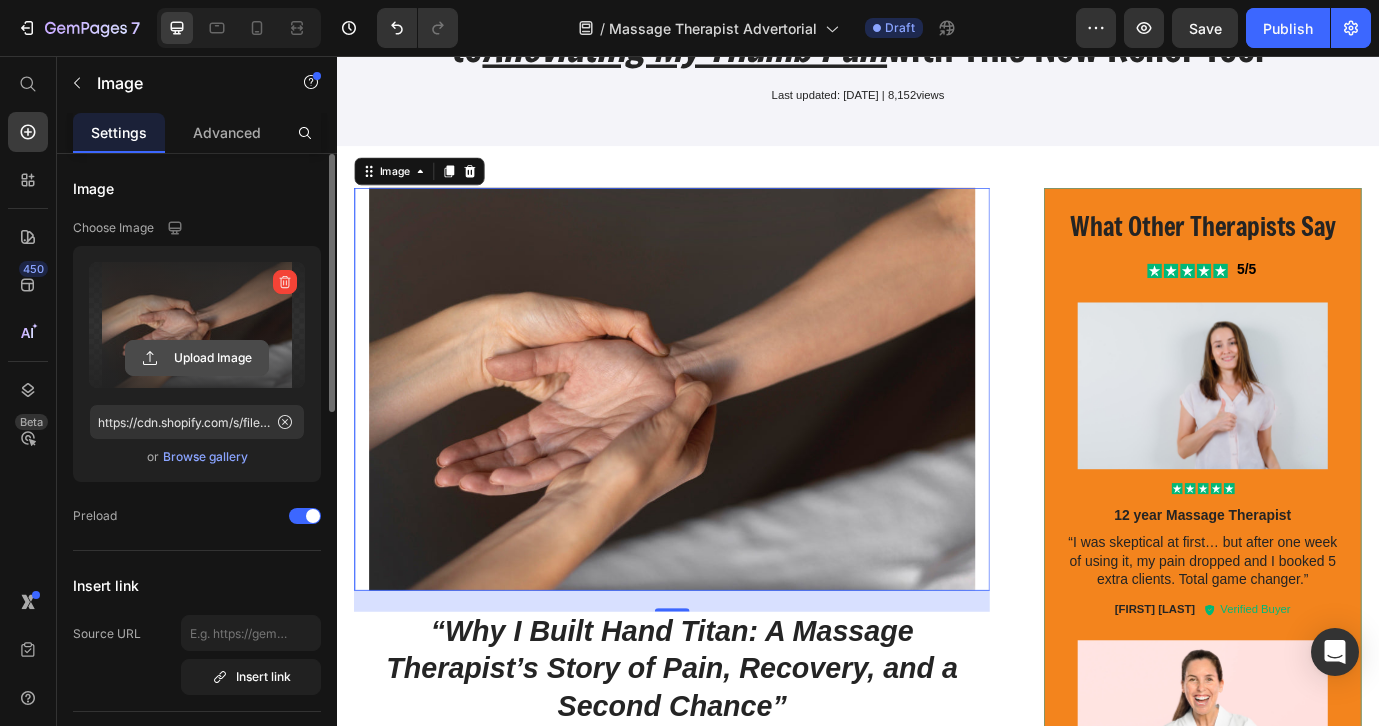 click 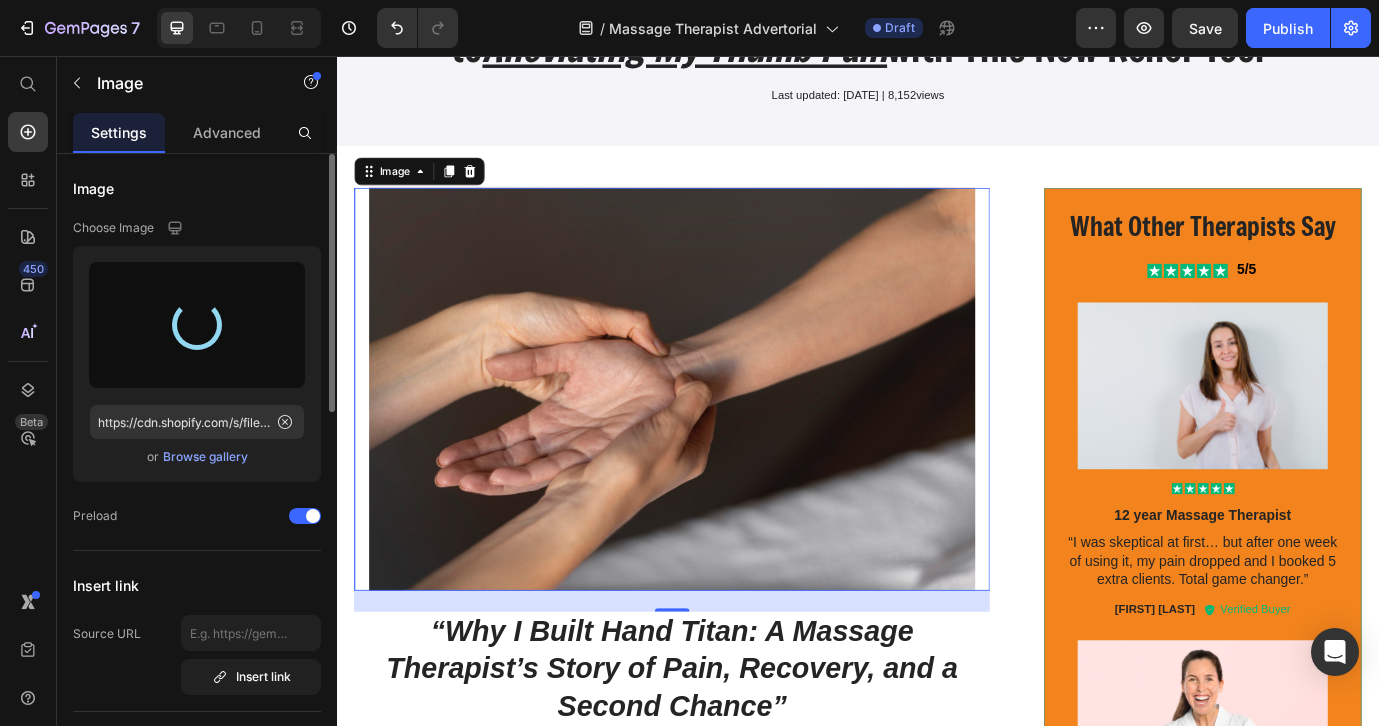 type on "https://cdn.shopify.com/s/files/1/0793/1923/6898/files/gempages_572398652010529664-4657b91e-3c5c-4986-a487-919c49600842.jpg" 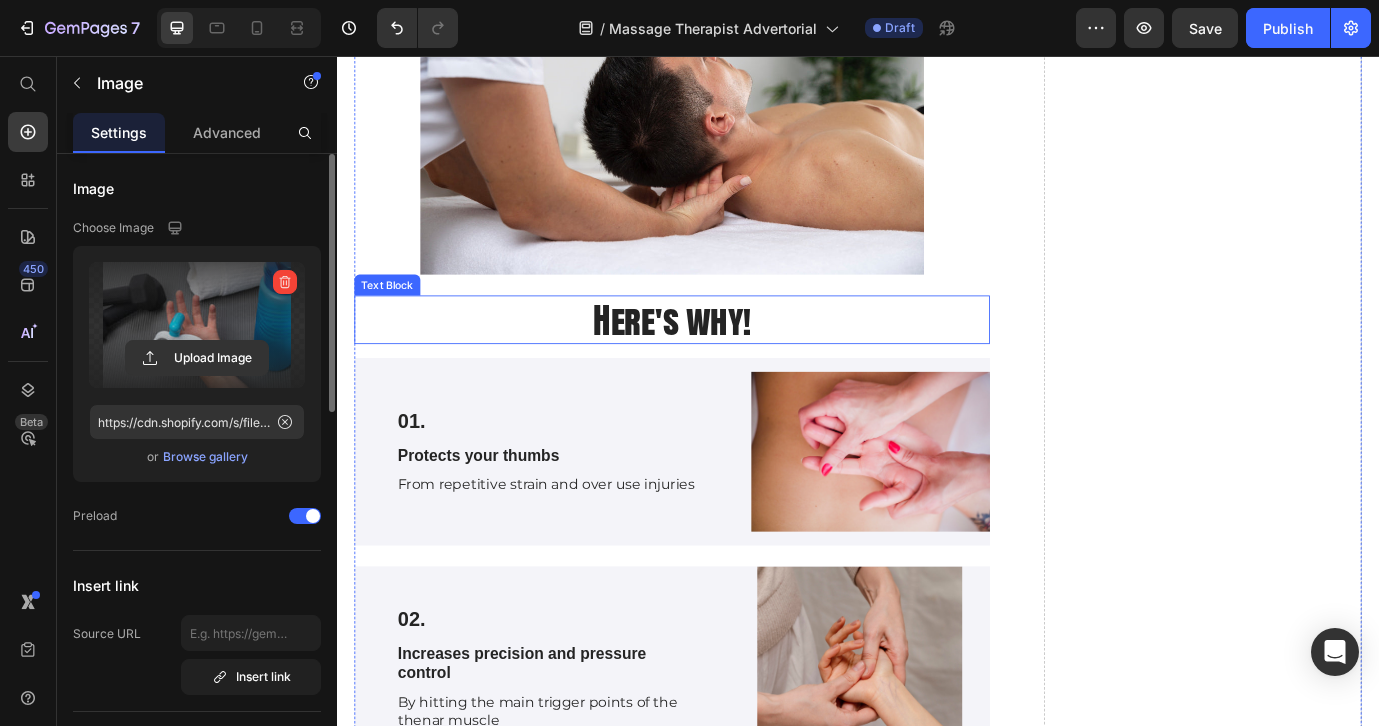 scroll, scrollTop: 4265, scrollLeft: 0, axis: vertical 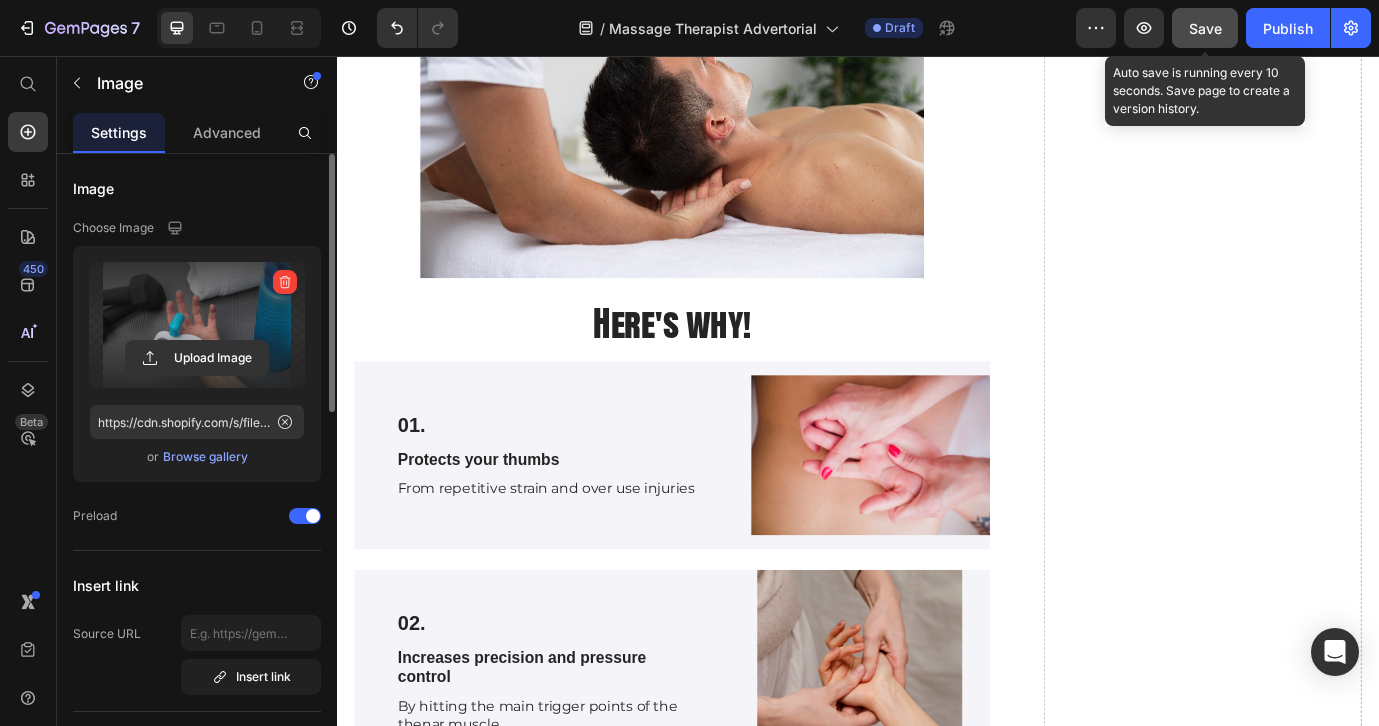 click on "Save" at bounding box center [1205, 28] 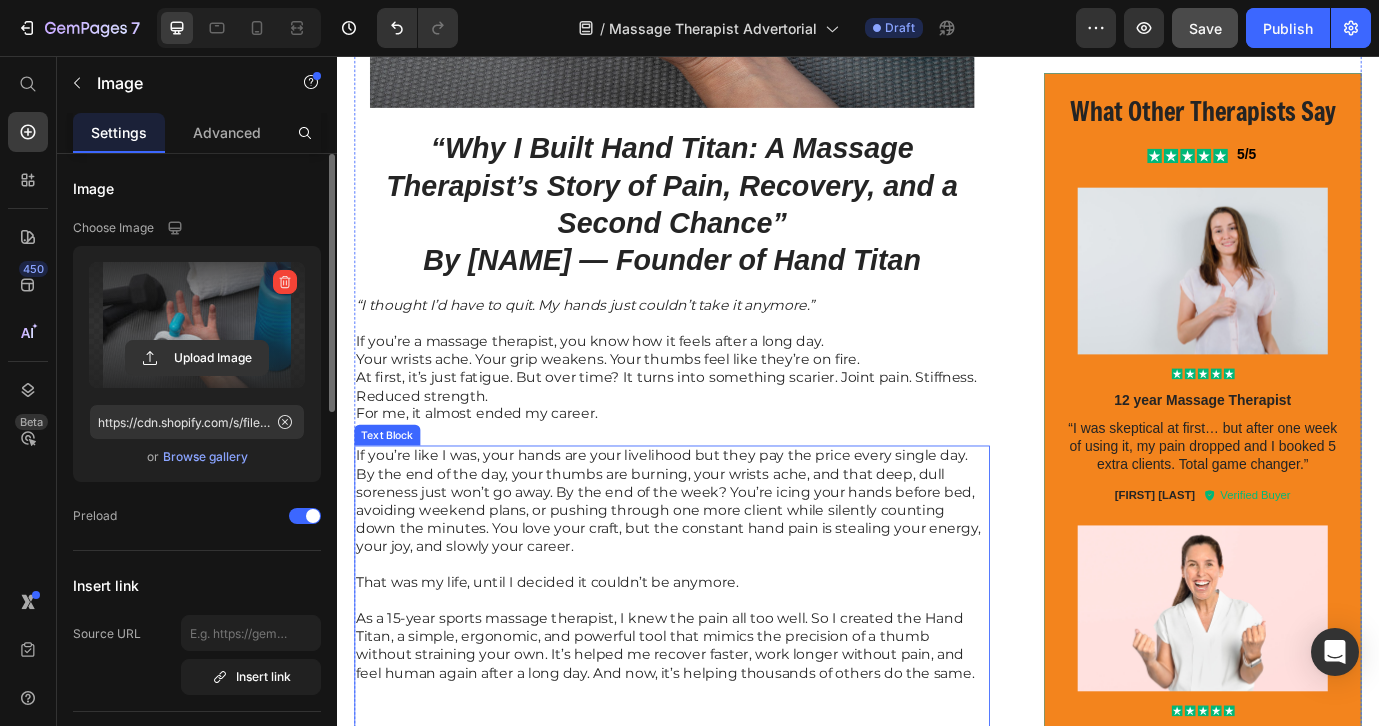 scroll, scrollTop: 970, scrollLeft: 0, axis: vertical 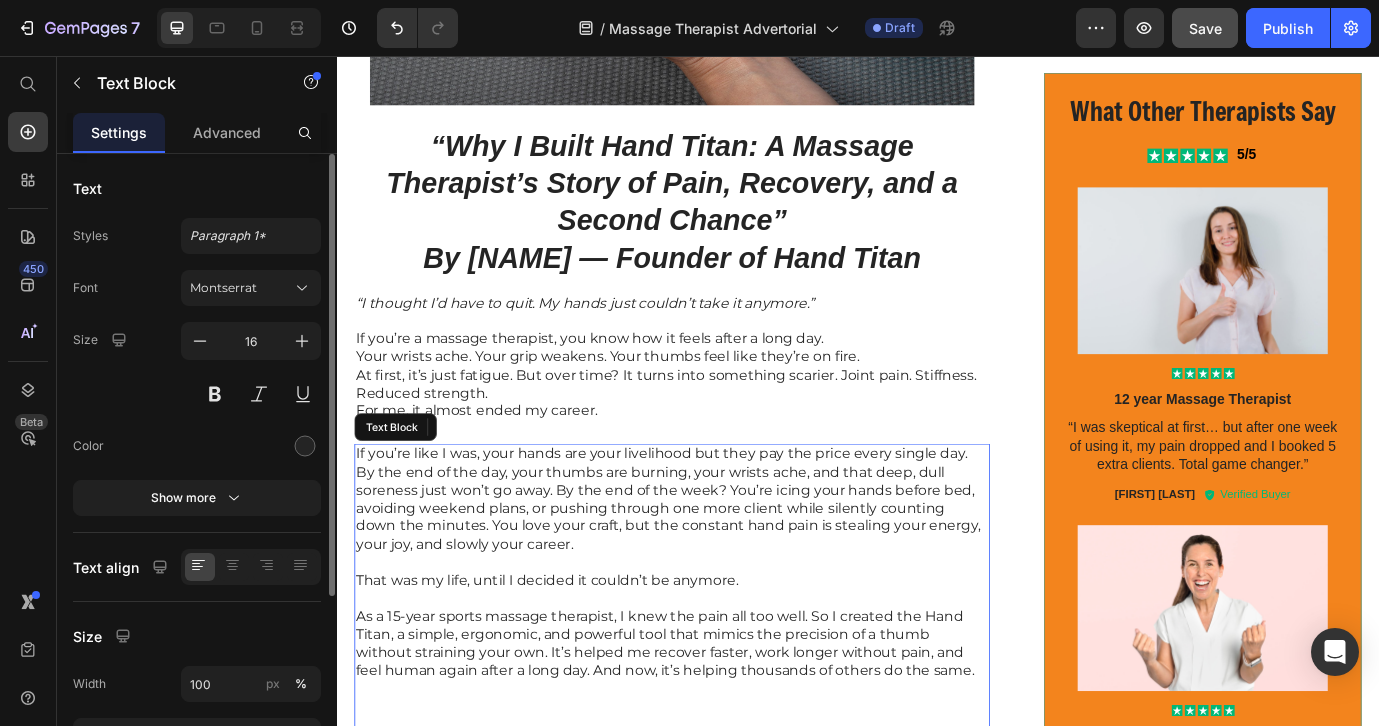 click on "Image “Why I Built Hand Titan: A Massage Therapist’s Story of Pain, Recovery, and a Second Chance” By [FIRST] — Founder of Hand Titan Heading                      “I thought I’d have to quit. My hands just couldn’t take it anymore.”   If you’re a massage therapist, you know how it feels after a long day. Your wrists ache. Your grip weakens. Your thumbs feel like they’re on fire. At first, it’s just fatigue. But over time? It turns into something scarier. Joint pain. Stiffness. Reduced strength. For me, it almost ended my career. Text Block   That was my life, until I decided it couldn’t be anymore.   As a 15-year sports massage therapist, I knew the pain all too well. So I created the Hand Titan, a simple, ergonomic, and powerful tool that mimics the precision of a thumb without straining your own. It’s helped me recover faster, work longer without pain, and feel human again after a long day. And now, it’s helping thousands of others do the same.       Text Block" at bounding box center (723, 655) 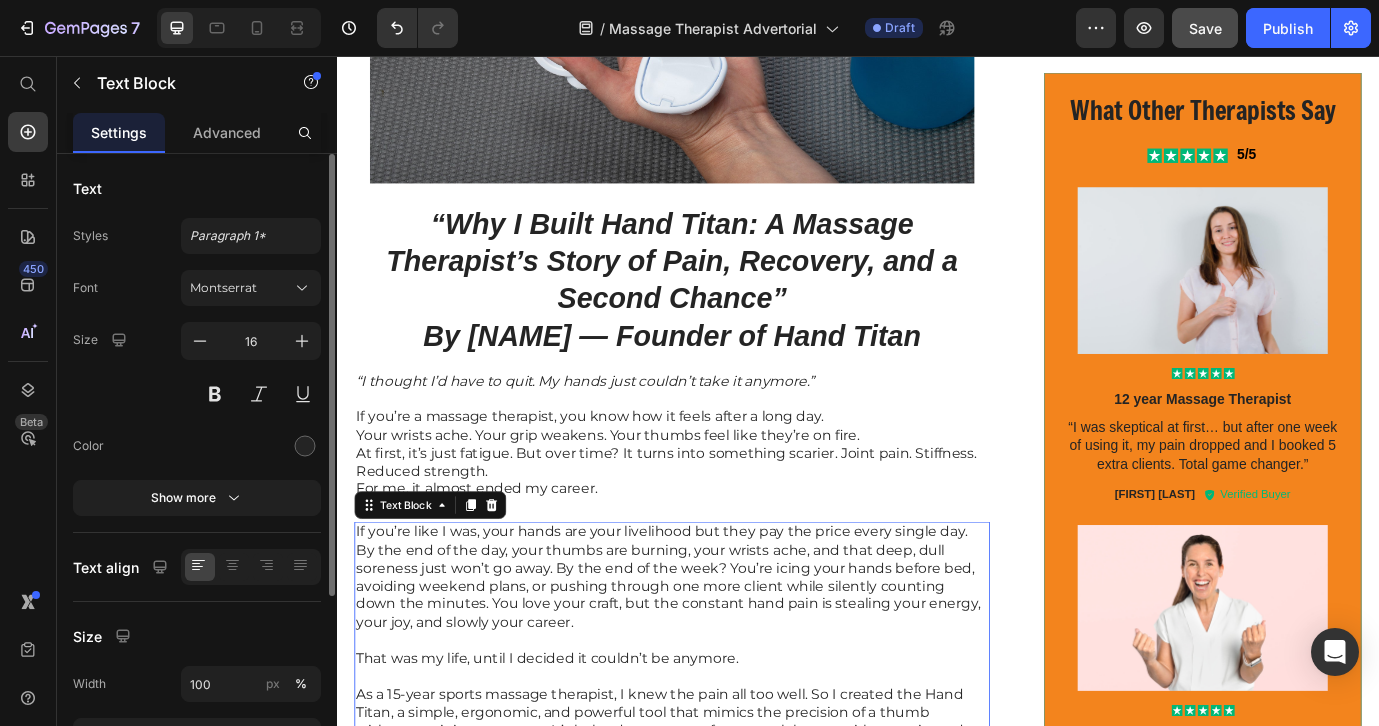 scroll, scrollTop: 882, scrollLeft: 0, axis: vertical 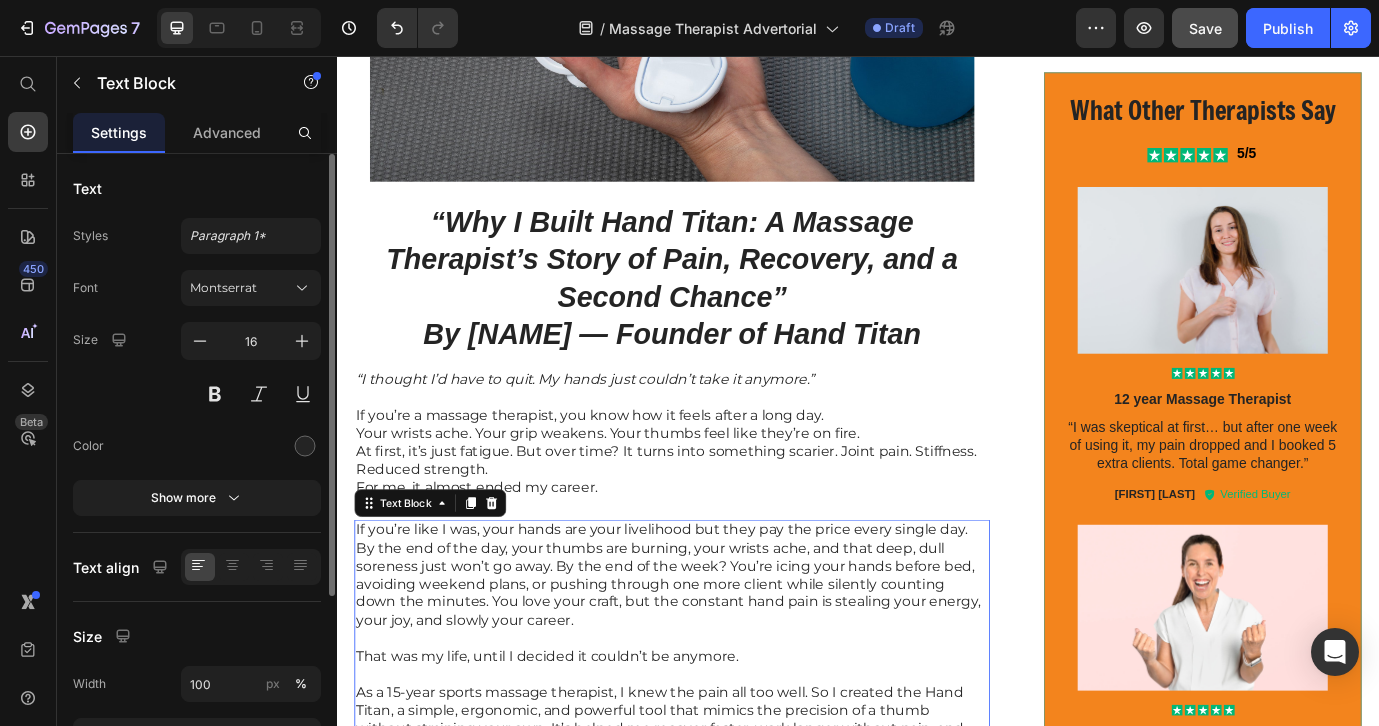 click on "That was my life, until I decided it couldn’t be anymore." at bounding box center (721, 759) 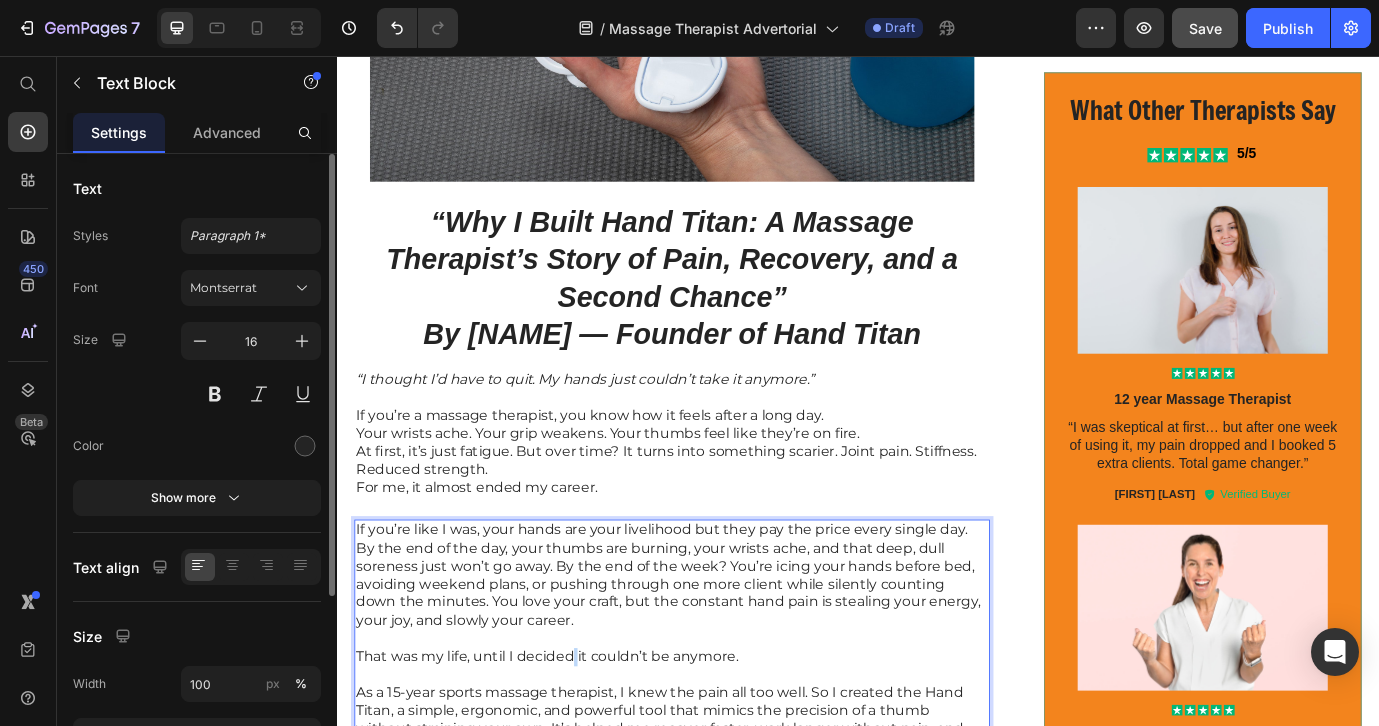 click on "That was my life, until I decided it couldn’t be anymore." at bounding box center [721, 759] 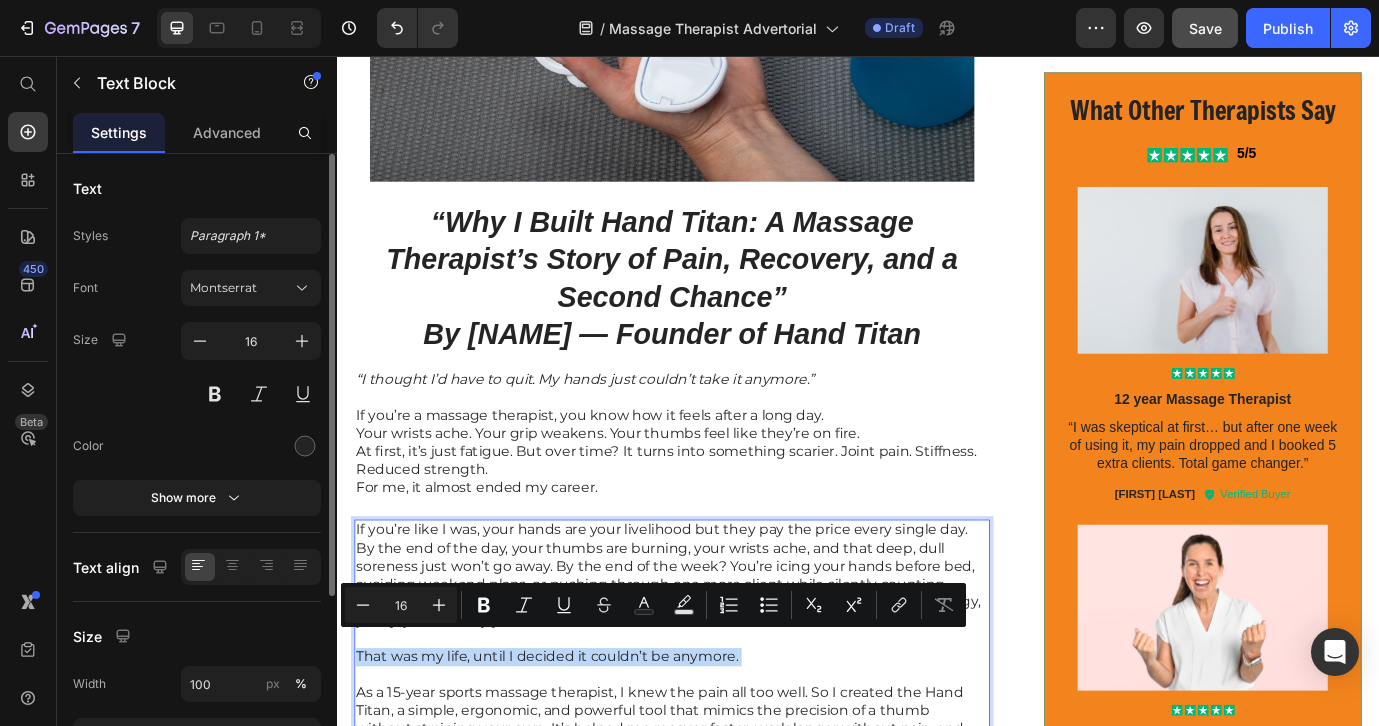 click on "That was my life, until I decided it couldn’t be anymore." at bounding box center (721, 759) 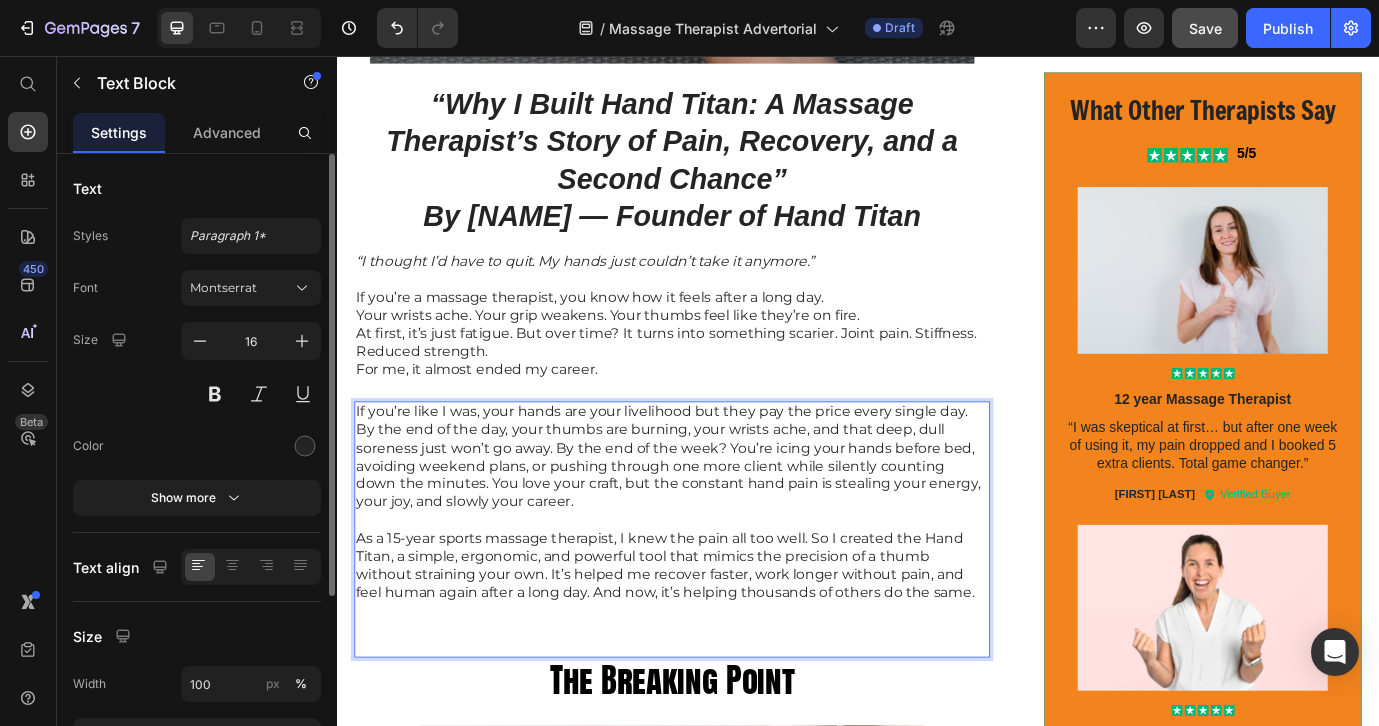 scroll, scrollTop: 1023, scrollLeft: 0, axis: vertical 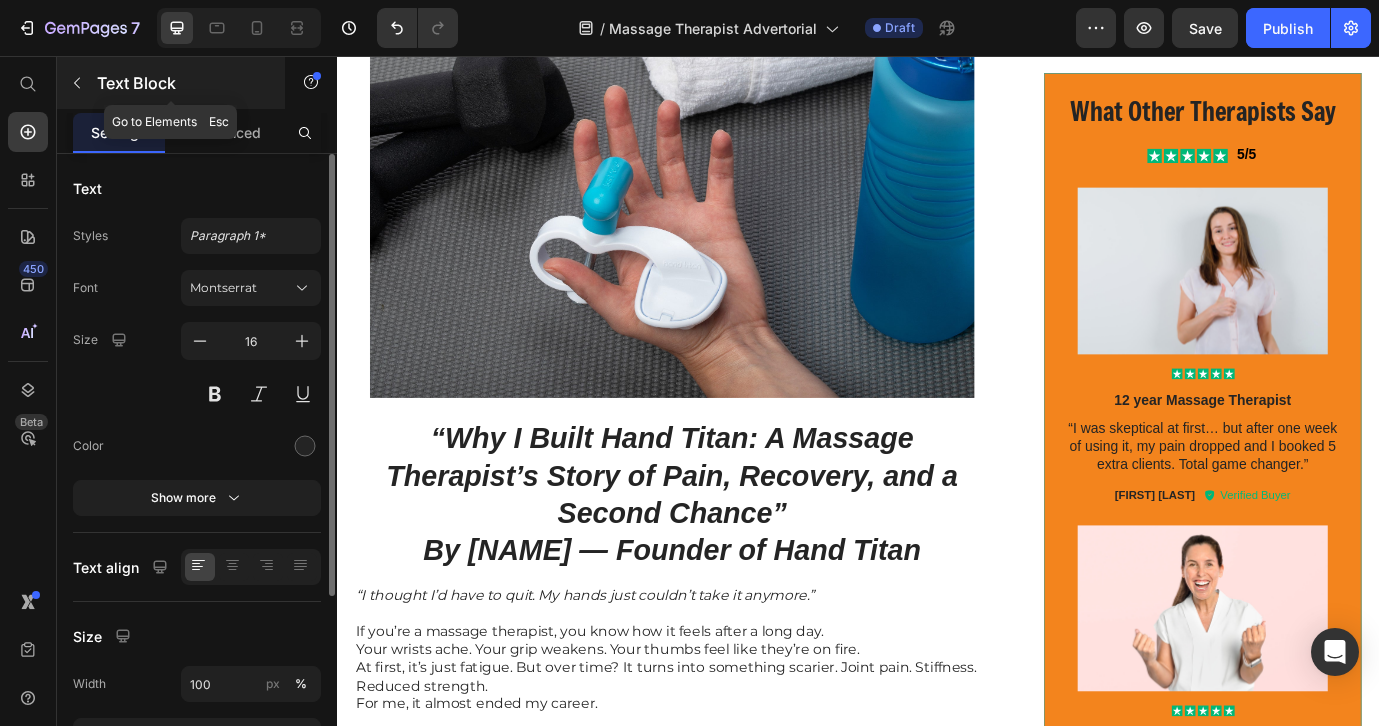 click 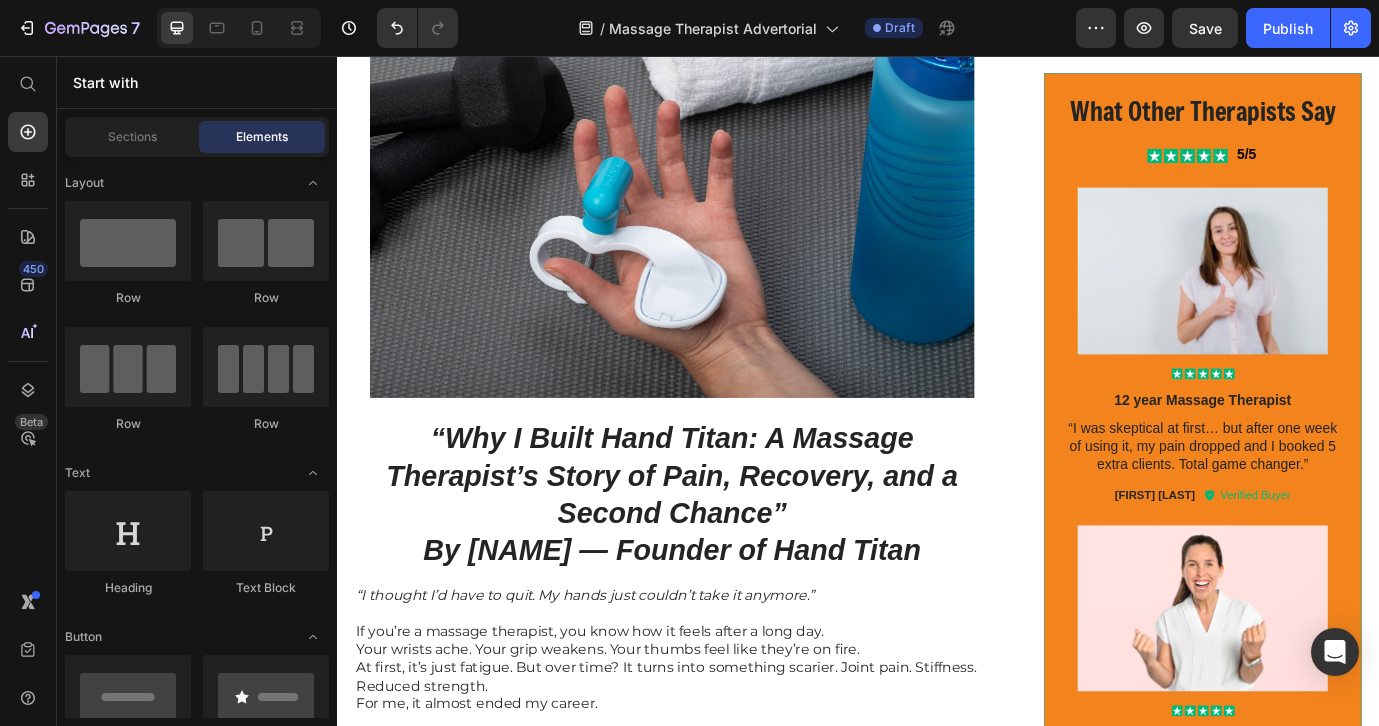 scroll, scrollTop: 0, scrollLeft: 0, axis: both 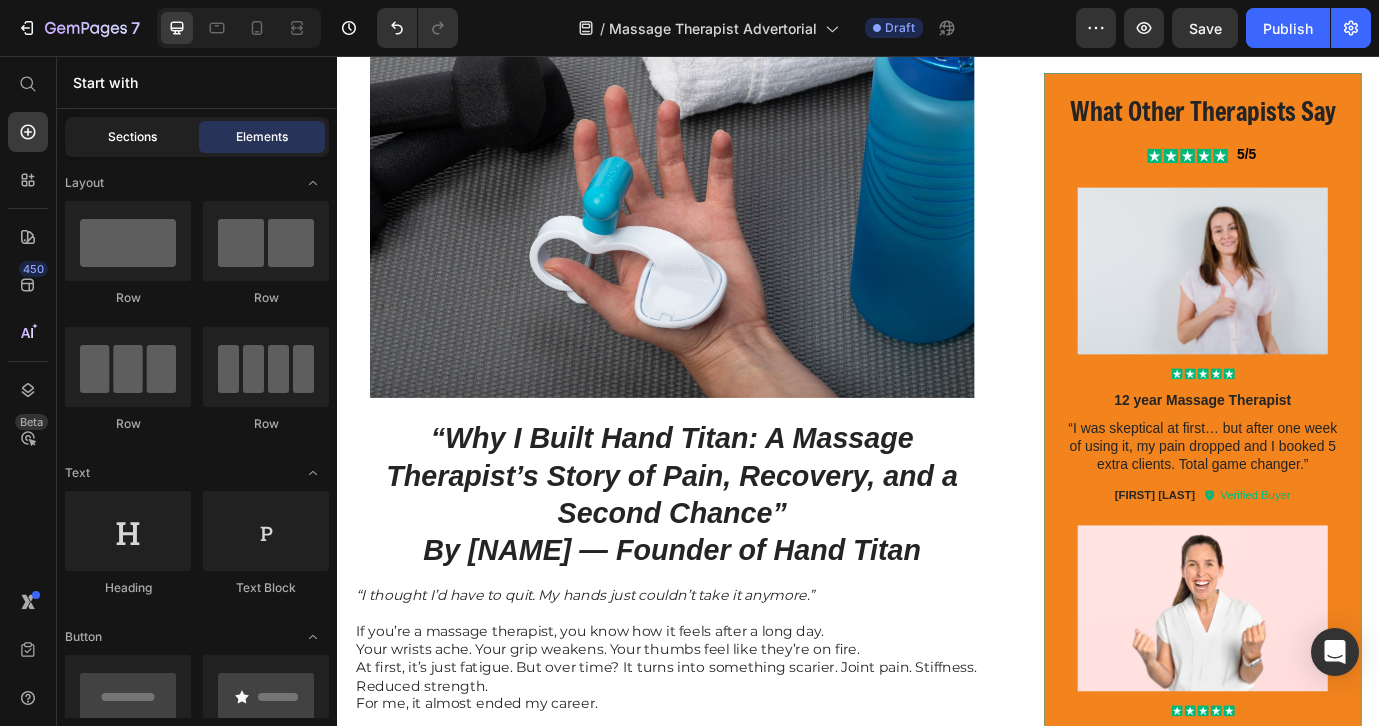 click on "Sections" at bounding box center (132, 137) 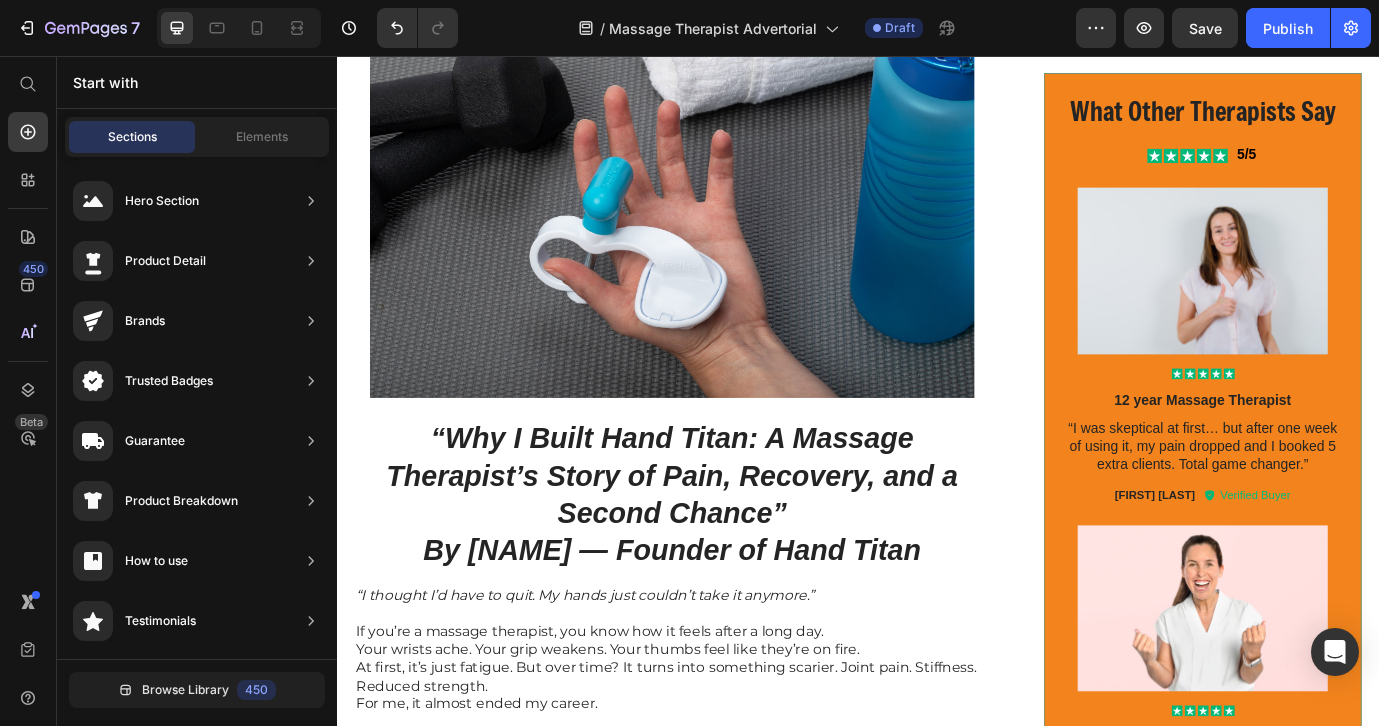 scroll, scrollTop: 982, scrollLeft: 0, axis: vertical 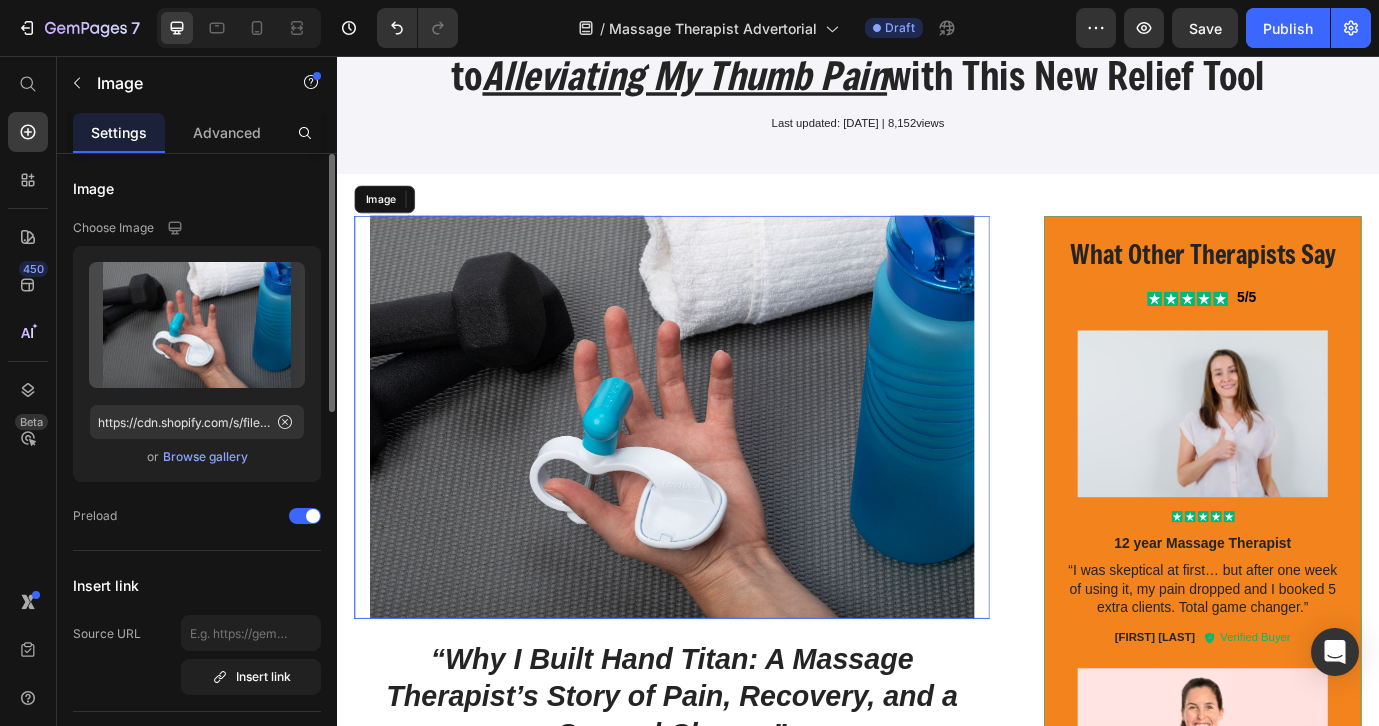 click at bounding box center [723, 472] 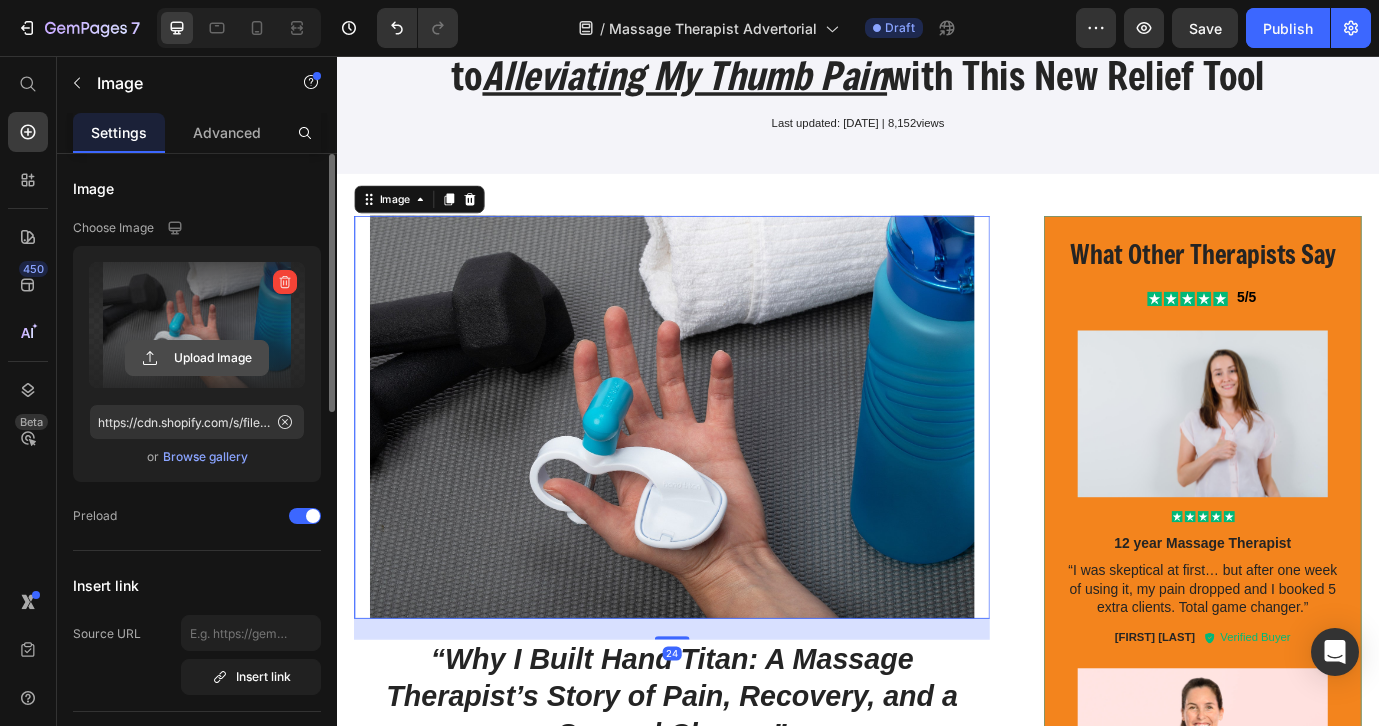 click 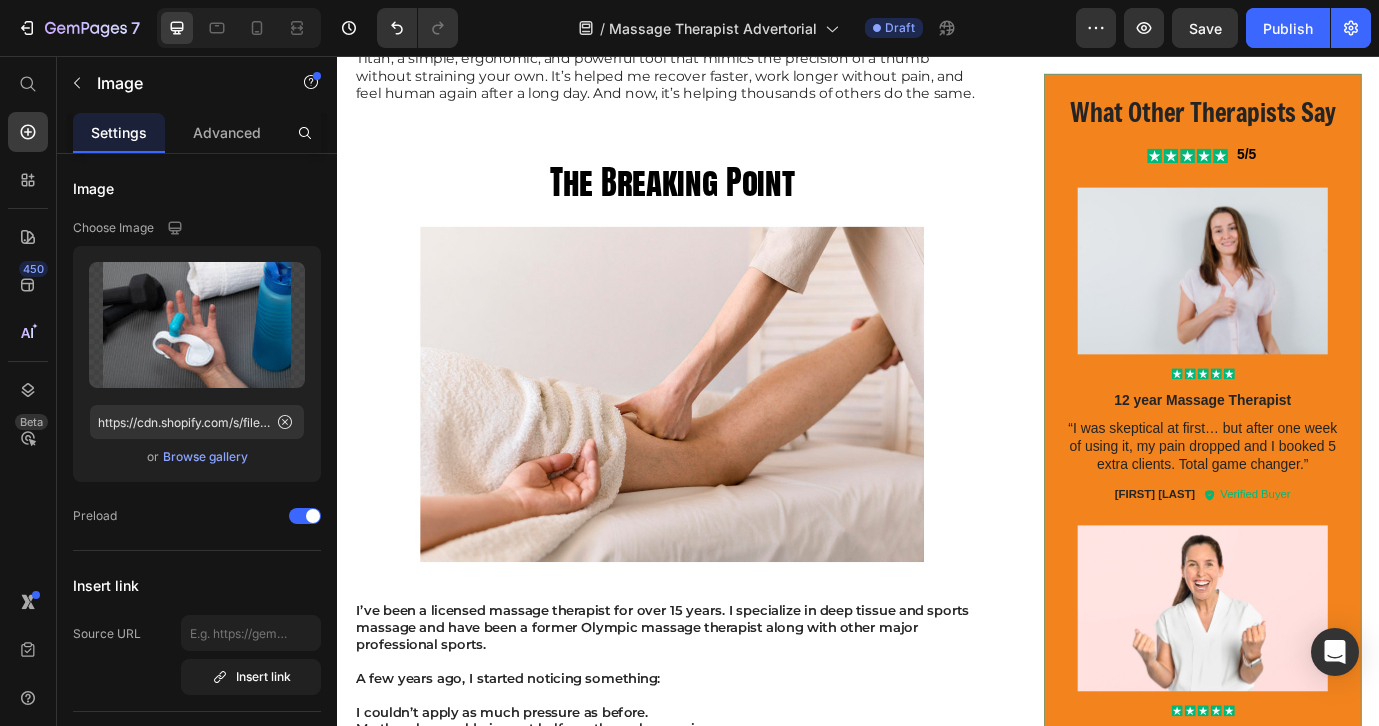 scroll, scrollTop: 1563, scrollLeft: 0, axis: vertical 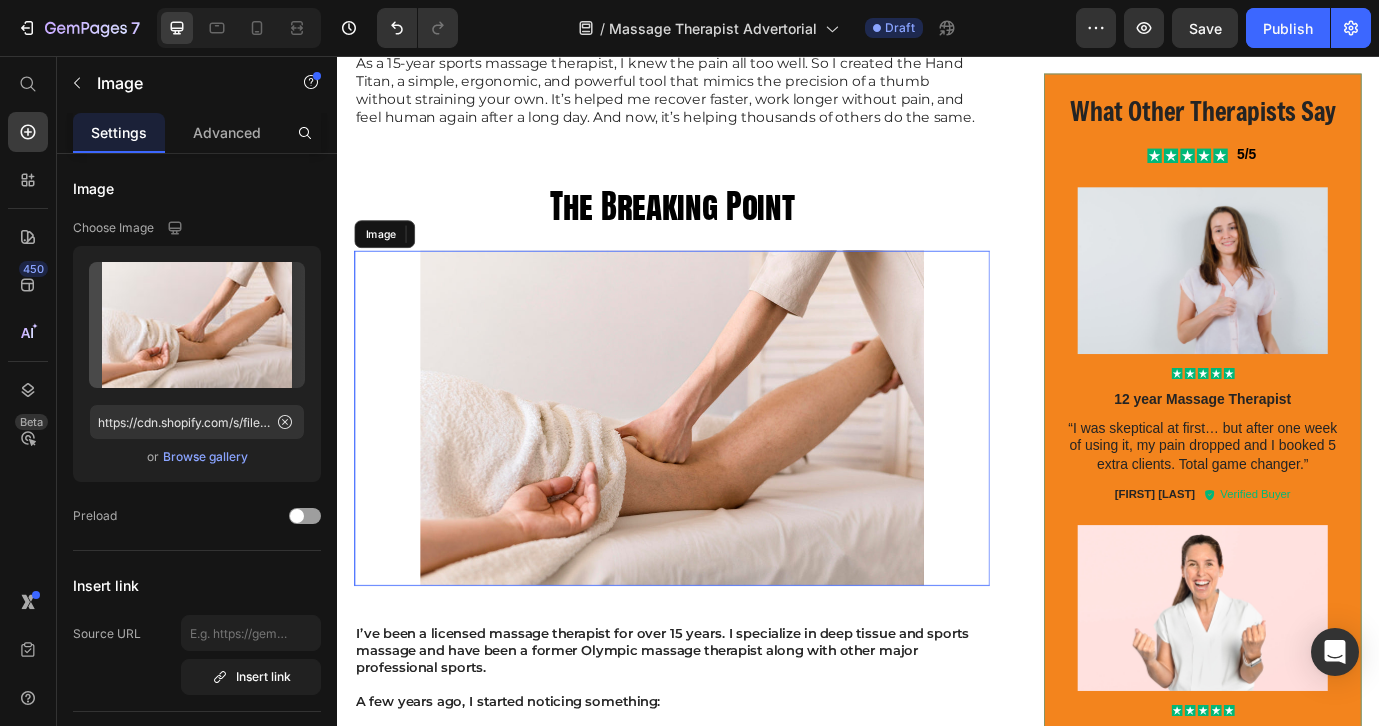 click at bounding box center [723, 473] 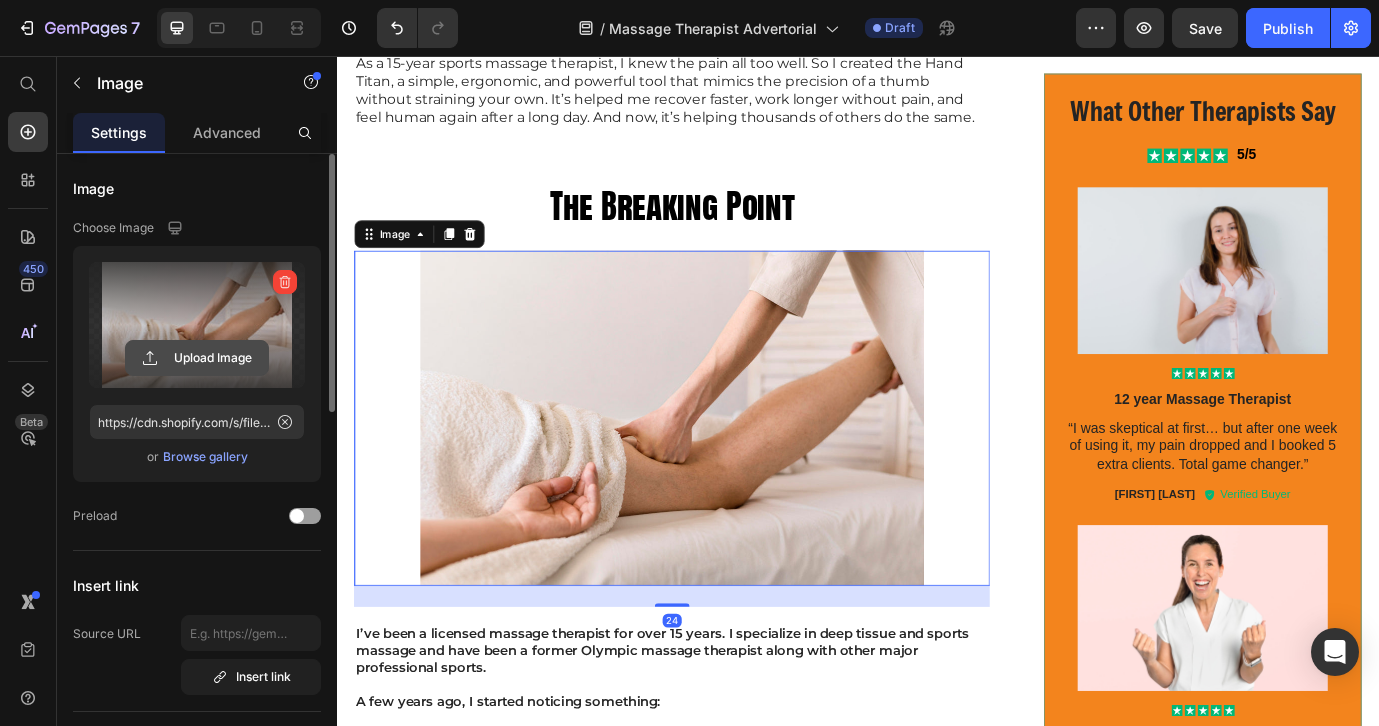 click 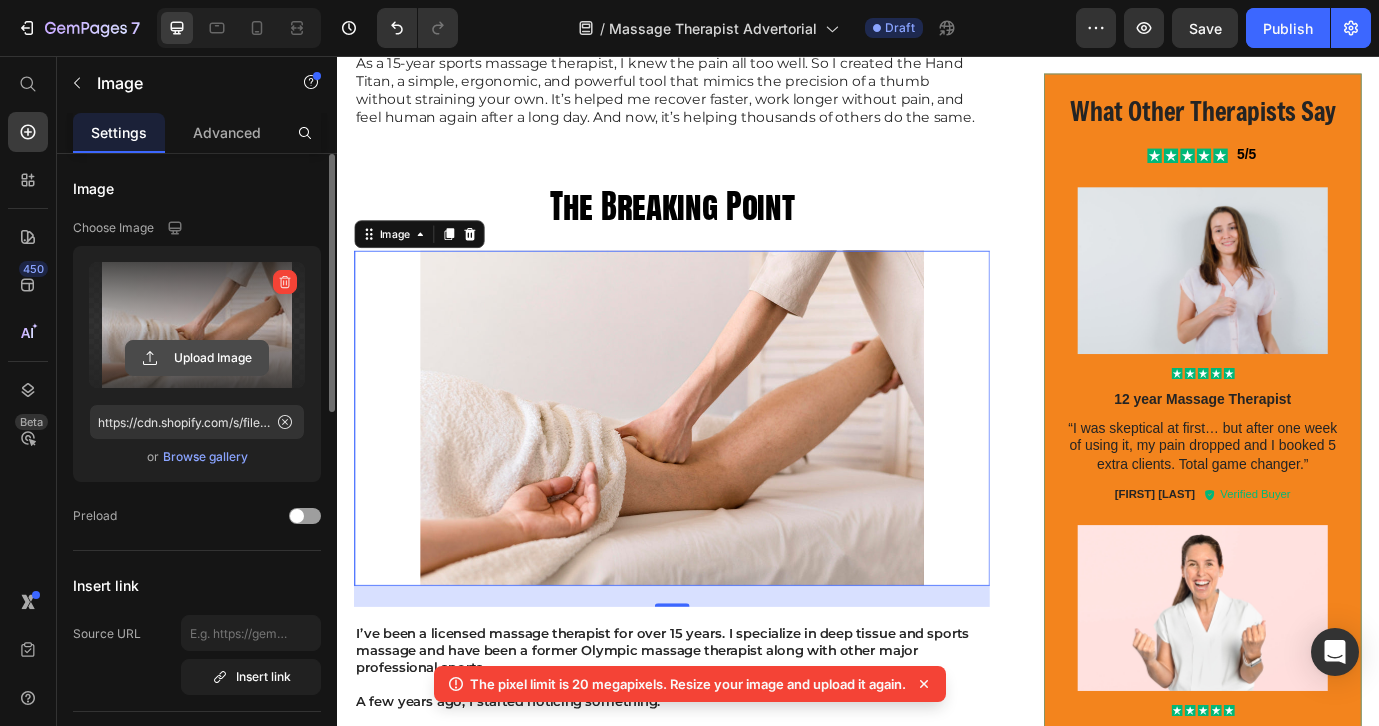 click 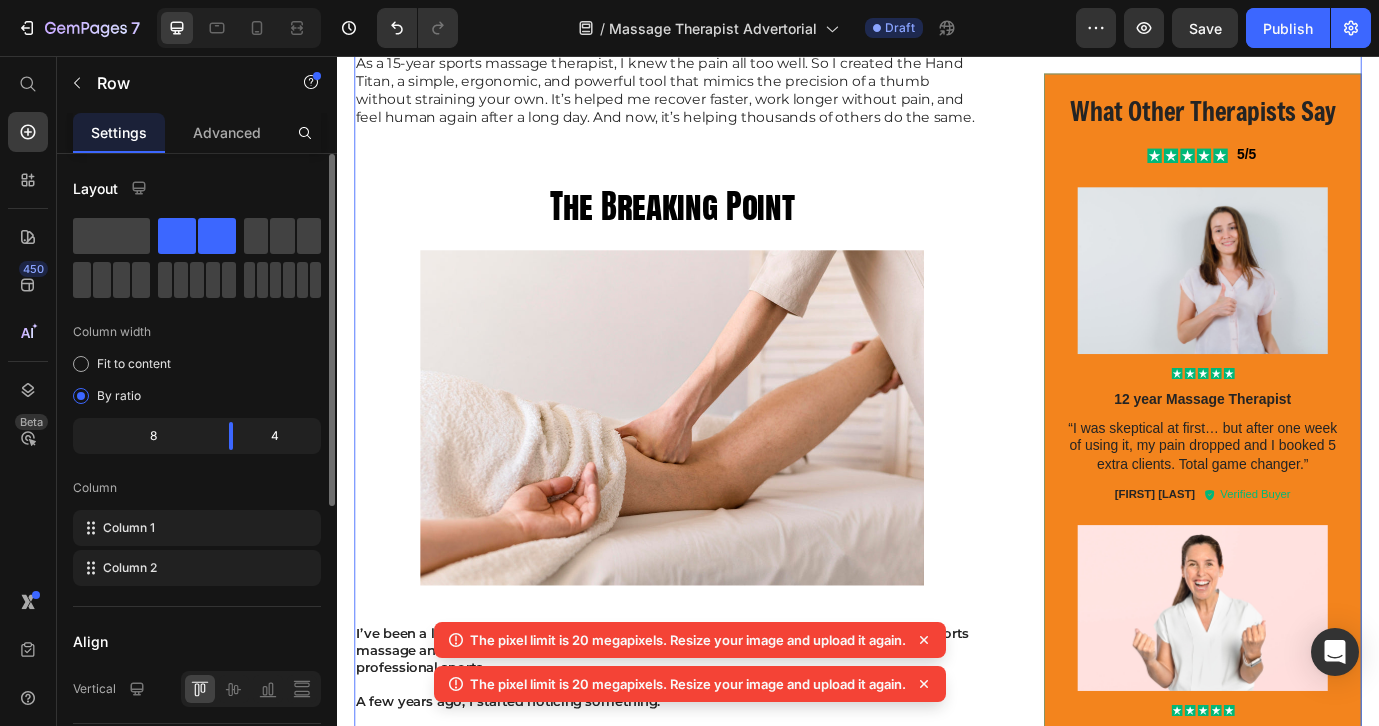click on "Image “Why I Built Hand Titan: A Massage Therapist’s Story of Pain, Recovery, and a Second Chance” By [FIRST] [LAST] — Founder of Hand Titan Heading                      “I thought I’d have to quit. My hands just couldn’t take it anymore.”   If you’re a massage therapist, you know how it feels after a long day. Your wrists ache. Your grip weakens. Your thumbs feel like they’re on fire. At first, it’s just fatigue. But over time? It turns into something scarier. Joint pain. Stiffness. Reduced strength. For me, it almost ended my career. Text Block    As a [NUMBER]-year sports massage therapist, I knew the pain all too well. So I created the Hand Titan, a simple, ergonomic, and powerful tool that mimics the precision of a thumb without straining your own. It’s helped me recover faster, work longer without pain, and feel human again after a long day. And now, it’s helping thousands of others do the same.       Text Block The Breaking Point Heading Image   24" at bounding box center (937, 40) 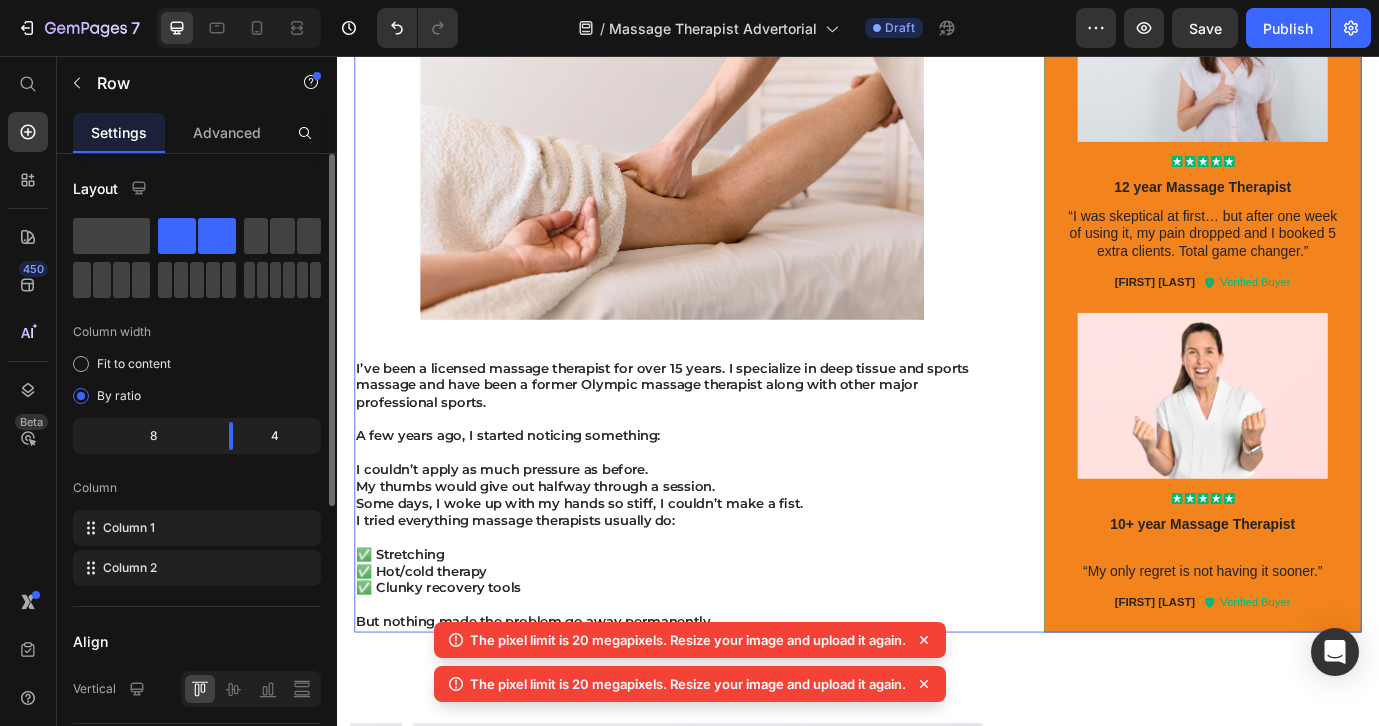 scroll, scrollTop: 1870, scrollLeft: 0, axis: vertical 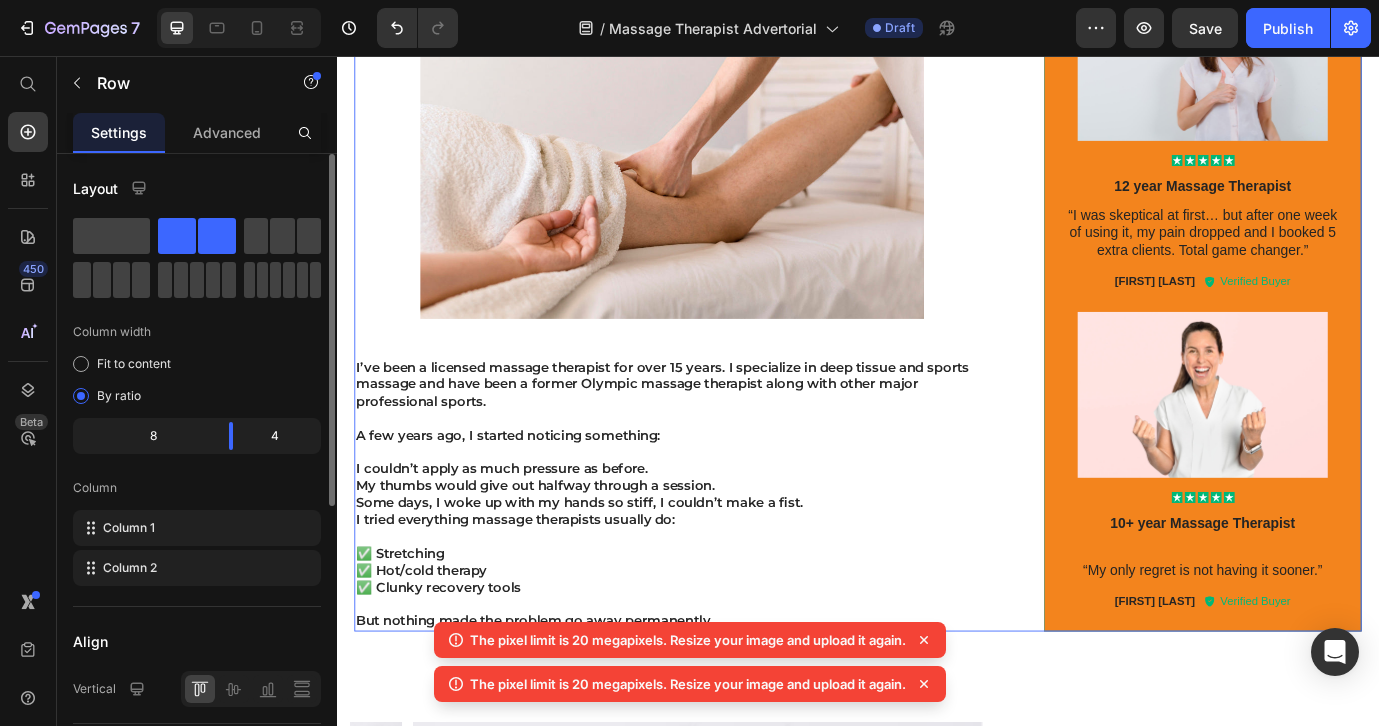 click 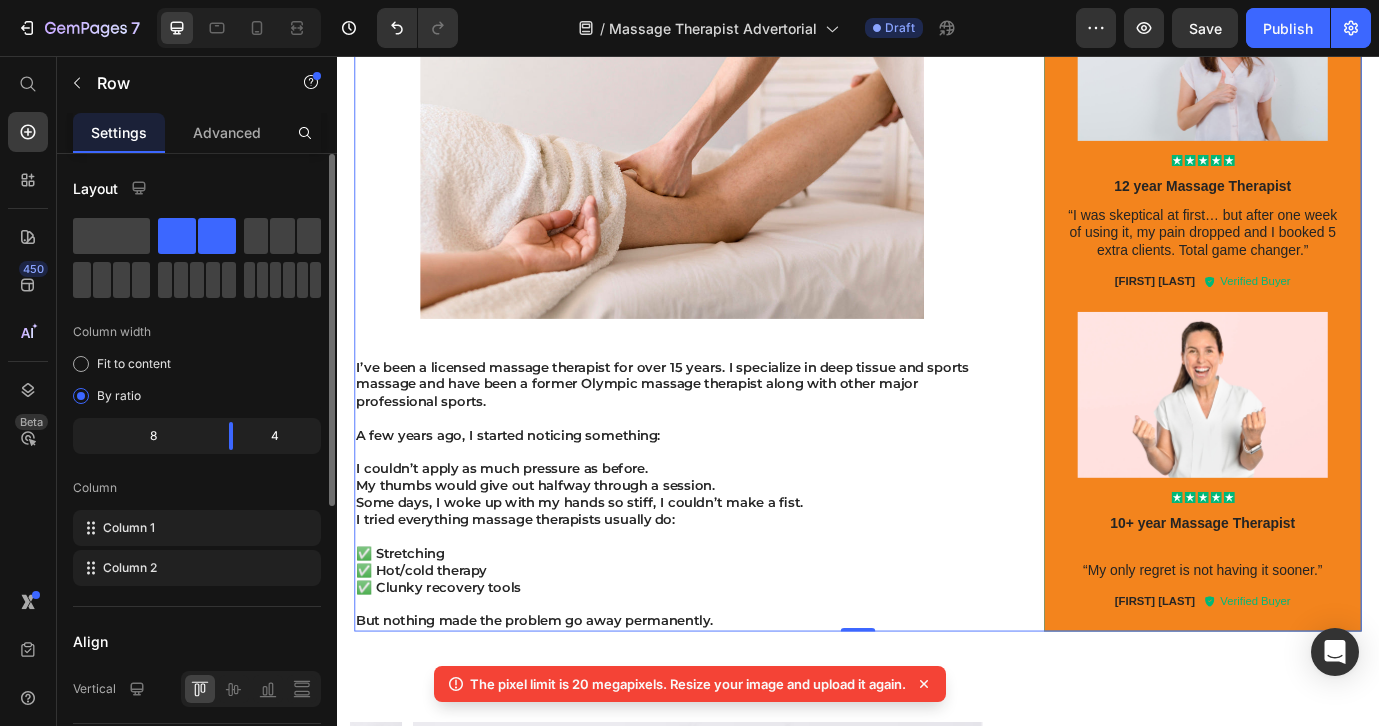 click 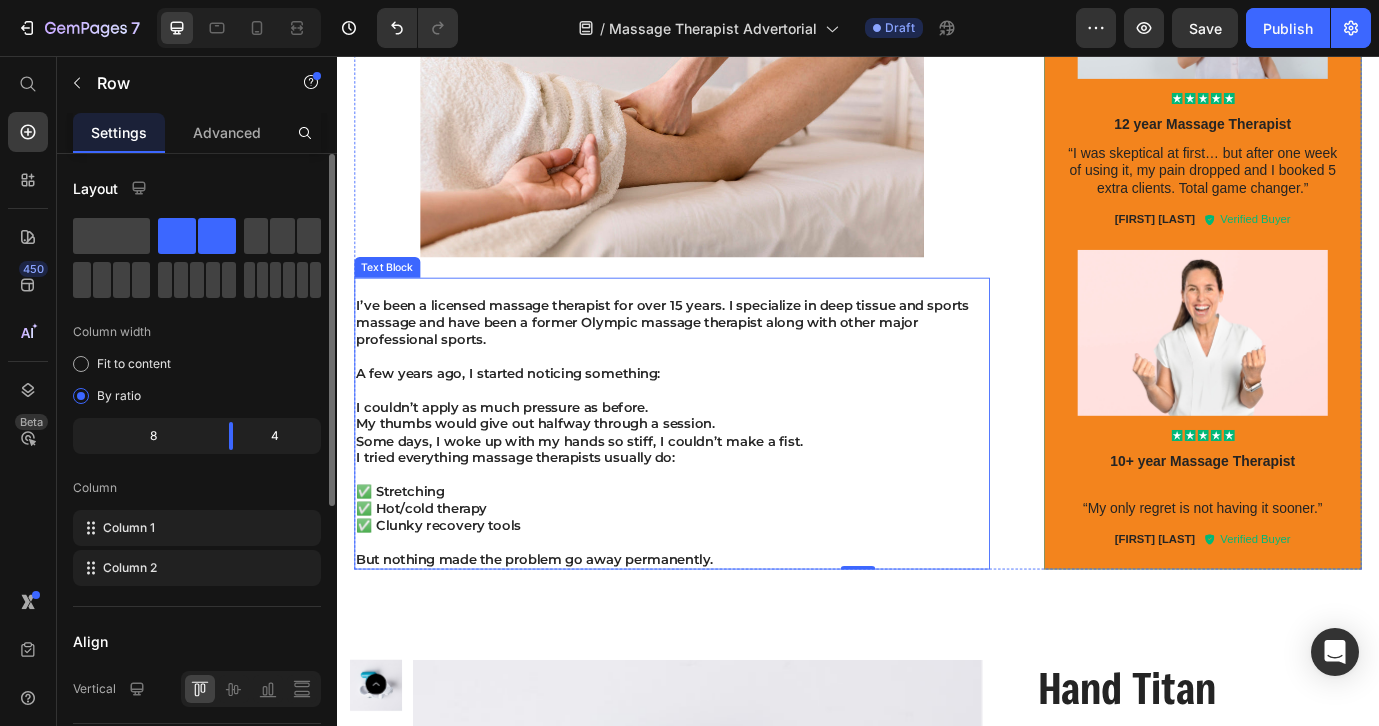 scroll, scrollTop: 1939, scrollLeft: 0, axis: vertical 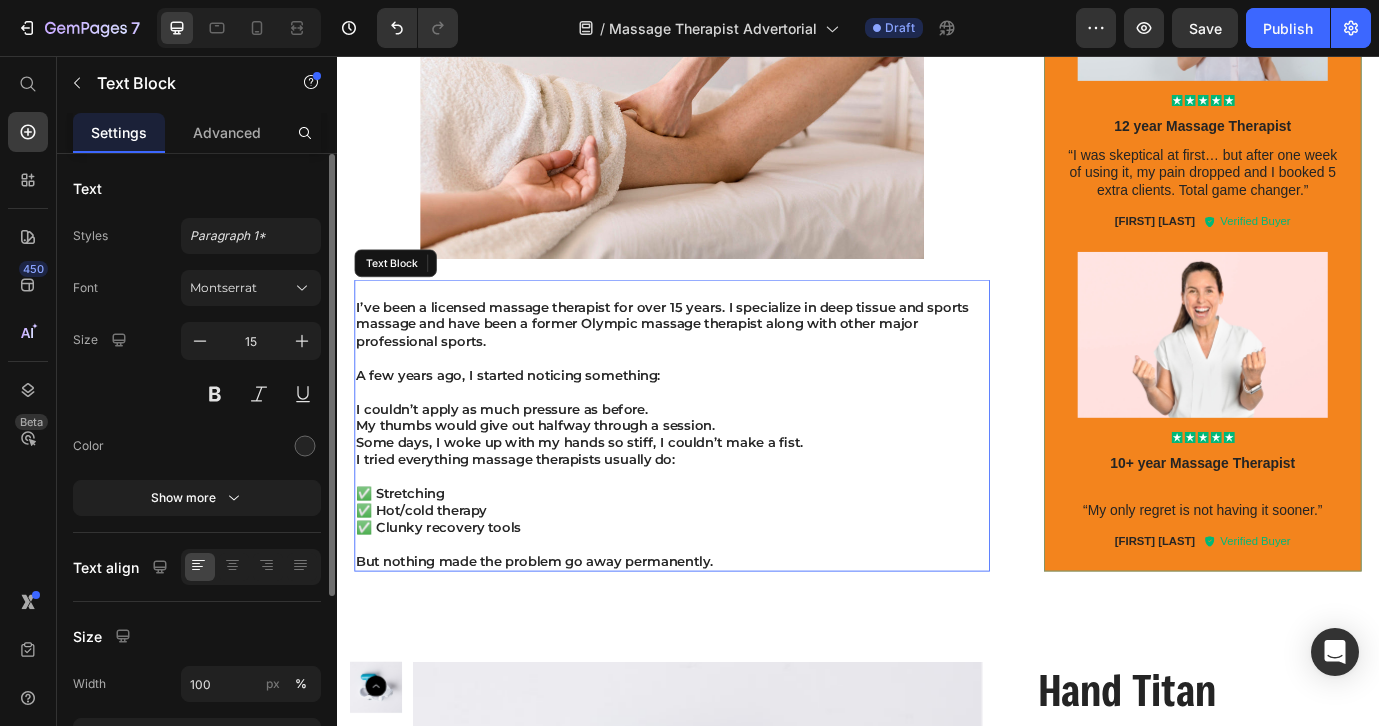 click on "But nothing made the problem go away permanently." at bounding box center [723, 638] 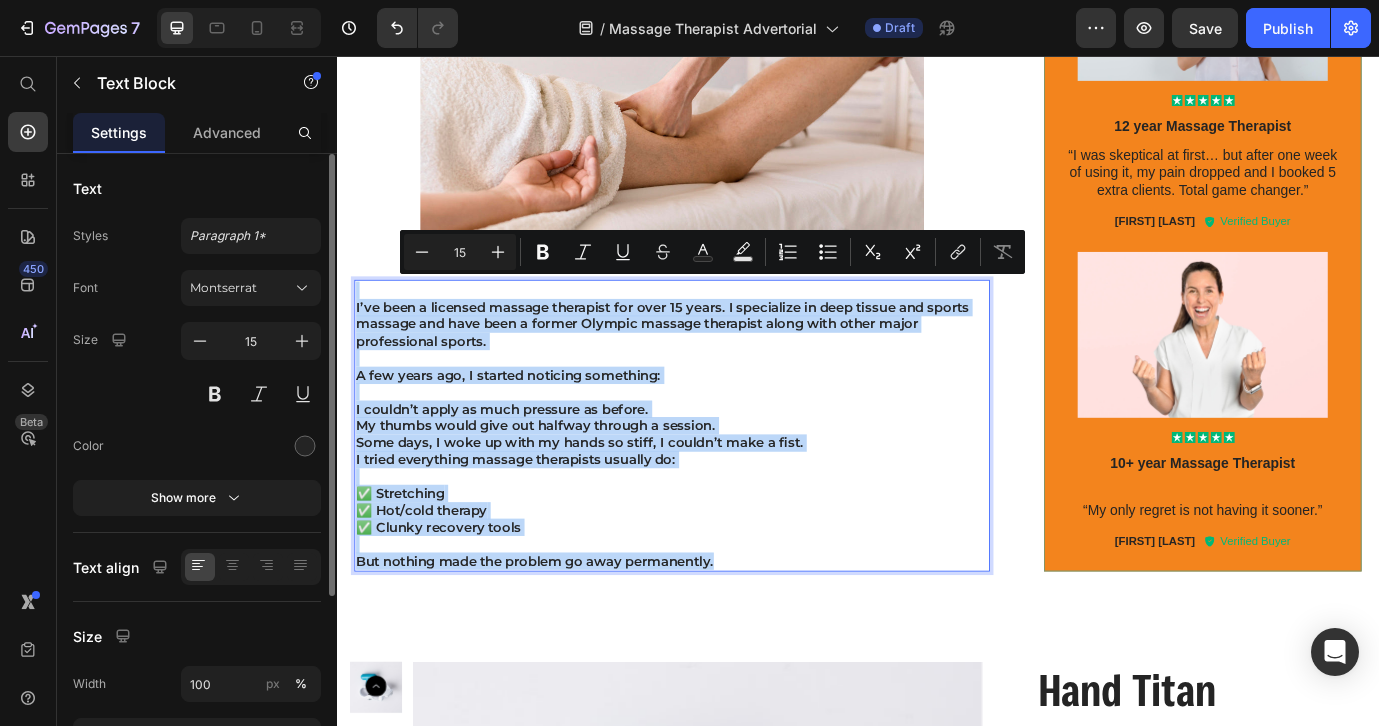 drag, startPoint x: 795, startPoint y: 609, endPoint x: 331, endPoint y: 313, distance: 550.3744 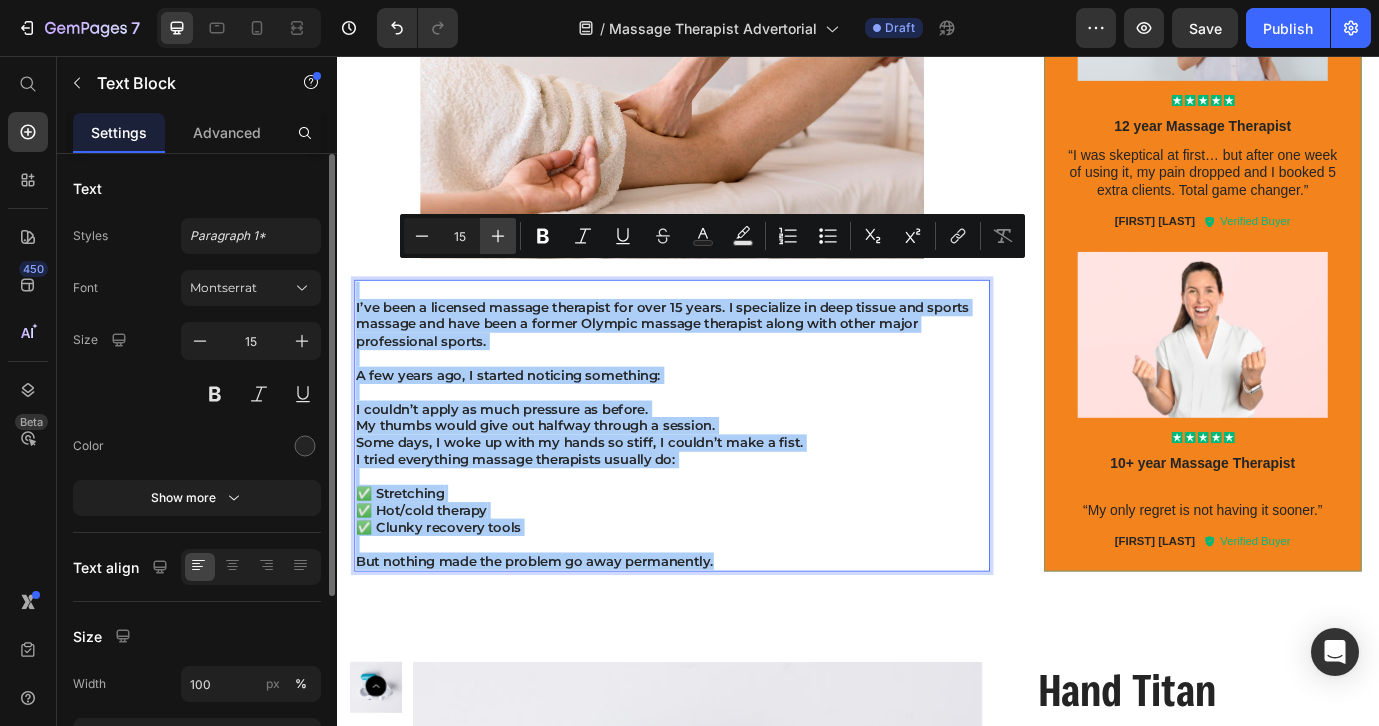 click 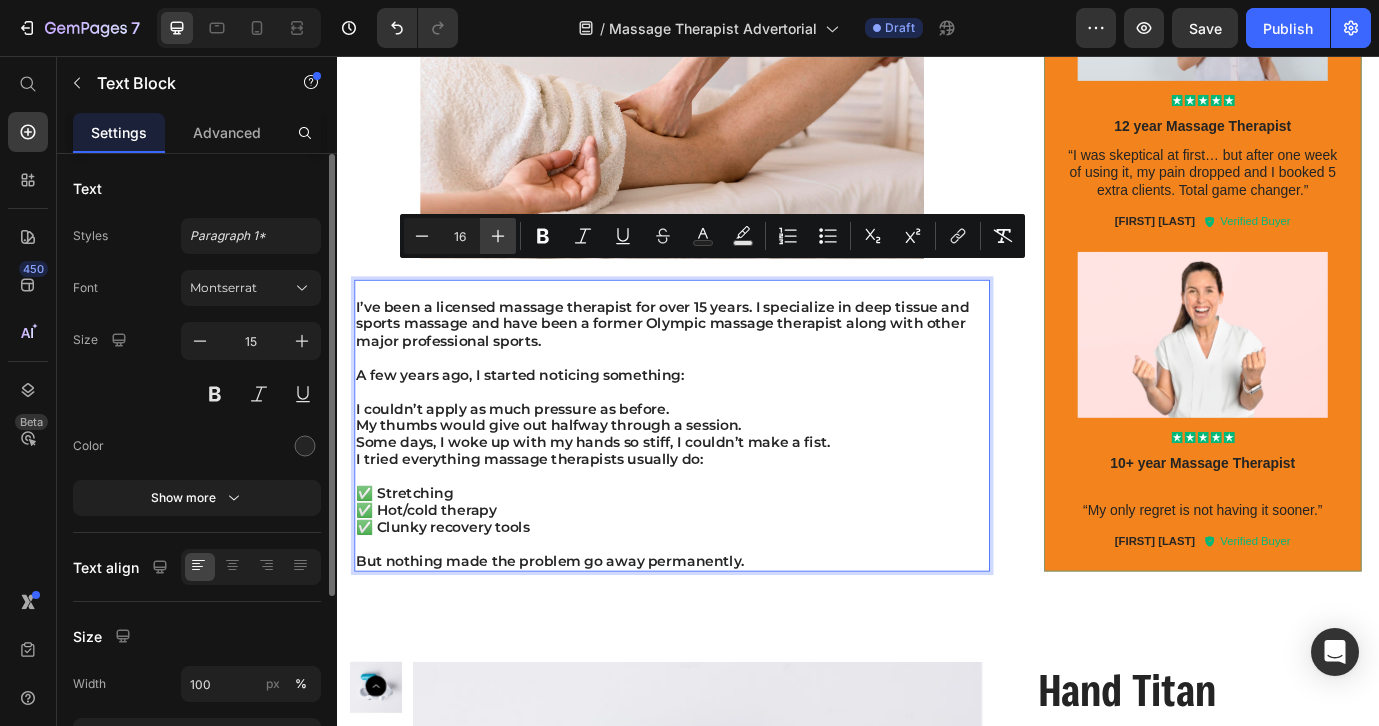 click 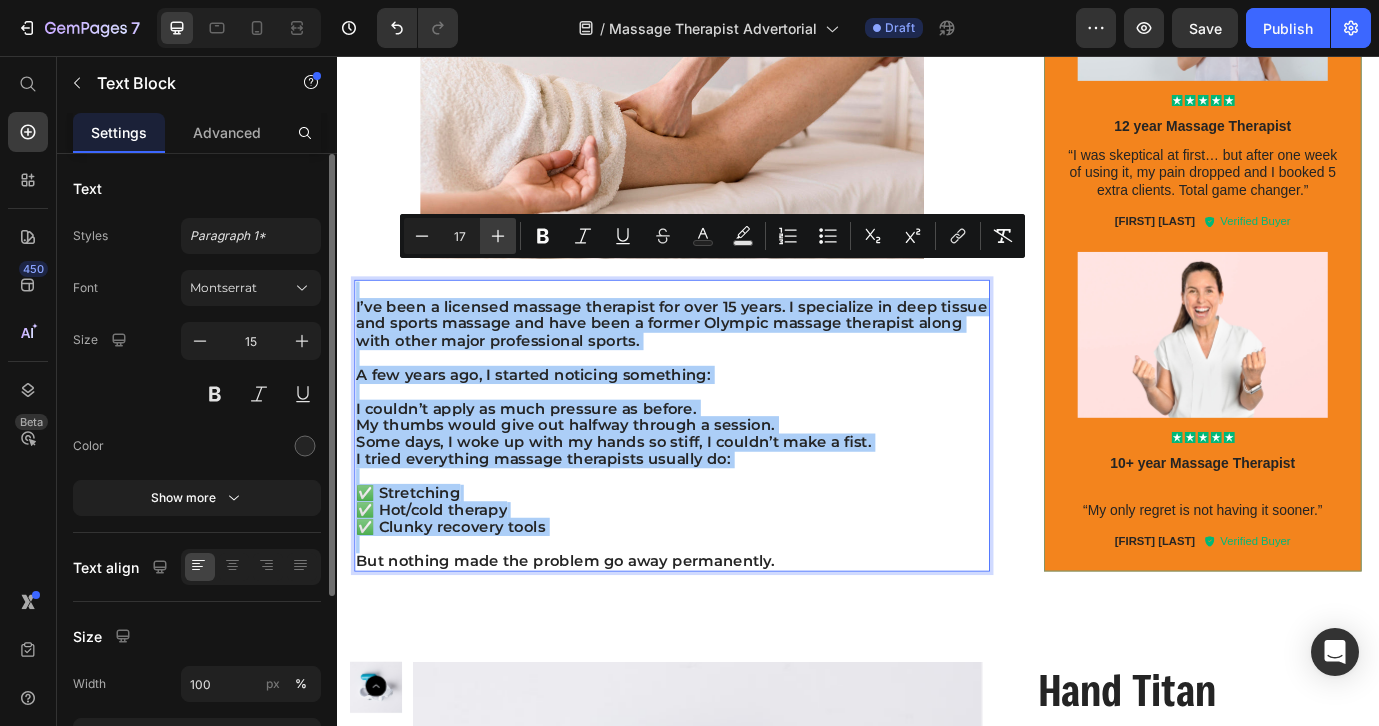 click 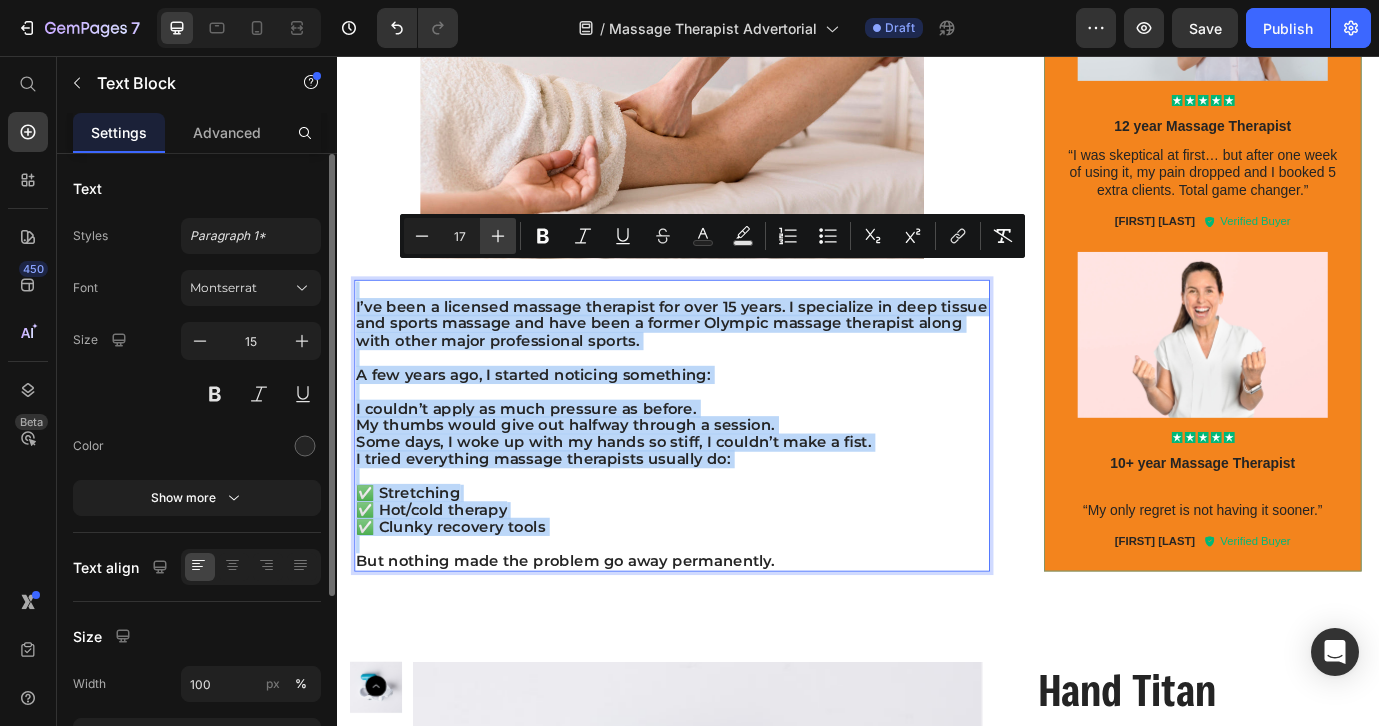 type on "18" 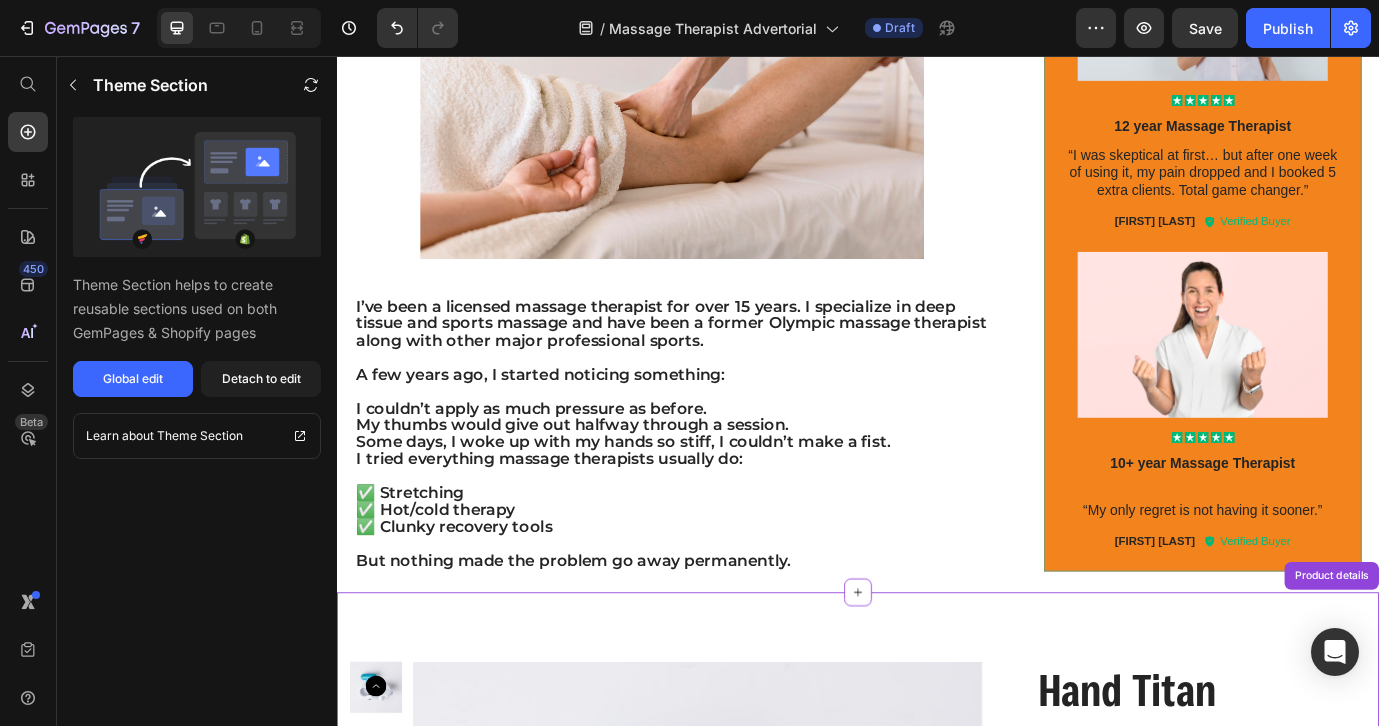 click on "Product Images
Icon Made in the USA Text Block
Icon Massage Therapist Approved  Text Block
Icon Patent Pending Text Block
Icon All Natural Relief Text Block Row Row Hand Titan Product Title $35.00 Product Price
Icon
Icon
Icon
Icon
Icon Icon List 200+ Verified Reviews! Text Block Row
Icon  Targeted Thumb Relief Text Block Row
Icon Compact and Travel-Friendly Text Block Row Row
Icon Injury Prevention & Recovery Text Block Row
Icon Boosts Grip & Hand Fatigue Text Block Row Row Row 1 Hand Titan Text Block
$35.00 Product Price Row Row 2 Hand Titans Text Block 1 for home, 1 for work Text Block SALE 25% Product Badge $70.00 Product Price $52.50 Product Price Row Row Product Bundle Discount Icon Icon Icon Icon
Icon Icon List "My only regret is not having it sooner"  -[FIRST] B.  Text Block Add to cart" at bounding box center (937, 1417) 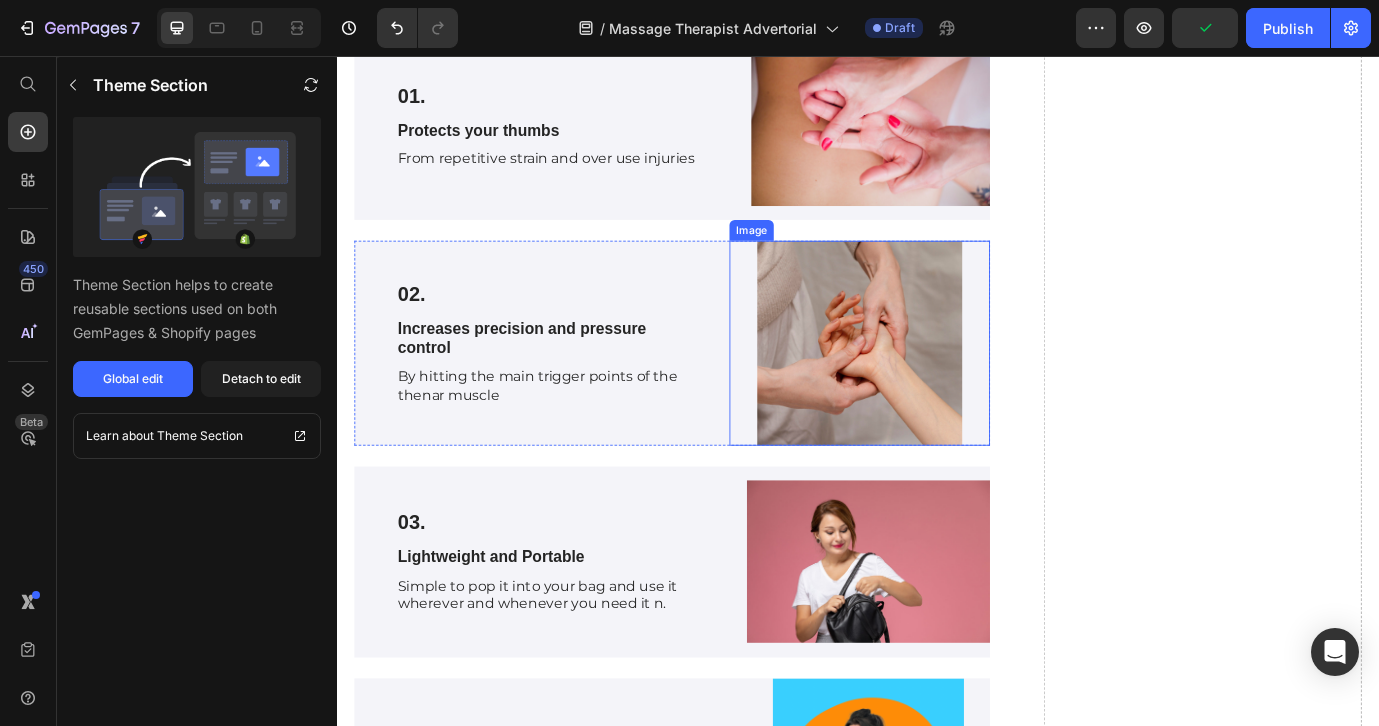 scroll, scrollTop: 4197, scrollLeft: 0, axis: vertical 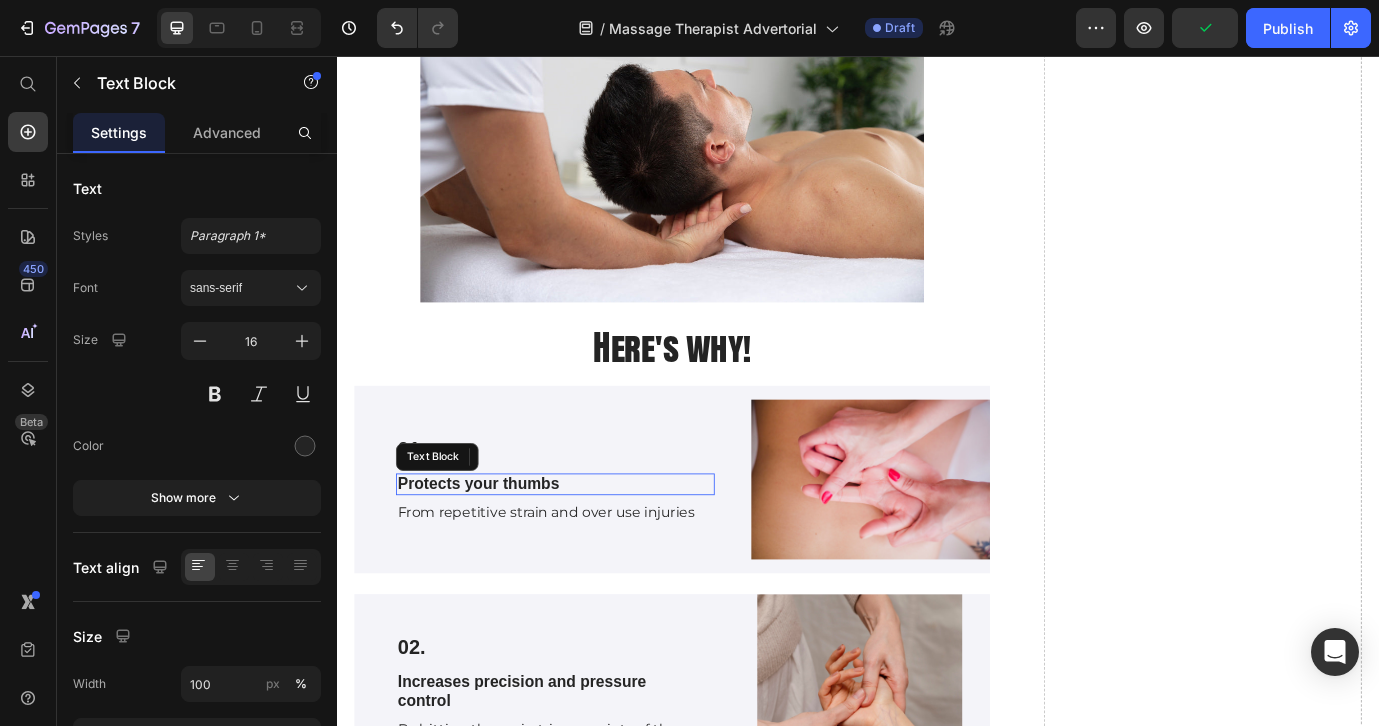 click on "Protects your thumbs" at bounding box center [500, 549] 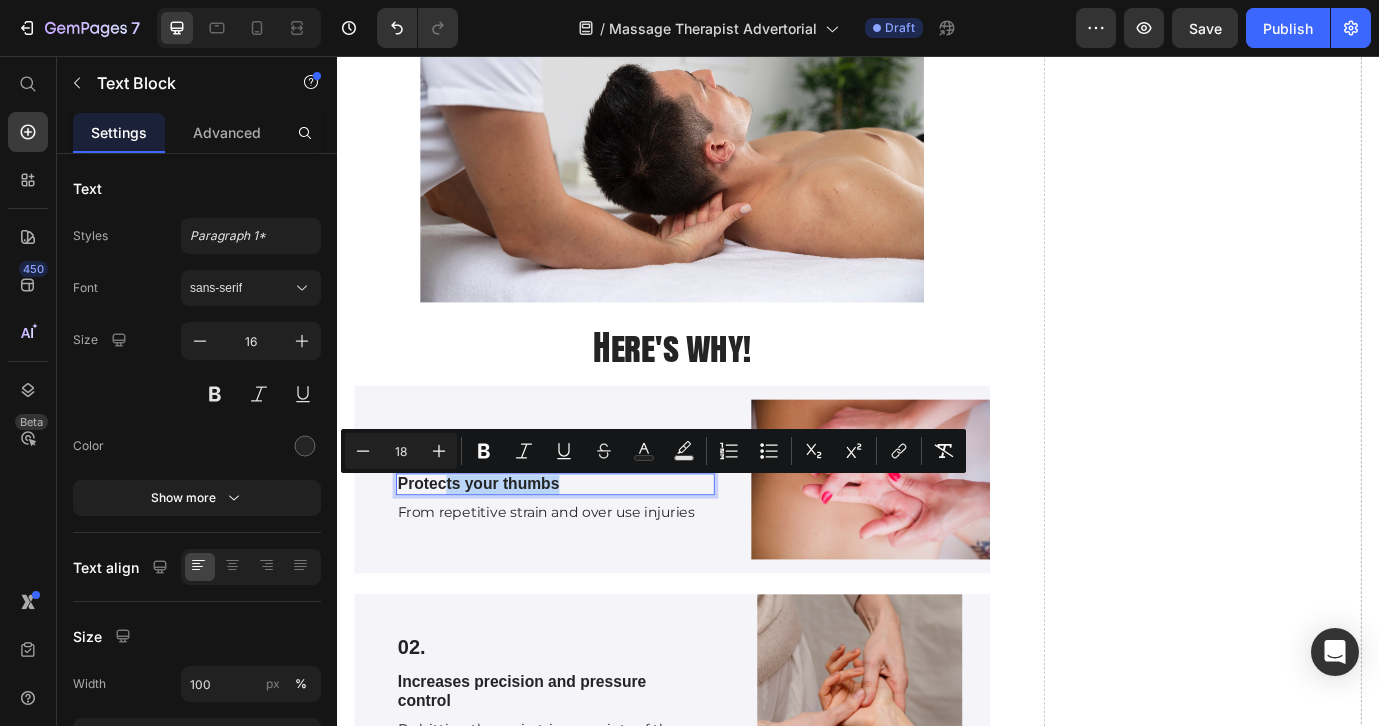 drag, startPoint x: 597, startPoint y: 555, endPoint x: 324, endPoint y: 544, distance: 273.22153 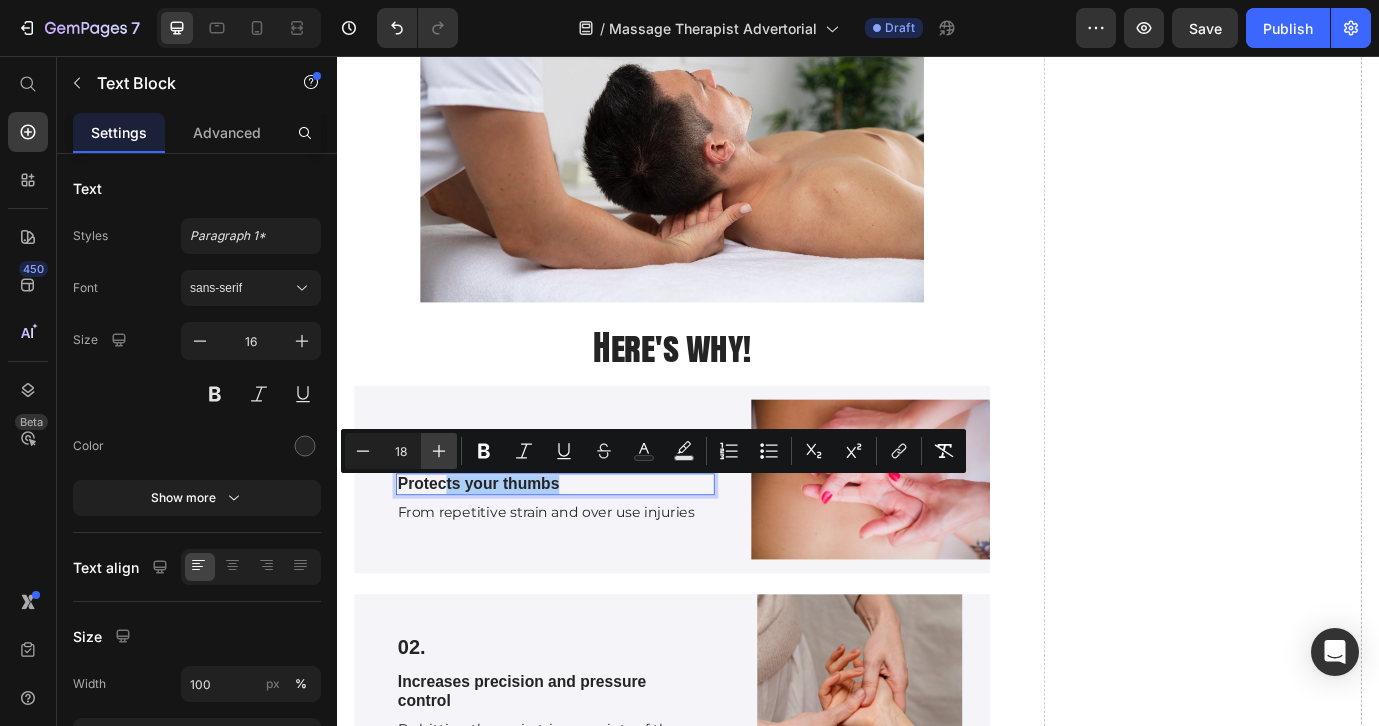 click 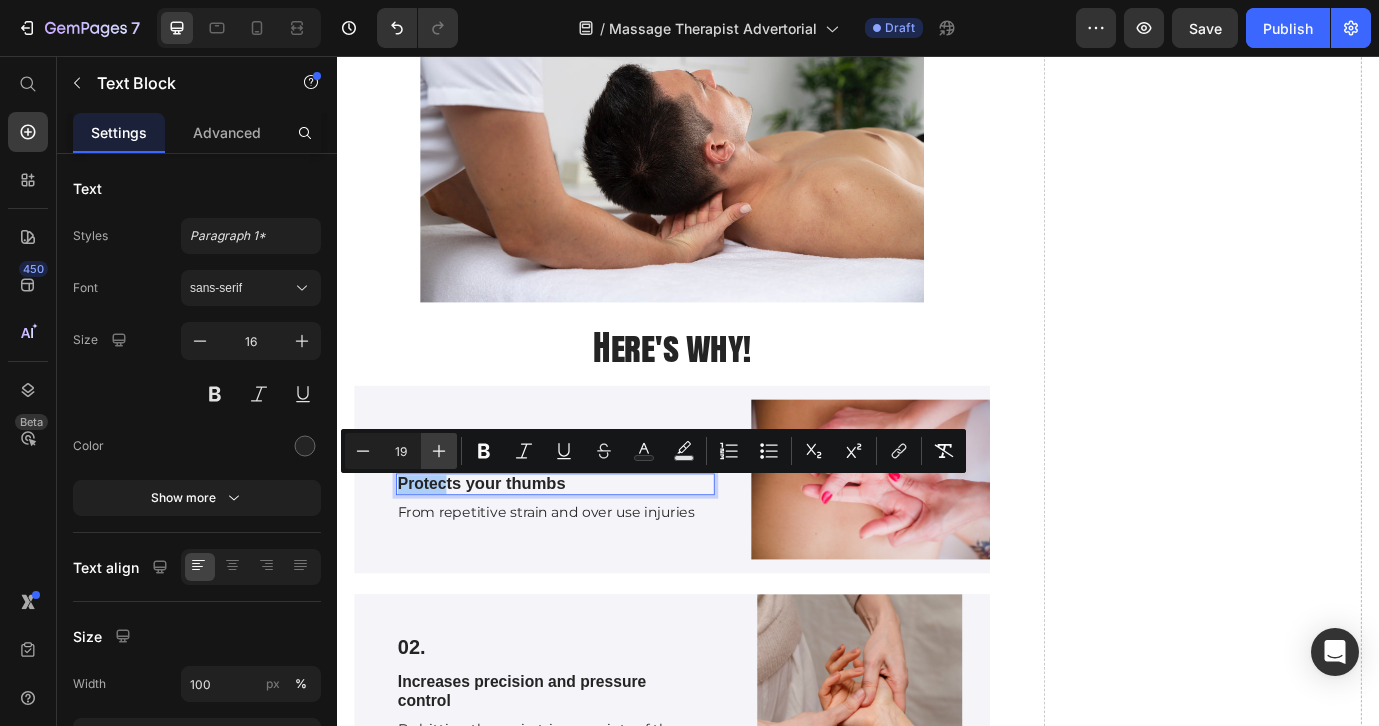 click 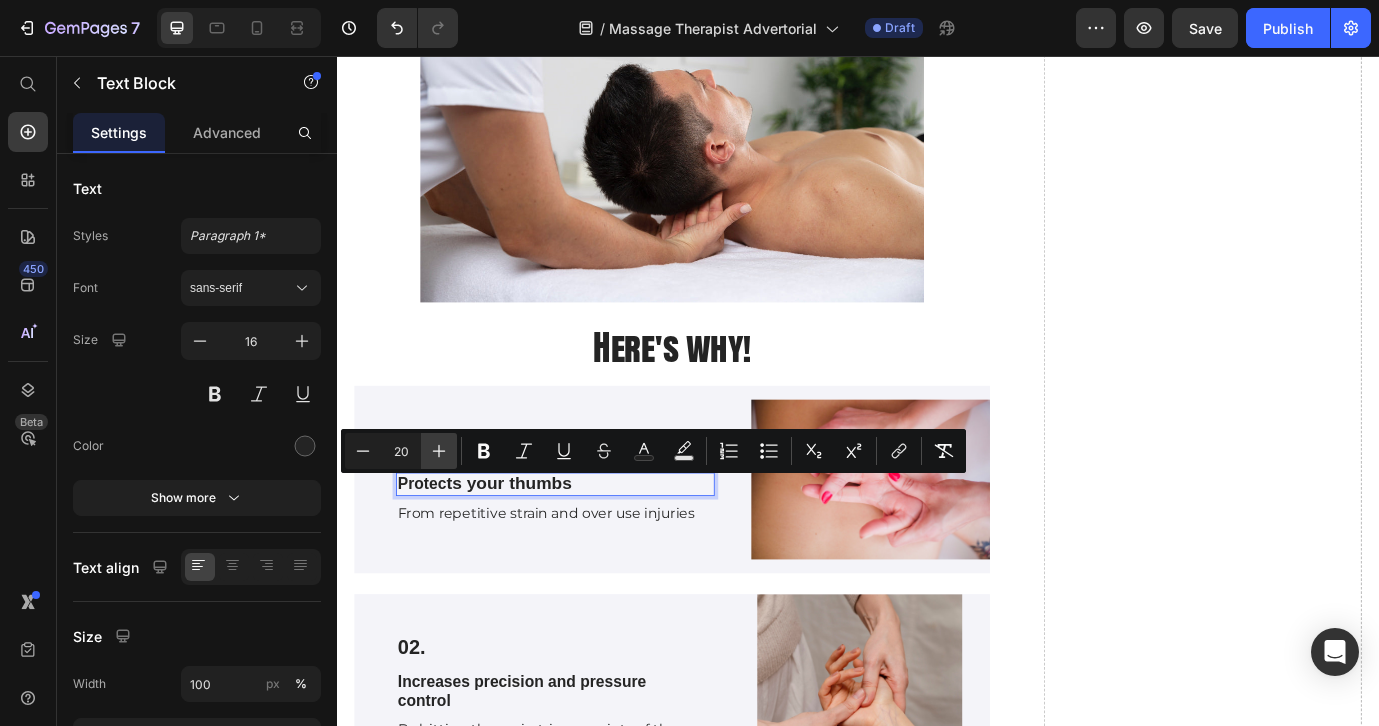 click 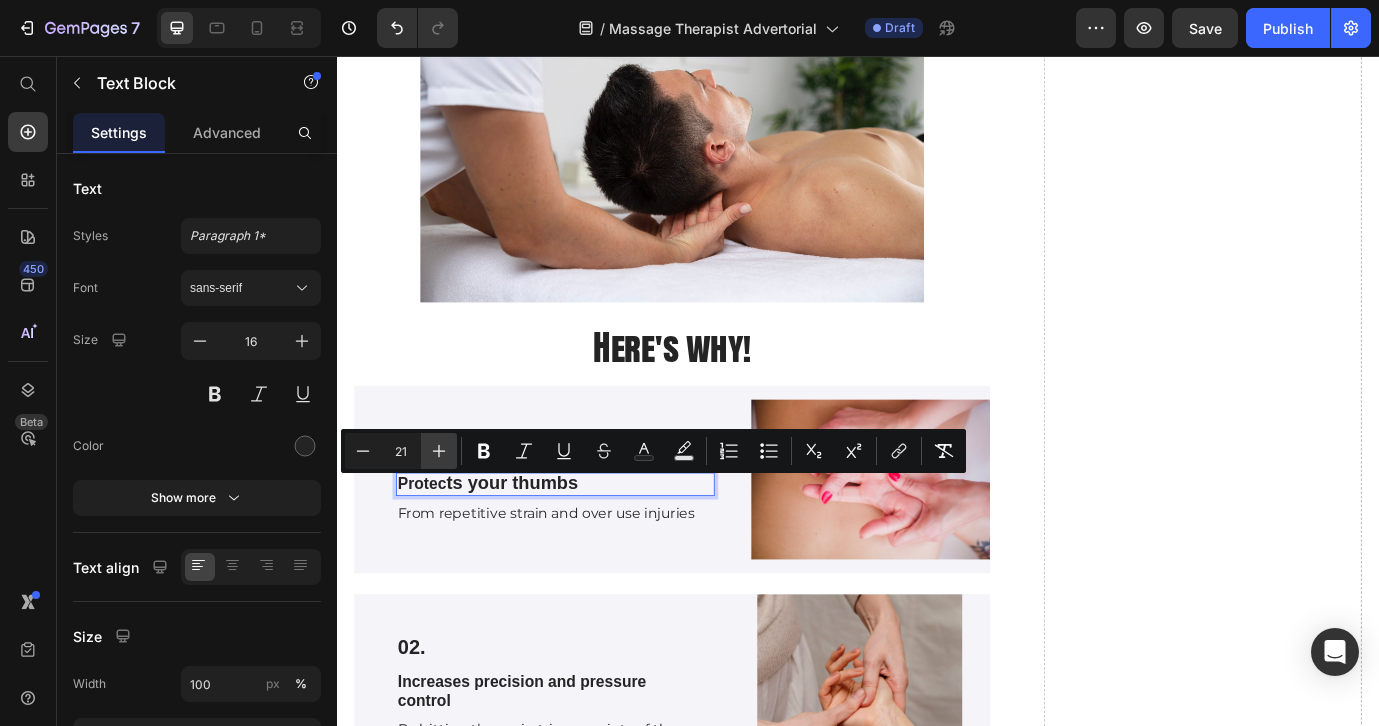click 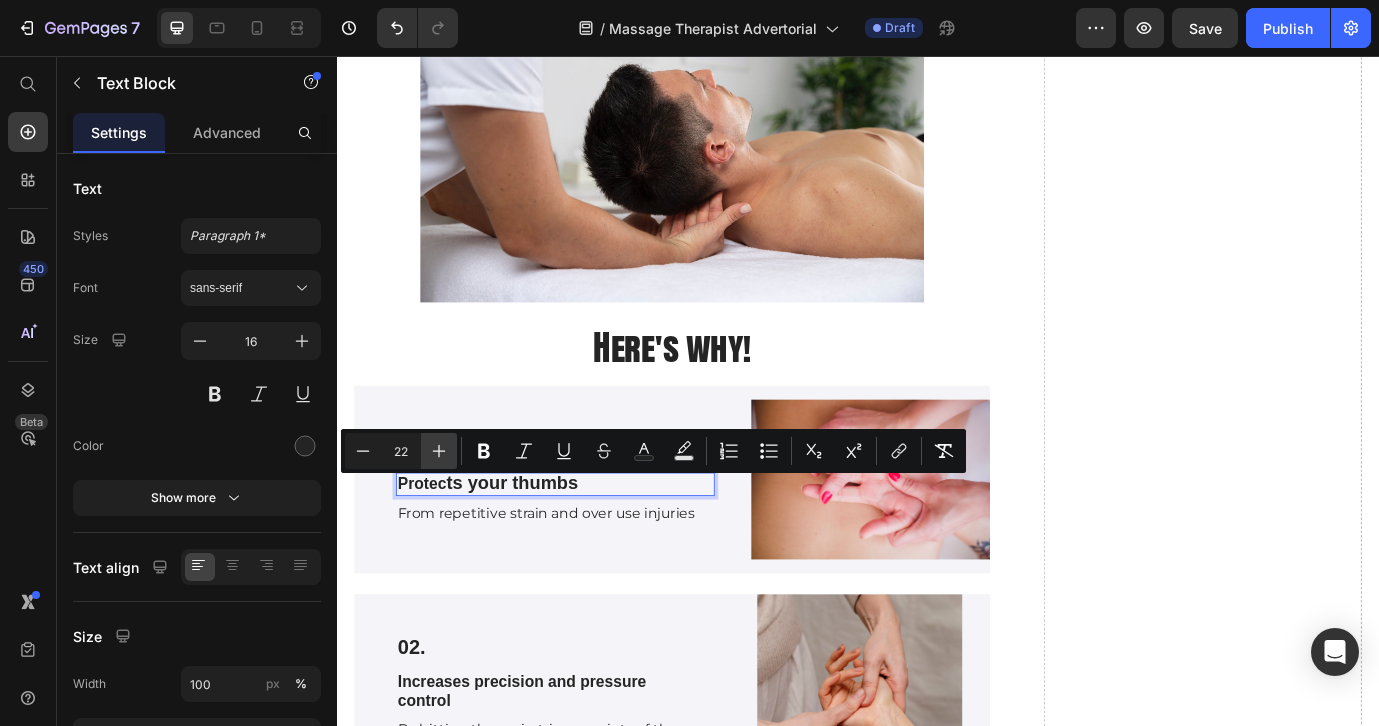 click 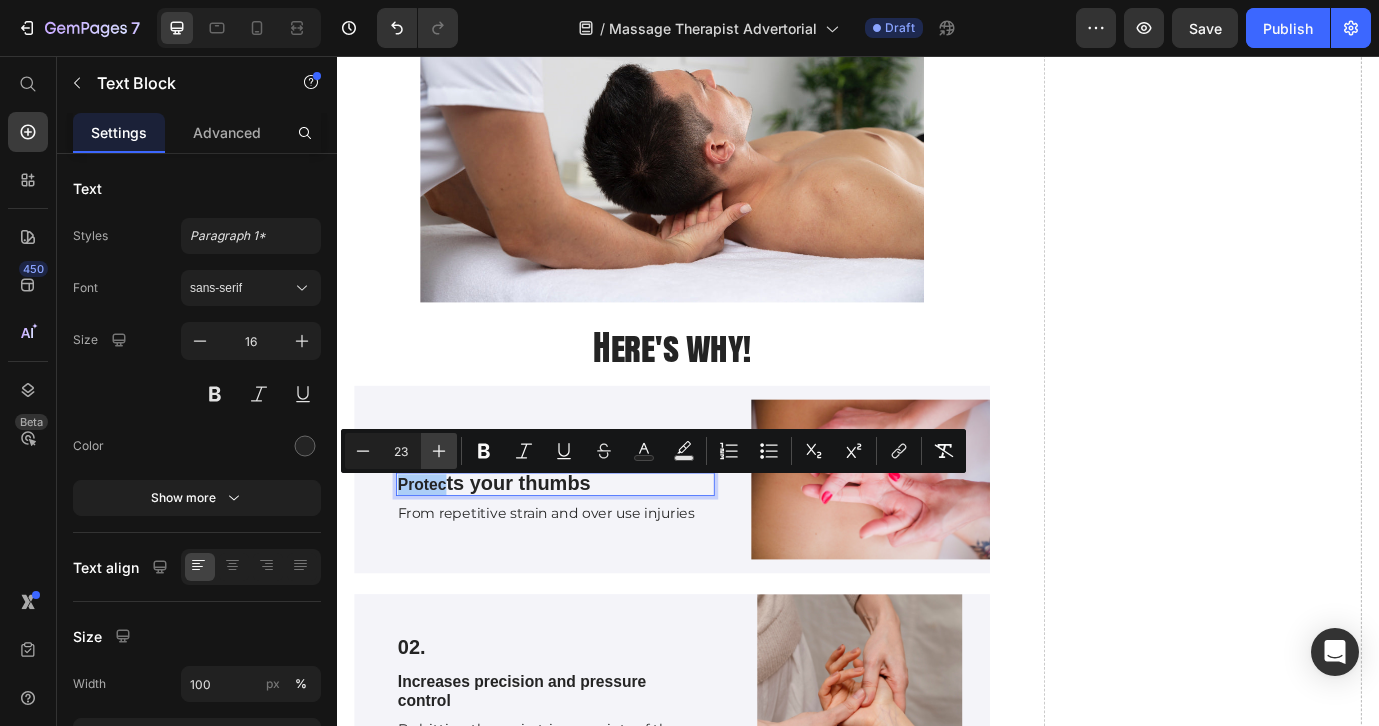 click 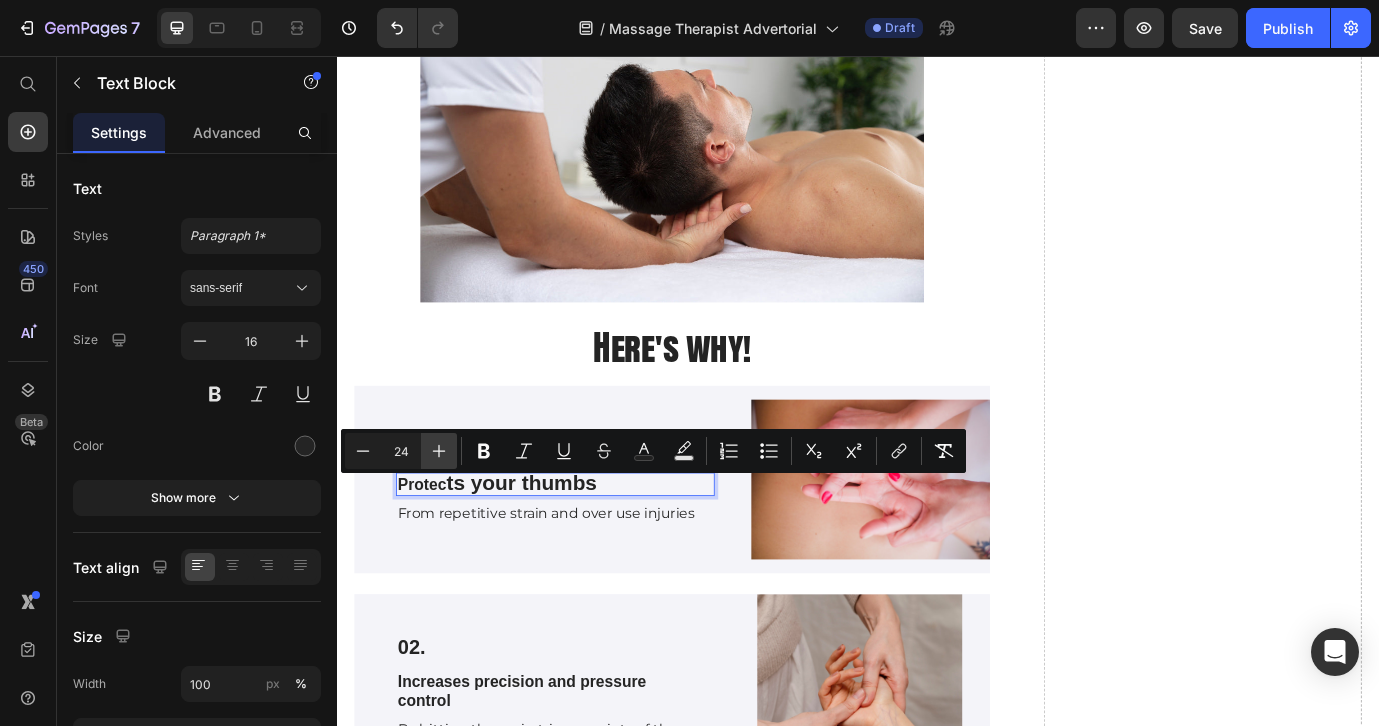 click 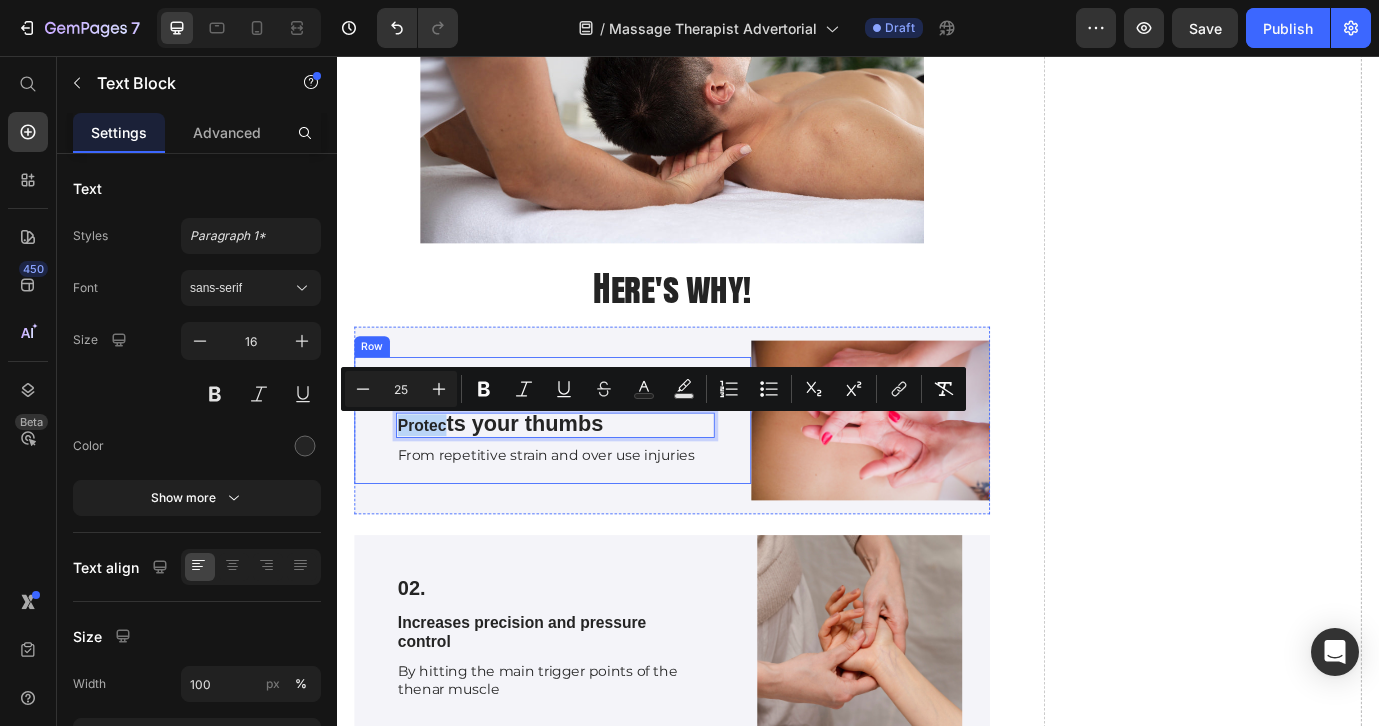 scroll, scrollTop: 4267, scrollLeft: 0, axis: vertical 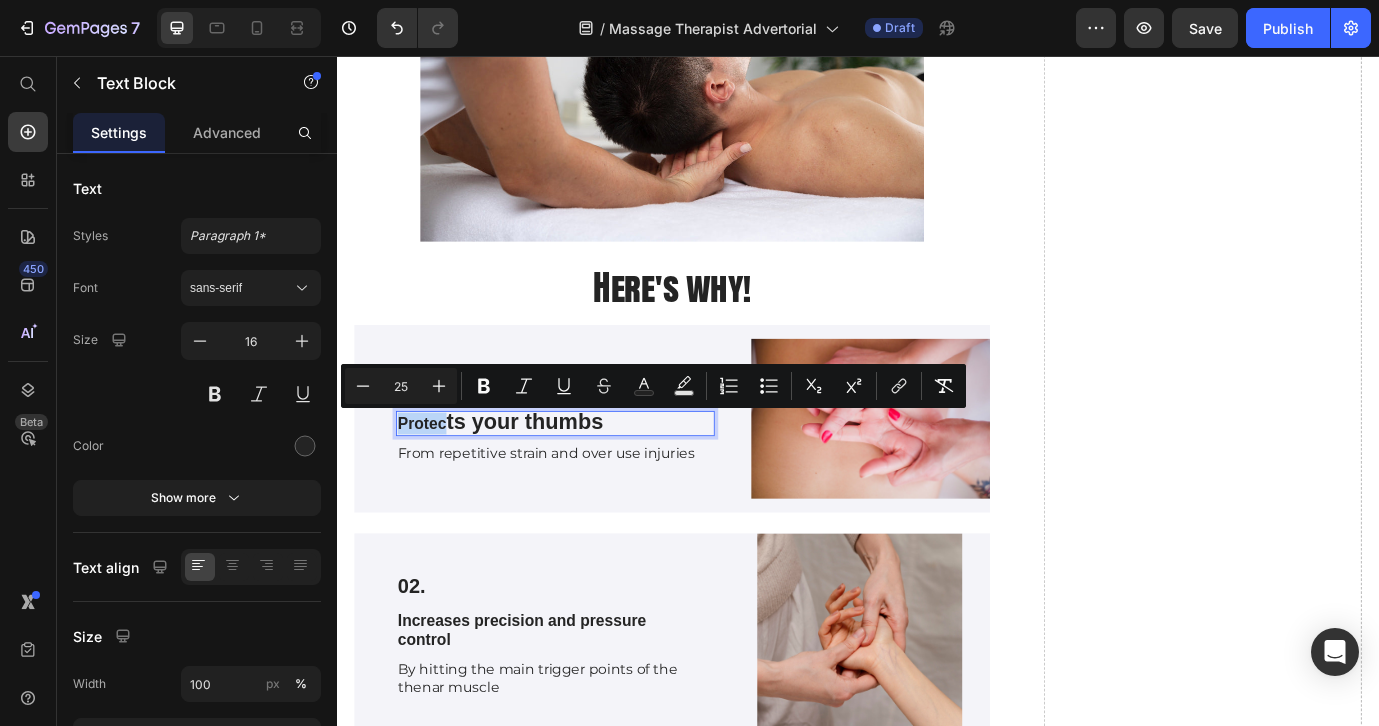 click on "Protec ts your thumbs" at bounding box center (588, 479) 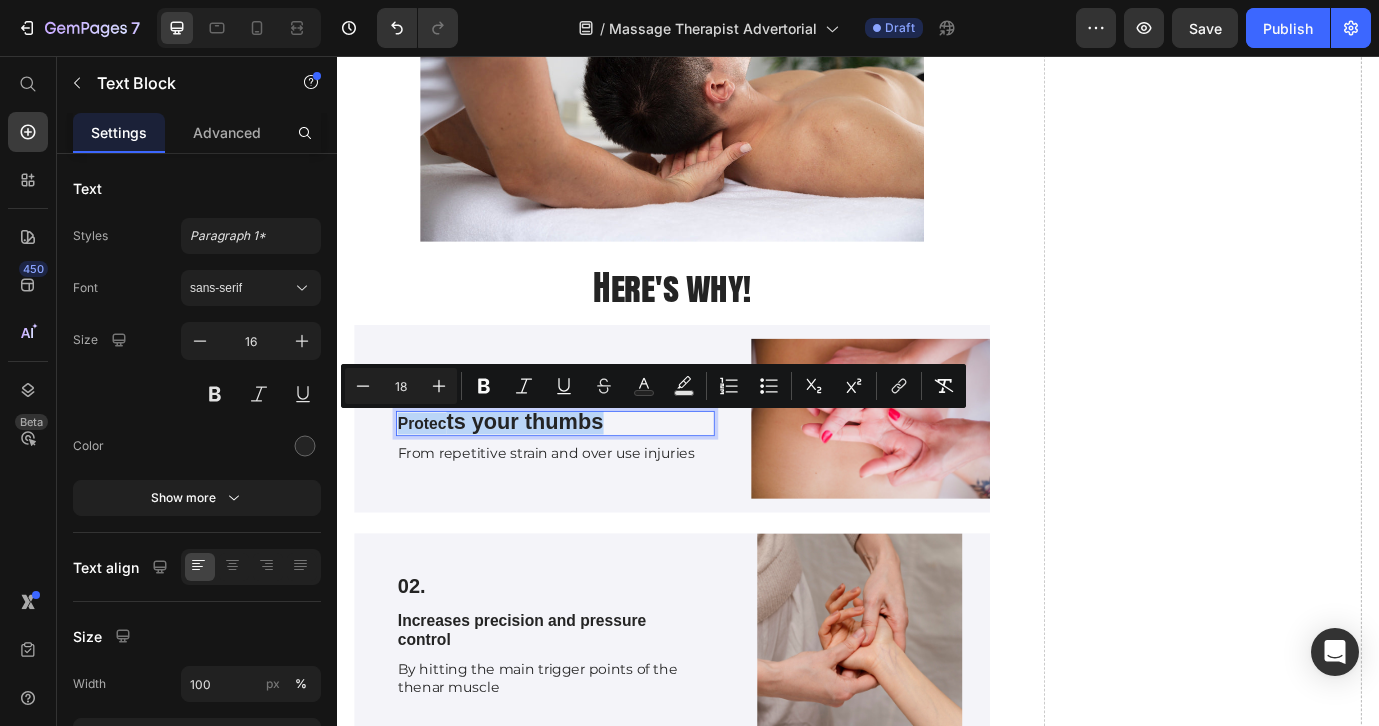 drag, startPoint x: 661, startPoint y: 487, endPoint x: 410, endPoint y: 486, distance: 251.002 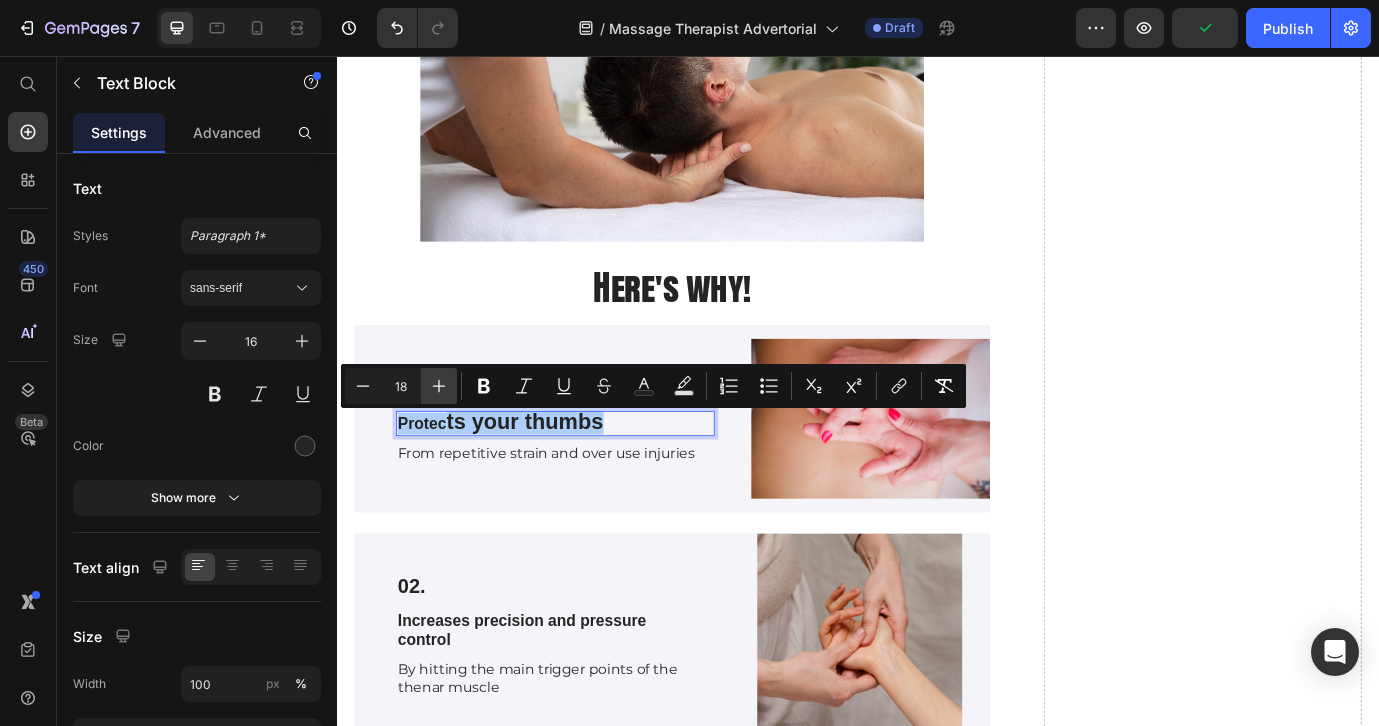 click on "Plus" at bounding box center (439, 386) 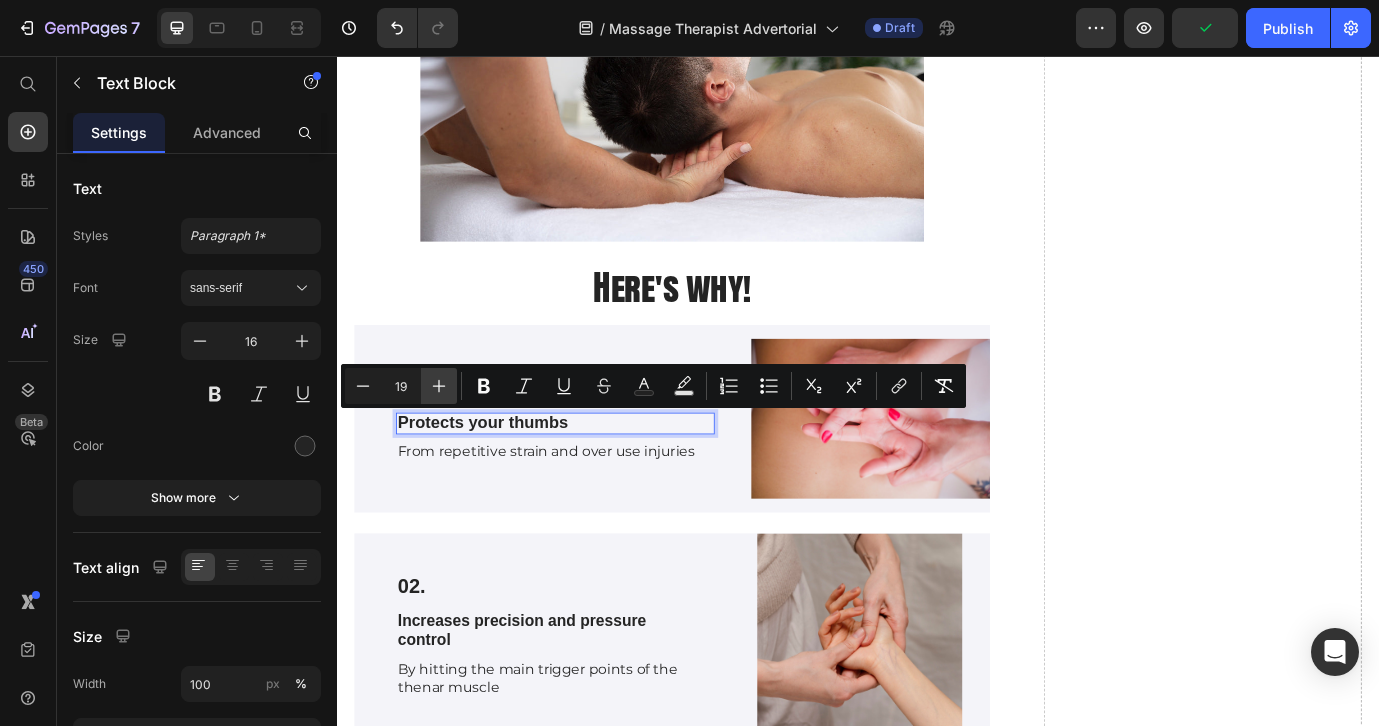 click on "Plus" at bounding box center (439, 386) 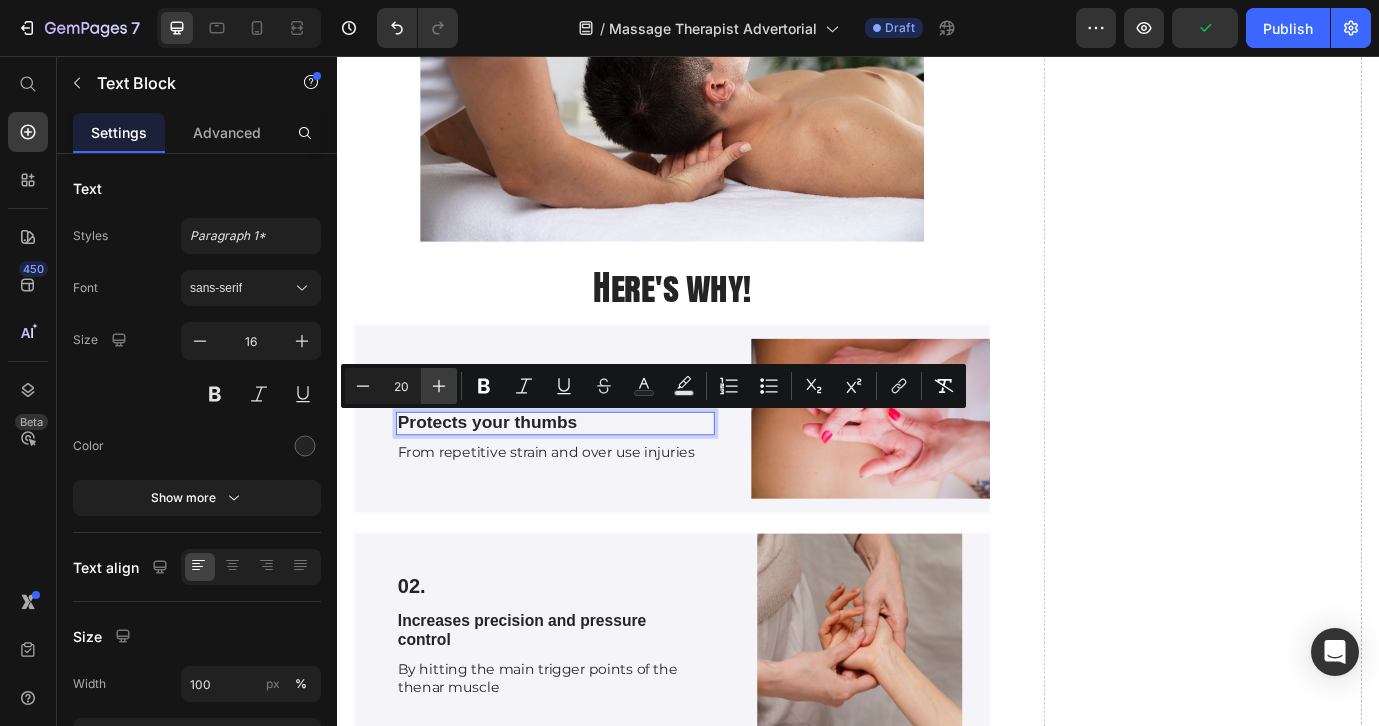 click on "Plus" at bounding box center (439, 386) 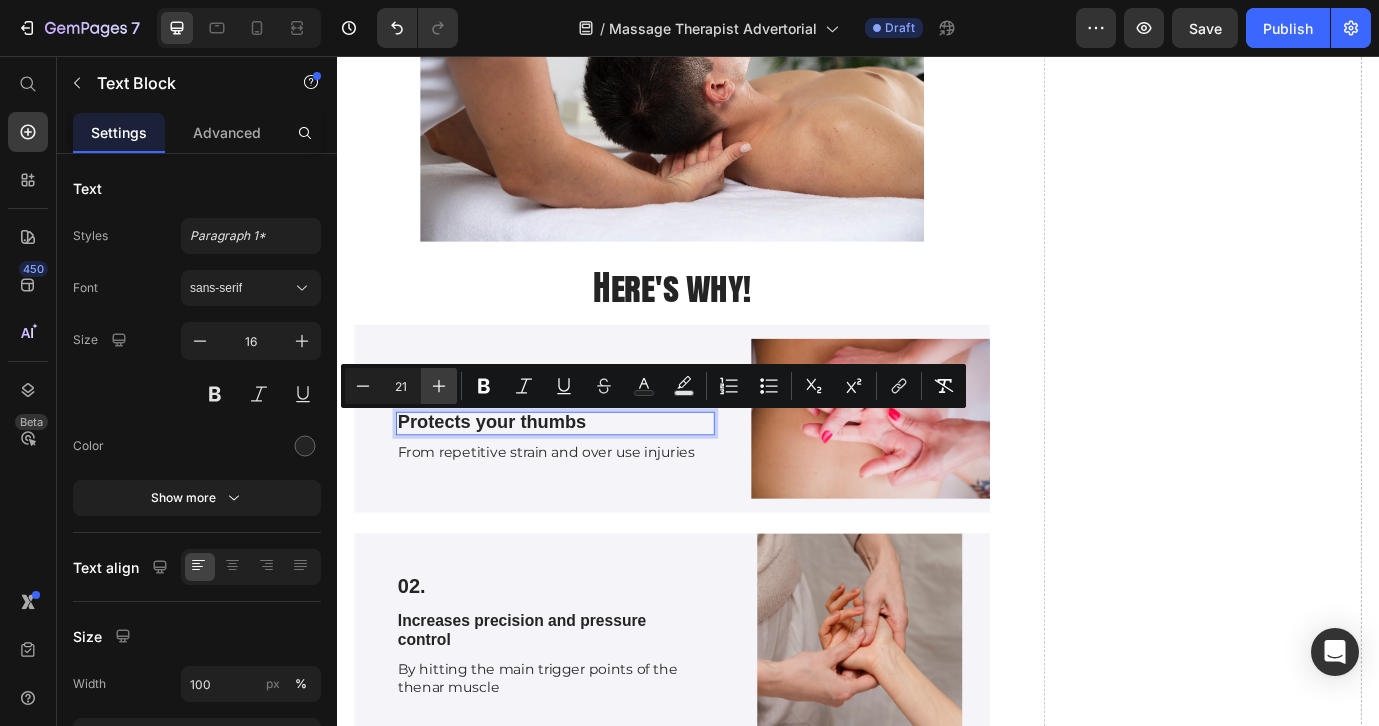 click on "Plus" at bounding box center [439, 386] 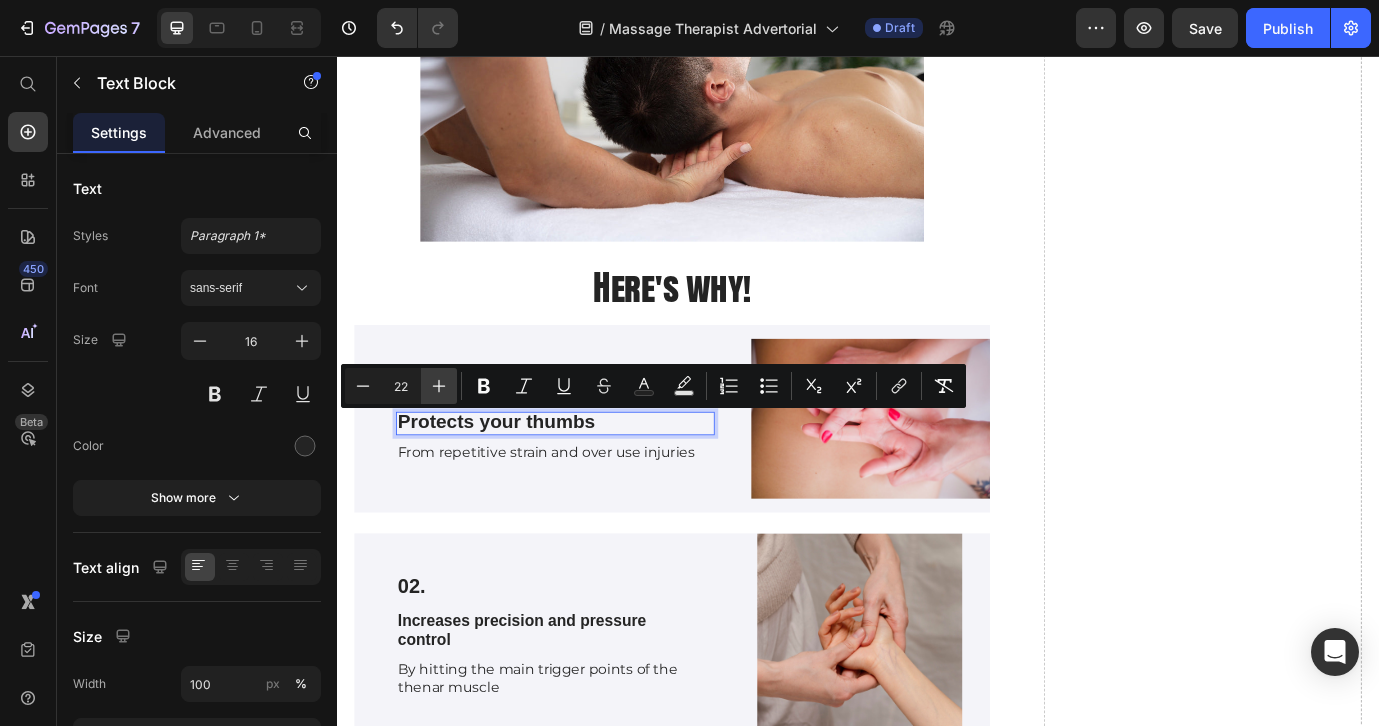 click on "Plus" at bounding box center [439, 386] 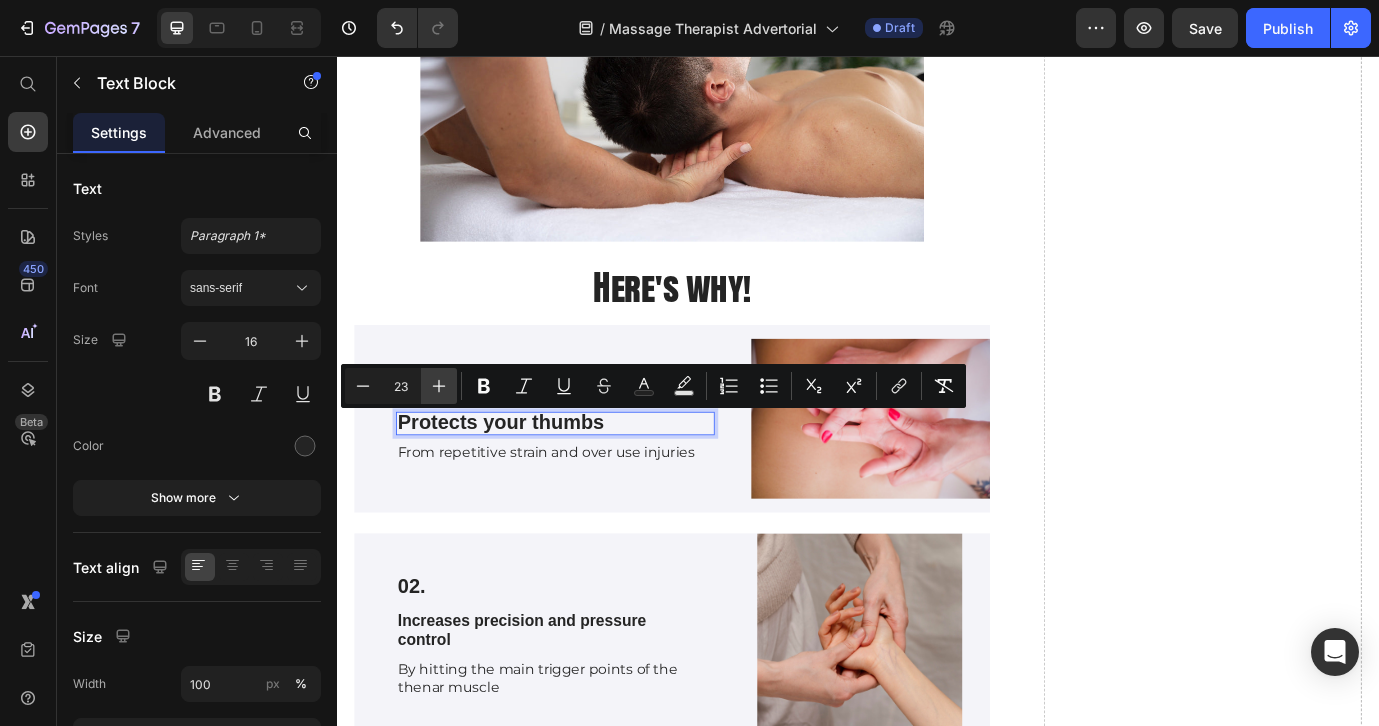 click on "Plus" at bounding box center [439, 386] 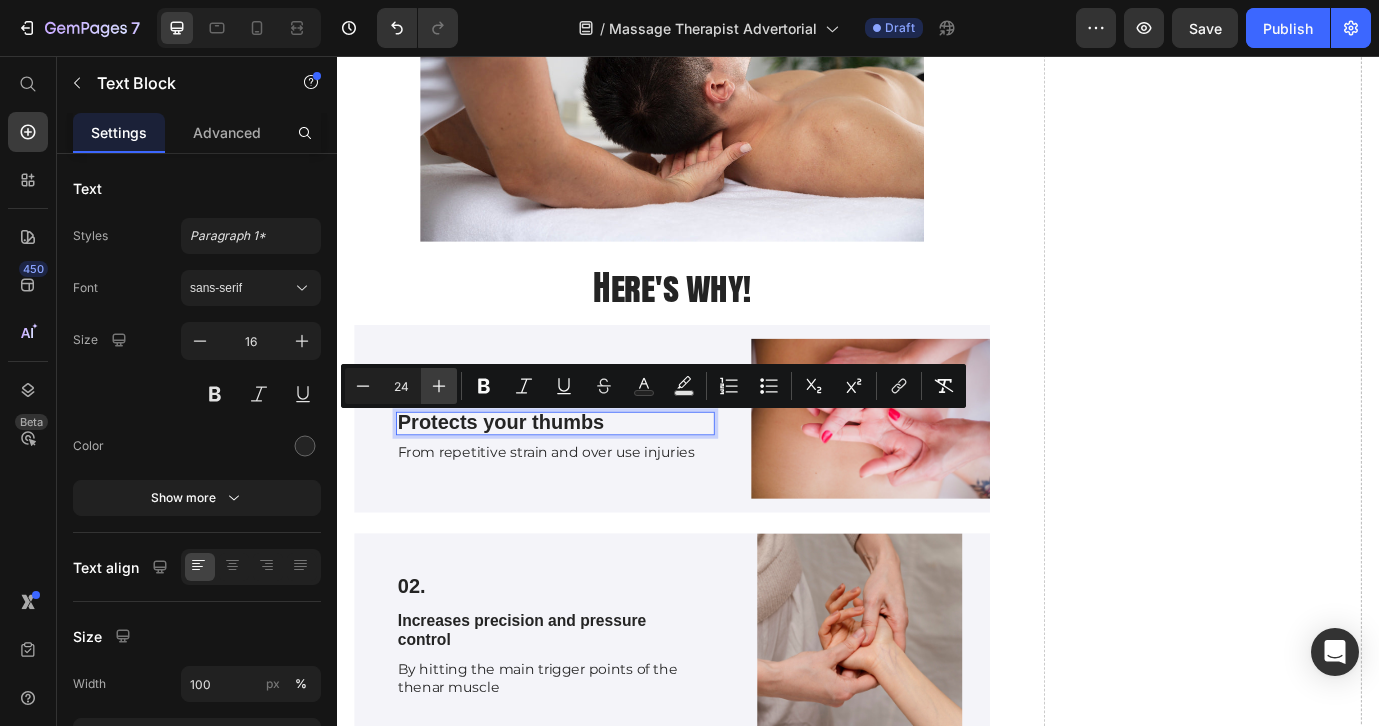 click on "Plus" at bounding box center [439, 386] 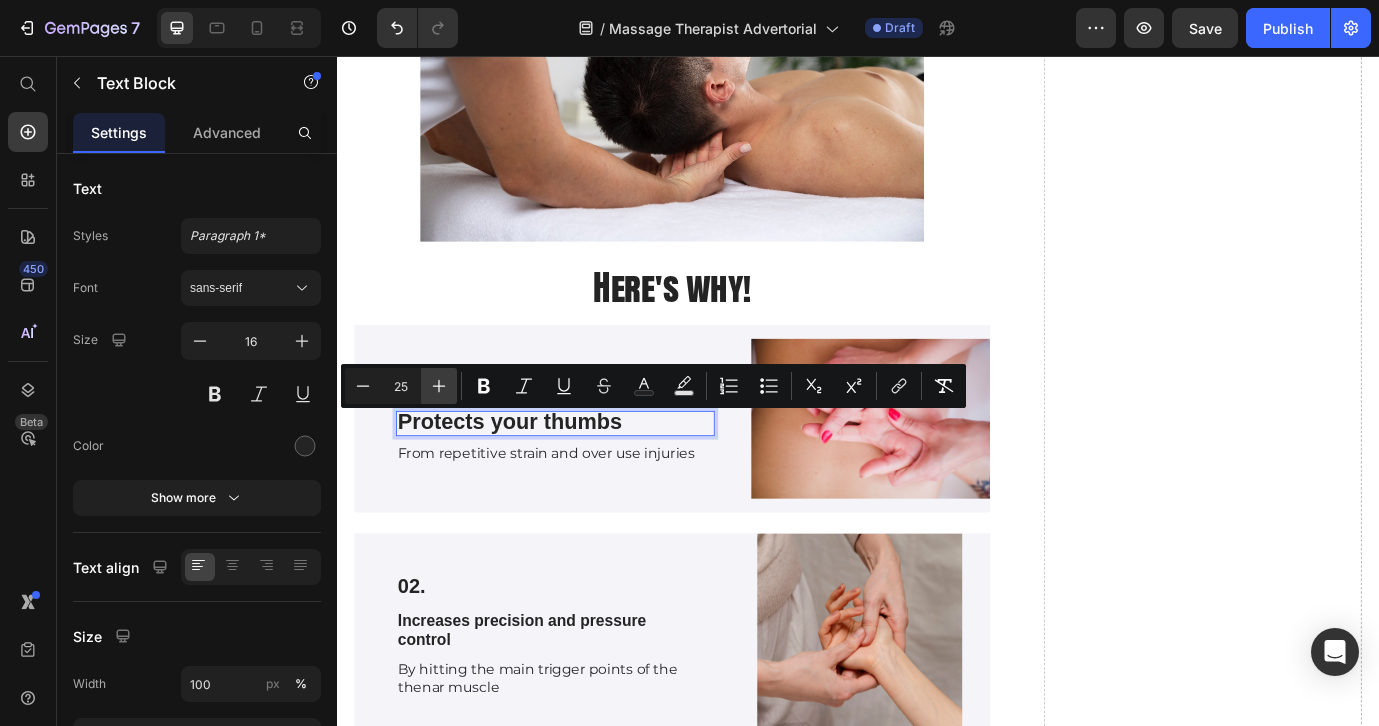 click on "Plus" at bounding box center (439, 386) 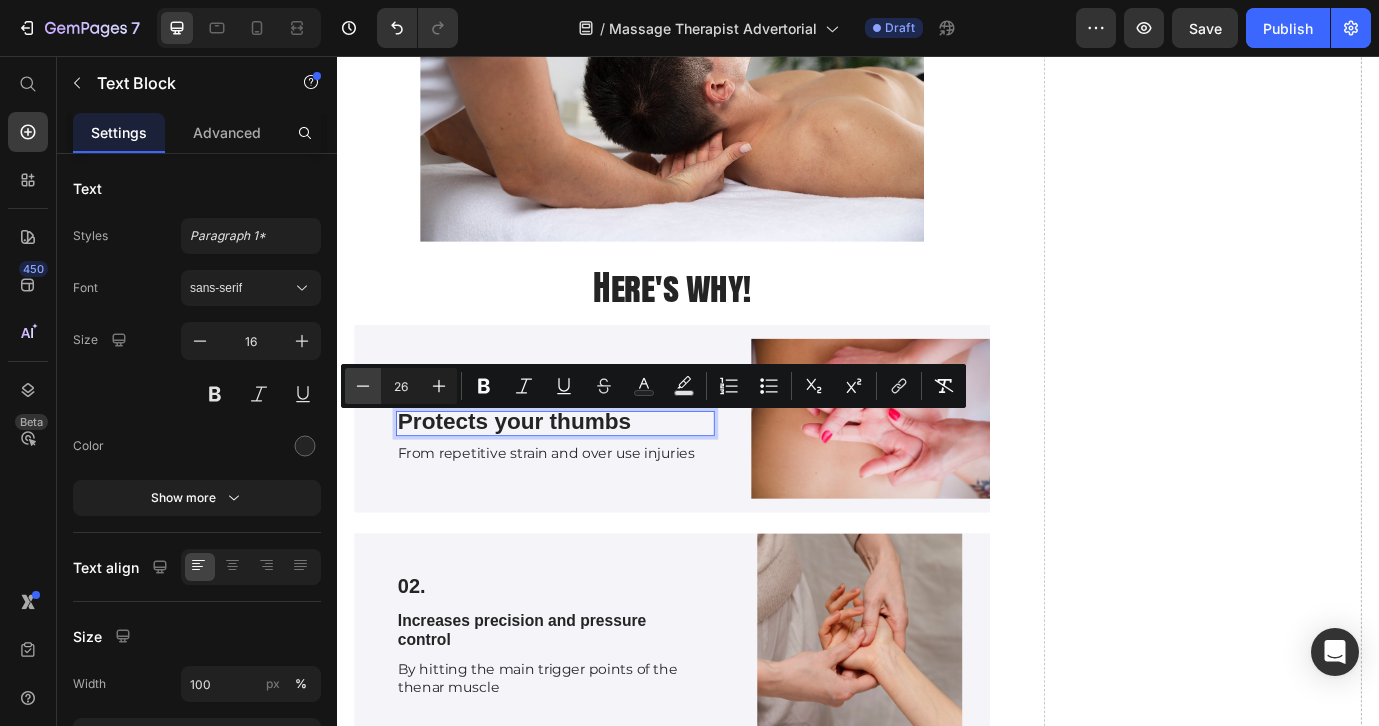 click 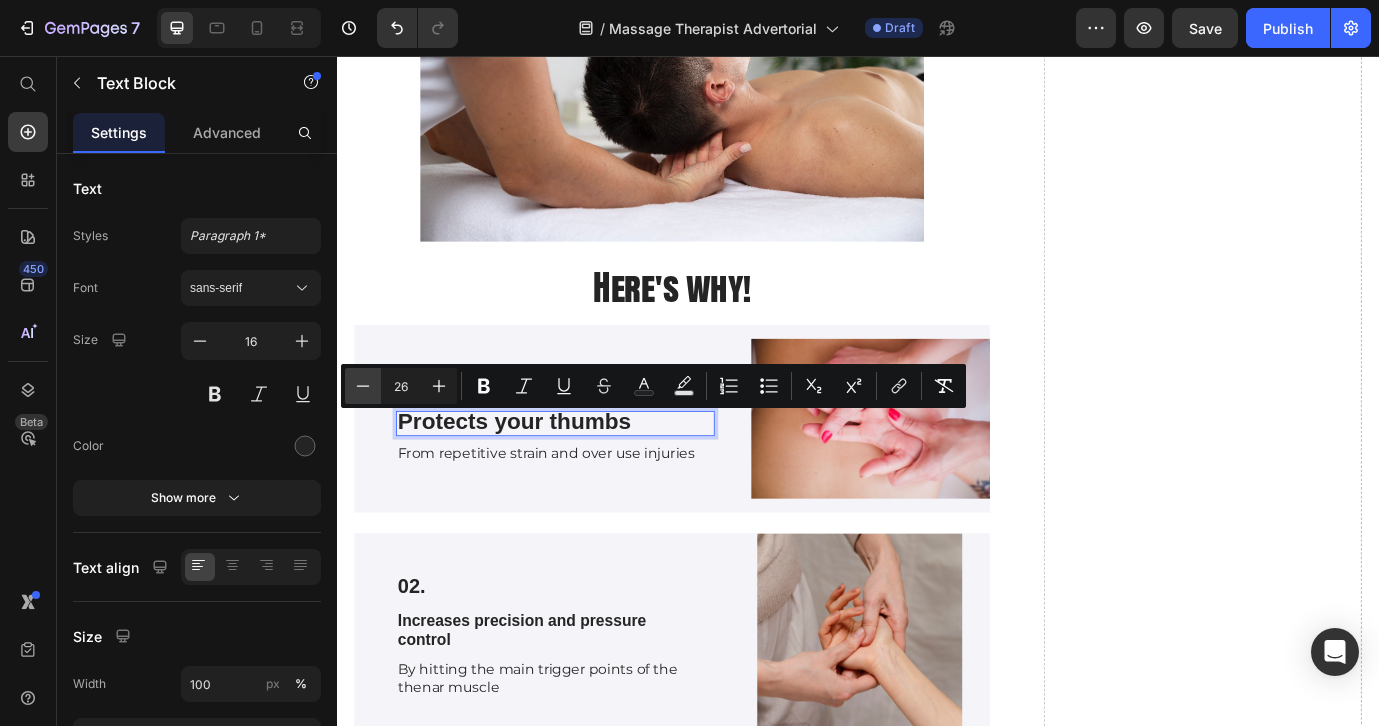 type on "25" 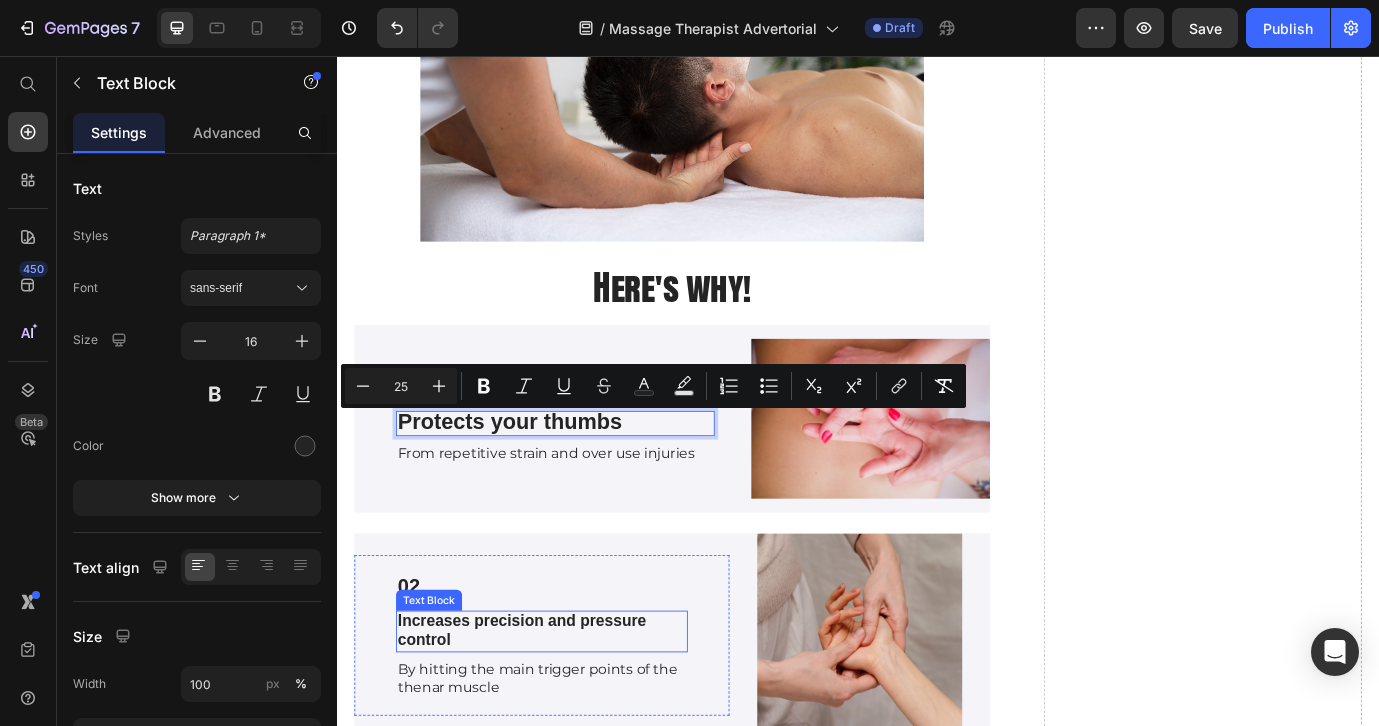 click on "Increases precision and pressure control" at bounding box center (550, 718) 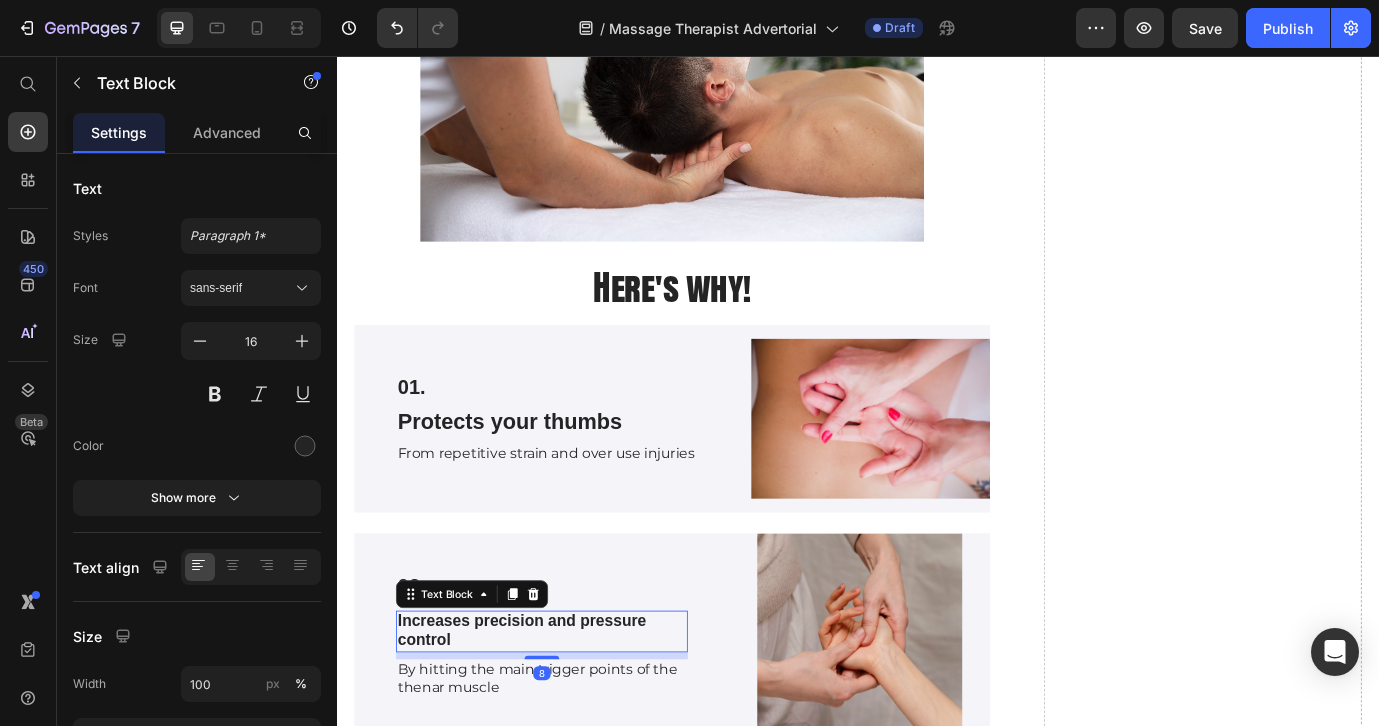 click on "Increases precision and pressure control" at bounding box center [550, 718] 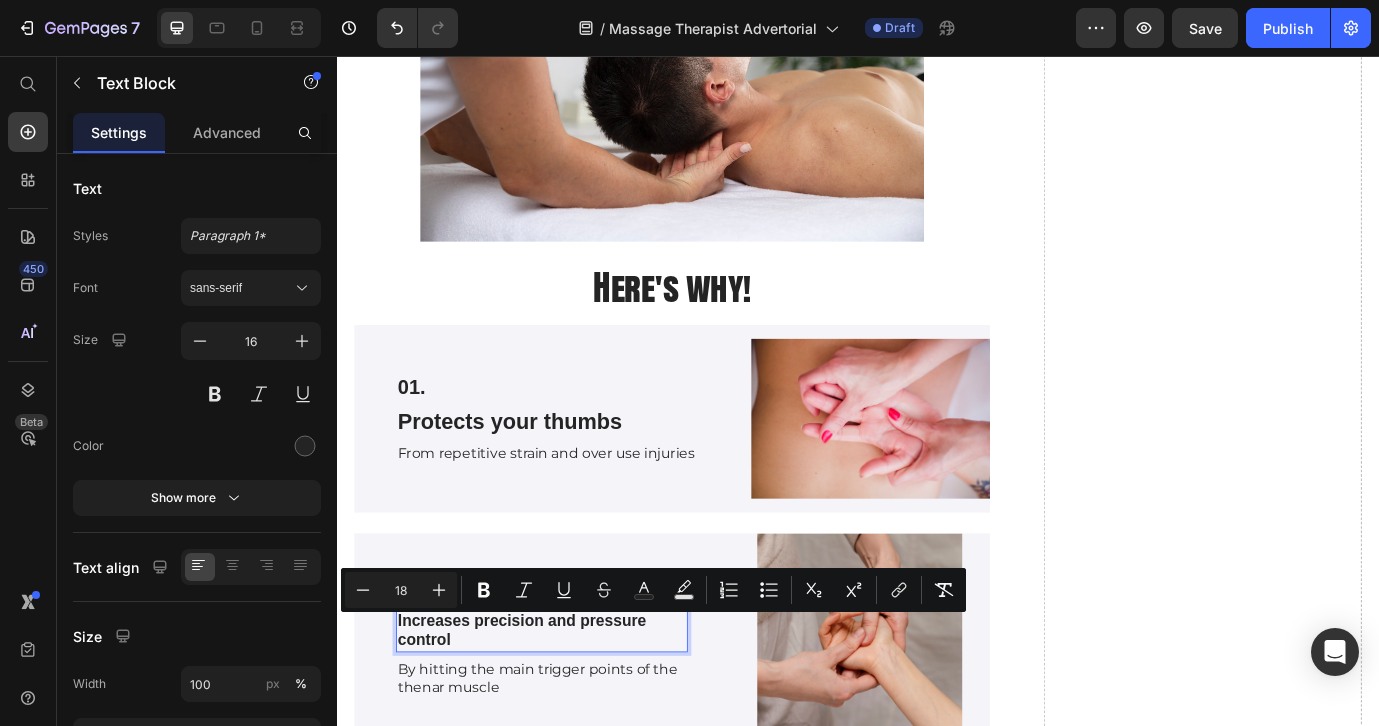 click on "Increases precision and pressure control" at bounding box center [573, 719] 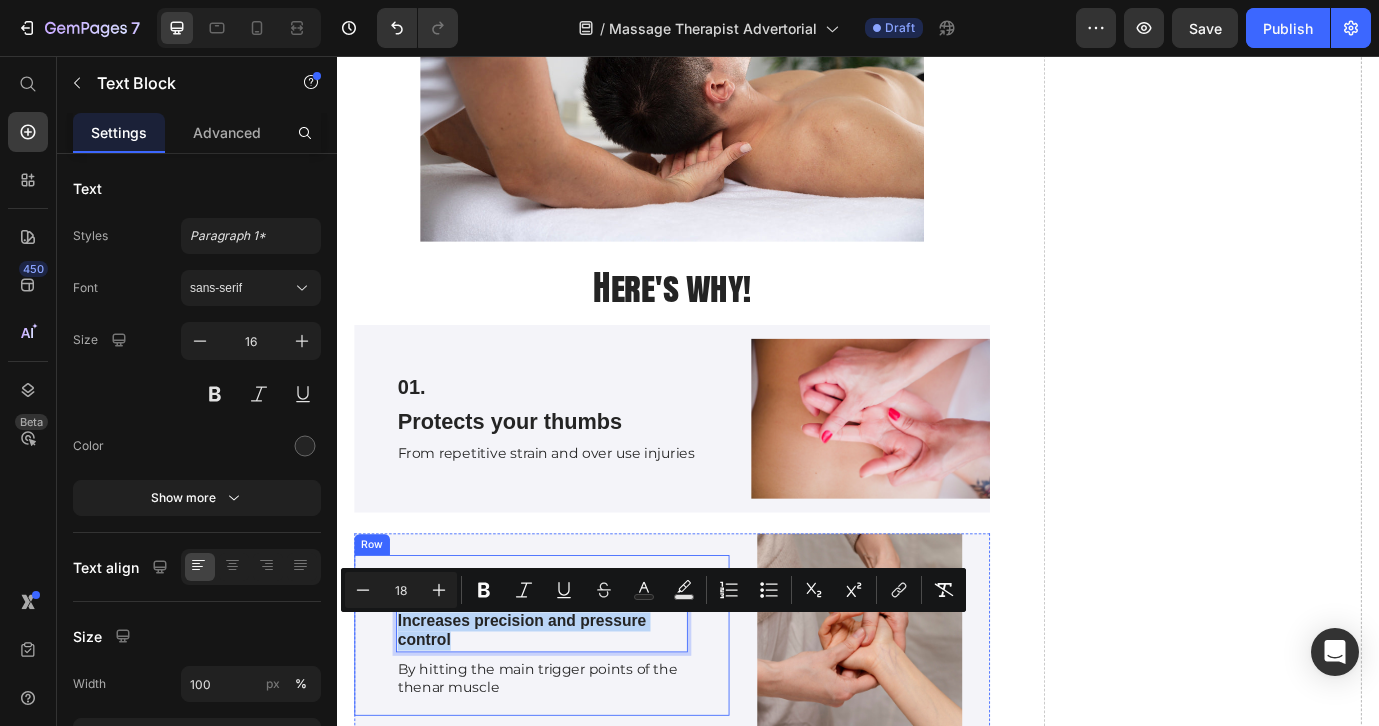 drag, startPoint x: 482, startPoint y: 739, endPoint x: 415, endPoint y: 696, distance: 79.61156 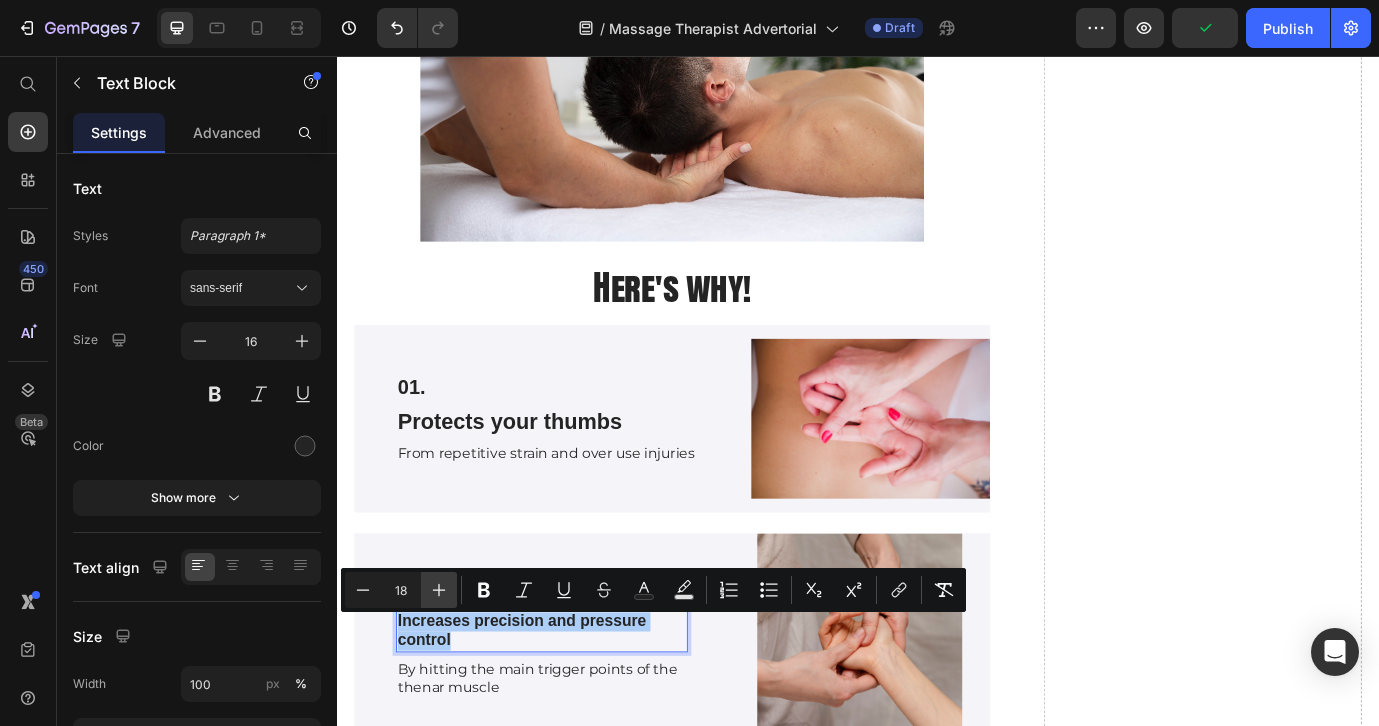 click 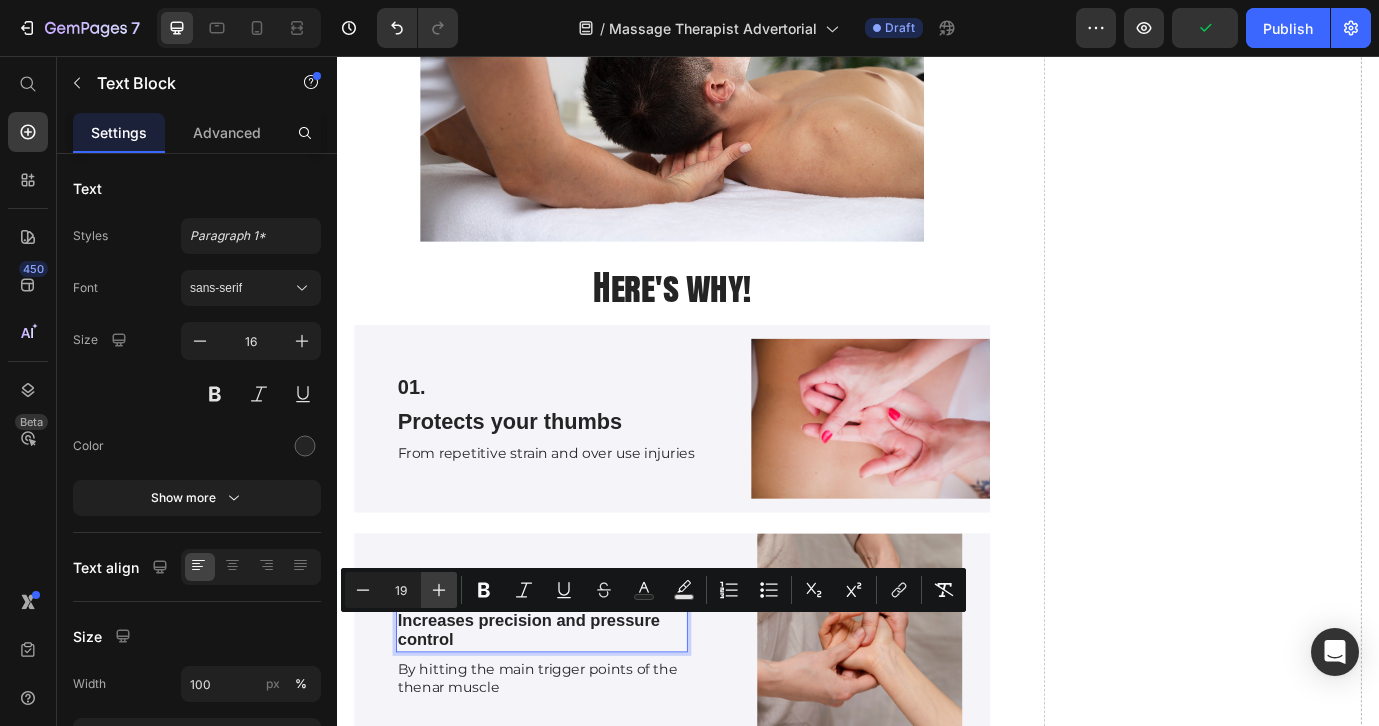 click 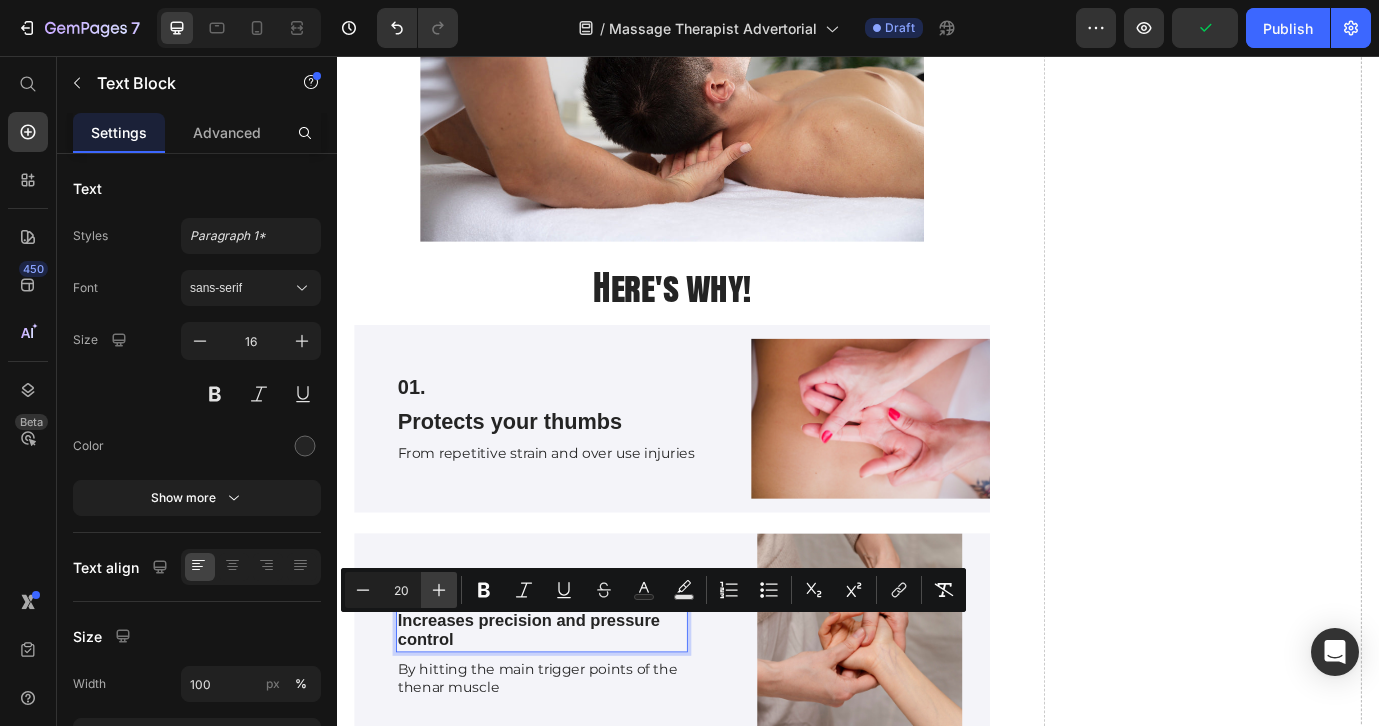 click 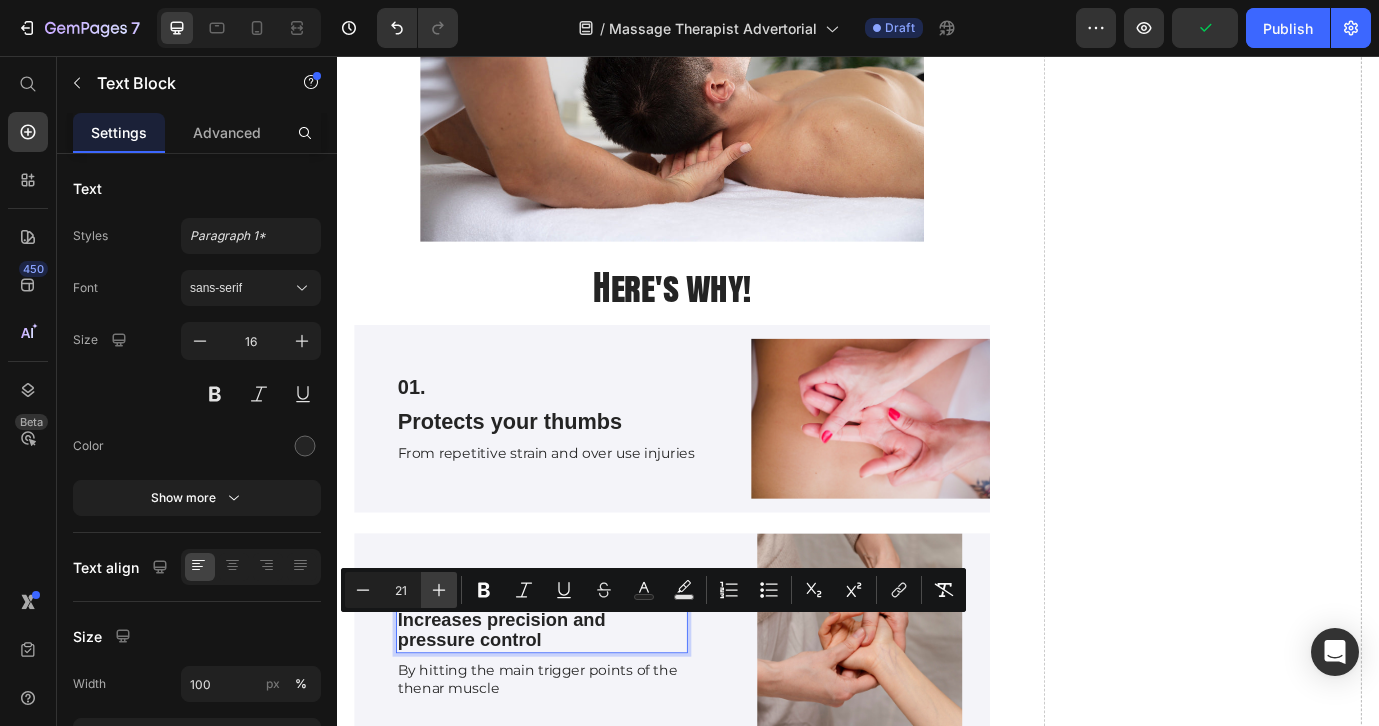 click 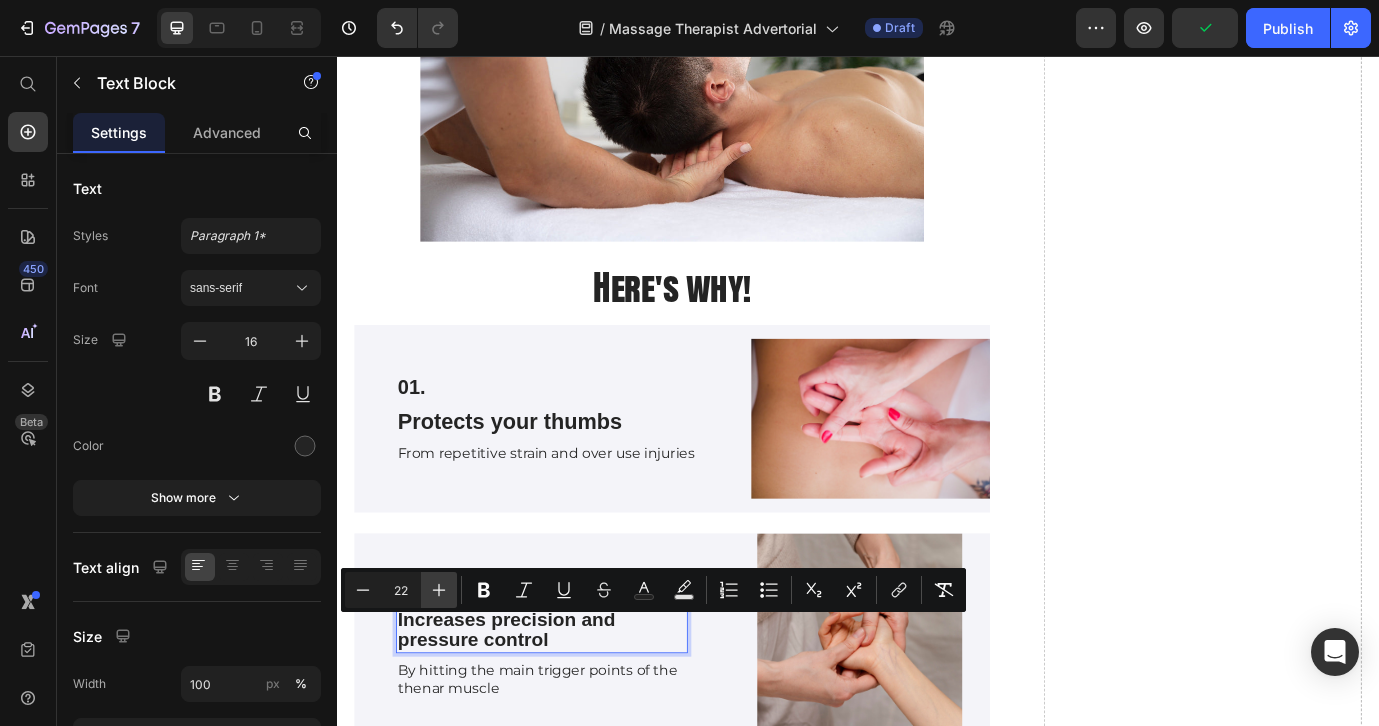click 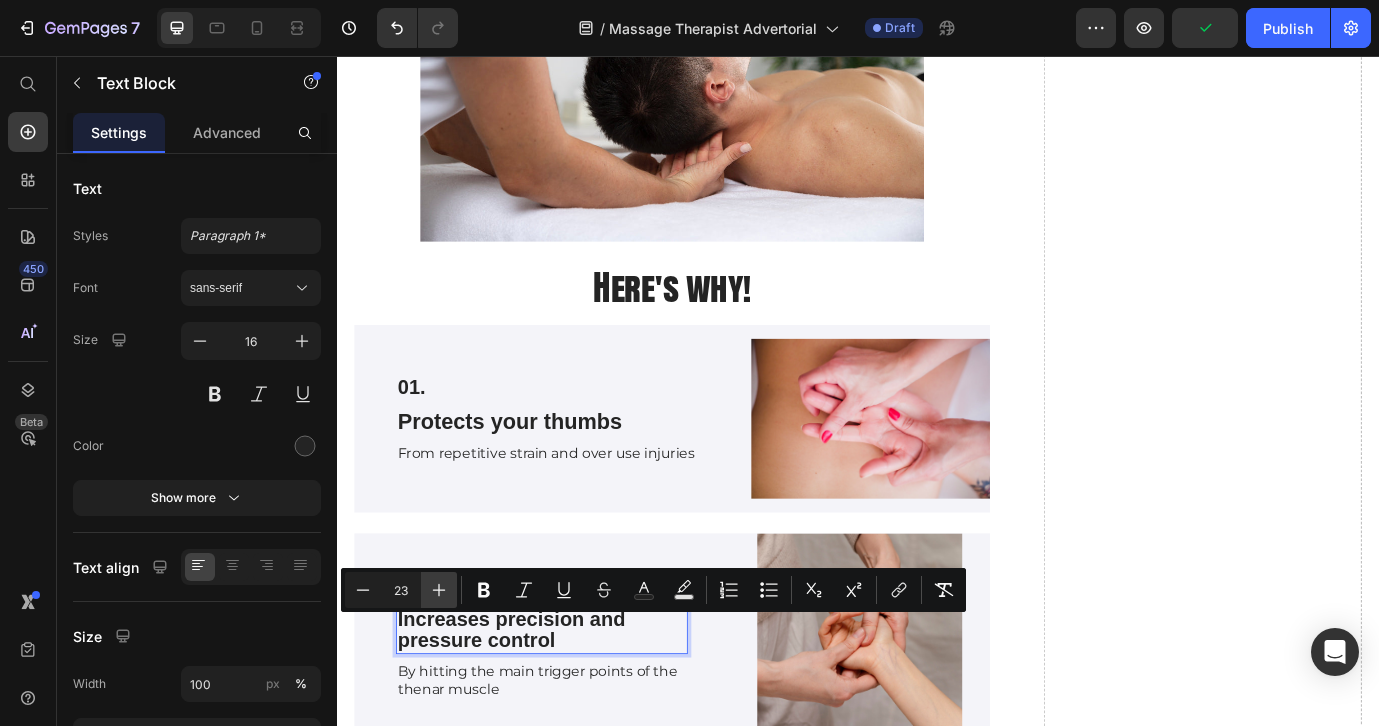 click 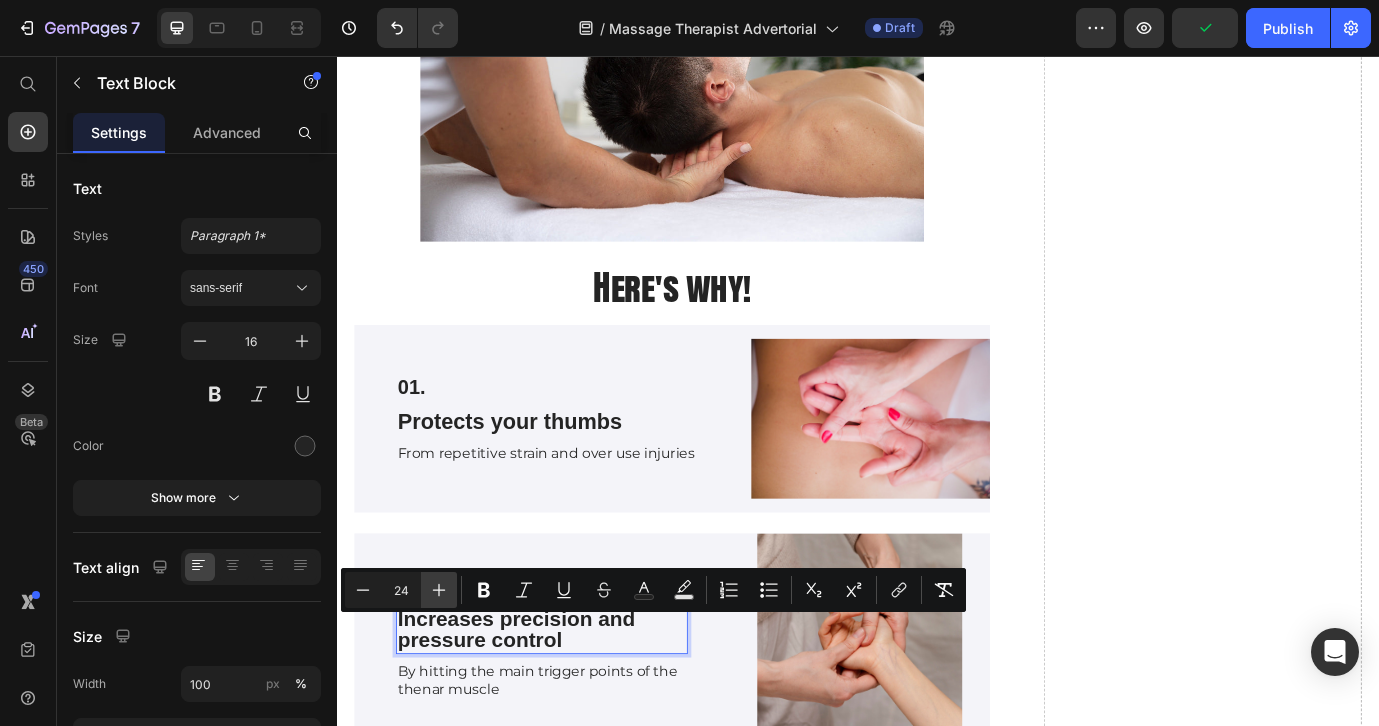 click 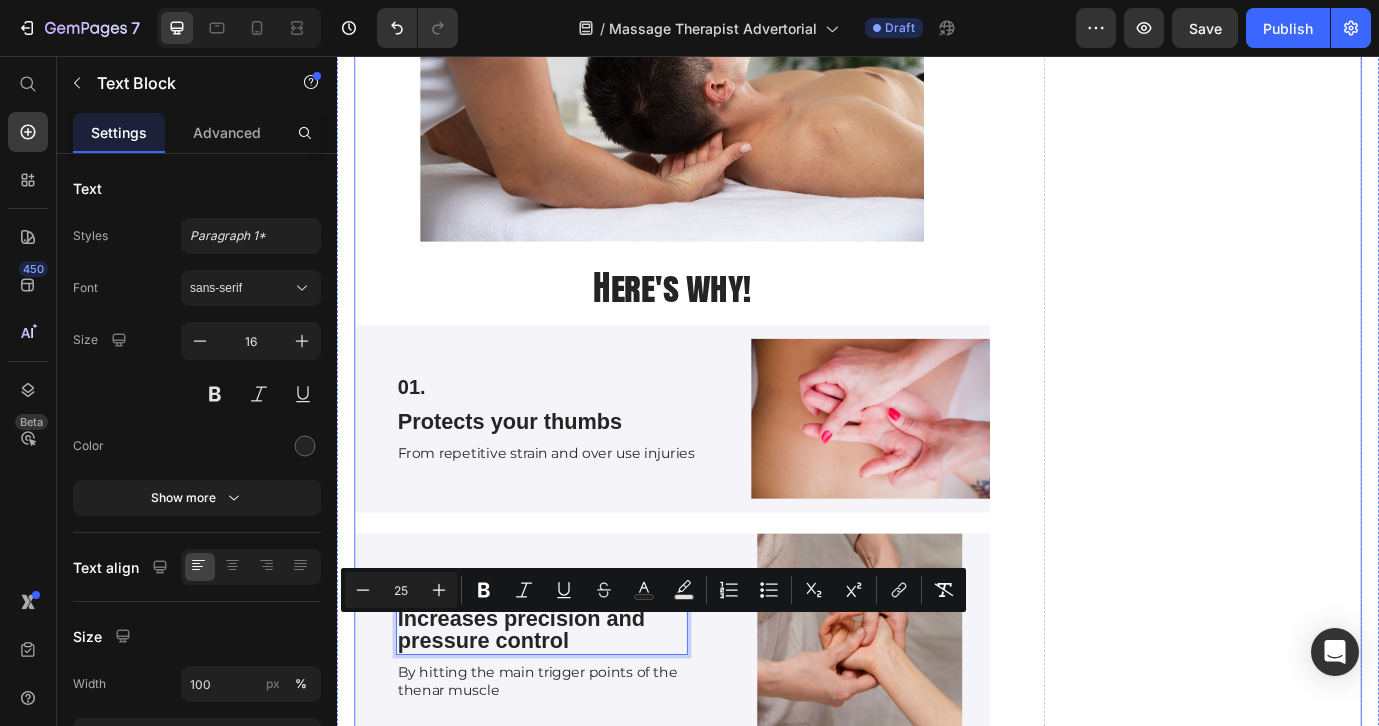 click on "Therapists are calling it a “career-saver.” Heading Image Here's why! Text Block 01. Text Block Protects your thumbs Text Block From repetitive strain and over use injuries Text Block Row Image Row 02. Text Block Increases precision and pressure control Text Block   8 By hitting the main trigger points of the thenar muscle Text Block Row Image Row 03. Text Block Lightweight and Portable Text Block Simple to pop it into your bag and use it wherever and whenever you need it n. Text Block Row Image Row 04. Text Block Invented by a fellow massage therapist Text Block Who get's it and needed it for herself Text Block Row Image Row From My Hands to Yours Heading     Whether you’re dealing with: Stiffness in the mornings Grip fatigue by the afternoon Fear of long-term injury Hand Titan can help.     And unlike those cheap plastic grippers, this thing is built to last. ✅  Industrial-grade steel construction ✅  Fully adjustable tension ✅  Comfortable, non-slip handles Text Block Heading" at bounding box center [723, 1508] 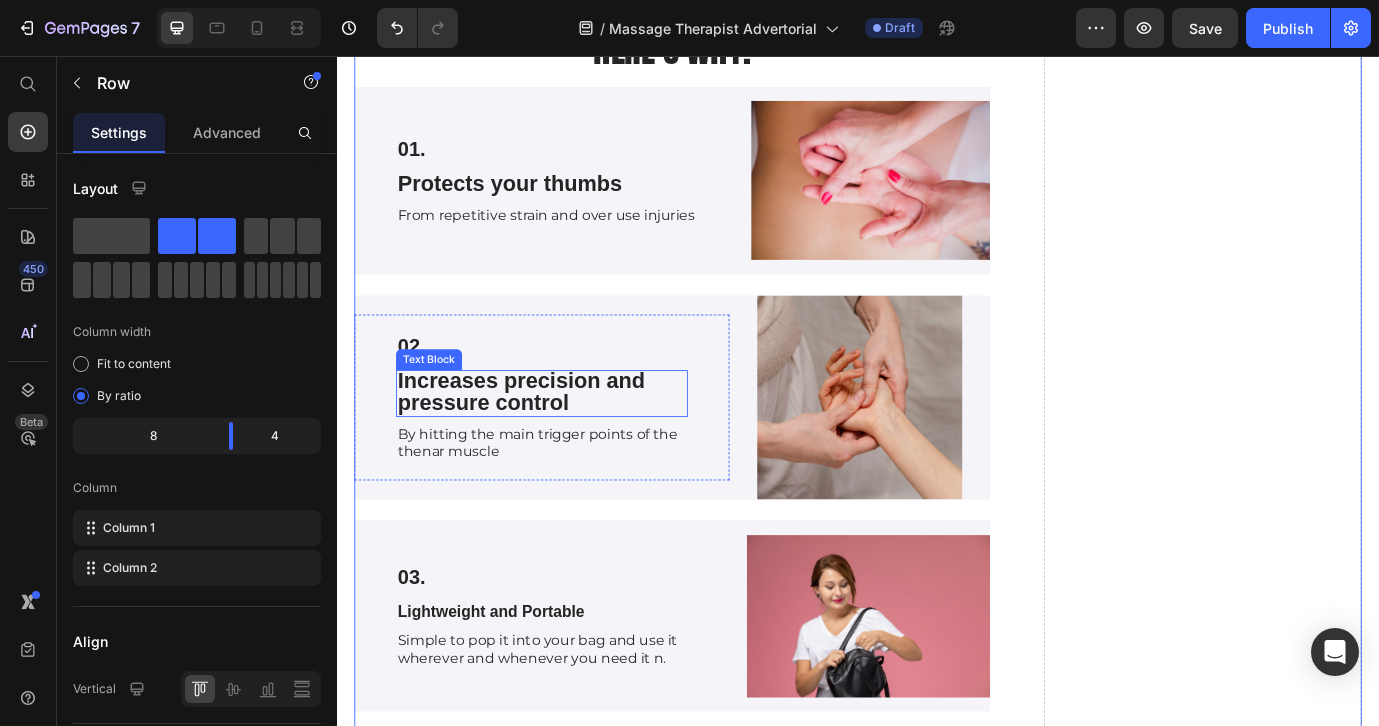 scroll, scrollTop: 4574, scrollLeft: 0, axis: vertical 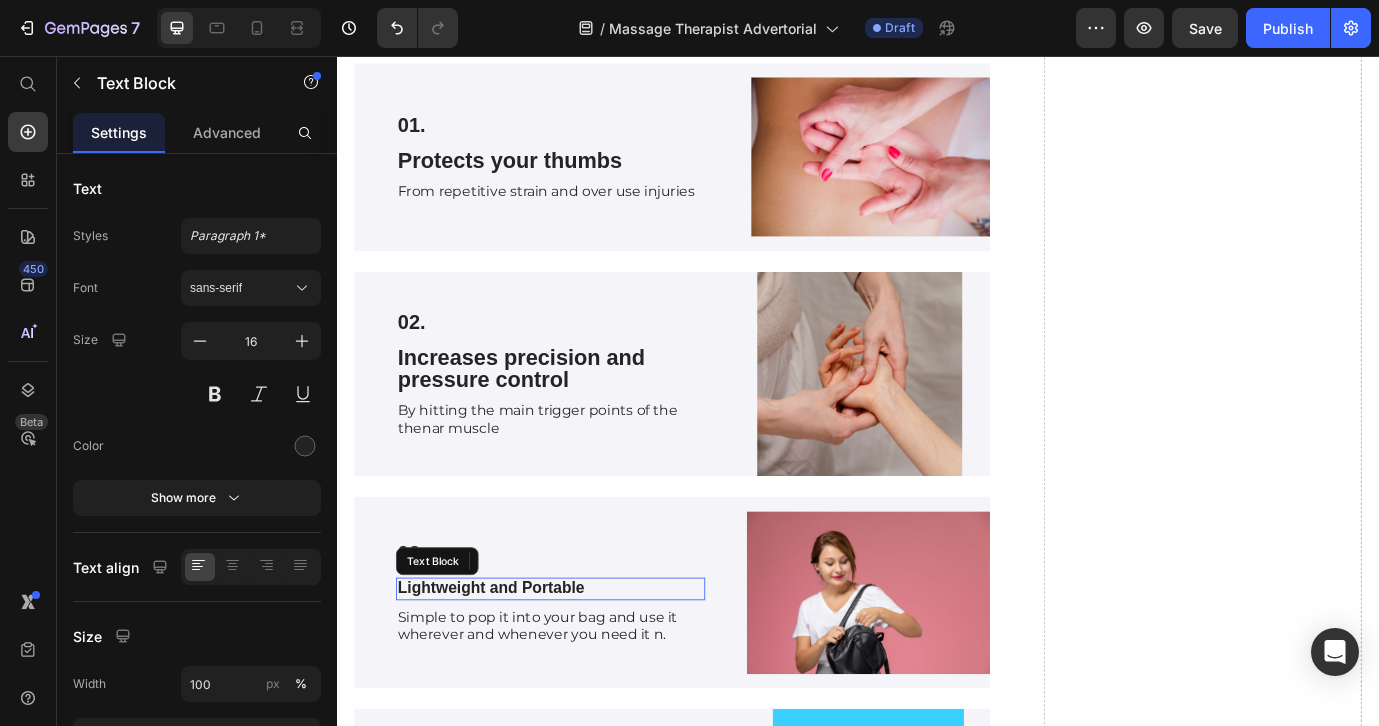 click on "Lightweight and Portable" at bounding box center [514, 669] 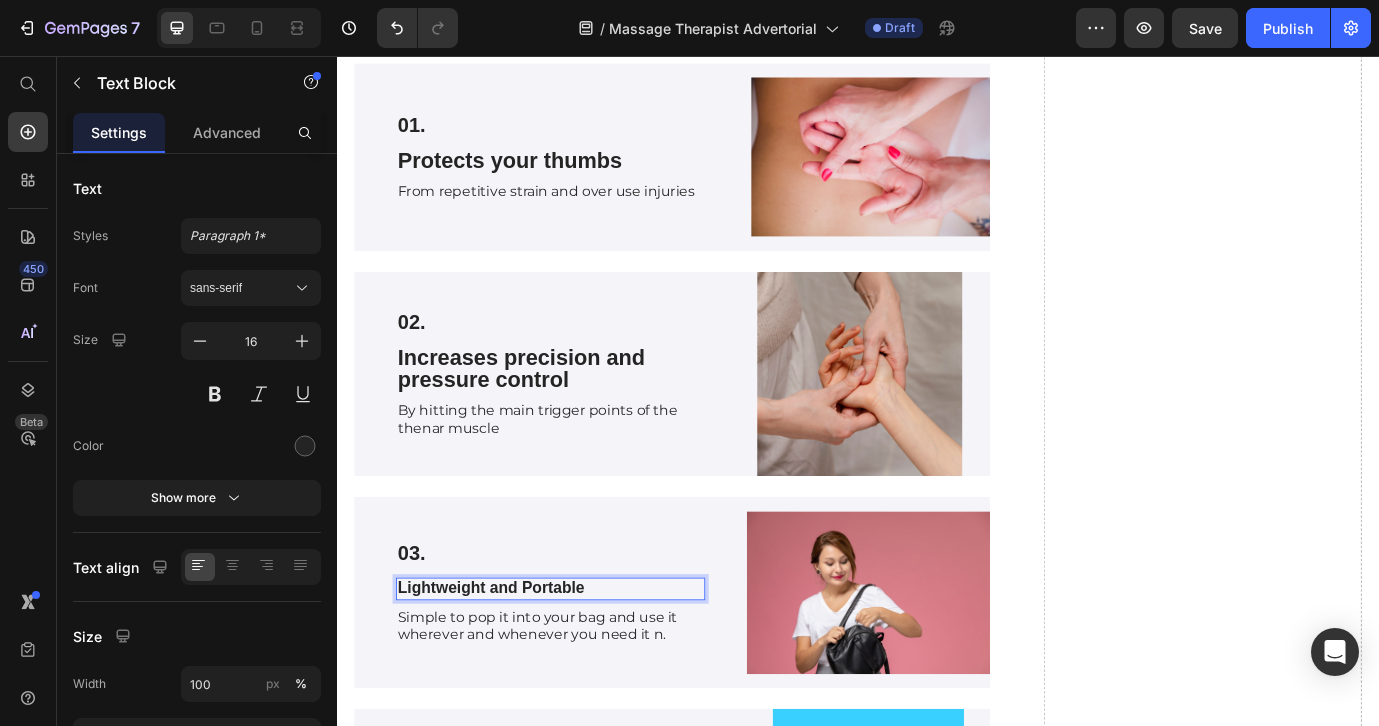click on "Lightweight and Portable" at bounding box center [583, 670] 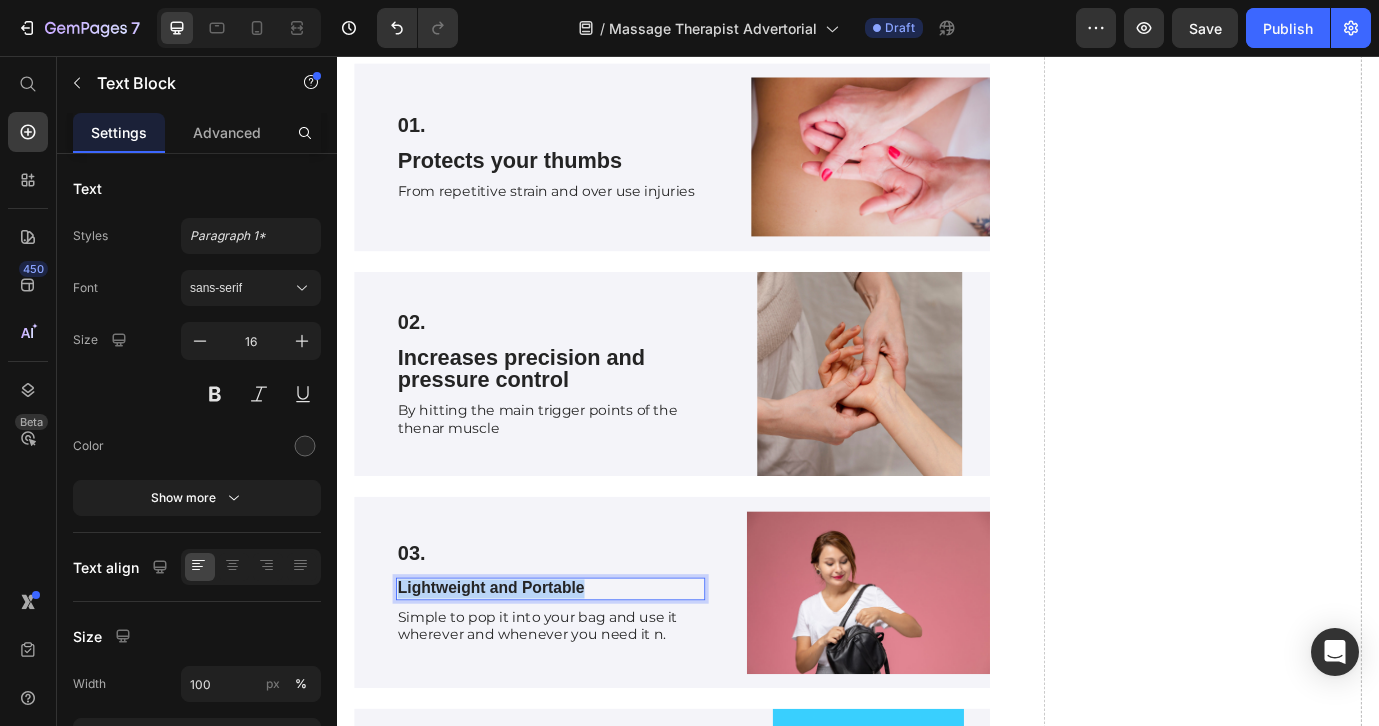 click on "Lightweight and Portable" at bounding box center [583, 670] 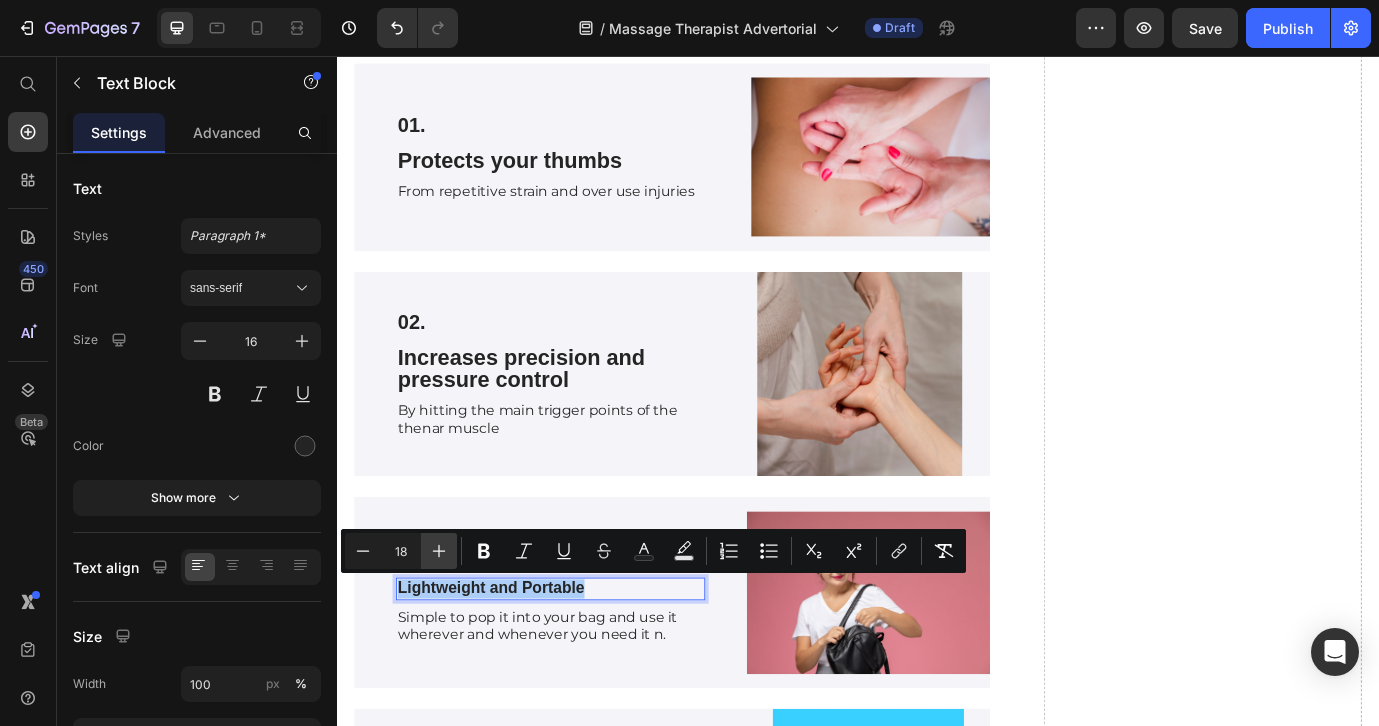 click 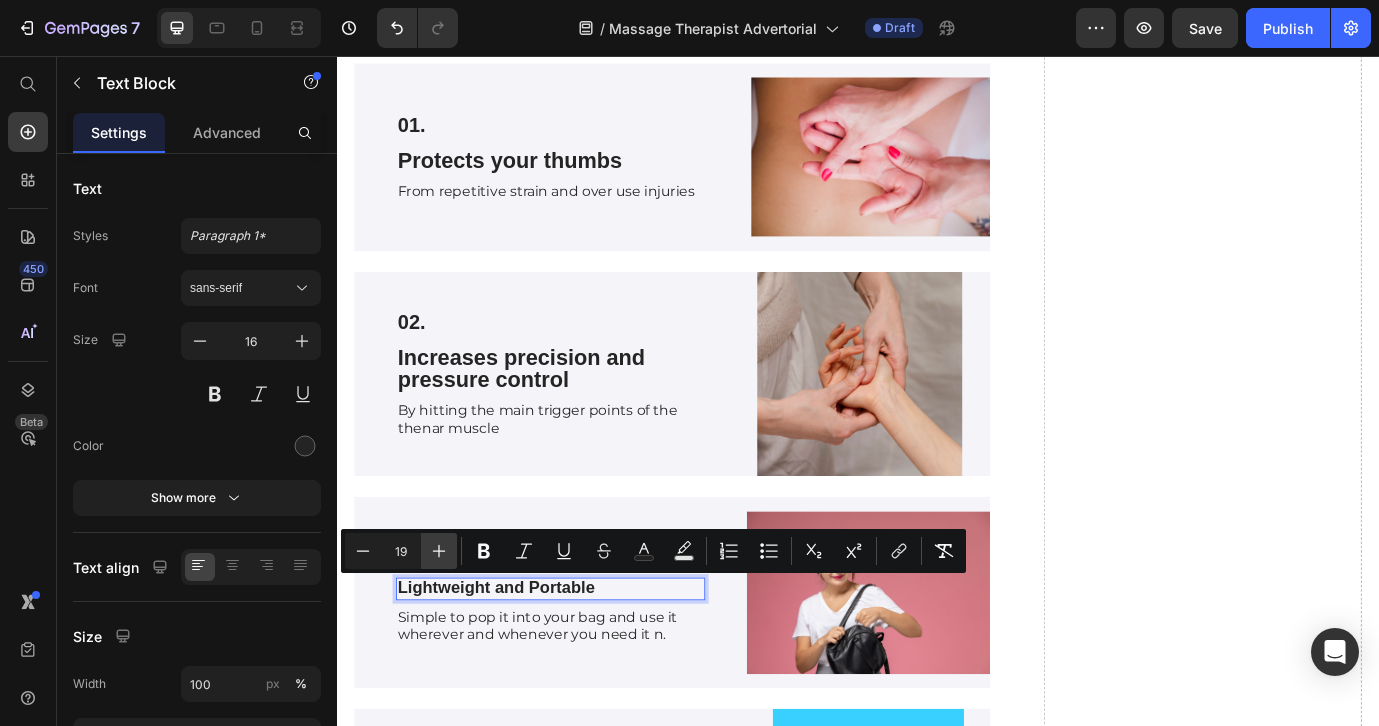 click 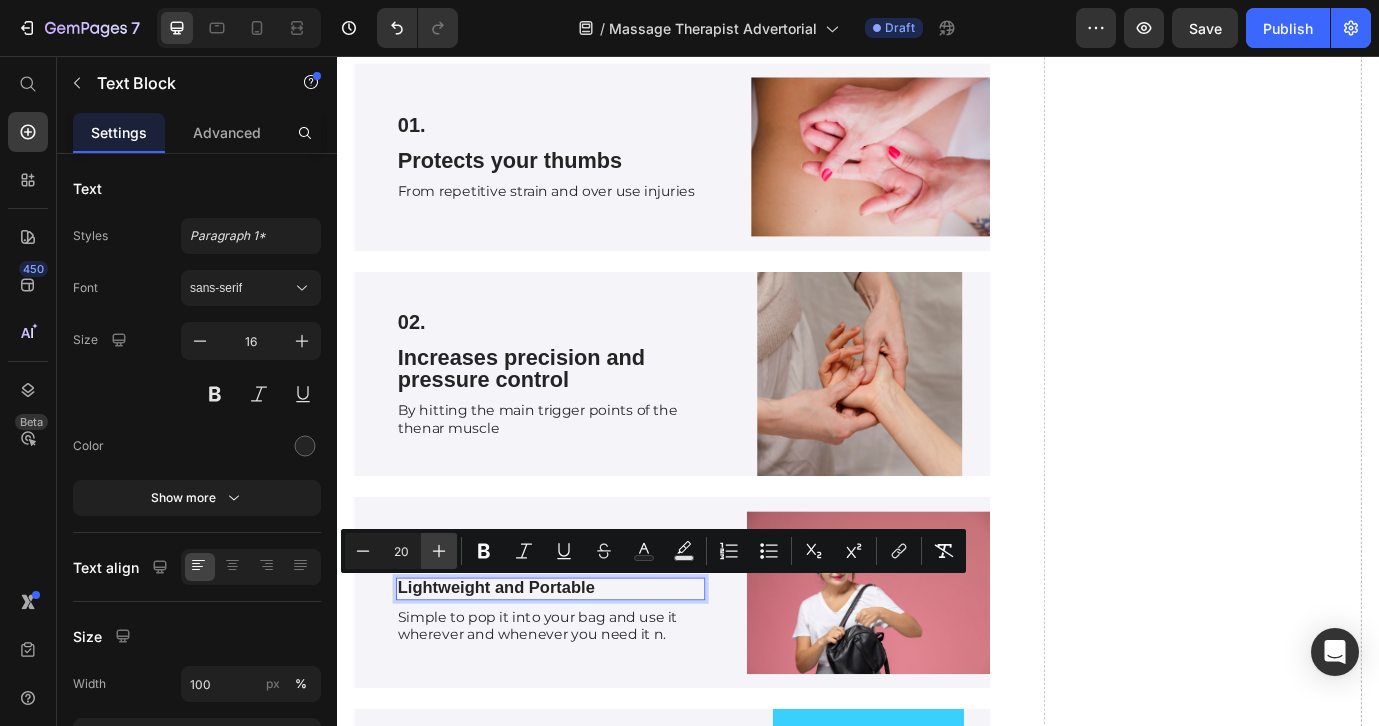 click 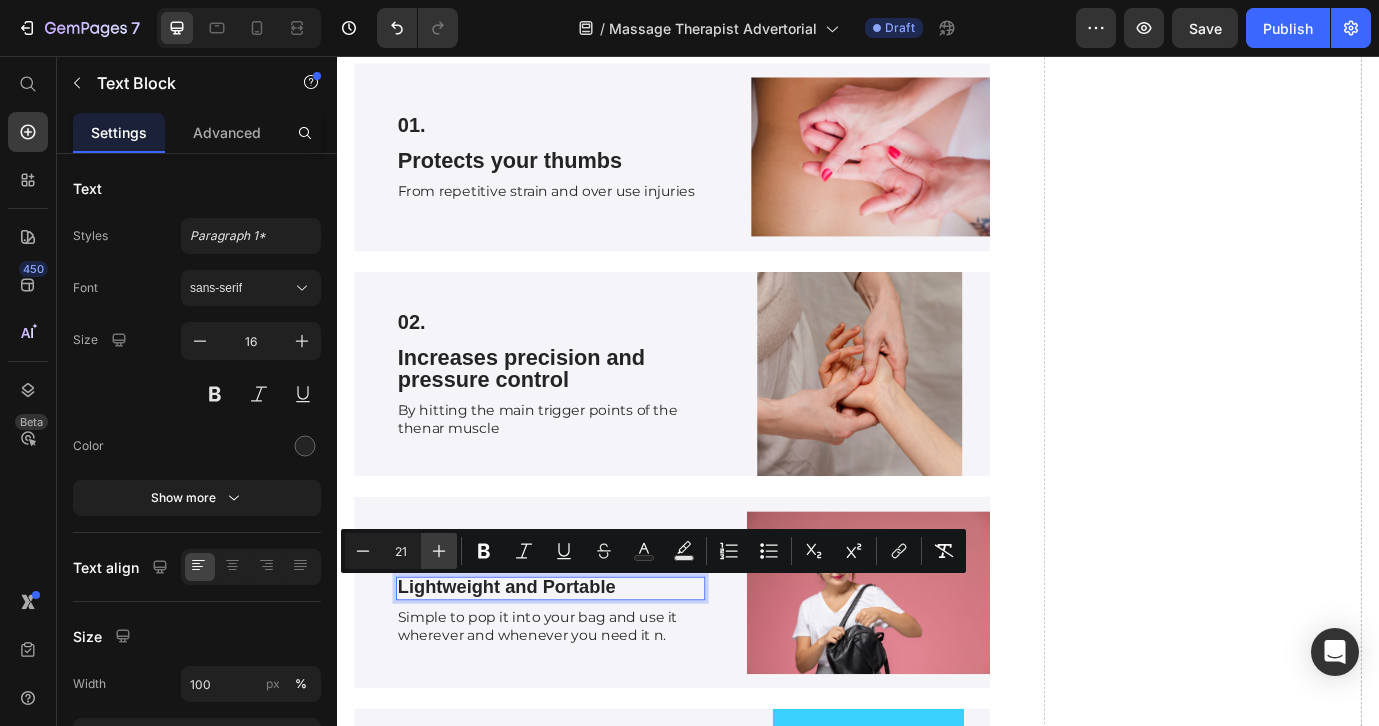 click 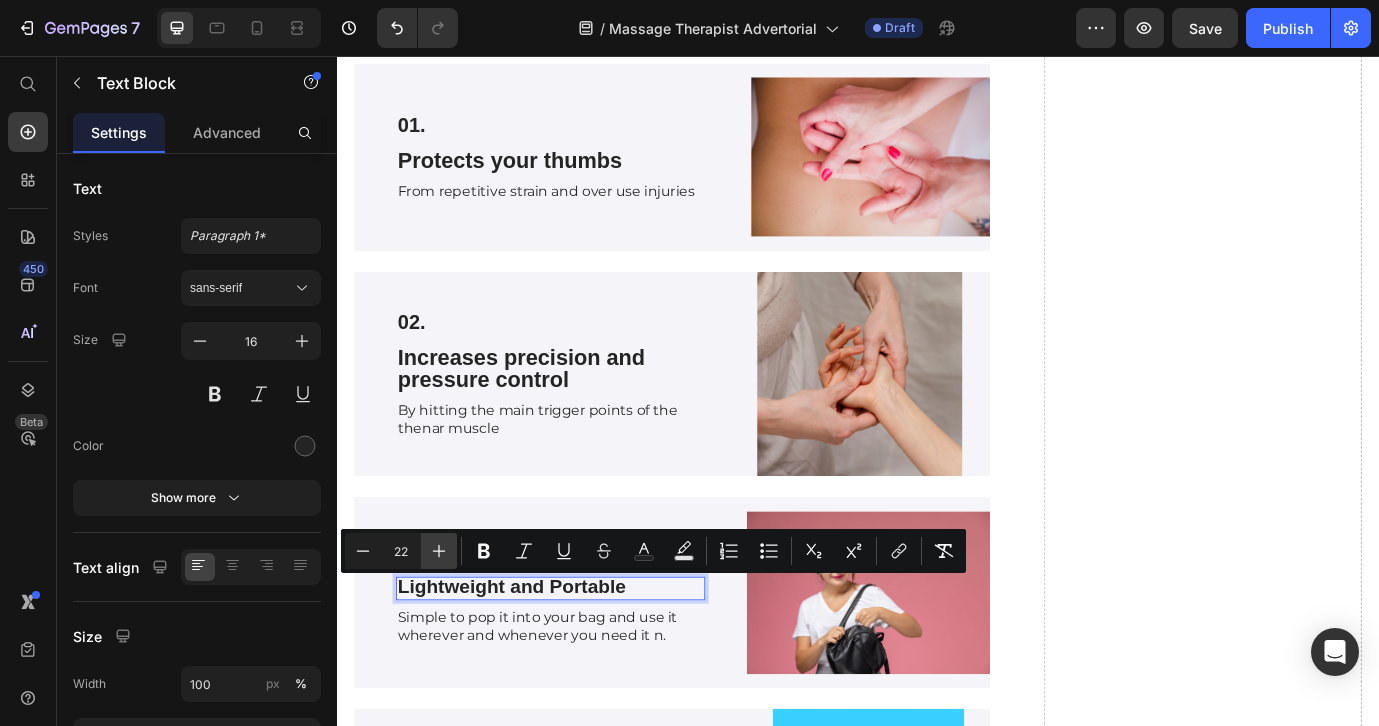 click 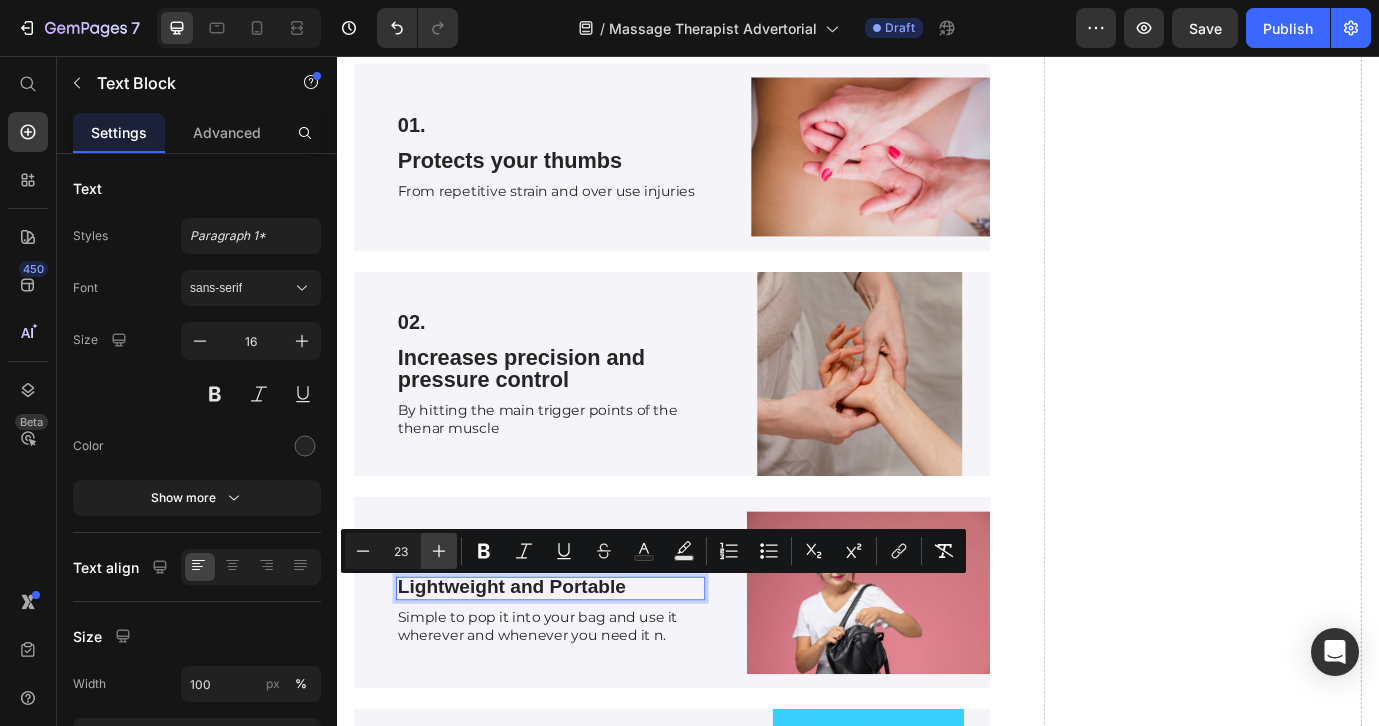 click 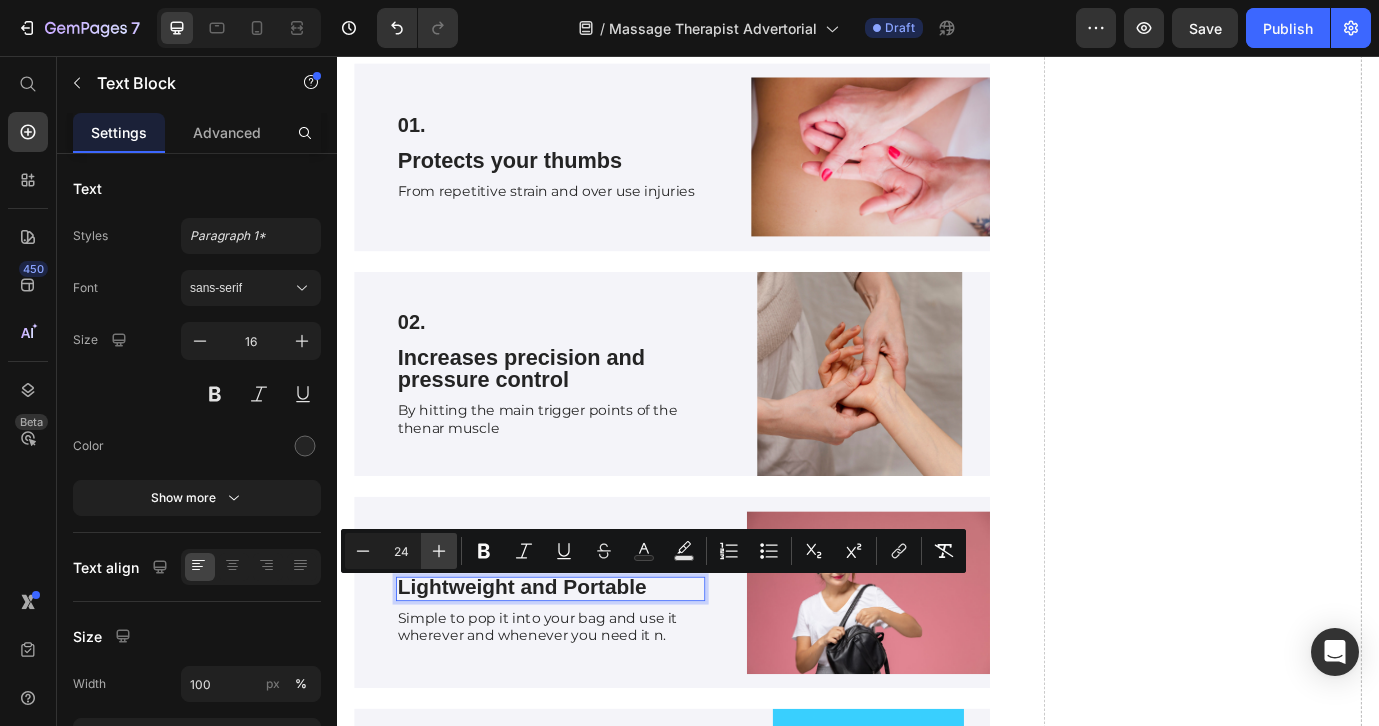 click 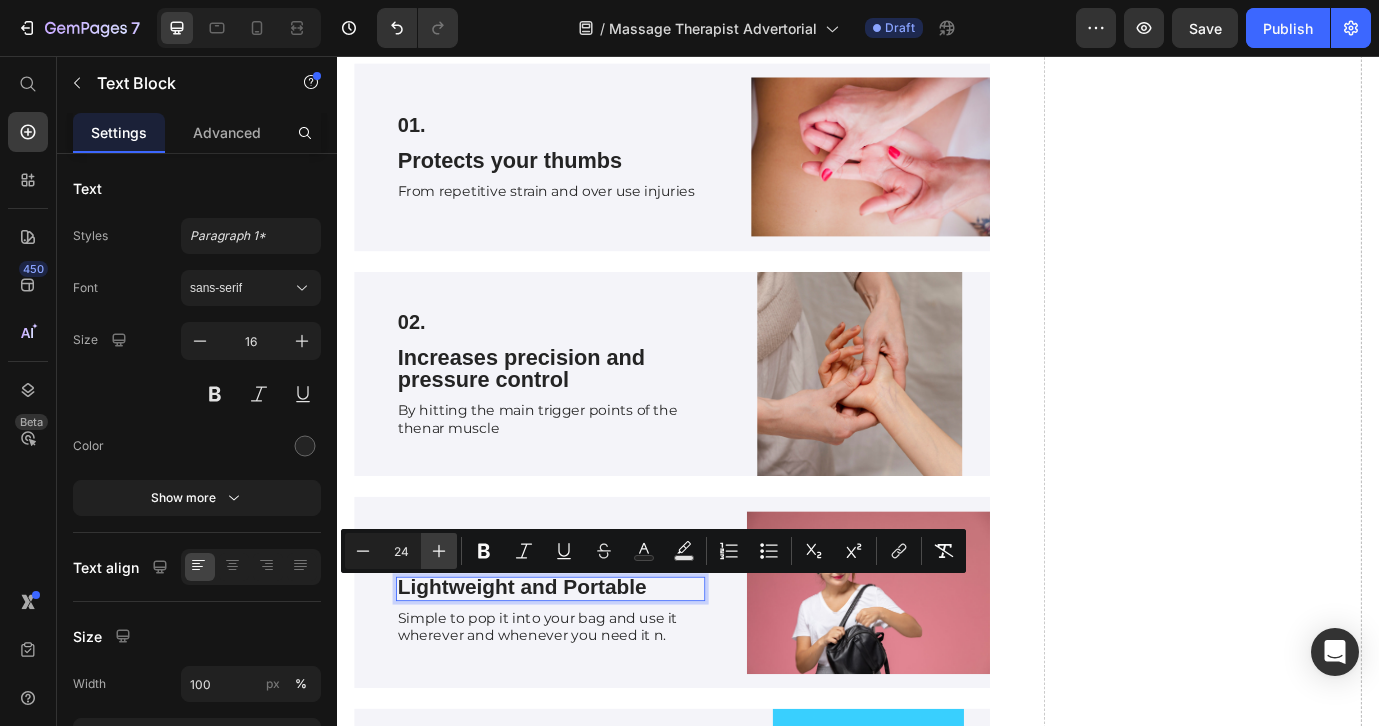 type on "25" 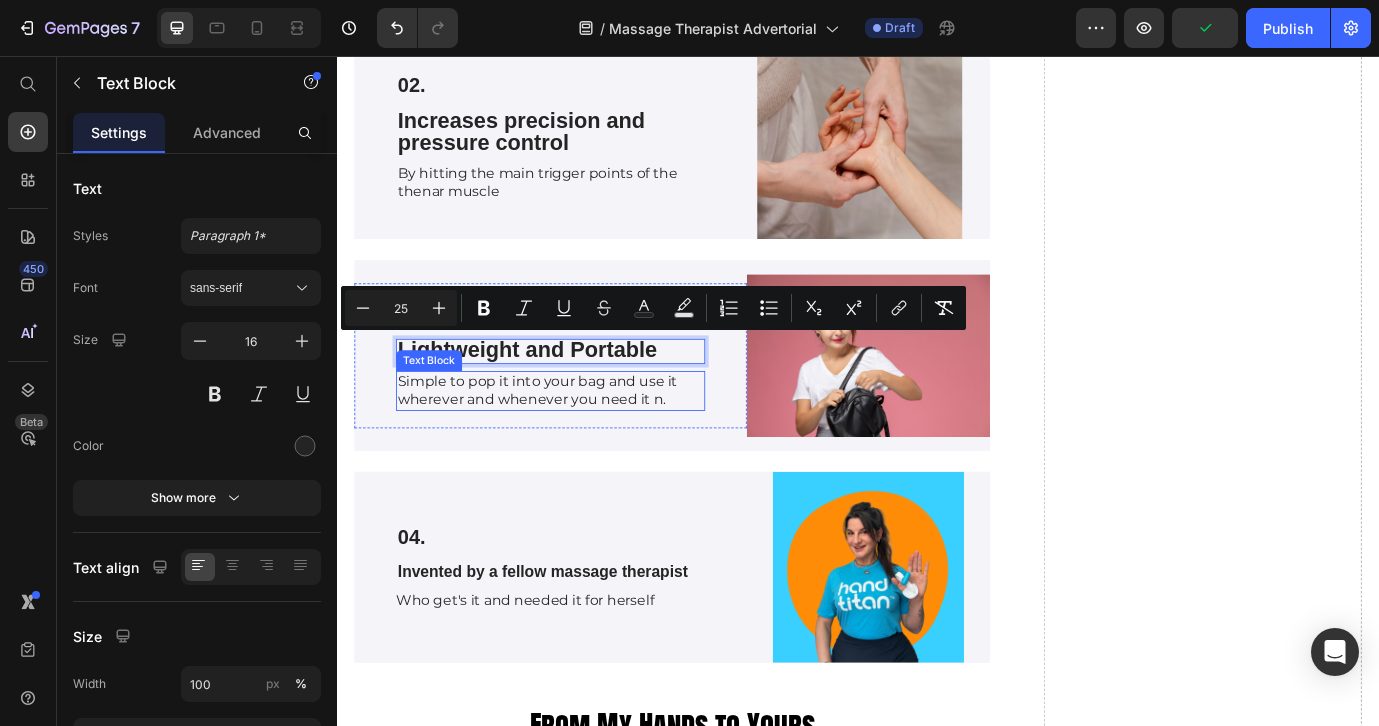 scroll, scrollTop: 4850, scrollLeft: 0, axis: vertical 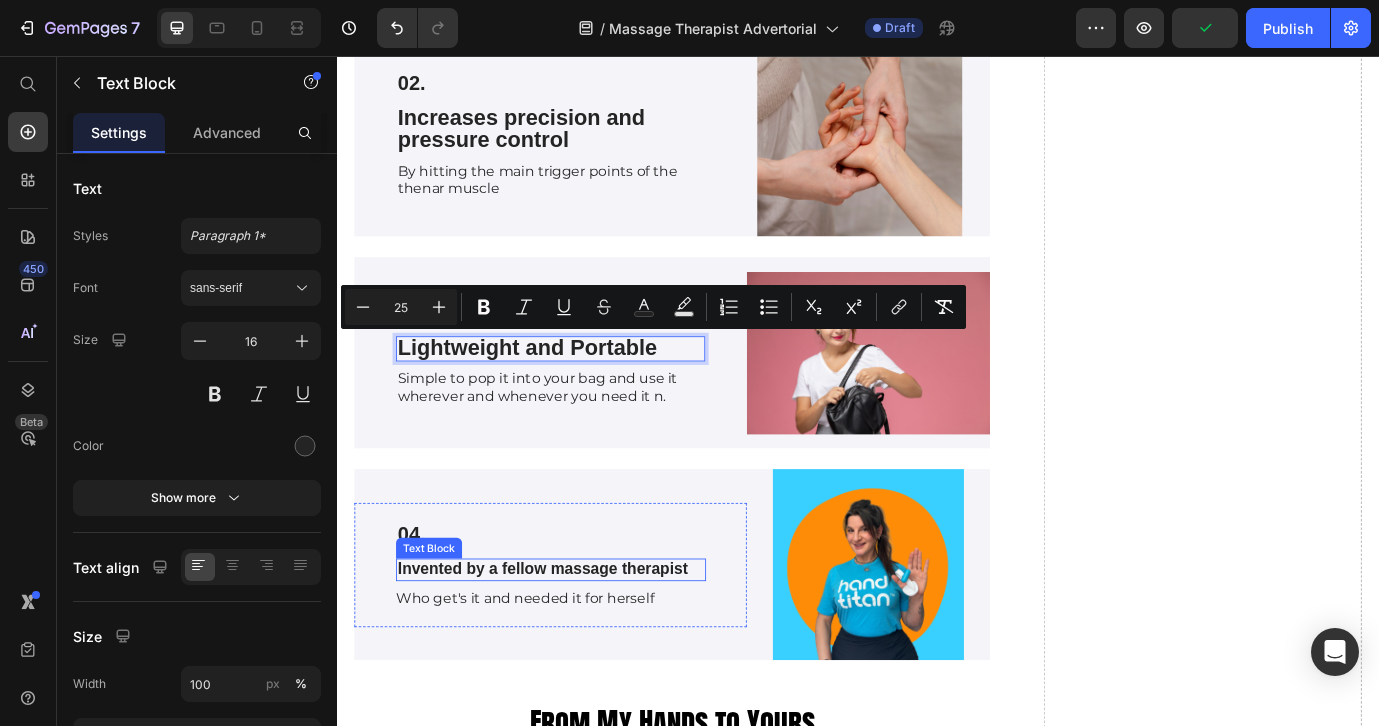 click on "Invented by a fellow massage therapist" at bounding box center [574, 647] 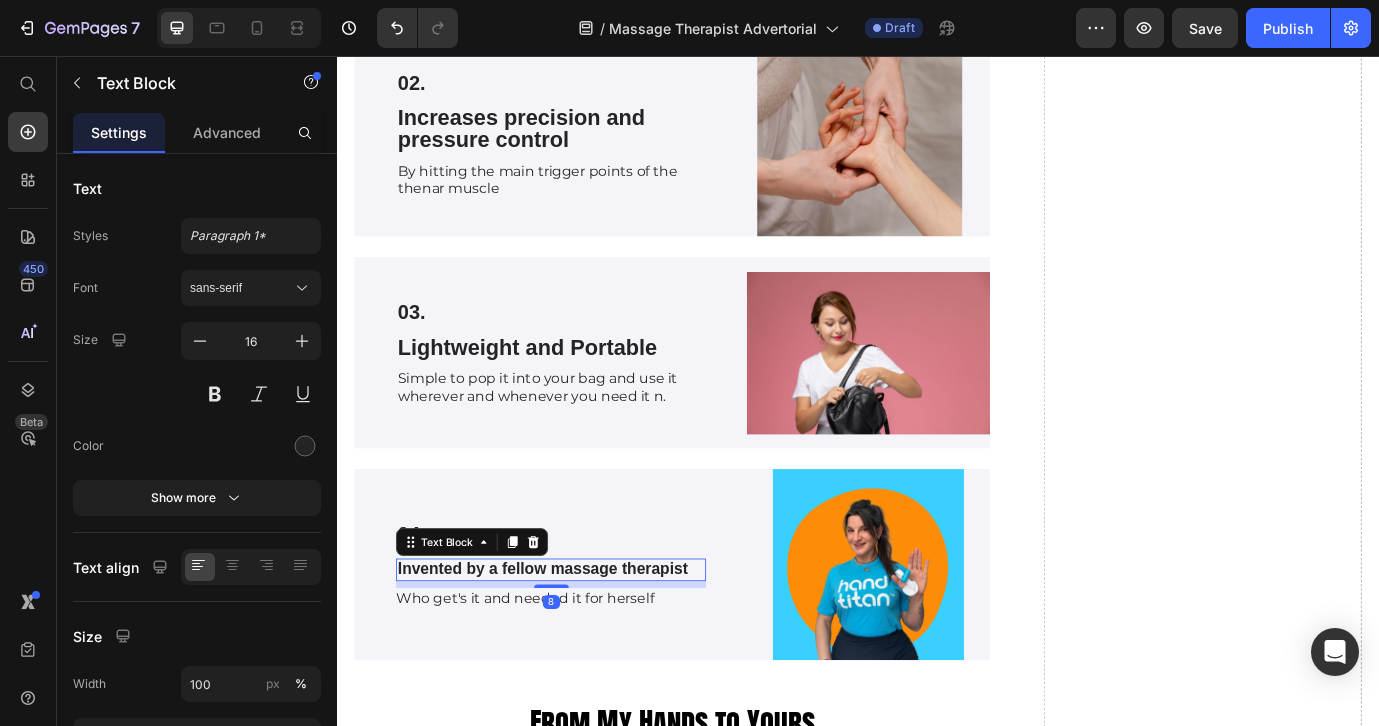 click on "Invented by a fellow massage therapist" at bounding box center [574, 647] 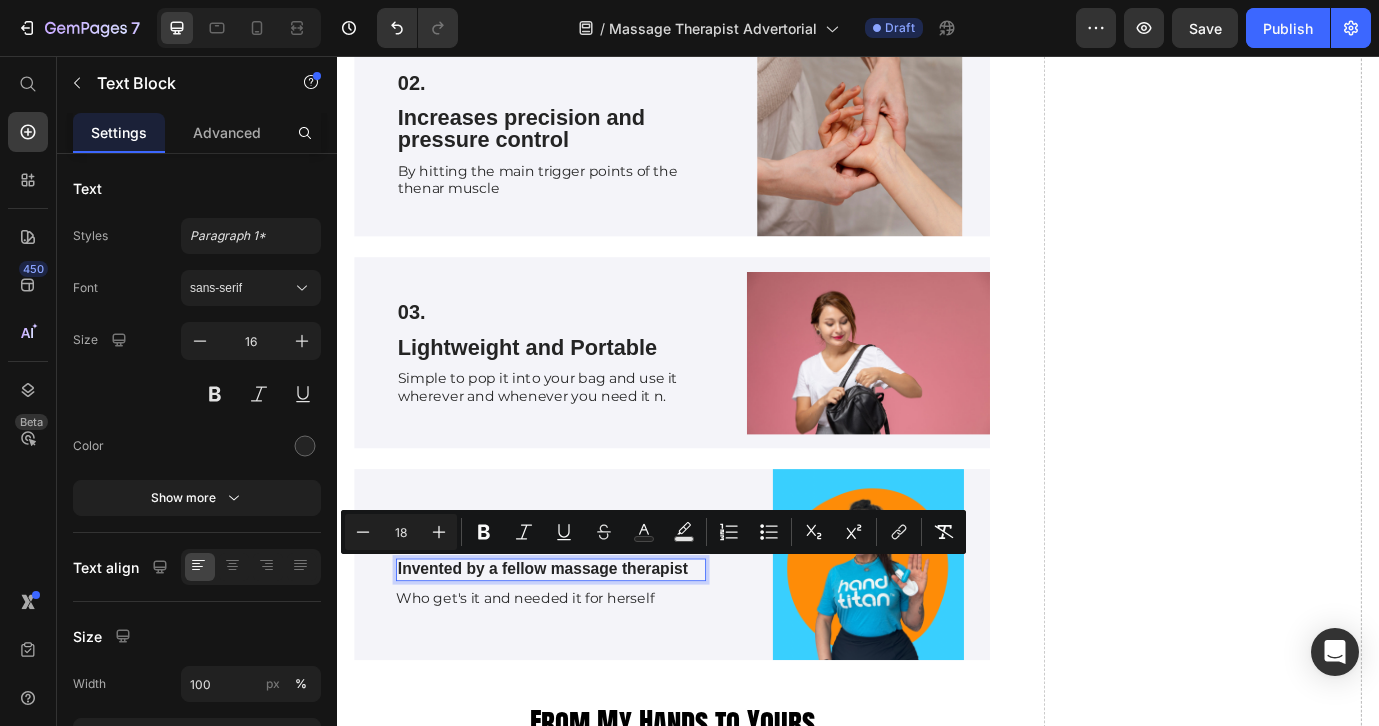 click on "Invented by a fellow massage therapist" at bounding box center (583, 648) 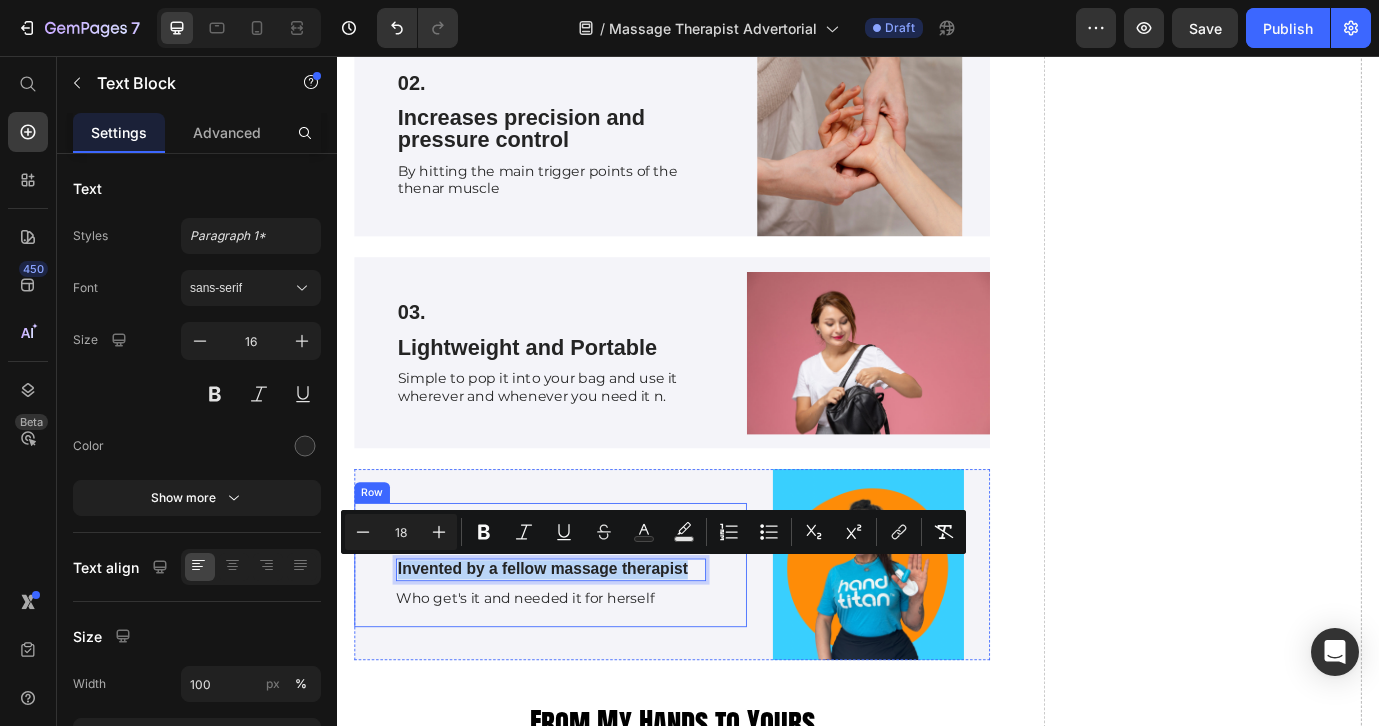 scroll, scrollTop: 4848, scrollLeft: 0, axis: vertical 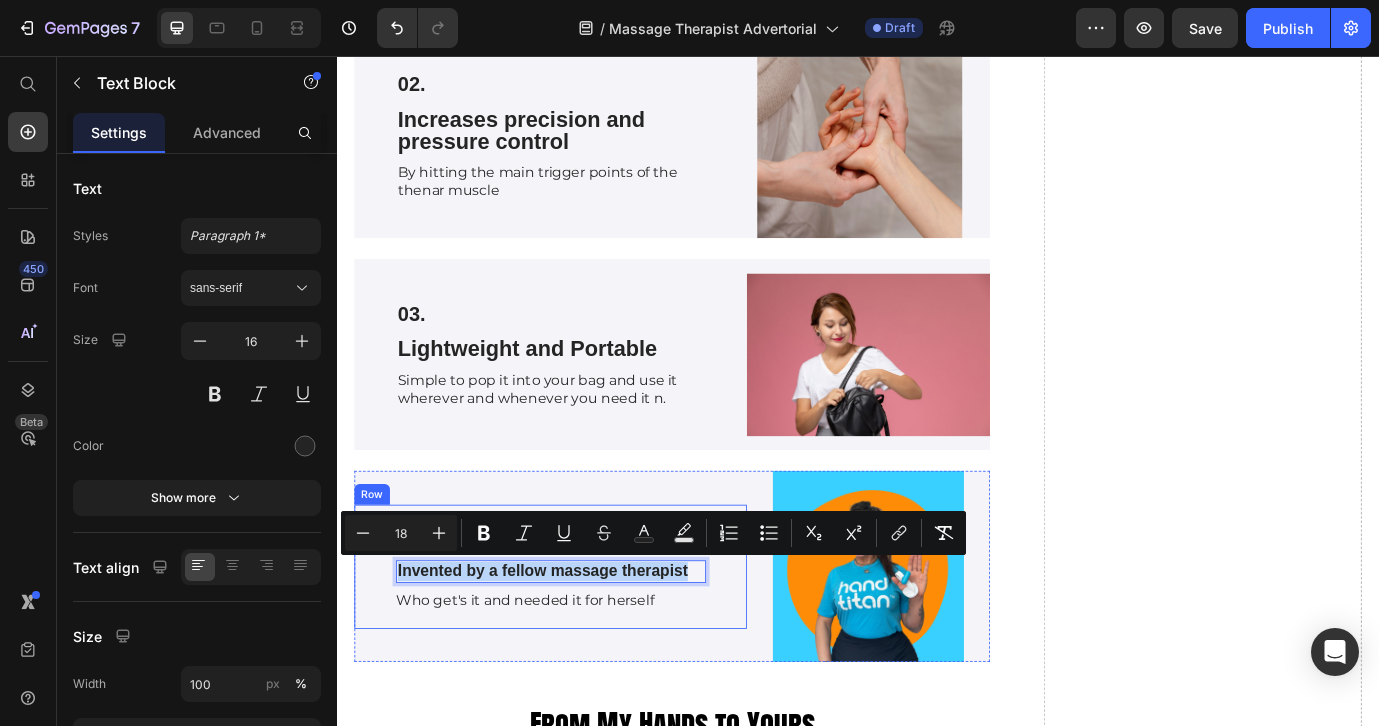 drag, startPoint x: 742, startPoint y: 651, endPoint x: 454, endPoint y: 633, distance: 288.56195 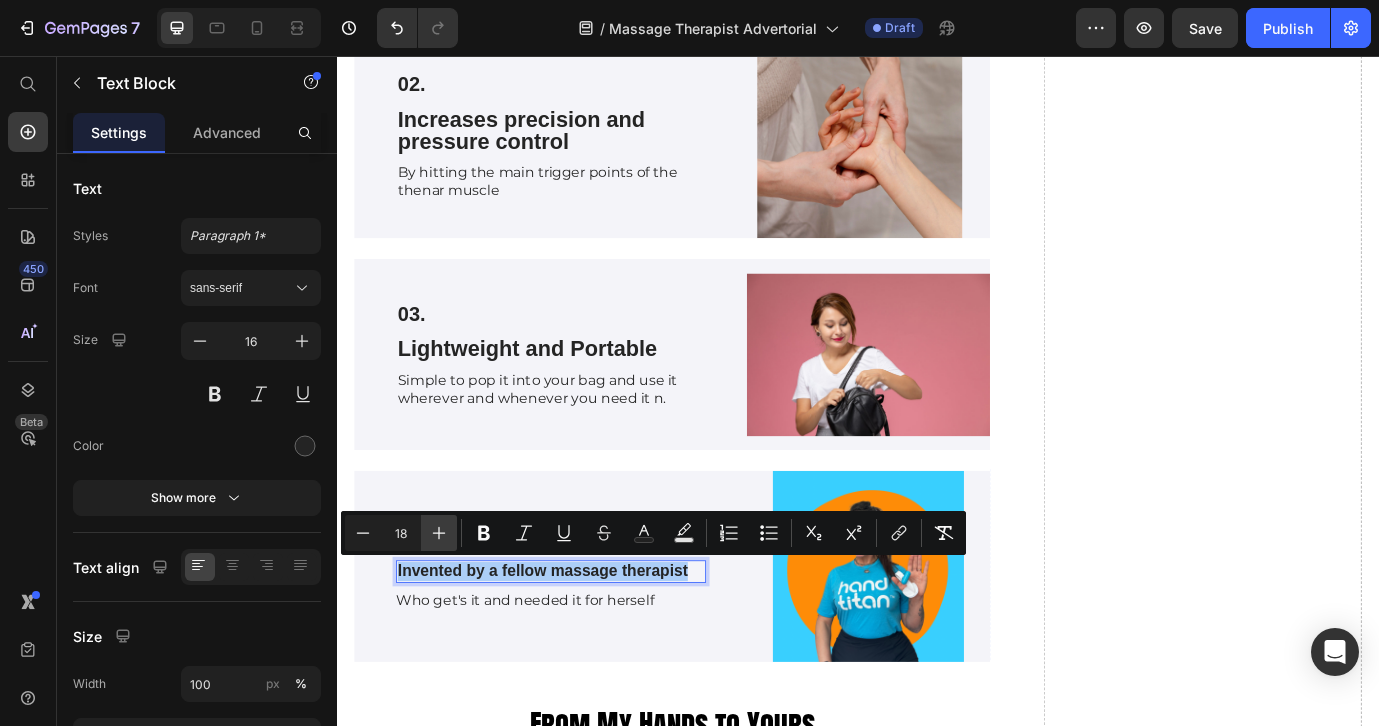 click 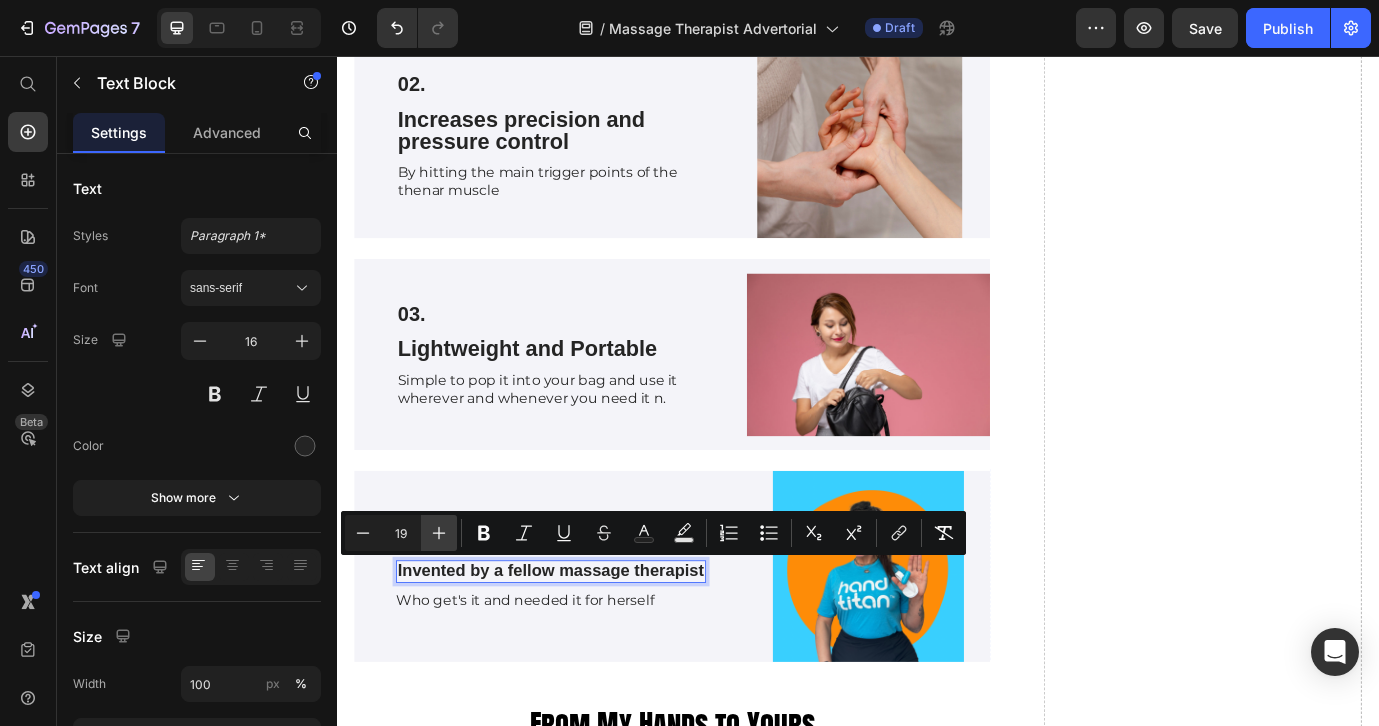 click 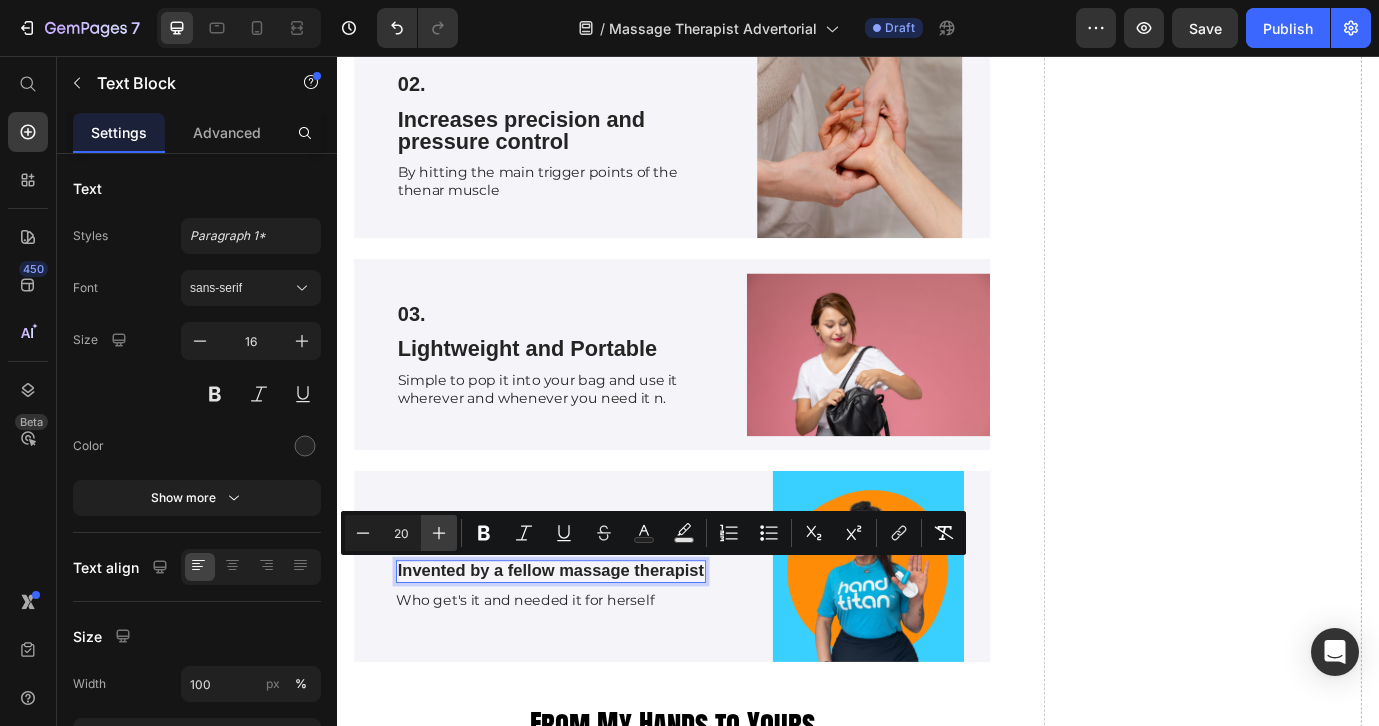 click 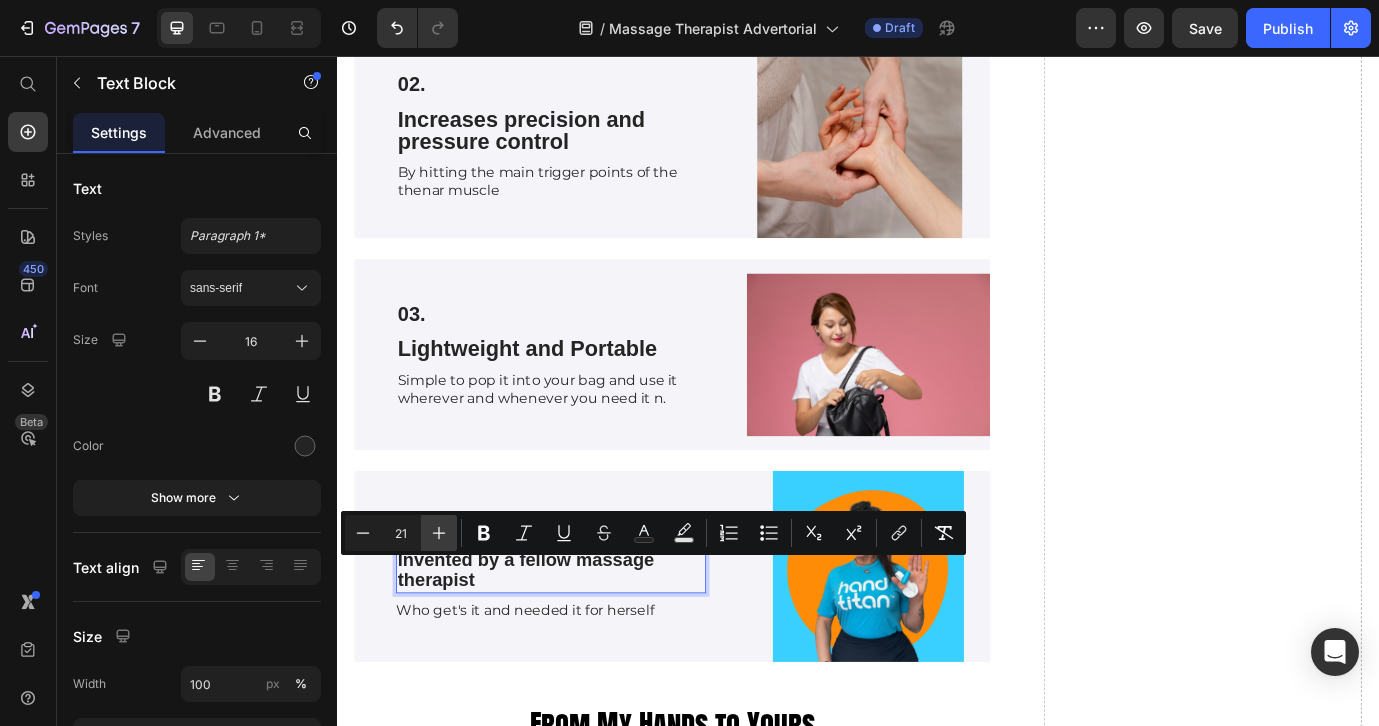 click 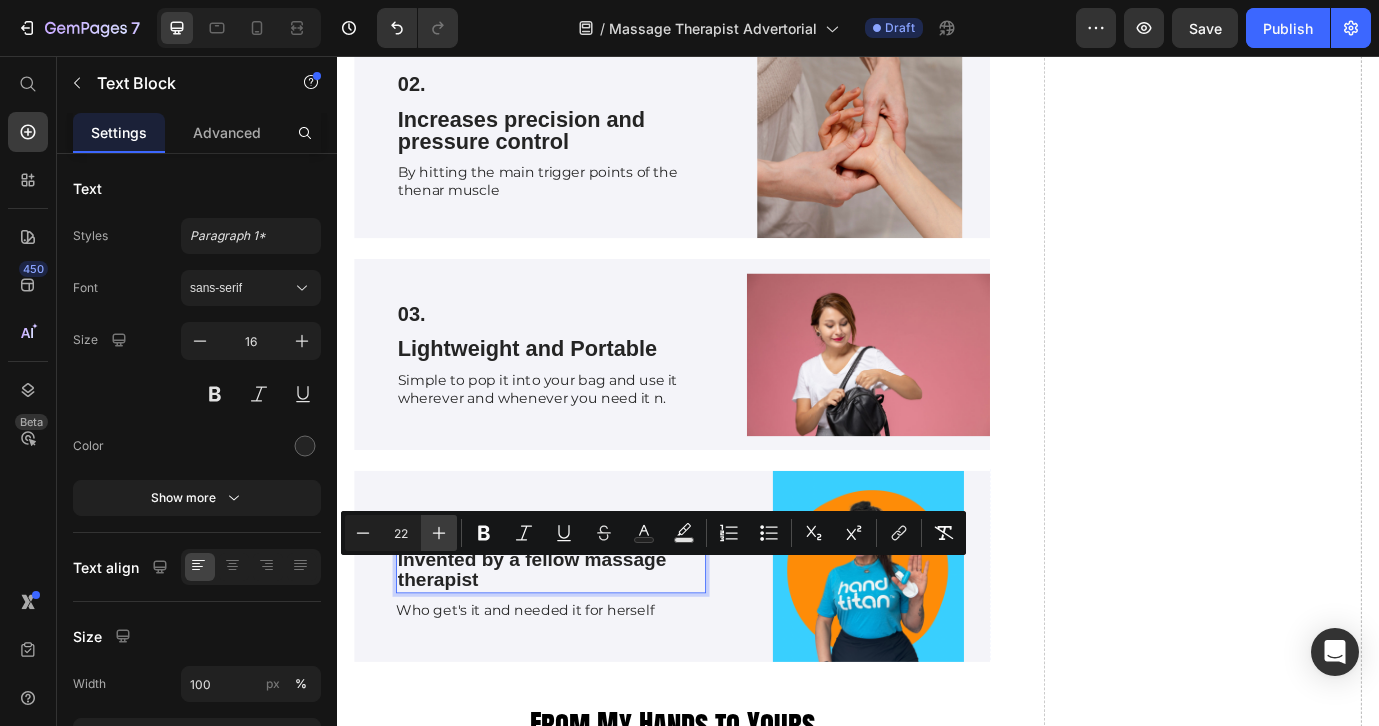 click on "Plus" at bounding box center (439, 533) 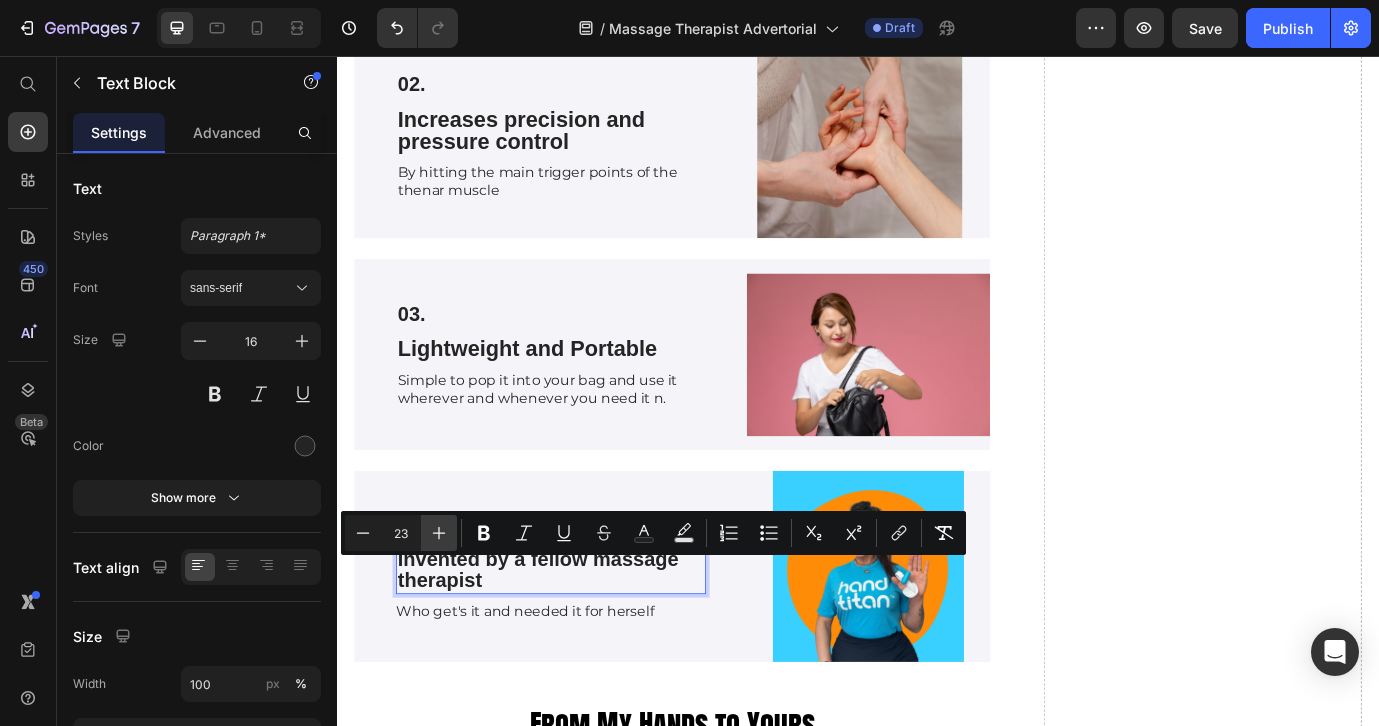 click on "Plus" at bounding box center [439, 533] 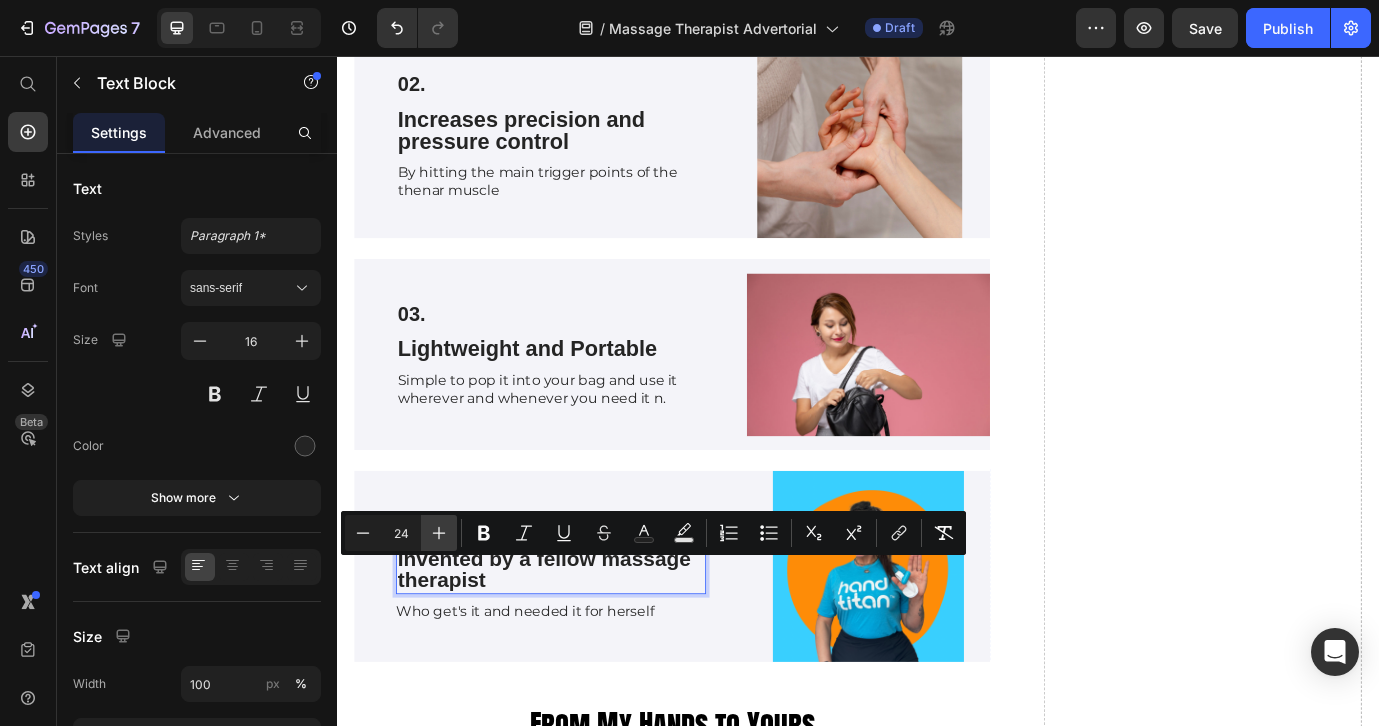 click on "Plus" at bounding box center [439, 533] 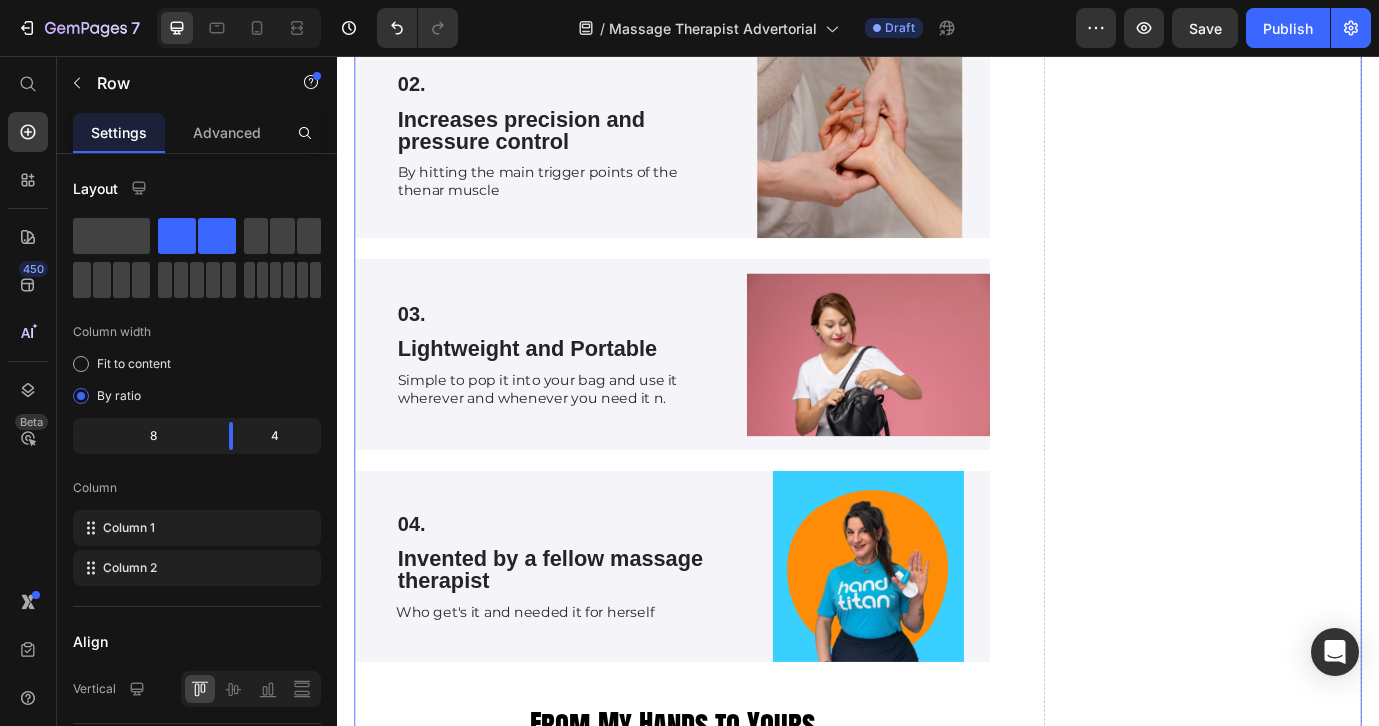 click on "Drop element here" at bounding box center [1334, 932] 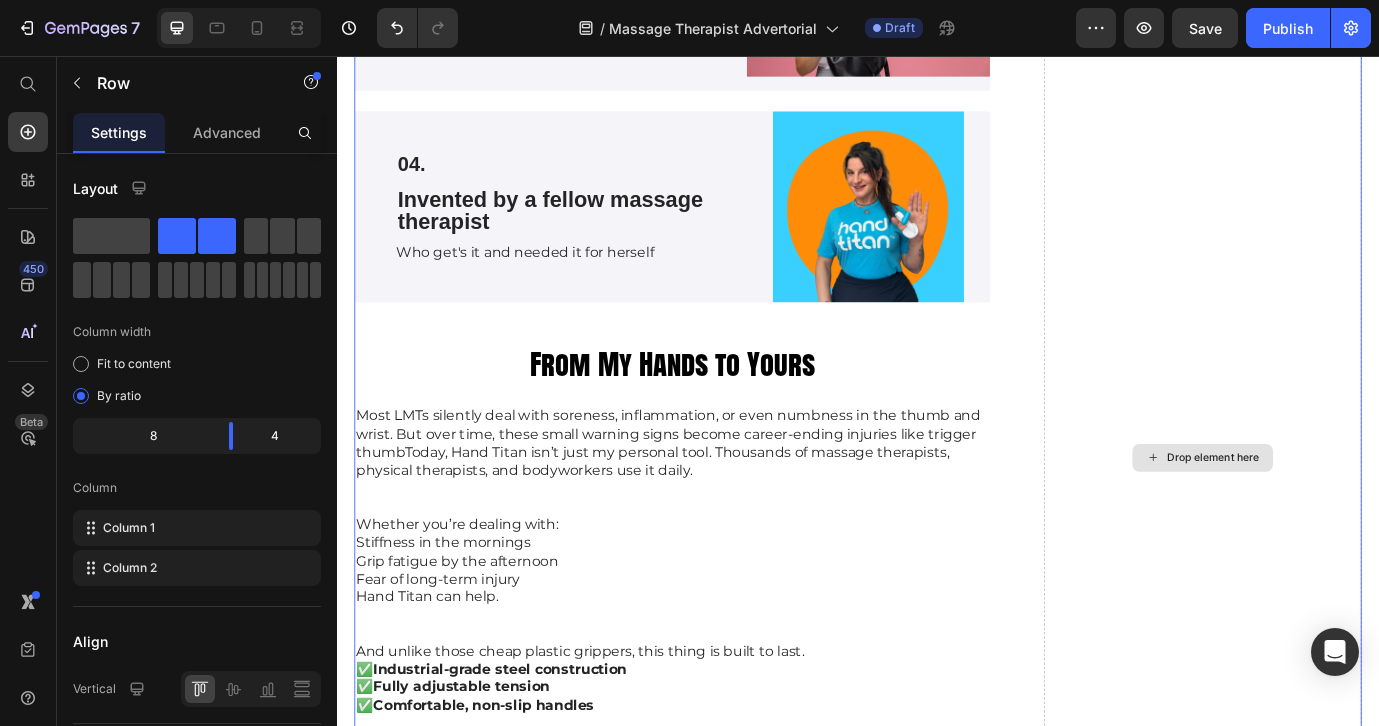 scroll, scrollTop: 5268, scrollLeft: 0, axis: vertical 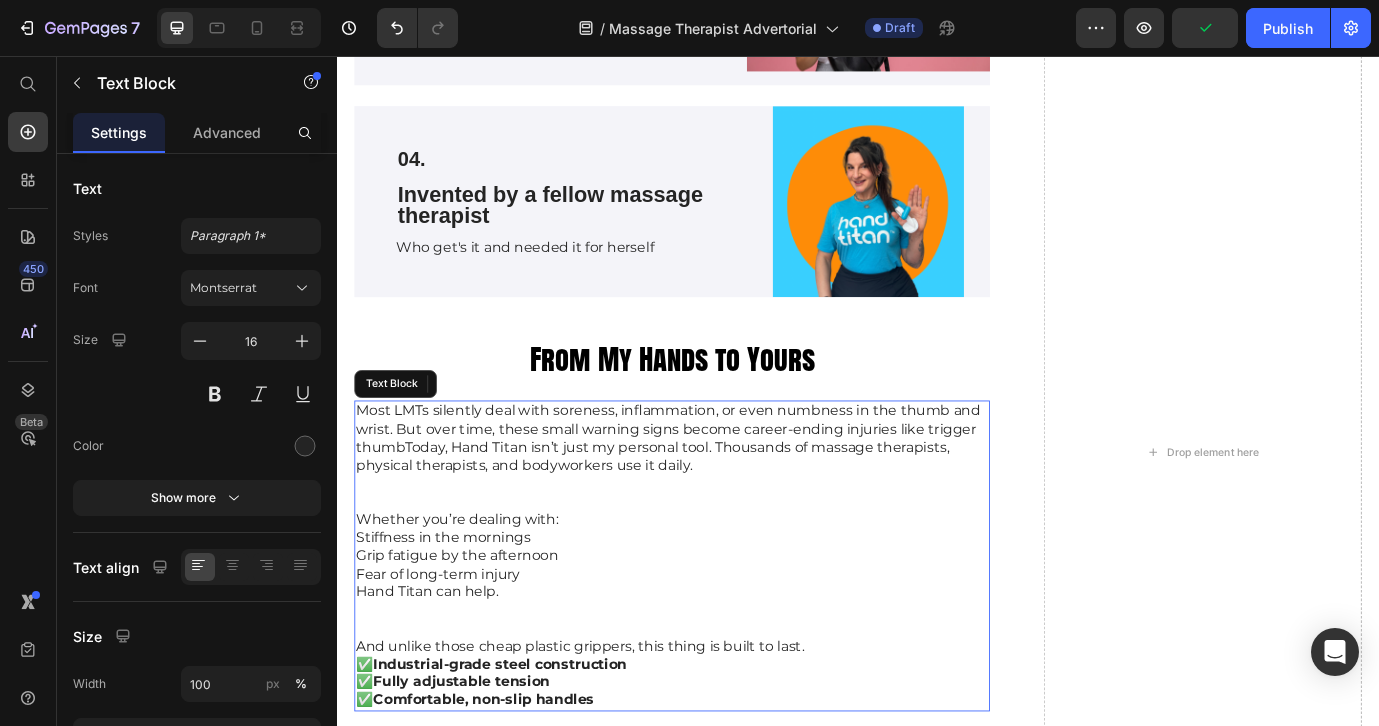click on "Most LMTs silently deal with soreness, inflammation, or even numbness in the thumb and wrist. But over time, these small warning signs become career-ending injuries like trigger thumbToday, Hand Titan isn’t just my personal tool. Thousands of massage therapists, physical therapists, and bodyworkers use it daily." at bounding box center (723, 496) 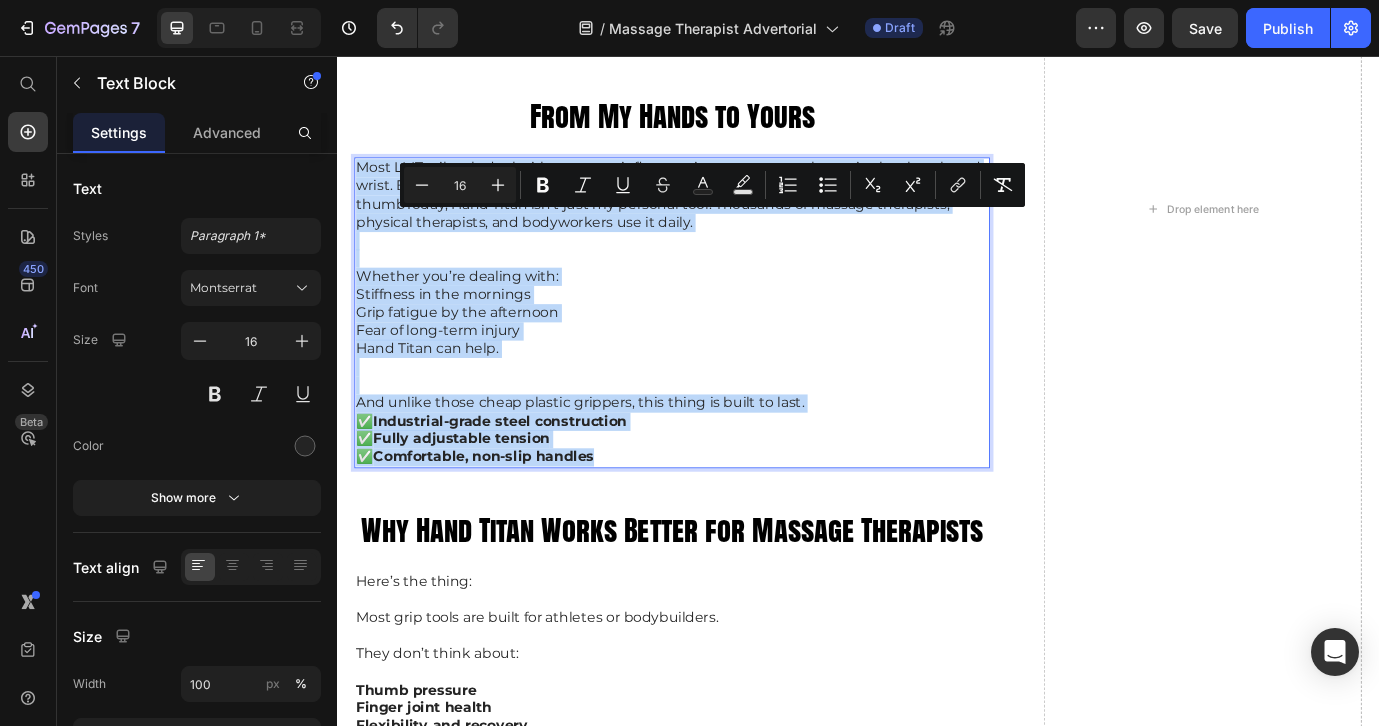 scroll, scrollTop: 5661, scrollLeft: 0, axis: vertical 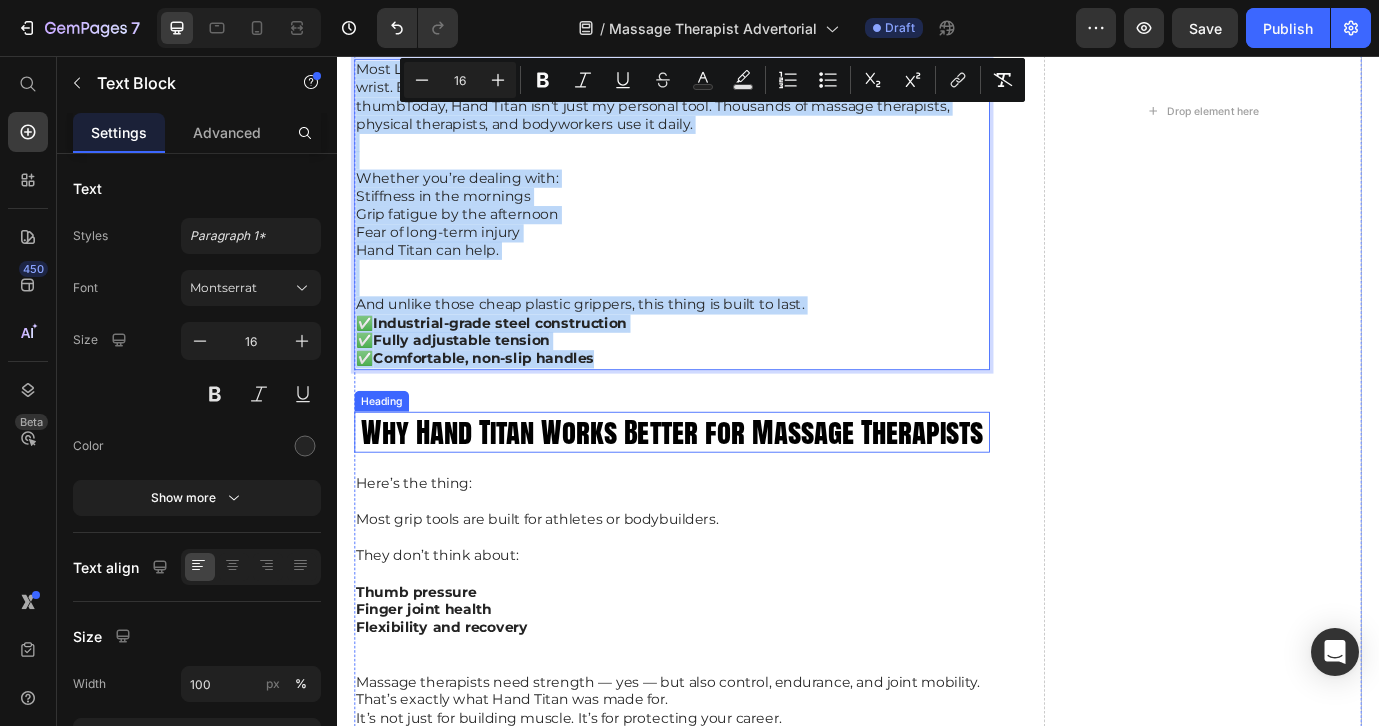 drag, startPoint x: 361, startPoint y: 463, endPoint x: 587, endPoint y: 510, distance: 230.83543 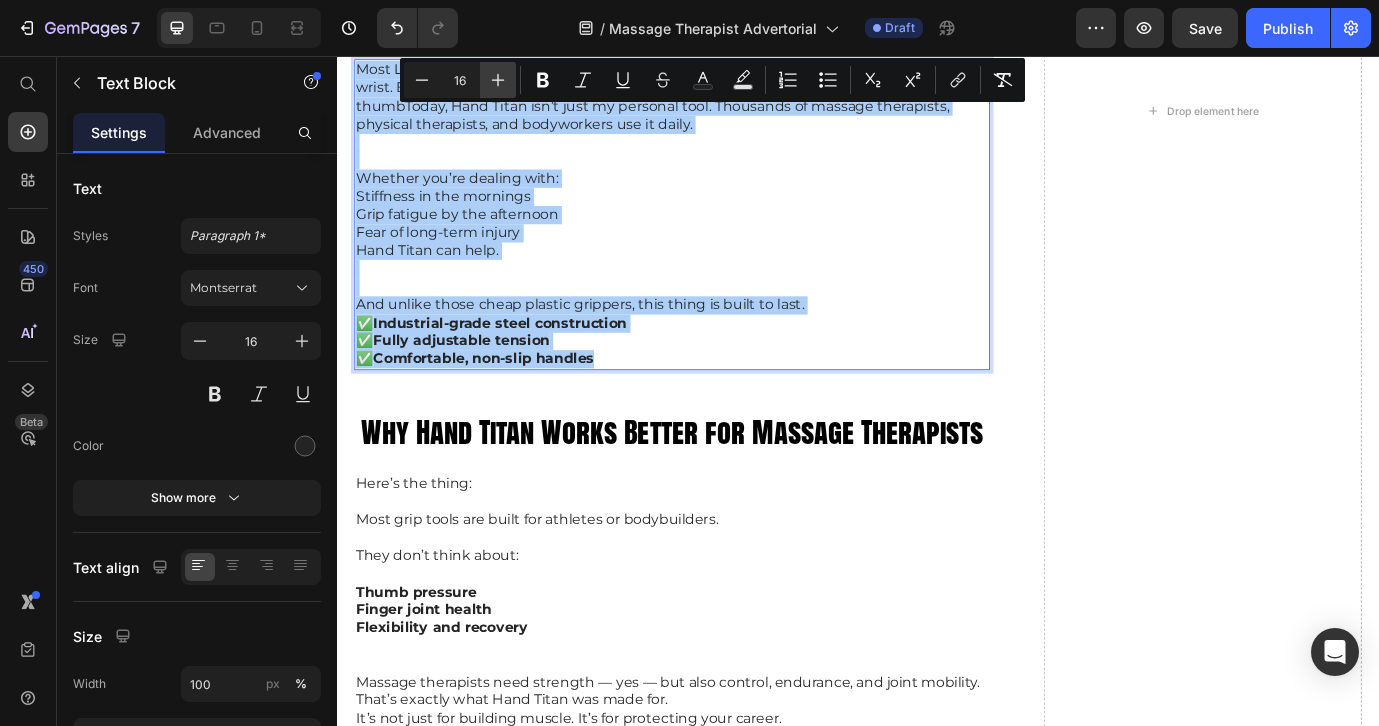 click 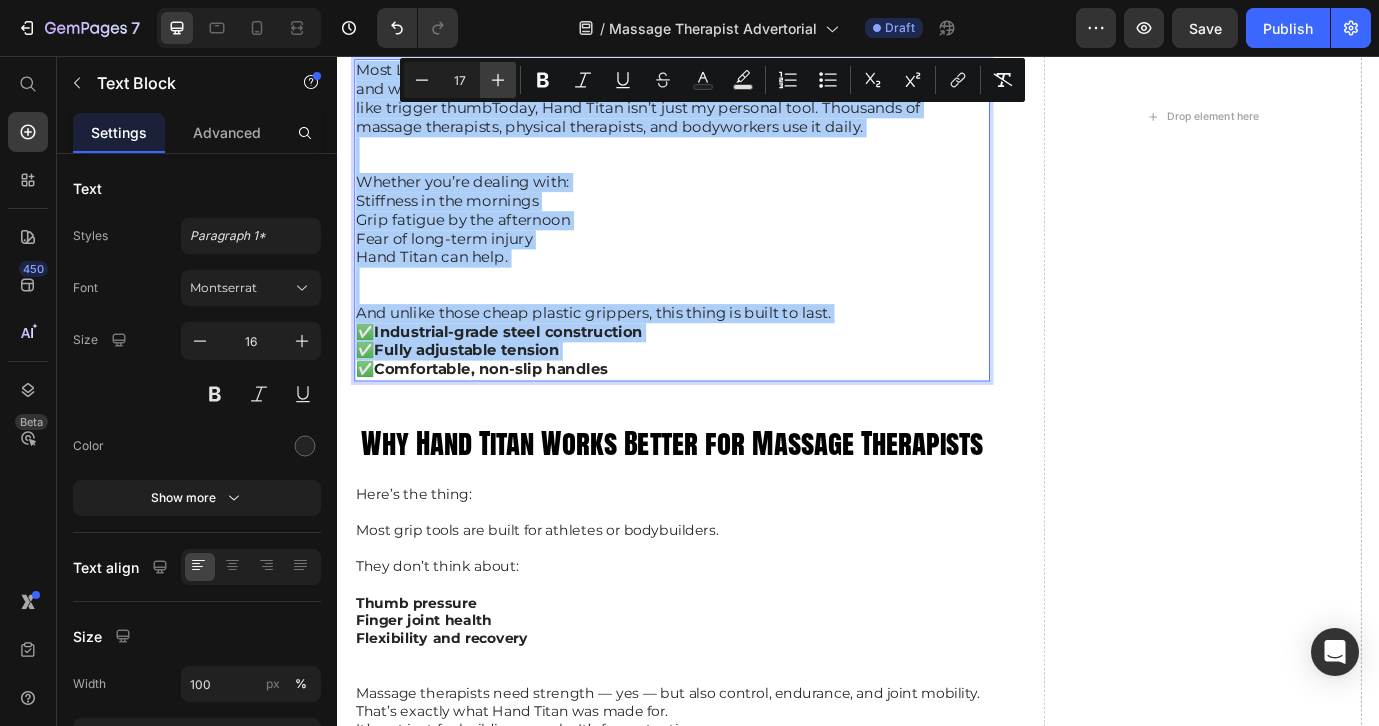 click 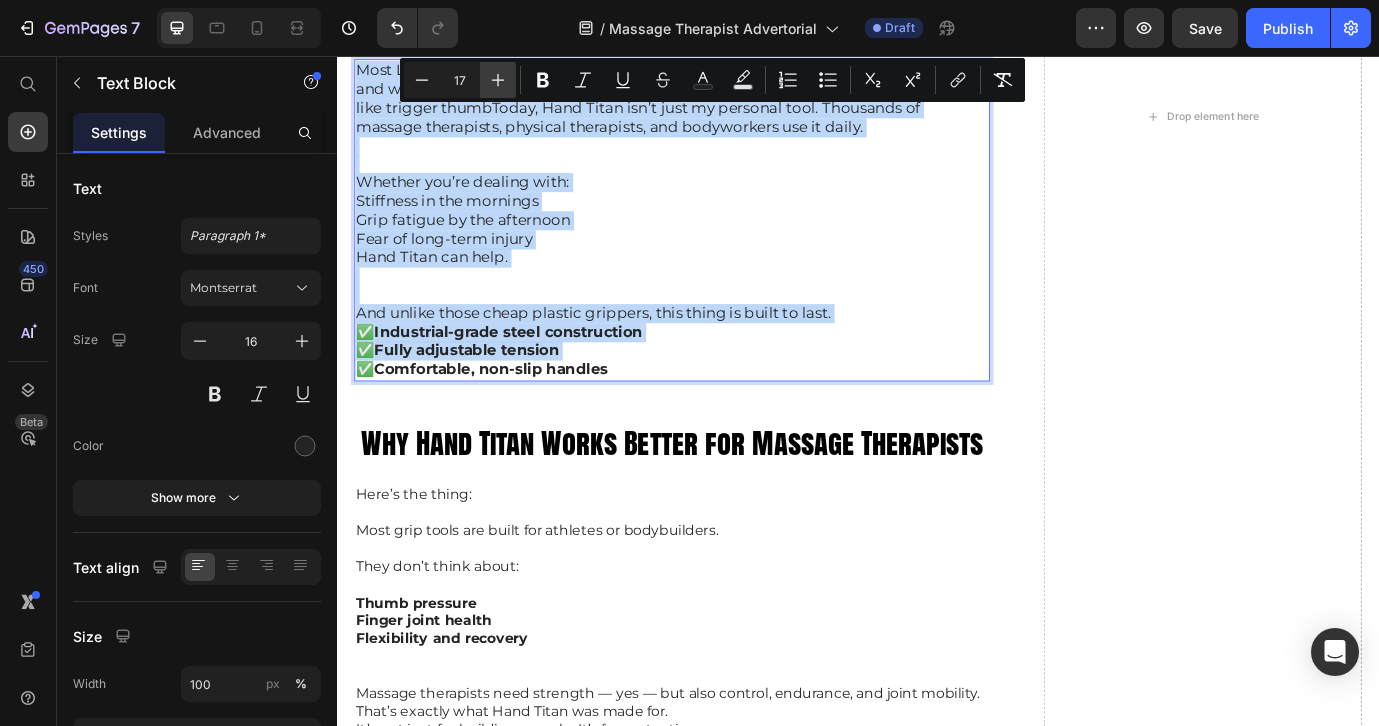 type on "18" 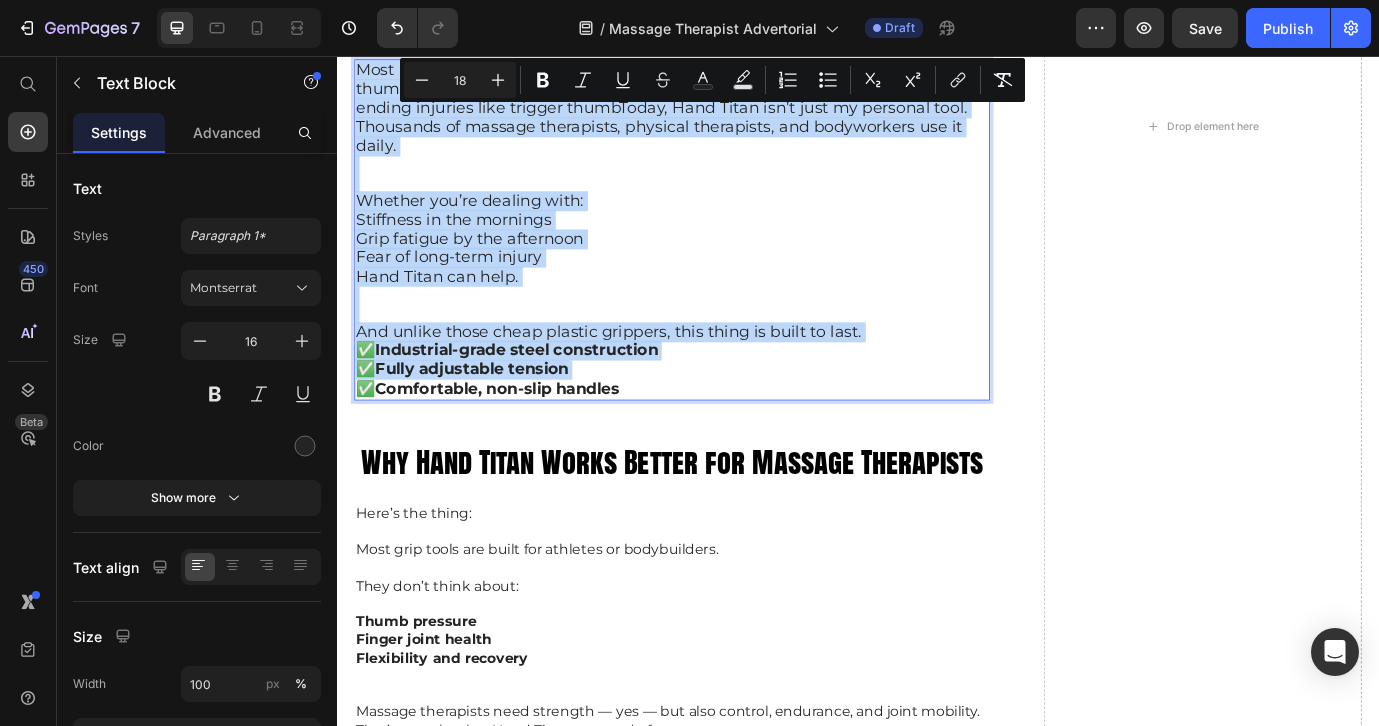 click on "Grip fatigue by the afternoon" at bounding box center [723, 268] 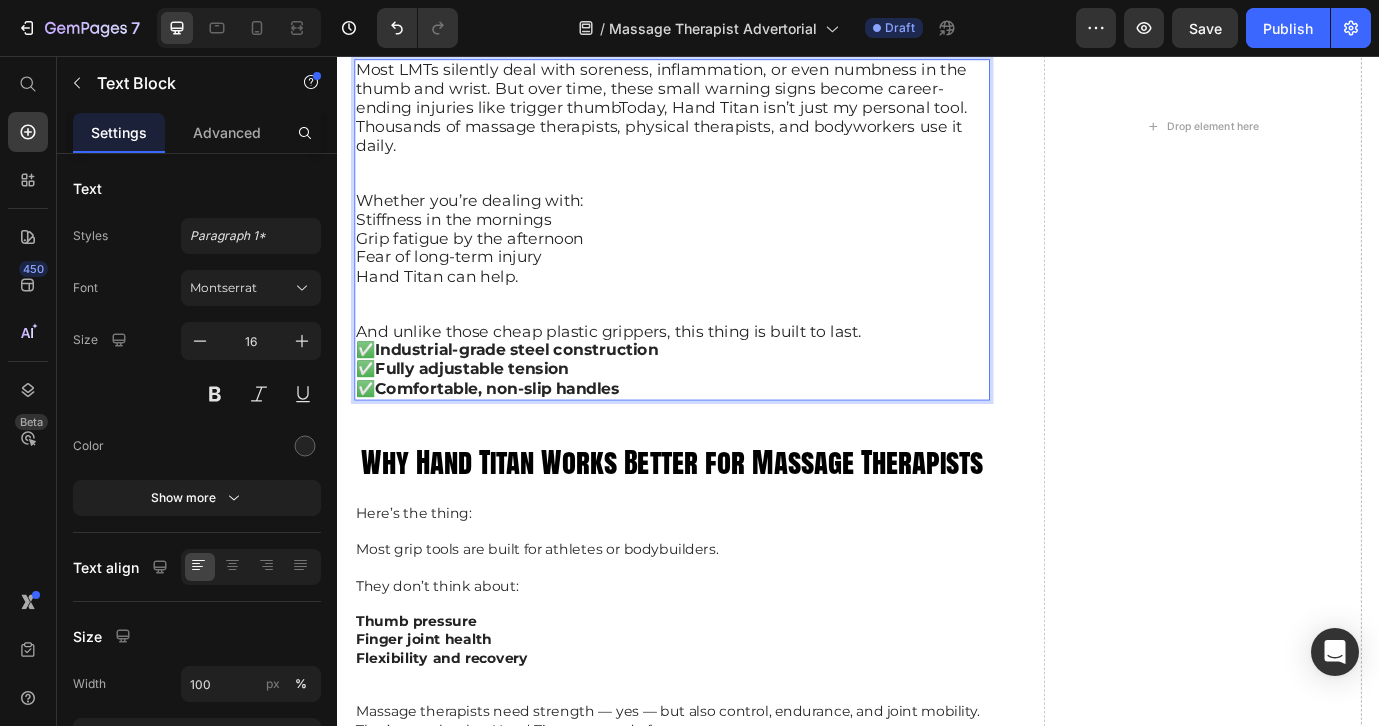 click on "And unlike those cheap plastic grippers, this thing is built to last." at bounding box center (723, 375) 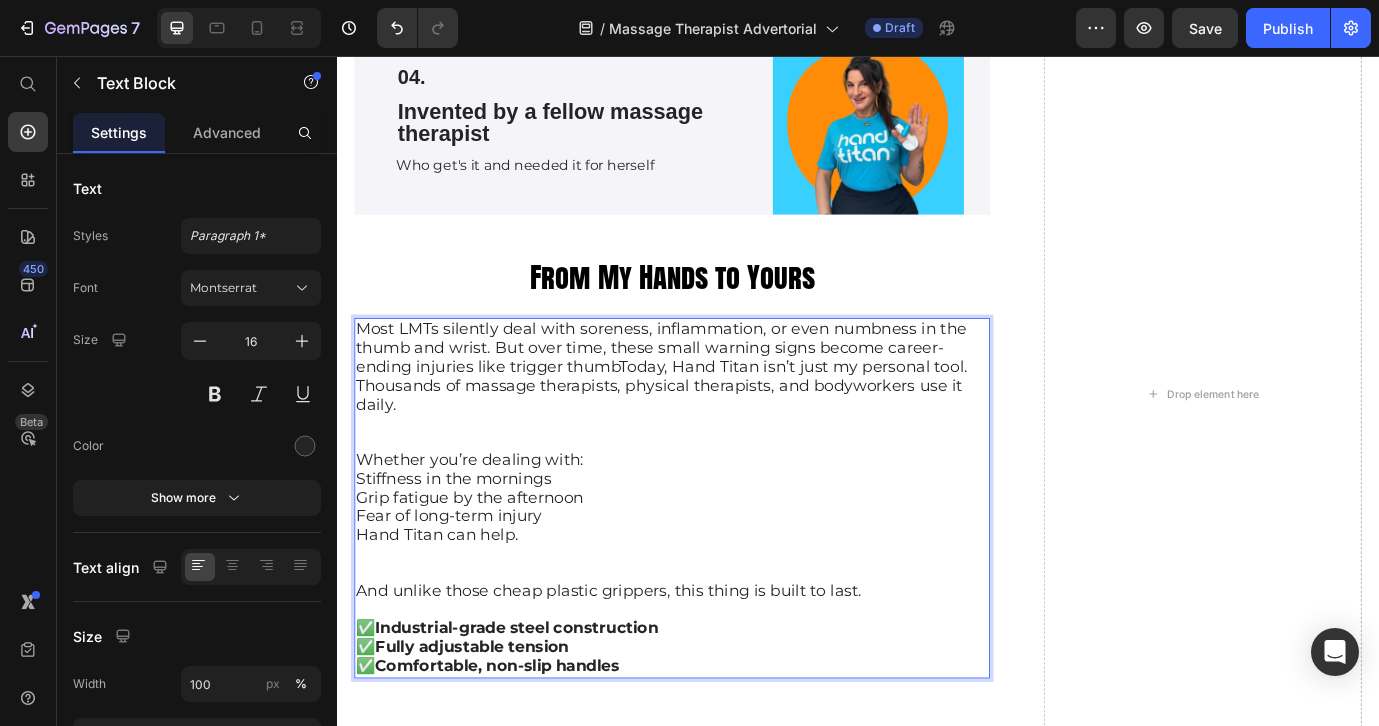 scroll, scrollTop: 5361, scrollLeft: 0, axis: vertical 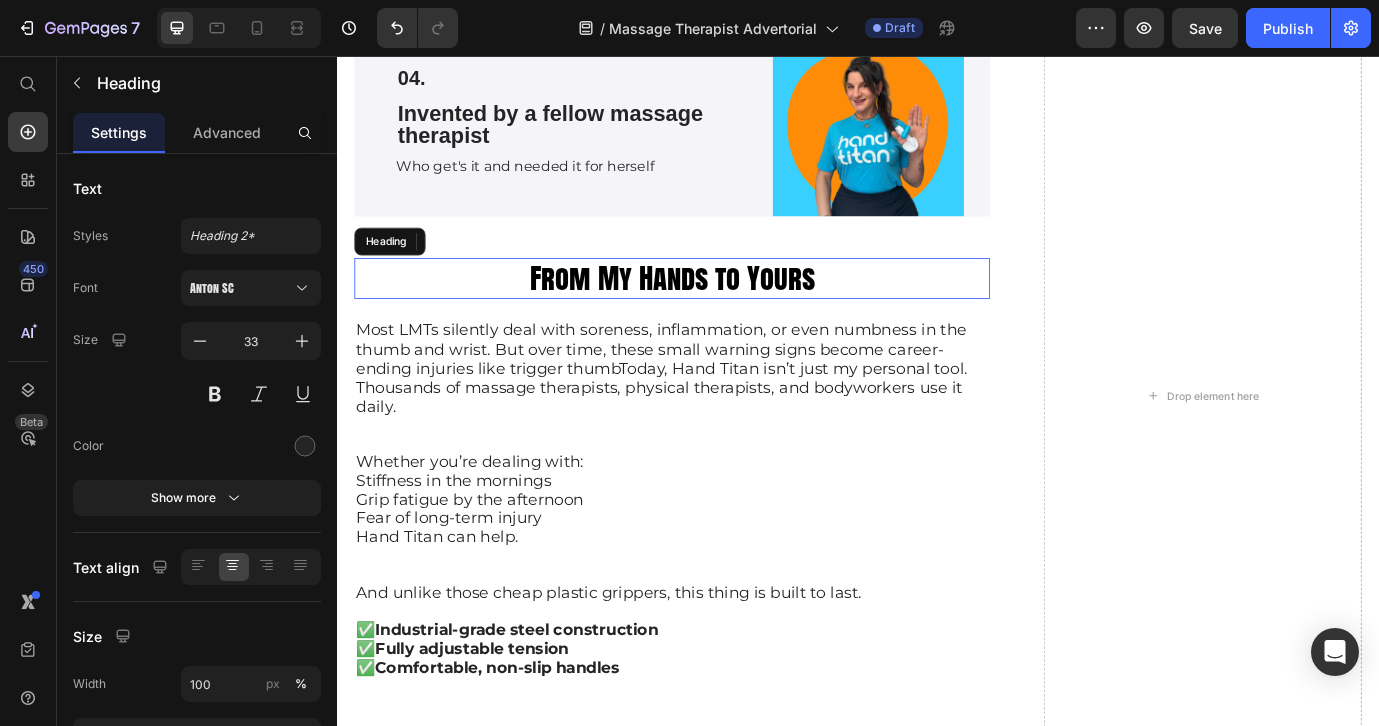 click on "From My Hands to Yours" at bounding box center (723, 312) 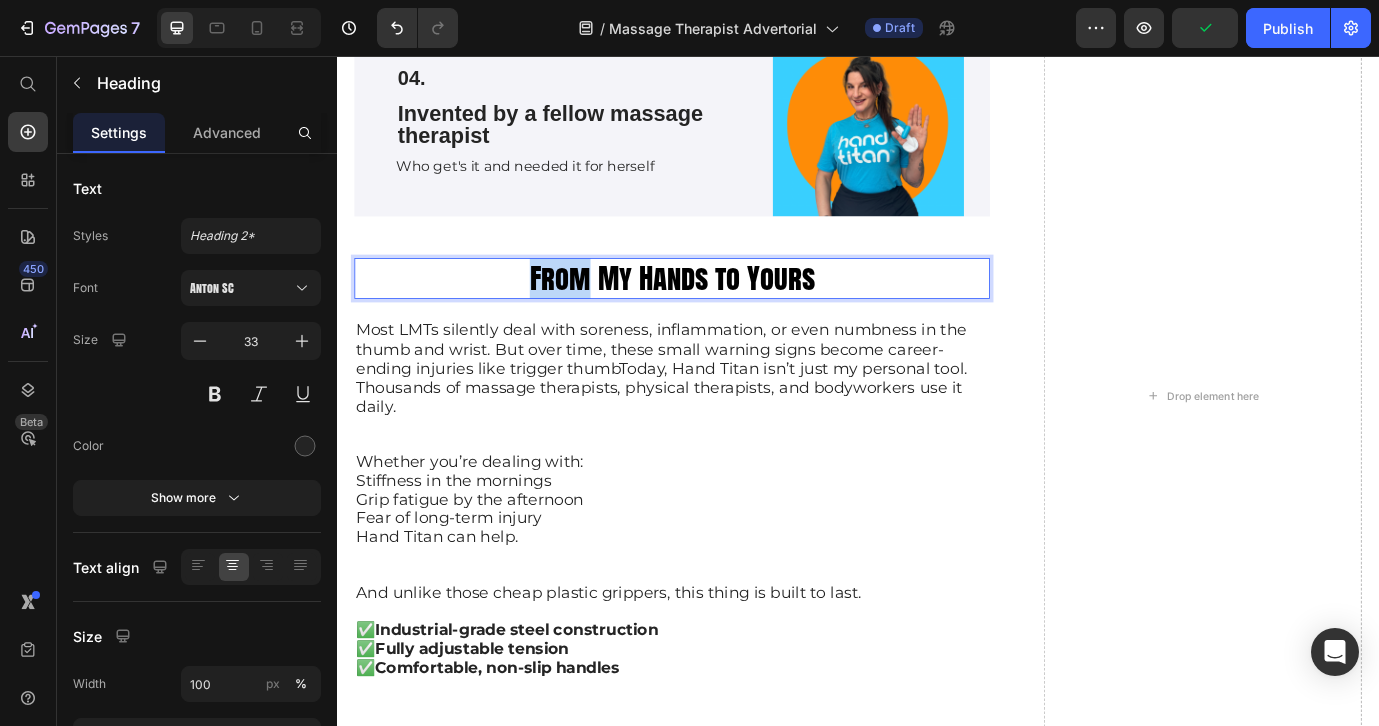 click on "From My Hands to Yours" at bounding box center (723, 312) 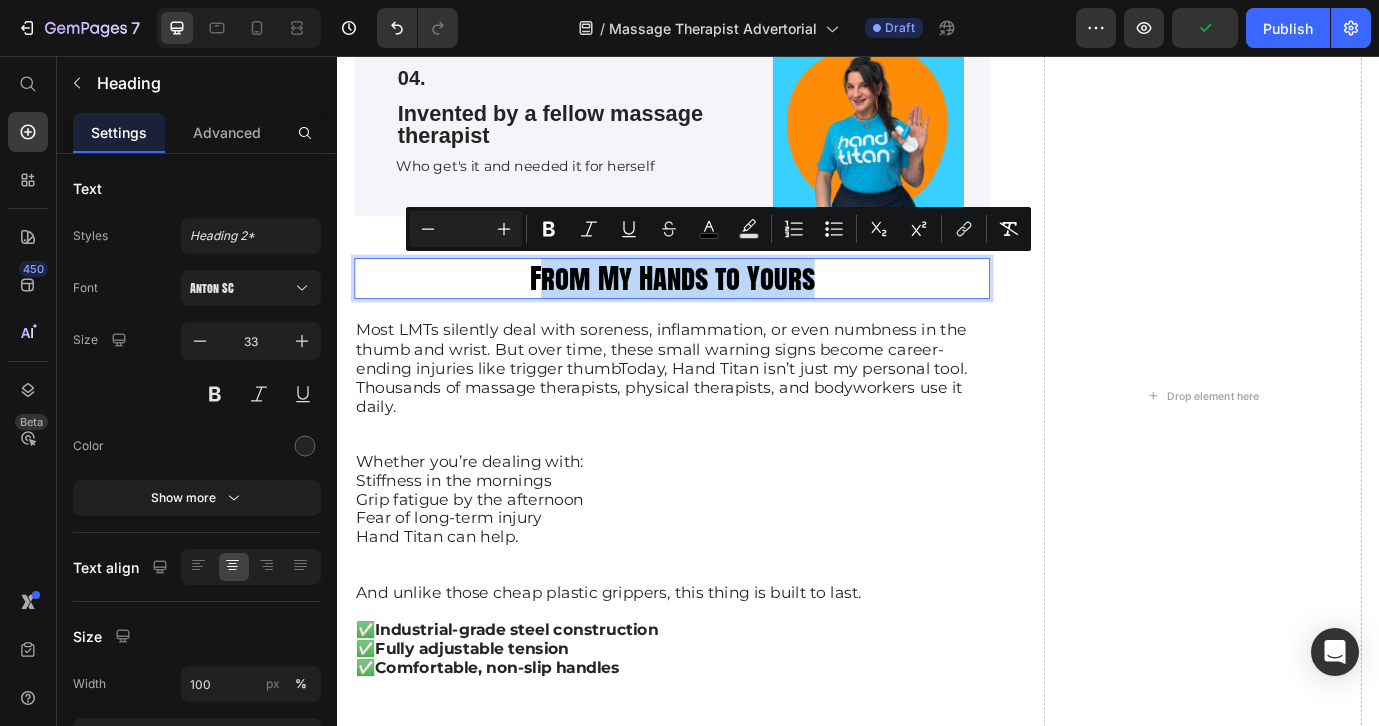 drag, startPoint x: 570, startPoint y: 311, endPoint x: 955, endPoint y: 312, distance: 385.0013 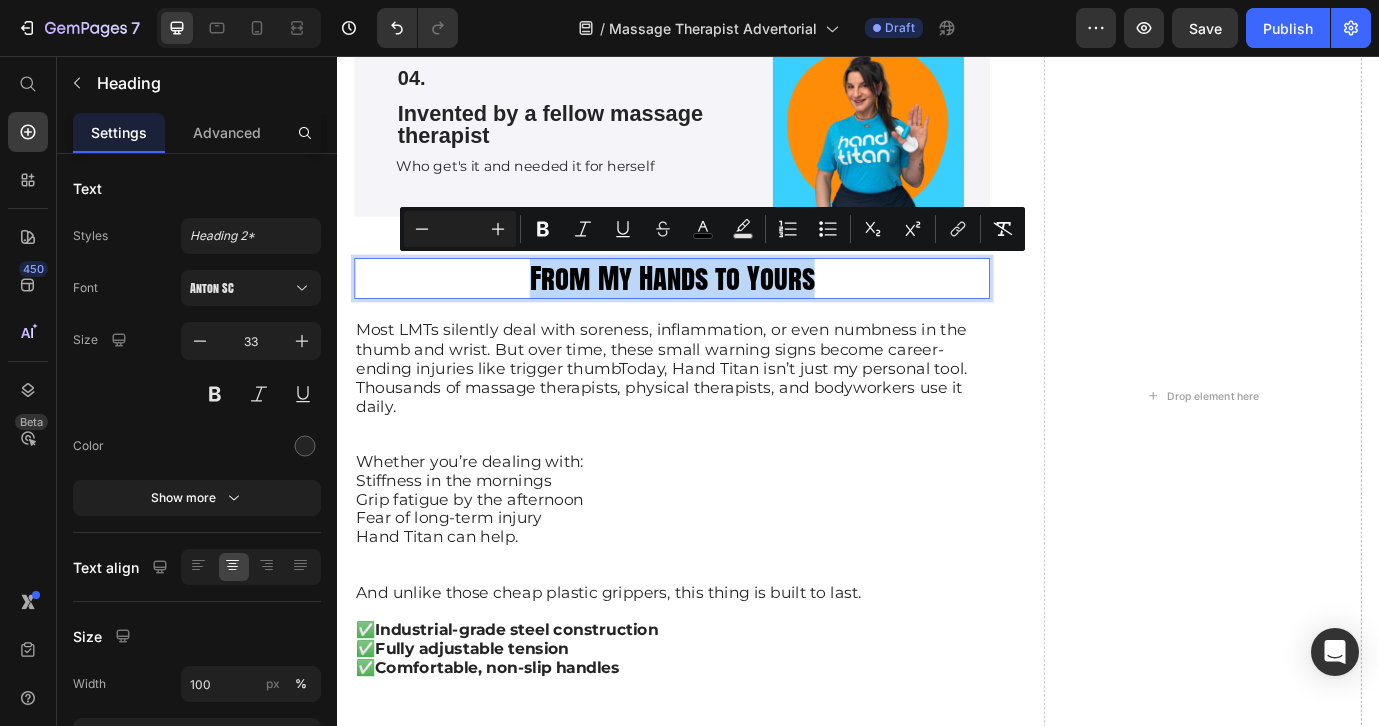 drag, startPoint x: 955, startPoint y: 312, endPoint x: 526, endPoint y: 311, distance: 429.00116 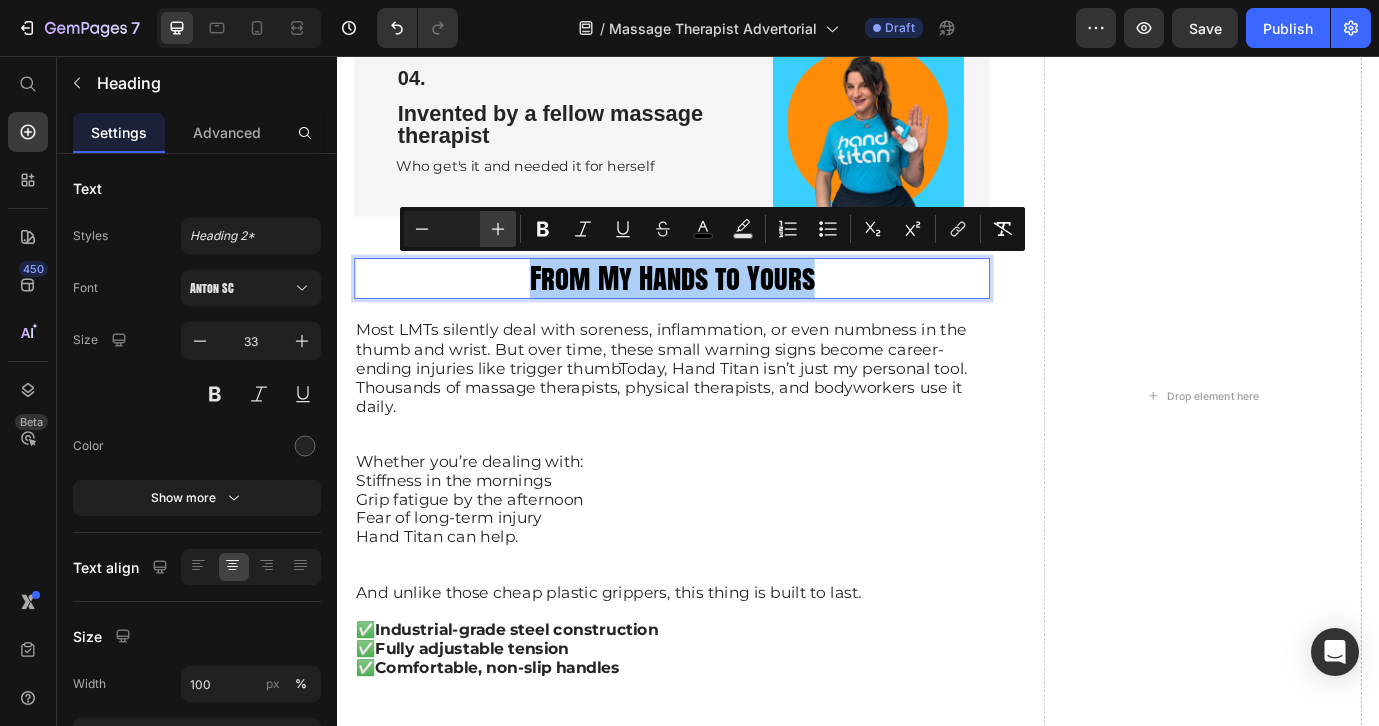 click 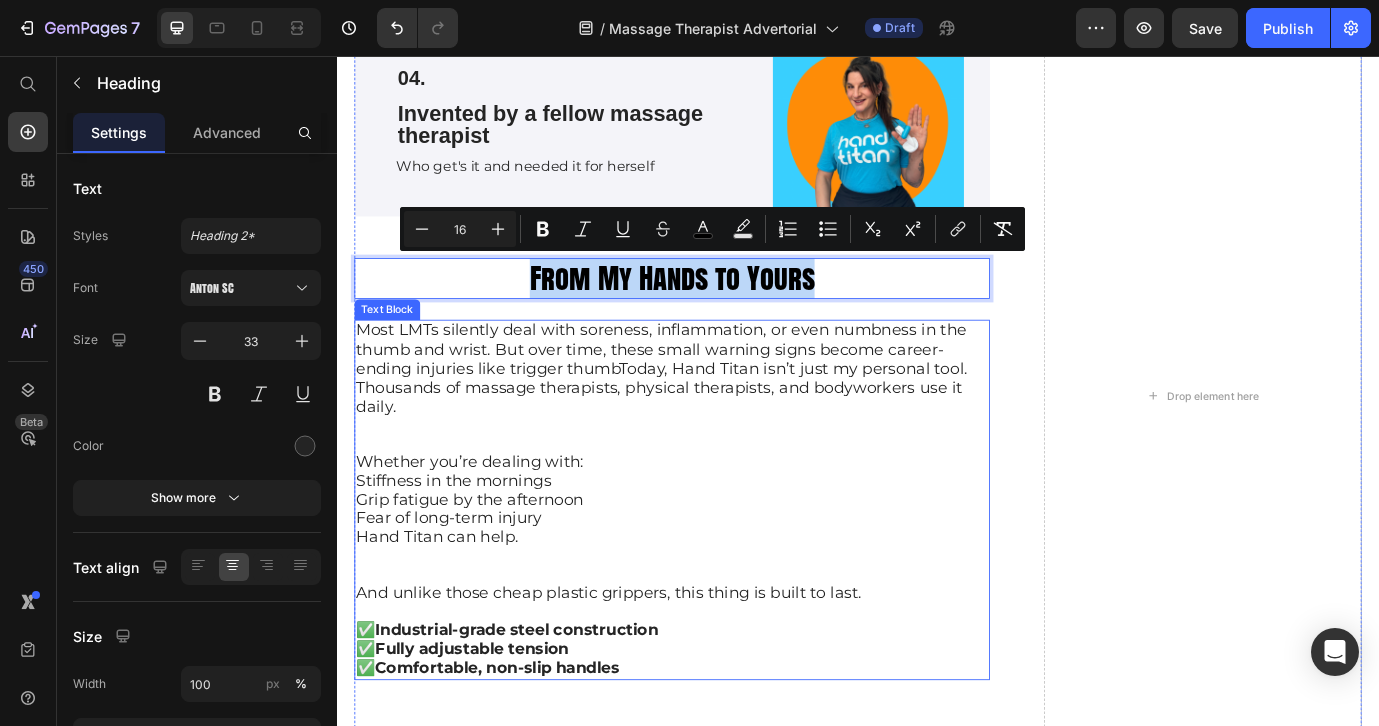 click on "Whether you’re dealing with:" at bounding box center (723, 524) 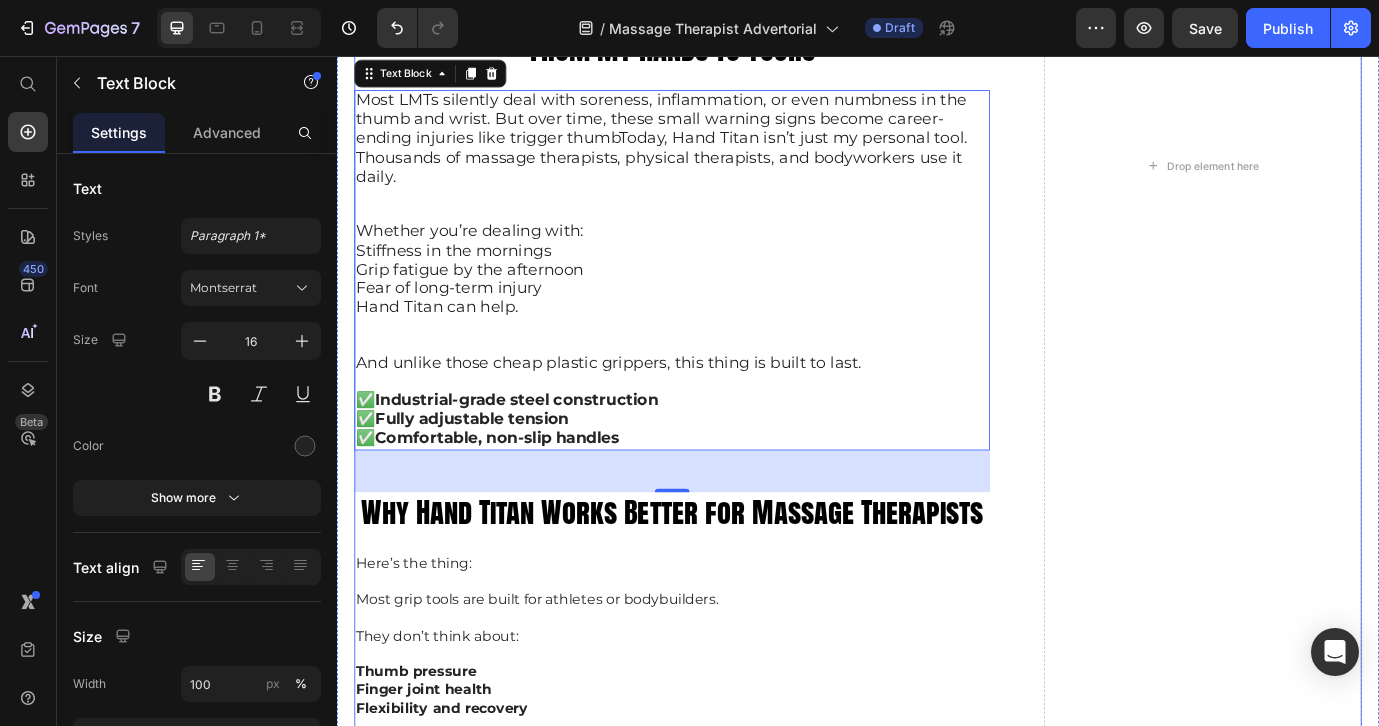 scroll, scrollTop: 5630, scrollLeft: 0, axis: vertical 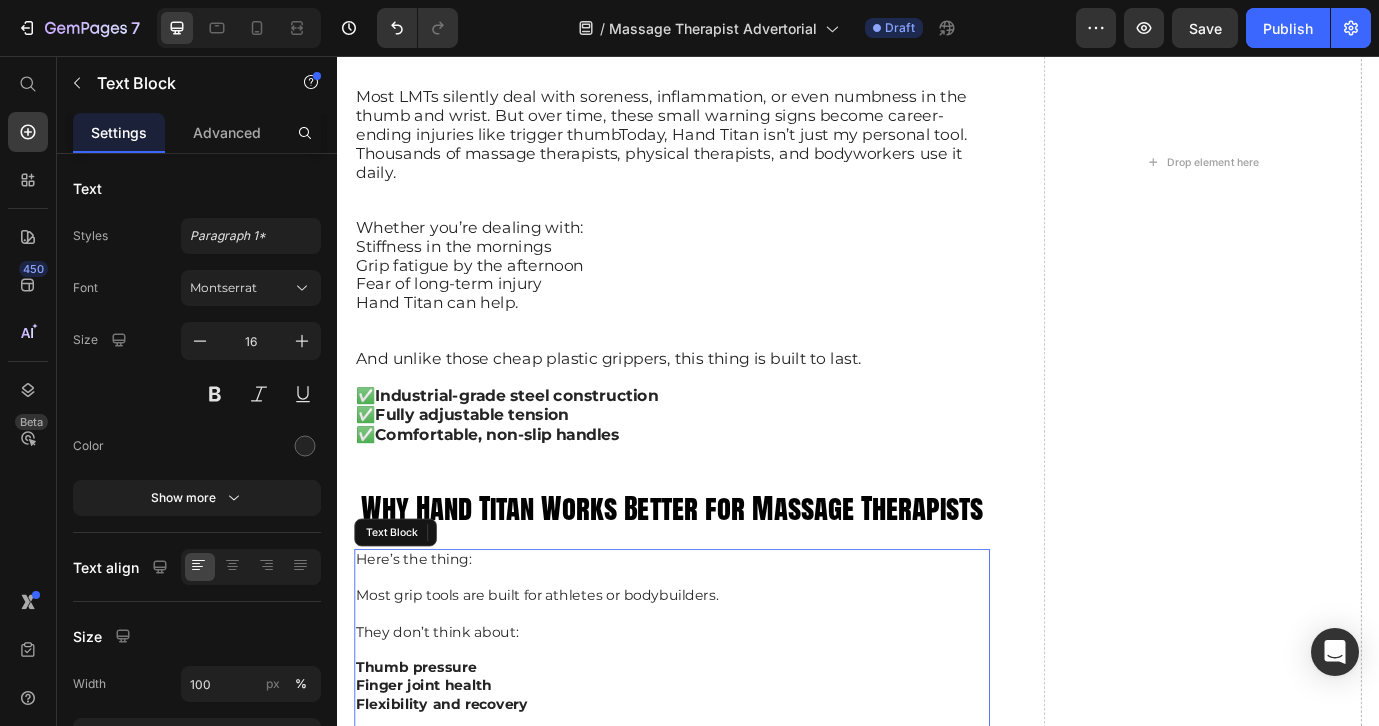 click on "Here’s the thing:" at bounding box center [723, 636] 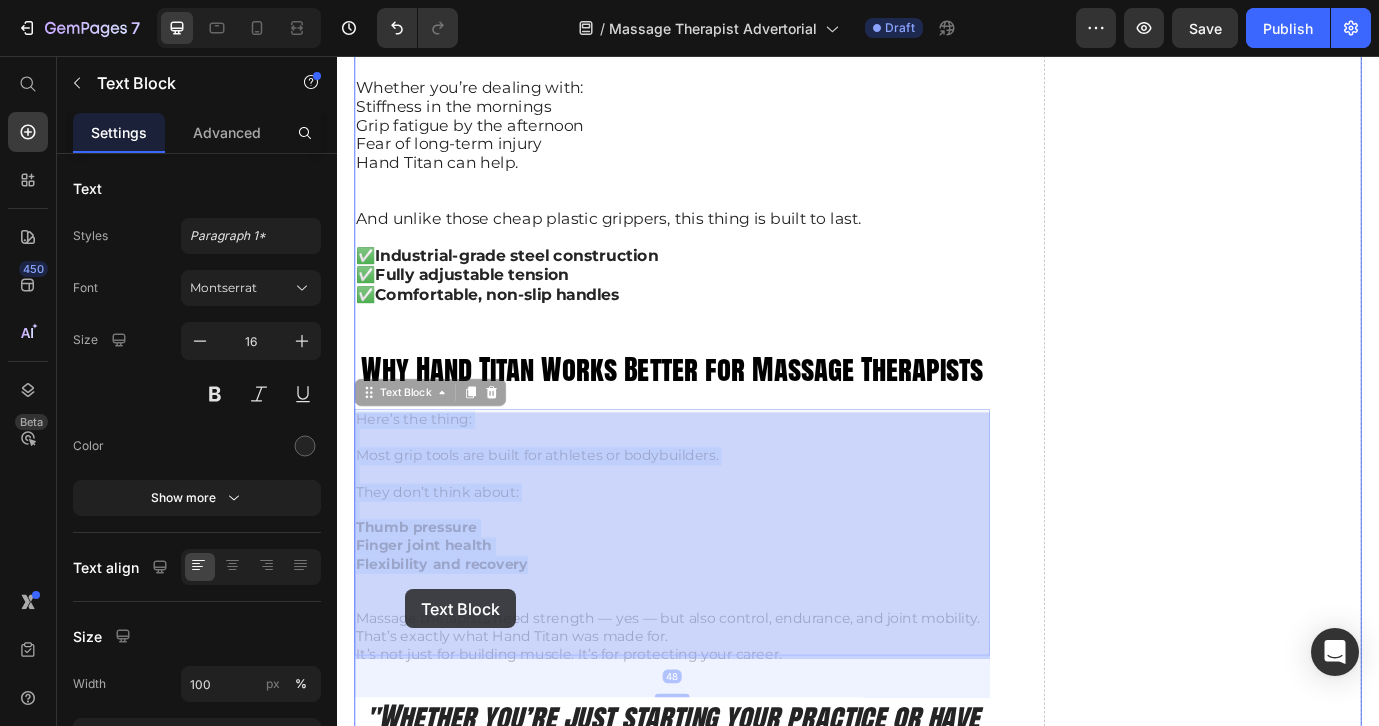 drag, startPoint x: 360, startPoint y: 635, endPoint x: 415, endPoint y: 670, distance: 65.192024 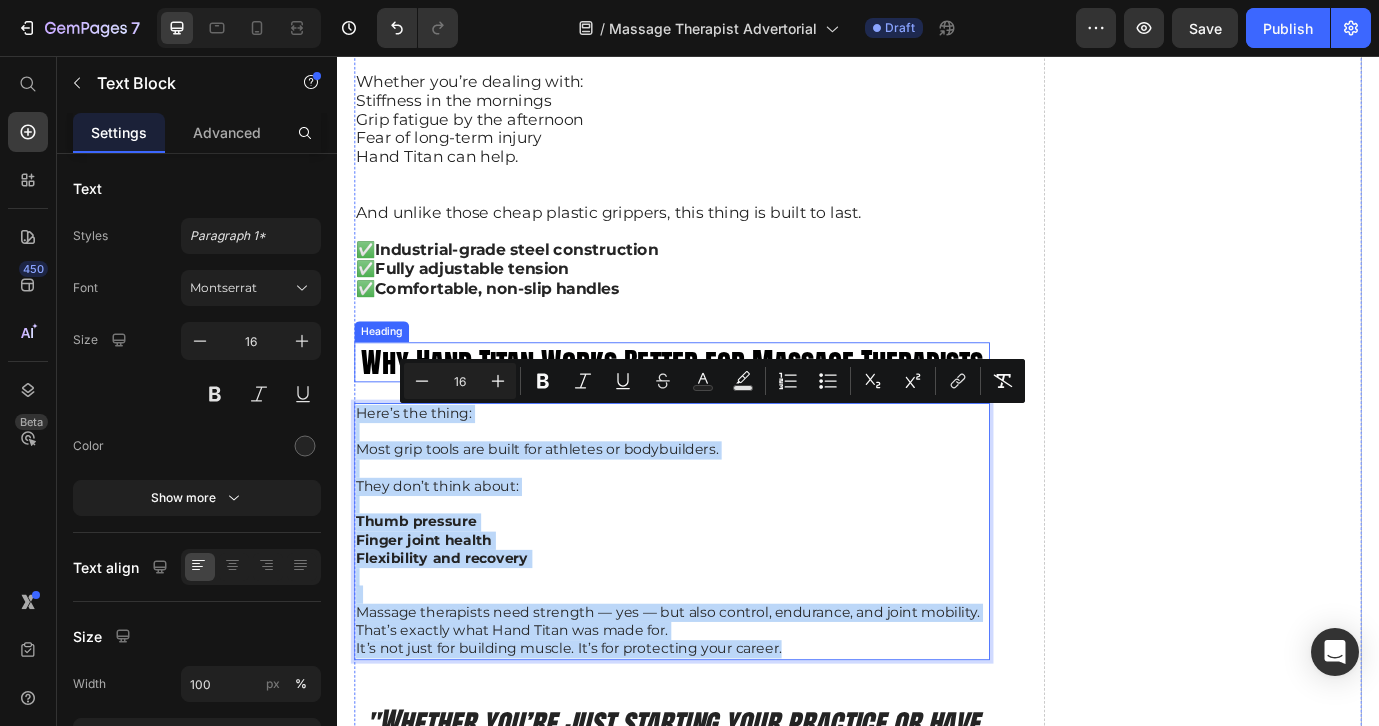 drag, startPoint x: 871, startPoint y: 726, endPoint x: 378, endPoint y: 425, distance: 577.62445 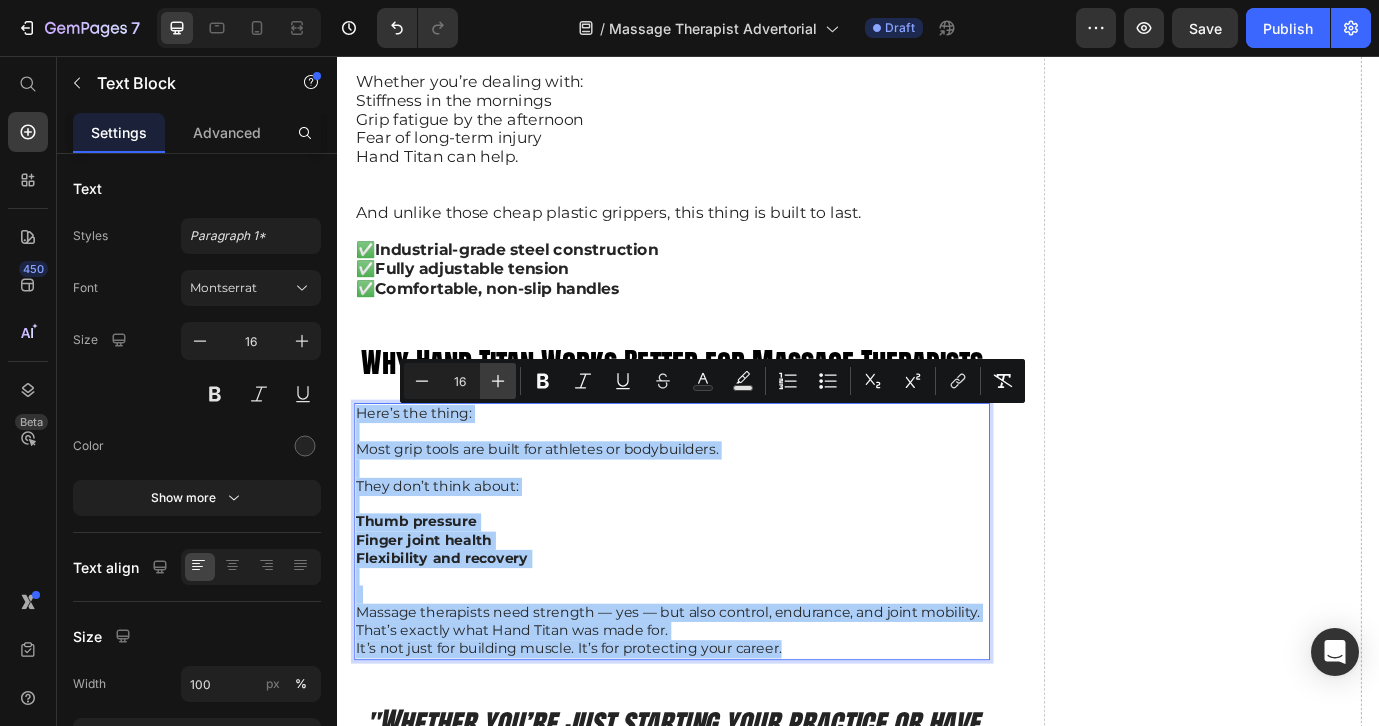 click 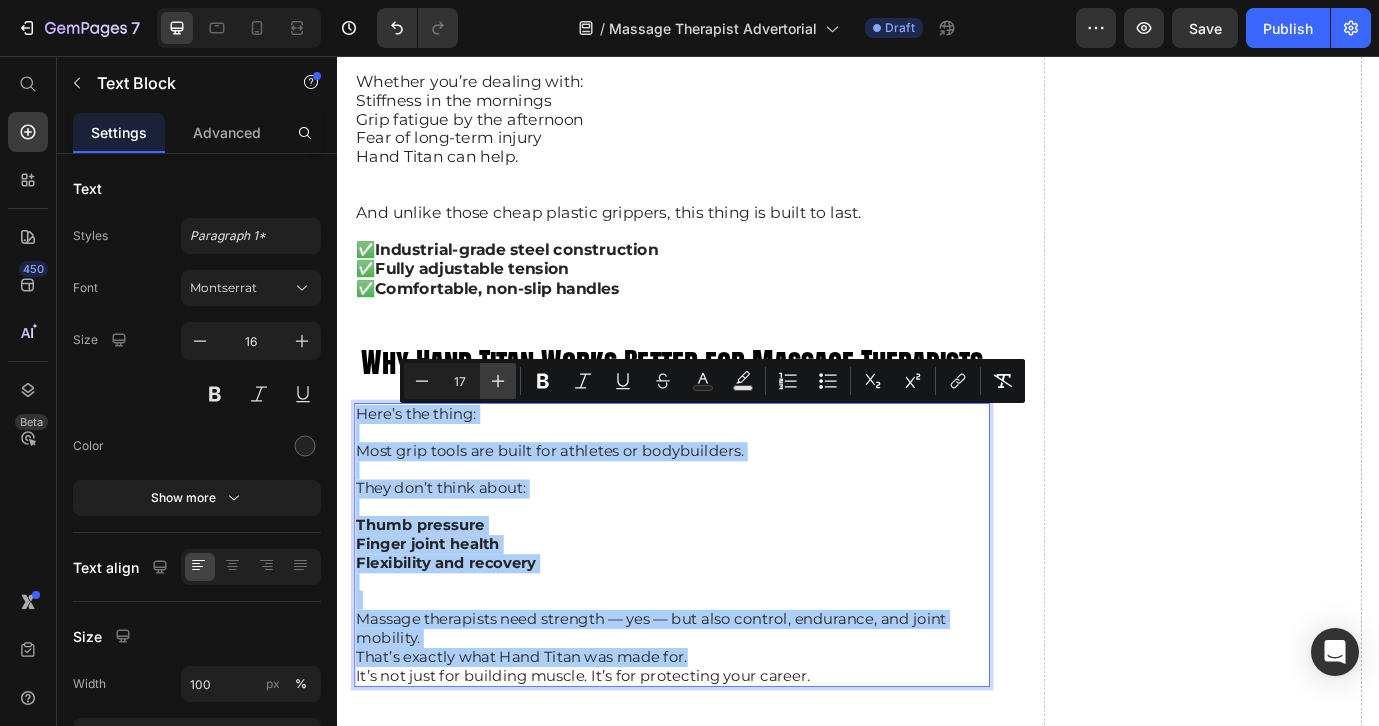 click 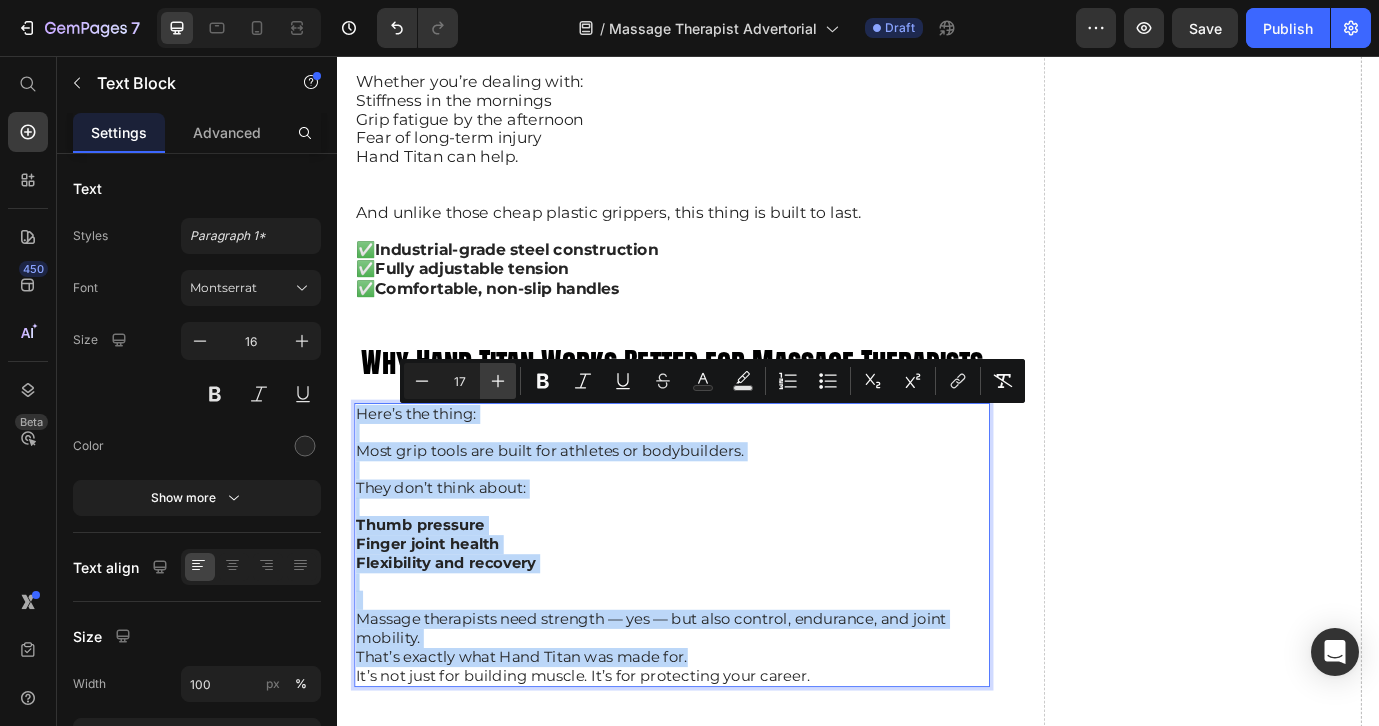 type on "18" 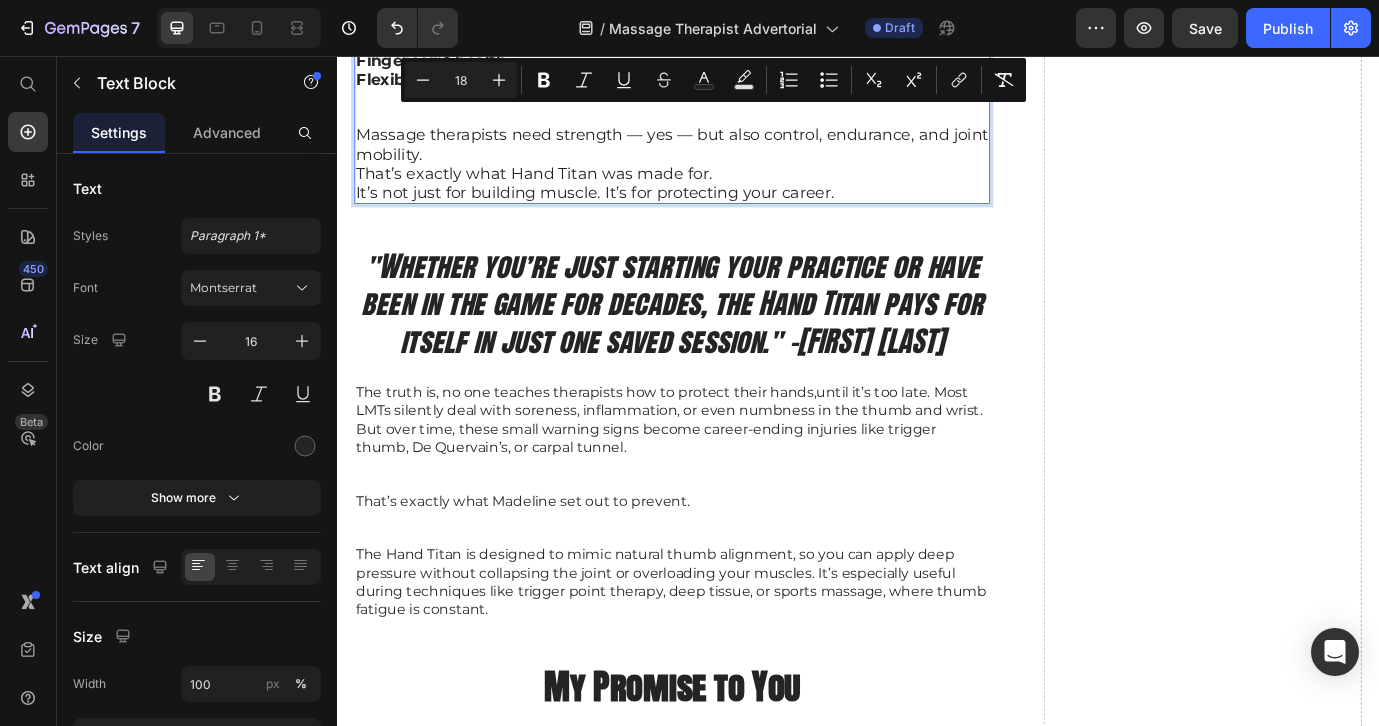 scroll, scrollTop: 6365, scrollLeft: 0, axis: vertical 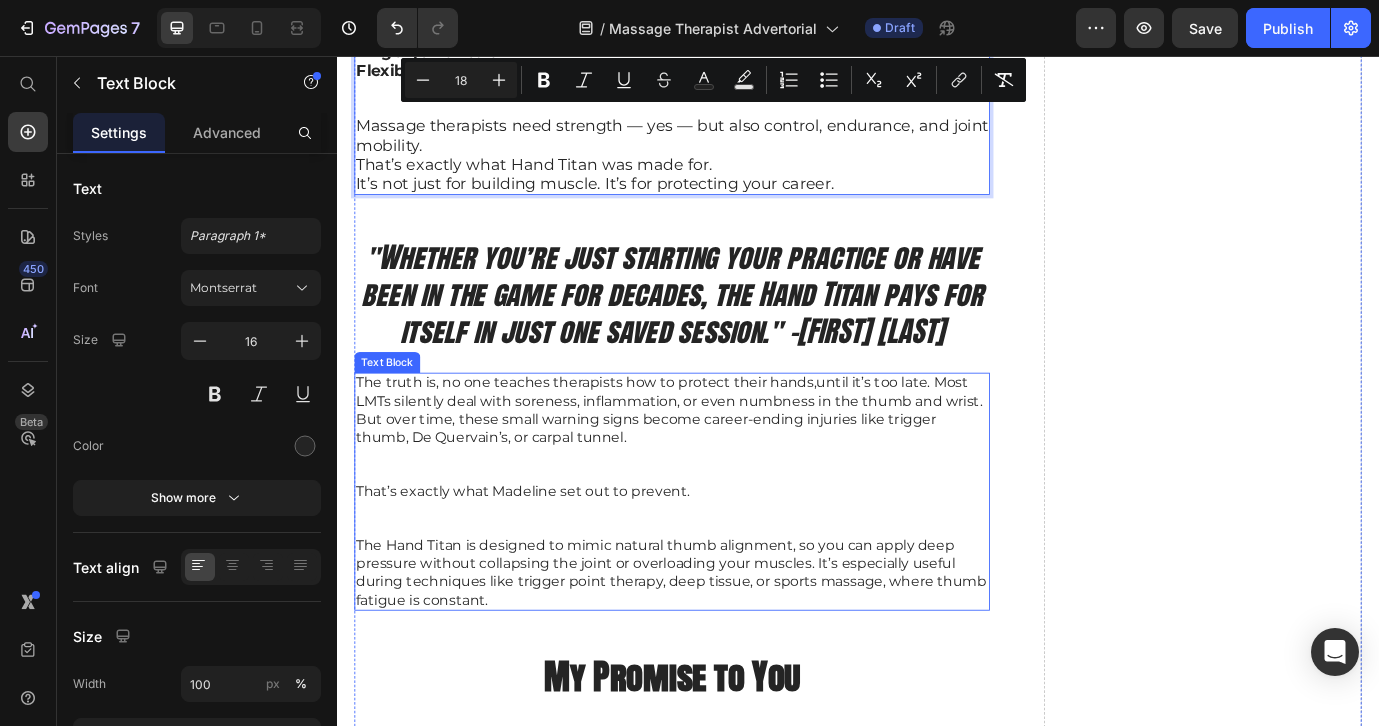 click on "The truth is, no one teaches therapists how to protect their hands,until it’s too late. Most LMTs silently deal with soreness, inflammation, or even numbness in the thumb and wrist. But over time, these small warning signs become career-ending injuries like trigger thumb, De Quervain’s, or carpal tunnel." at bounding box center [723, 464] 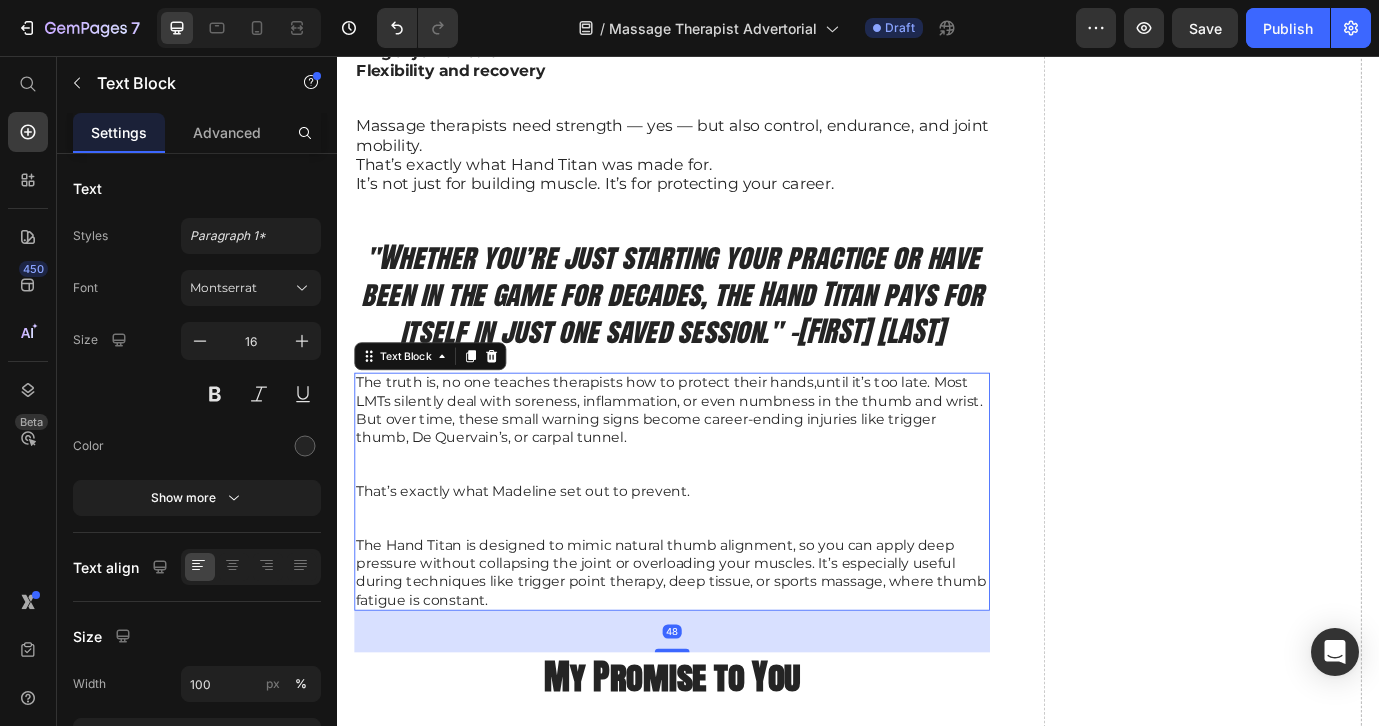 click on "The Hand Titan is designed to mimic natural thumb alignment, so you can apply deep pressure without collapsing the joint or overloading your muscles. It’s especially useful during techniques like trigger point therapy, deep tissue, or sports massage, where thumb fatigue is constant." at bounding box center (723, 651) 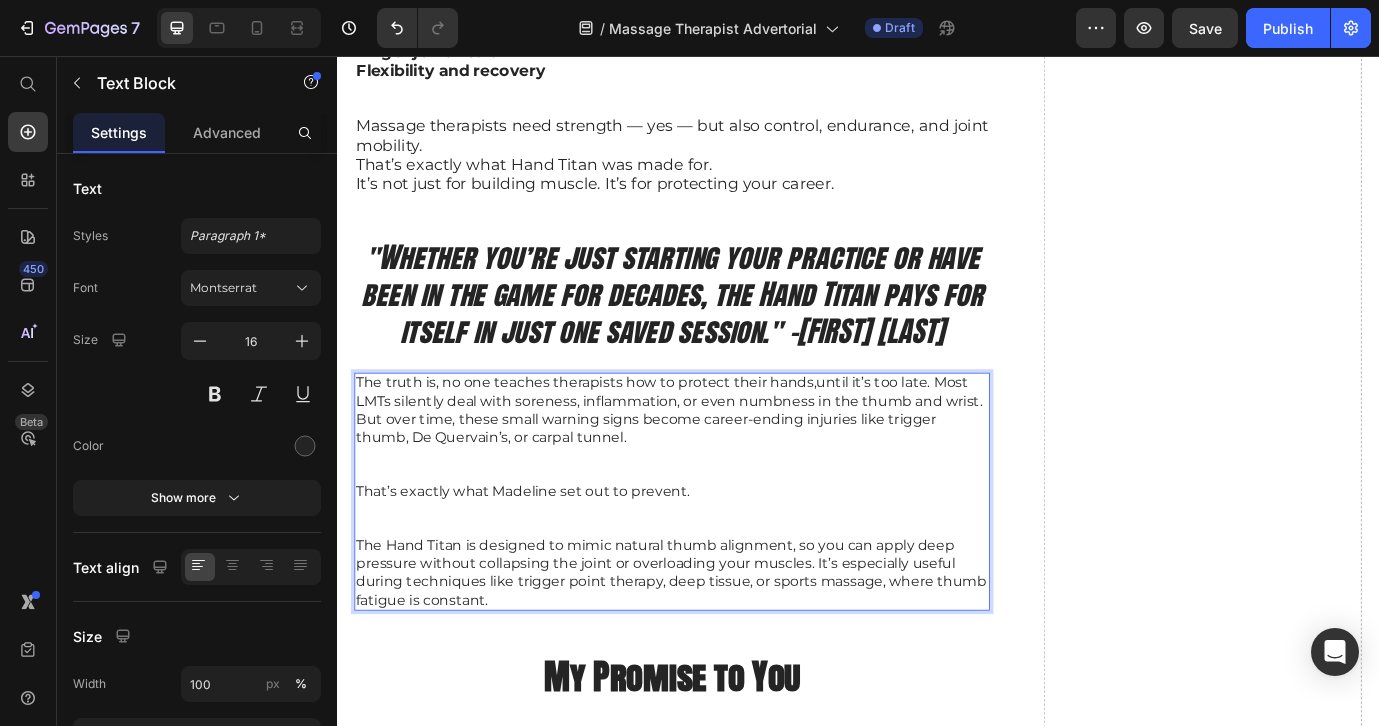 click on "The Hand Titan is designed to mimic natural thumb alignment, so you can apply deep pressure without collapsing the joint or overloading your muscles. It’s especially useful during techniques like trigger point therapy, deep tissue, or sports massage, where thumb fatigue is constant." at bounding box center [723, 651] 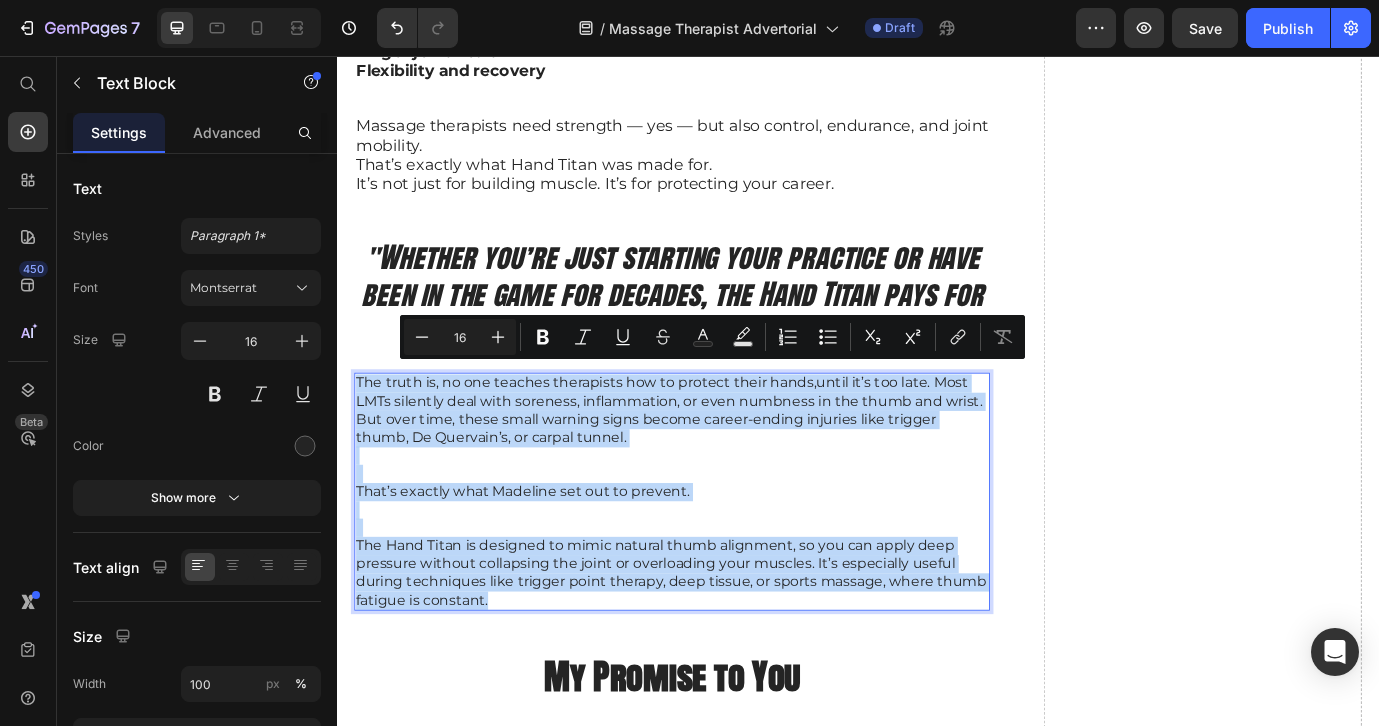 drag, startPoint x: 513, startPoint y: 661, endPoint x: 325, endPoint y: 390, distance: 329.8257 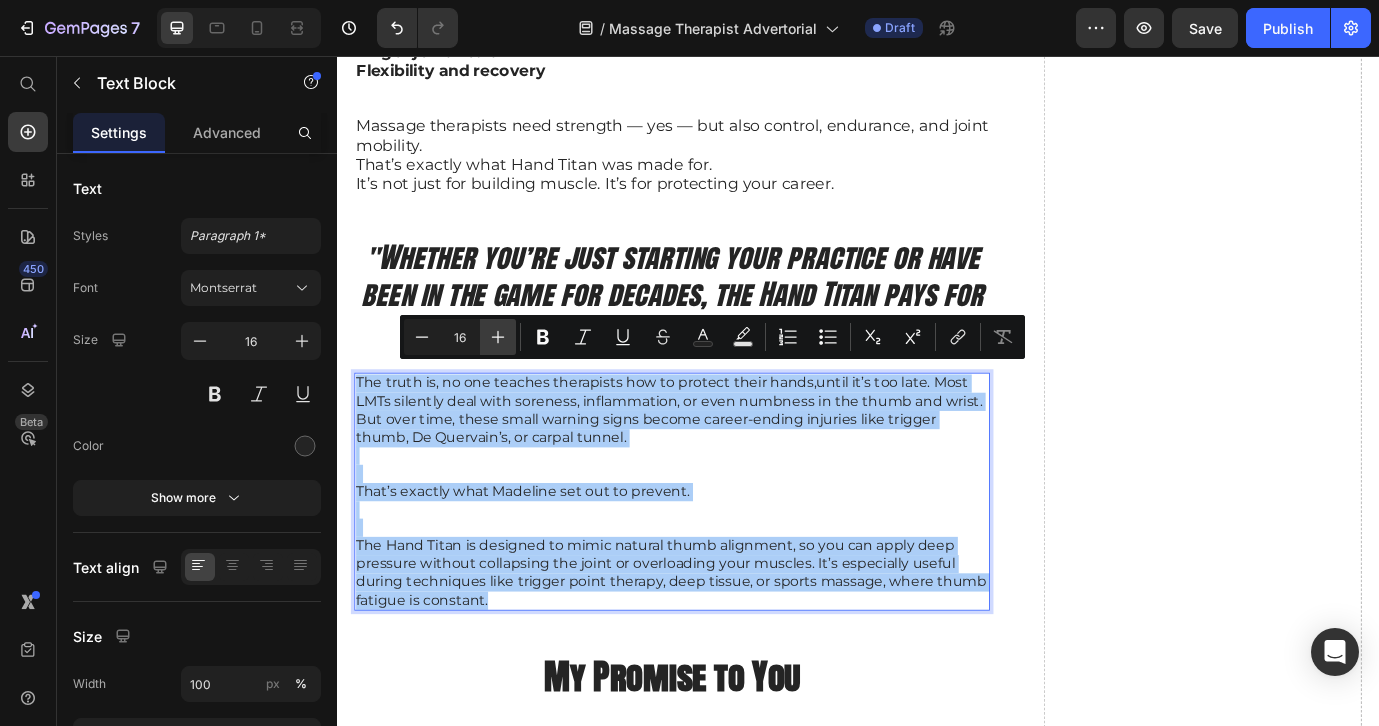 click 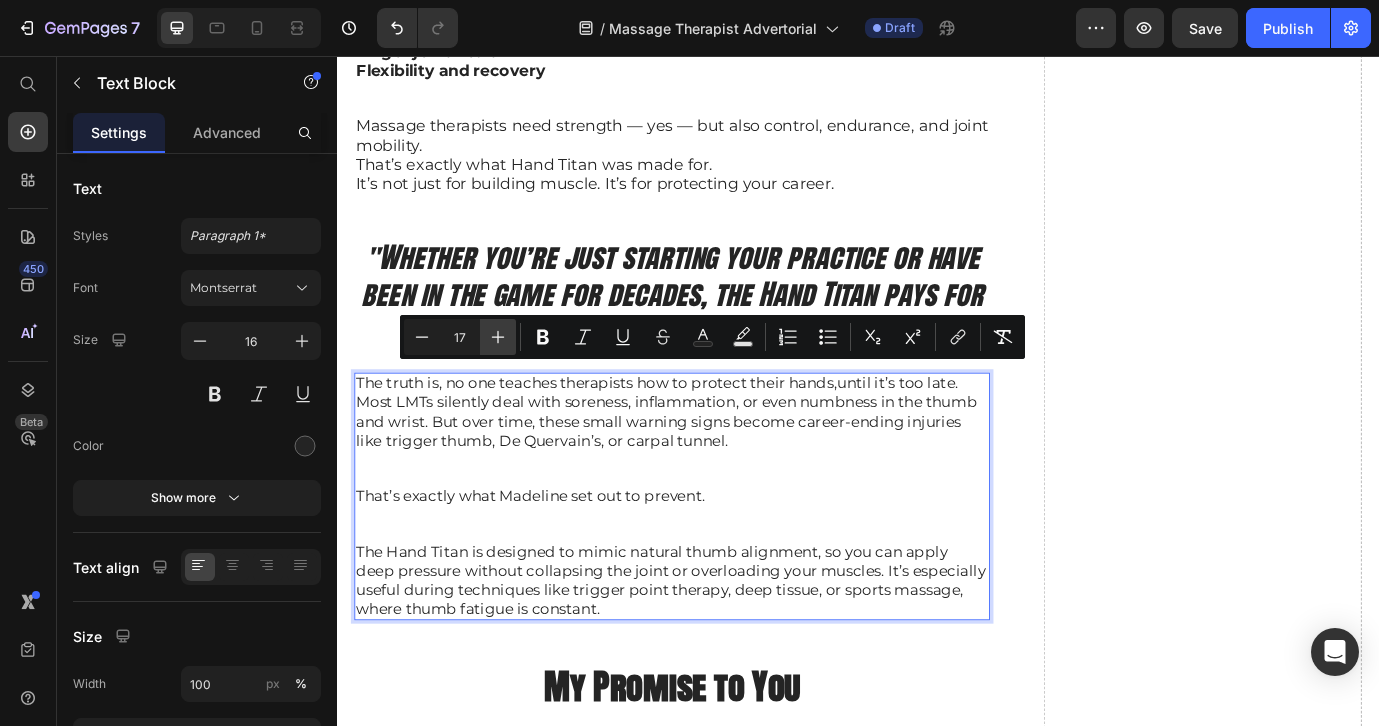 click 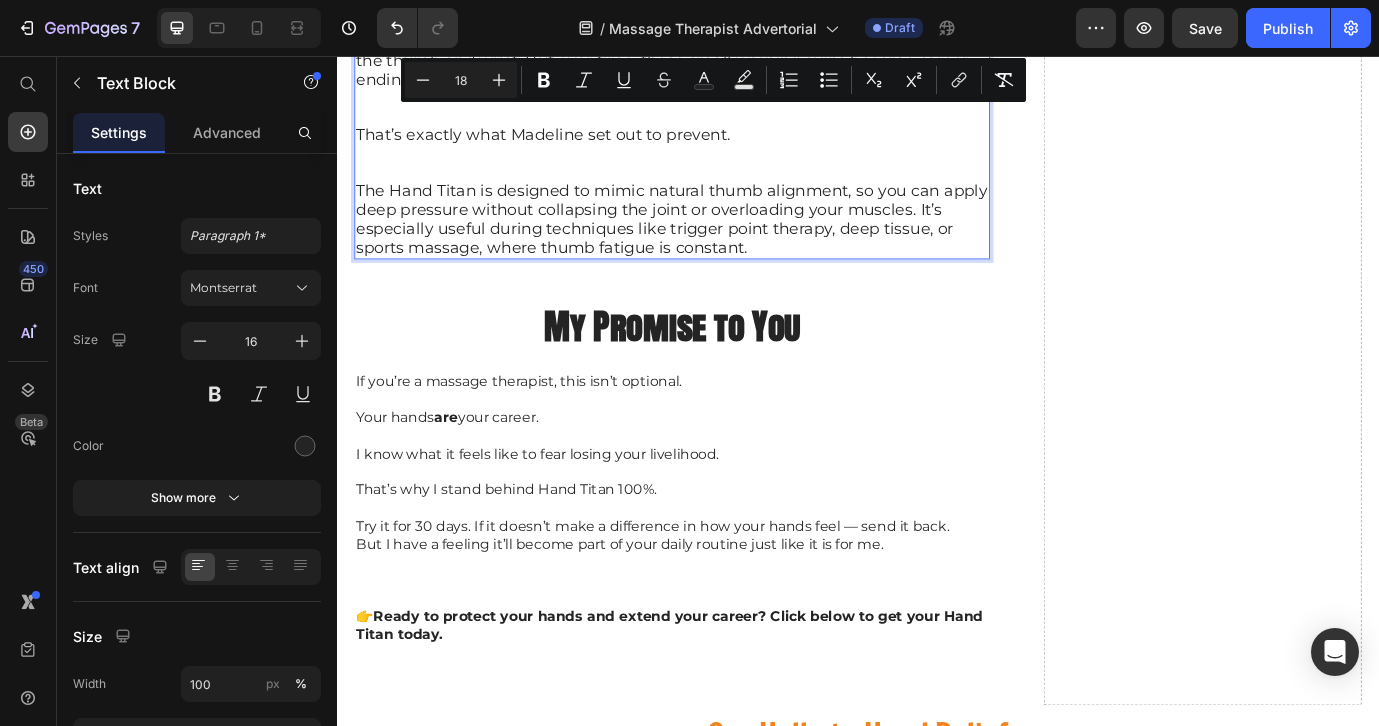scroll, scrollTop: 6806, scrollLeft: 0, axis: vertical 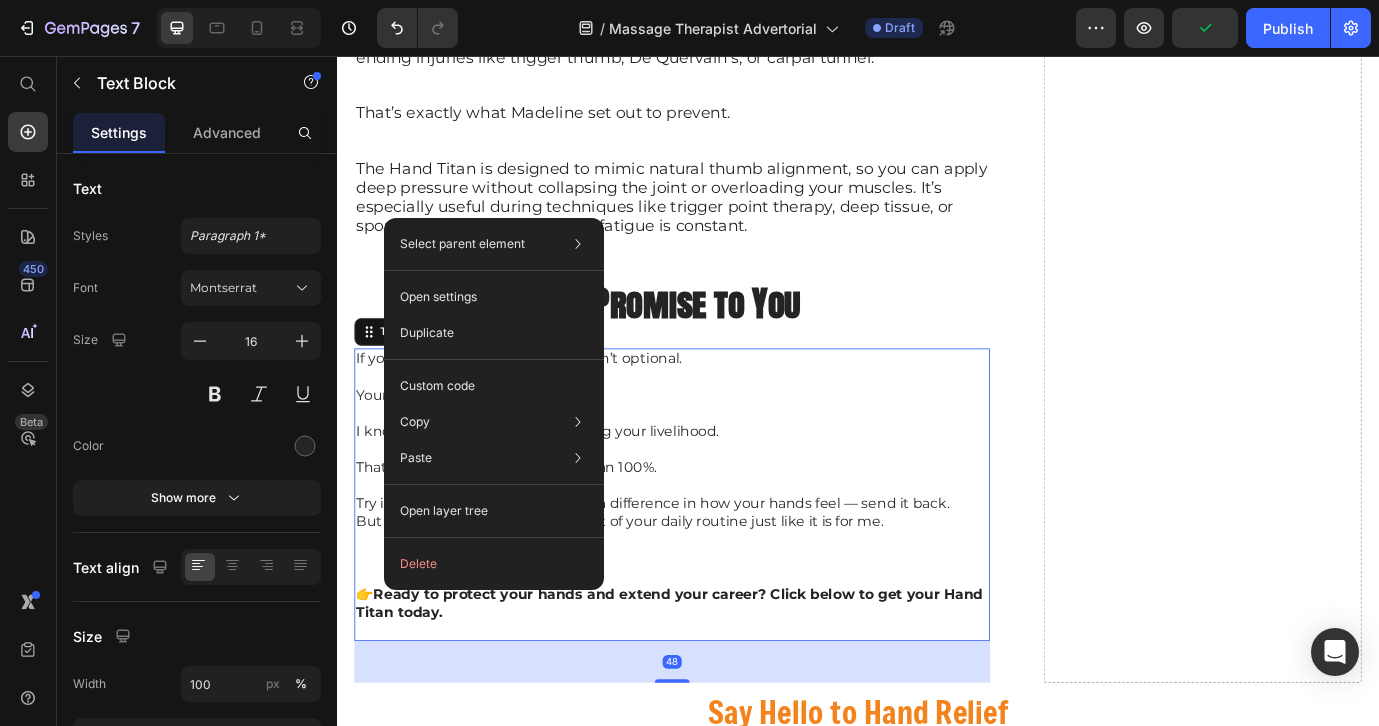 click on "Select parent element Section Row 2 cols Text Block Open settings Duplicate Custom code Copy Copy element  Cmd + C Copy style  Copy class  .gt17em63Ak Paste Paste element  Cmd + V Paste style  Cmd + Shift + V  Please allow access tp clipboard to paste content from other pages  Allow Access Open layer tree  Delete" at bounding box center (494, 404) 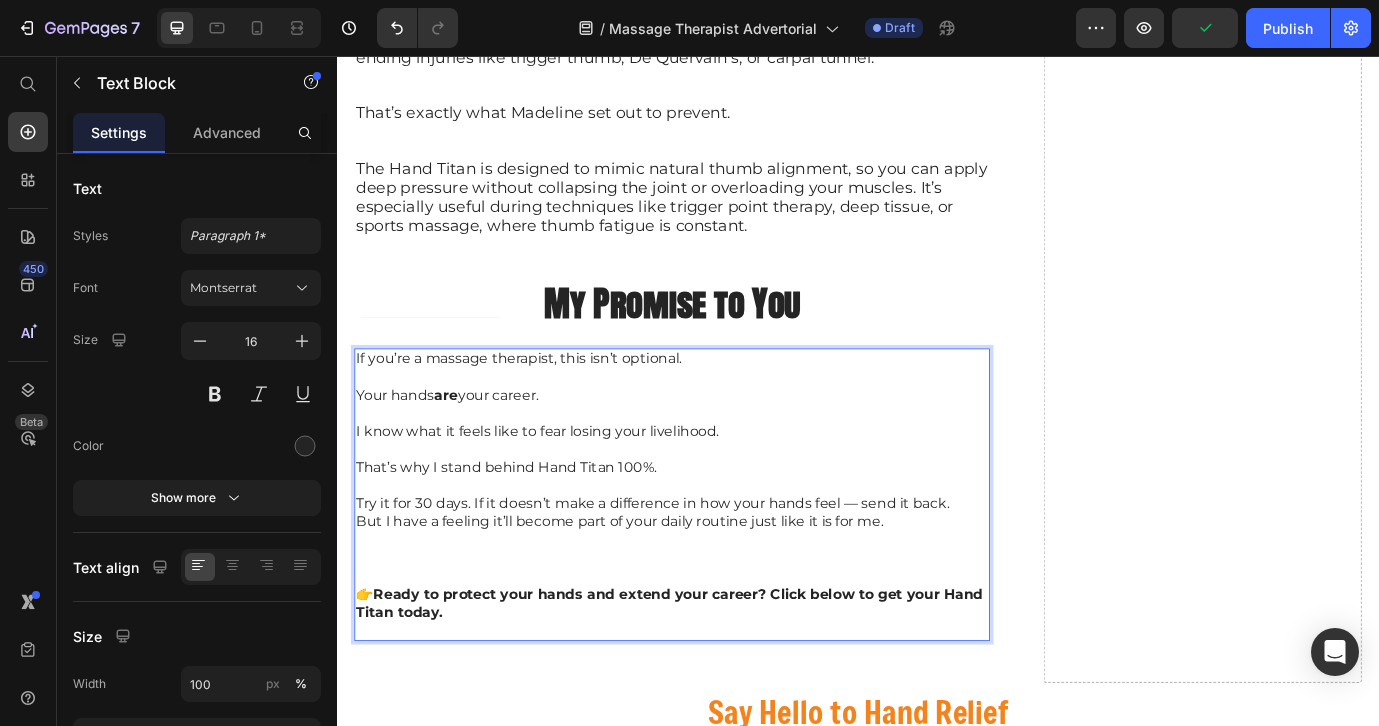 click on "👉  Ready to protect your hands and extend your career? Click below to get your Hand Titan today." at bounding box center (723, 687) 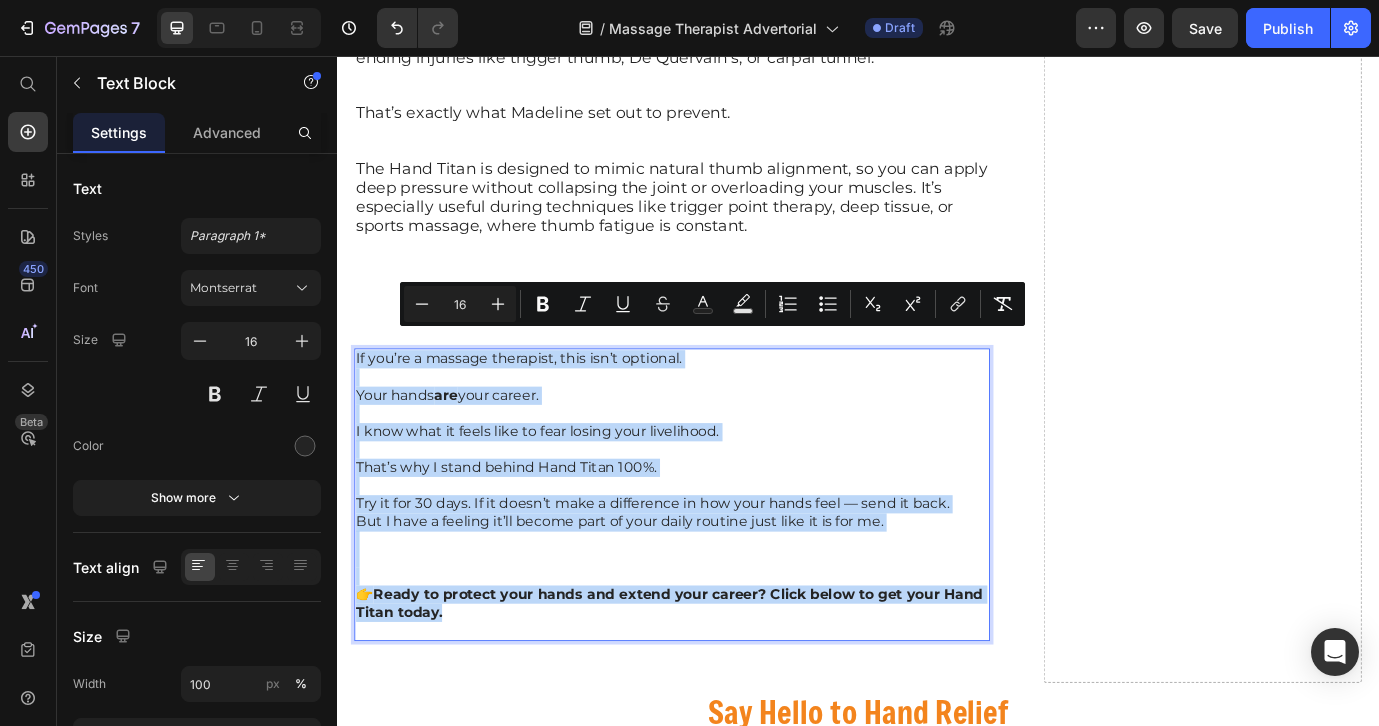 drag, startPoint x: 483, startPoint y: 659, endPoint x: 214, endPoint y: 260, distance: 481.2089 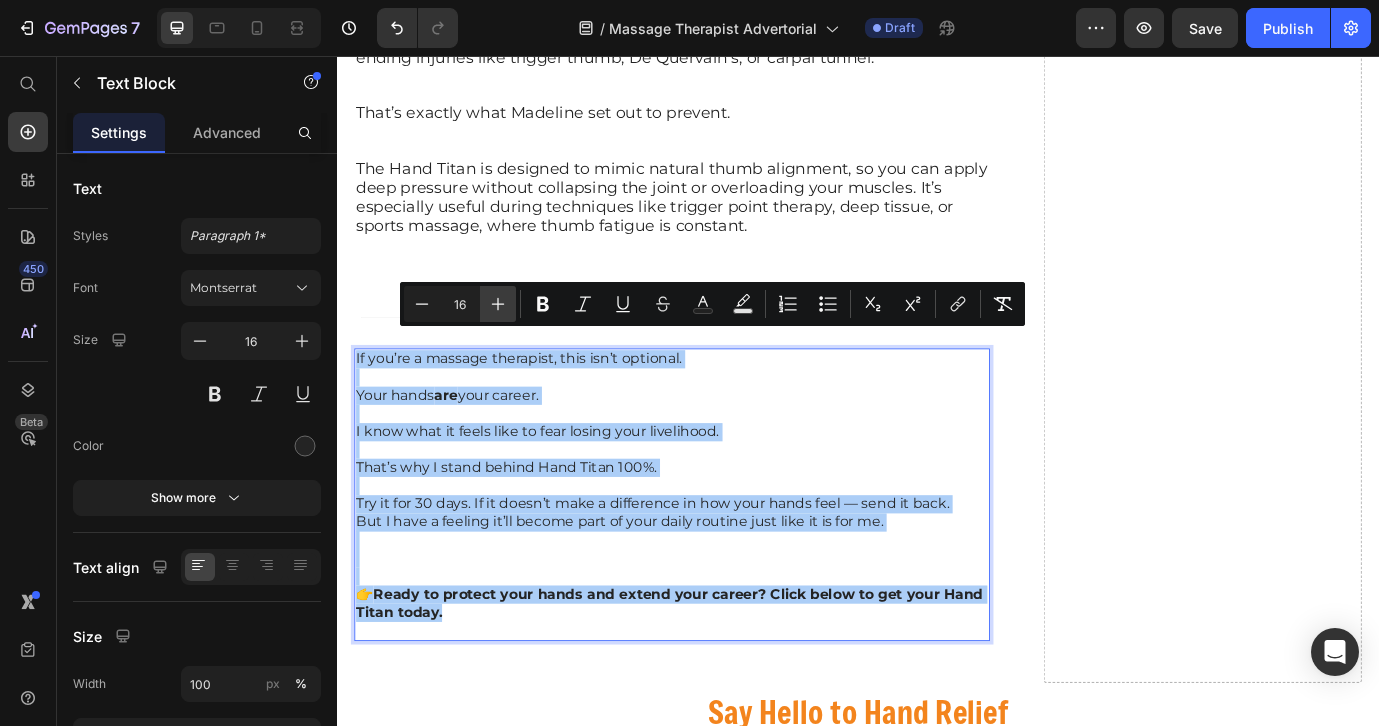 click 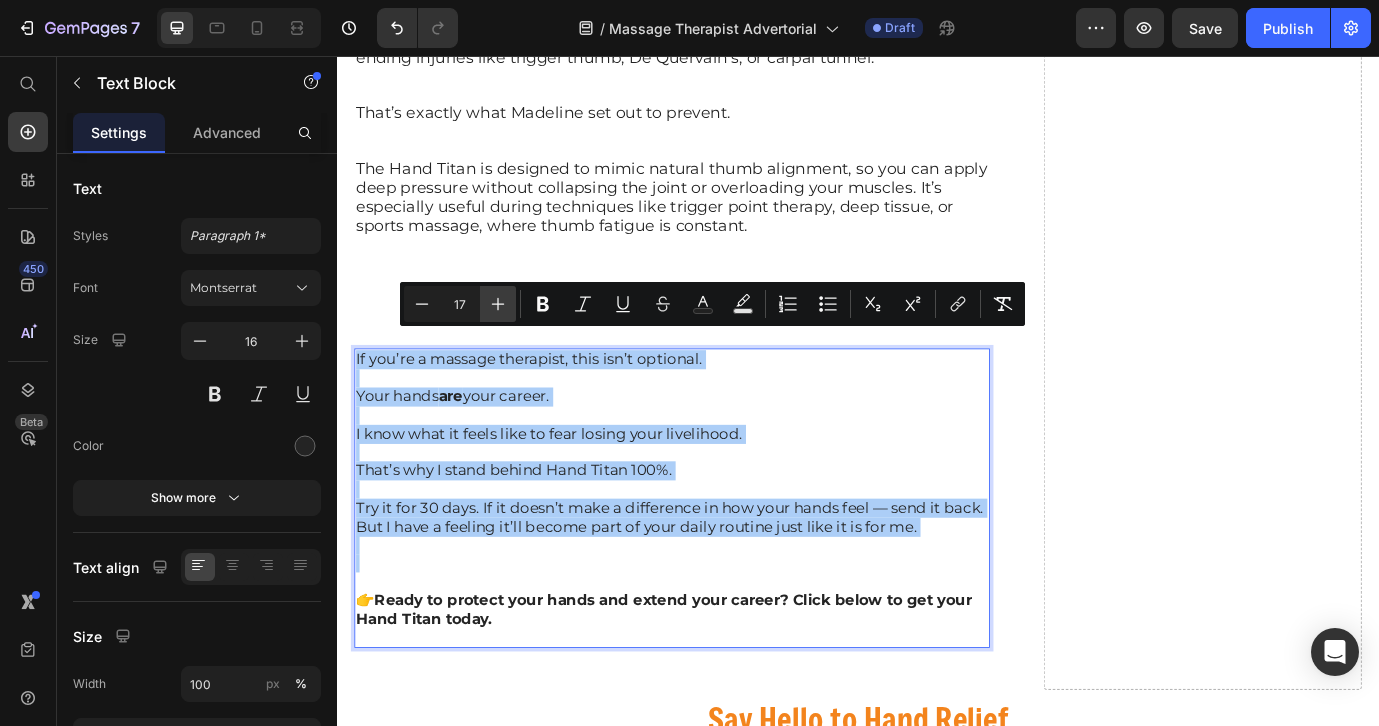 click 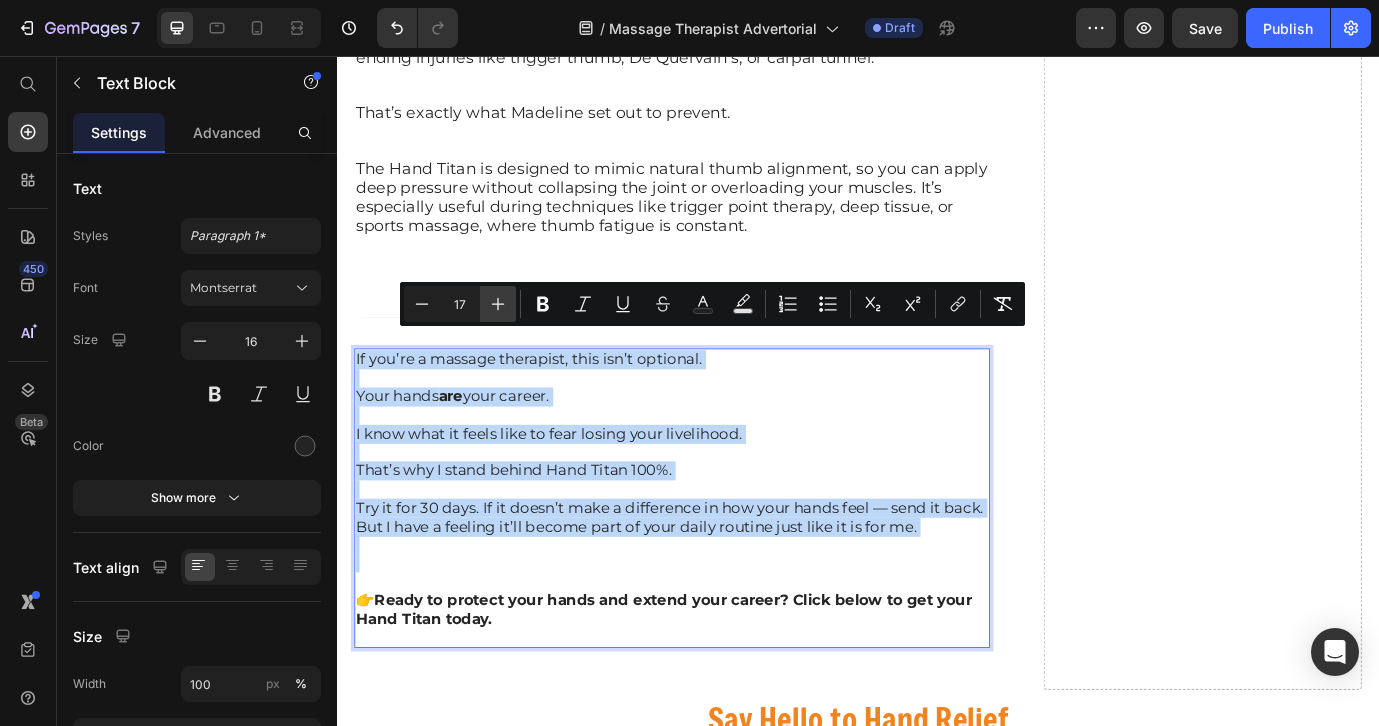type on "18" 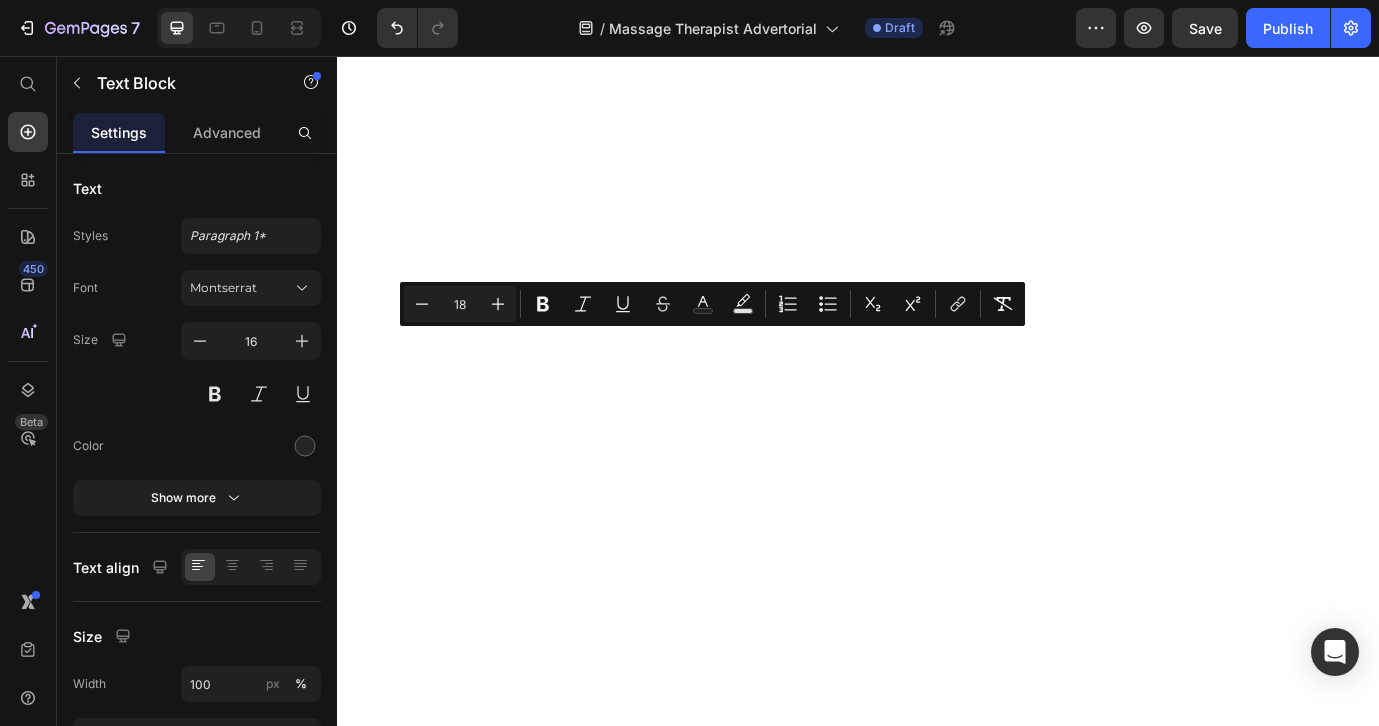 scroll, scrollTop: 0, scrollLeft: 0, axis: both 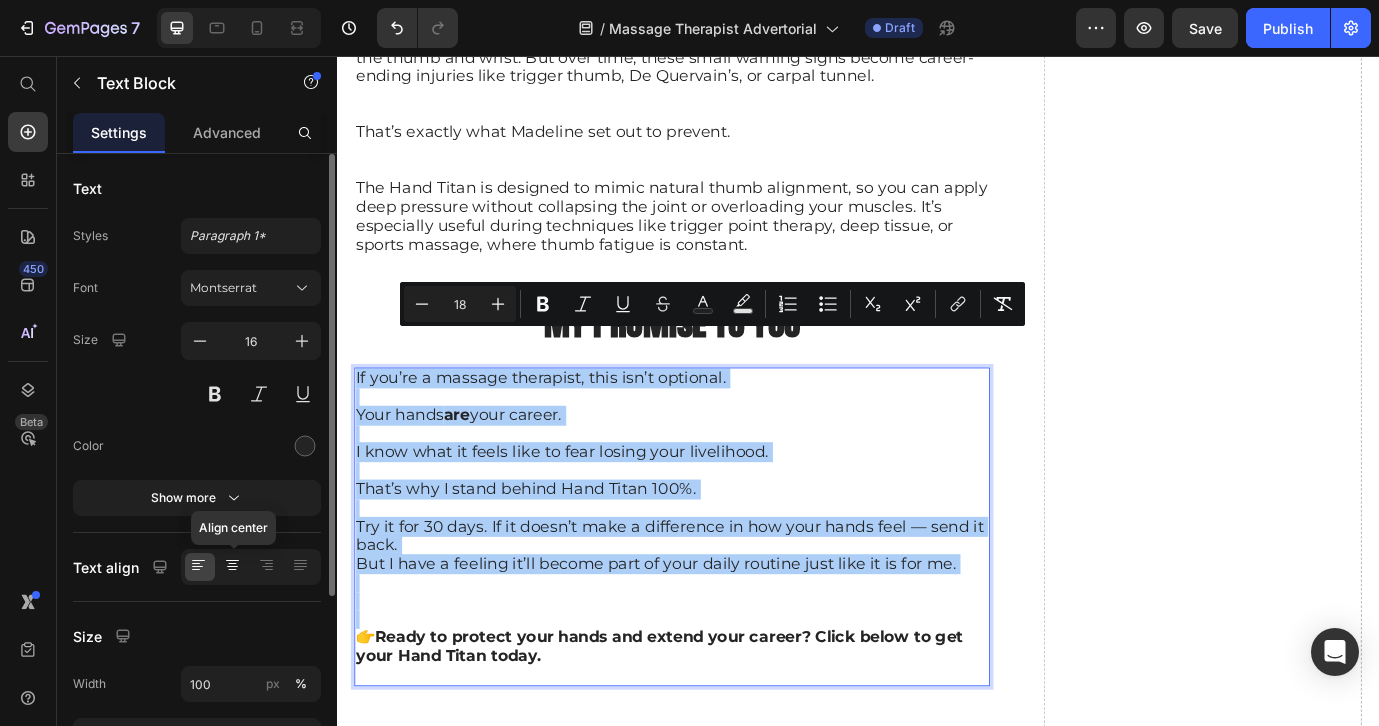 click 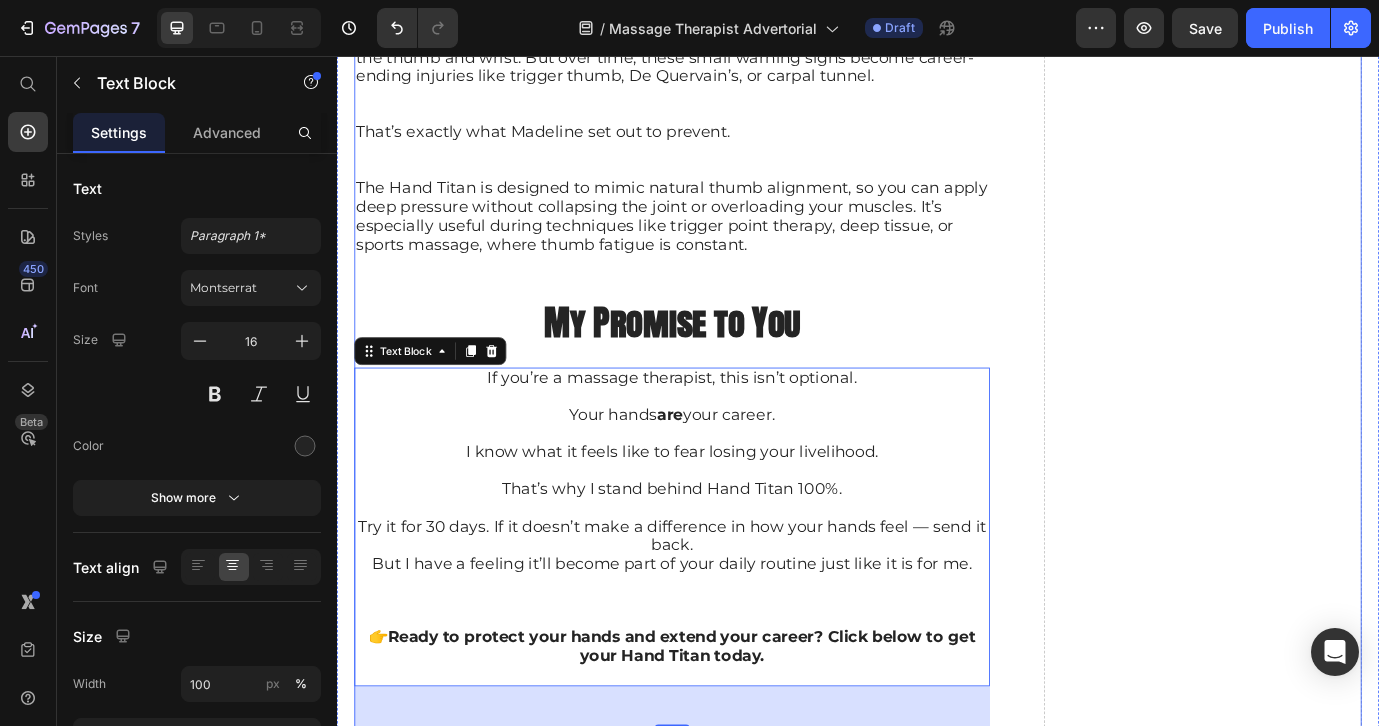 click on "Drop element here" at bounding box center (1334, -951) 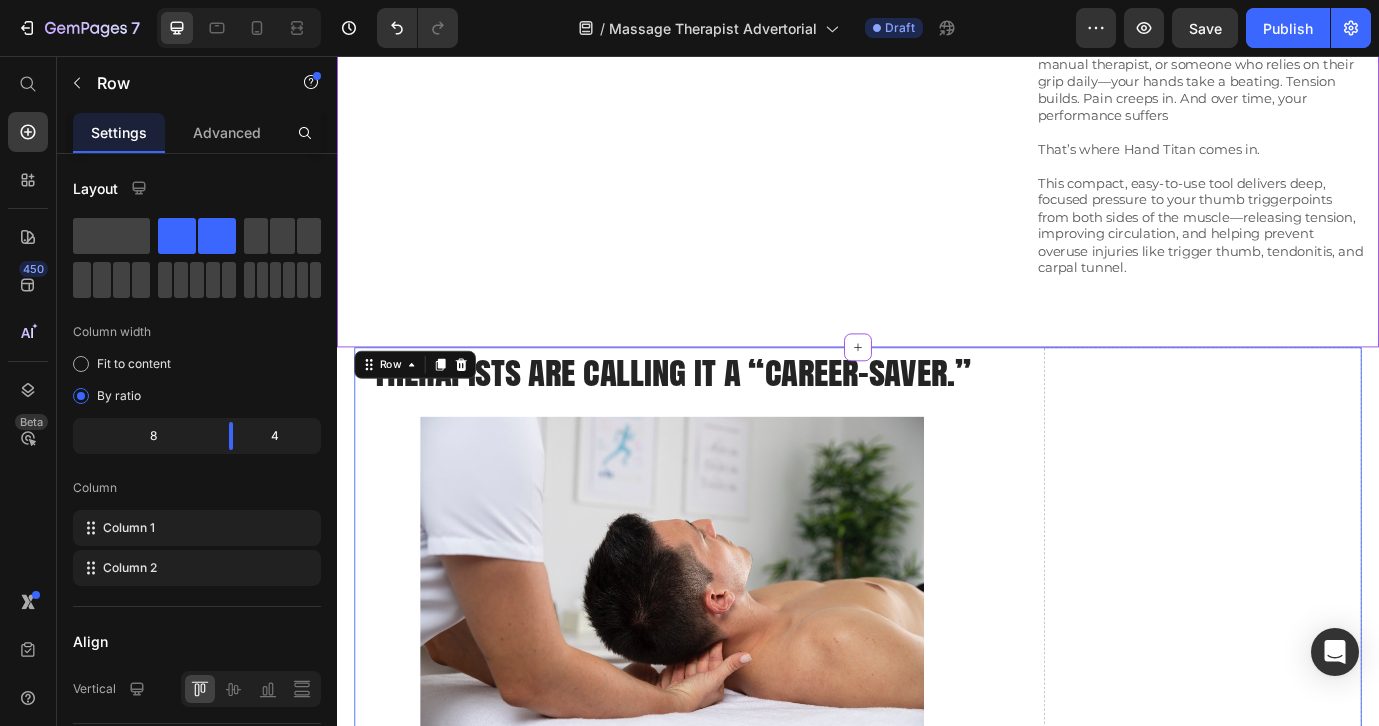 scroll, scrollTop: 3700, scrollLeft: 0, axis: vertical 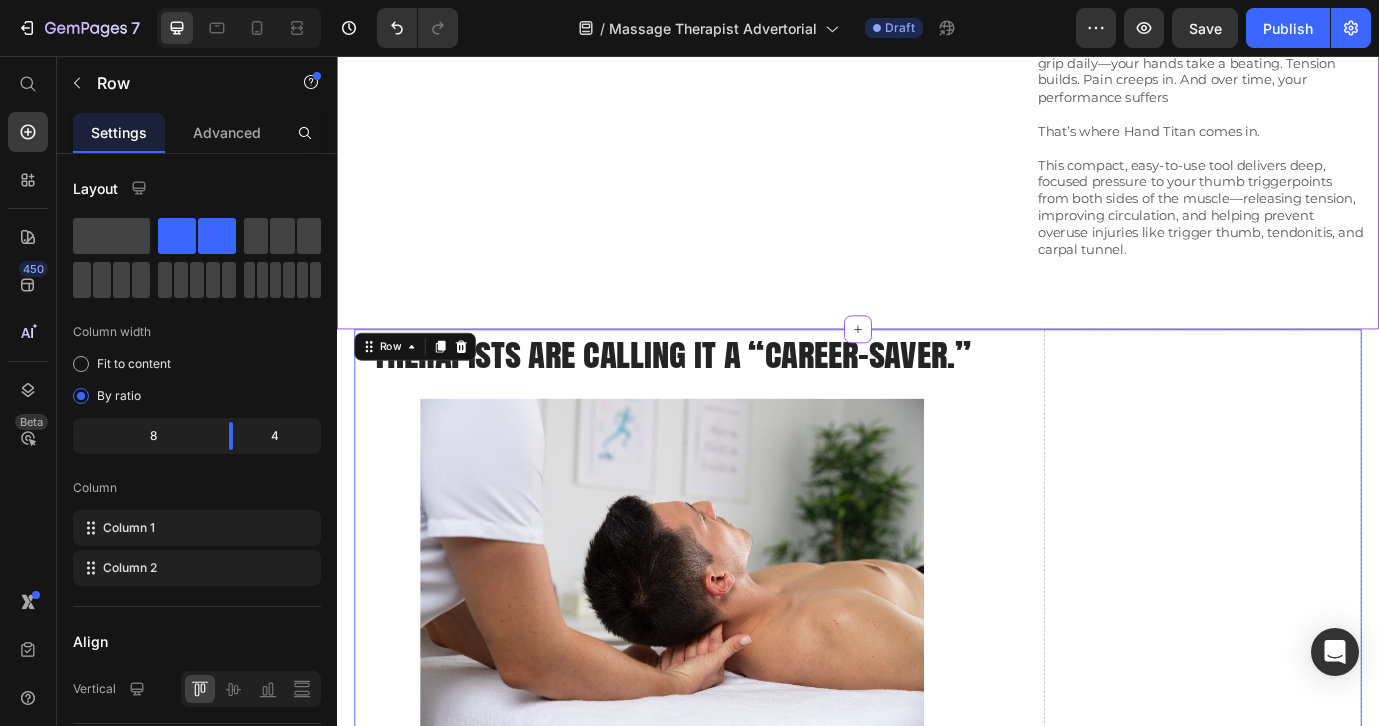 click on "Product Images
Icon Made in the USA Text Block
Icon Massage Therapist Approved  Text Block
Icon Patent Pending Text Block
Icon All Natural Relief Text Block Row Row Hand Titan Product Title $35.00 Product Price
Icon
Icon
Icon
Icon
Icon Icon List 200+ Verified Reviews! Text Block Row
Icon  Targeted Thumb Relief Text Block Row
Icon Compact and Travel-Friendly Text Block Row Row
Icon Injury Prevention & Recovery Text Block Row
Icon Boosts Grip & Hand Fatigue Text Block Row Row Row 1 Hand Titan Text Block
$35.00 Product Price Row Row 2 Hand Titans Text Block 1 for home, 1 for work Text Block SALE 25% Product Badge $70.00 Product Price $52.50 Product Price Row Row Product Bundle Discount Icon Icon Icon Icon
Icon Icon List "My only regret is not having it sooner"  -[FIRST] B.  Text Block Add to cart" at bounding box center (937, -374) 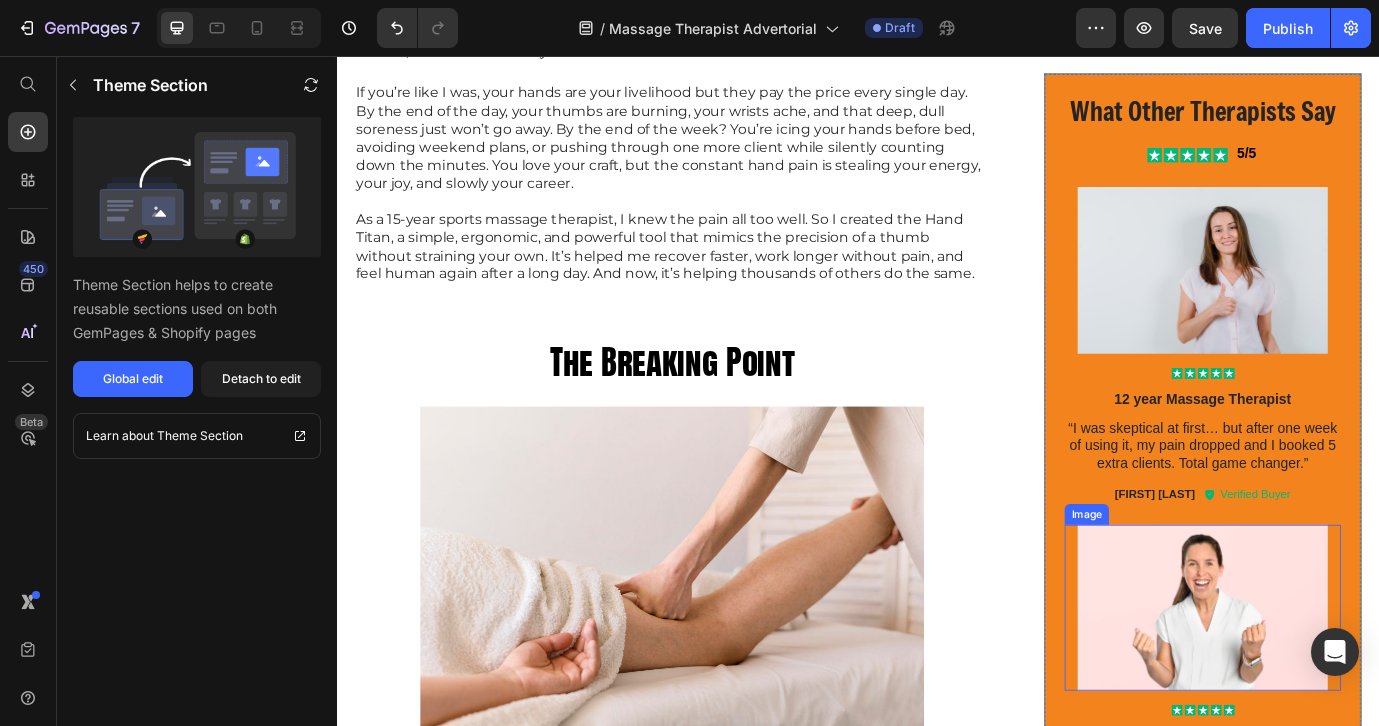 scroll, scrollTop: 1374, scrollLeft: 0, axis: vertical 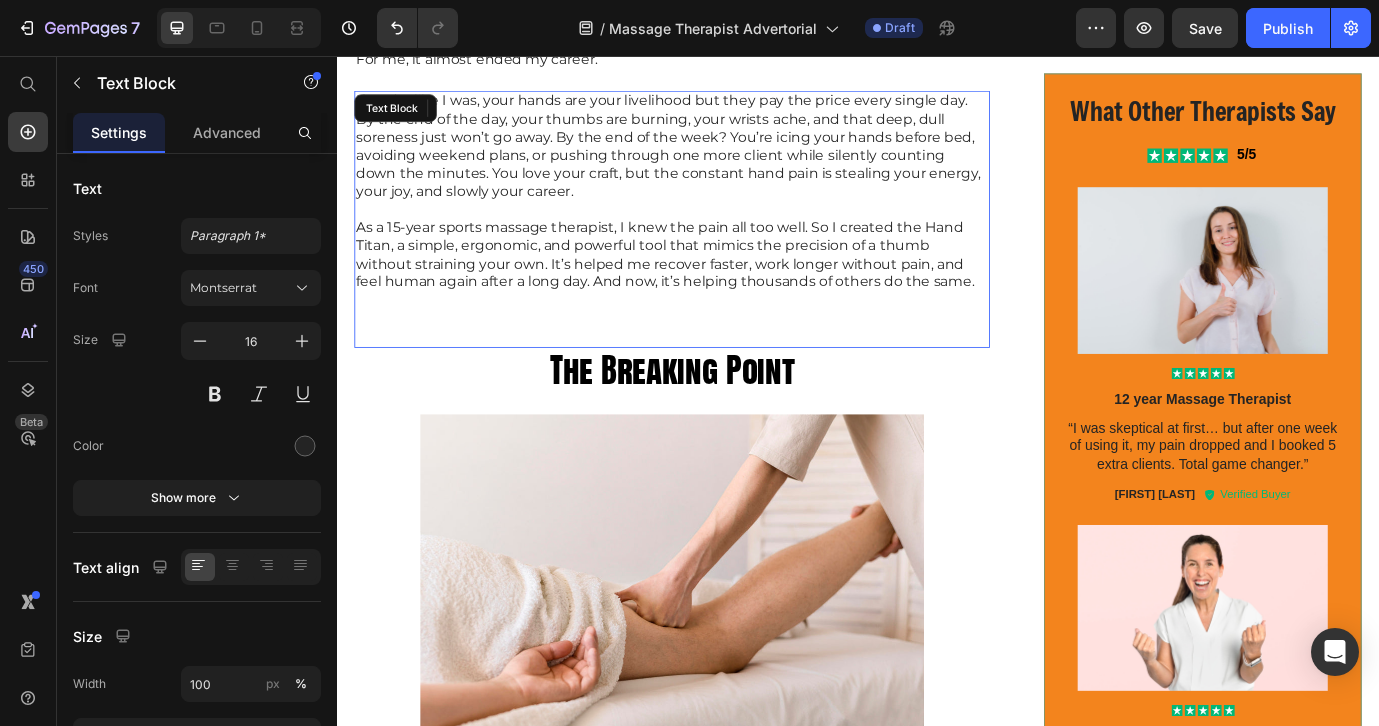 click at bounding box center (721, 358) 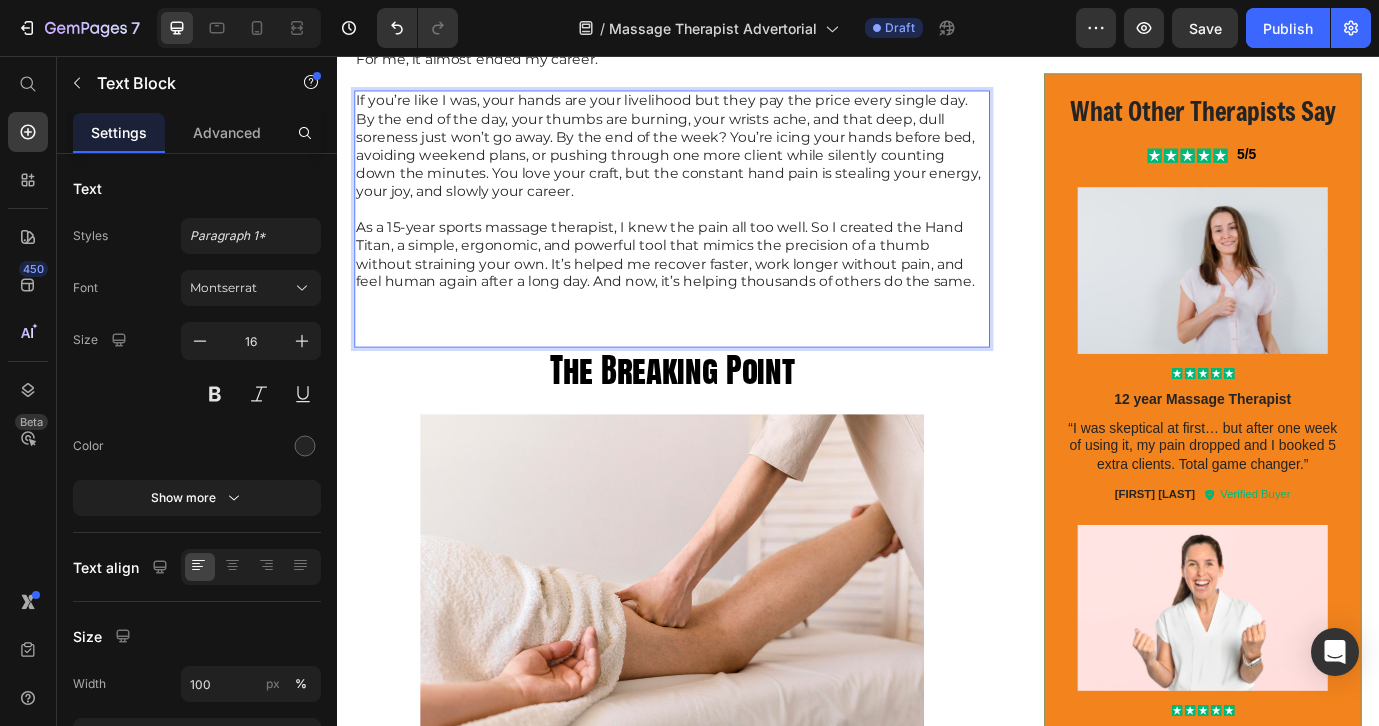 click at bounding box center [721, 379] 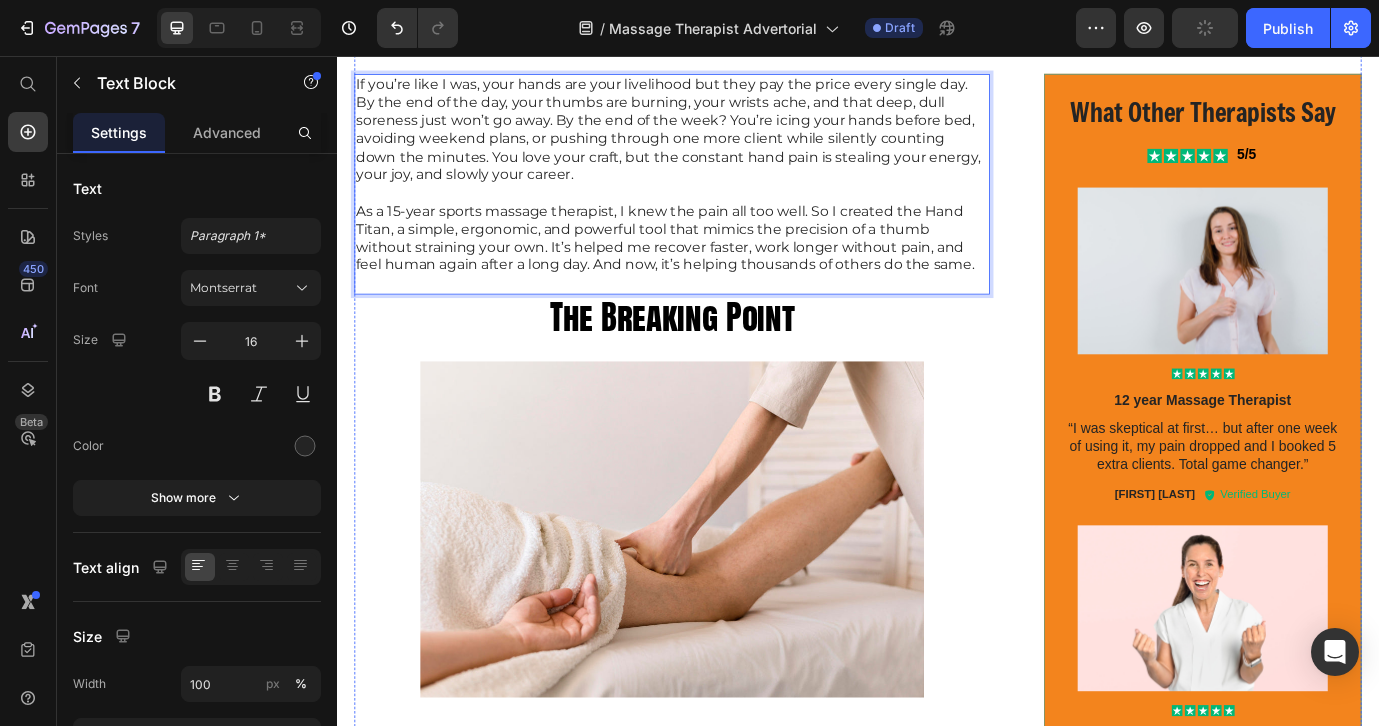 scroll, scrollTop: 1355, scrollLeft: 0, axis: vertical 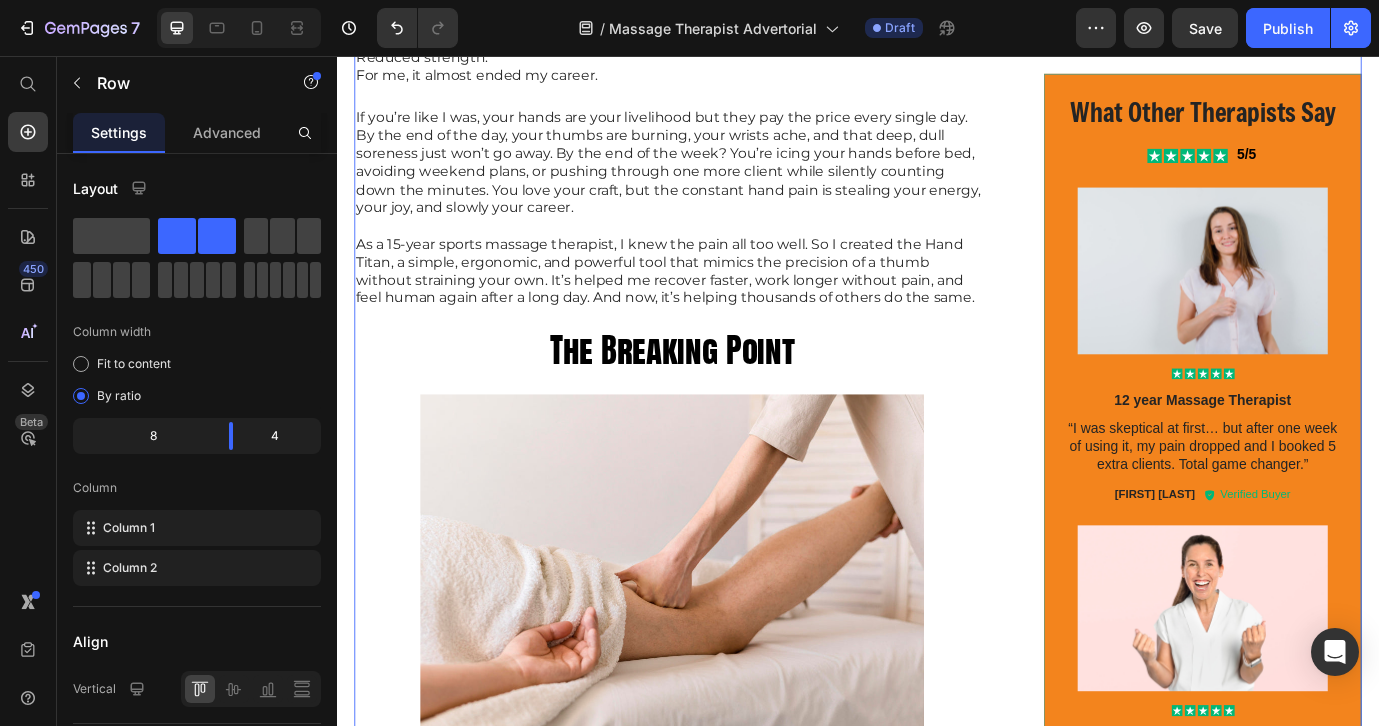 click on "Image “Why I Built Hand Titan: A Massage Therapist’s Story of Pain, Recovery, and a Second Chance” By Madeline — Founder of Hand Titan Heading                      “I thought I’d have to quit. My hands just couldn’t take it anymore.”   If you’re a massage therapist, you know how it feels after a long day. Your wrists ache. Your grip weakens. Your thumbs feel like they’re on fire. At first, it’s just fatigue. But over time? It turns into something scarier. Joint pain. Stiffness. Reduced strength. For me, it almost ended my career. Text Block    As a 15-year sports massage therapist, I knew the pain all too well. So I created the Hand Titan, a simple, ergonomic, and powerful tool that mimics the precision of a thumb without straining your own. It’s helped me recover faster, work longer without pain, and feel human again after a long day. And now, it’s helping thousands of others do the same. Text Block   0 The Breaking Point Heading Image         ✅ Stretching" at bounding box center [937, 227] 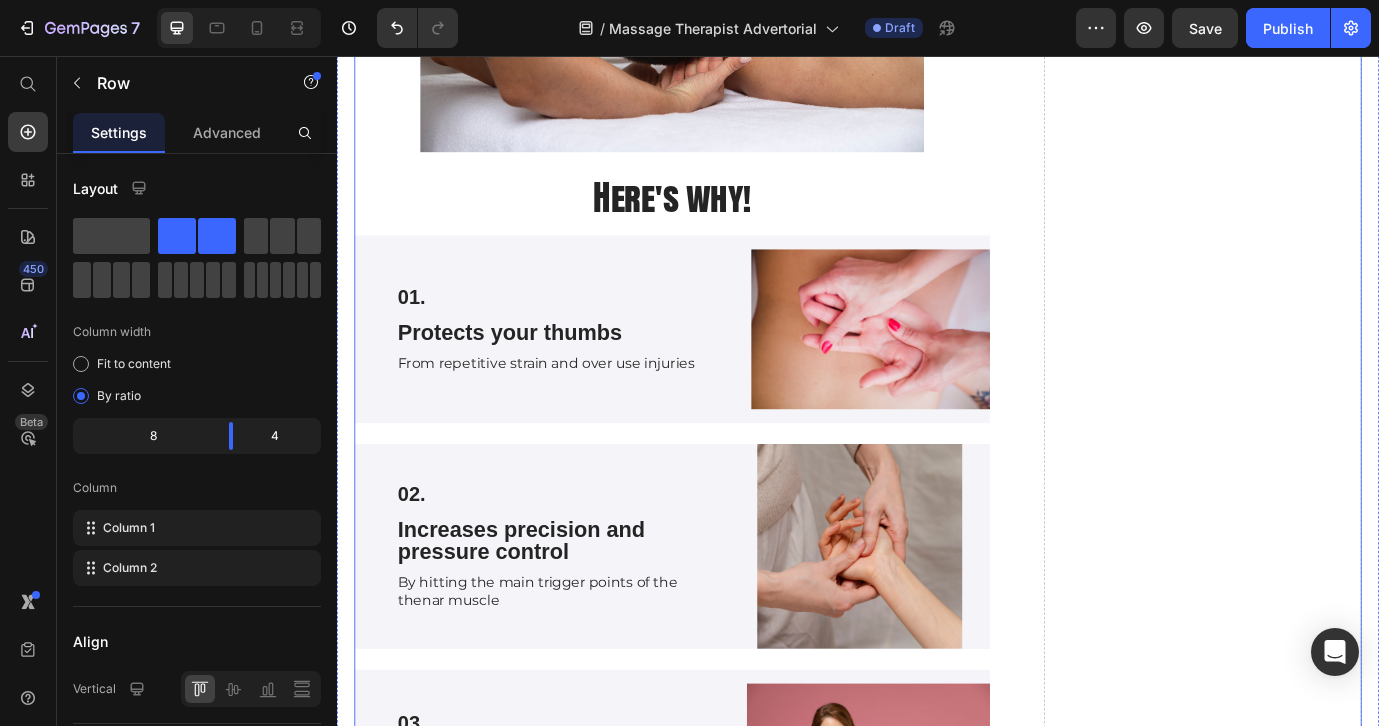 scroll, scrollTop: 4335, scrollLeft: 0, axis: vertical 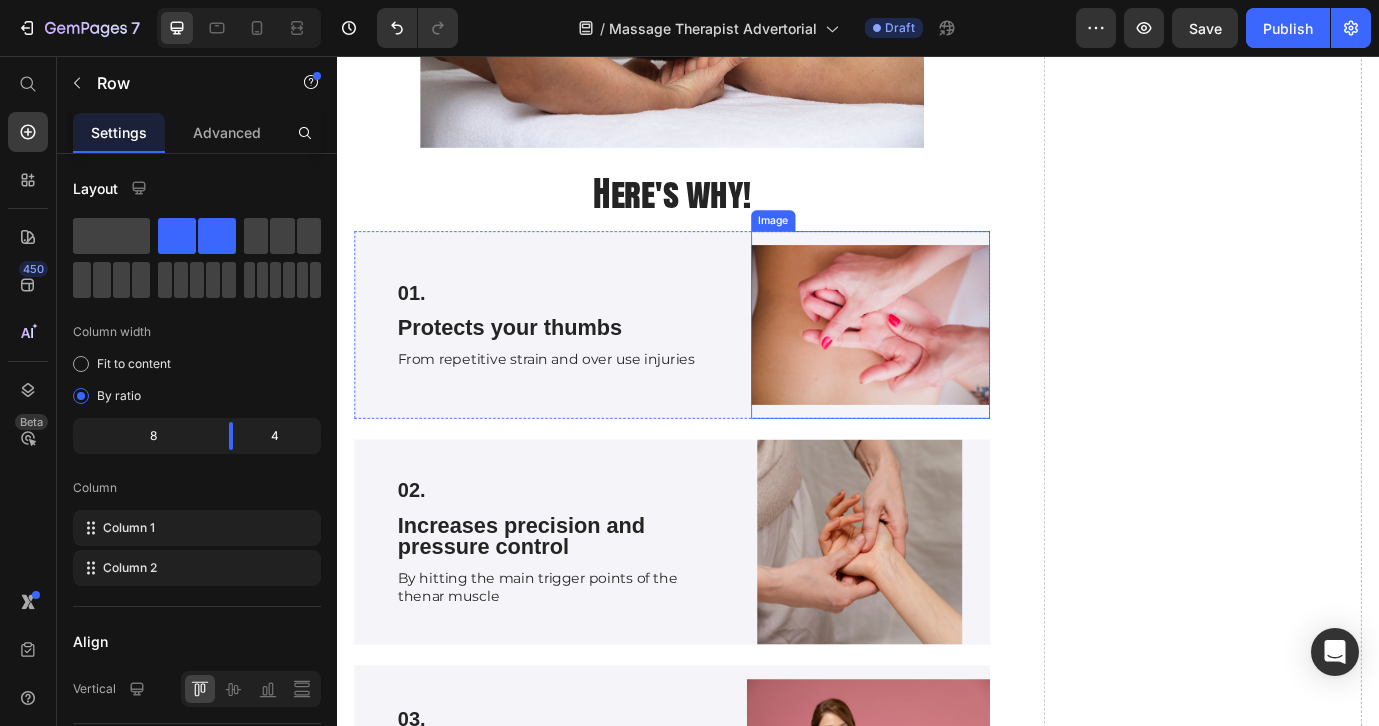 click at bounding box center [951, 366] 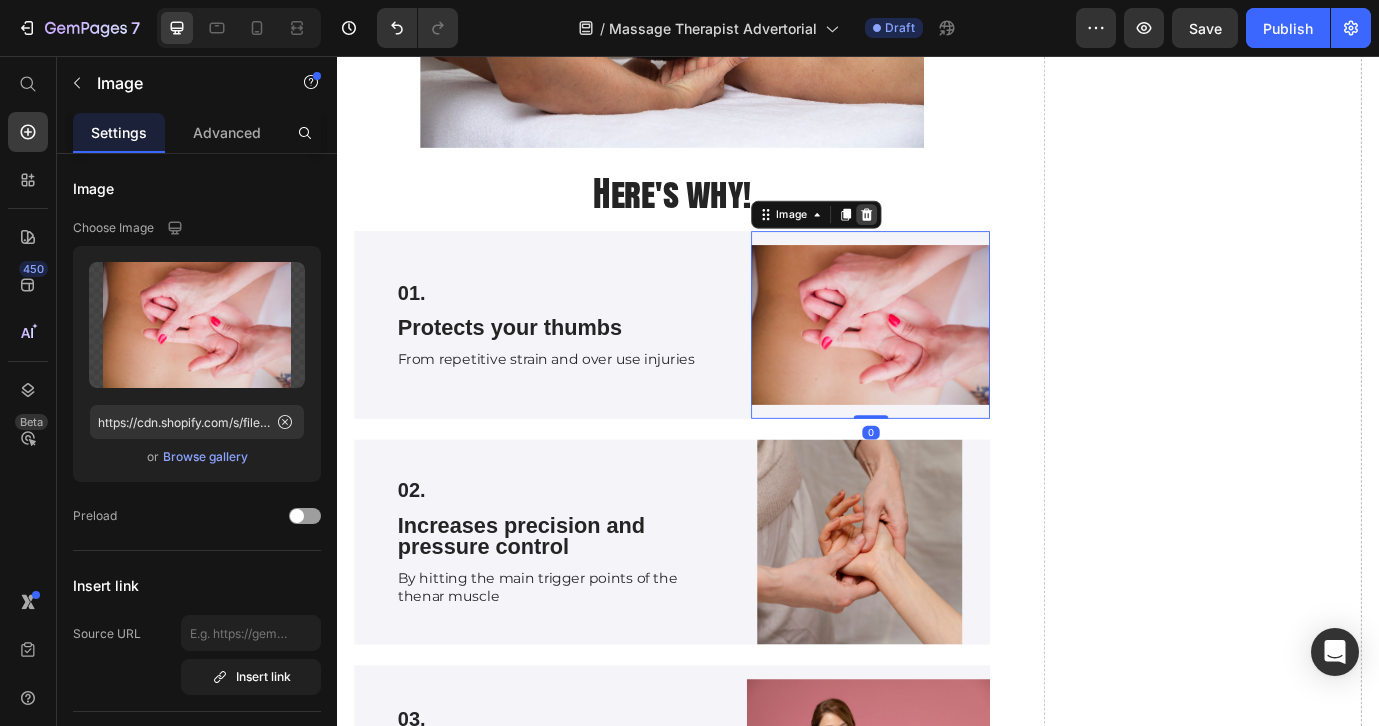 click 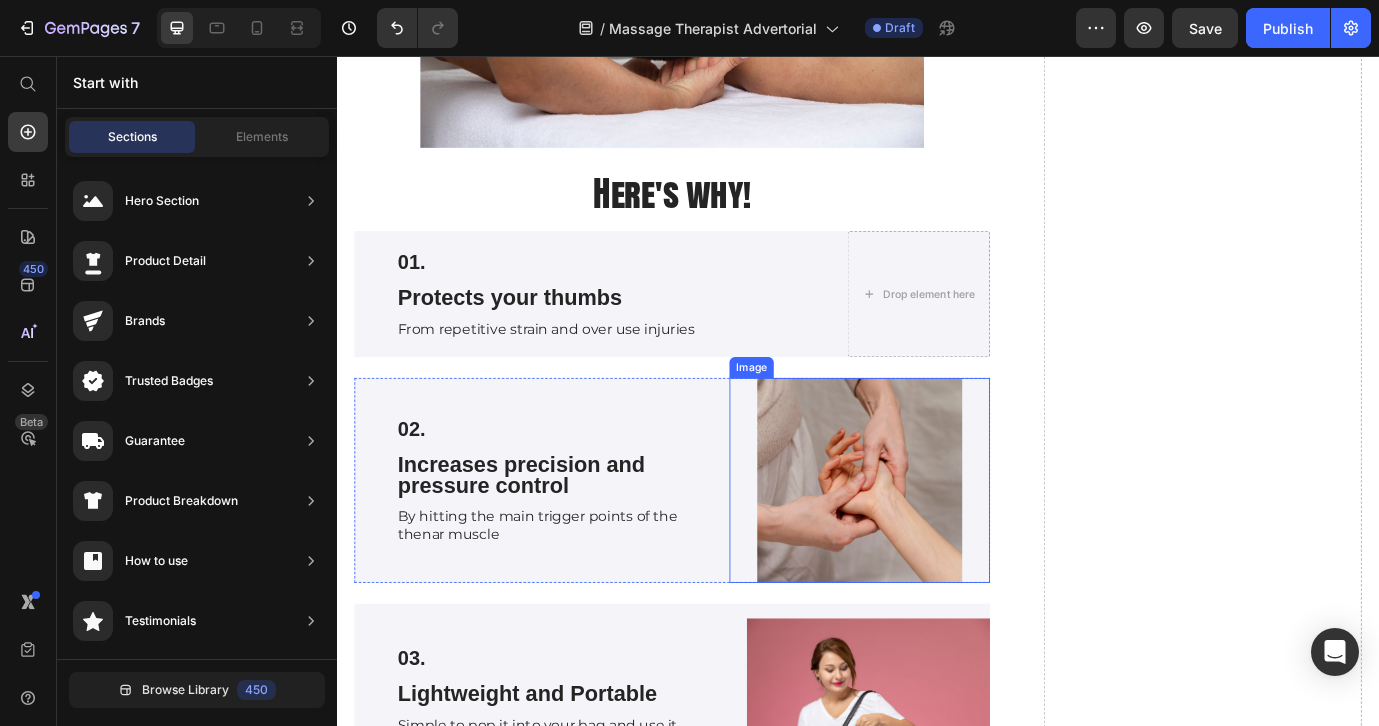 click at bounding box center [939, 545] 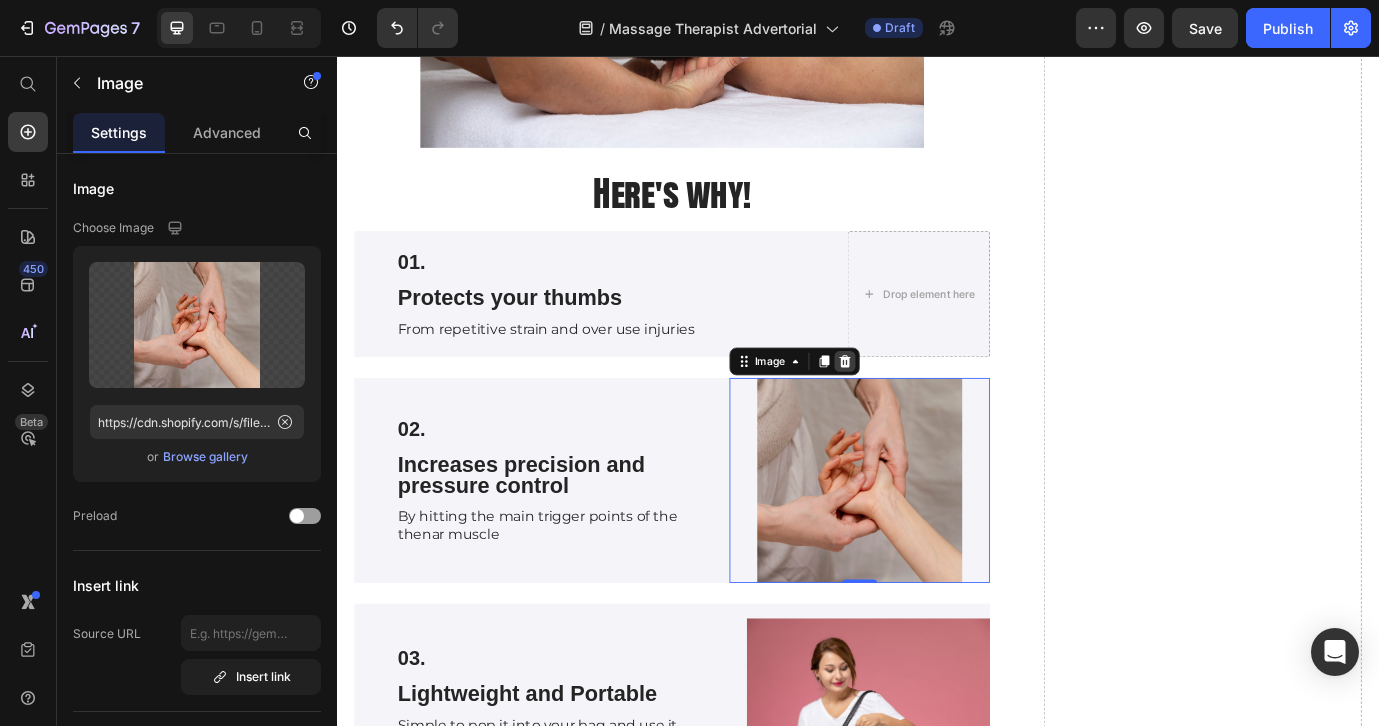 click 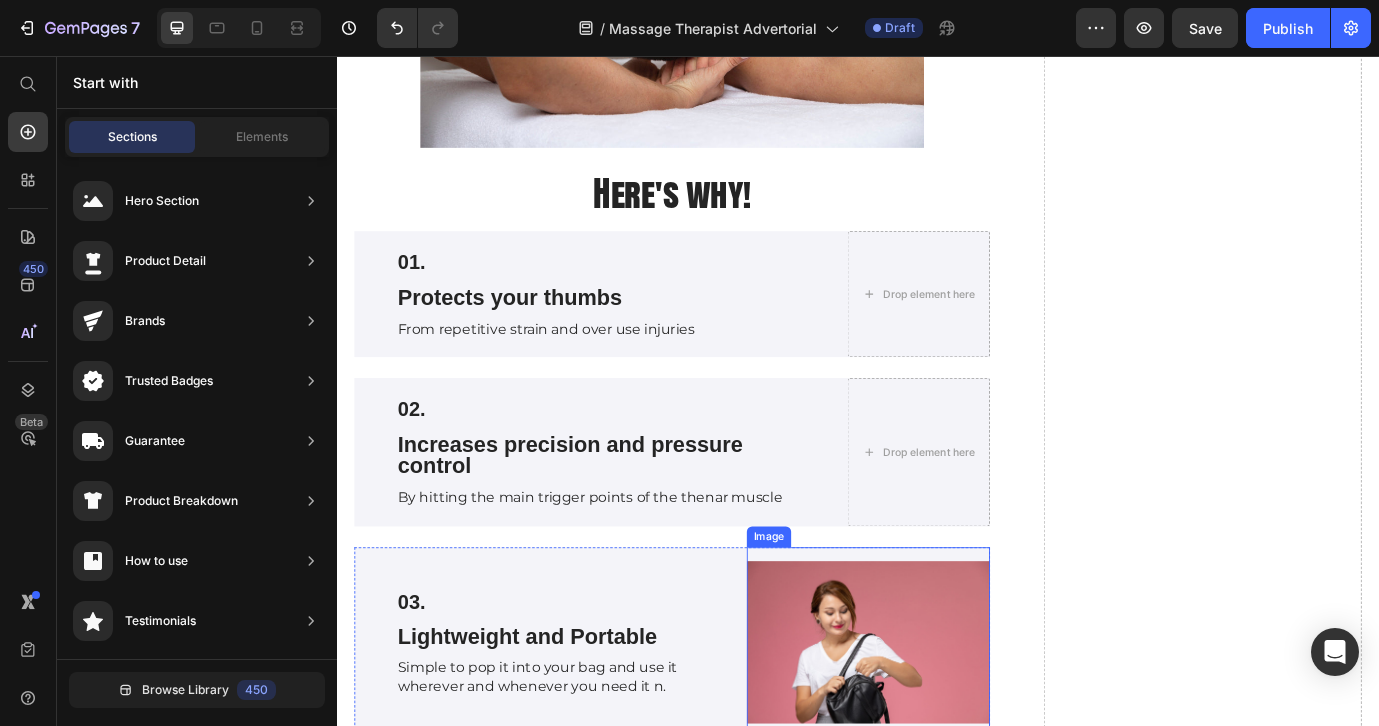 click at bounding box center (949, 732) 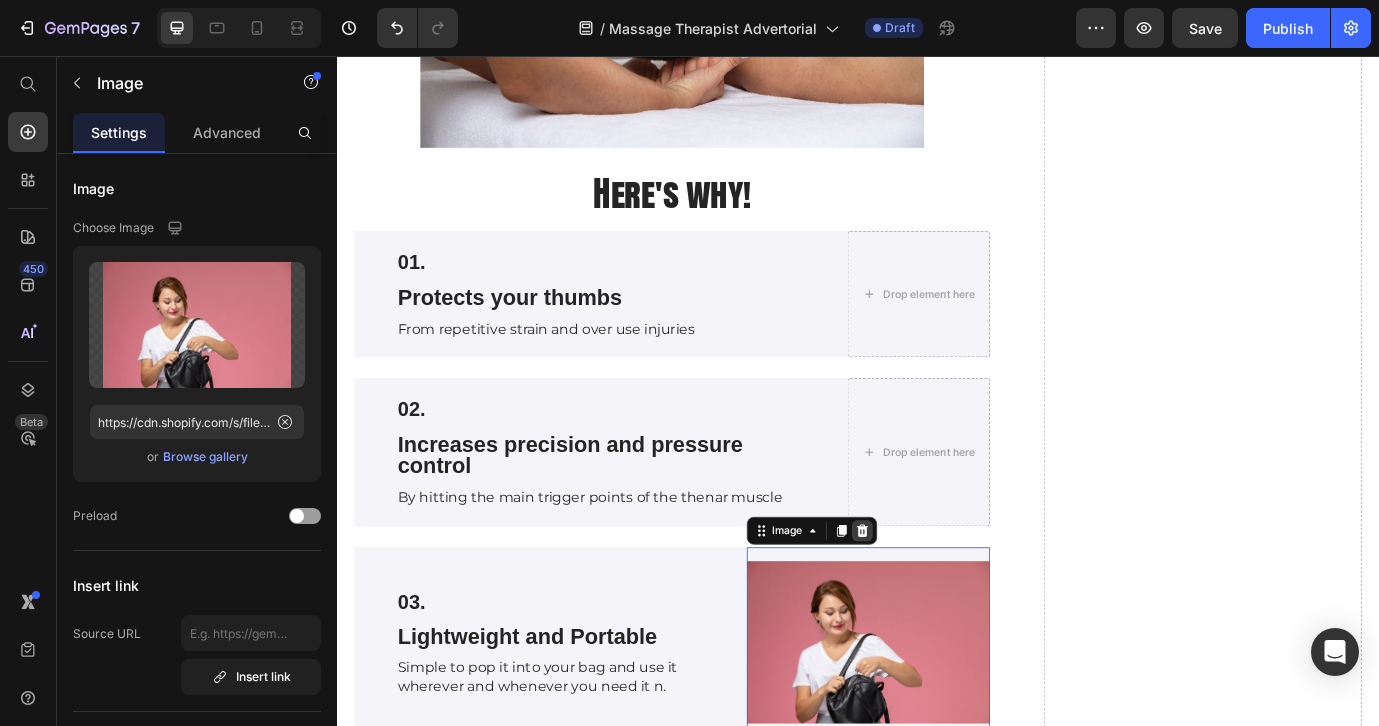 click 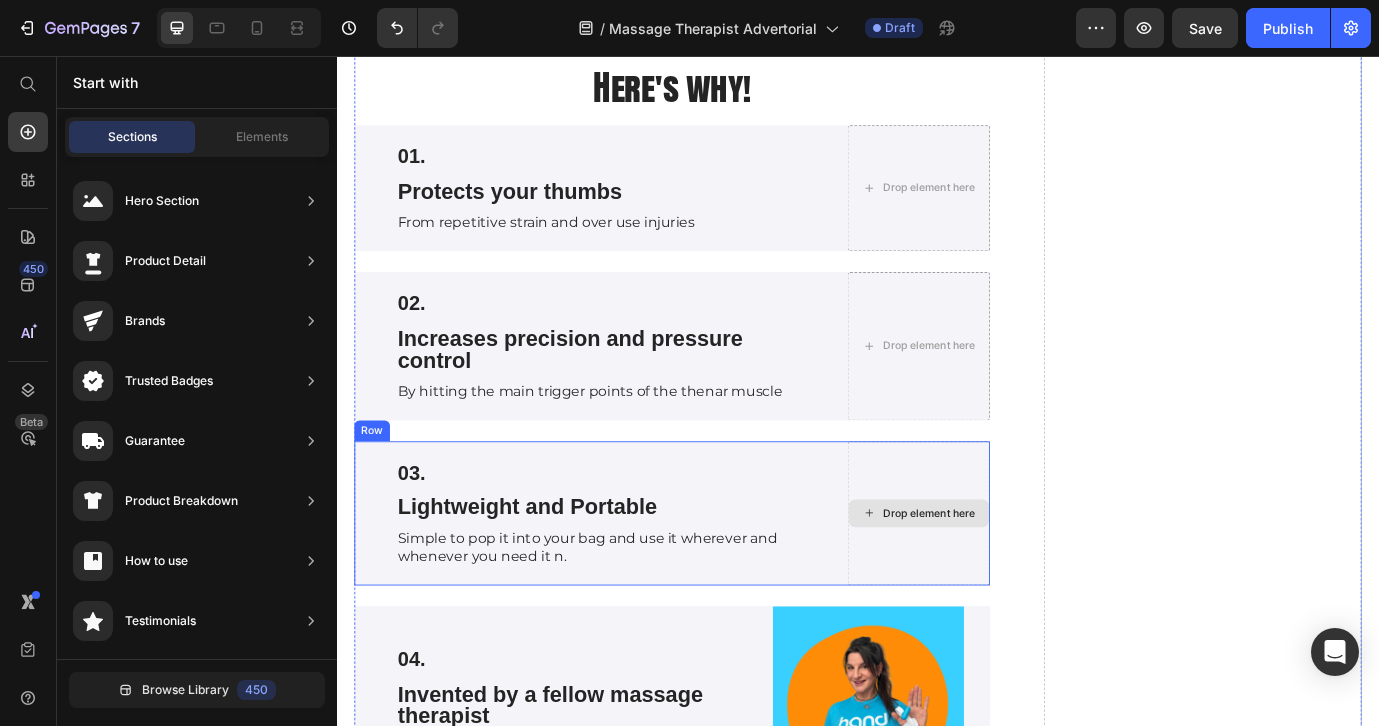 scroll, scrollTop: 4552, scrollLeft: 0, axis: vertical 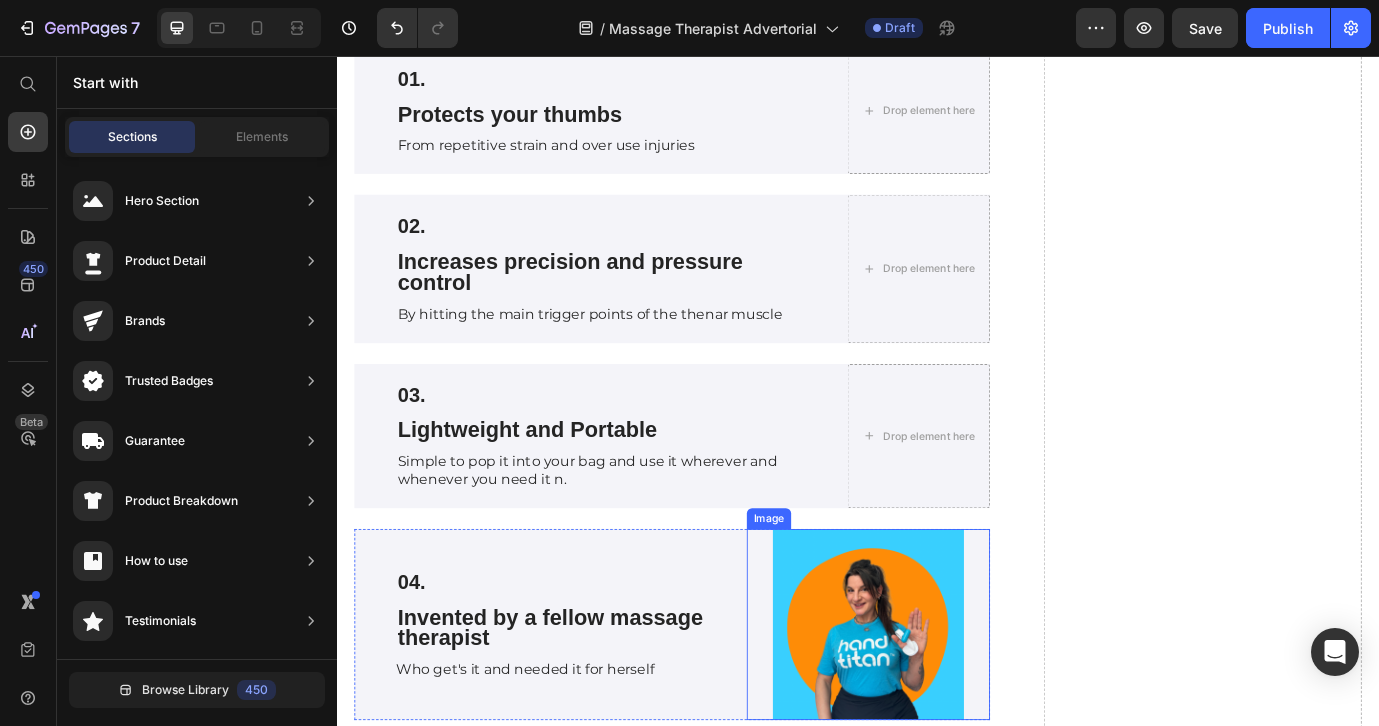 click at bounding box center [949, 711] 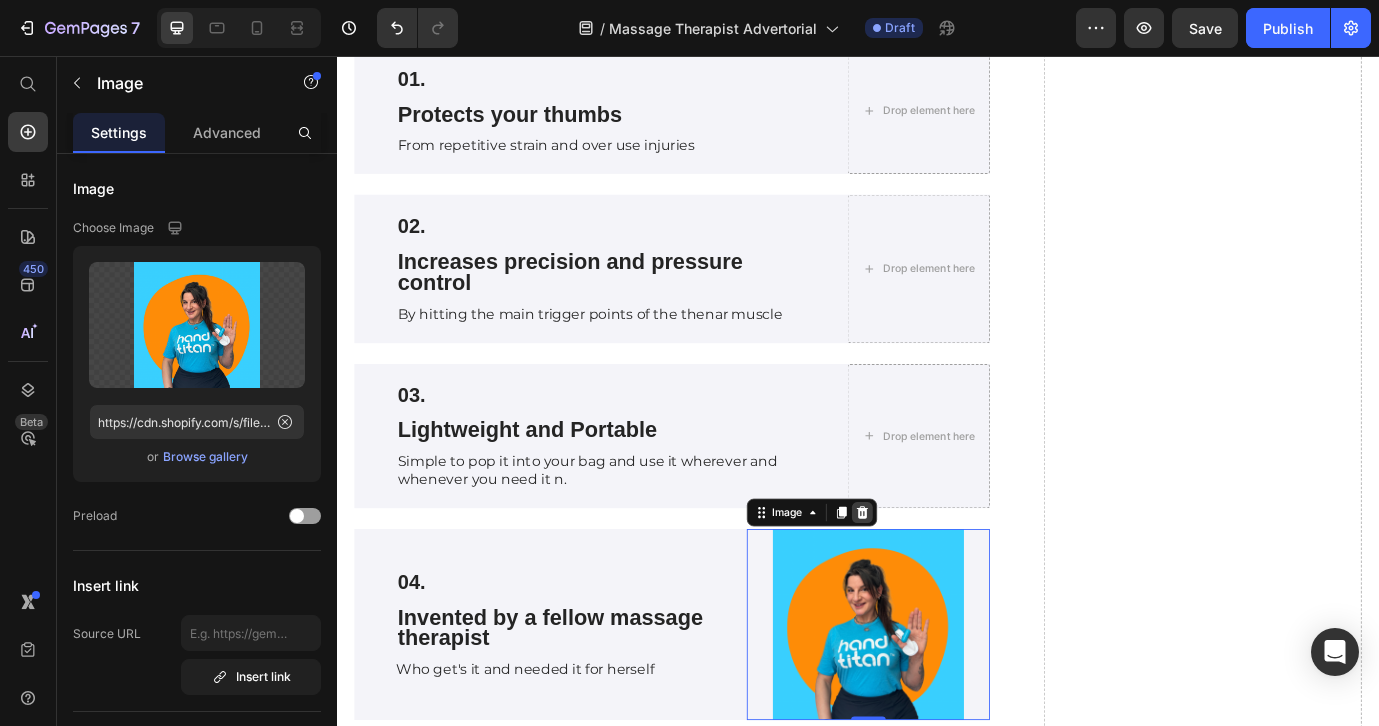 click 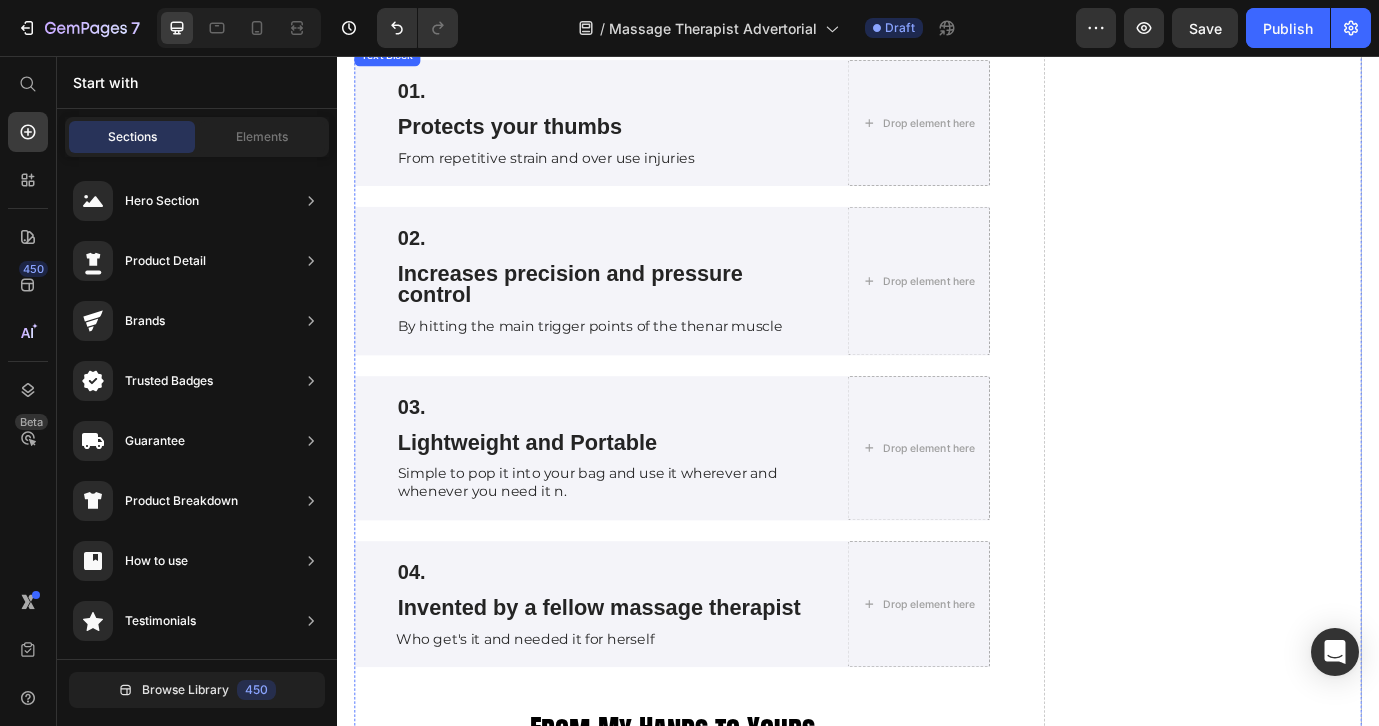 scroll, scrollTop: 4364, scrollLeft: 0, axis: vertical 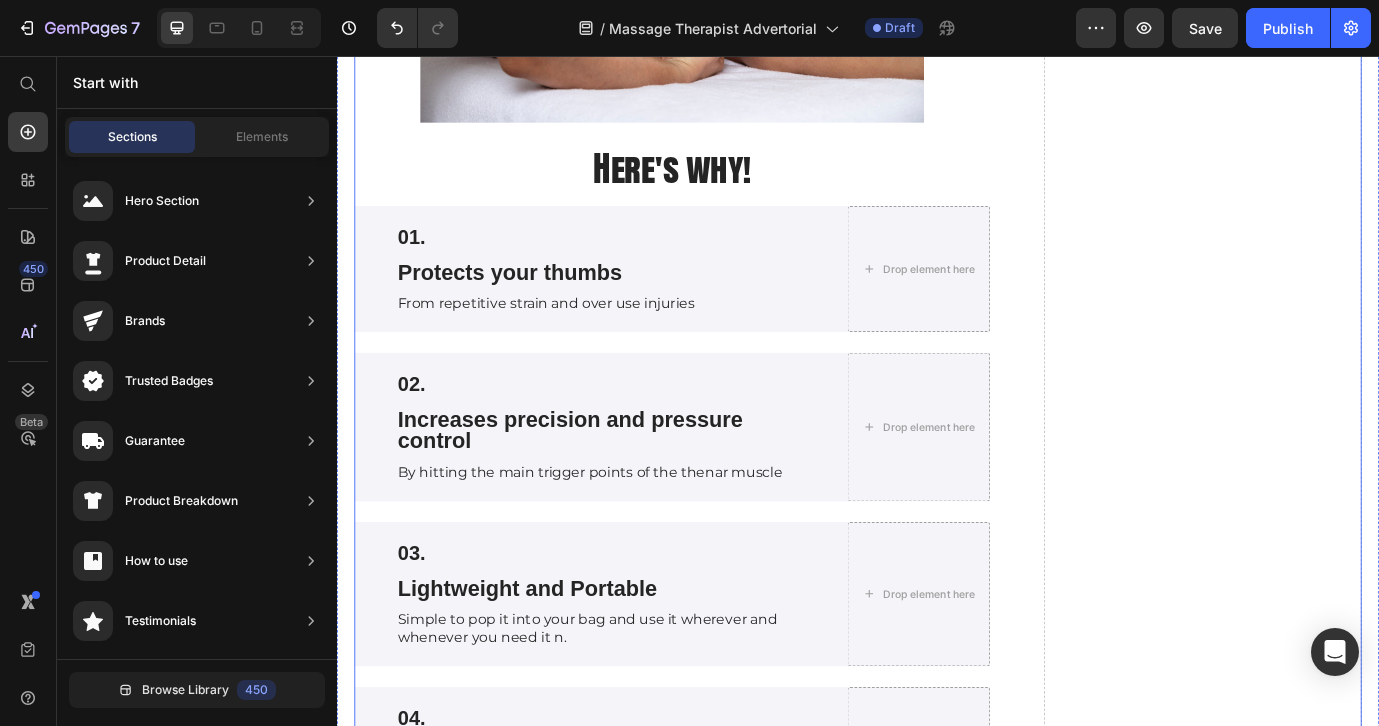 click on "Drop element here" at bounding box center (1334, 1314) 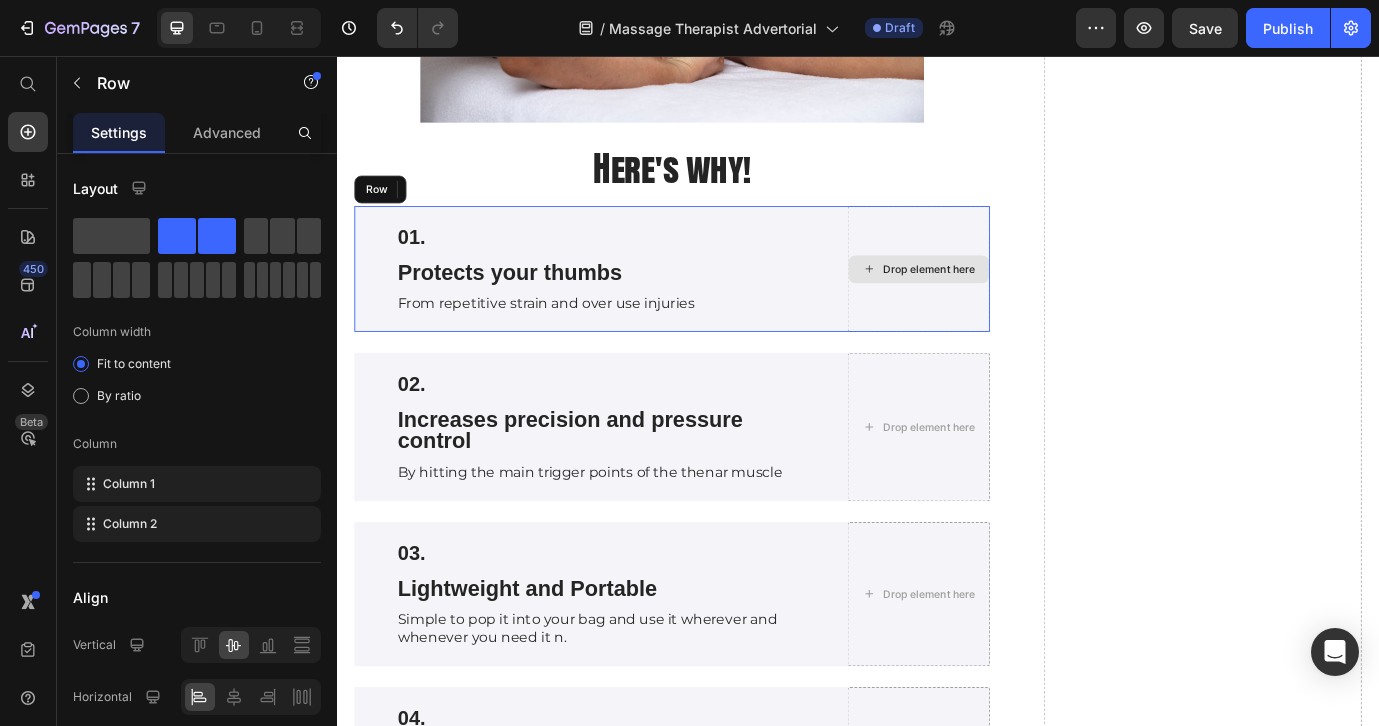 click on "Drop element here" at bounding box center [1007, 302] 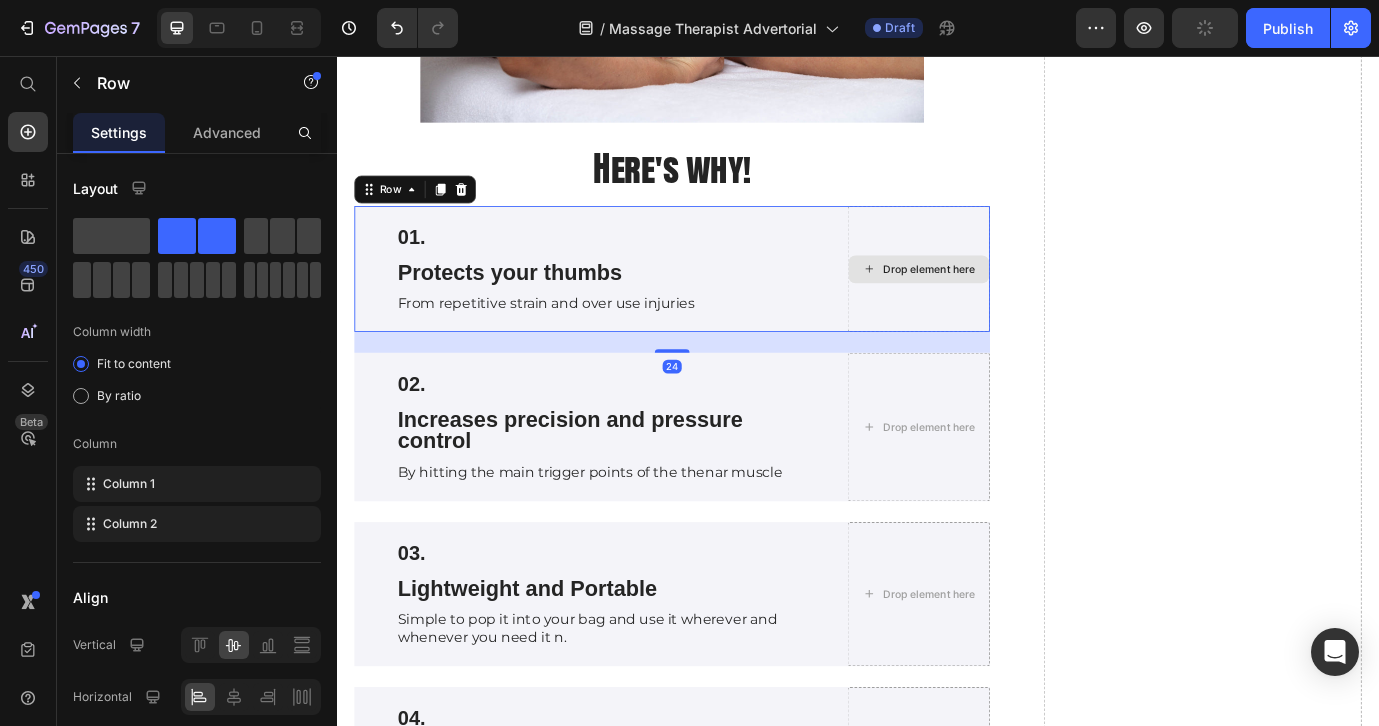 click on "Drop element here" at bounding box center [1007, 302] 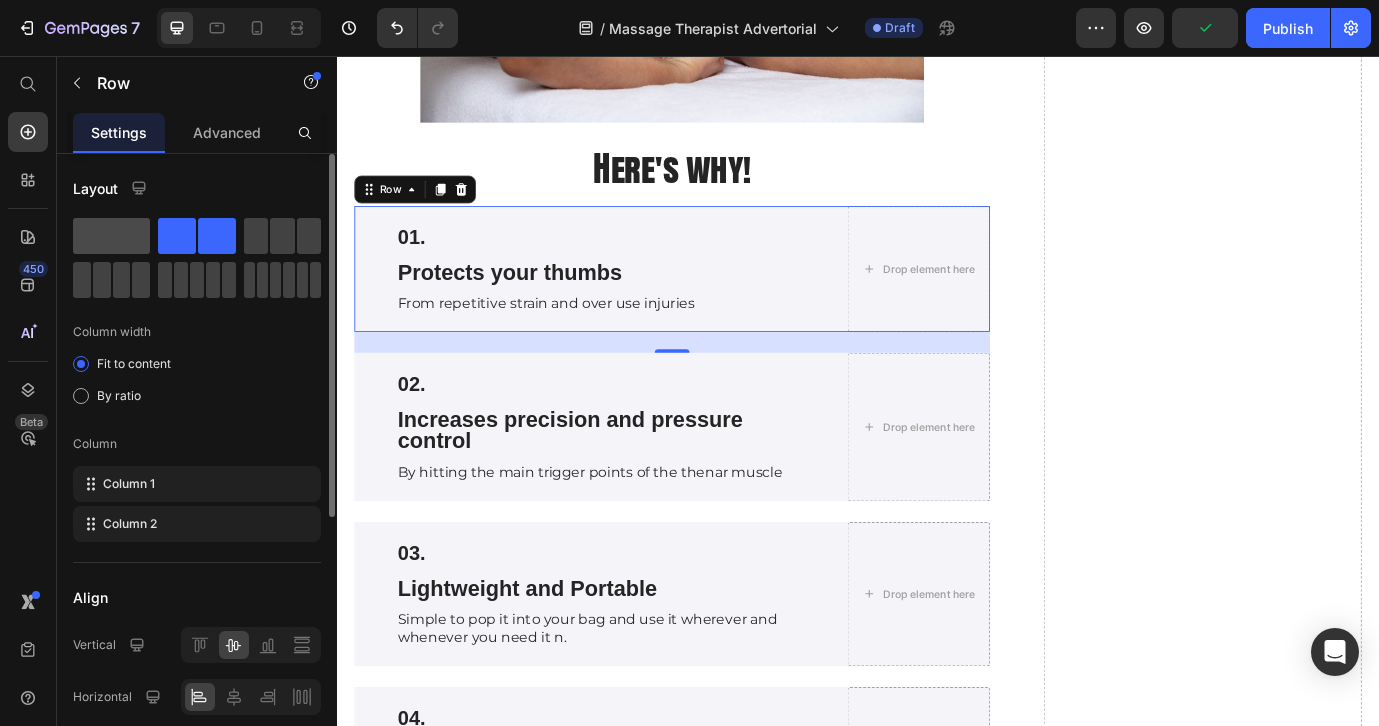 click 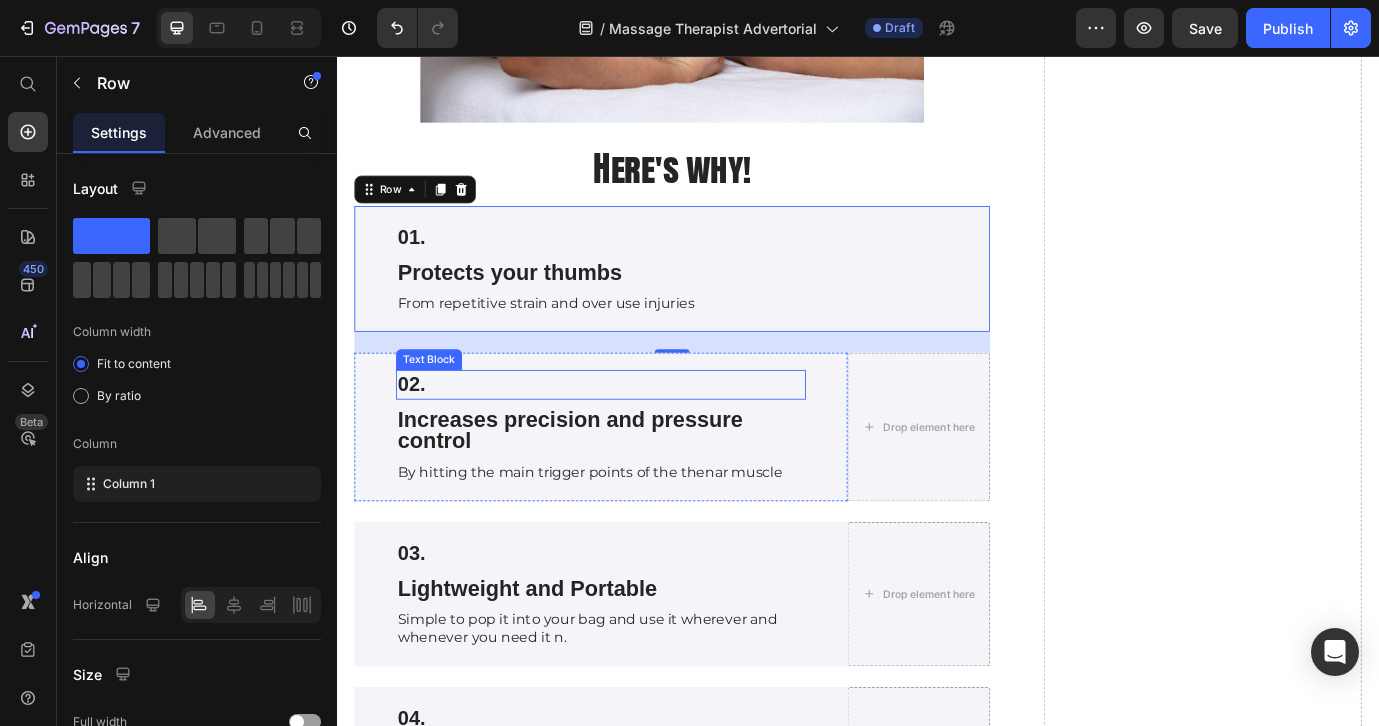 click on "02." at bounding box center (641, 435) 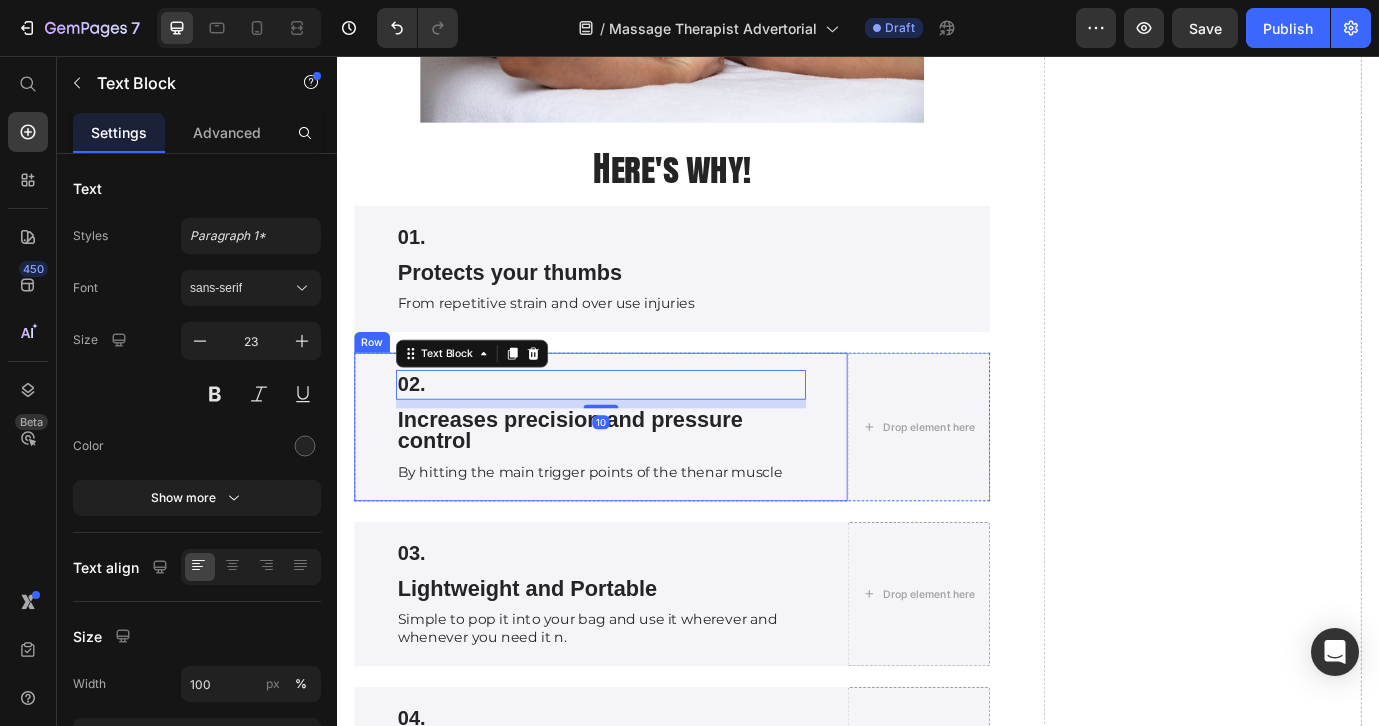 click on "02. Text Block   10 Increases precision and pressure control Text Block By hitting the main trigger points of the thenar muscle Text Block Row" at bounding box center [641, 483] 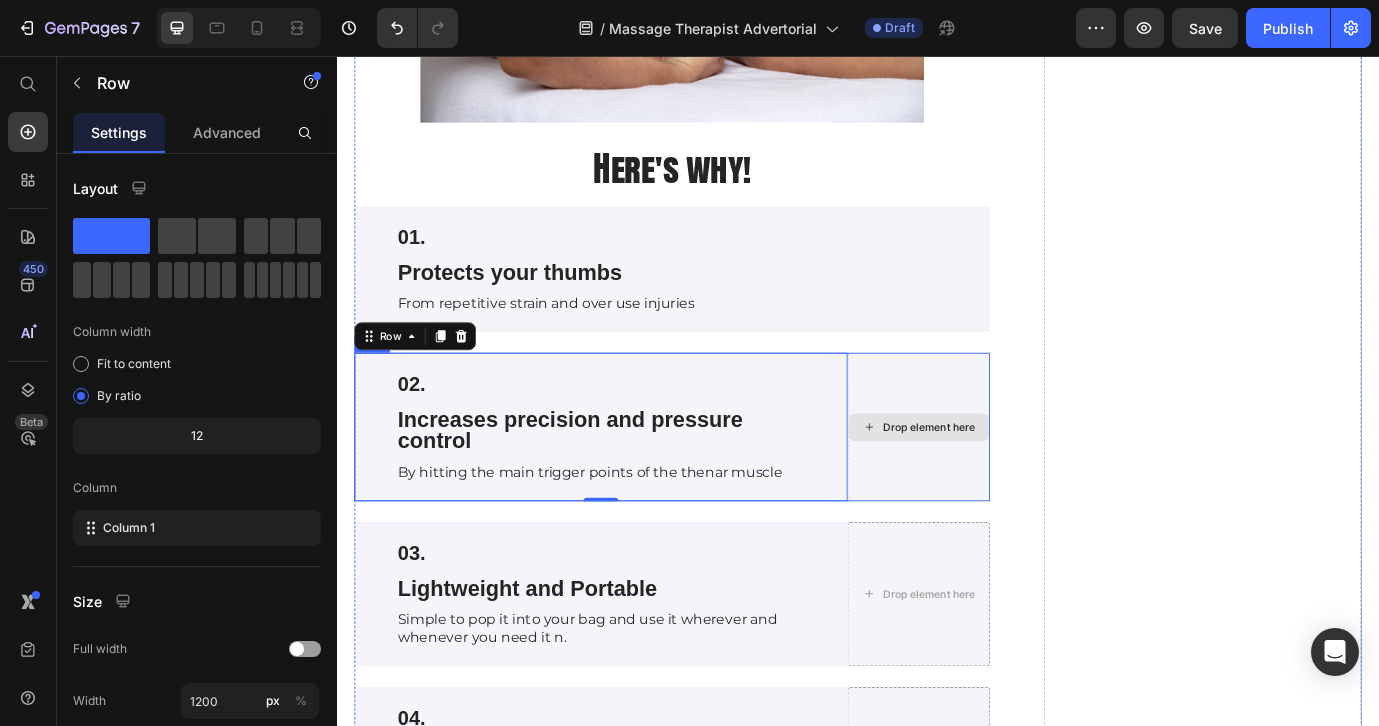 click on "Drop element here" at bounding box center [1007, 483] 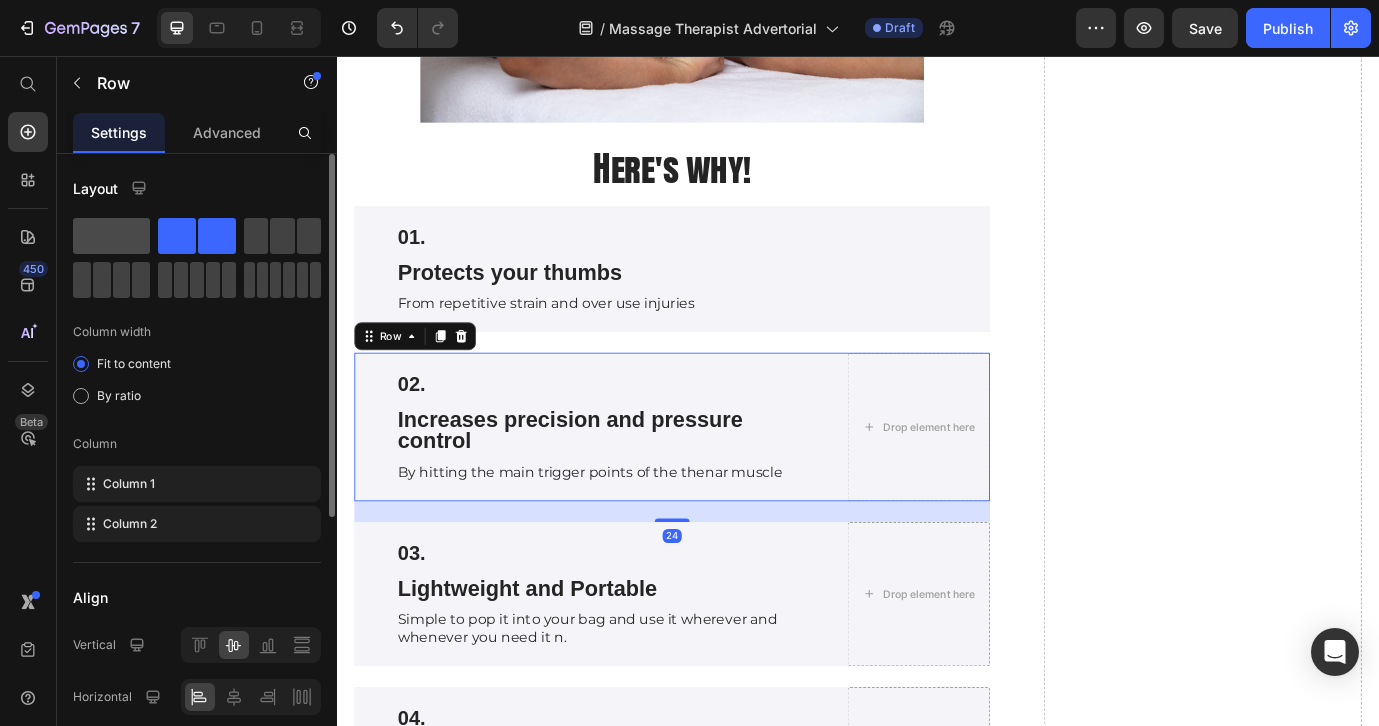 click 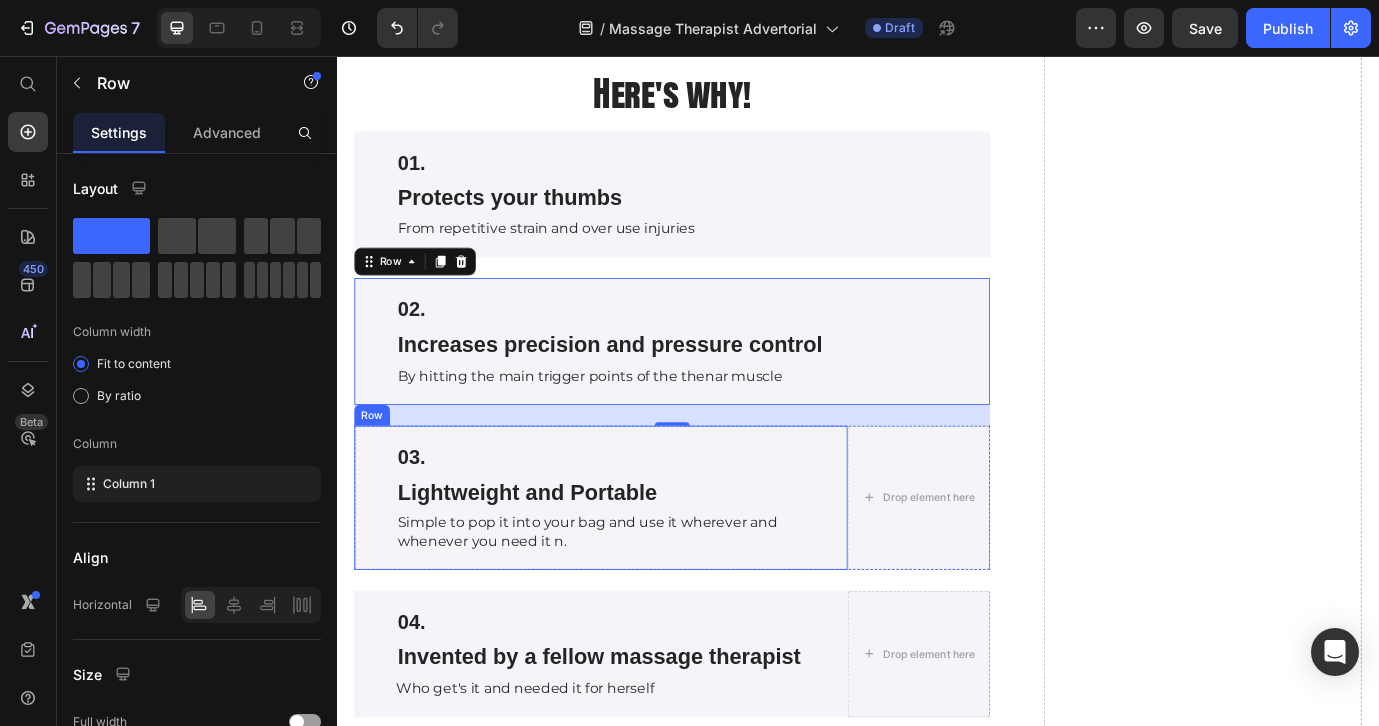 scroll, scrollTop: 4537, scrollLeft: 0, axis: vertical 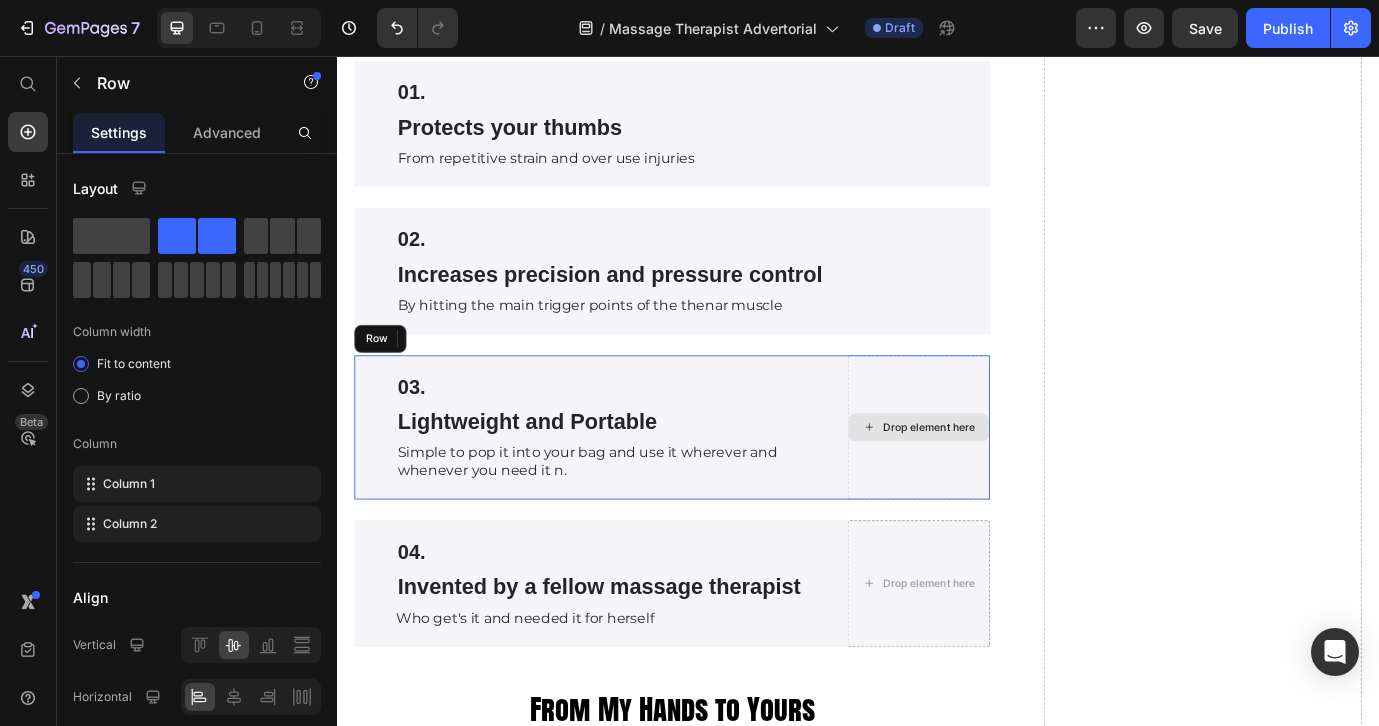 click on "Drop element here" at bounding box center (1007, 484) 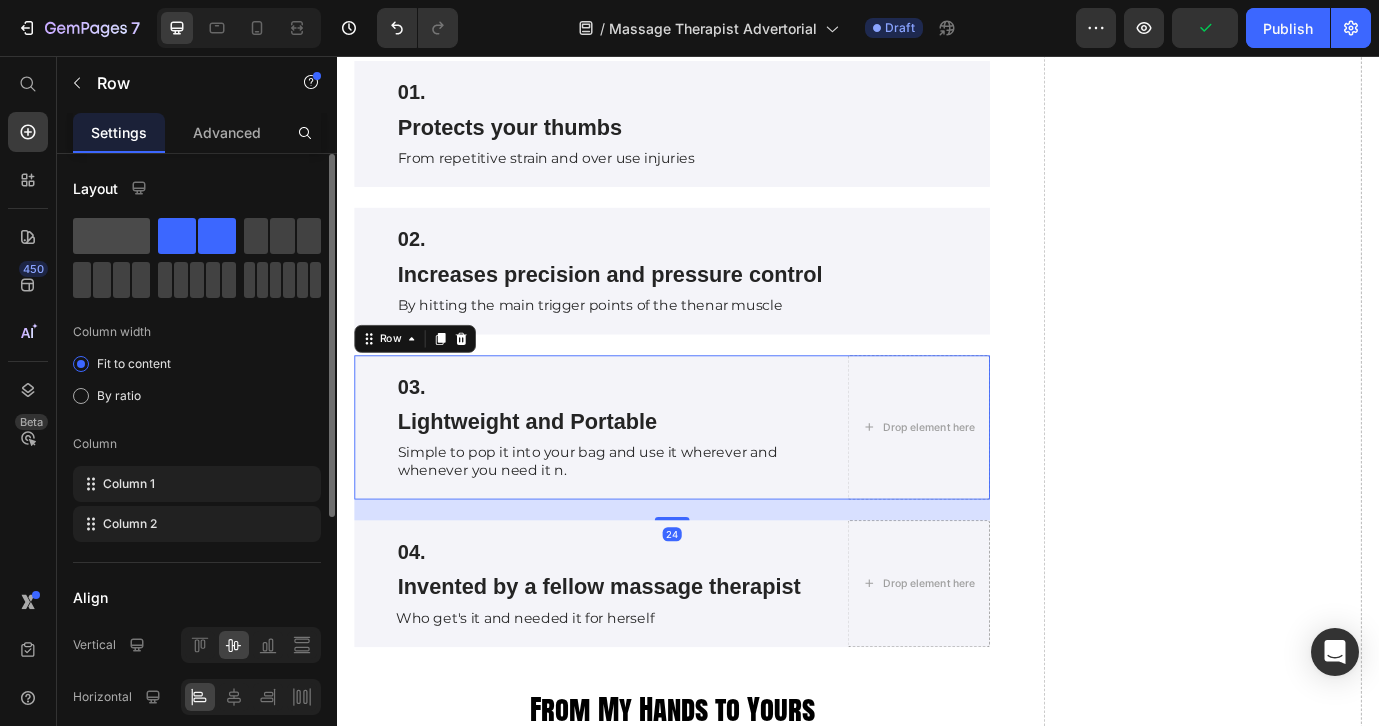 click 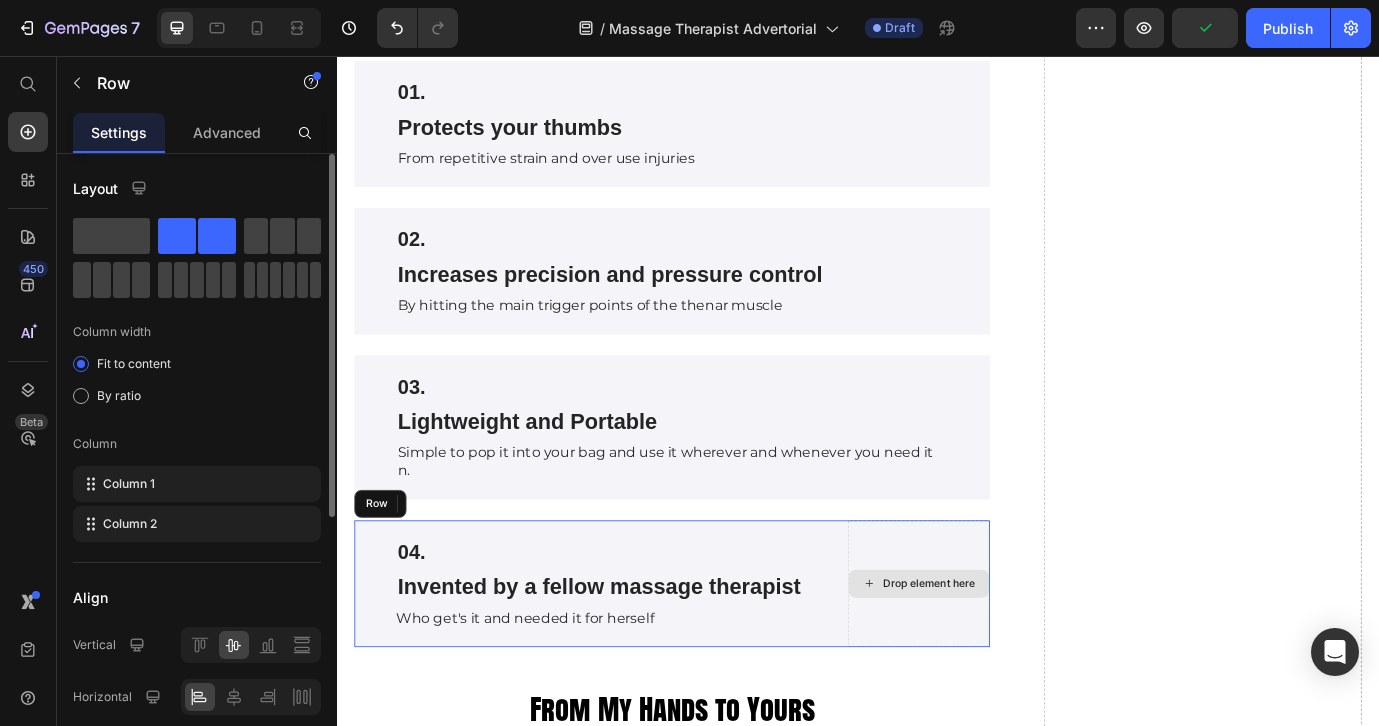 click on "Drop element here" at bounding box center (1007, 664) 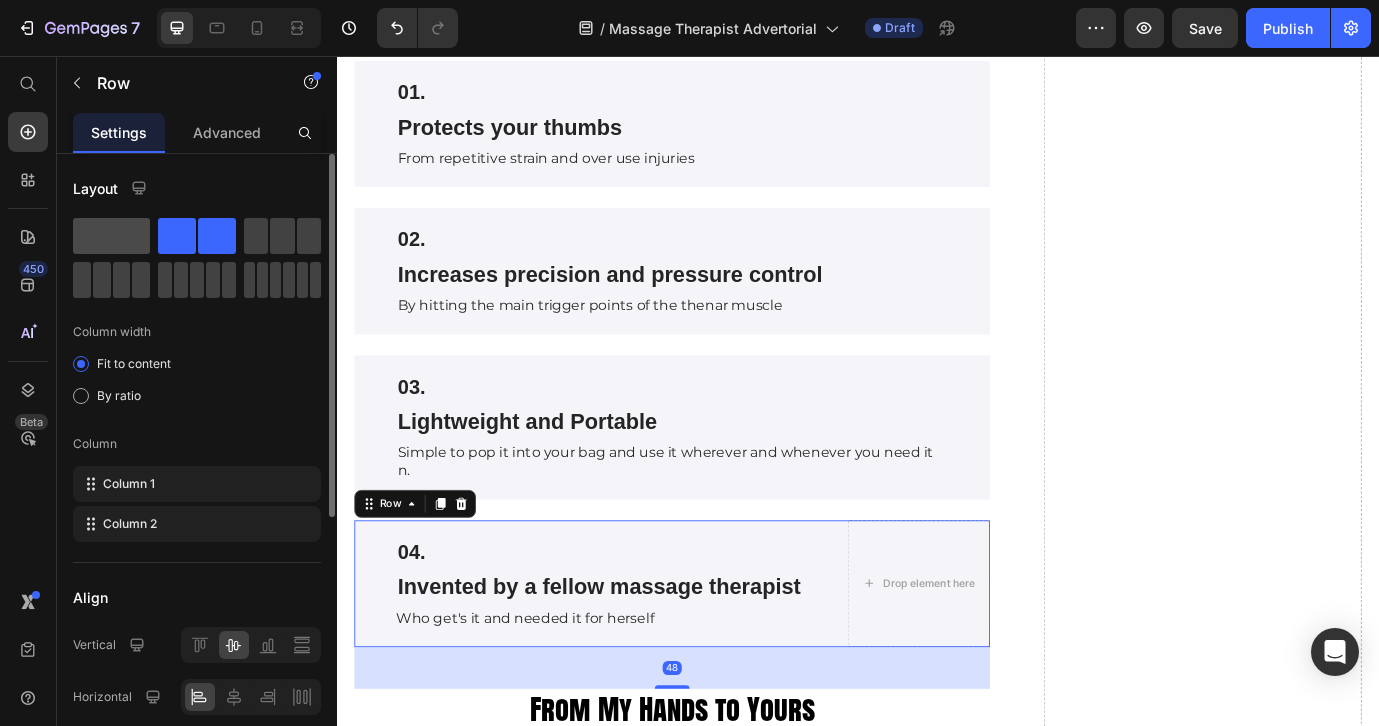 click 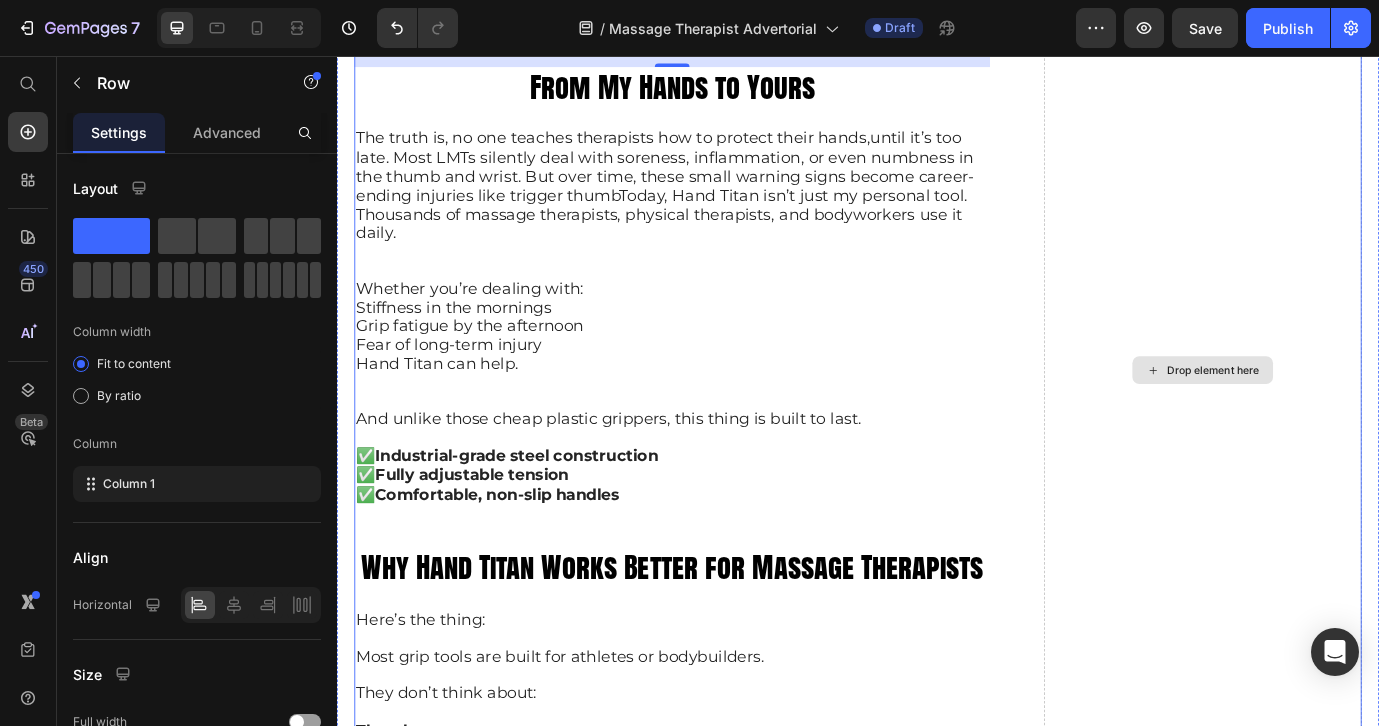 scroll, scrollTop: 5260, scrollLeft: 0, axis: vertical 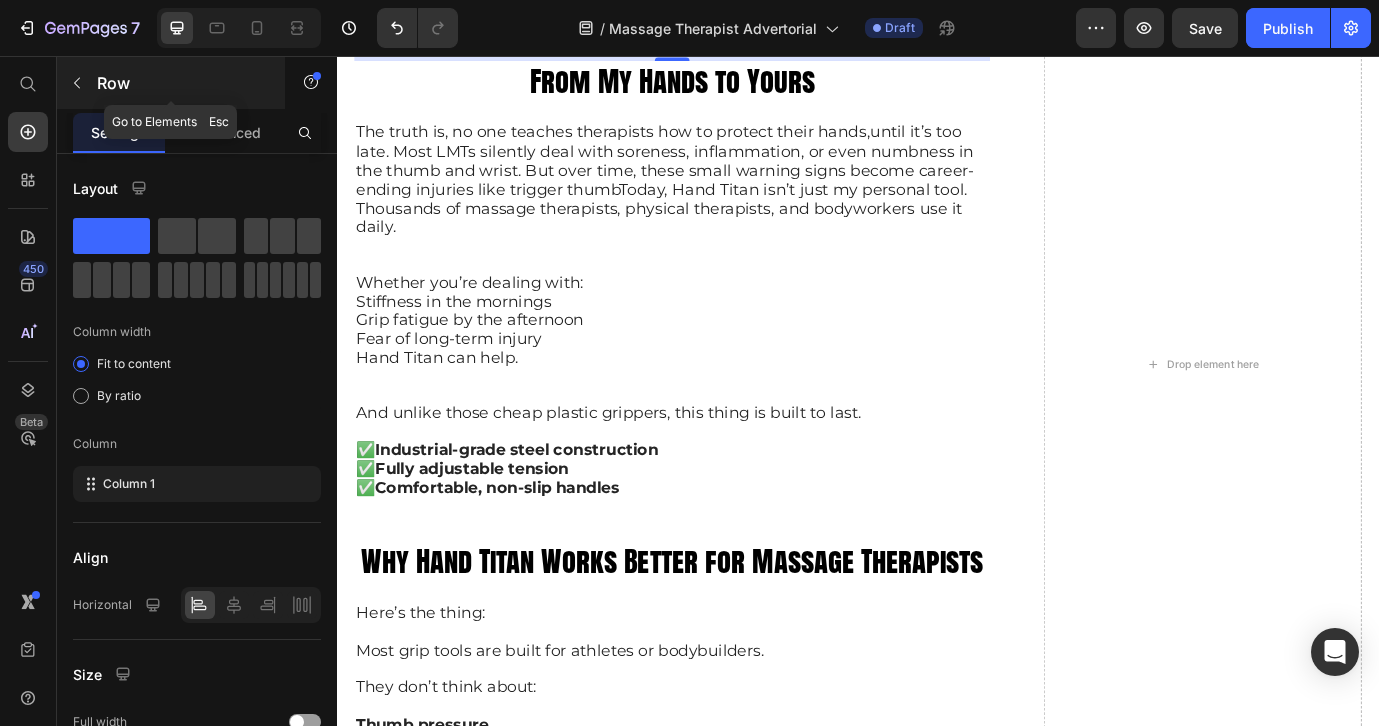 click at bounding box center (77, 83) 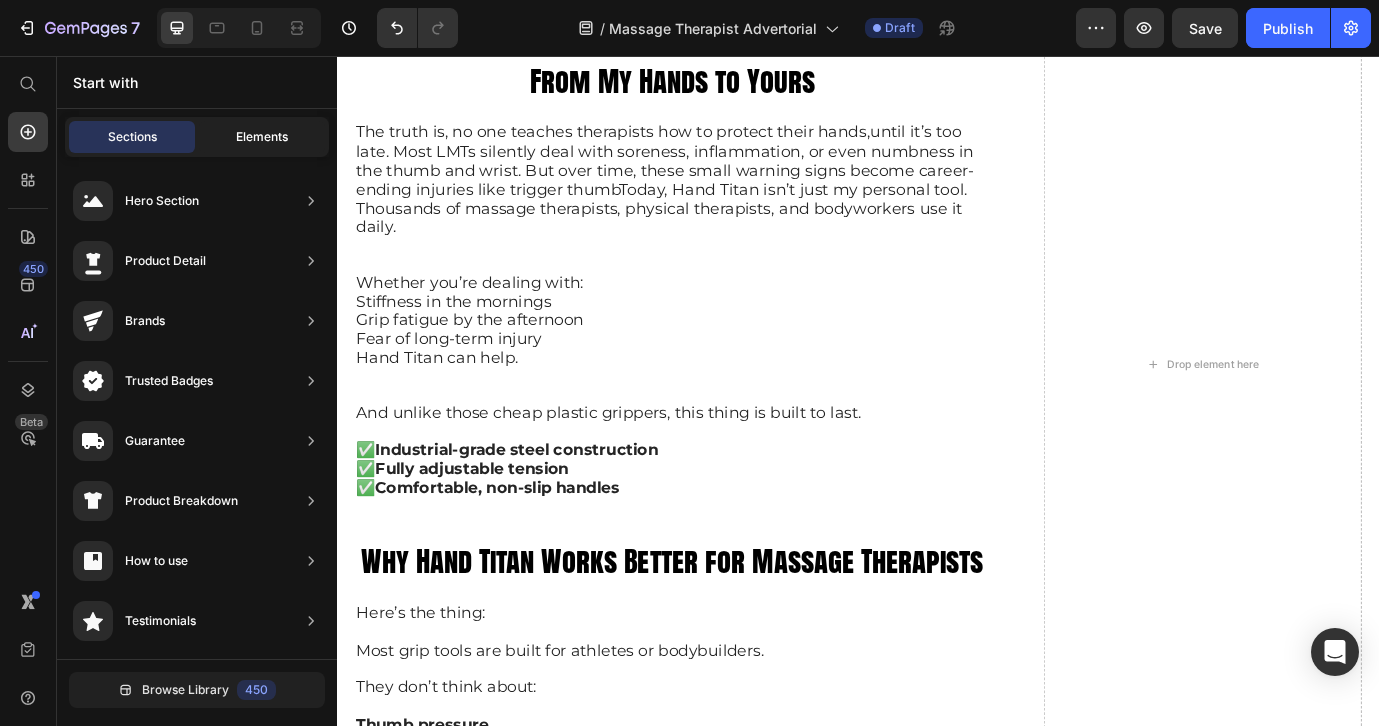 click on "Elements" at bounding box center [262, 137] 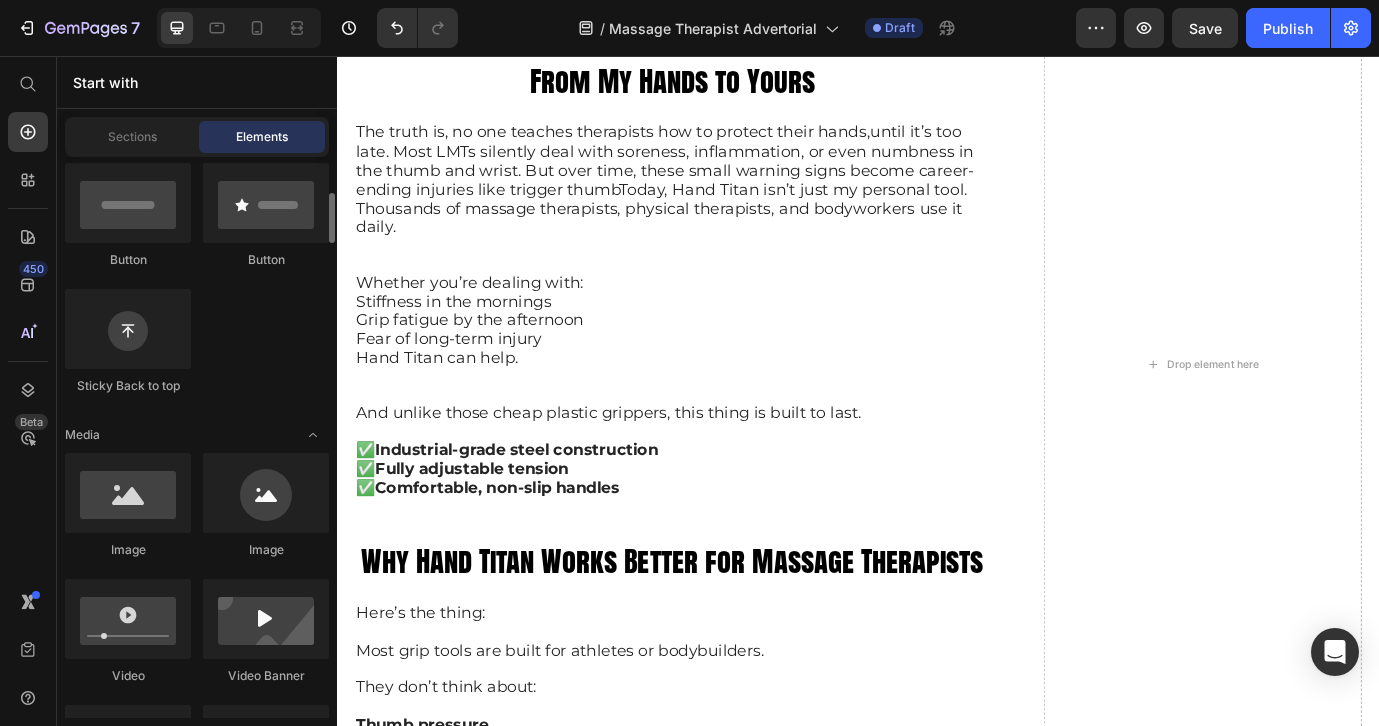 scroll, scrollTop: 494, scrollLeft: 0, axis: vertical 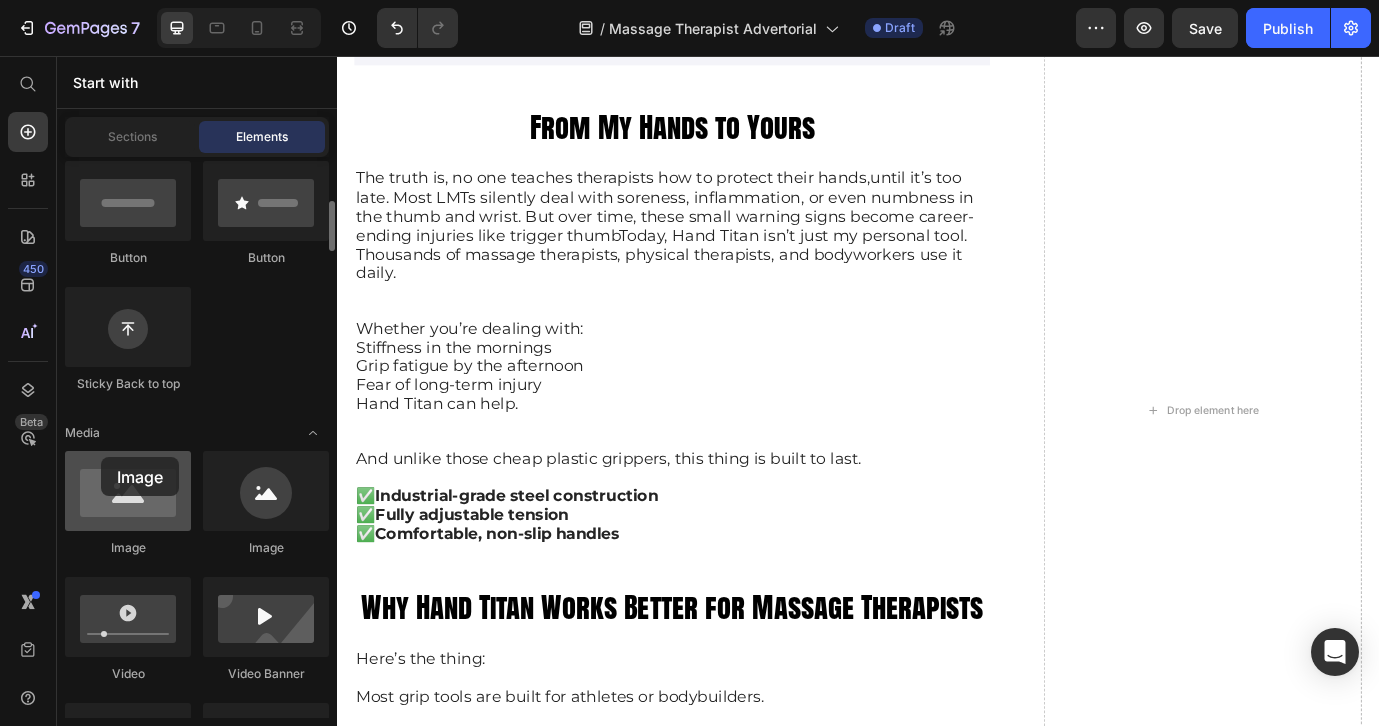 drag, startPoint x: 131, startPoint y: 493, endPoint x: 122, endPoint y: 471, distance: 23.769728 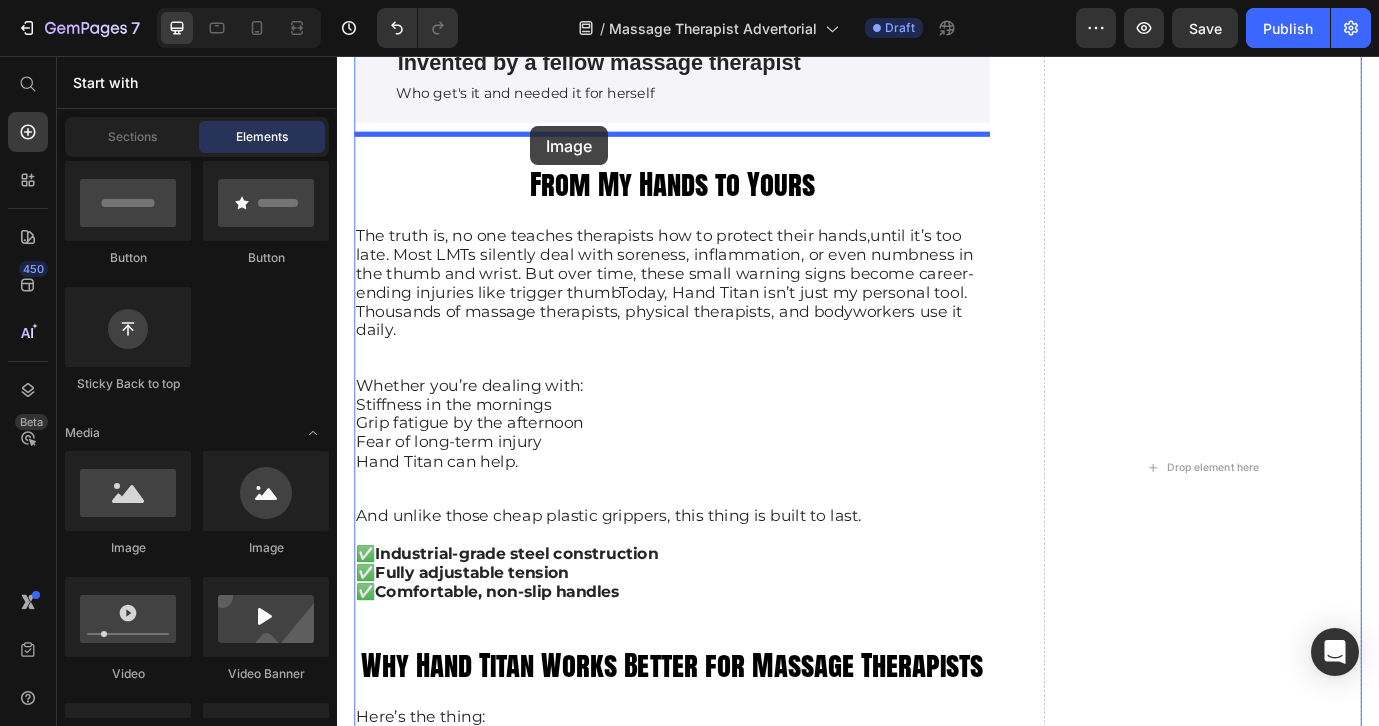 scroll, scrollTop: 5090, scrollLeft: 0, axis: vertical 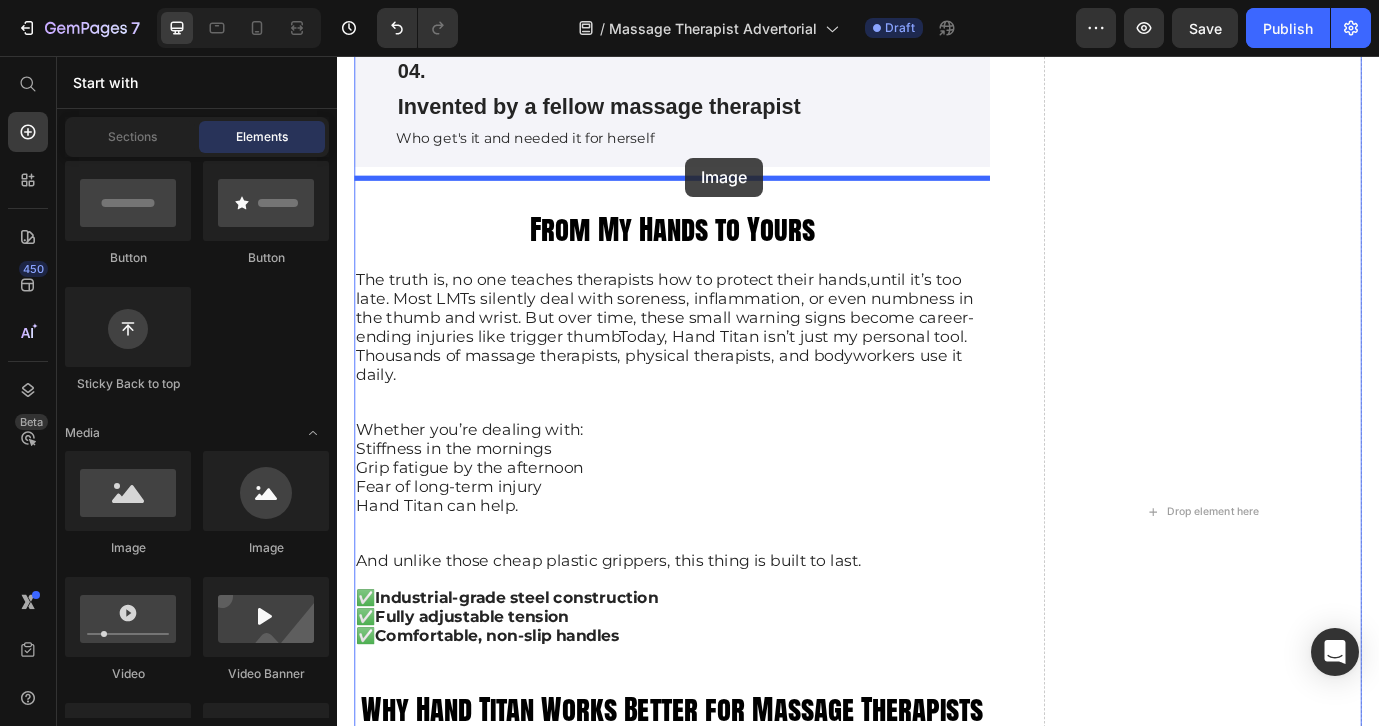 drag, startPoint x: 592, startPoint y: 540, endPoint x: 738, endPoint y: 175, distance: 393.11703 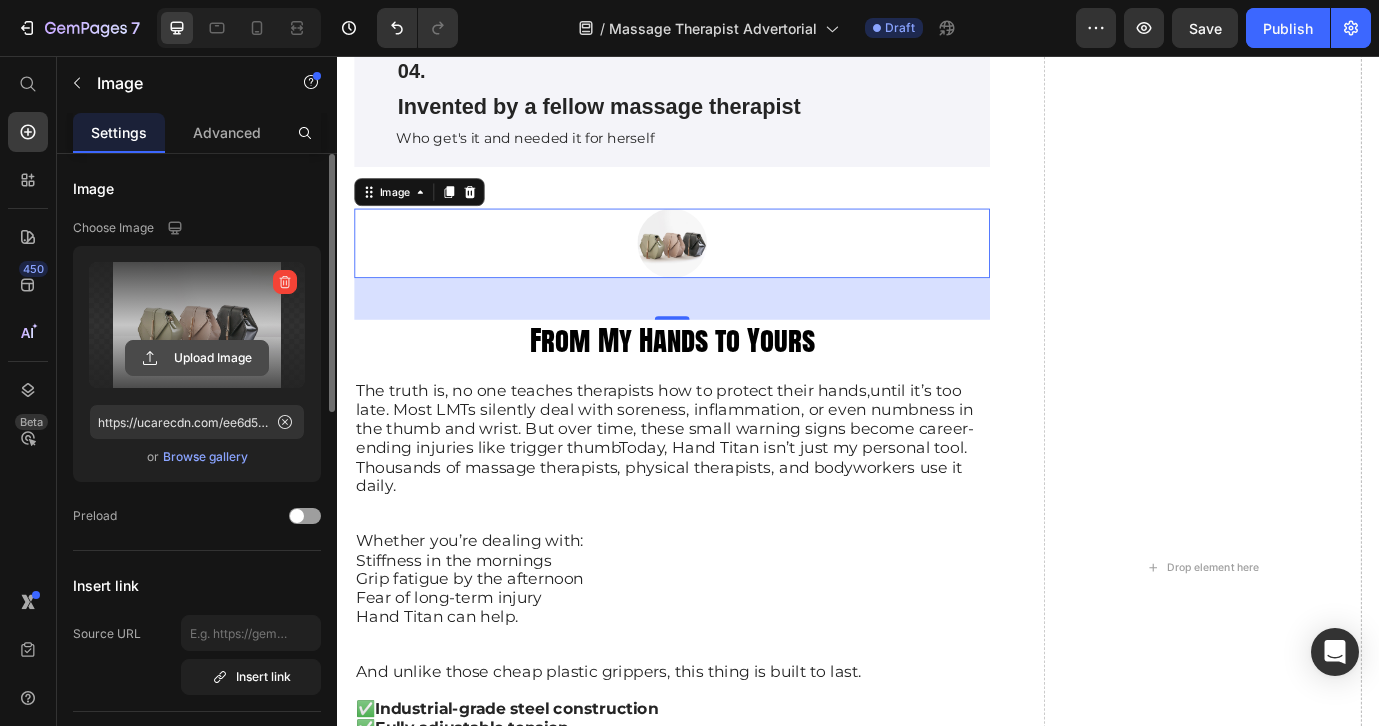 click 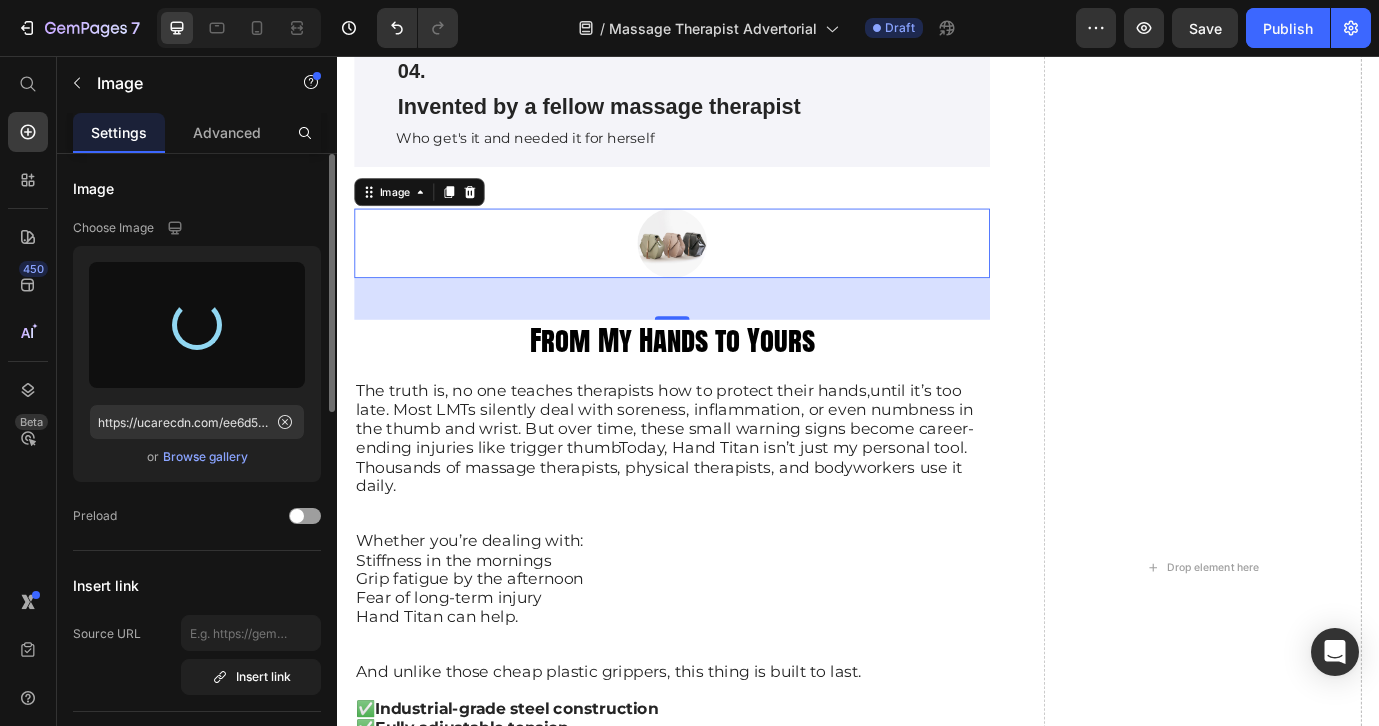 type on "https://cdn.shopify.com/s/files/1/0793/1923/6898/files/gempages_572398652010529664-fedacd0e-6e5f-4105-bcbf-b519ced9add3.png" 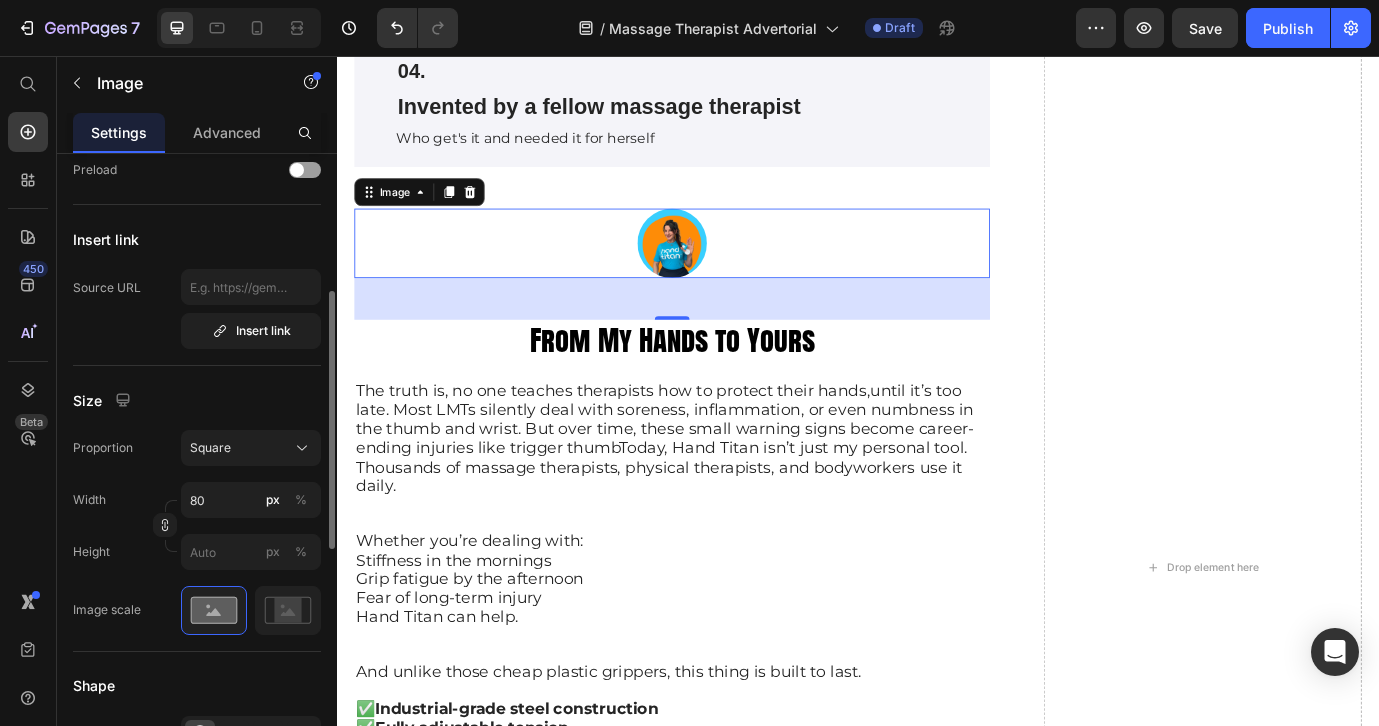 scroll, scrollTop: 354, scrollLeft: 0, axis: vertical 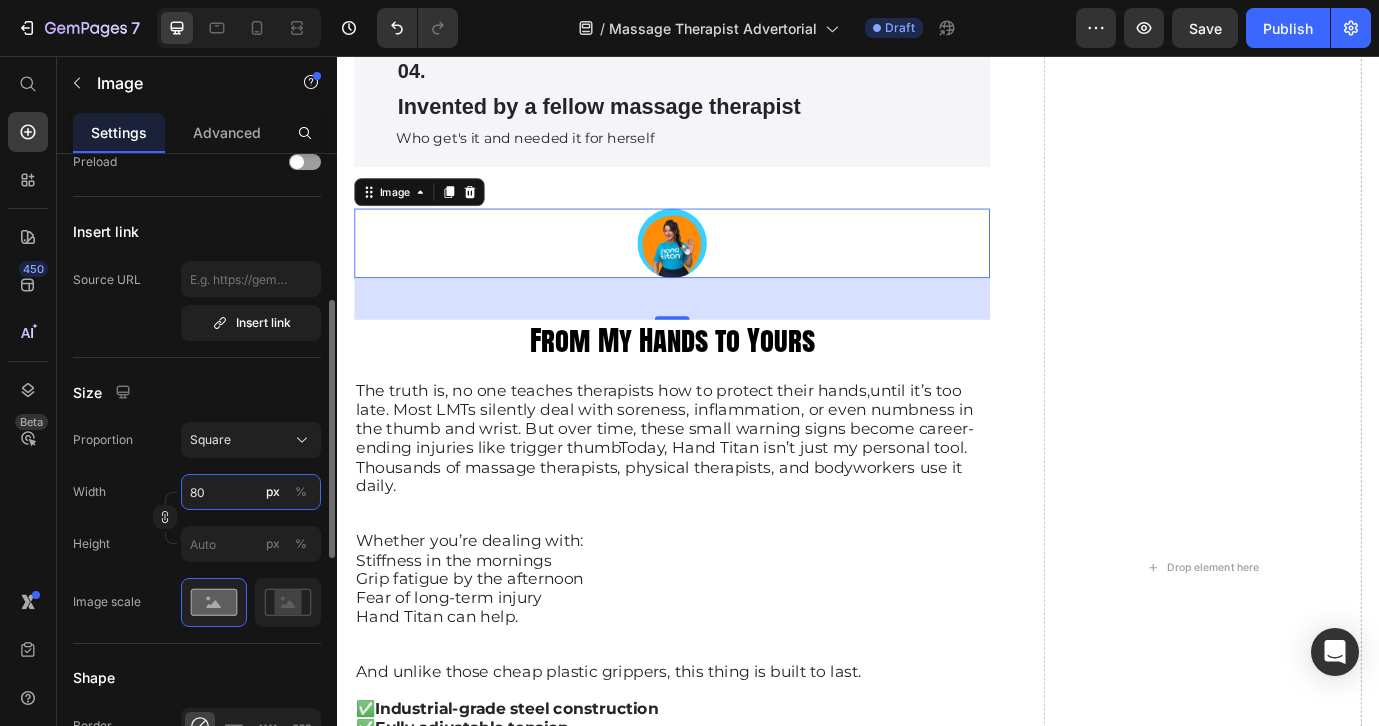 click on "80" at bounding box center (251, 492) 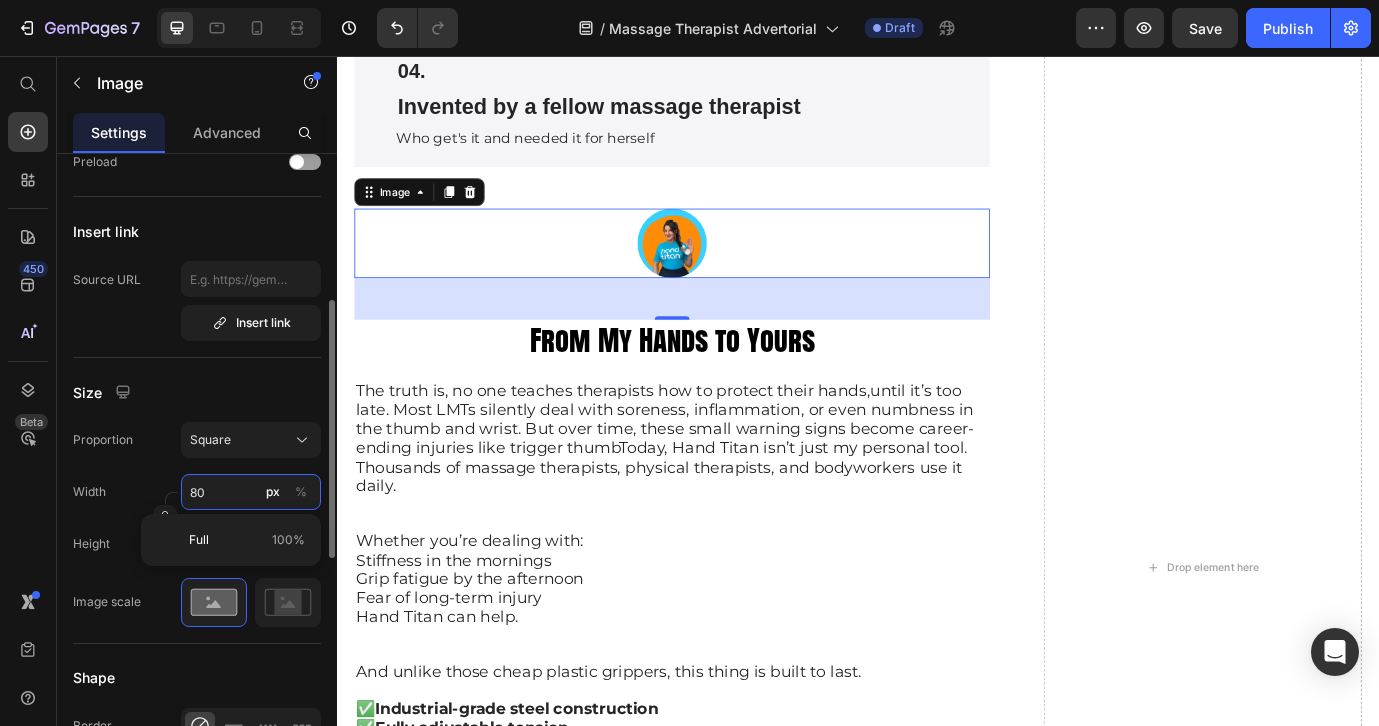 type on "8" 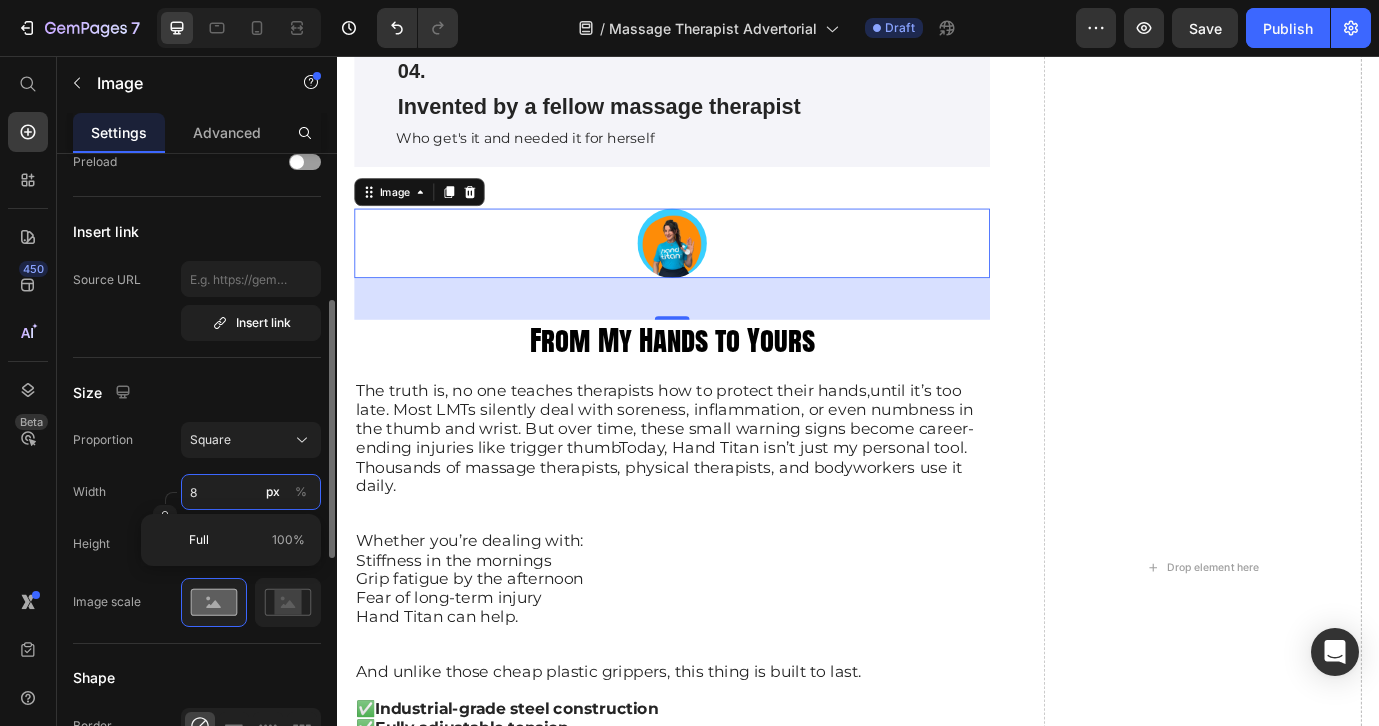 type 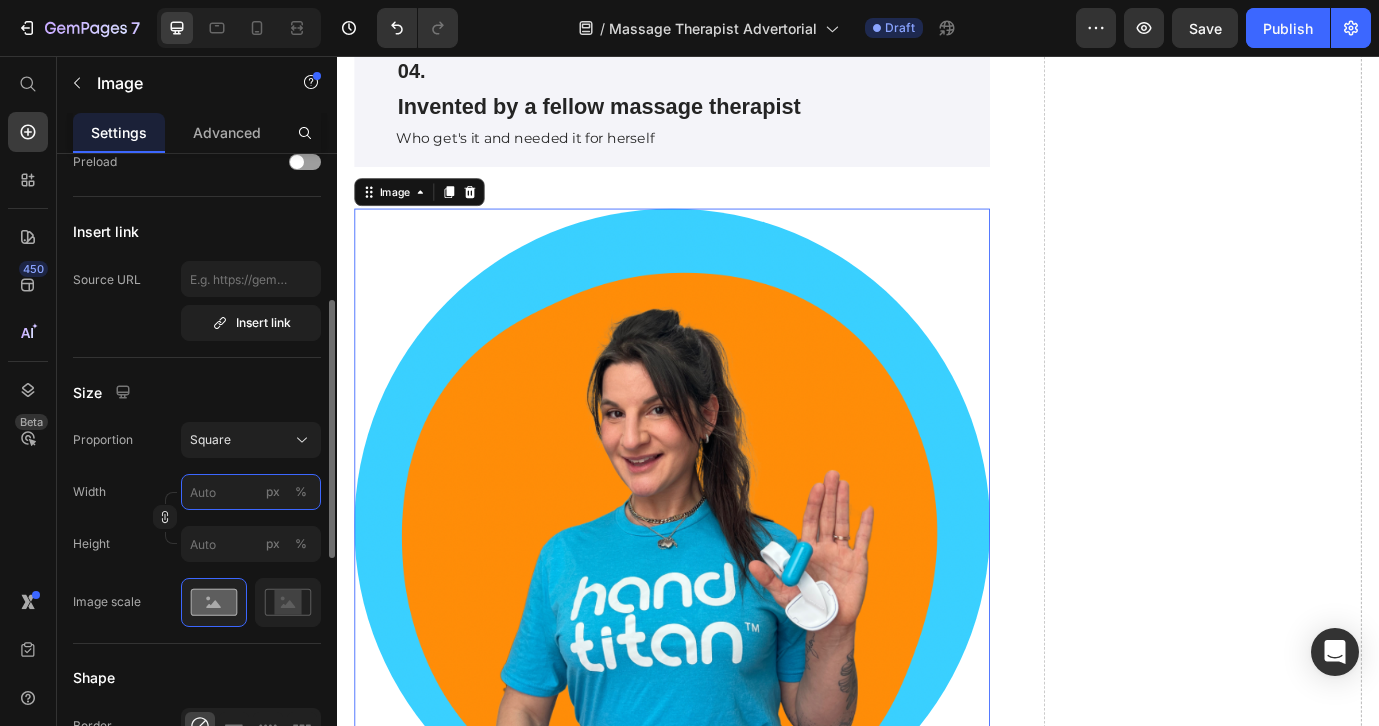 type on "8" 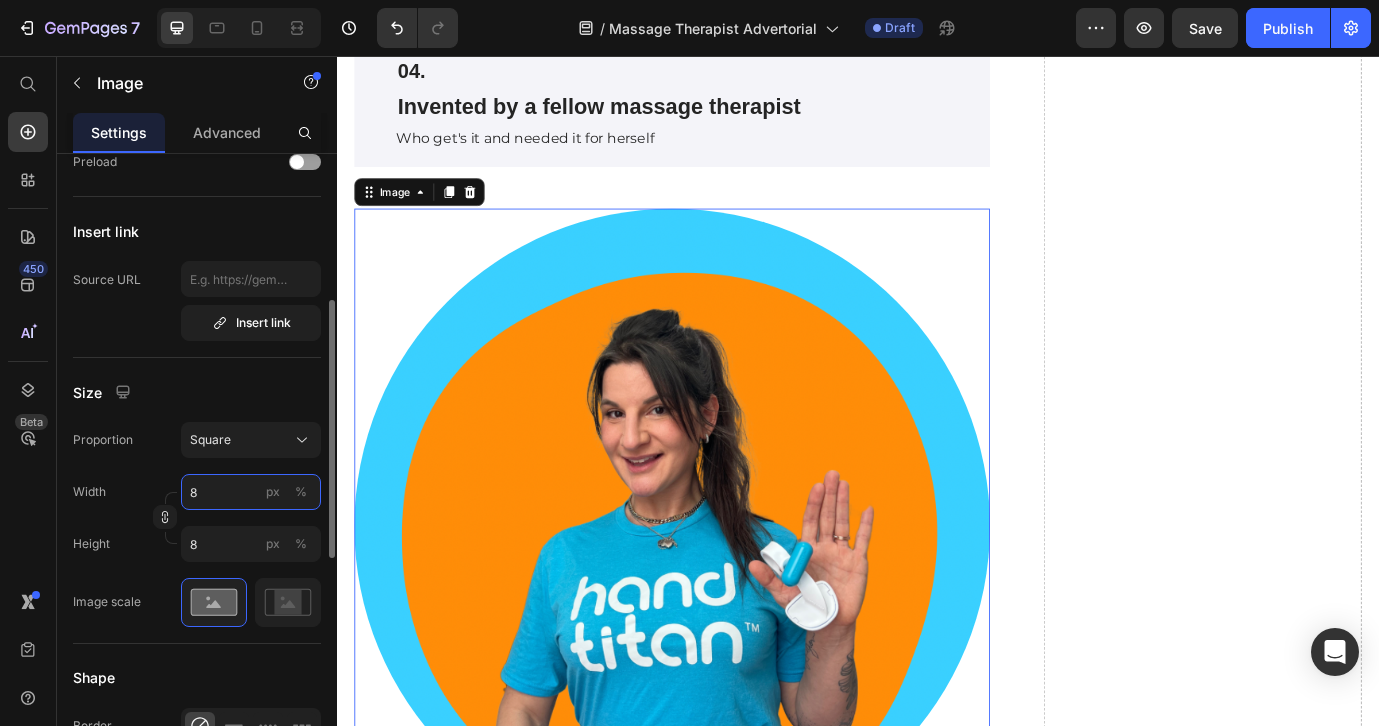 type on "81" 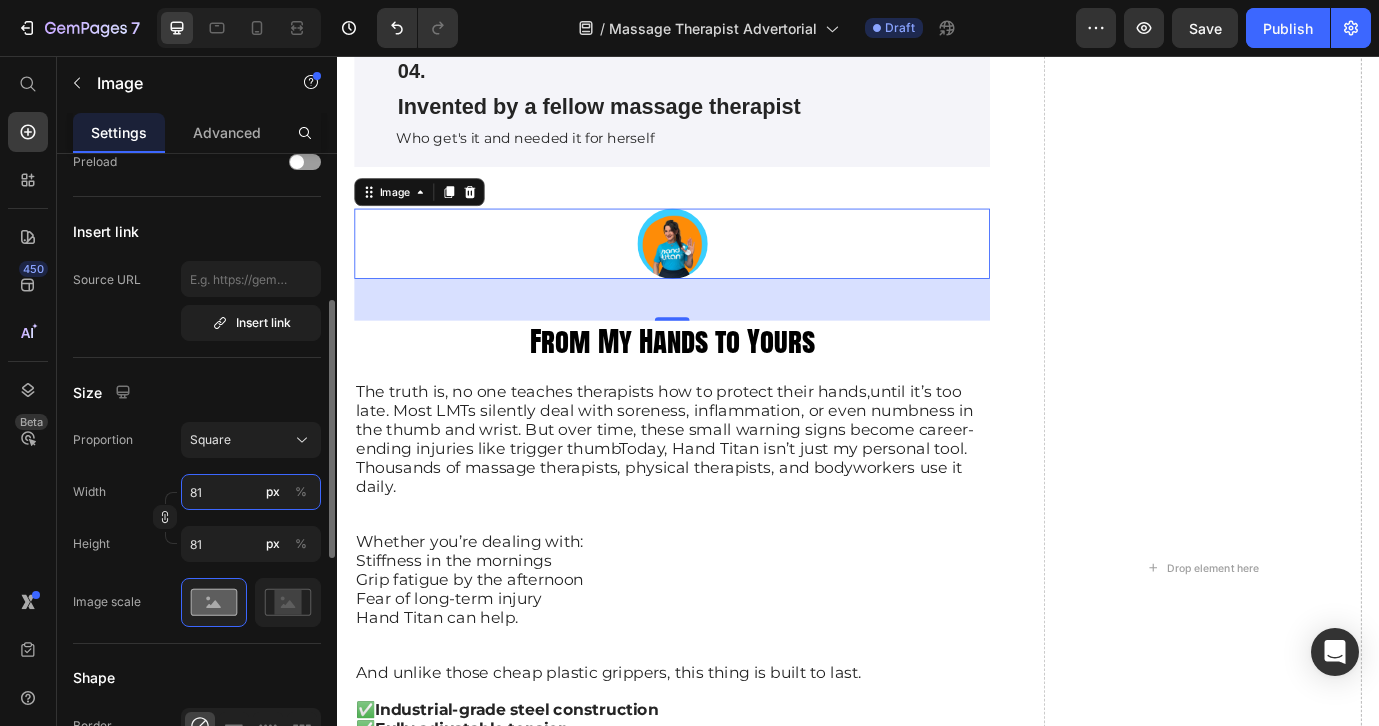 type on "810" 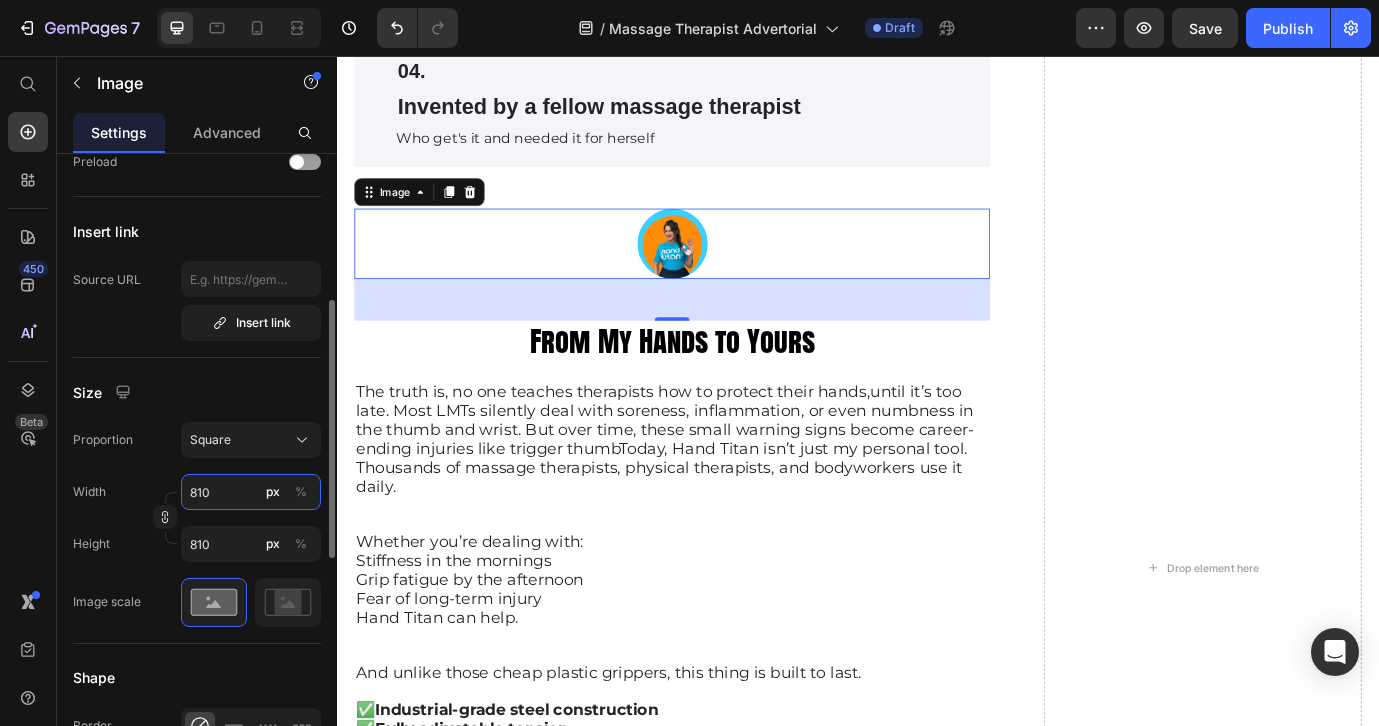 type on "8100" 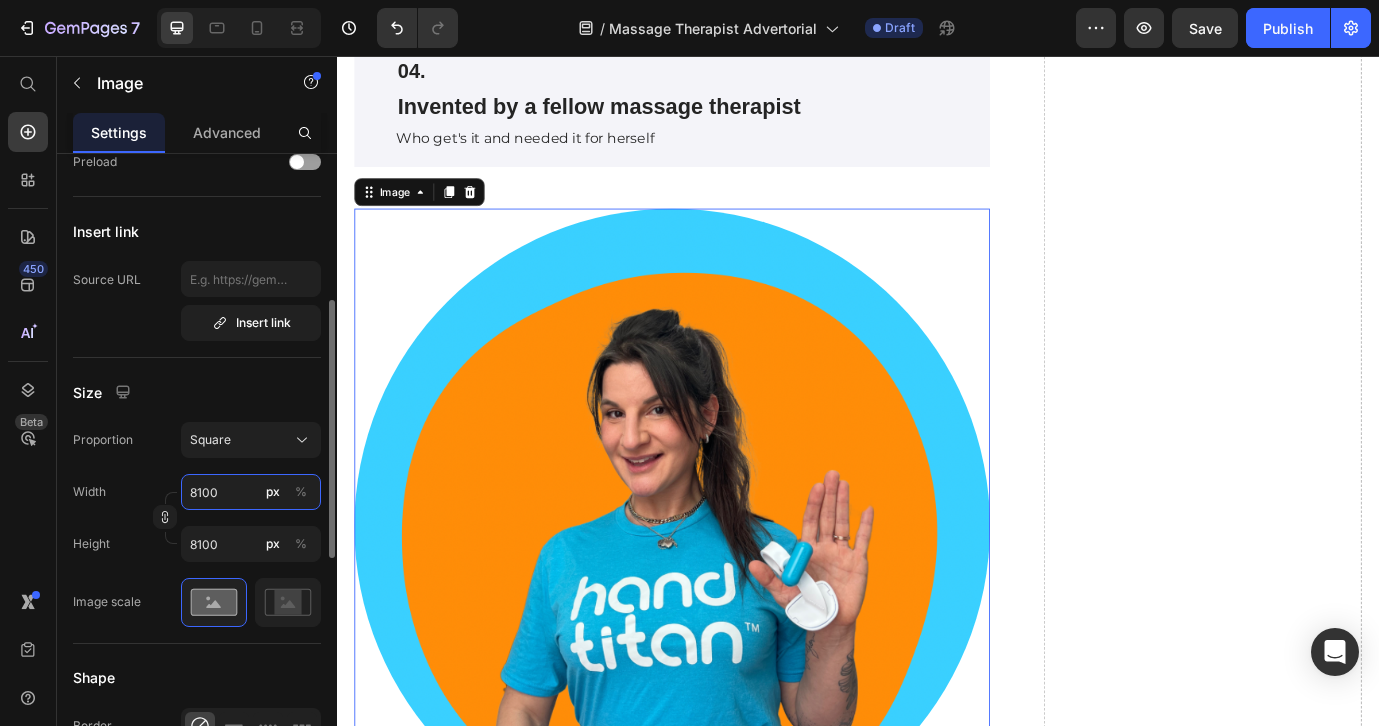 type on "810" 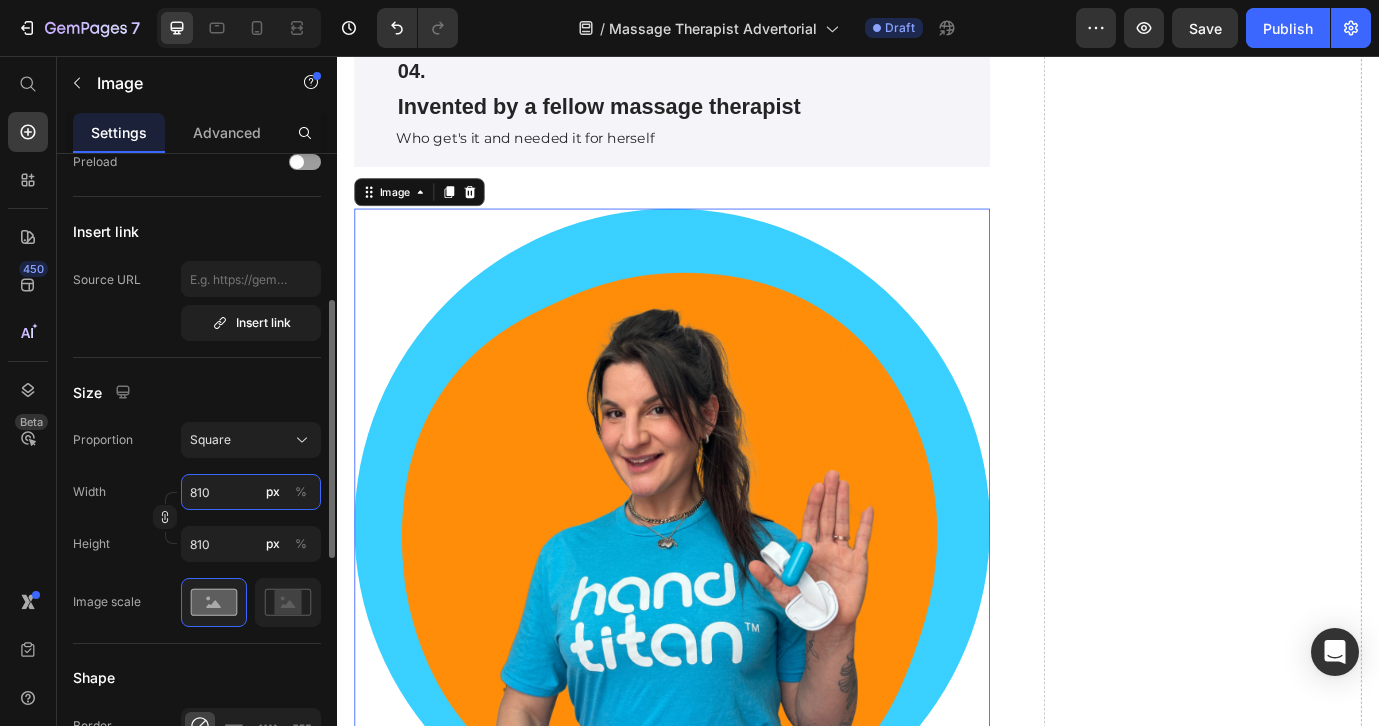 type on "81" 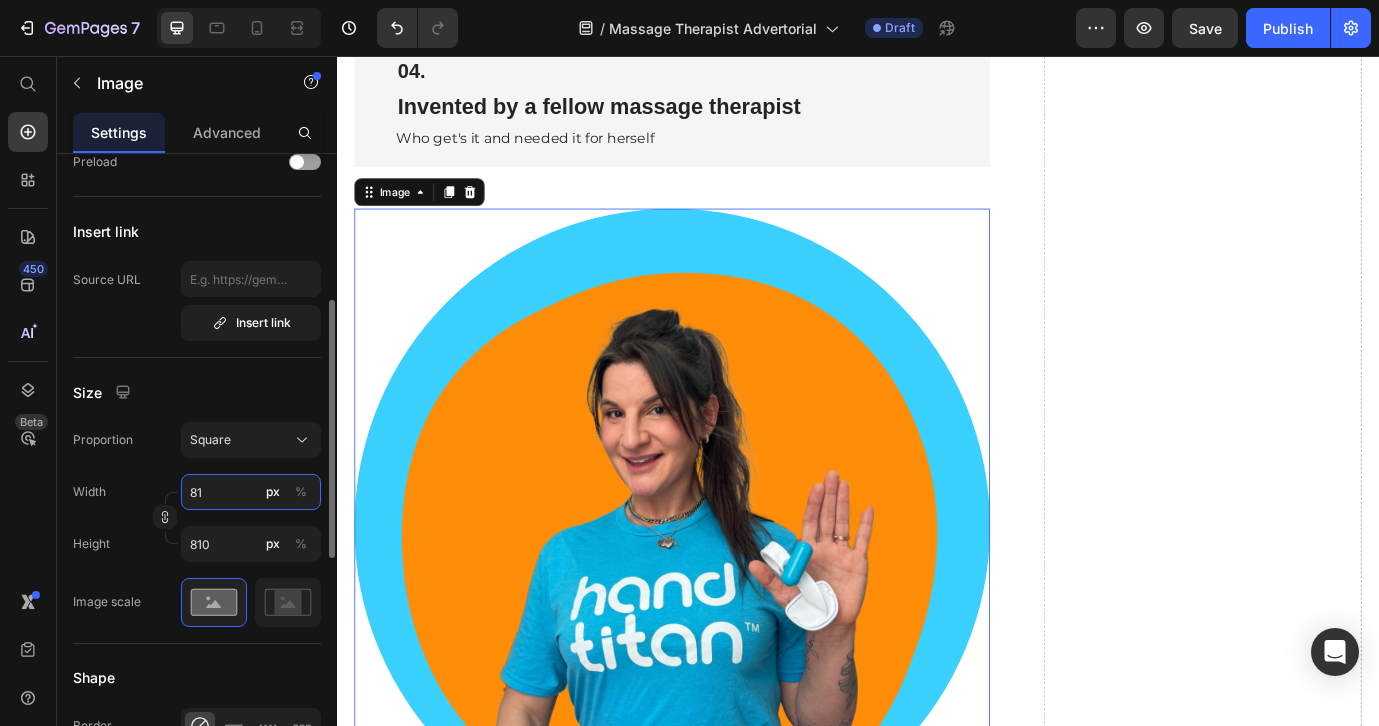 type on "81" 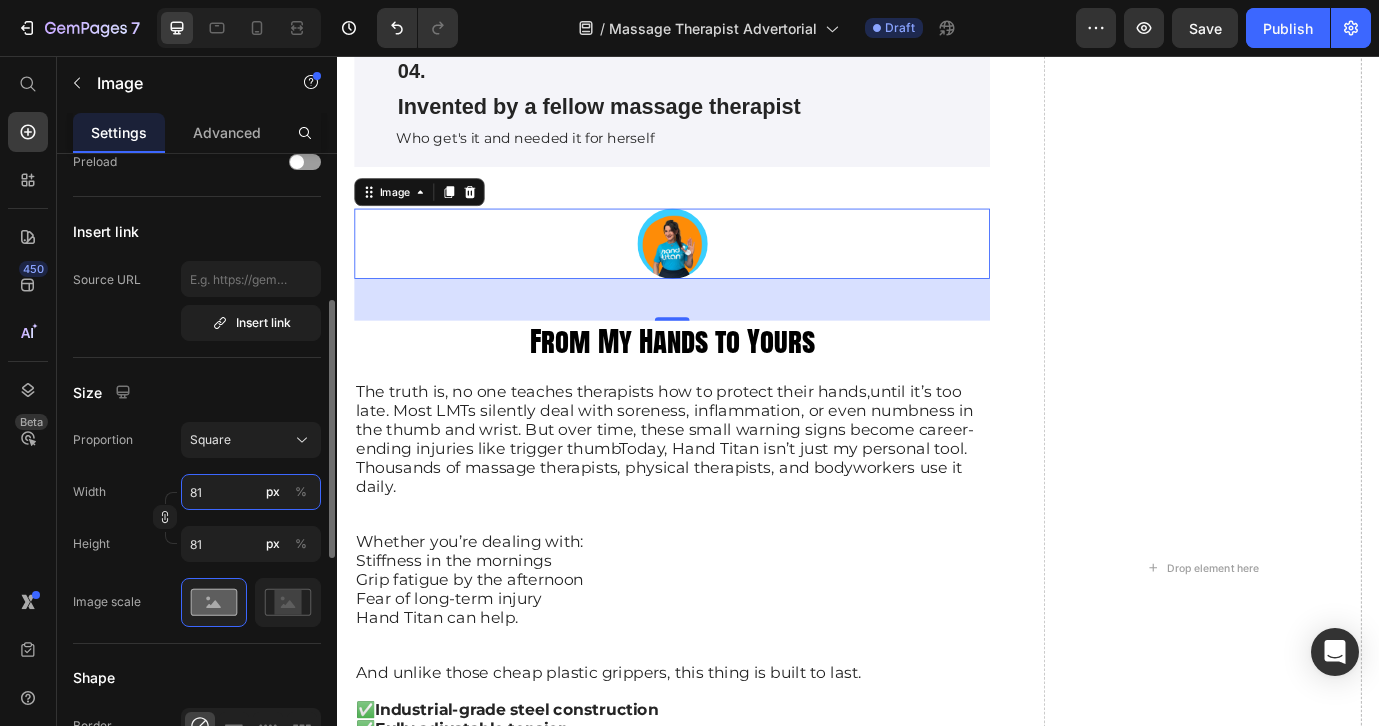 type on "8" 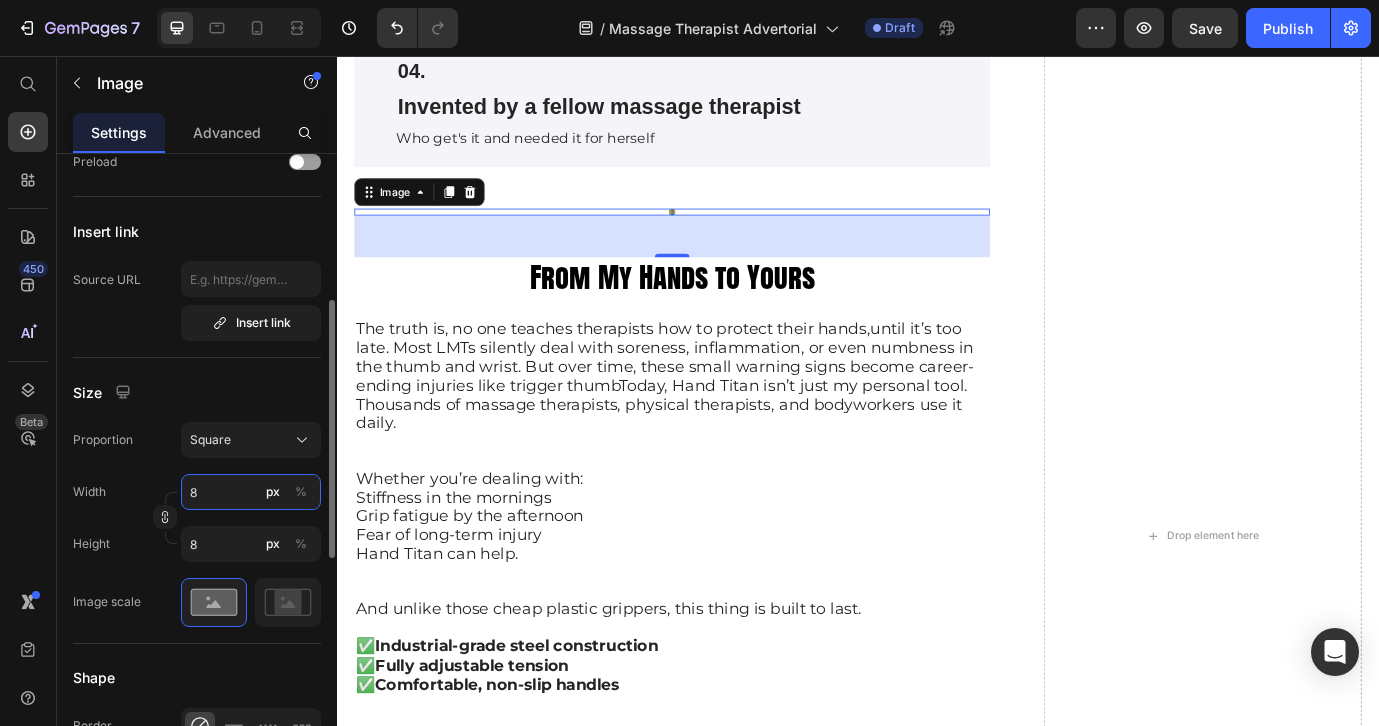 type 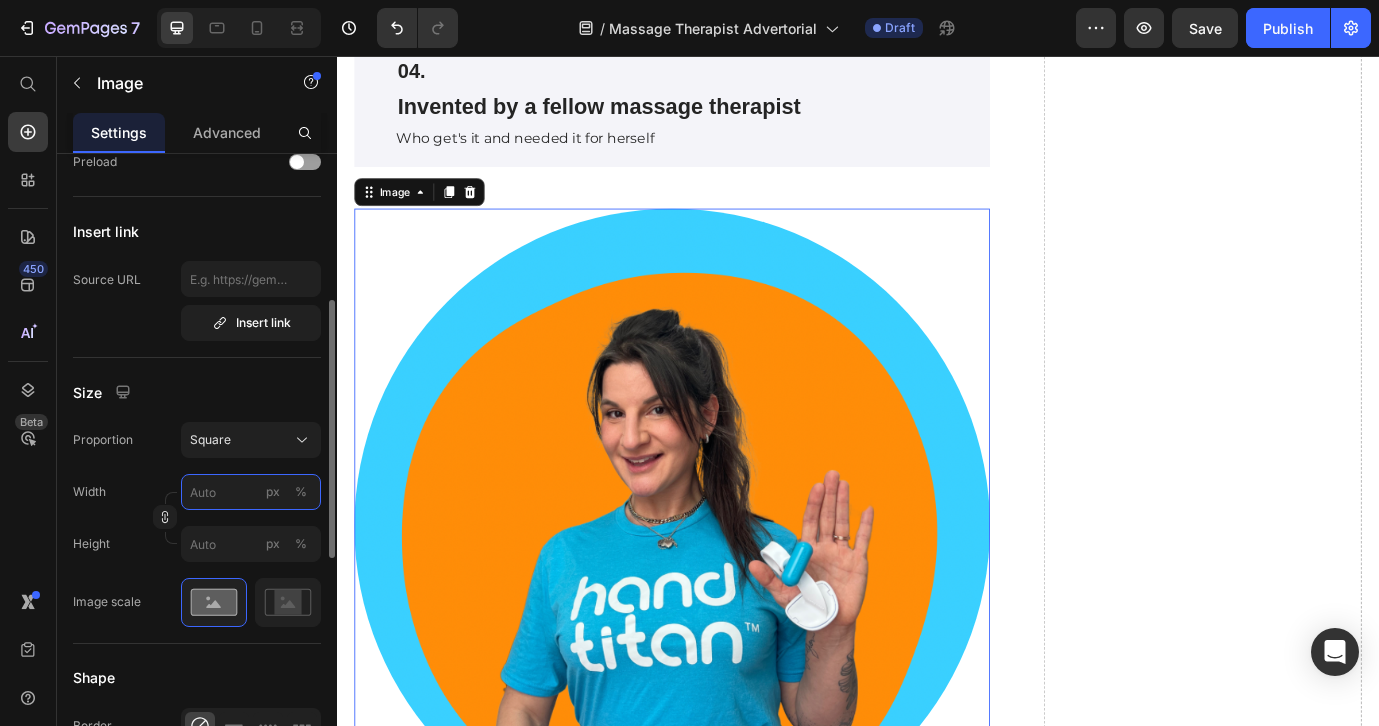 type on "1" 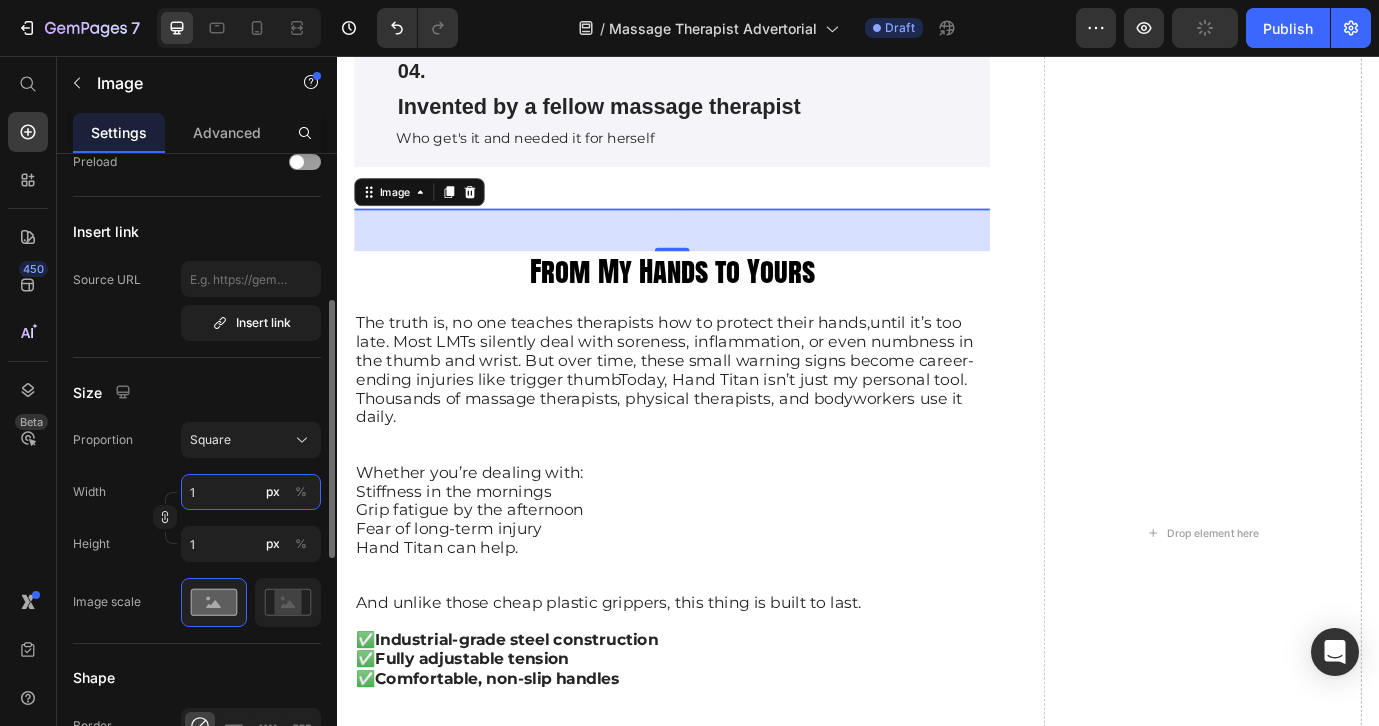 type on "8" 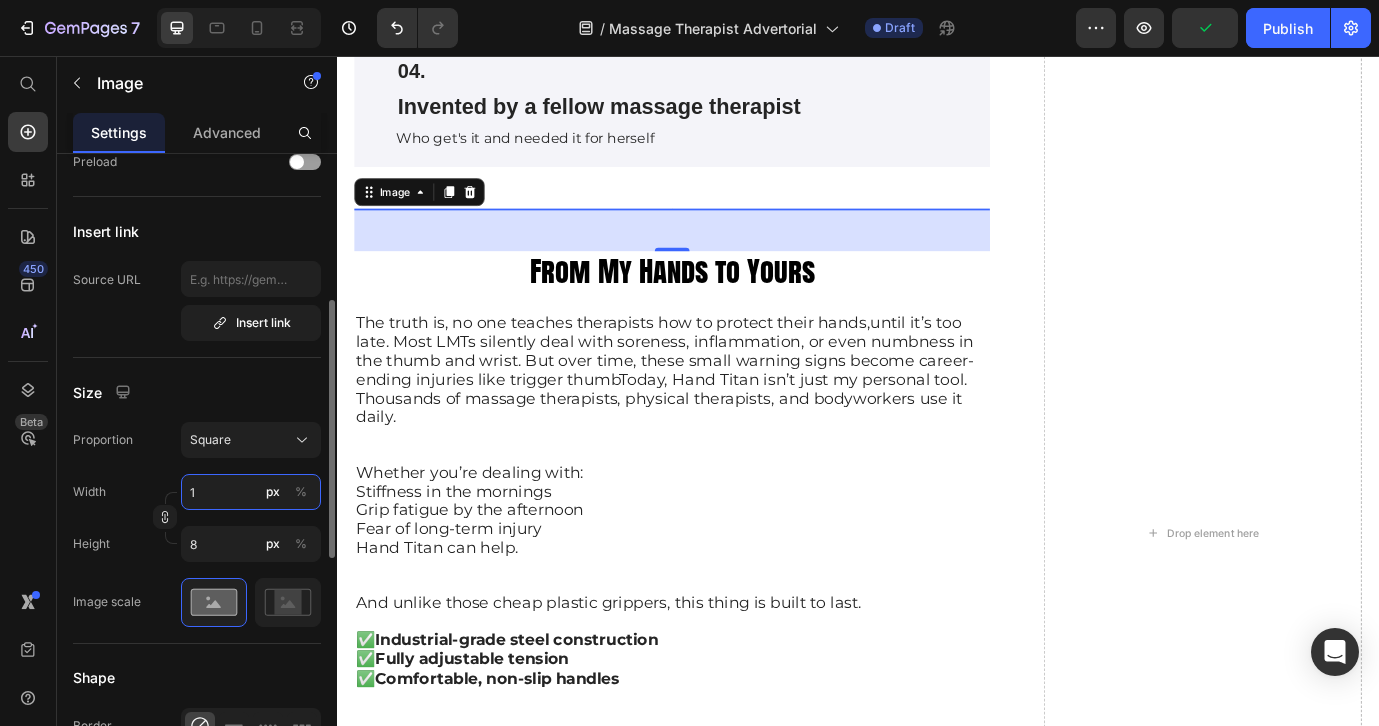 type on "10" 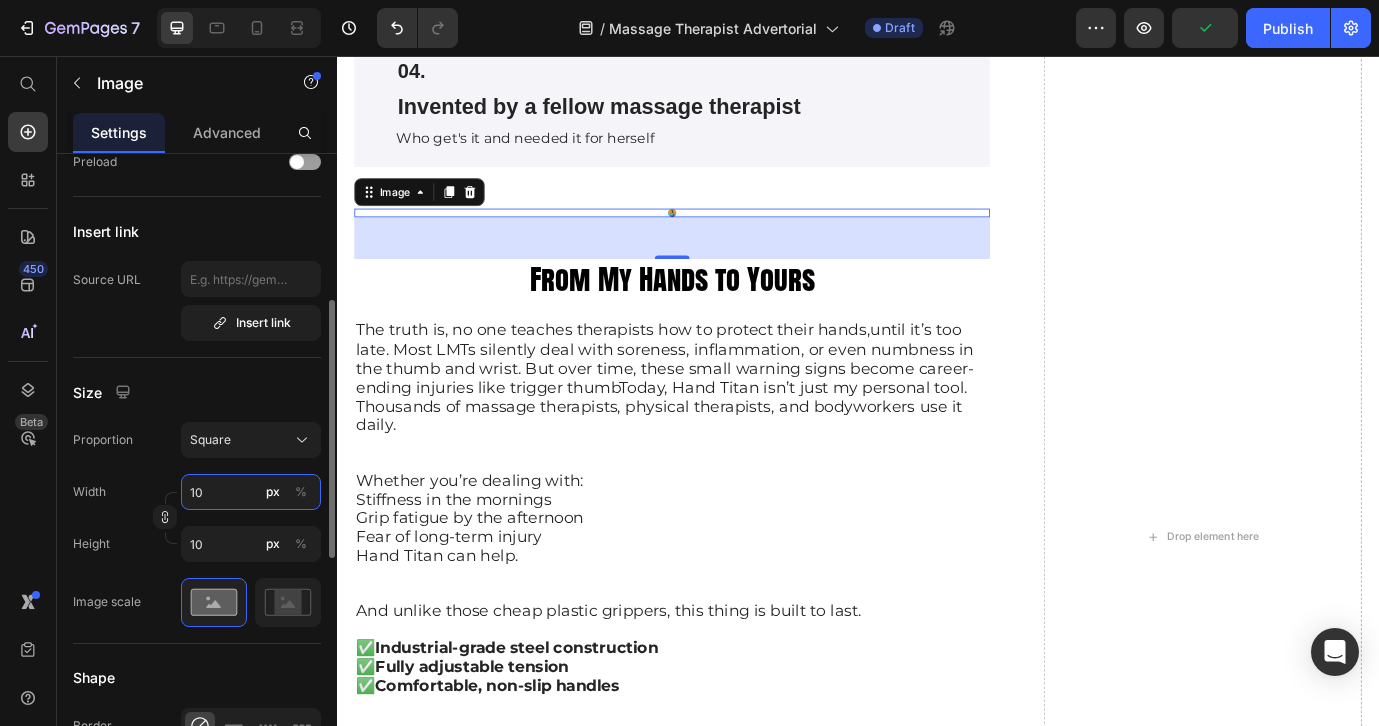type on "100" 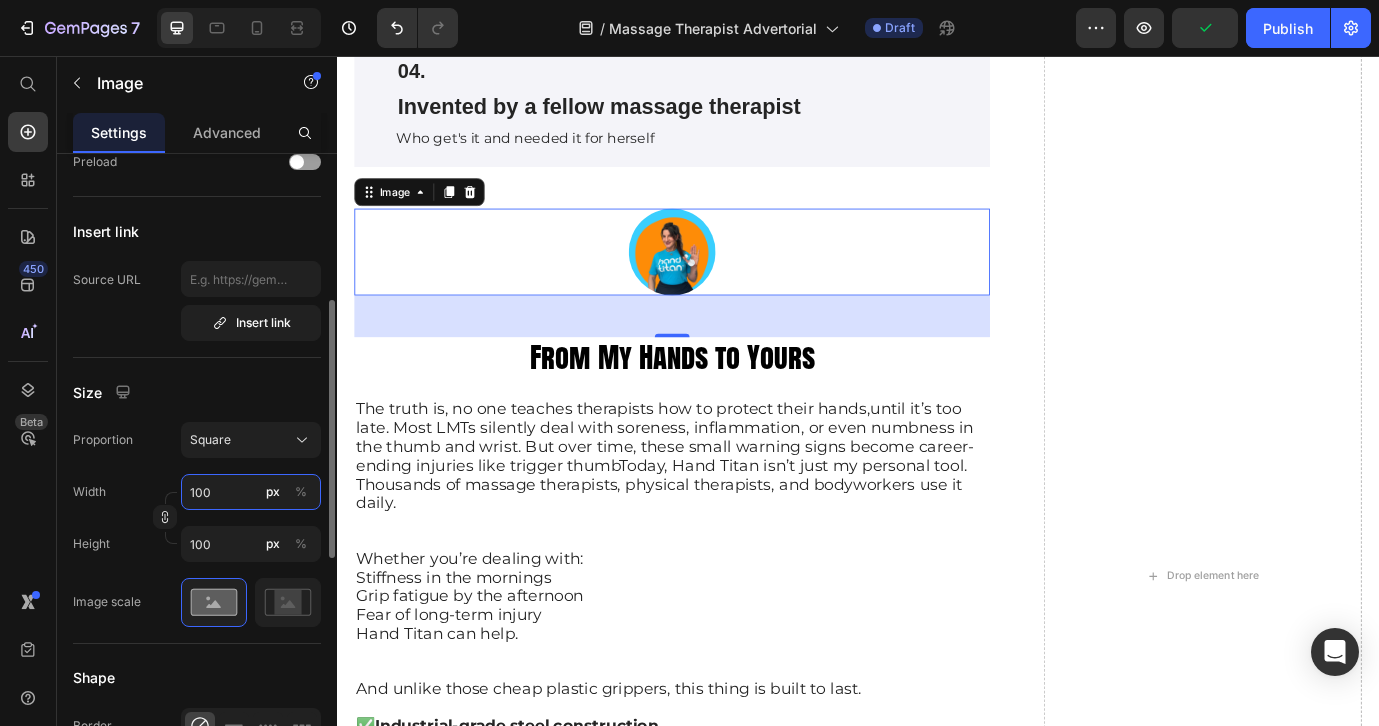 type on "10" 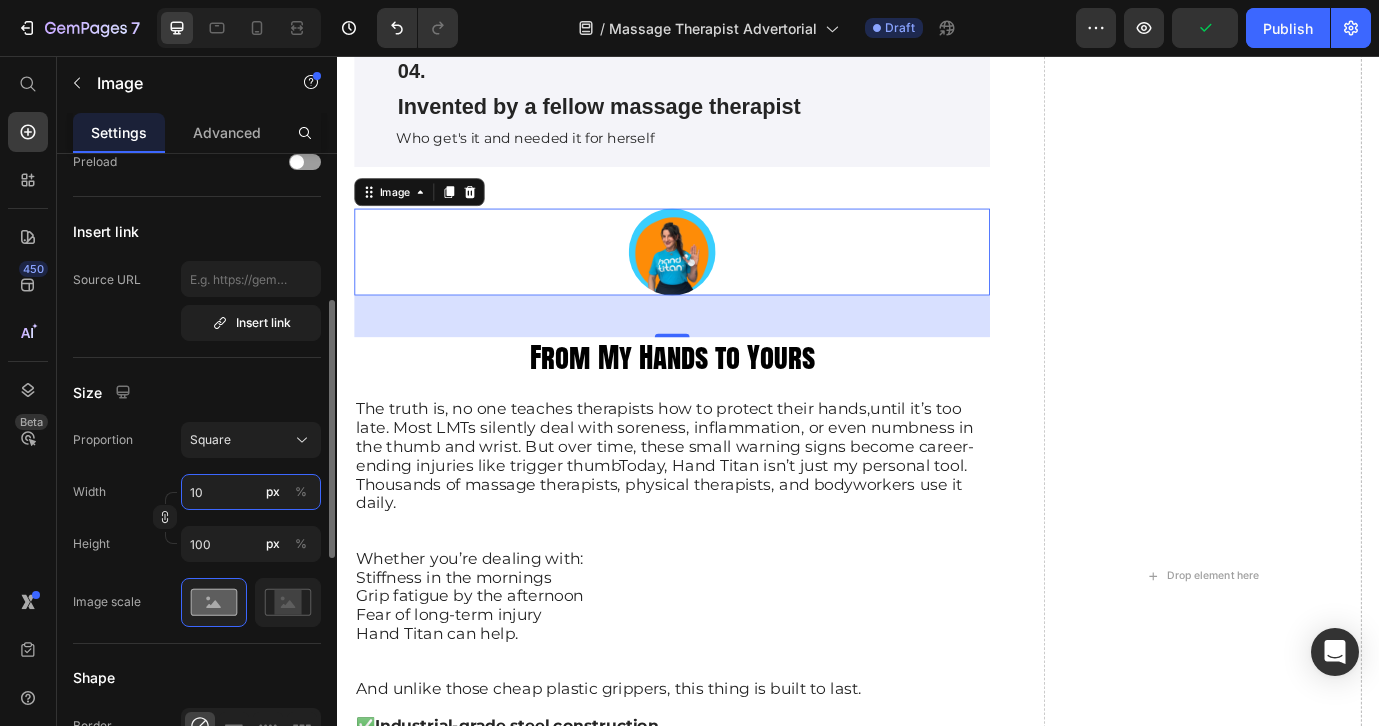 type on "10" 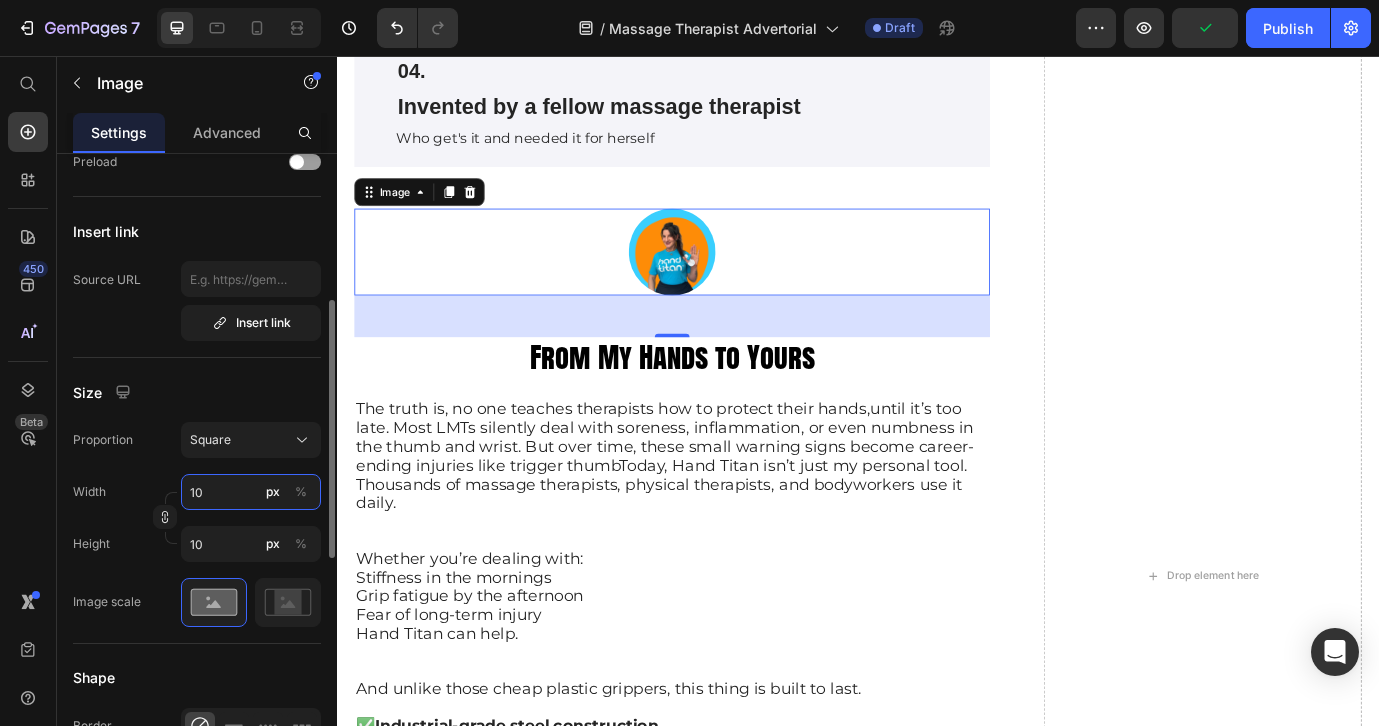 type on "1" 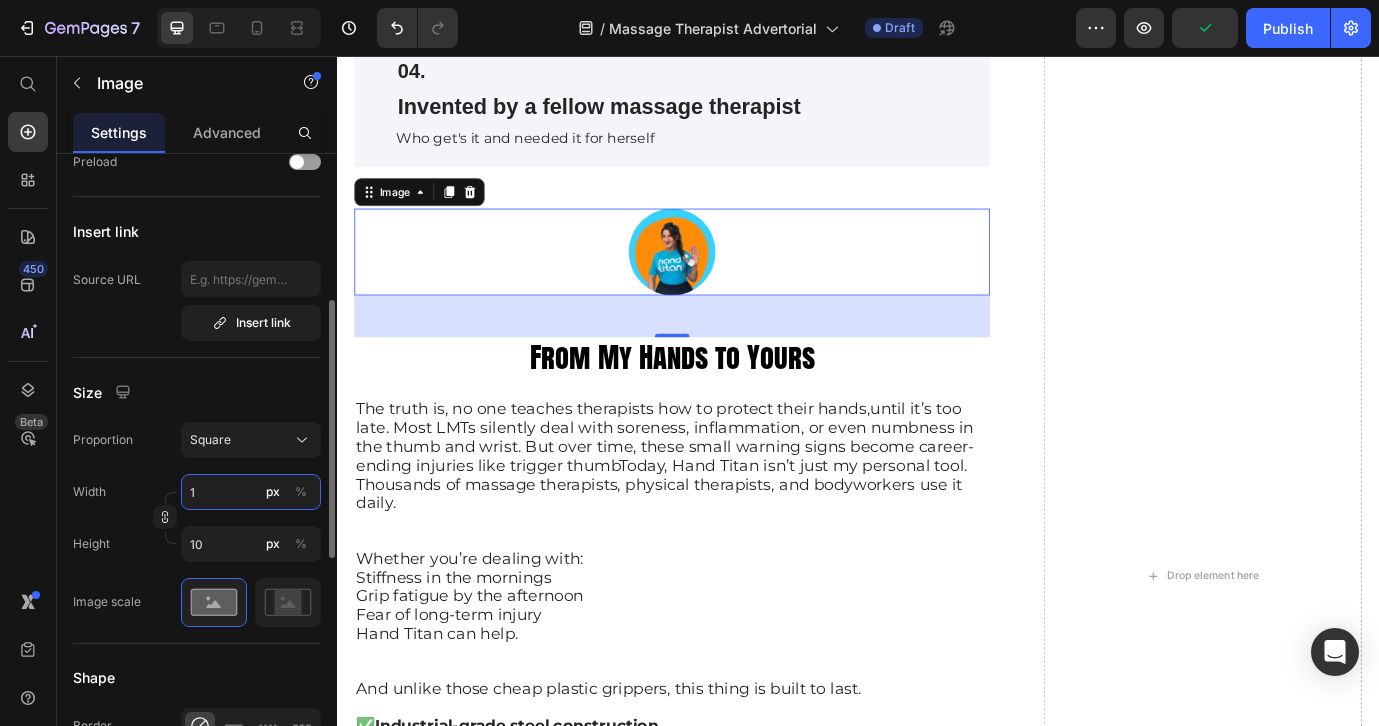 type on "1" 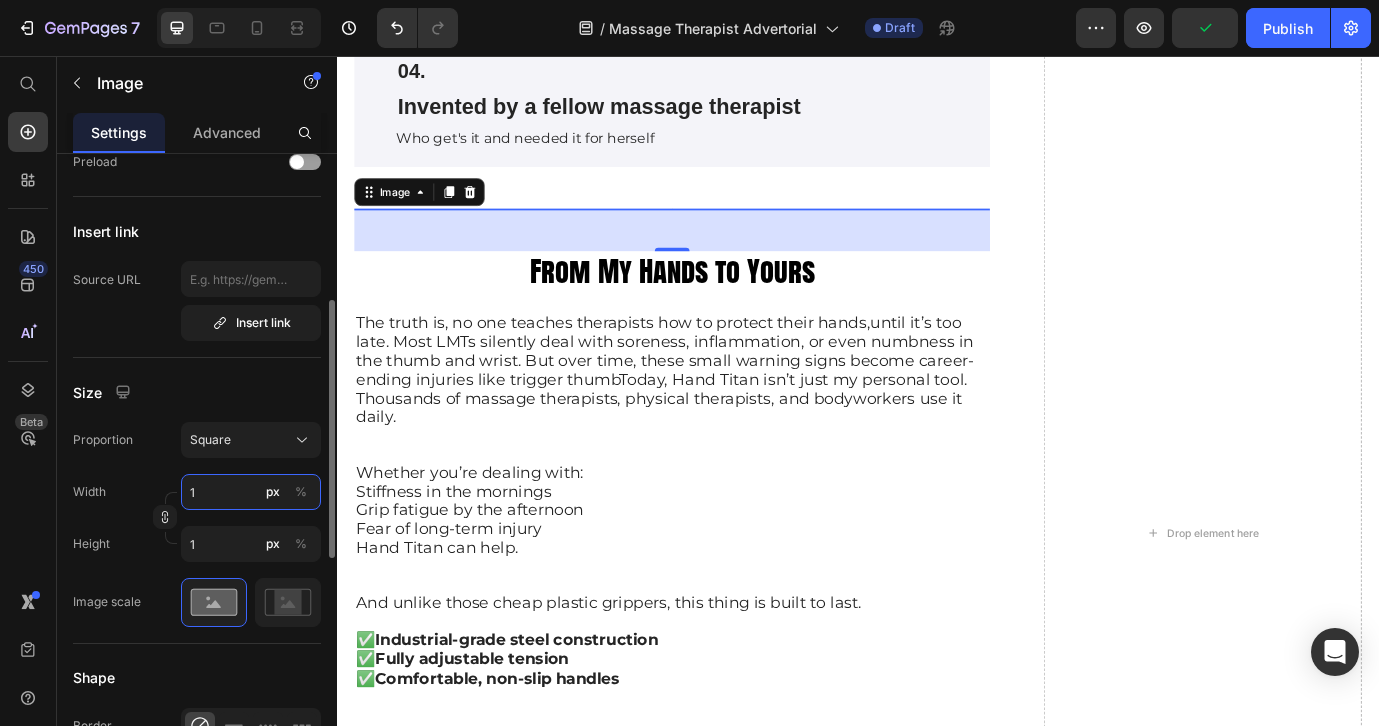 type 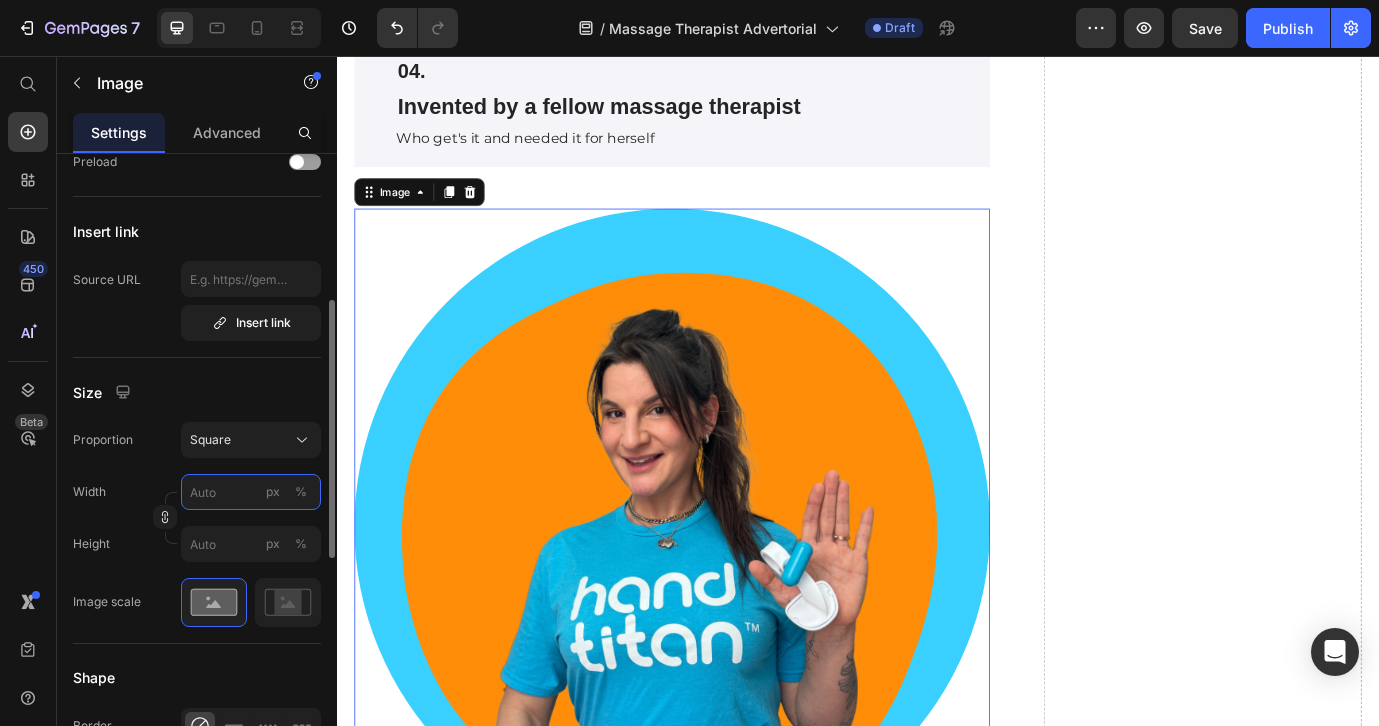 type on "1" 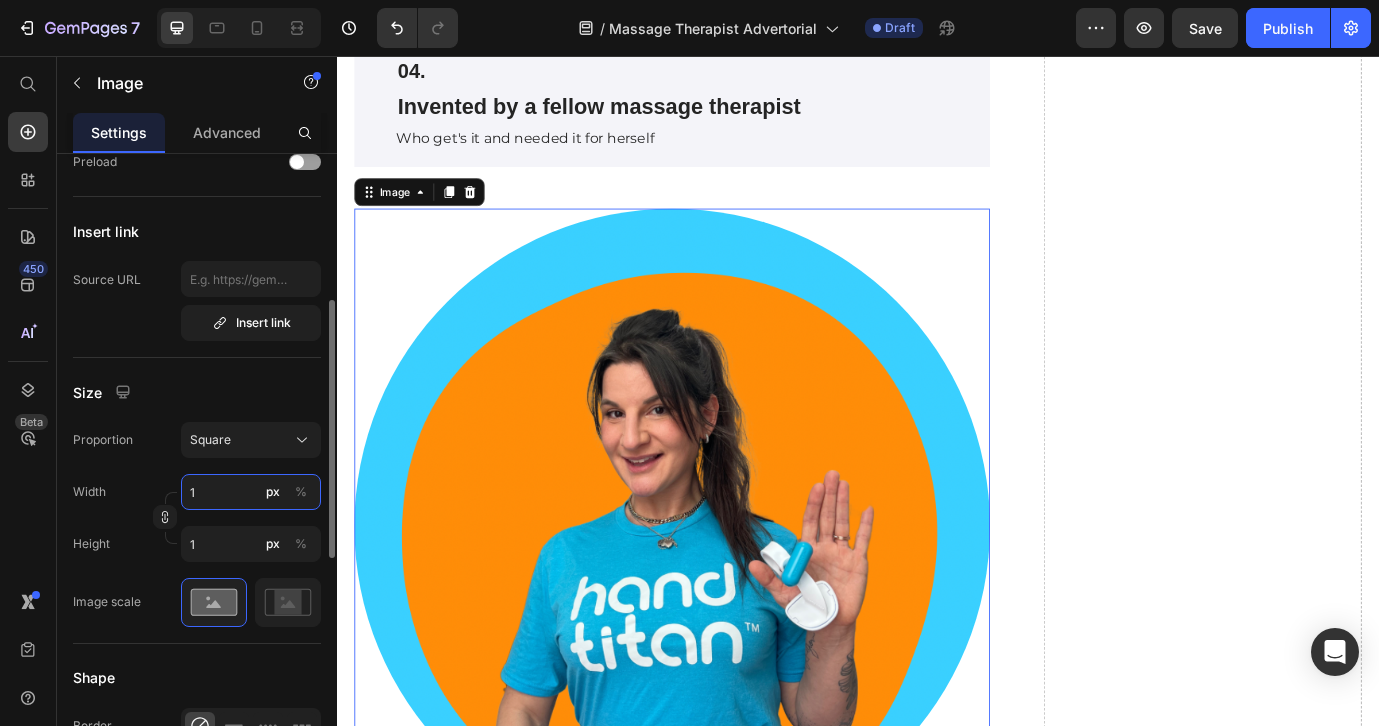 type on "13" 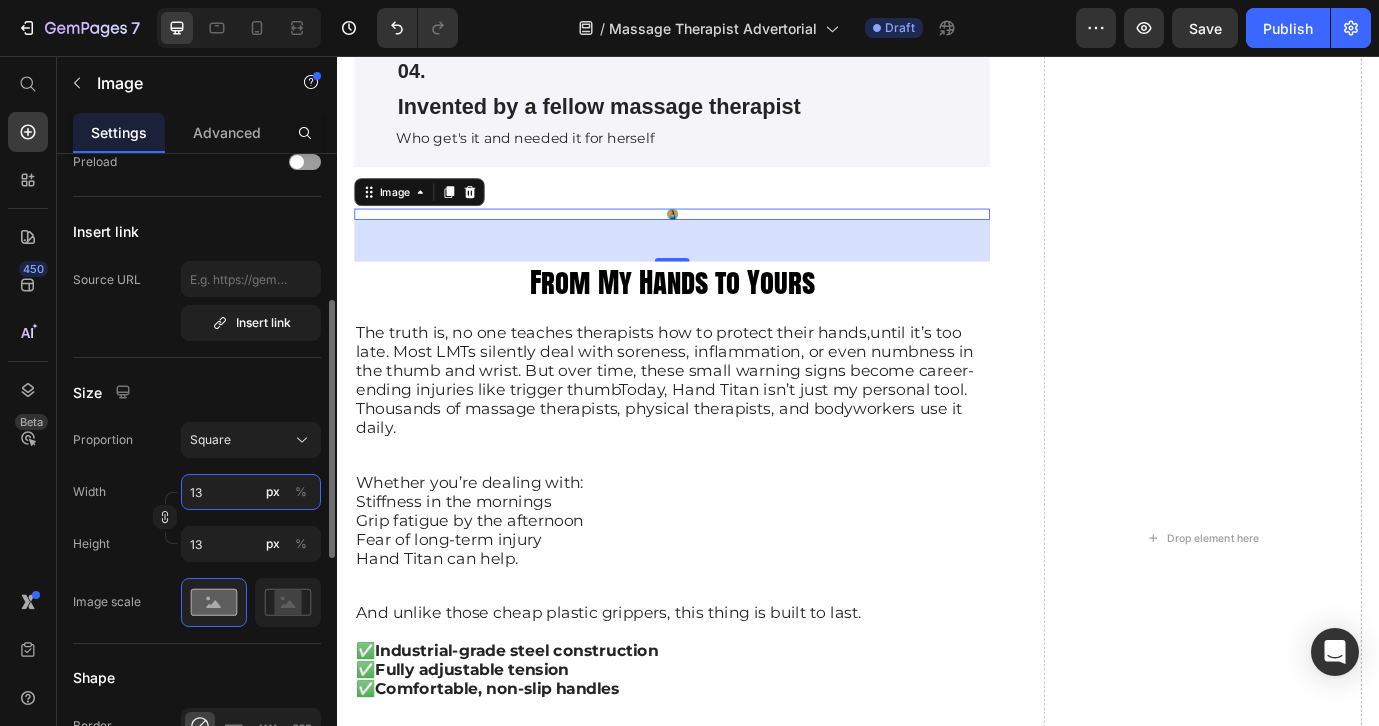 type on "1" 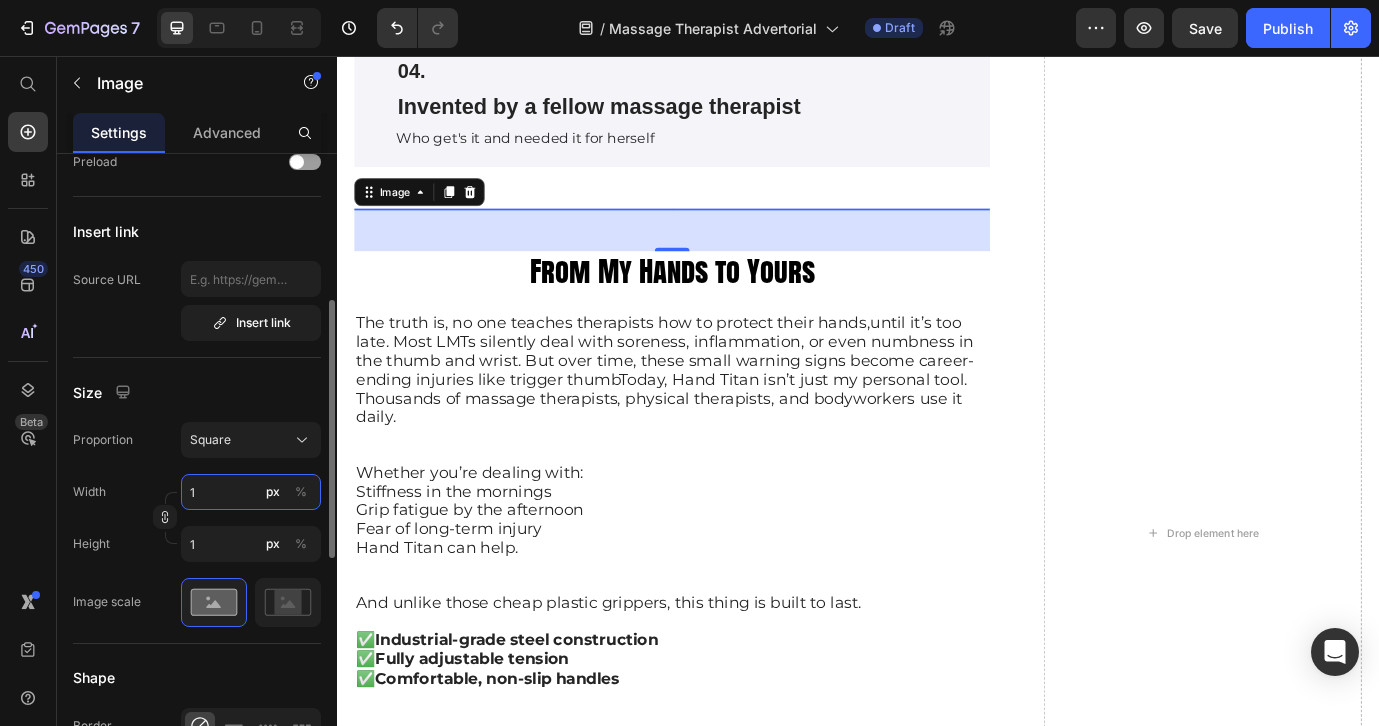 type 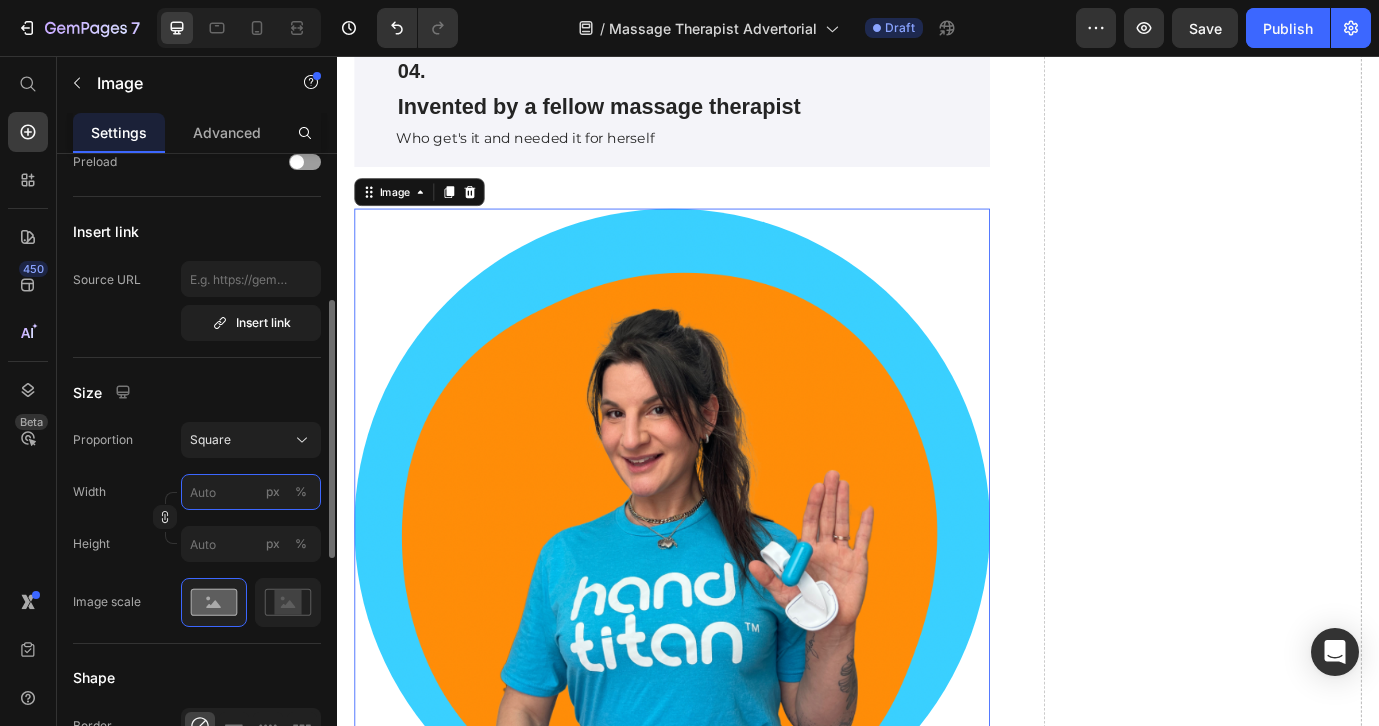 type on "3" 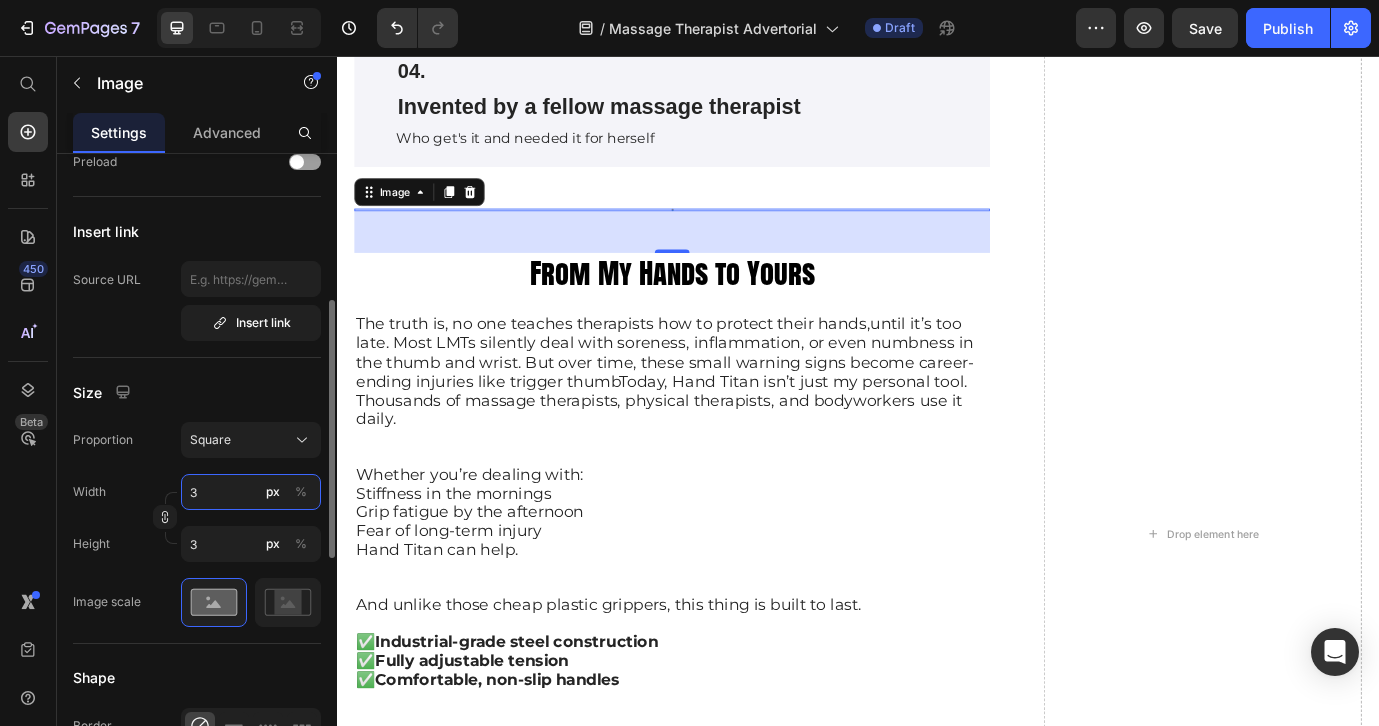type on "30" 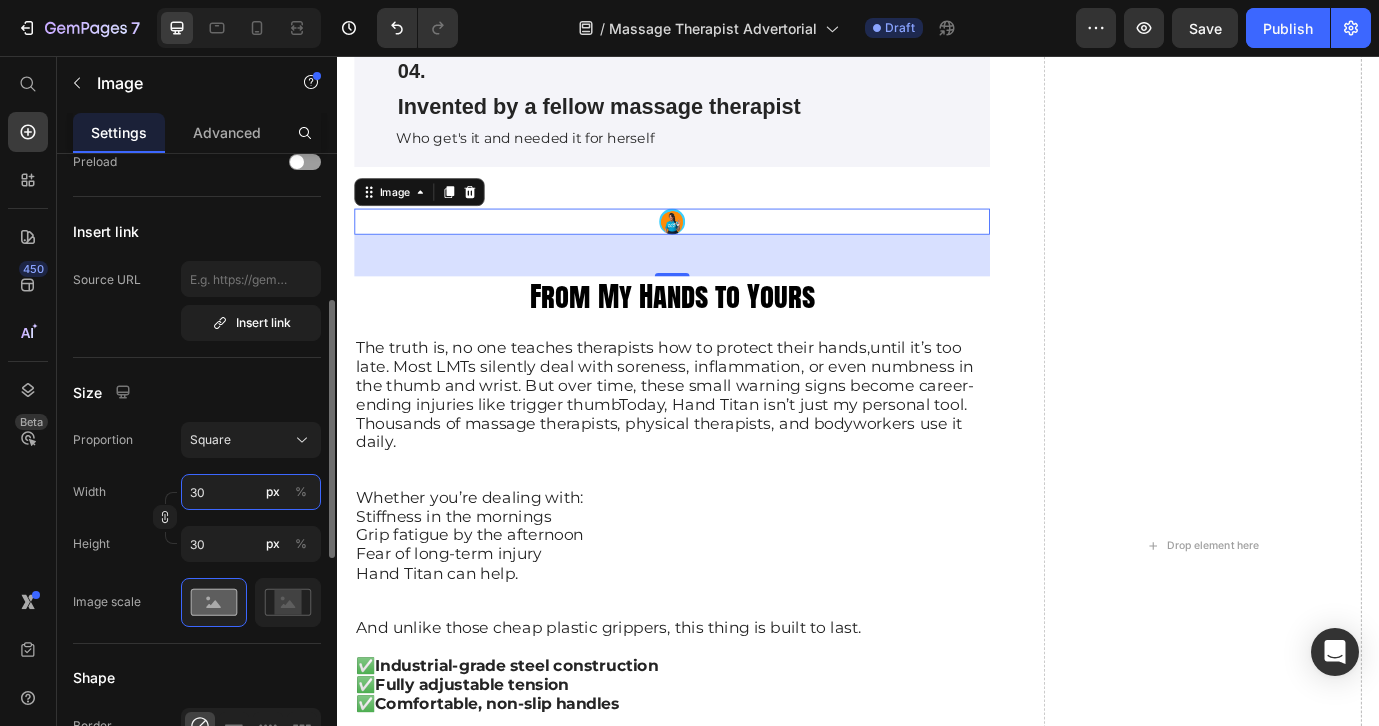type on "300" 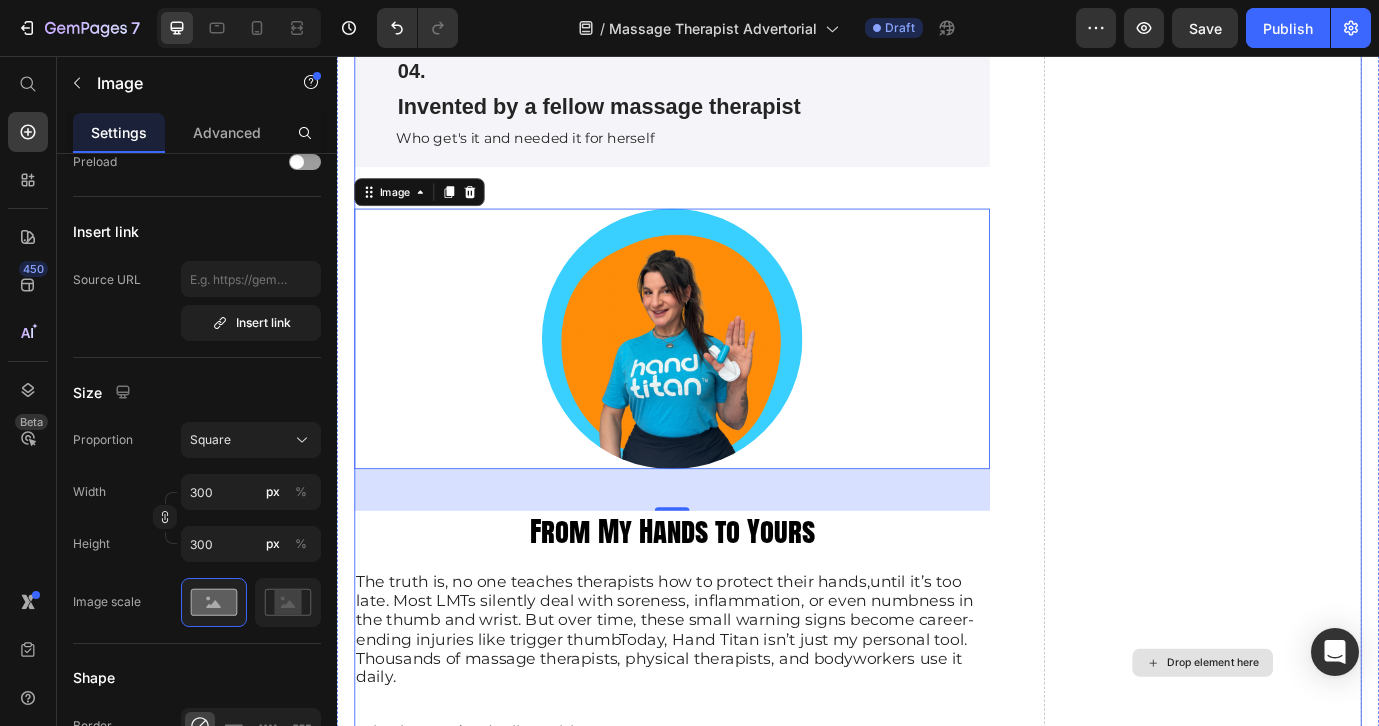 click on "Drop element here" at bounding box center [1334, 754] 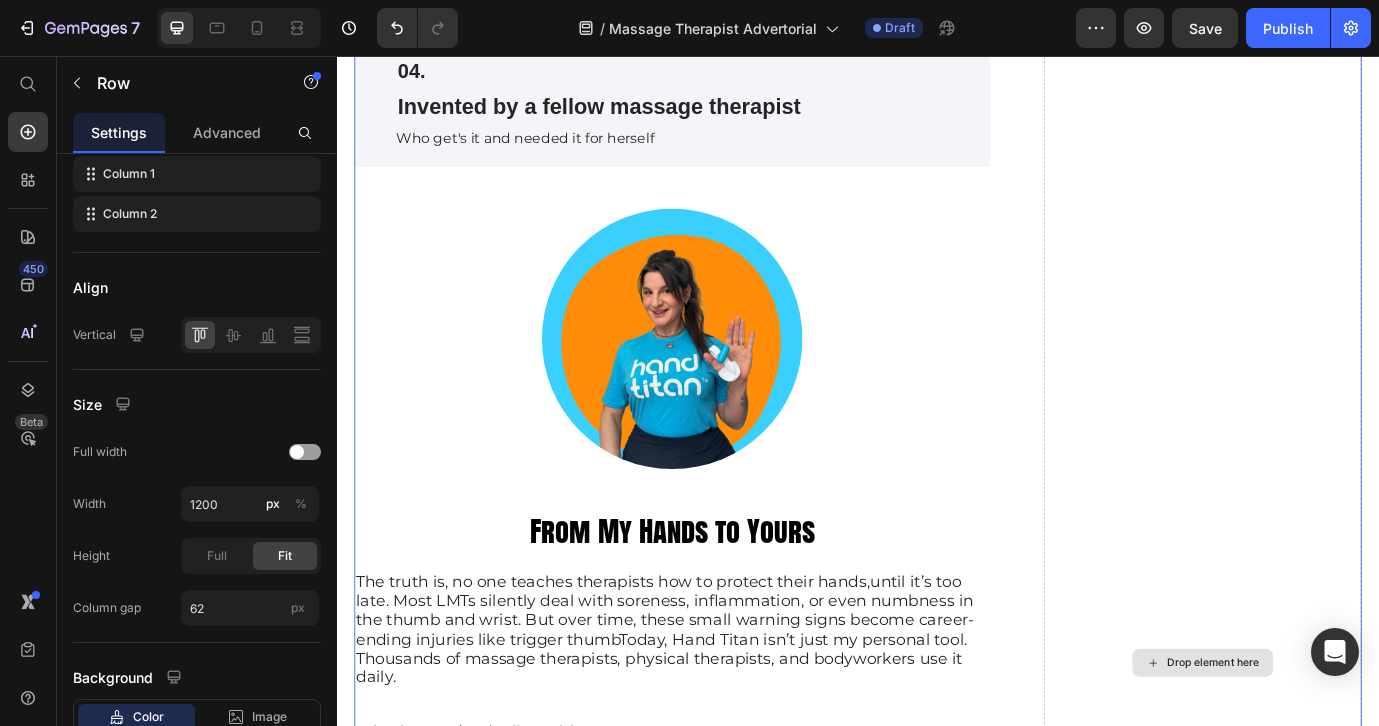 scroll, scrollTop: 0, scrollLeft: 0, axis: both 